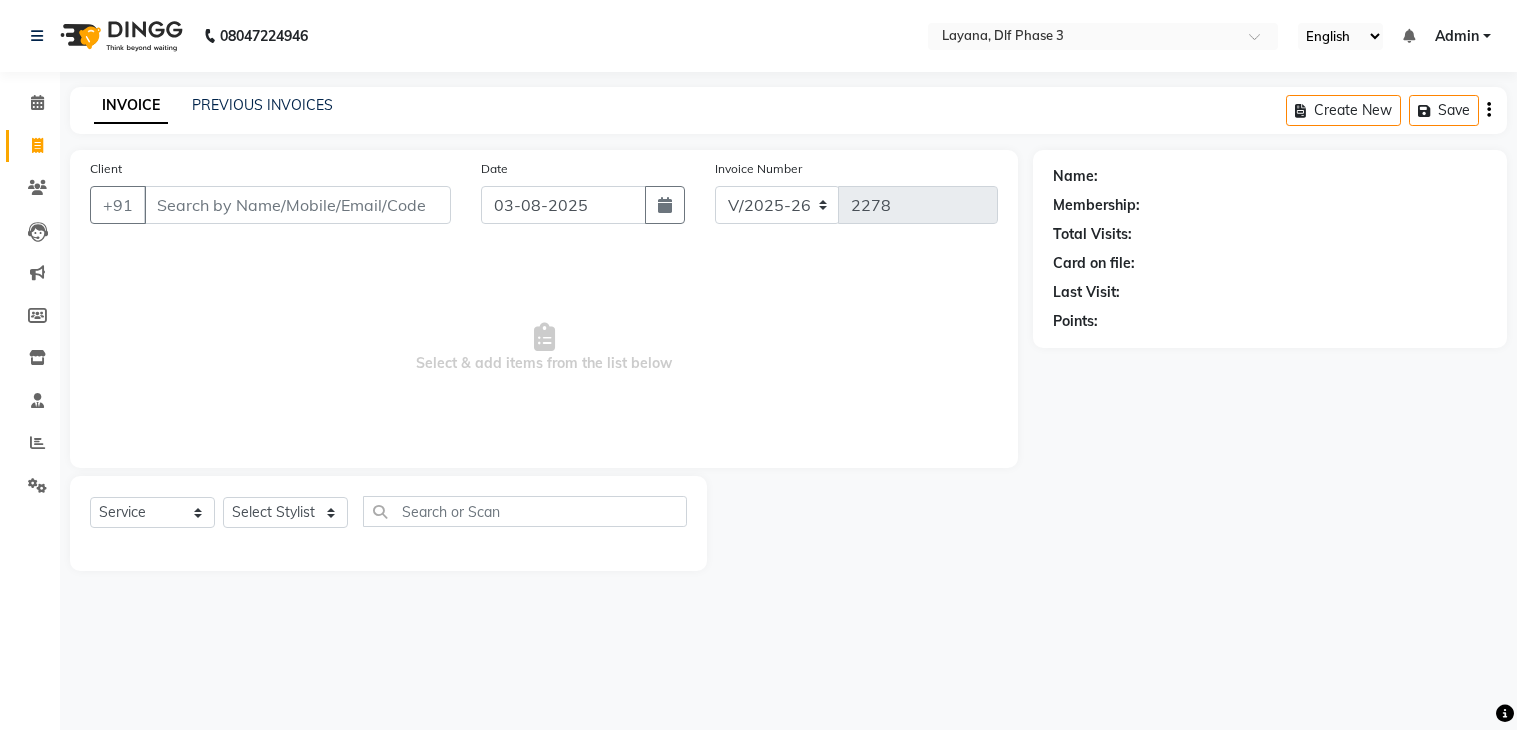 select on "6973" 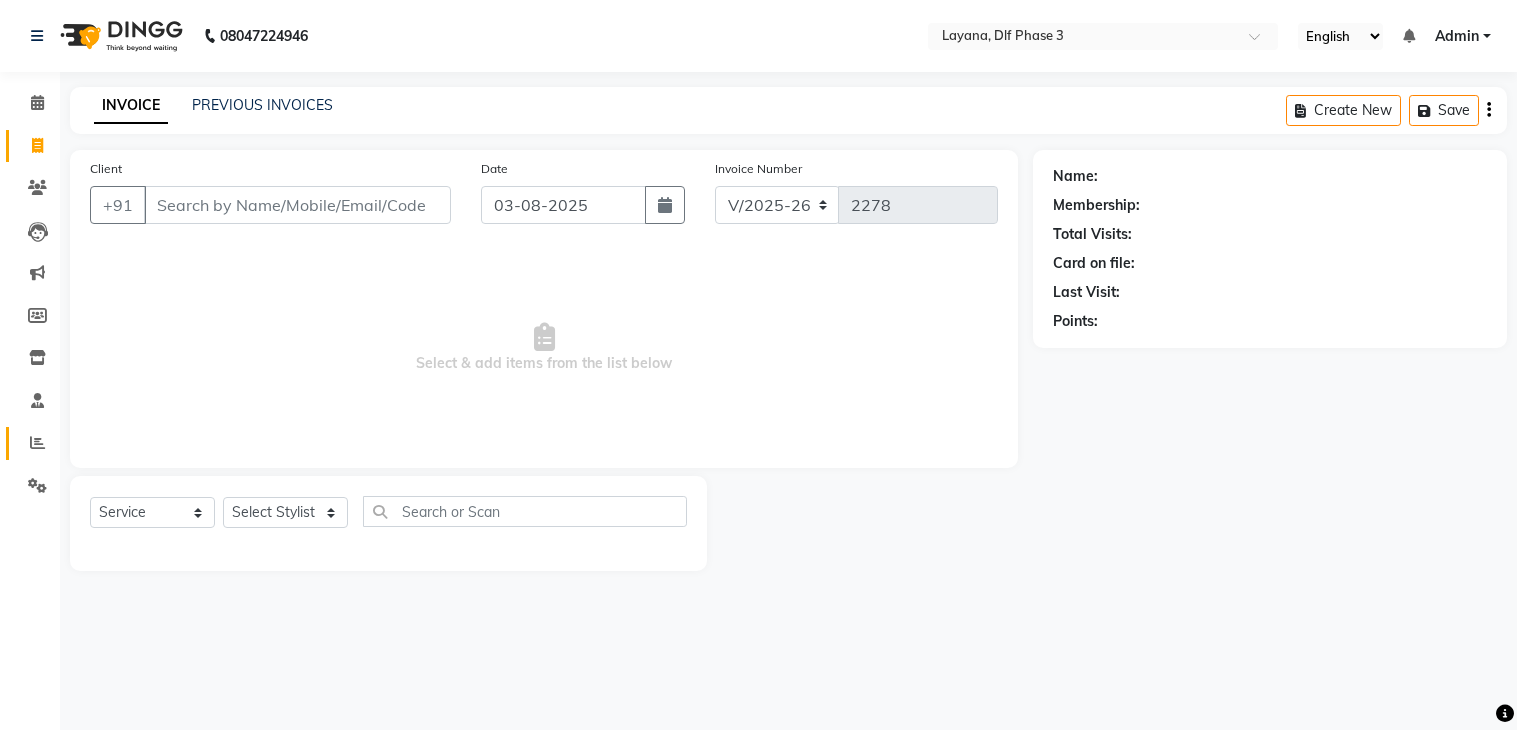 scroll, scrollTop: 0, scrollLeft: 0, axis: both 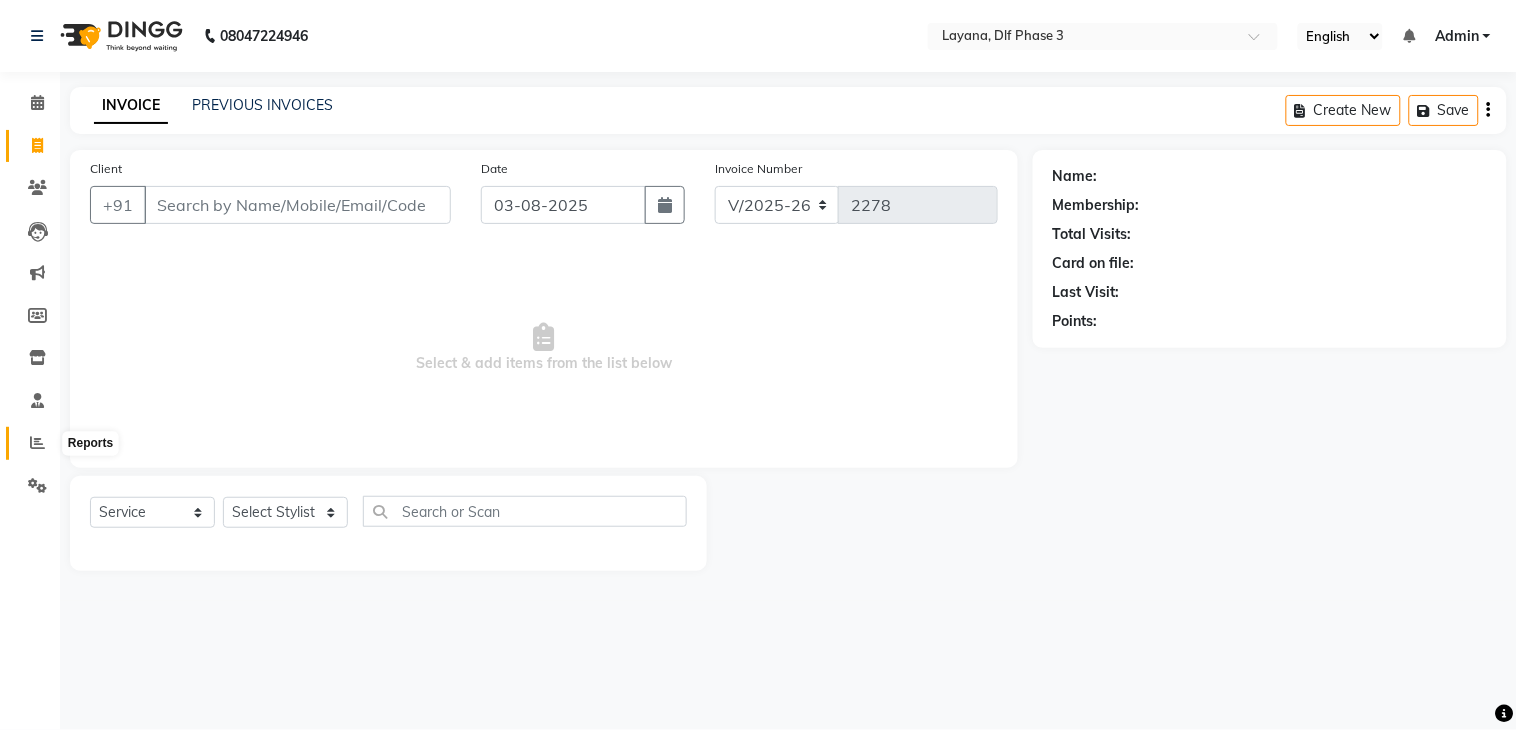 click 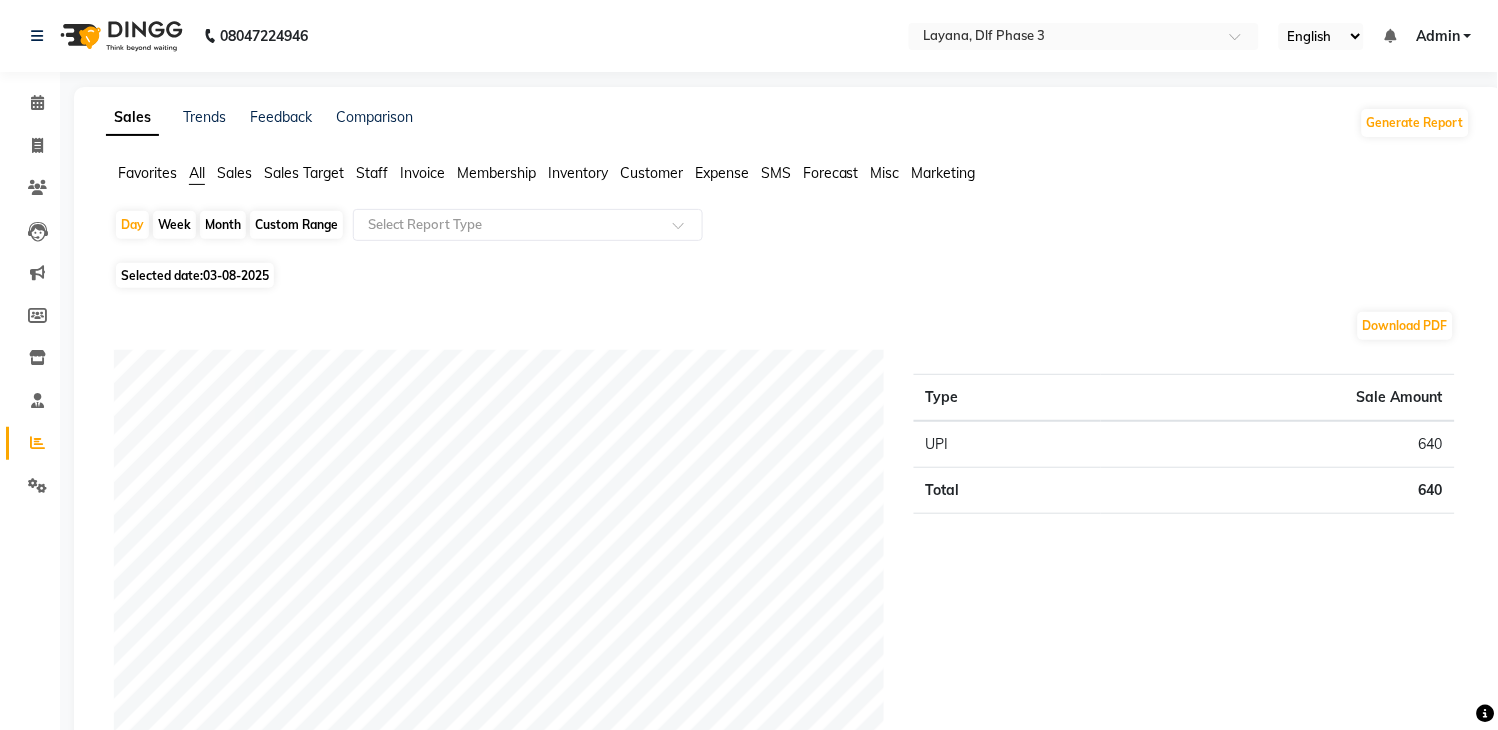 scroll, scrollTop: 638, scrollLeft: 0, axis: vertical 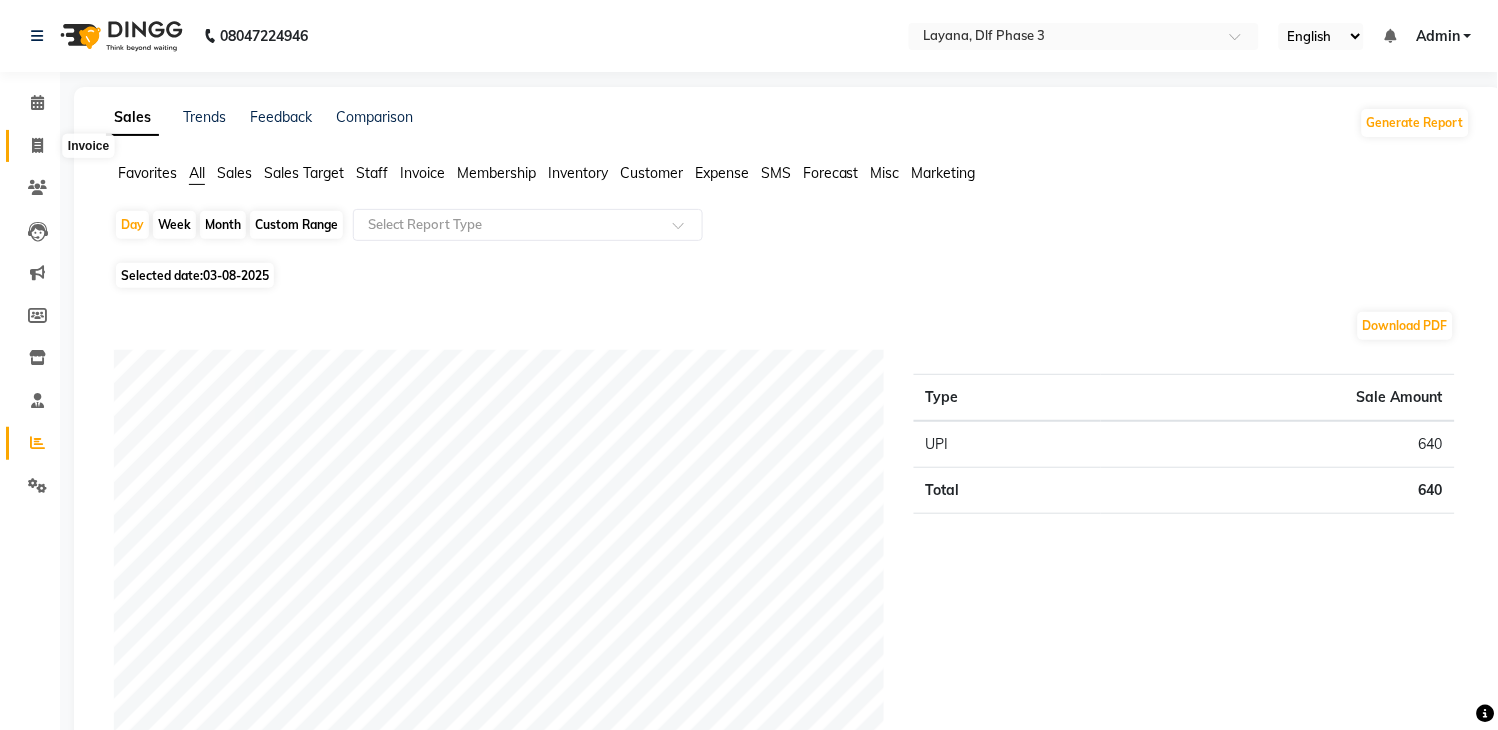 click 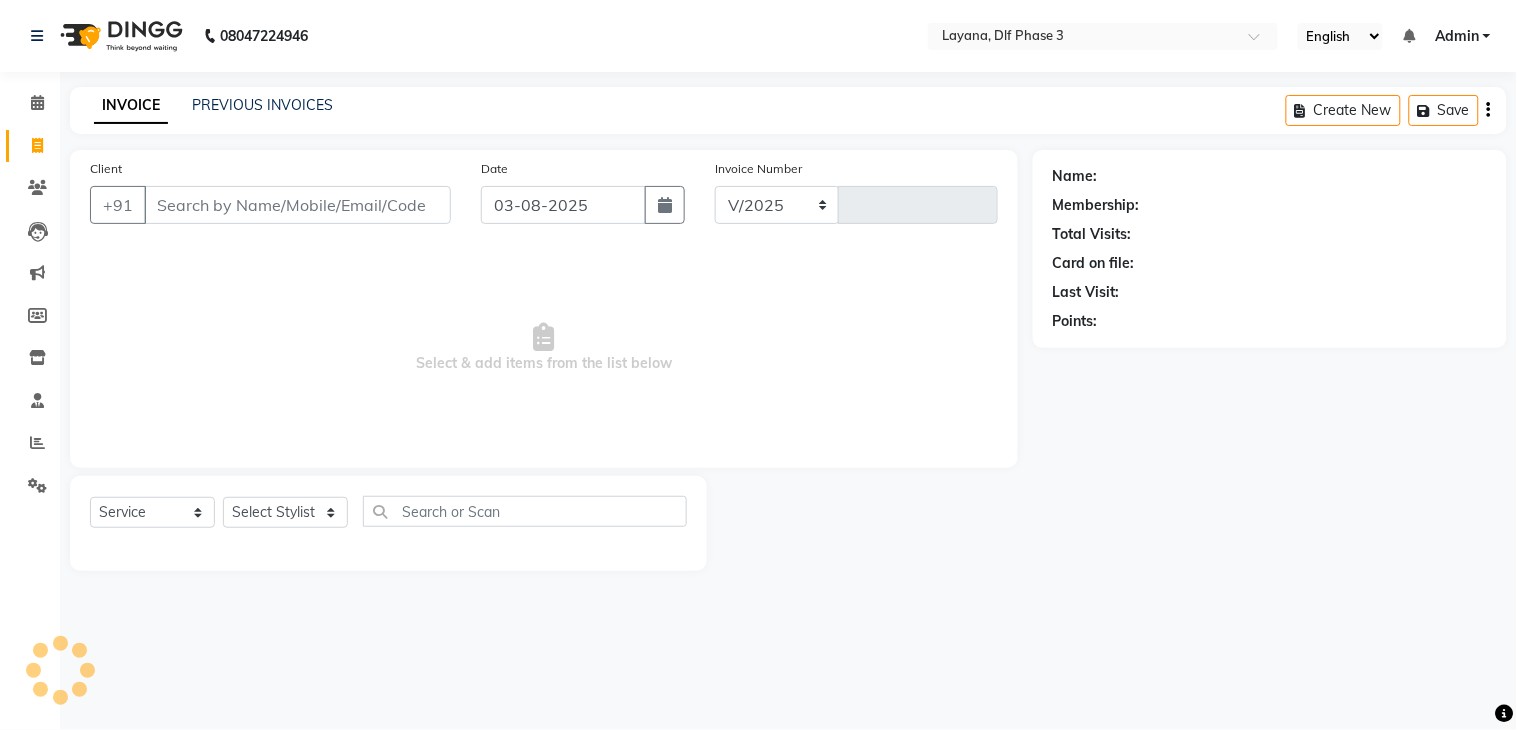 select on "6973" 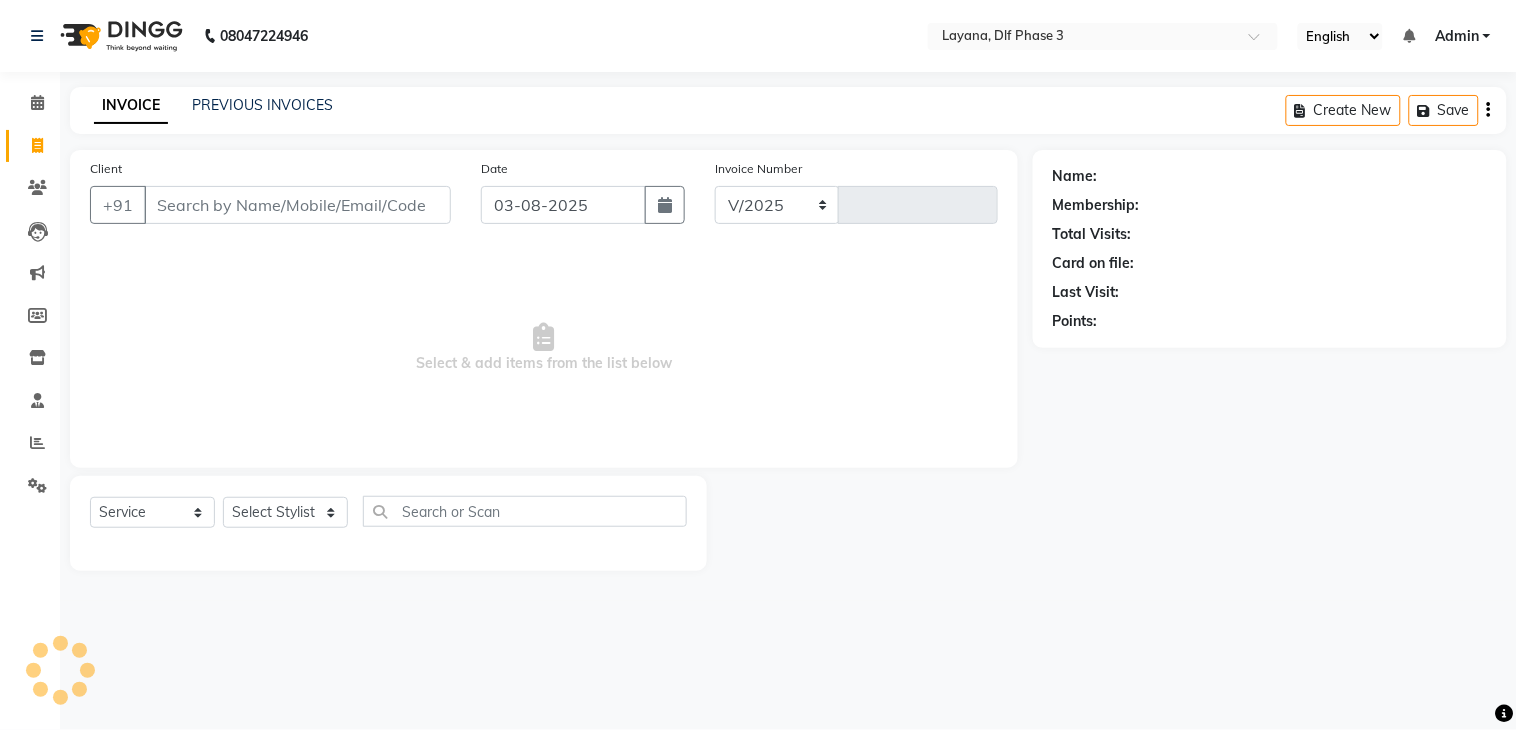type on "2278" 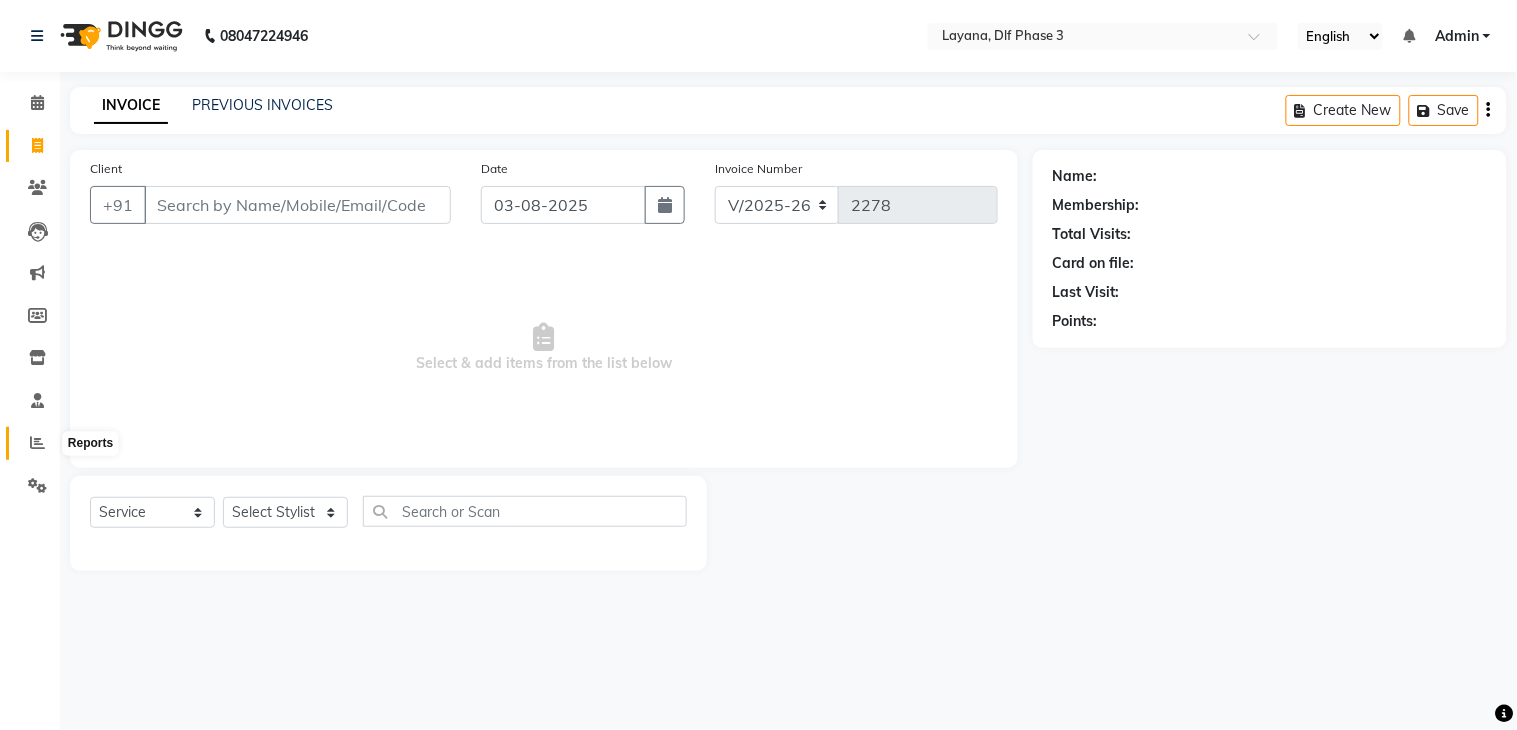 click 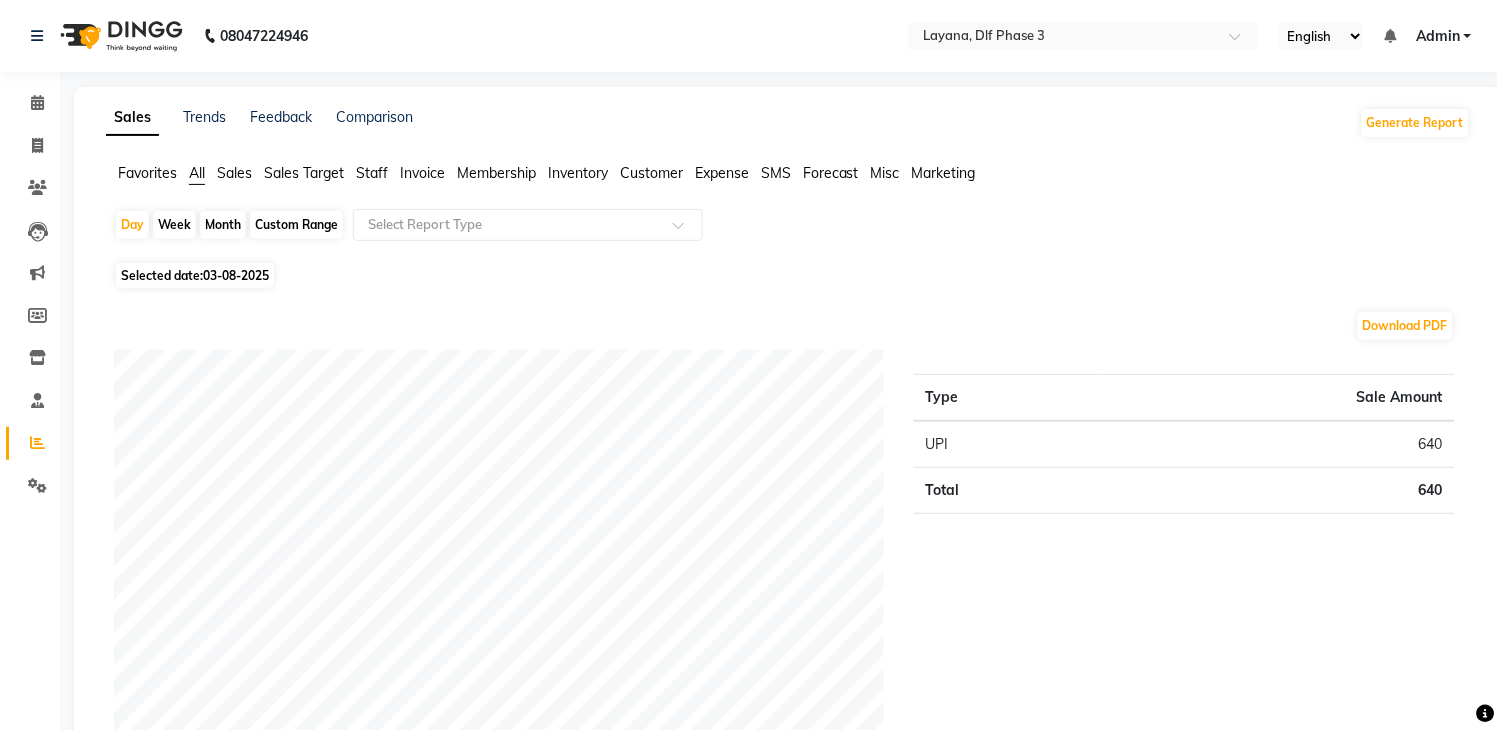 click on "Month" 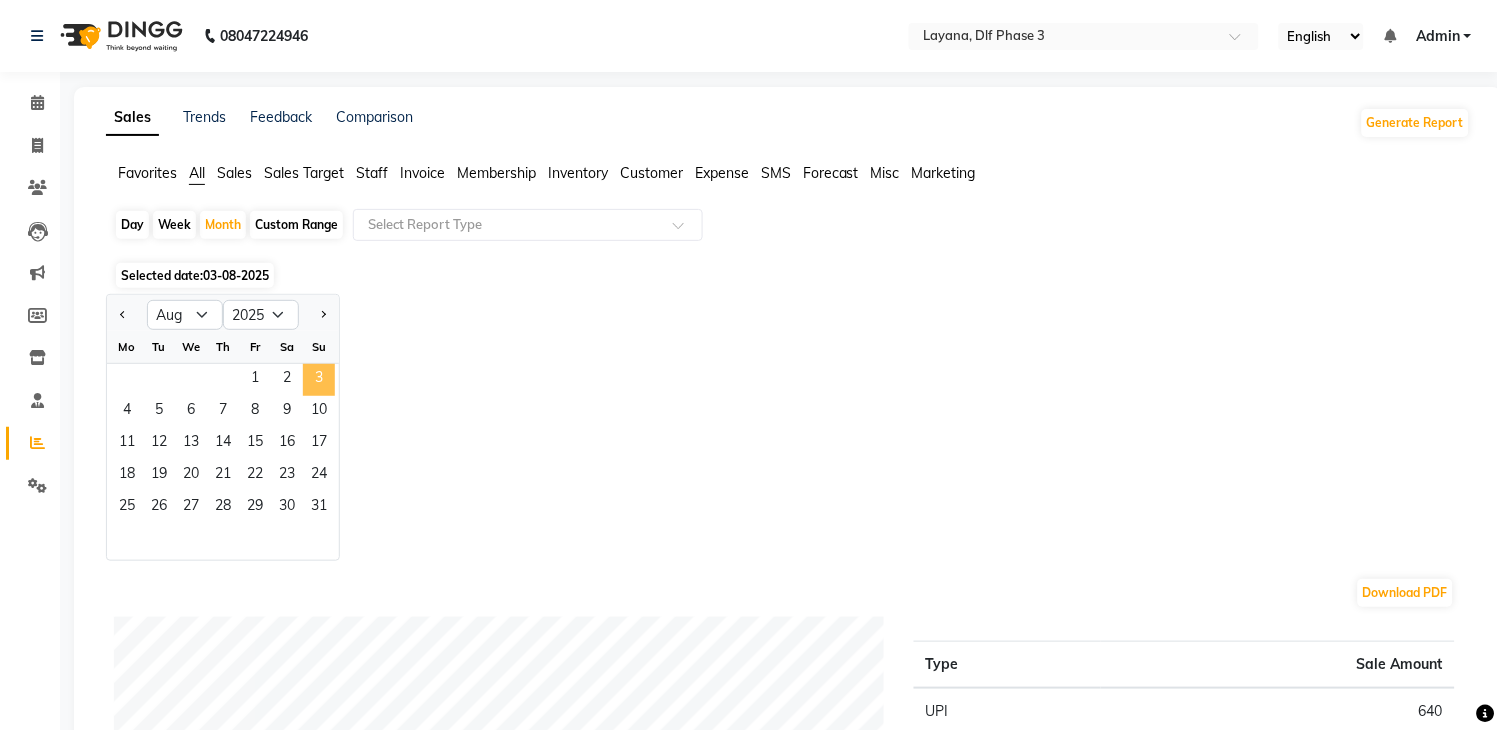 click on "3" 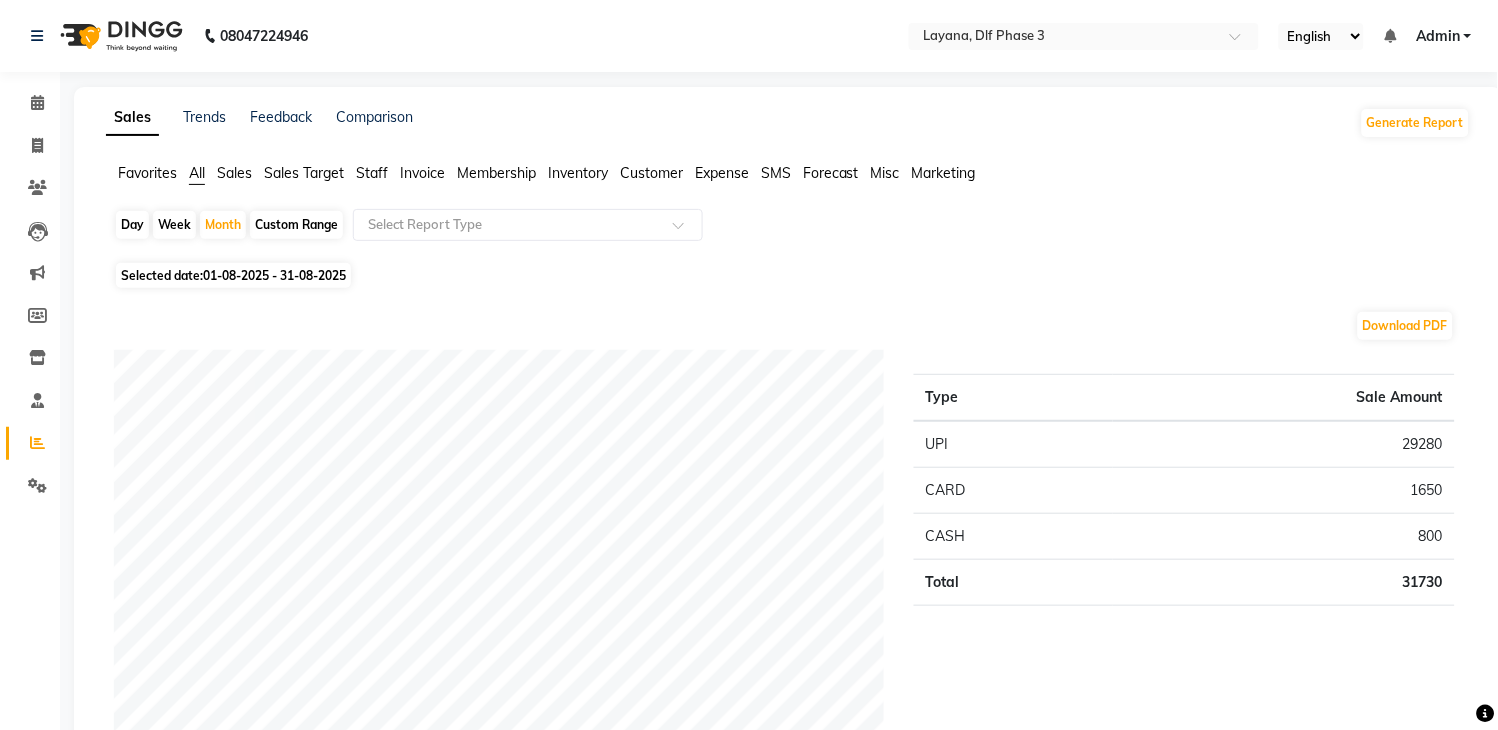 scroll, scrollTop: 638, scrollLeft: 0, axis: vertical 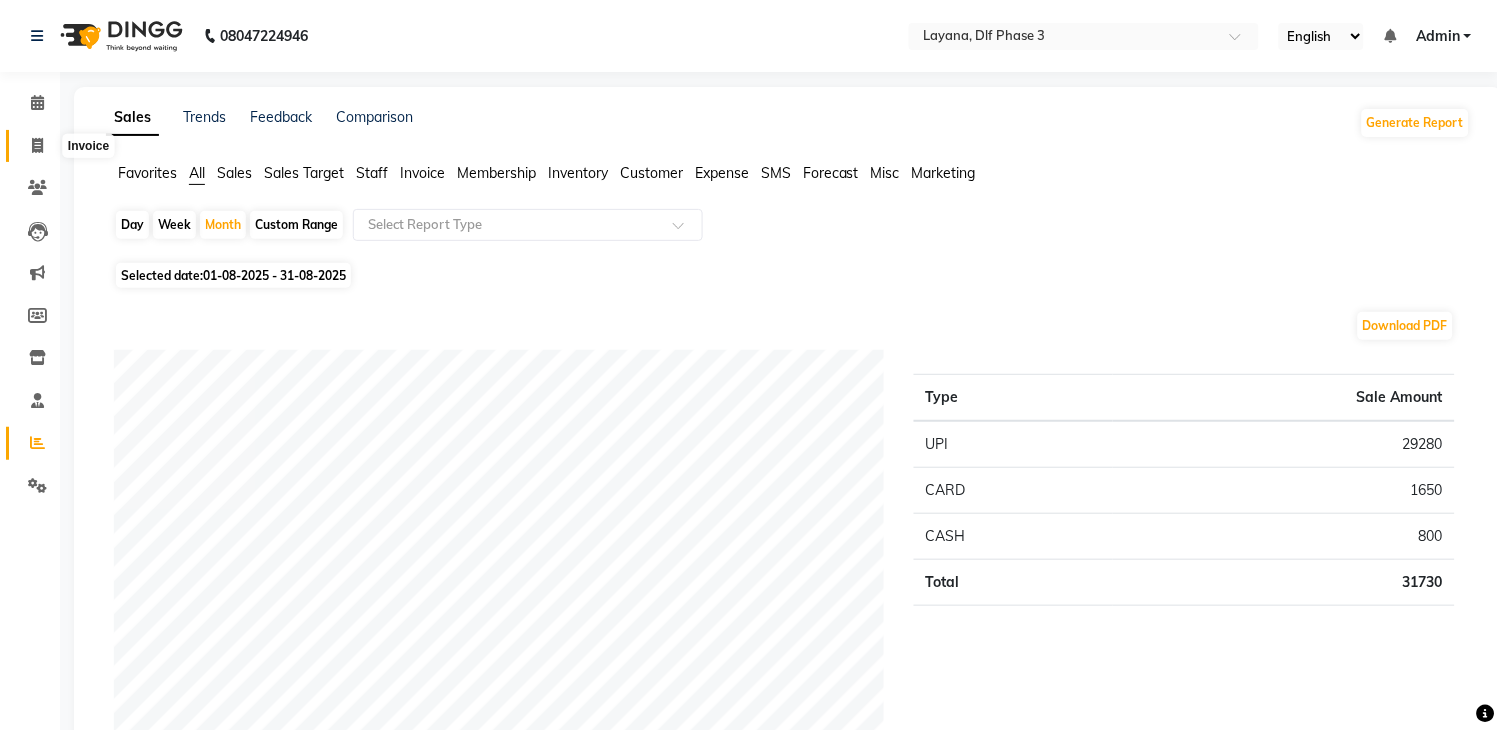 click 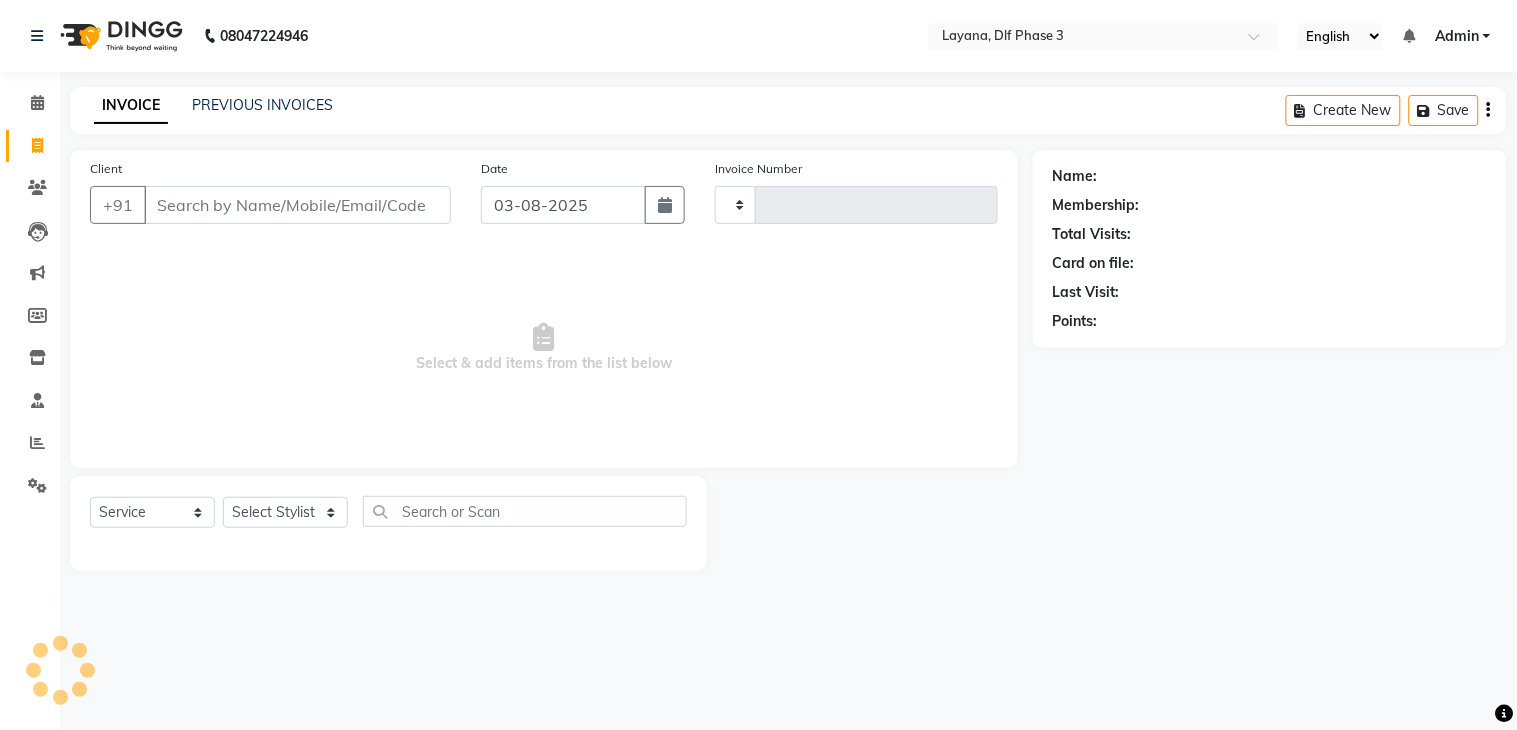 type on "2278" 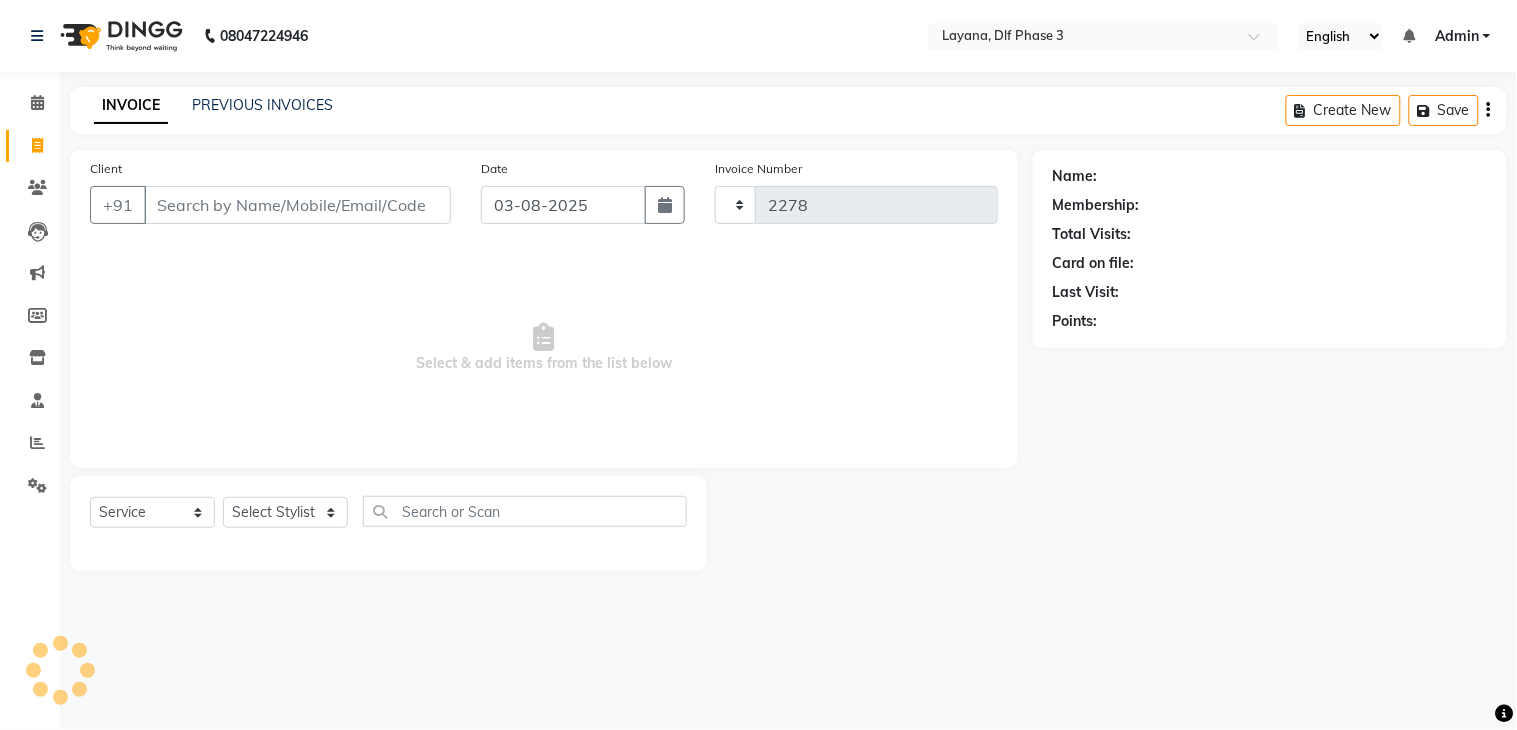 select on "6973" 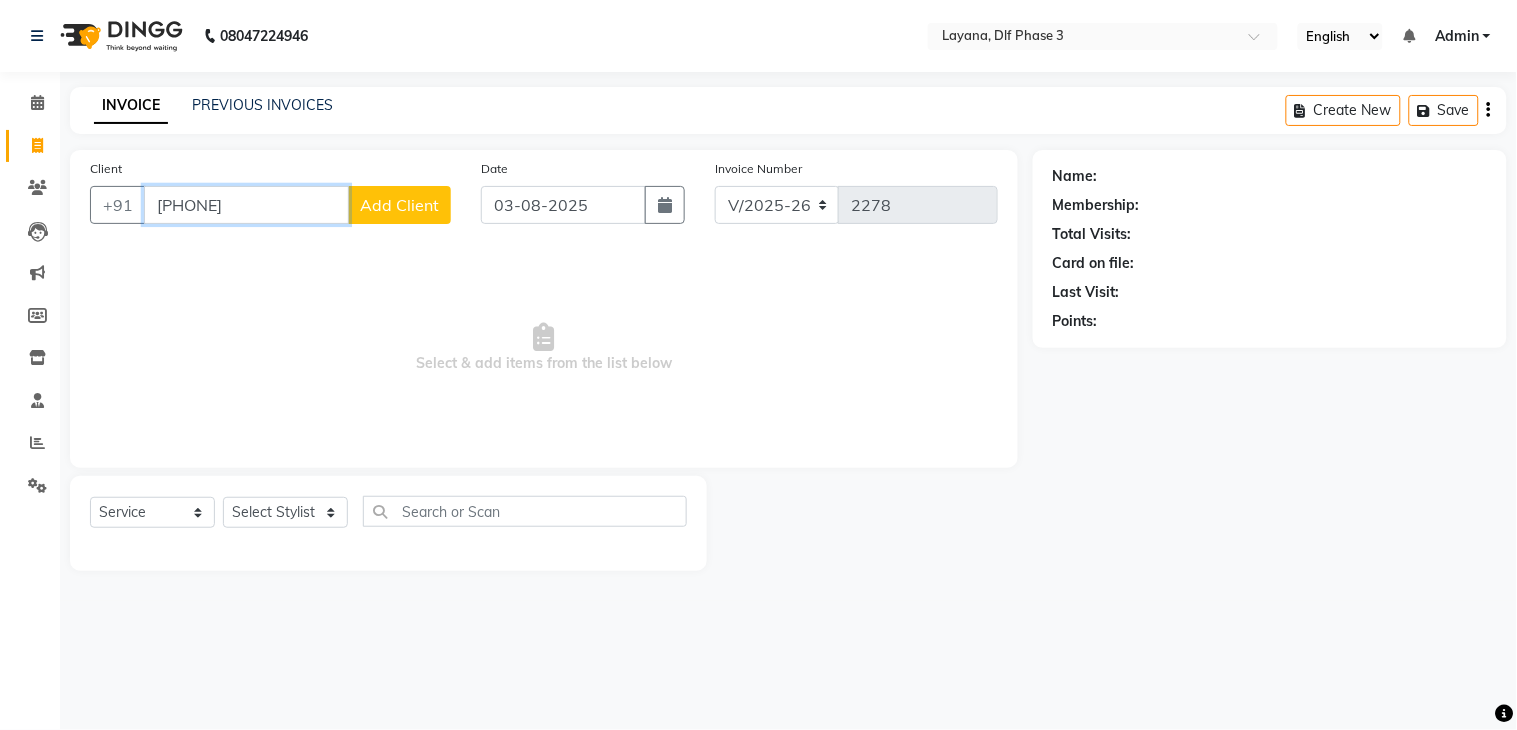 type on "[PHONE]" 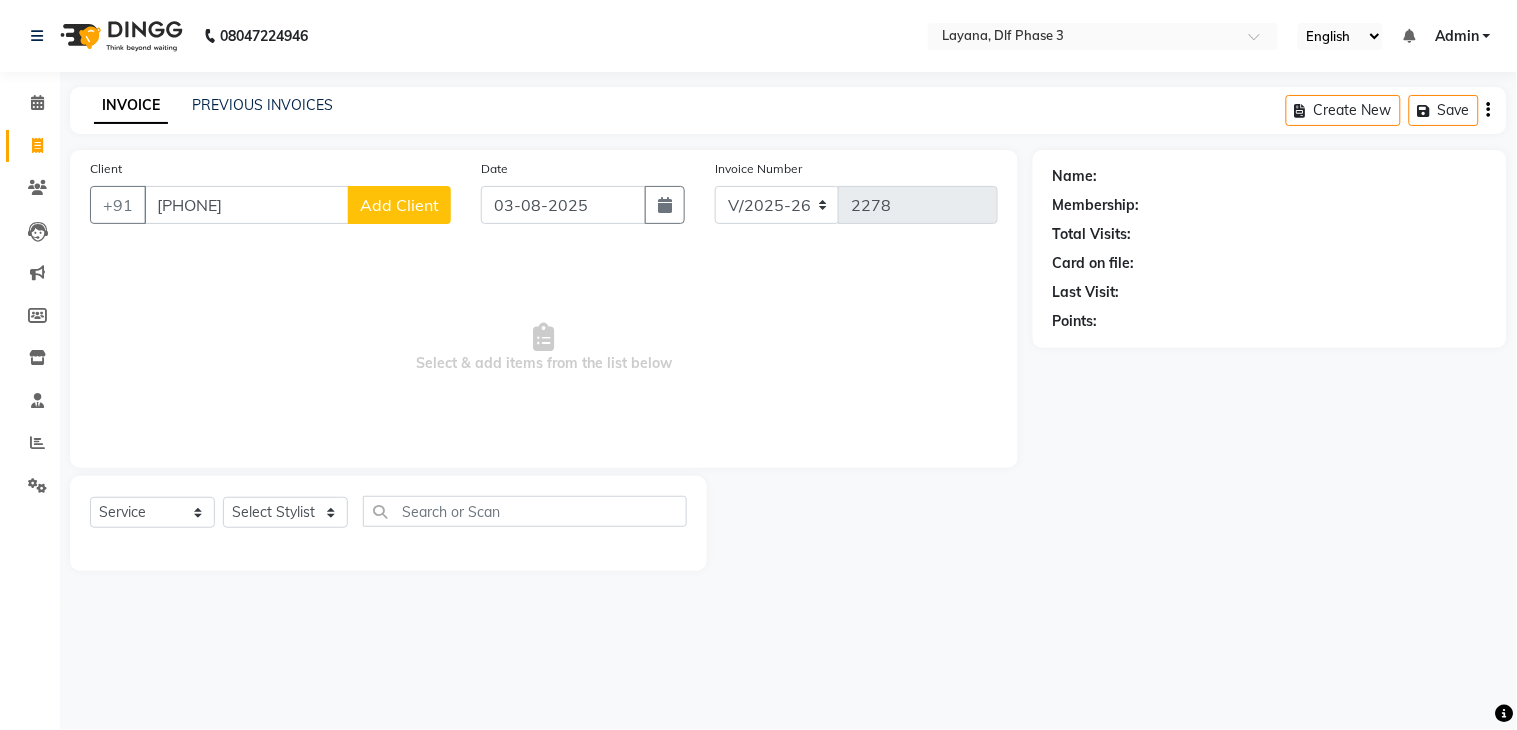 click on "Add Client" 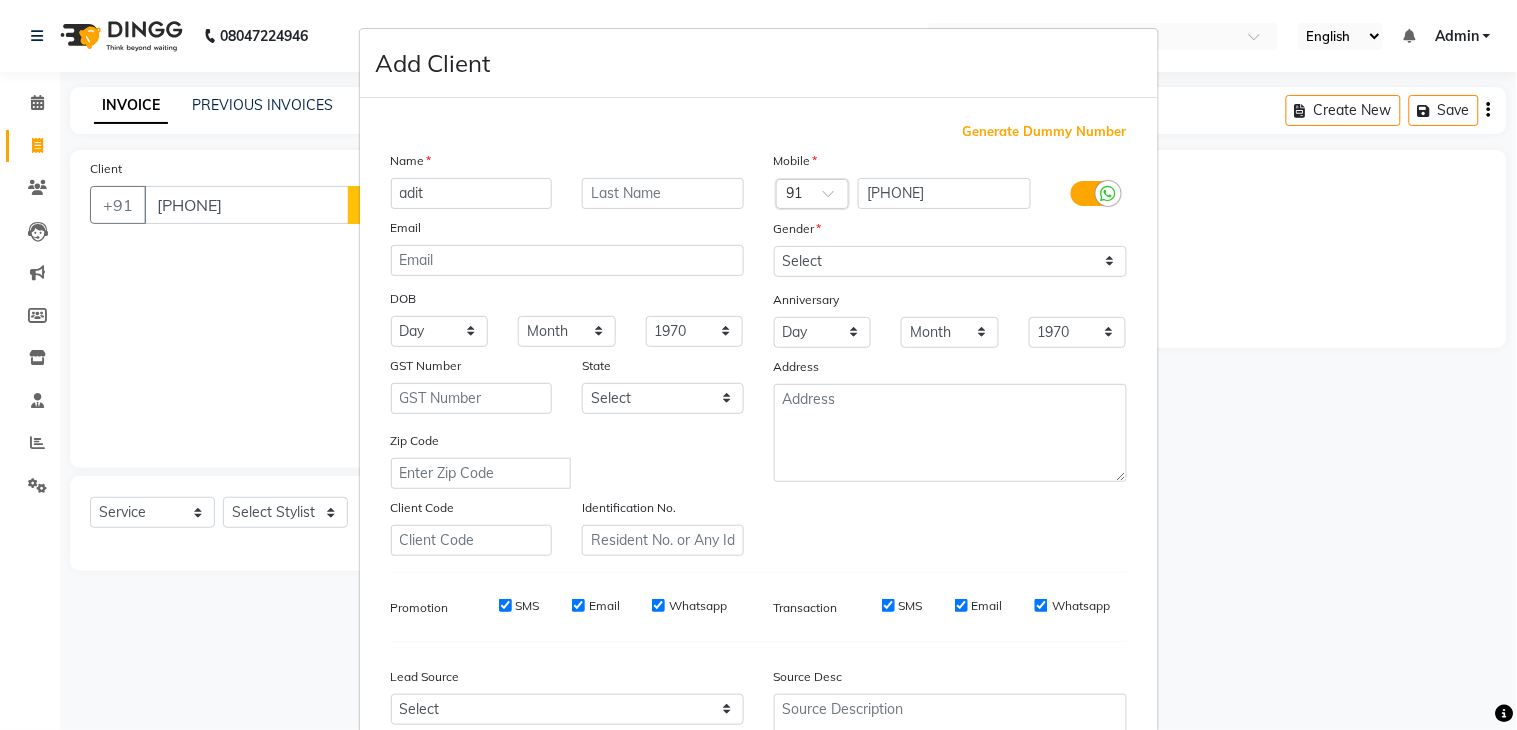 type on "adit" 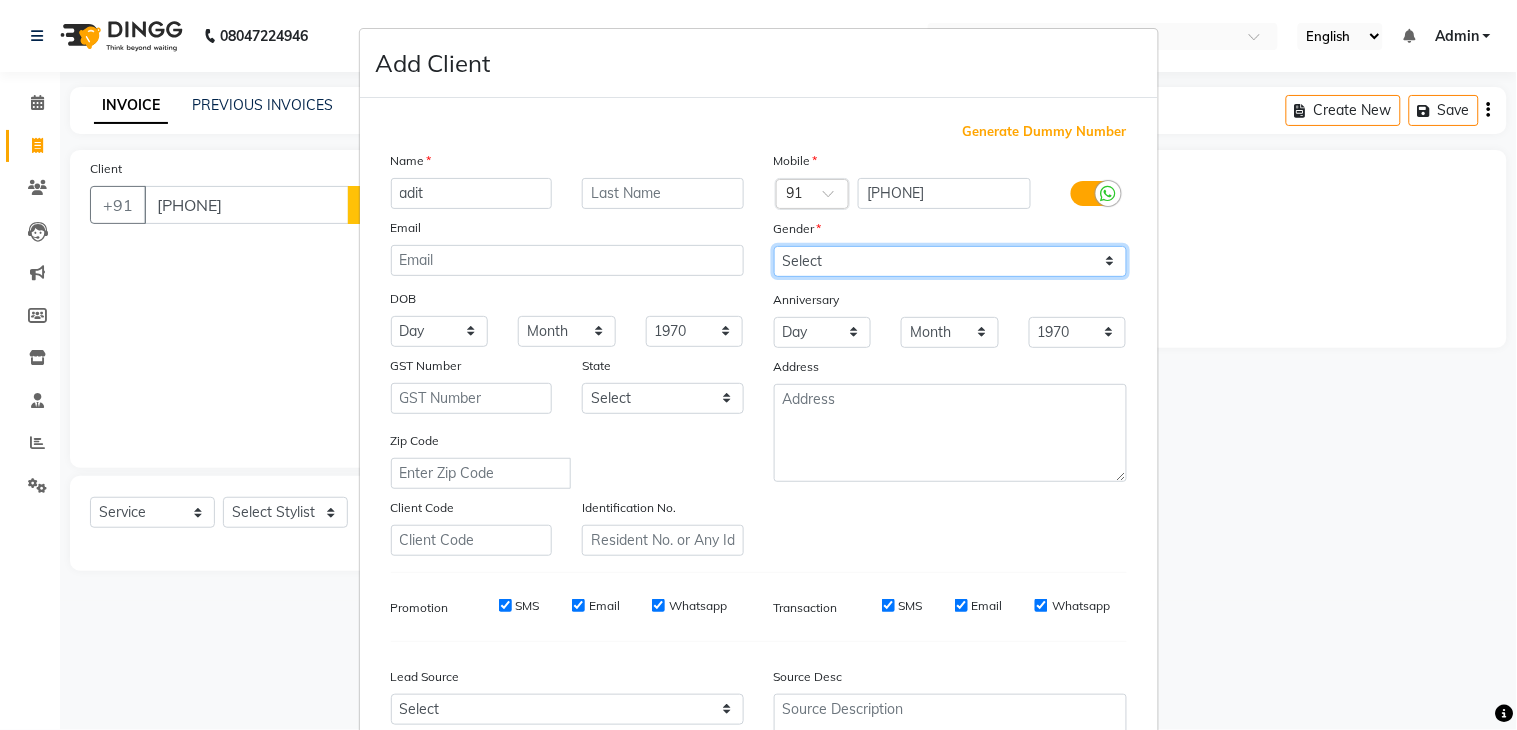 click on "Select Male Female Other Prefer Not To Say" at bounding box center [950, 261] 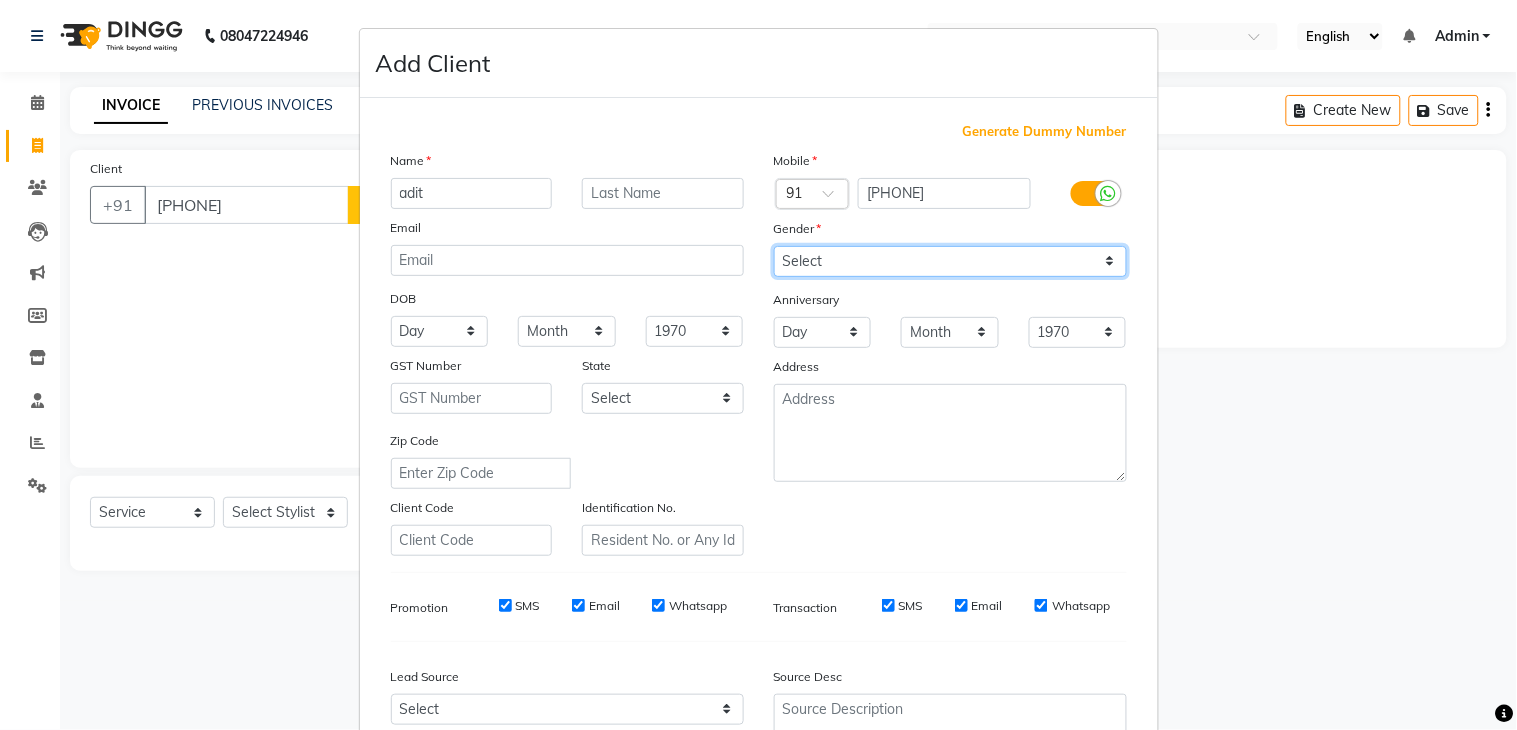 select on "female" 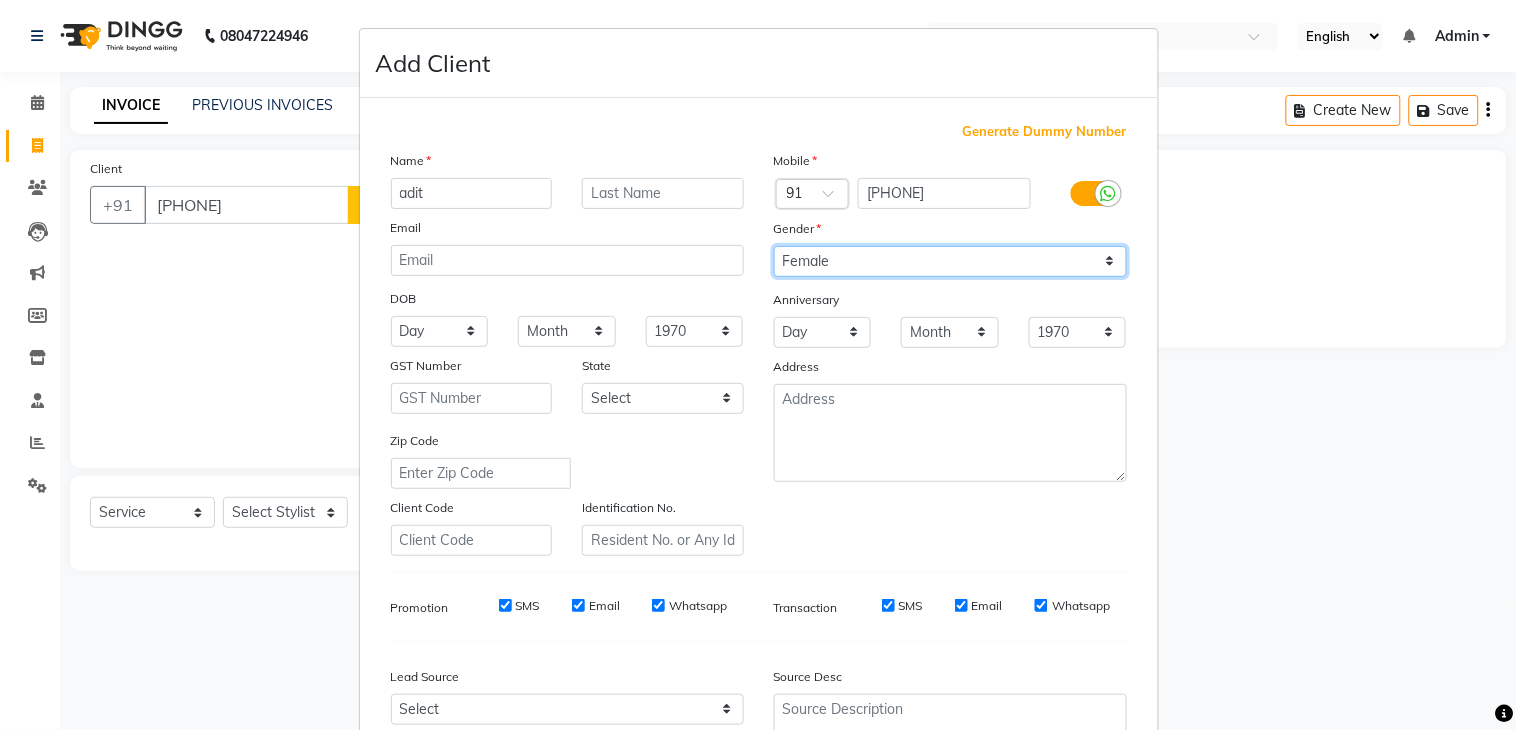 click on "Select Male Female Other Prefer Not To Say" at bounding box center [950, 261] 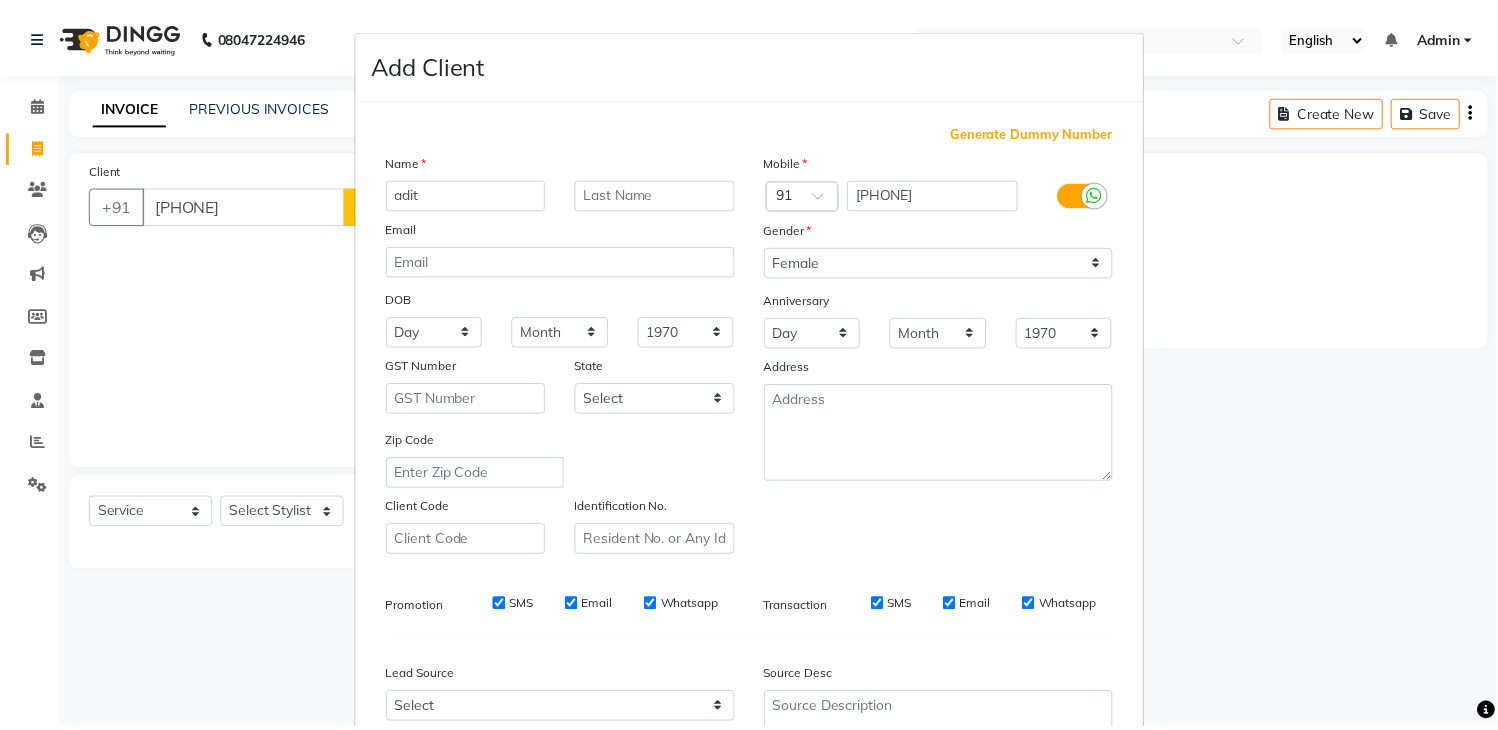 scroll, scrollTop: 194, scrollLeft: 0, axis: vertical 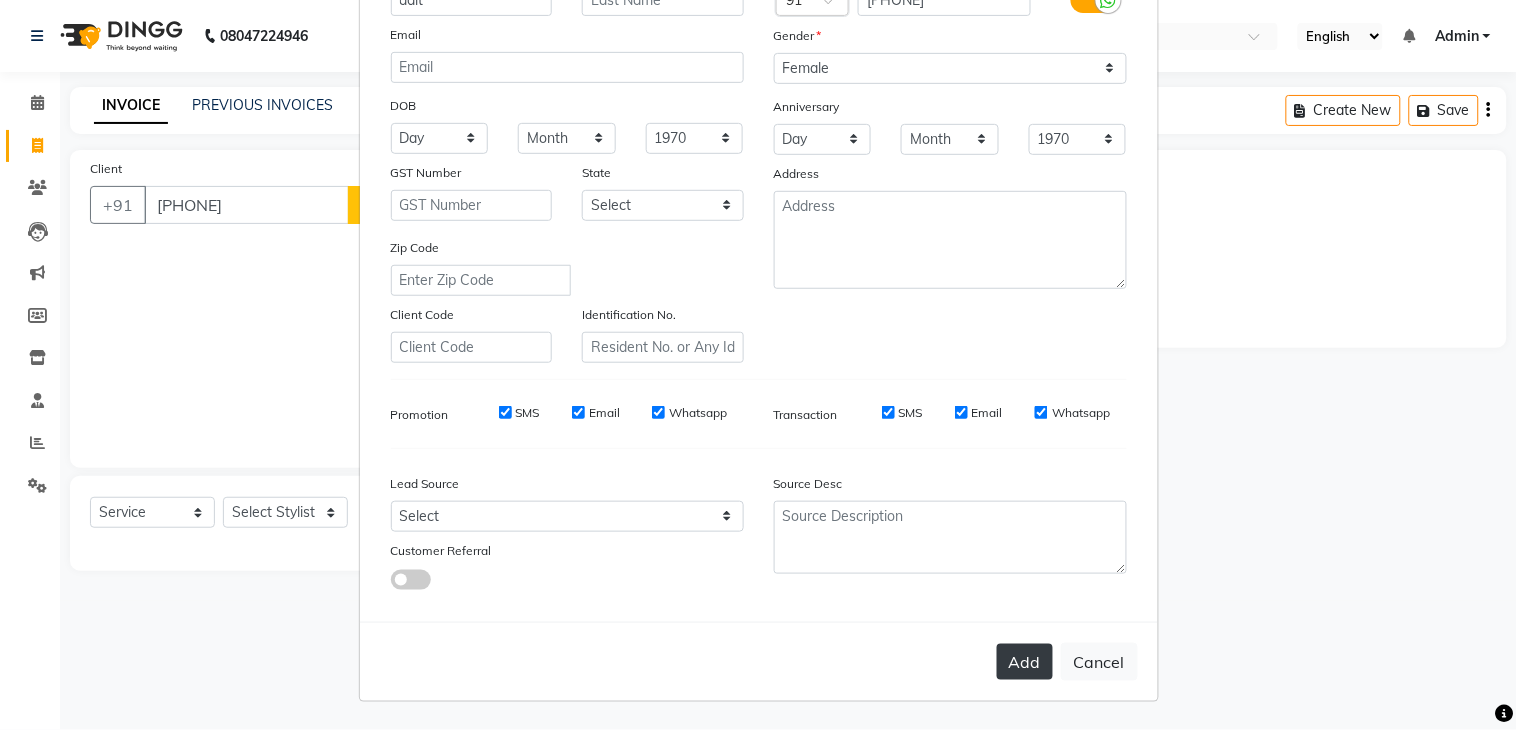 click on "Add" at bounding box center (1025, 662) 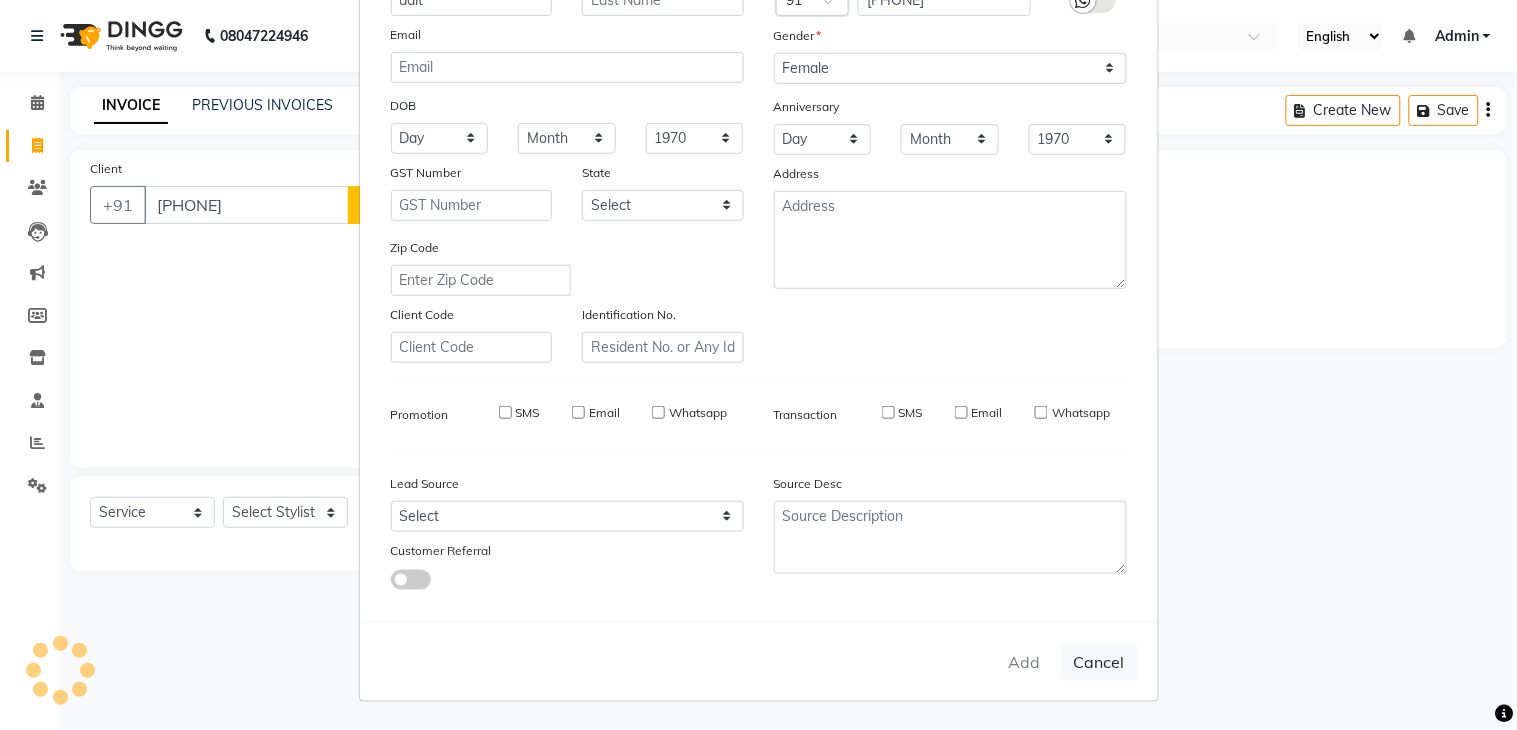 type 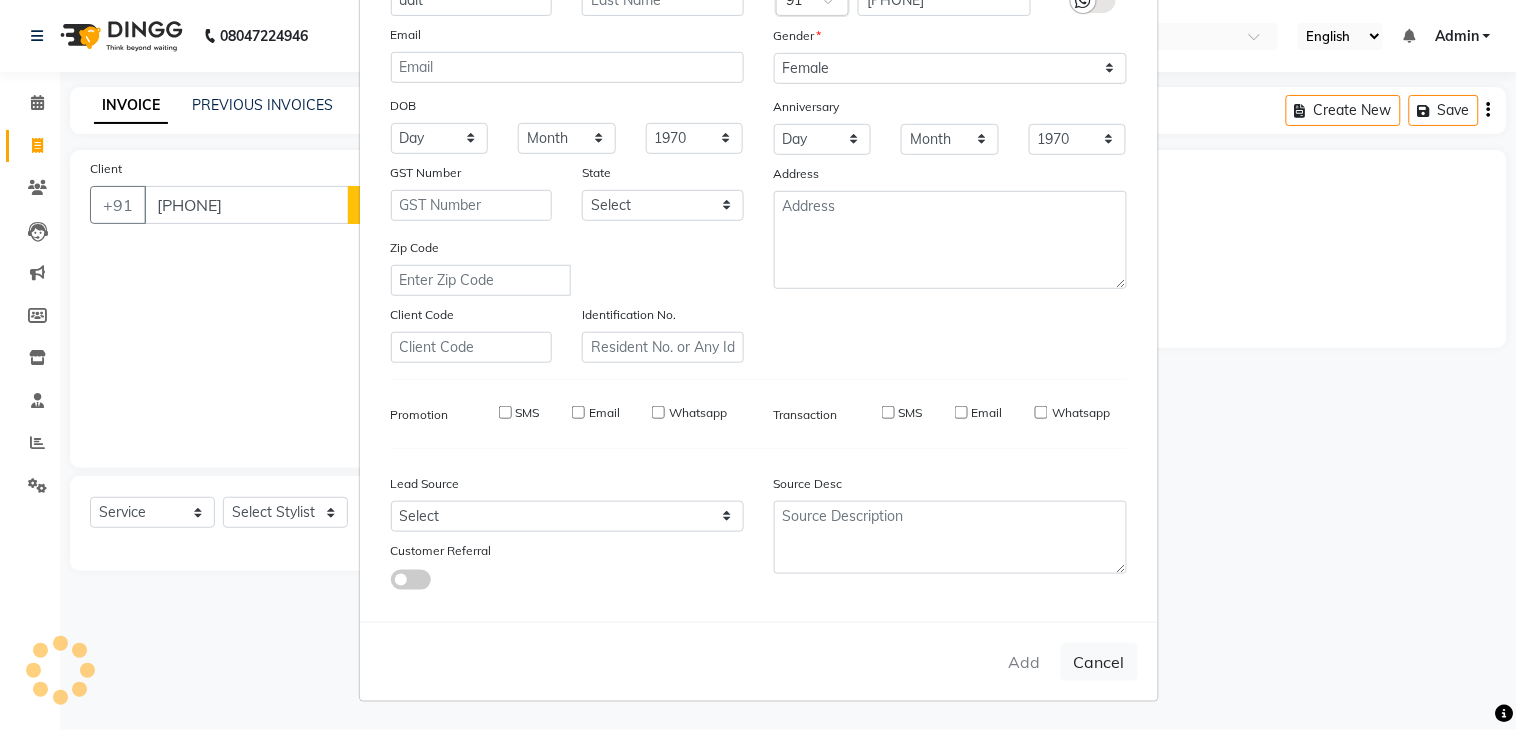 select 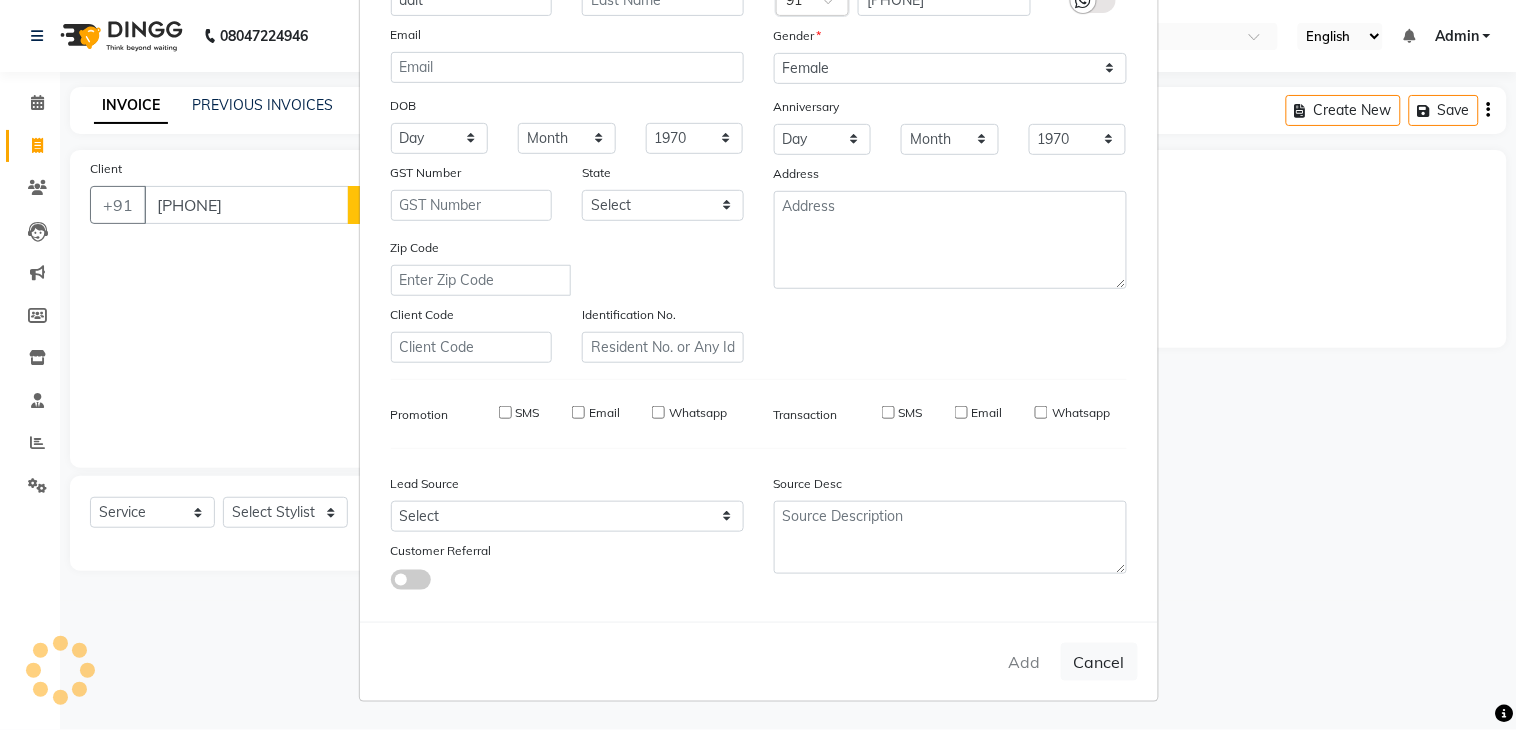 select 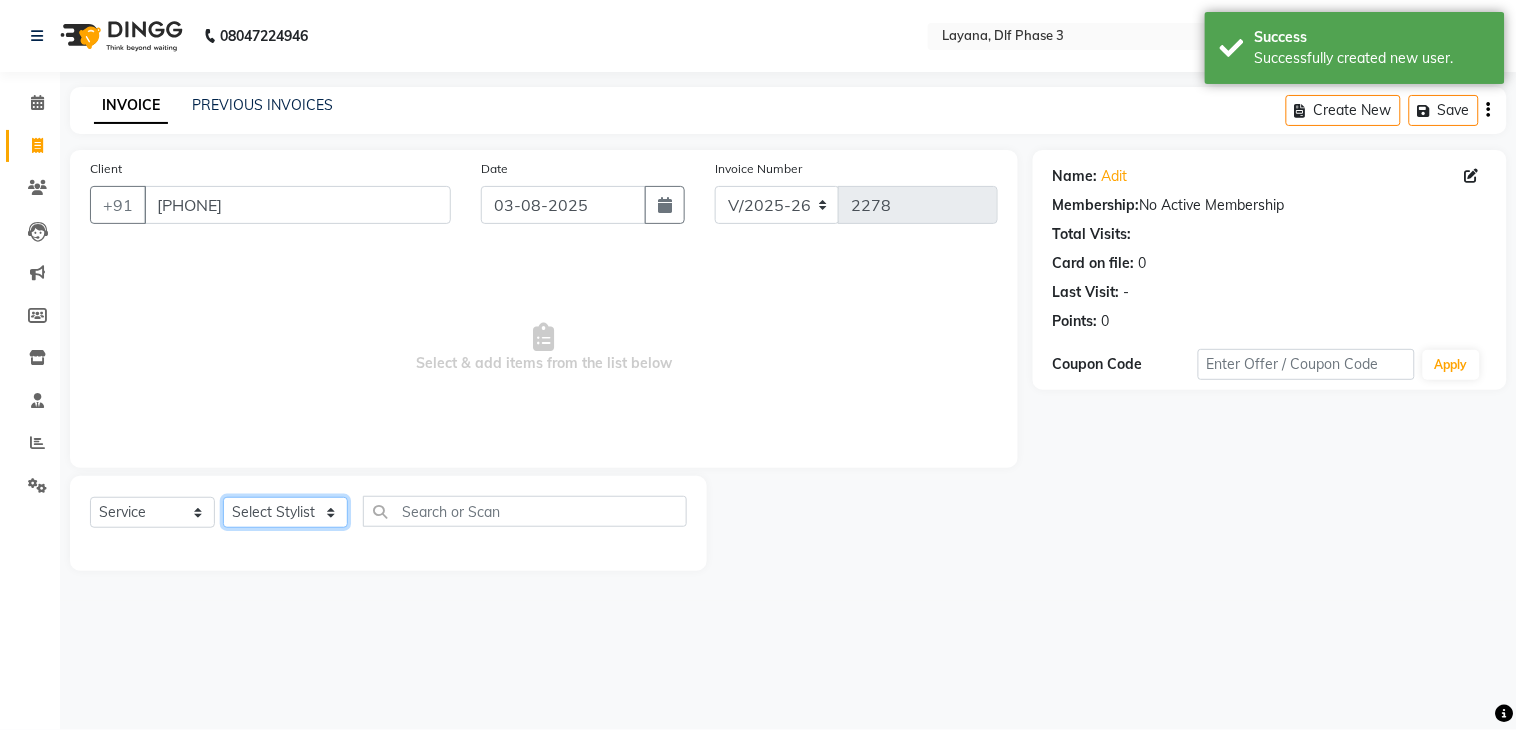click on "Select Stylist [FIRST] [FIRST] [FIRST] [FIRST] [FIRST] [FIRST] [FIRST] [FIRST] [FIRST]" 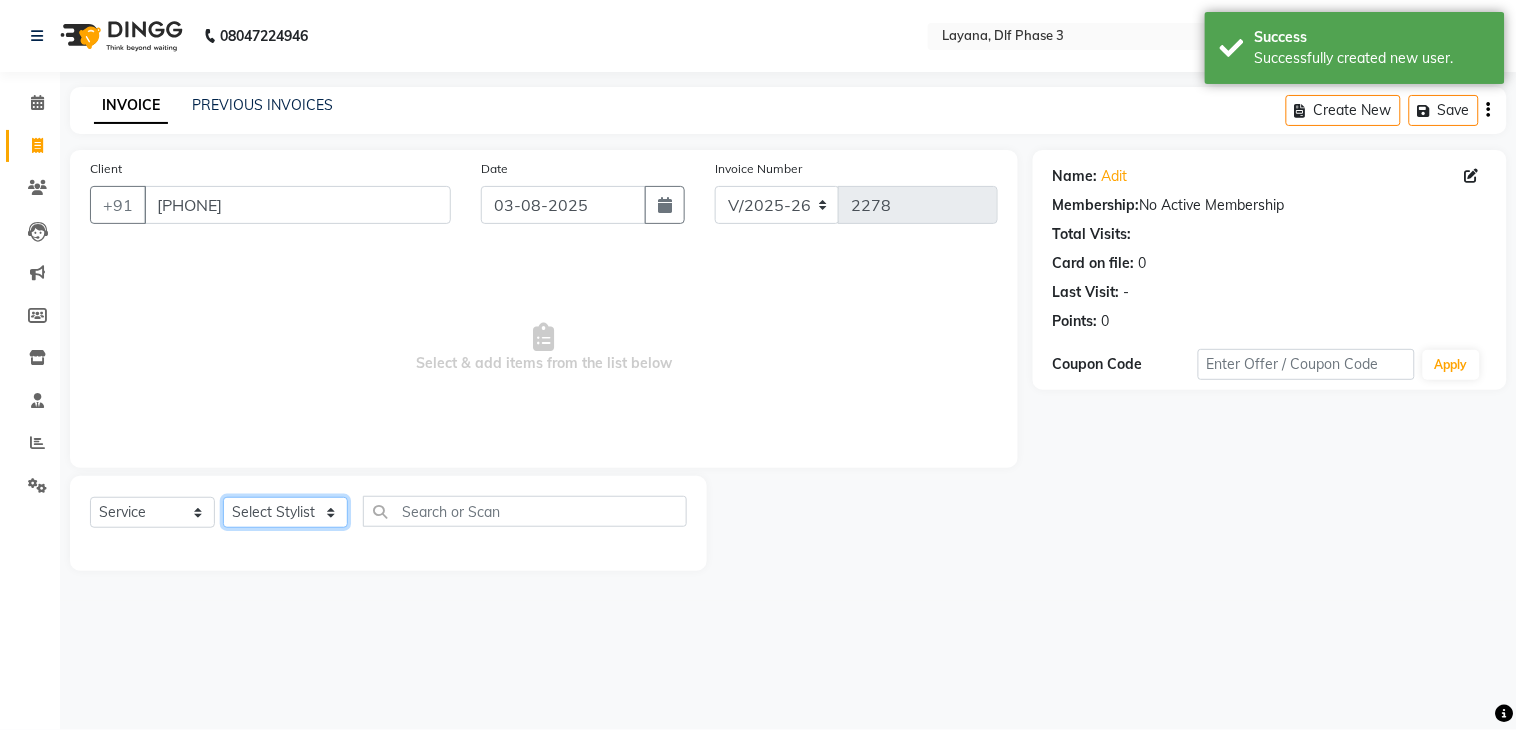 select on "70193" 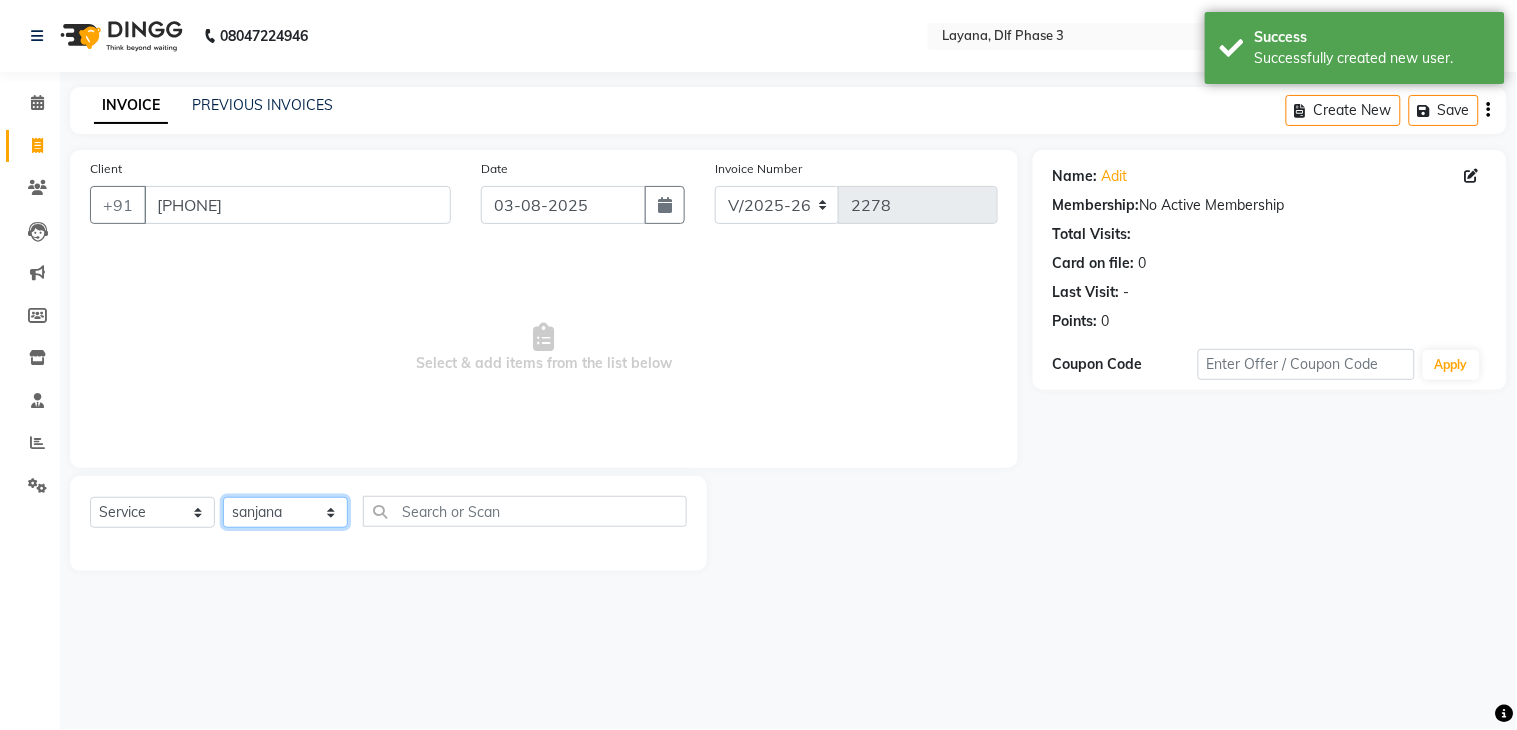 click on "Select Stylist [FIRST] [FIRST] [FIRST] [FIRST] [FIRST] [FIRST] [FIRST] [FIRST] [FIRST]" 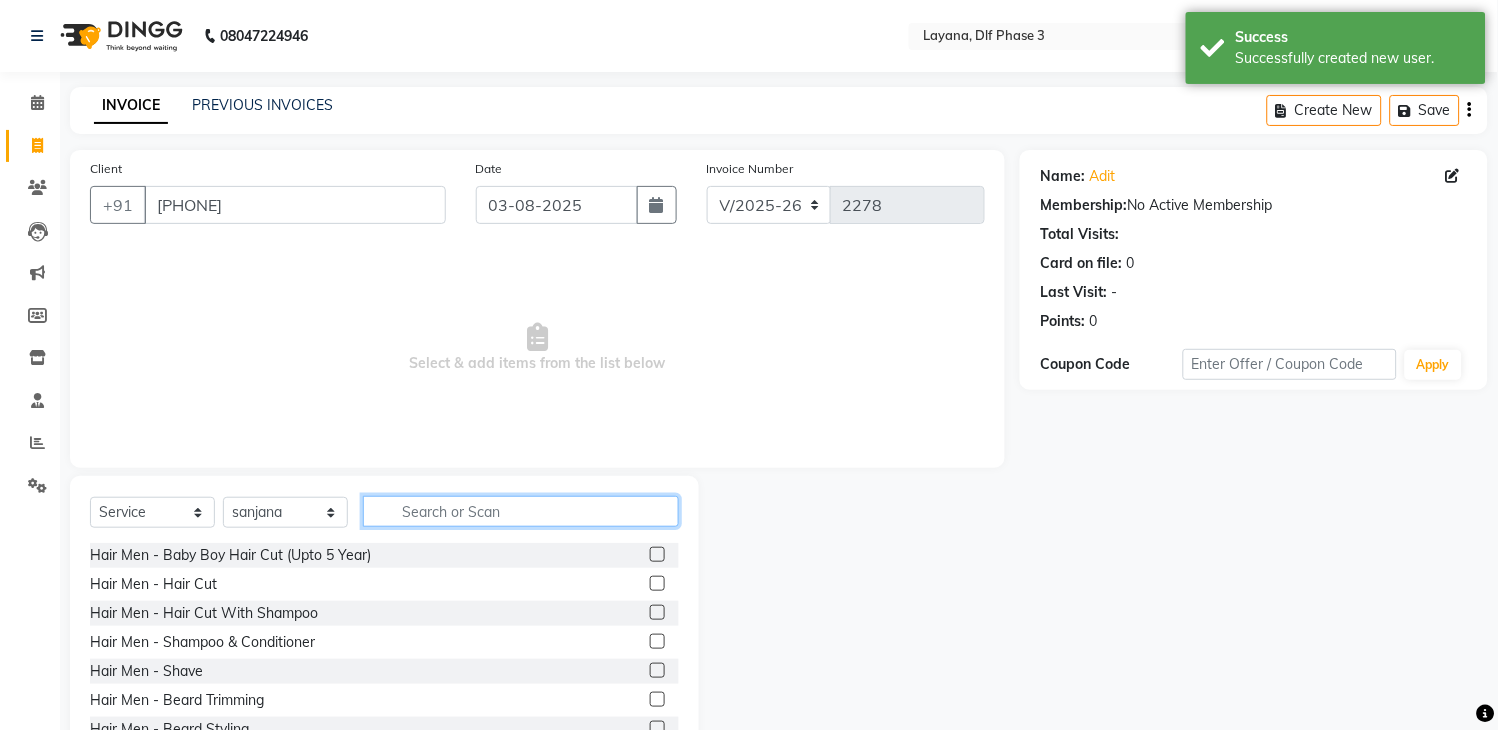 click 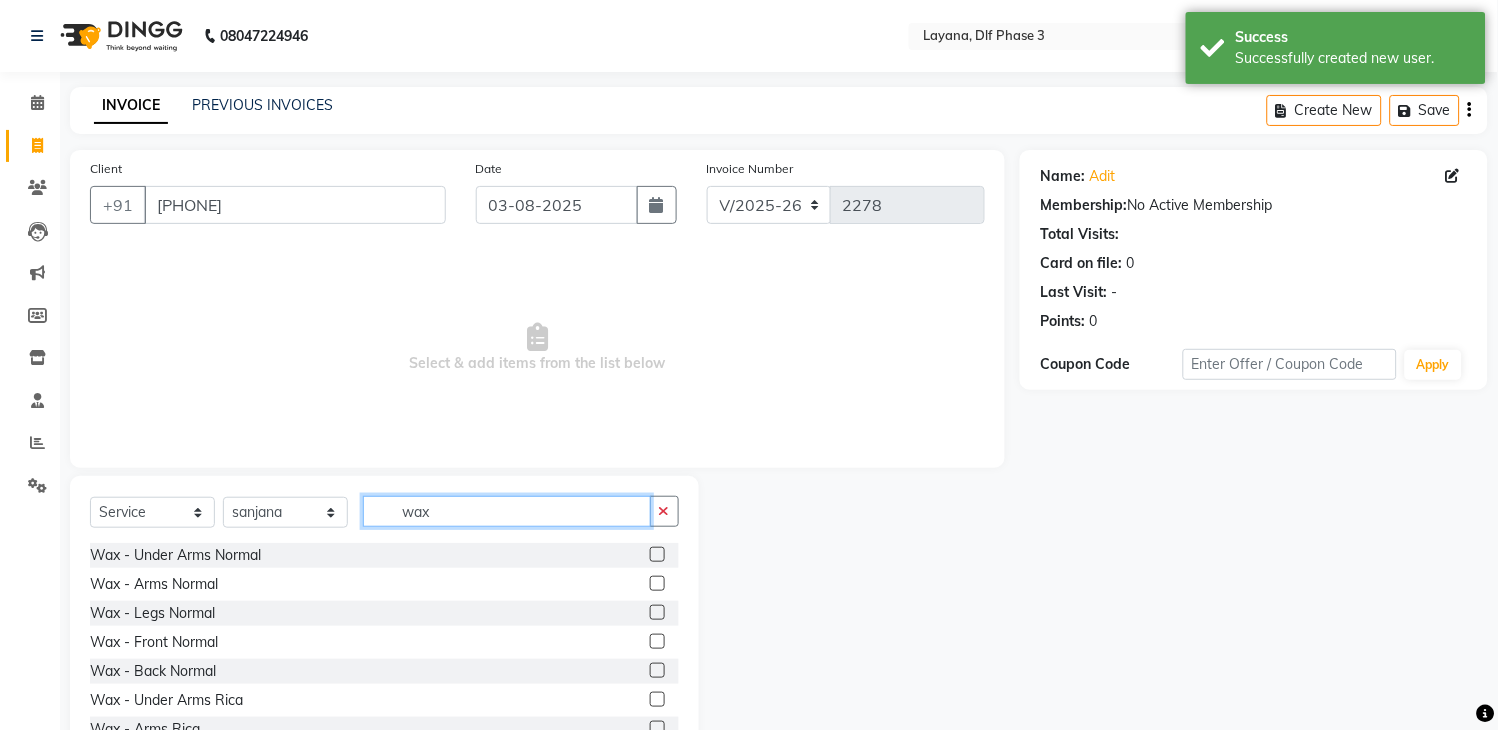type on "wax" 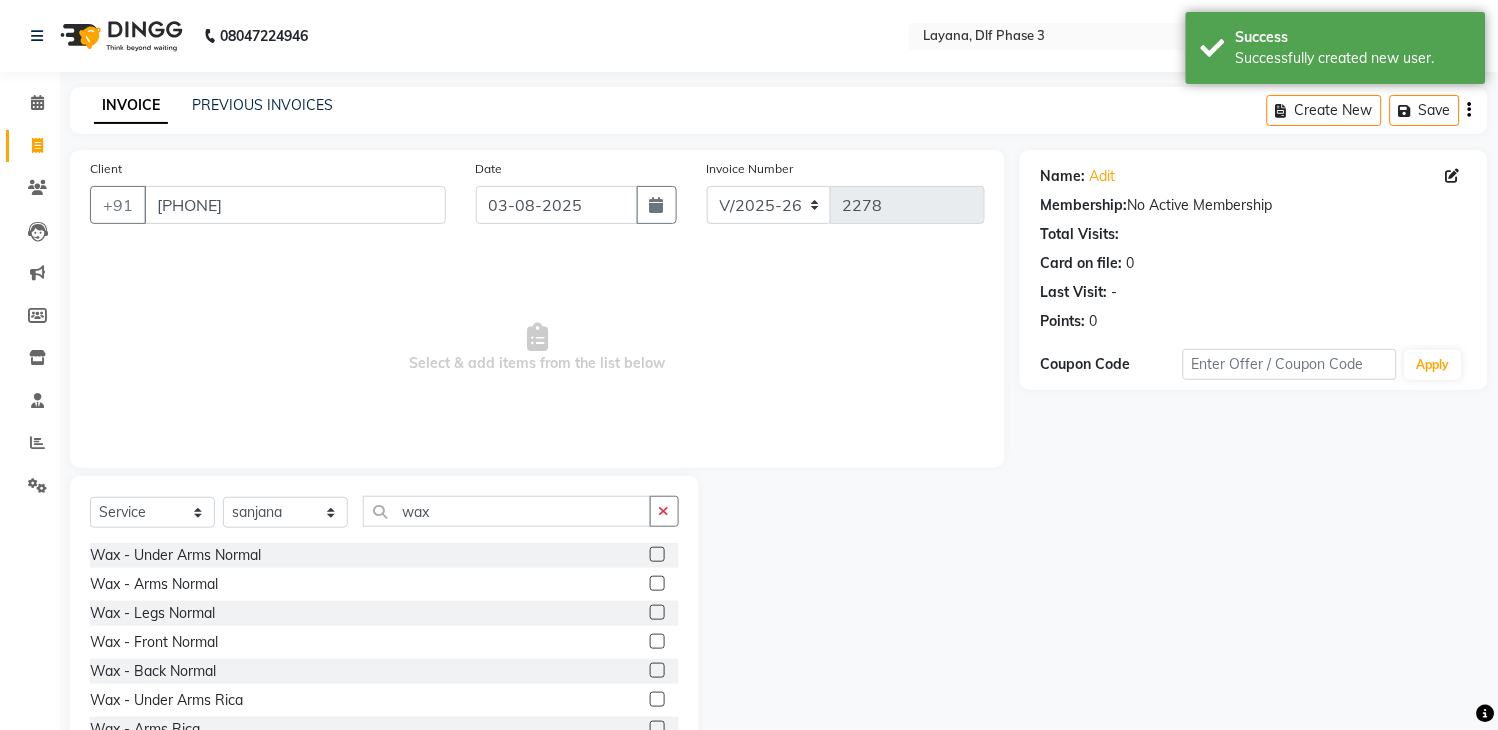 click 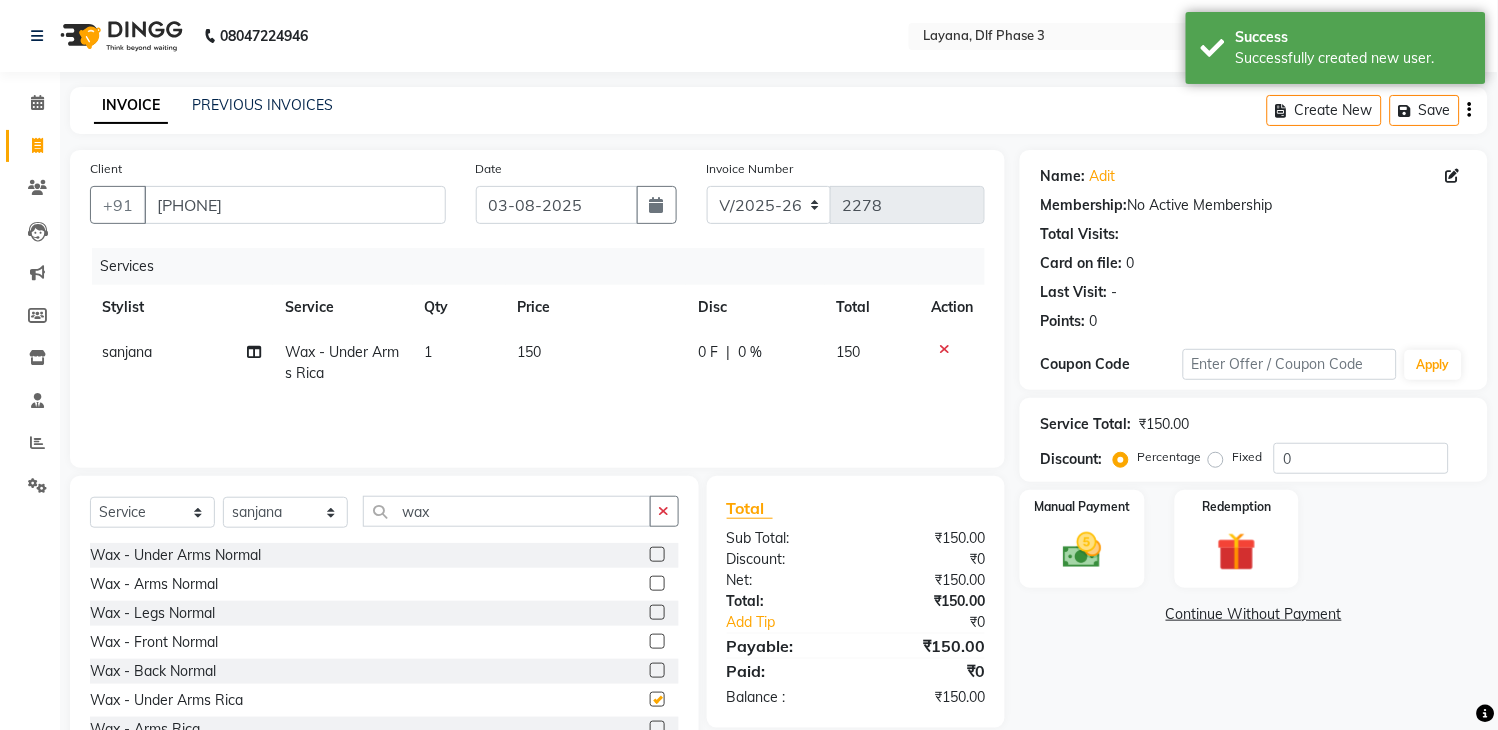 checkbox on "false" 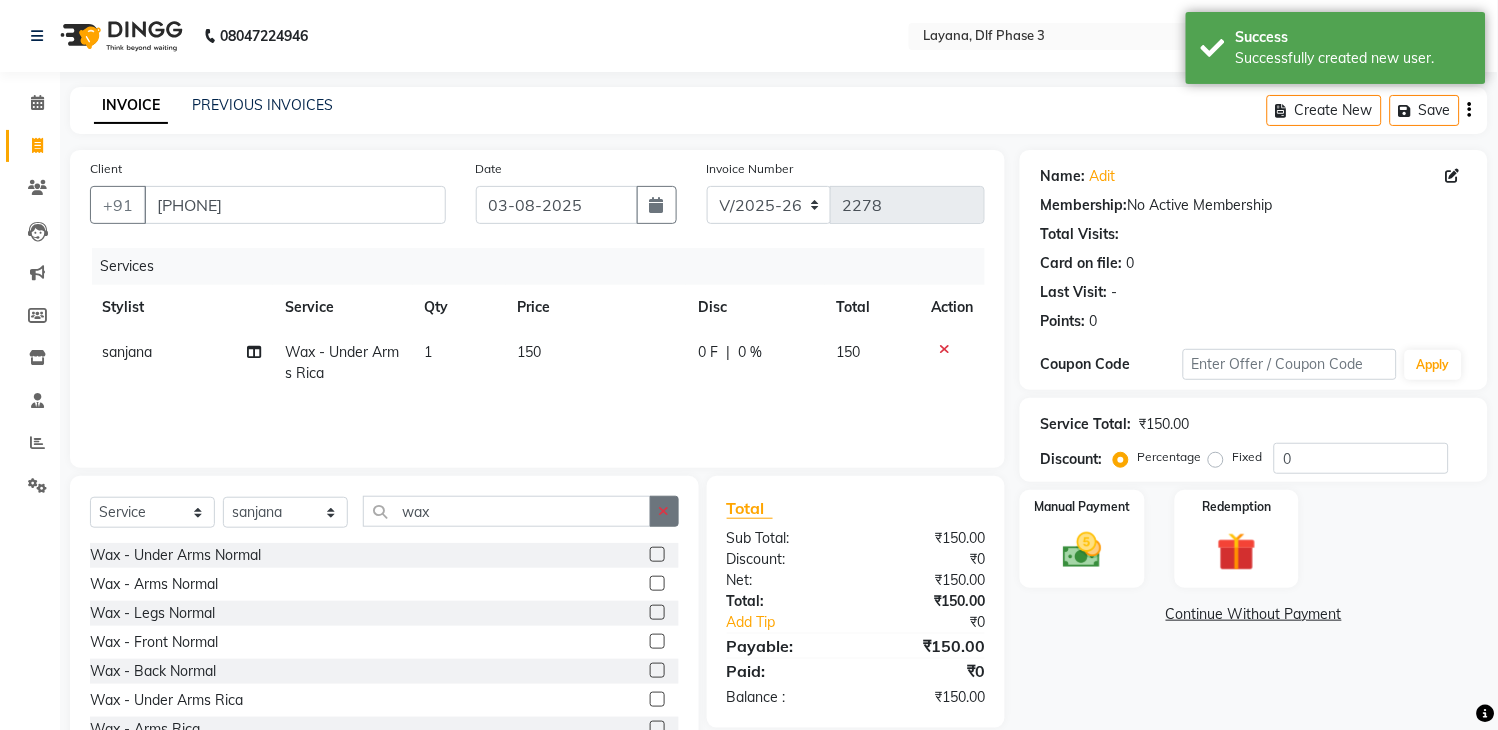 click 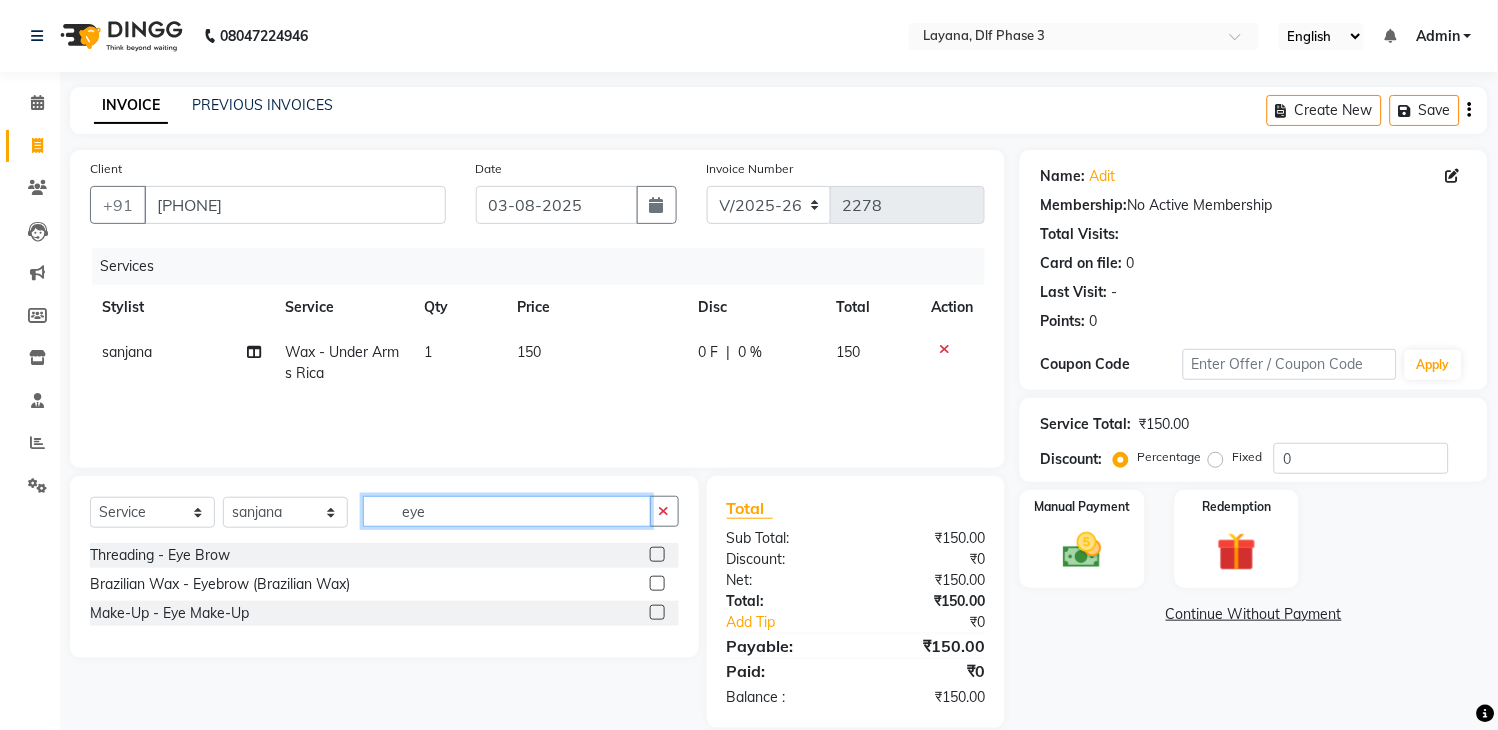 type on "eye" 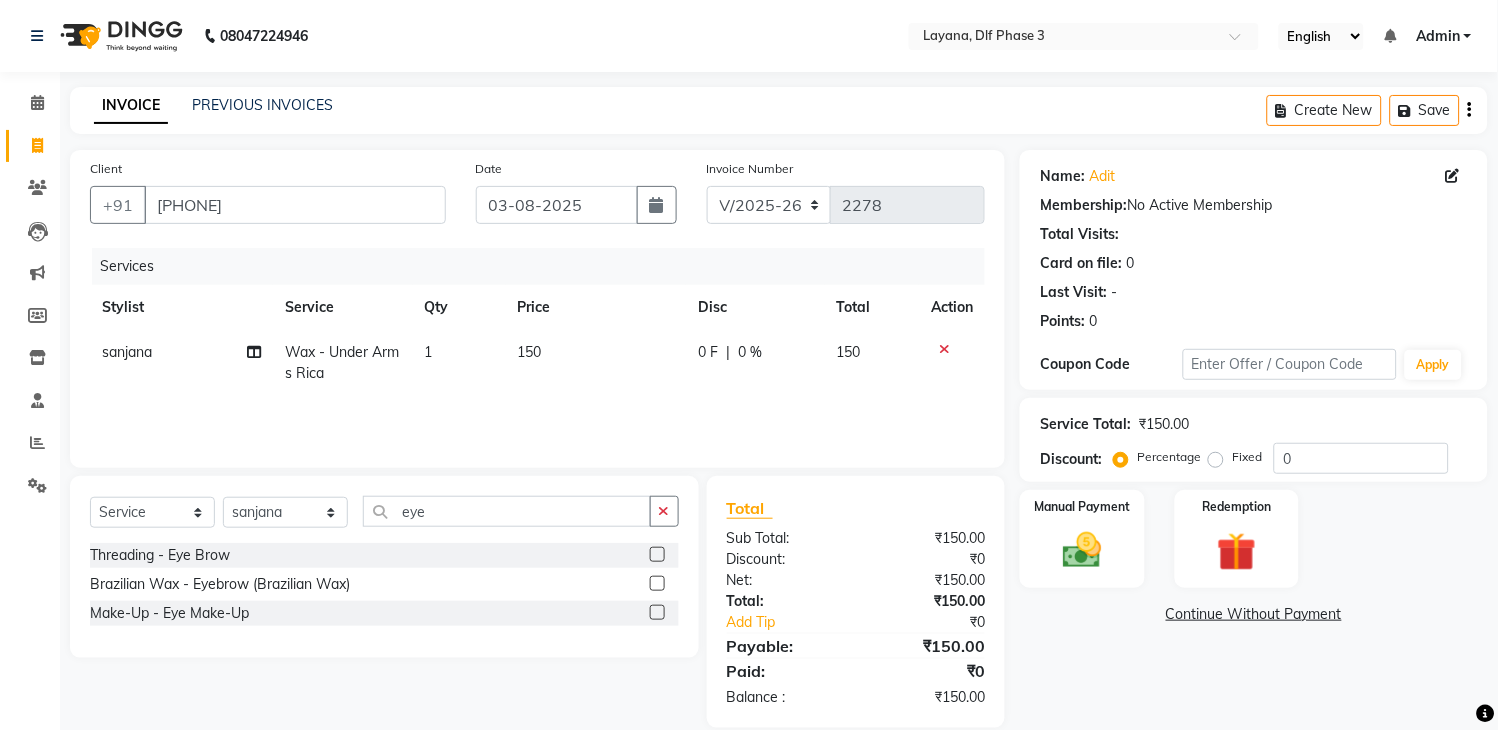 click 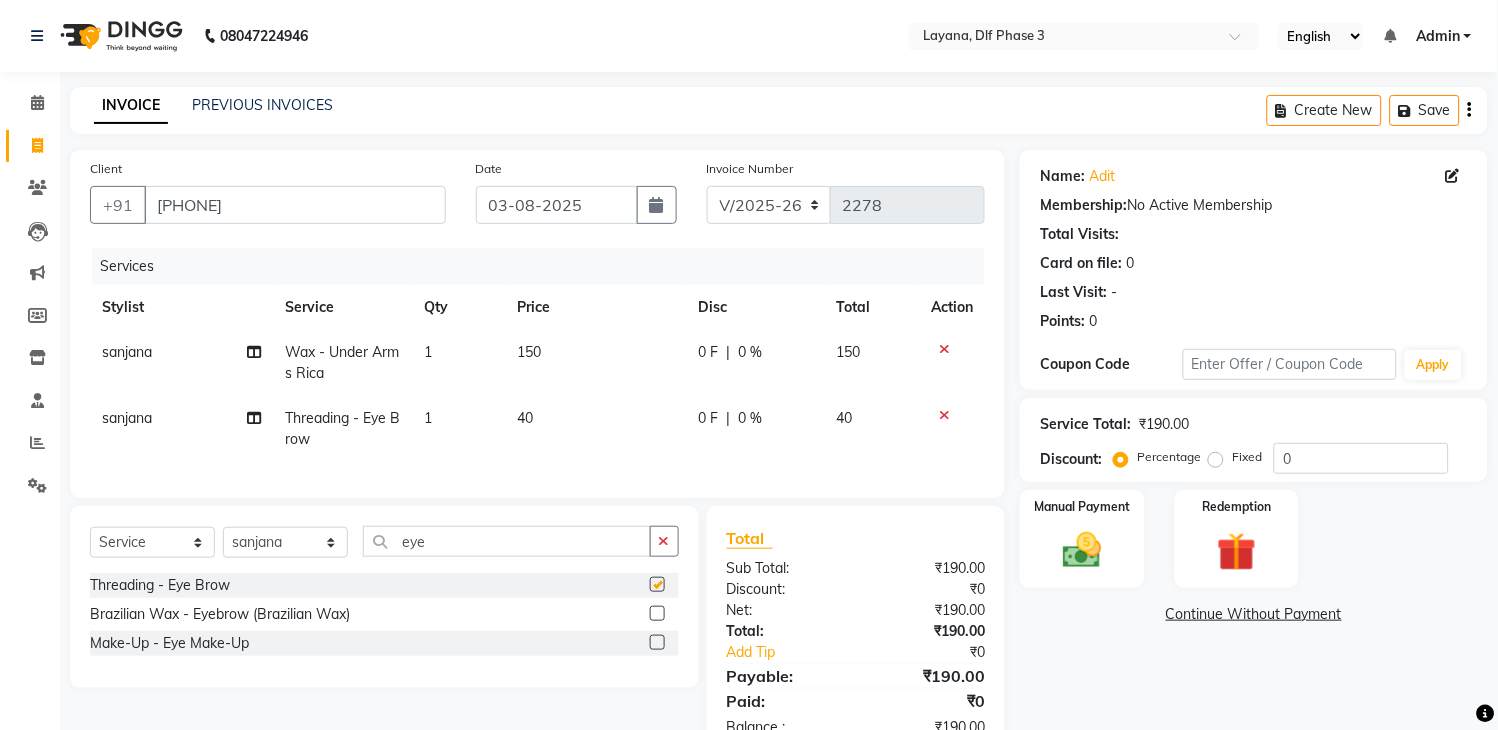 checkbox on "false" 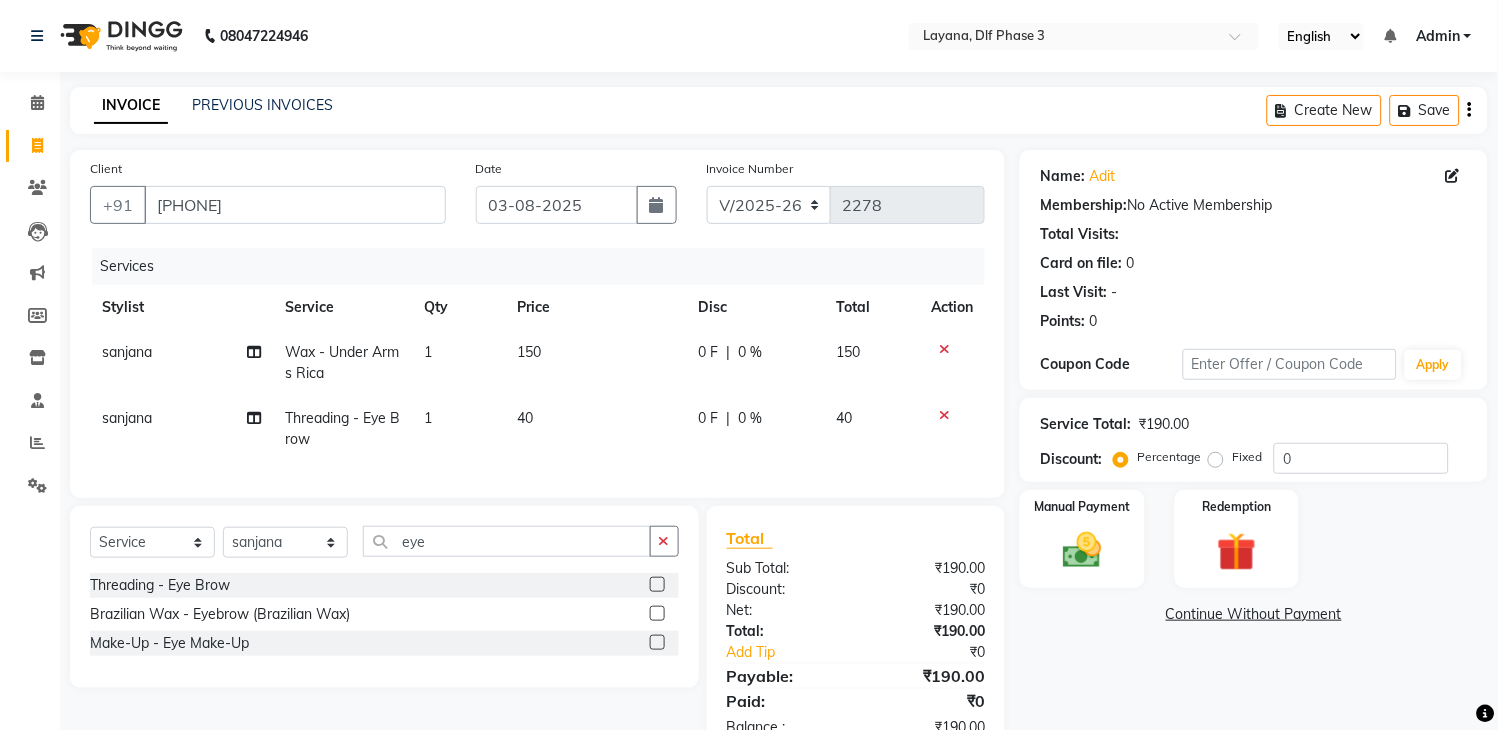 click on "Select  Service  Product  Membership  Package Voucher Prepaid Gift Card  Select Stylist Aakhil Attul Gopal das kamal Kartik  keshav sanjana Shadab supriya eye Threading - Eye Brow  Brazilian Wax - Eyebrow (Brazilian Wax)  Make-Up - Eye Make-Up" 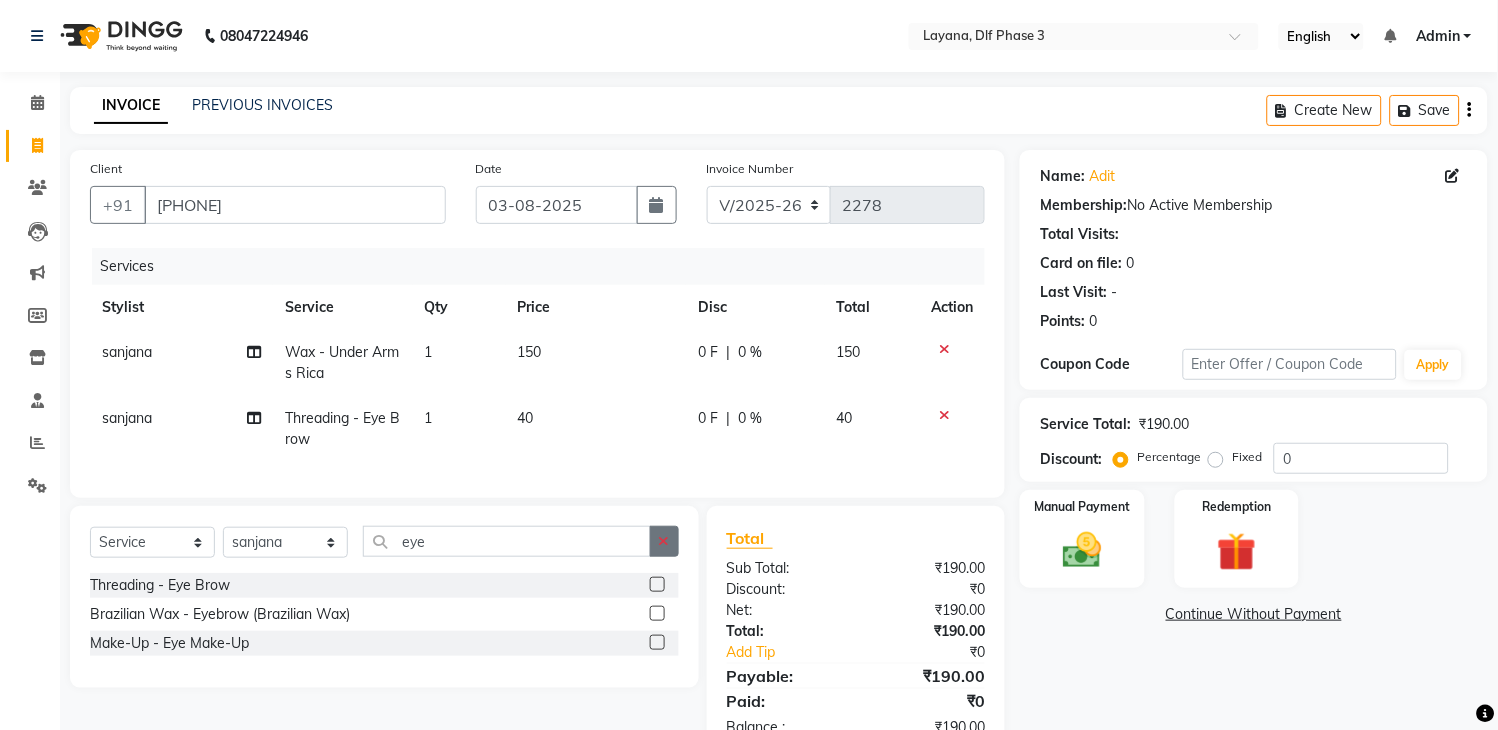 click 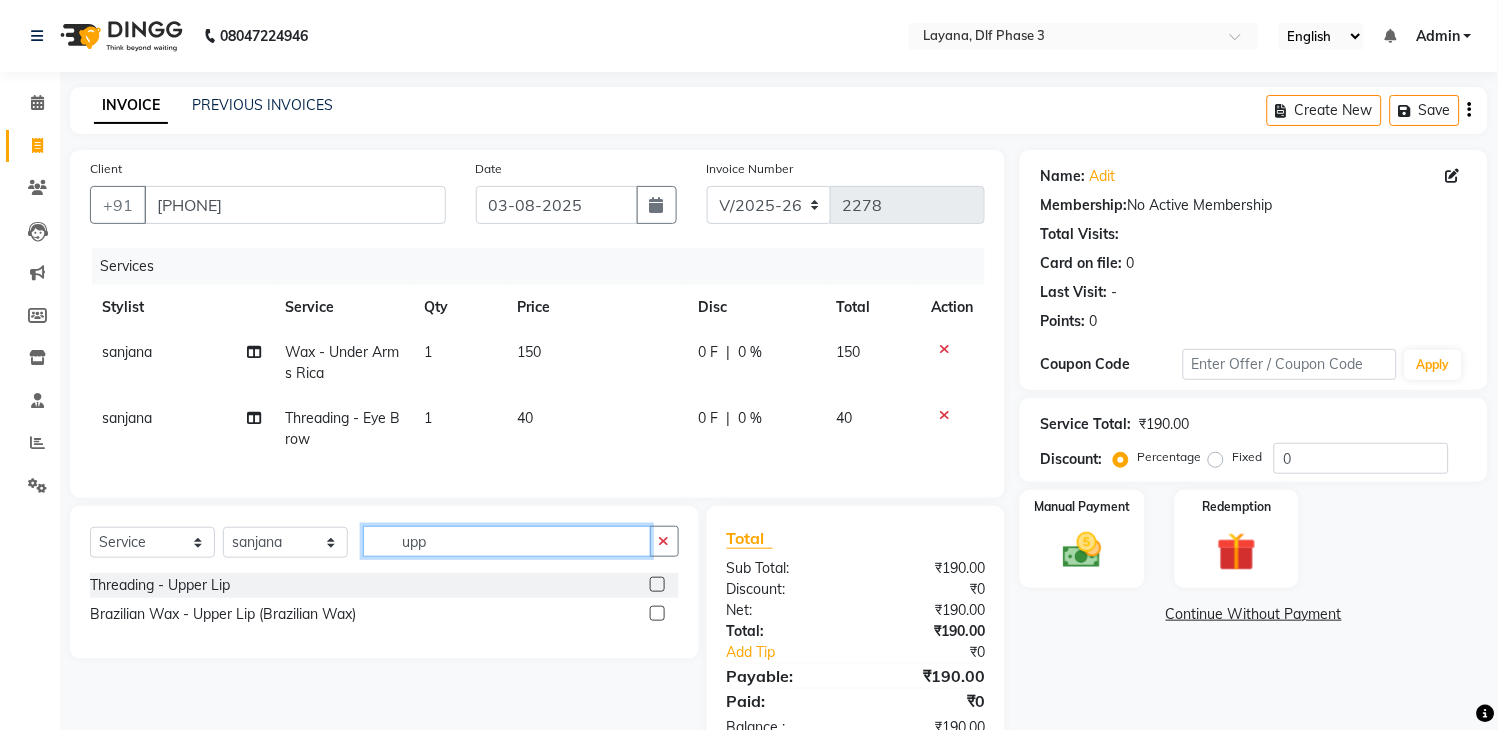 type on "upp" 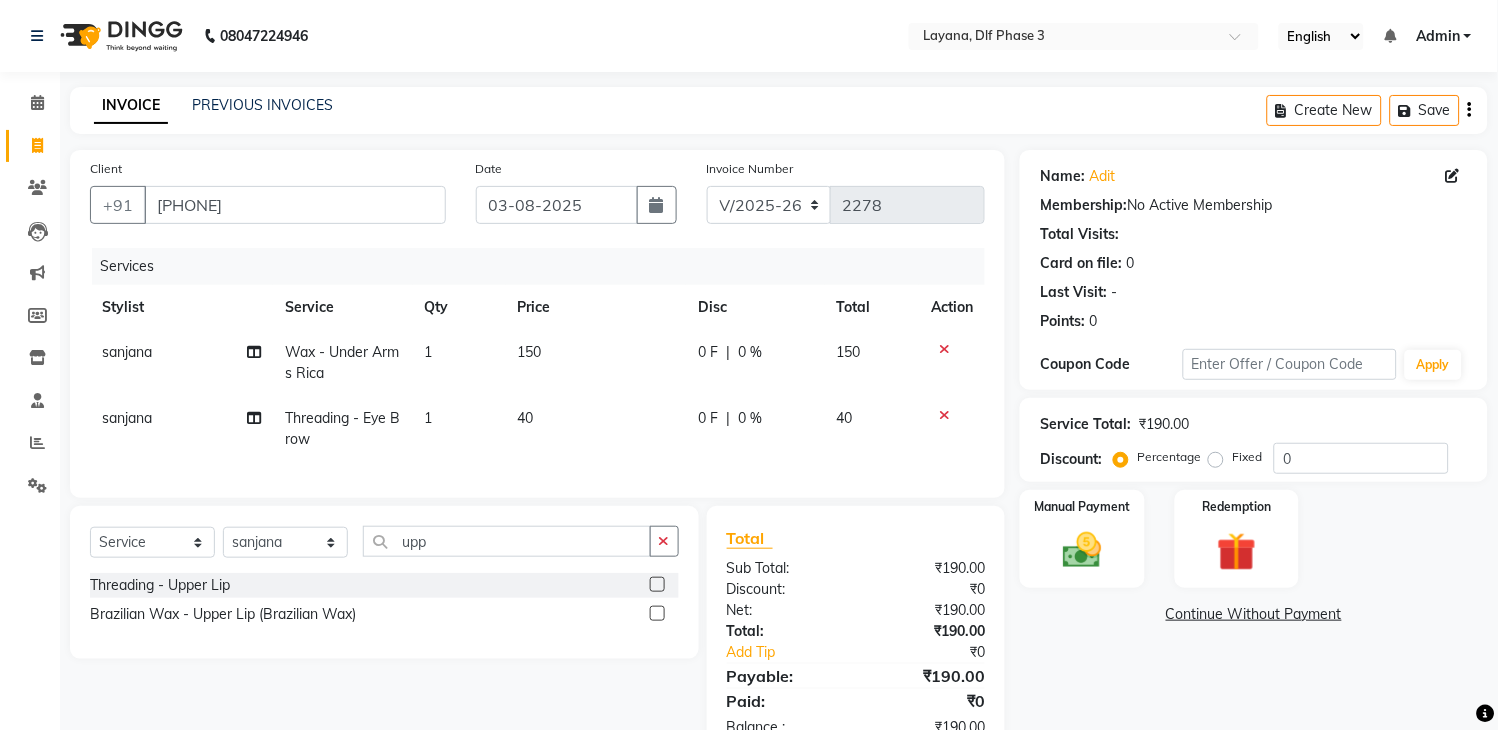 click 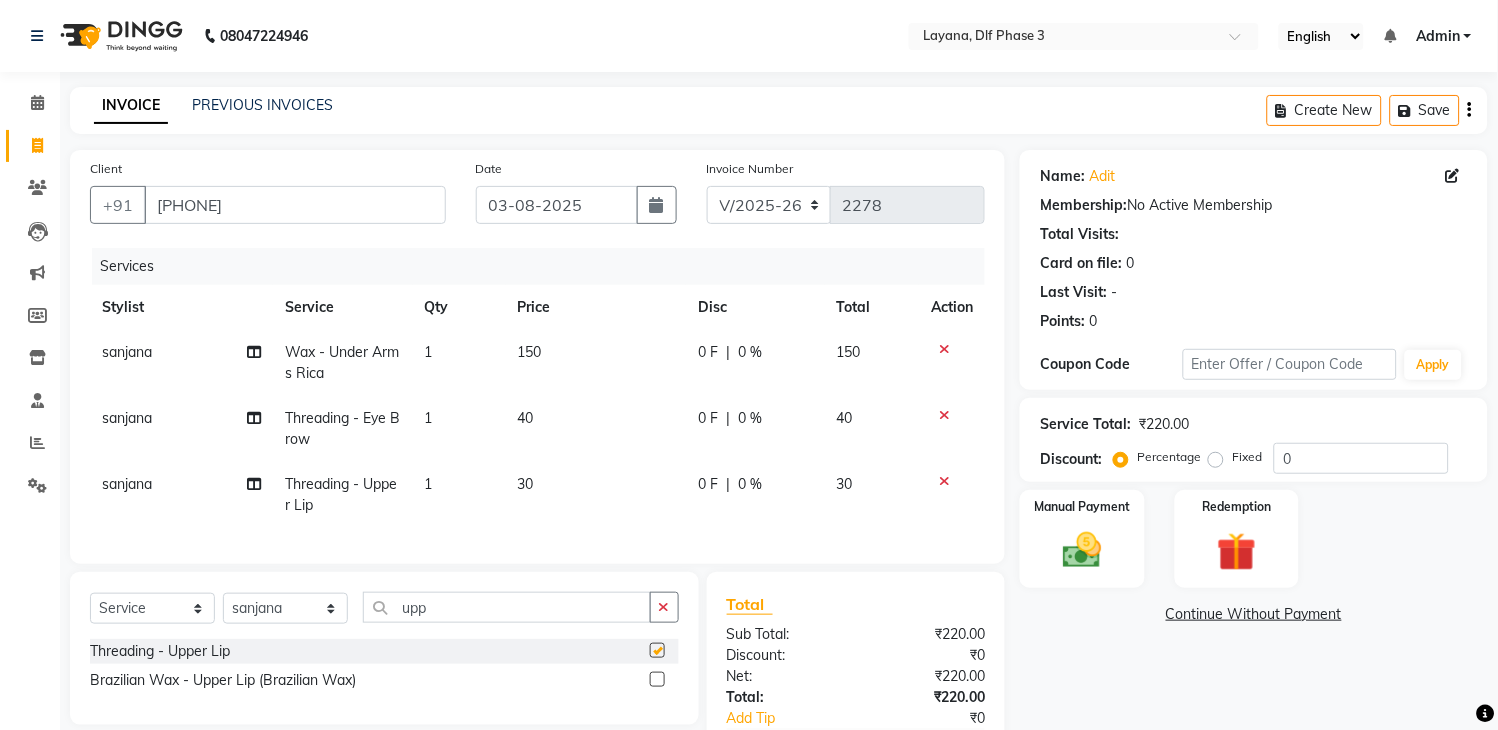 checkbox on "false" 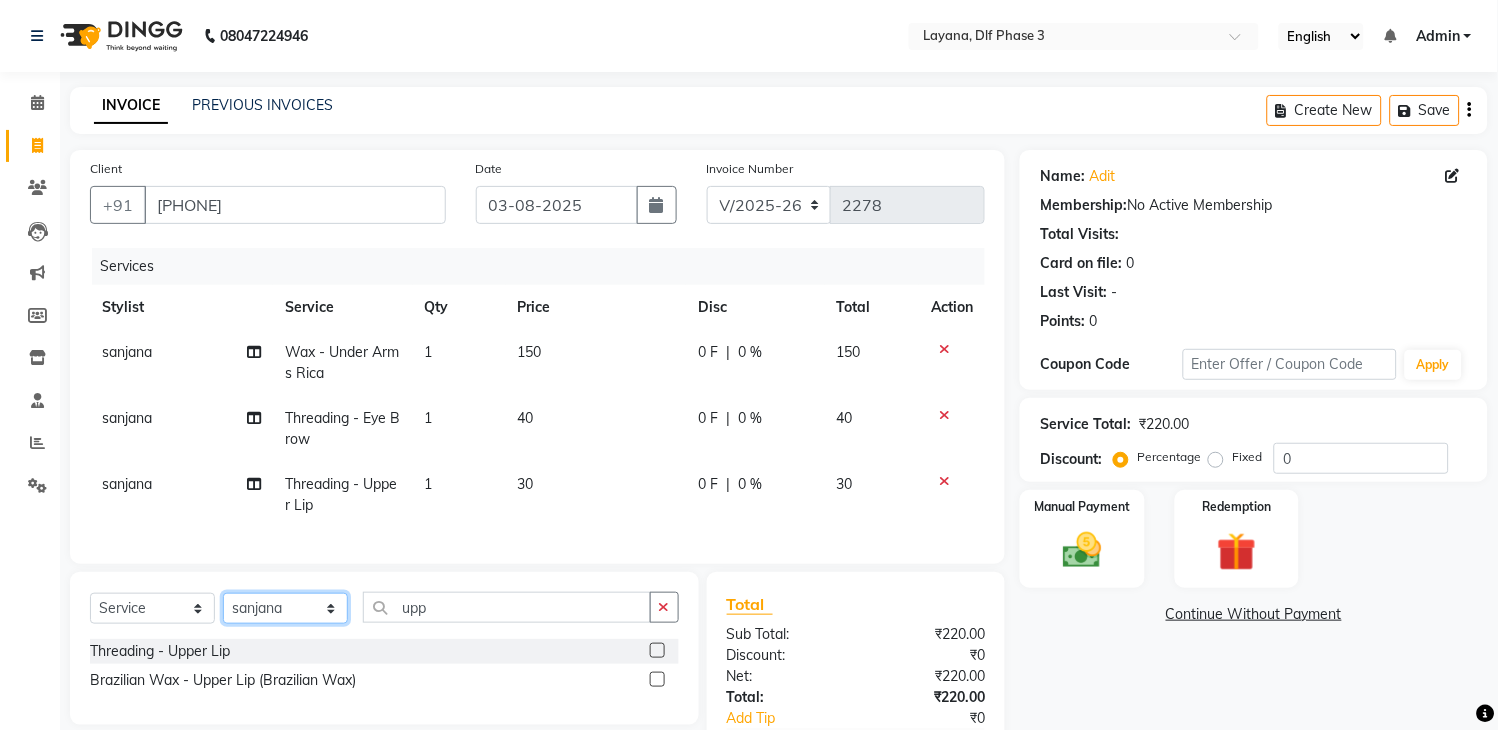click on "Select Stylist [FIRST] [FIRST] [FIRST] [FIRST] [FIRST] [FIRST] [FIRST] [FIRST] [FIRST]" 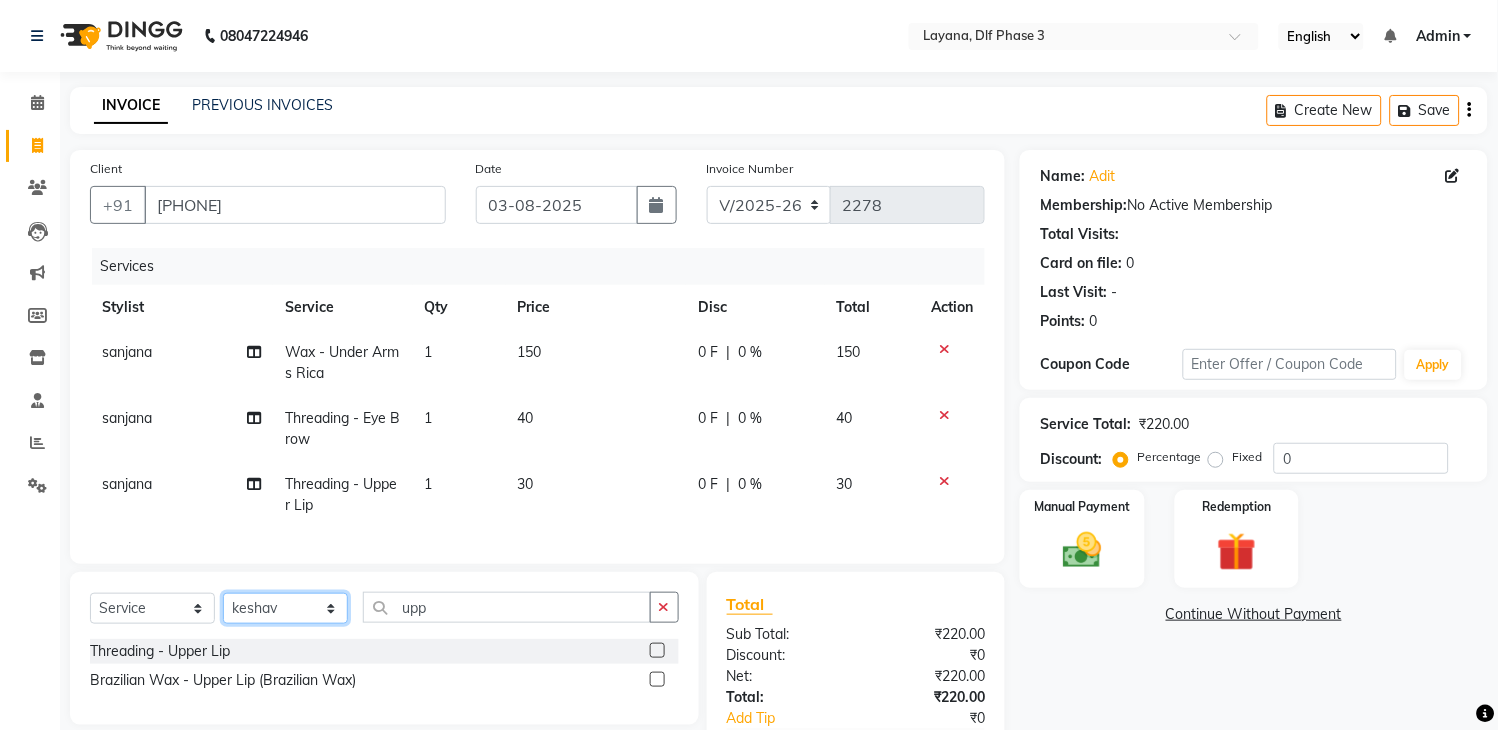 click on "Select Stylist [FIRST] [FIRST] [FIRST] [FIRST] [FIRST] [FIRST] [FIRST] [FIRST] [FIRST]" 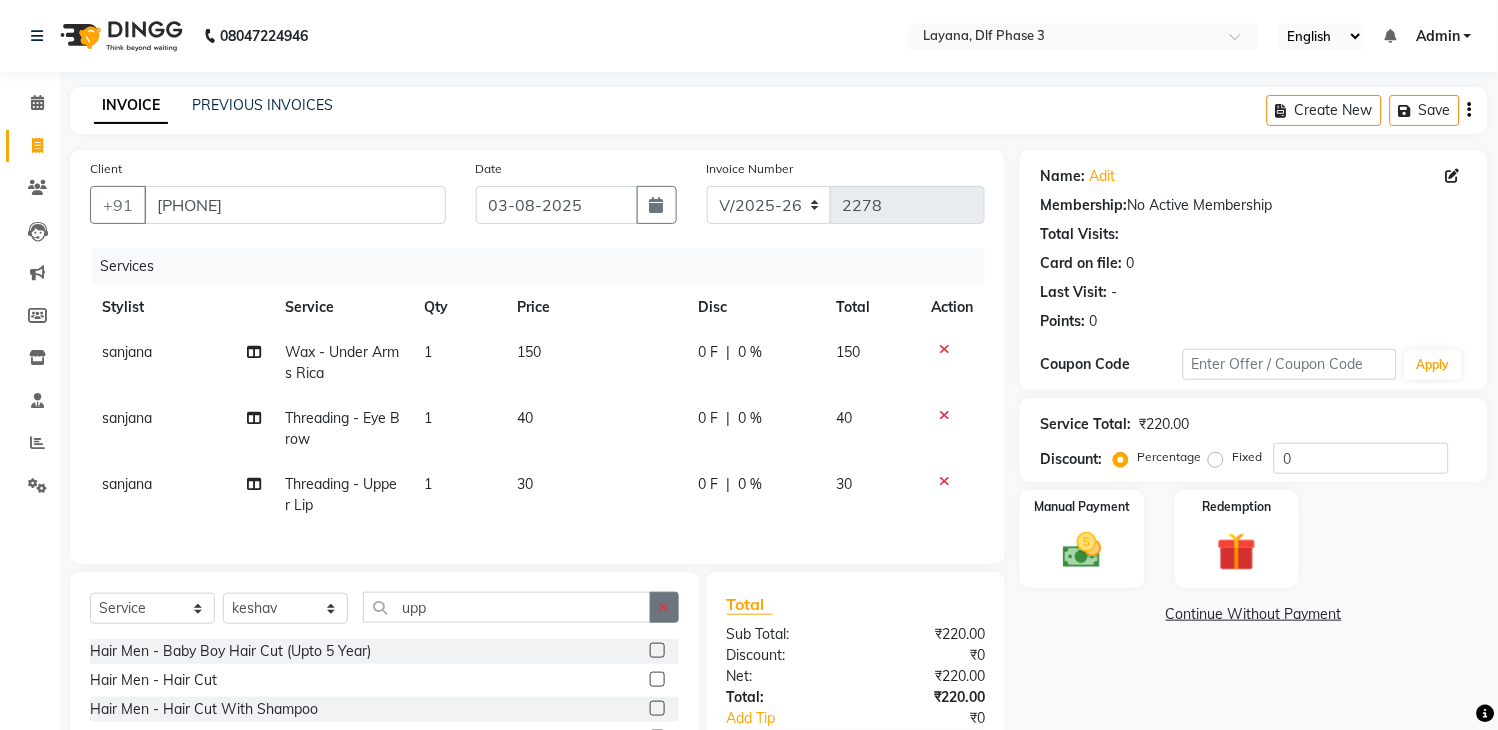 click 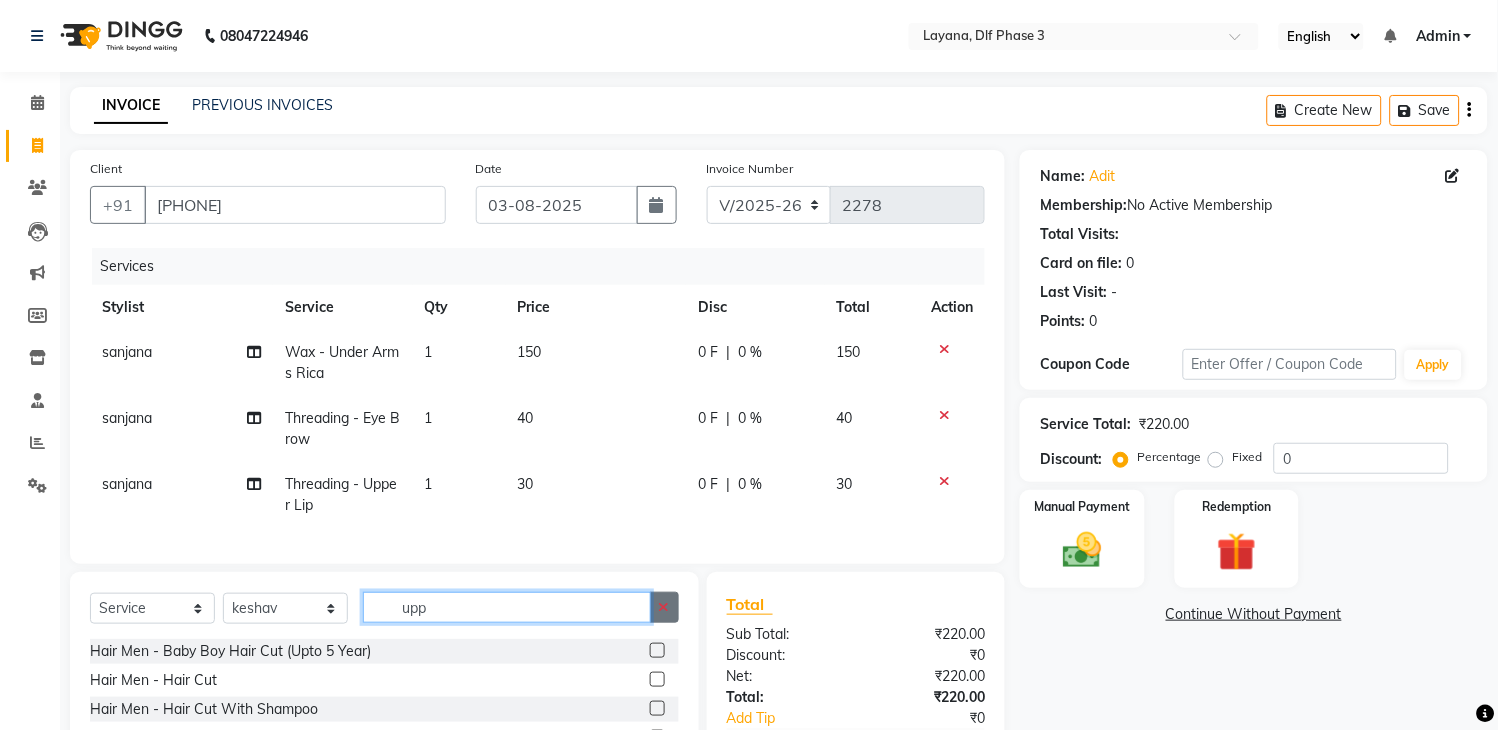 type 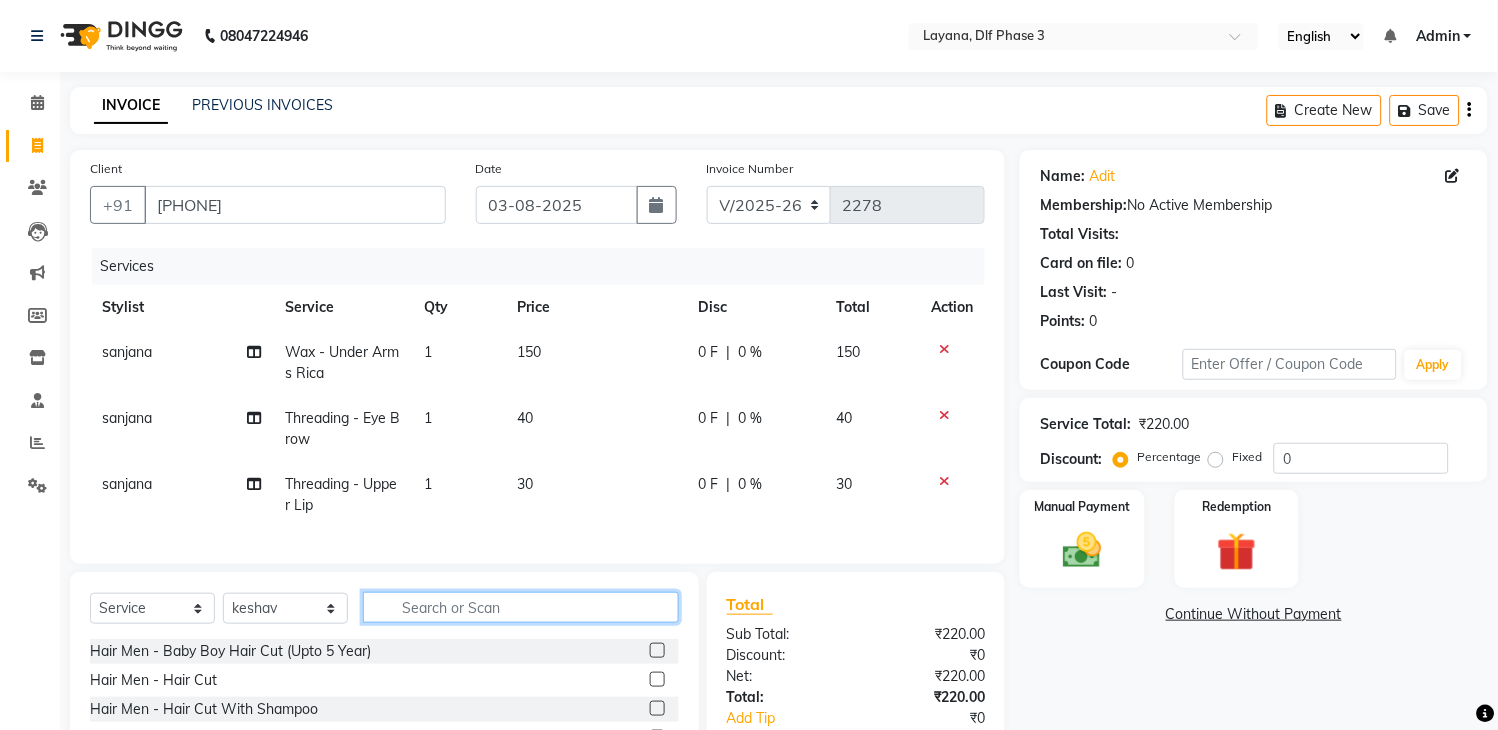scroll, scrollTop: 185, scrollLeft: 0, axis: vertical 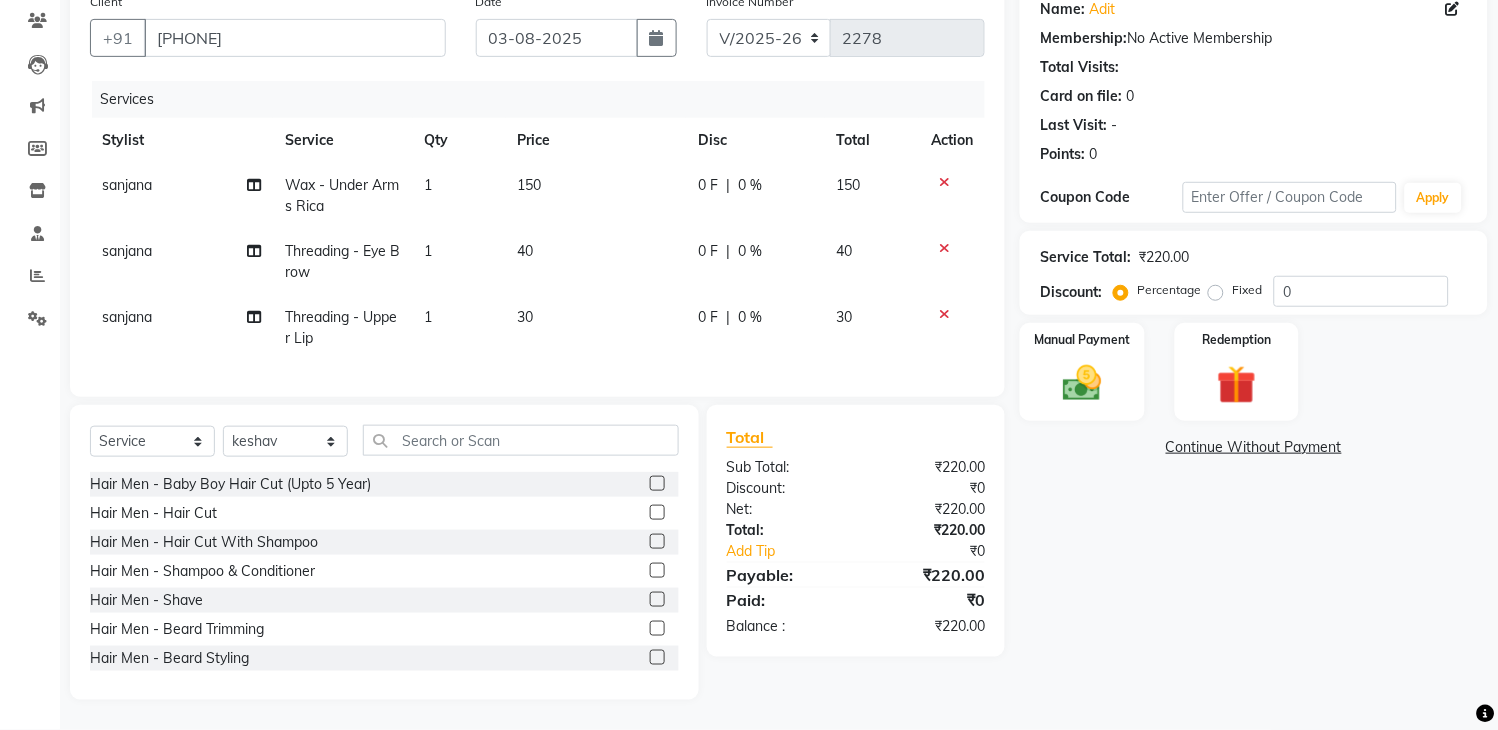 click 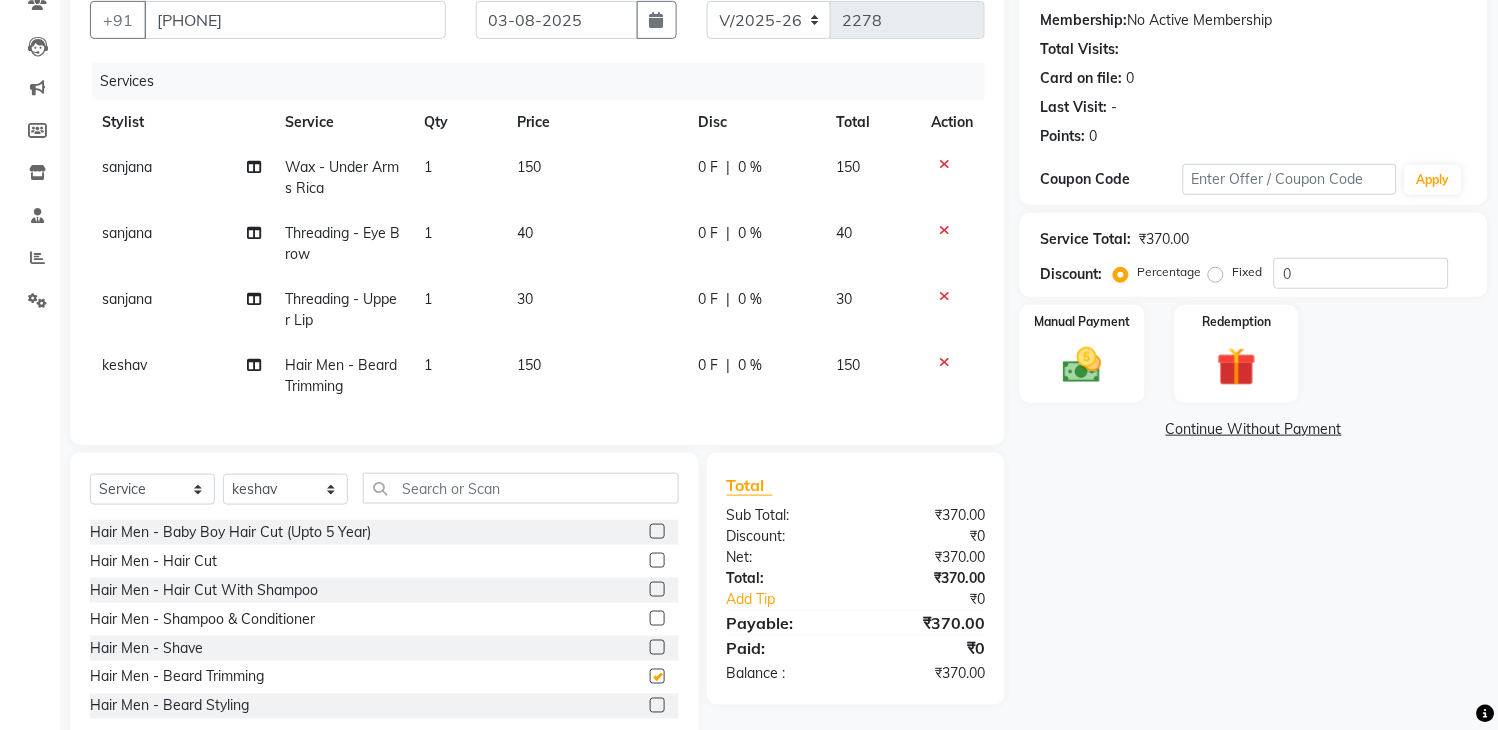 checkbox on "false" 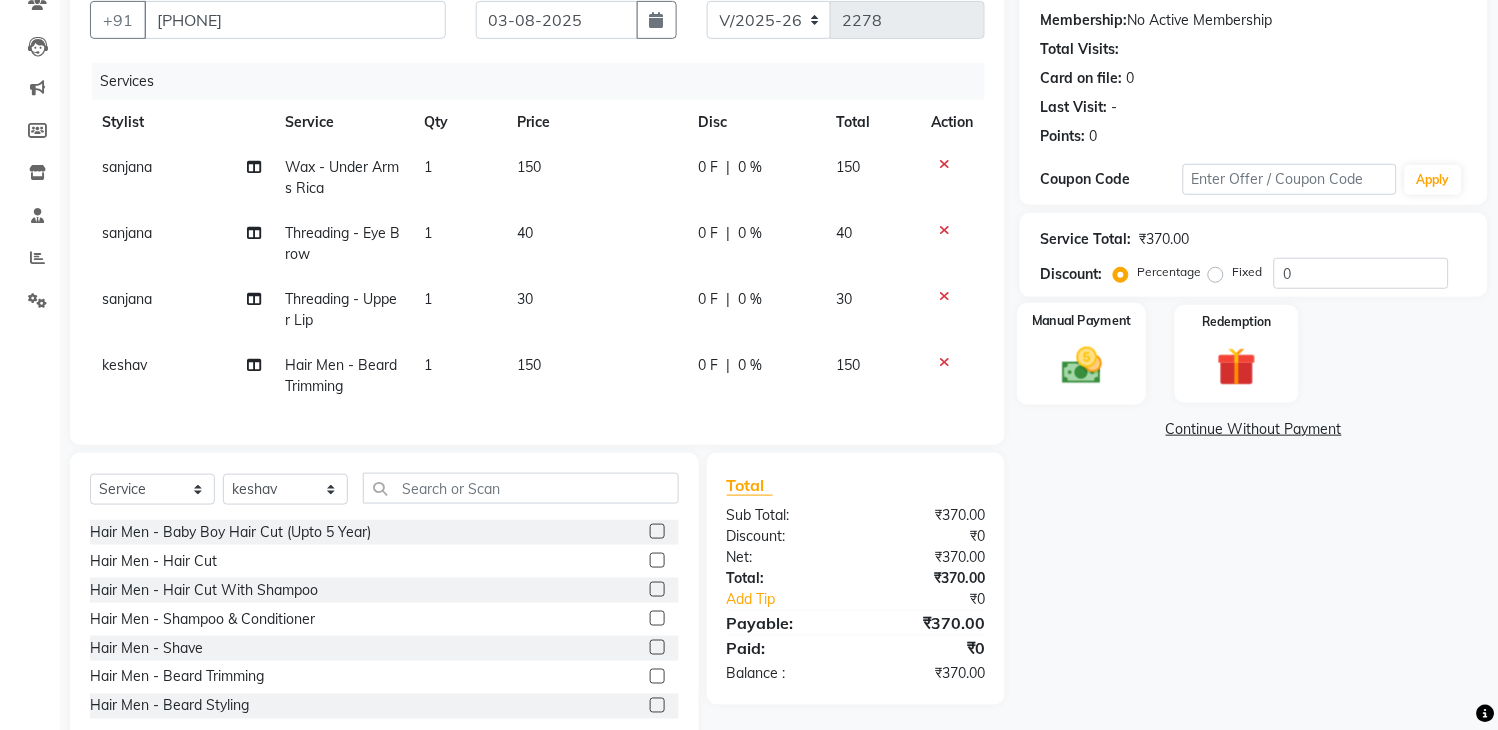 click on "Manual Payment" 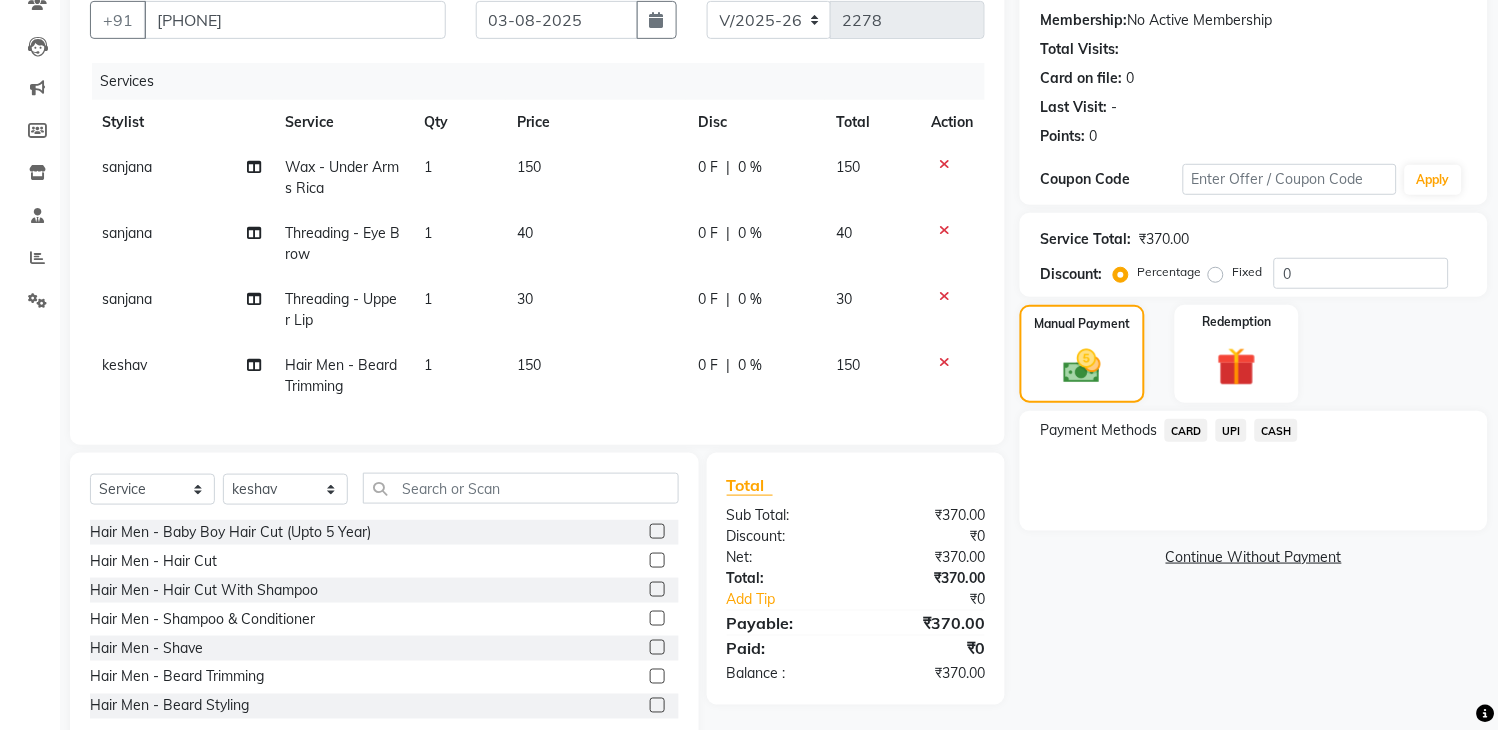 click on "UPI" 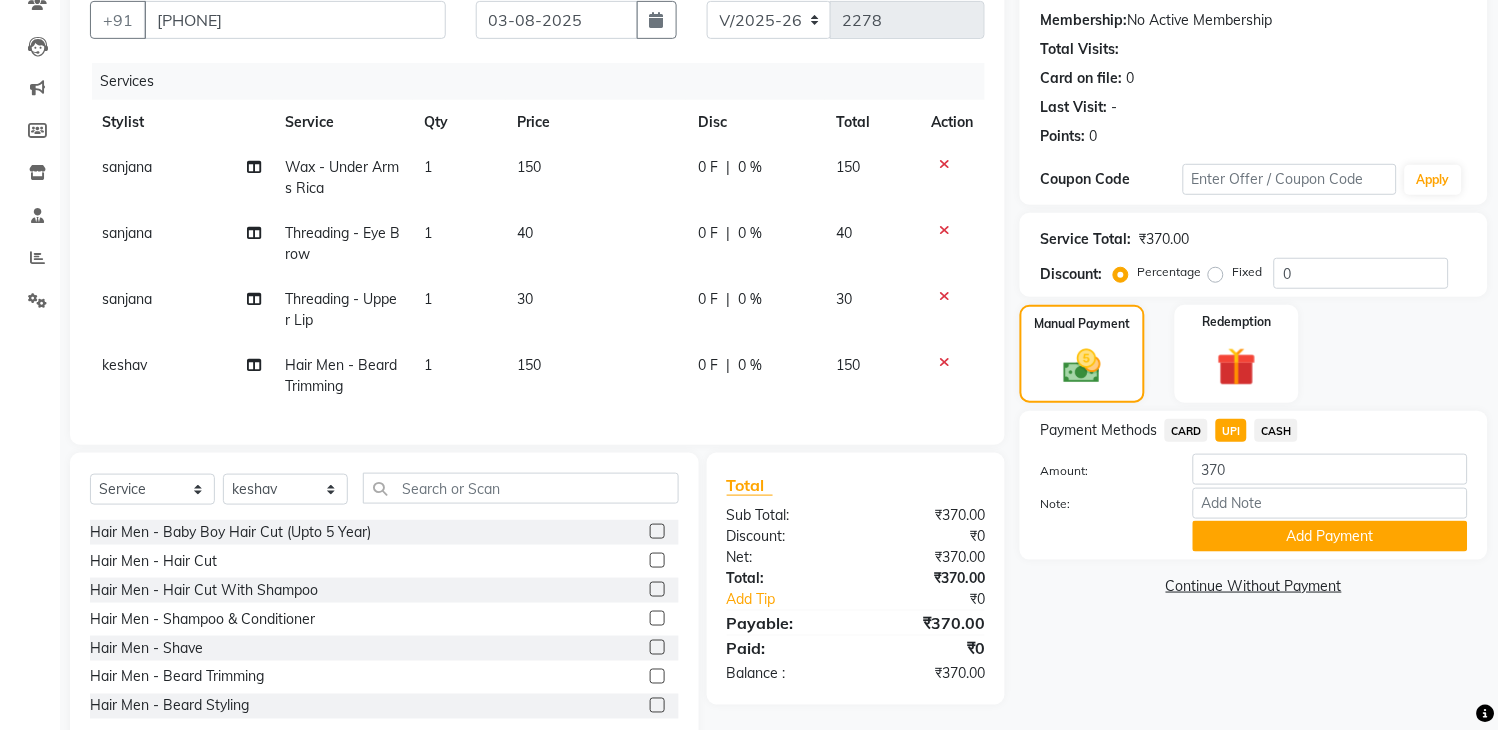 scroll, scrollTop: 252, scrollLeft: 0, axis: vertical 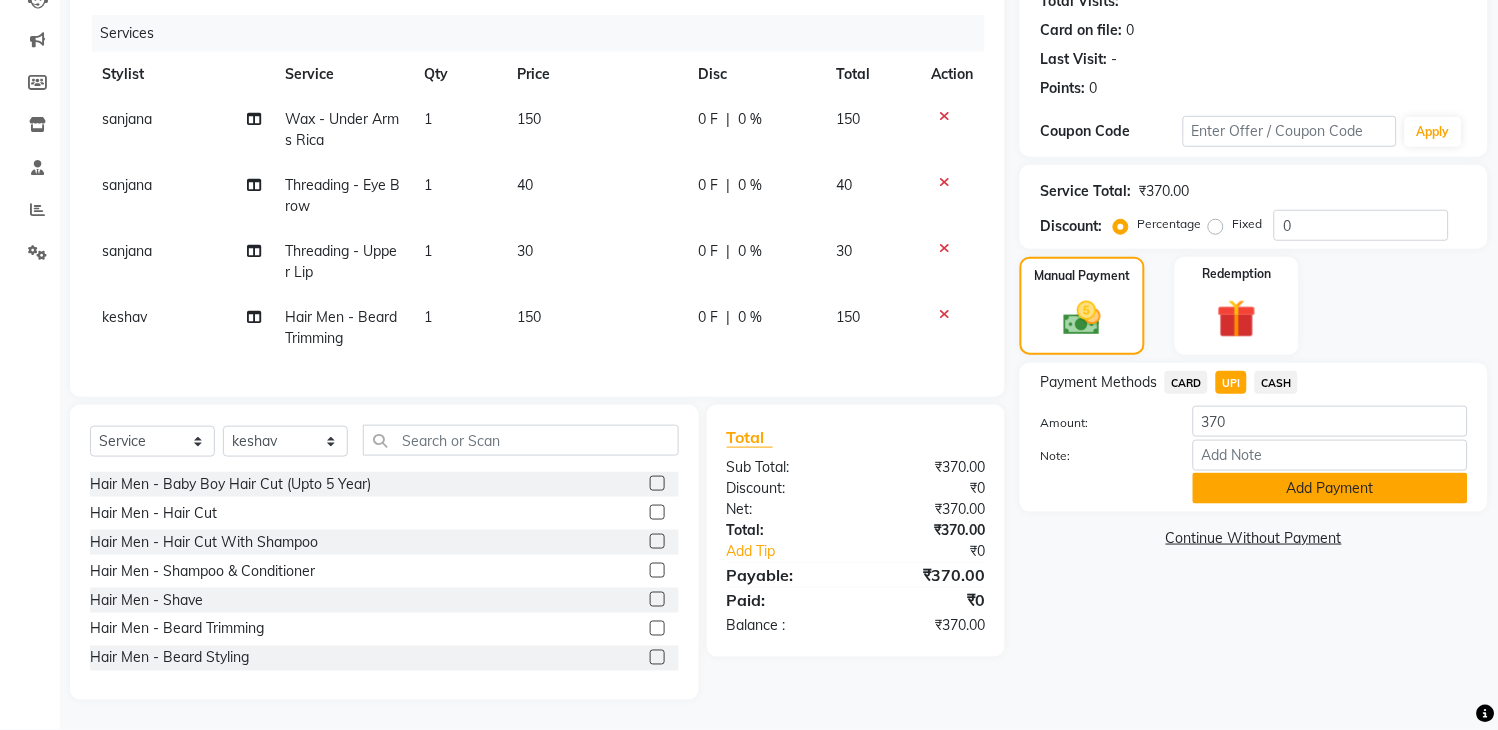 click on "Add Payment" 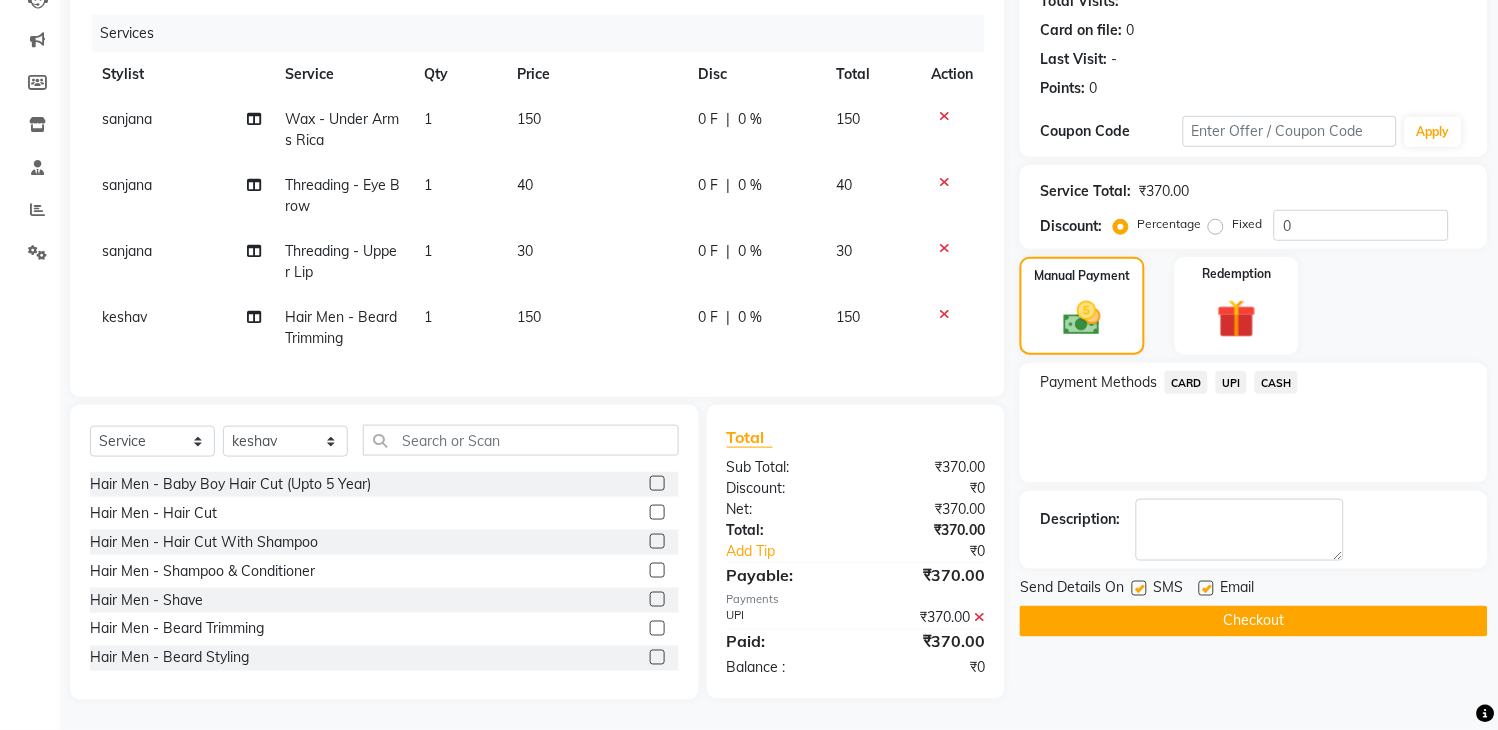 click on "Checkout" 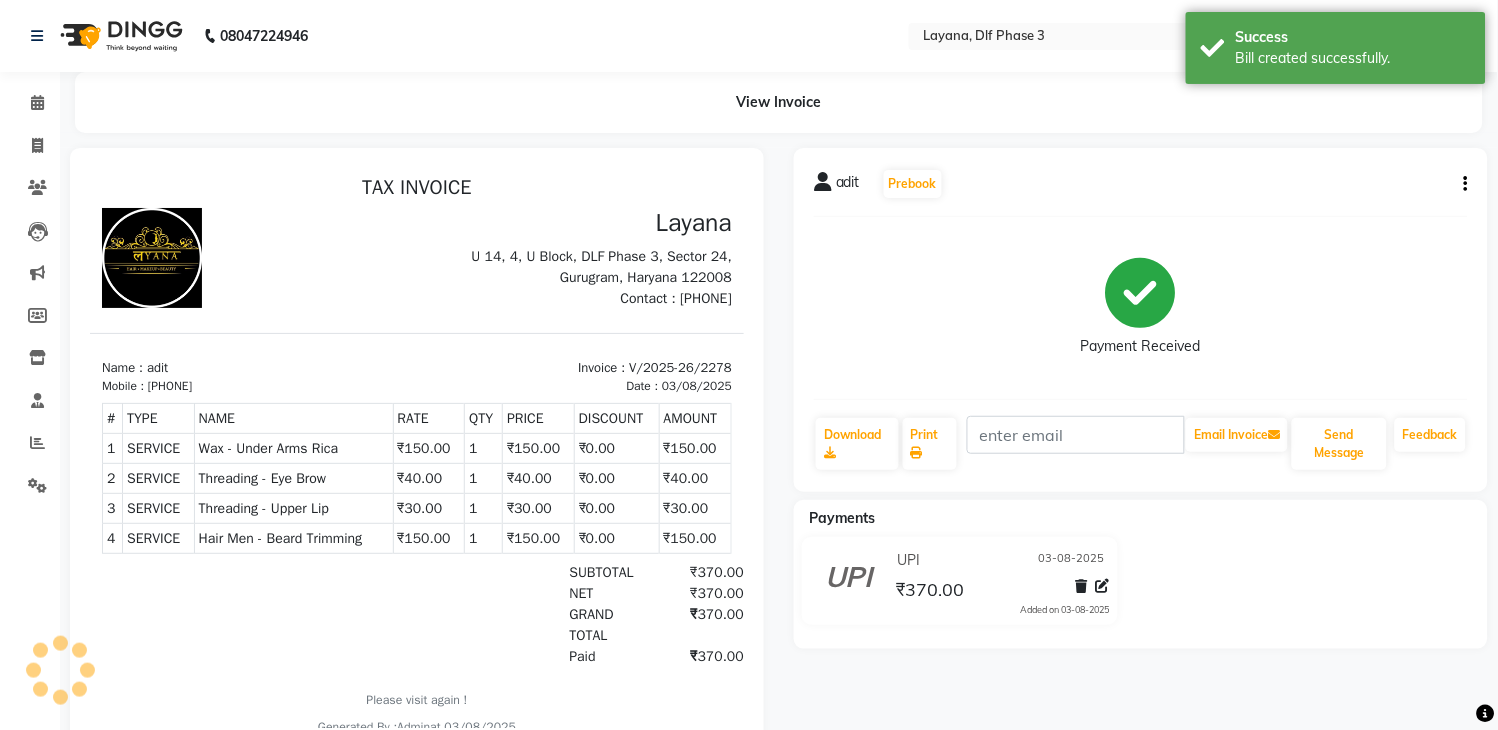 scroll, scrollTop: 0, scrollLeft: 0, axis: both 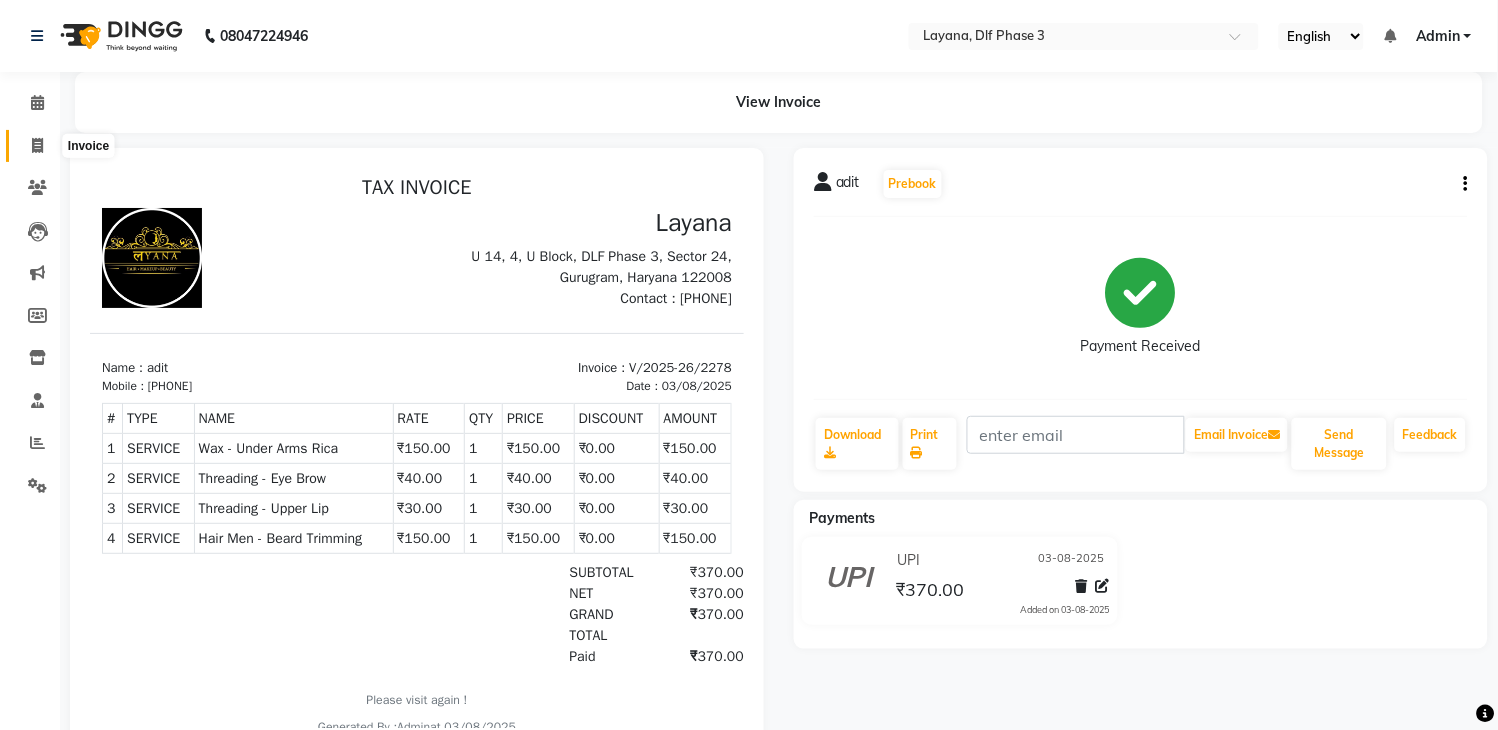 click 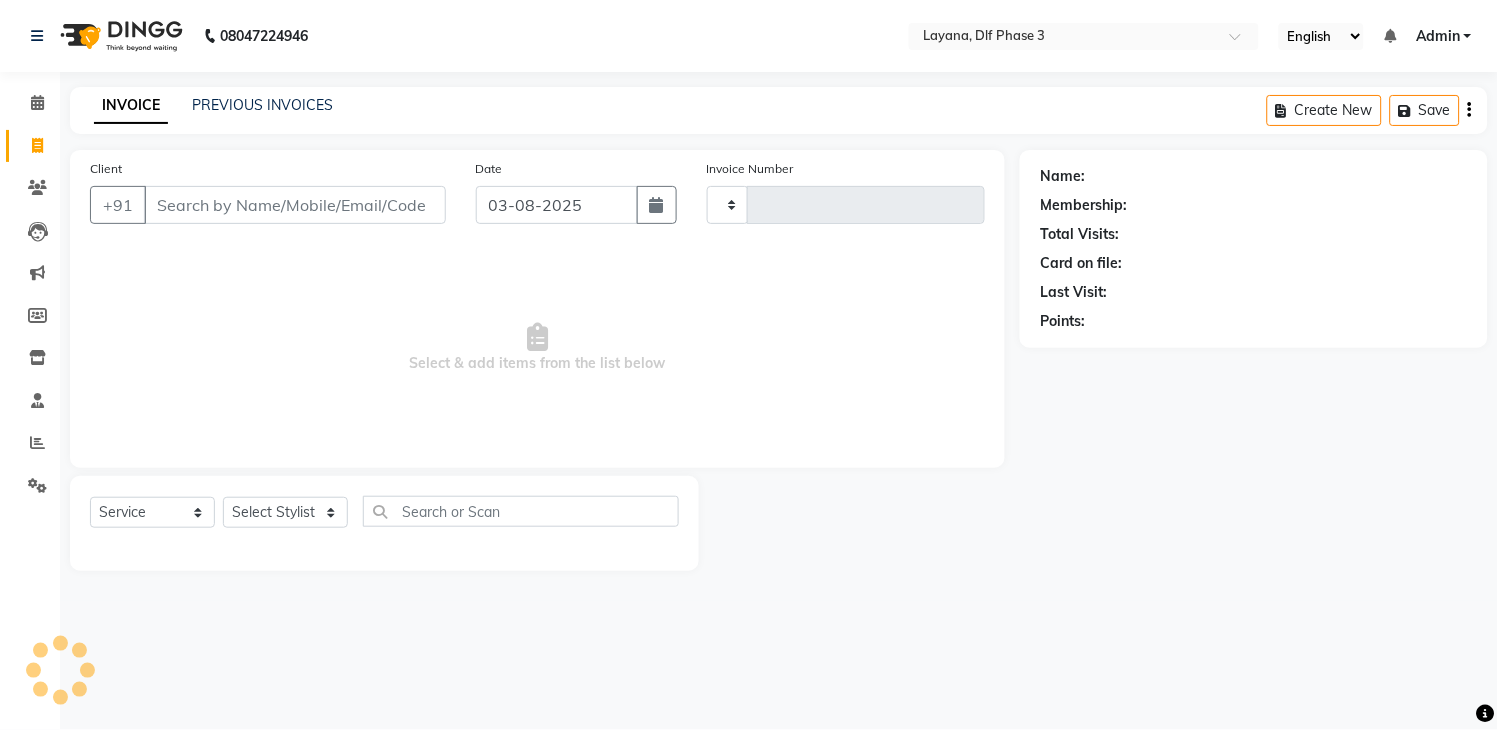type on "2279" 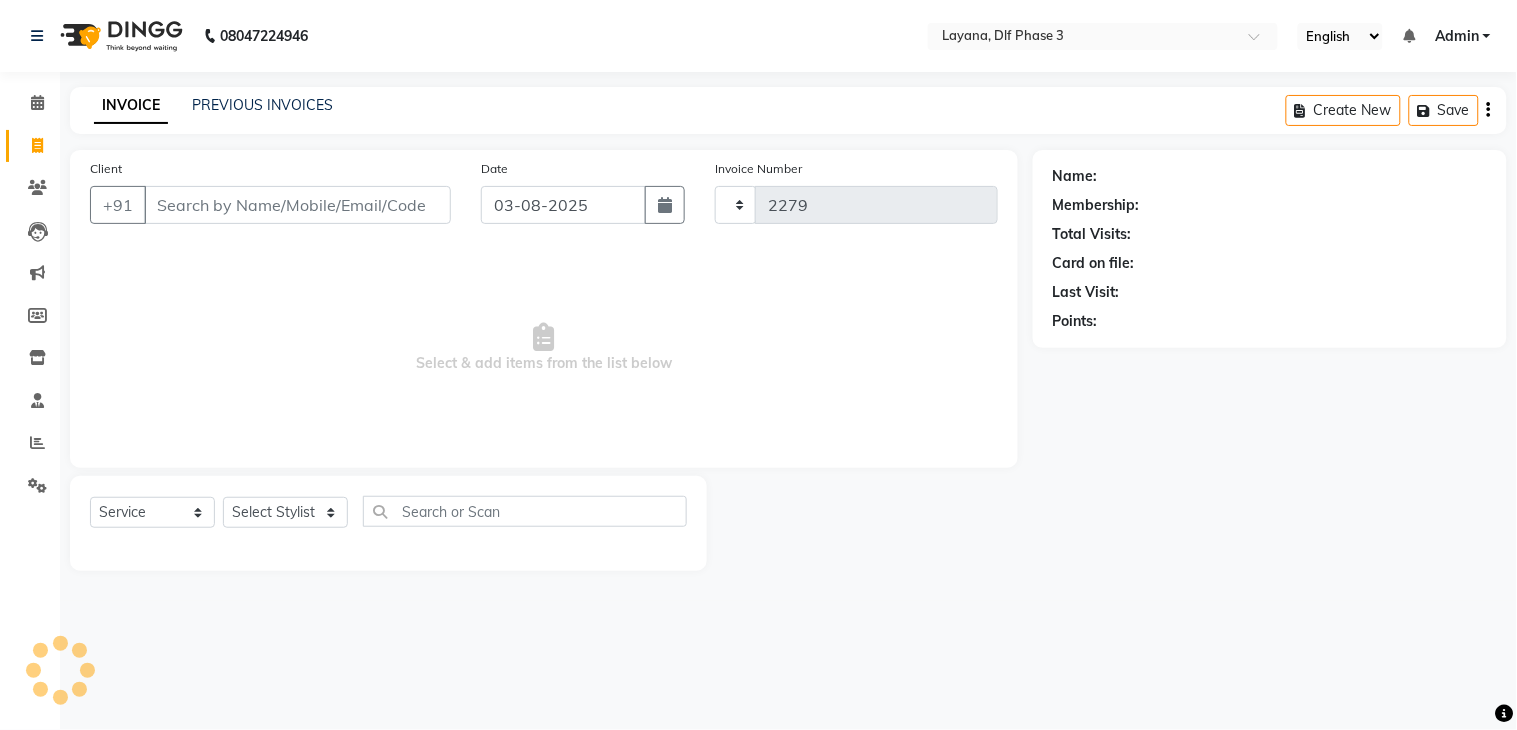 select on "6973" 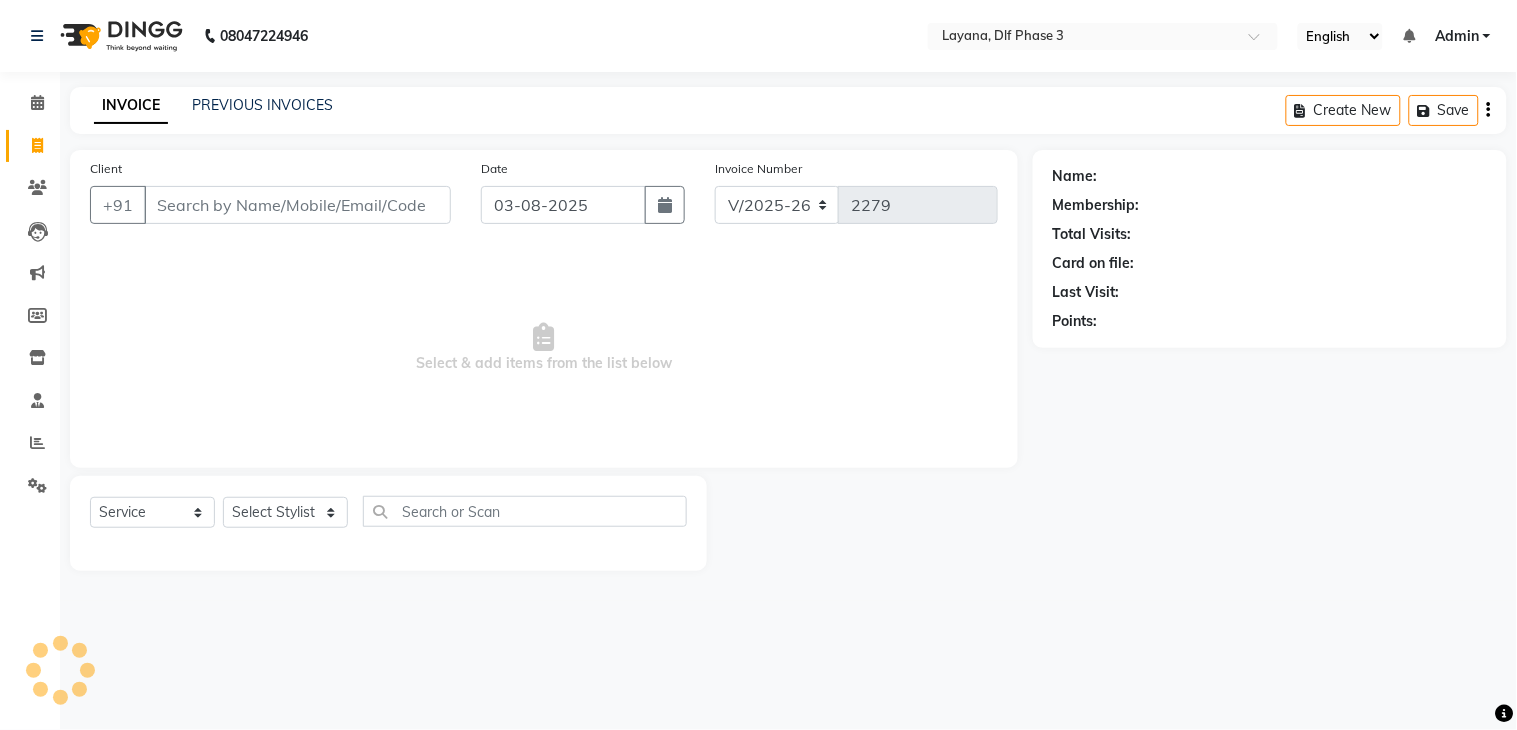 click on "Client" at bounding box center (297, 205) 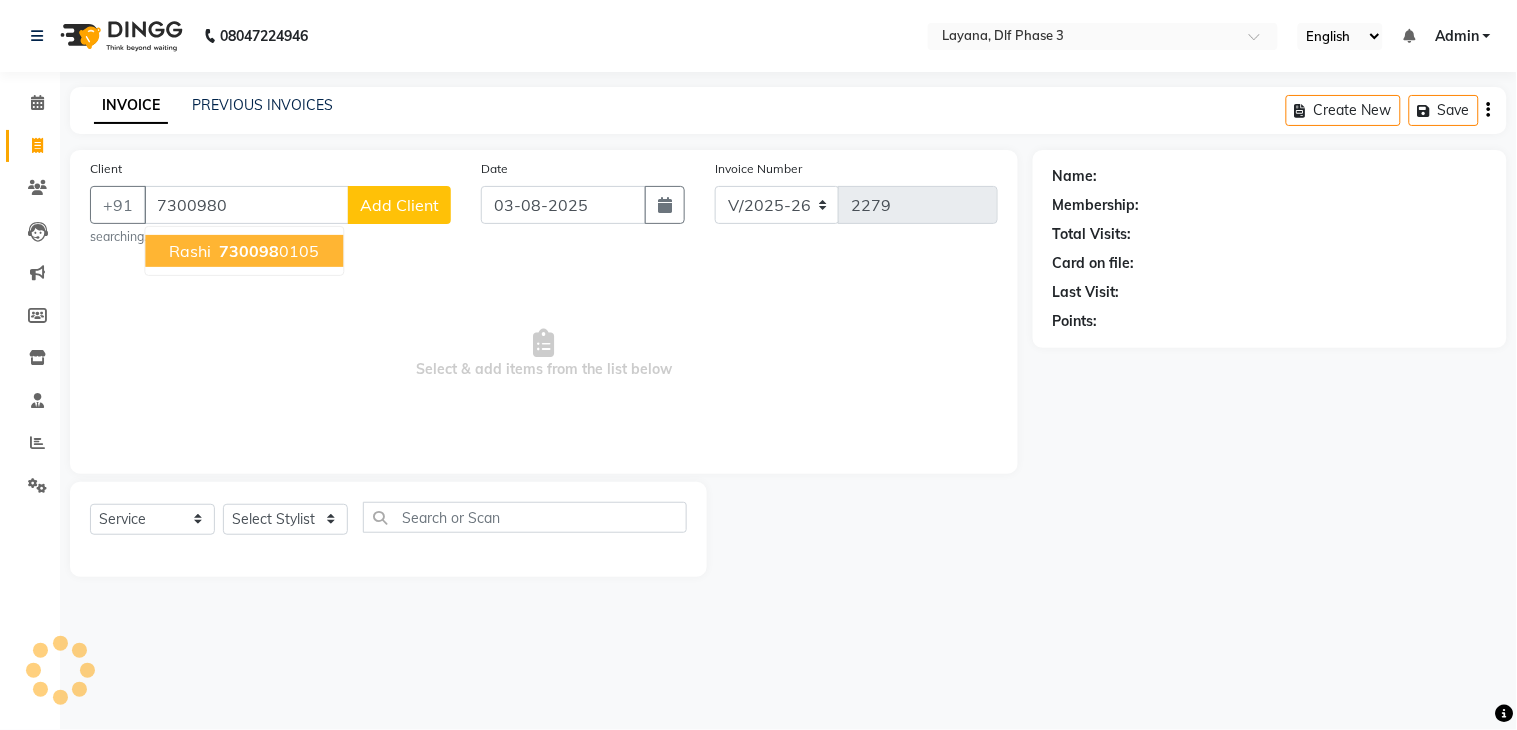 click on "[LAST] [PHONE]" at bounding box center (244, 251) 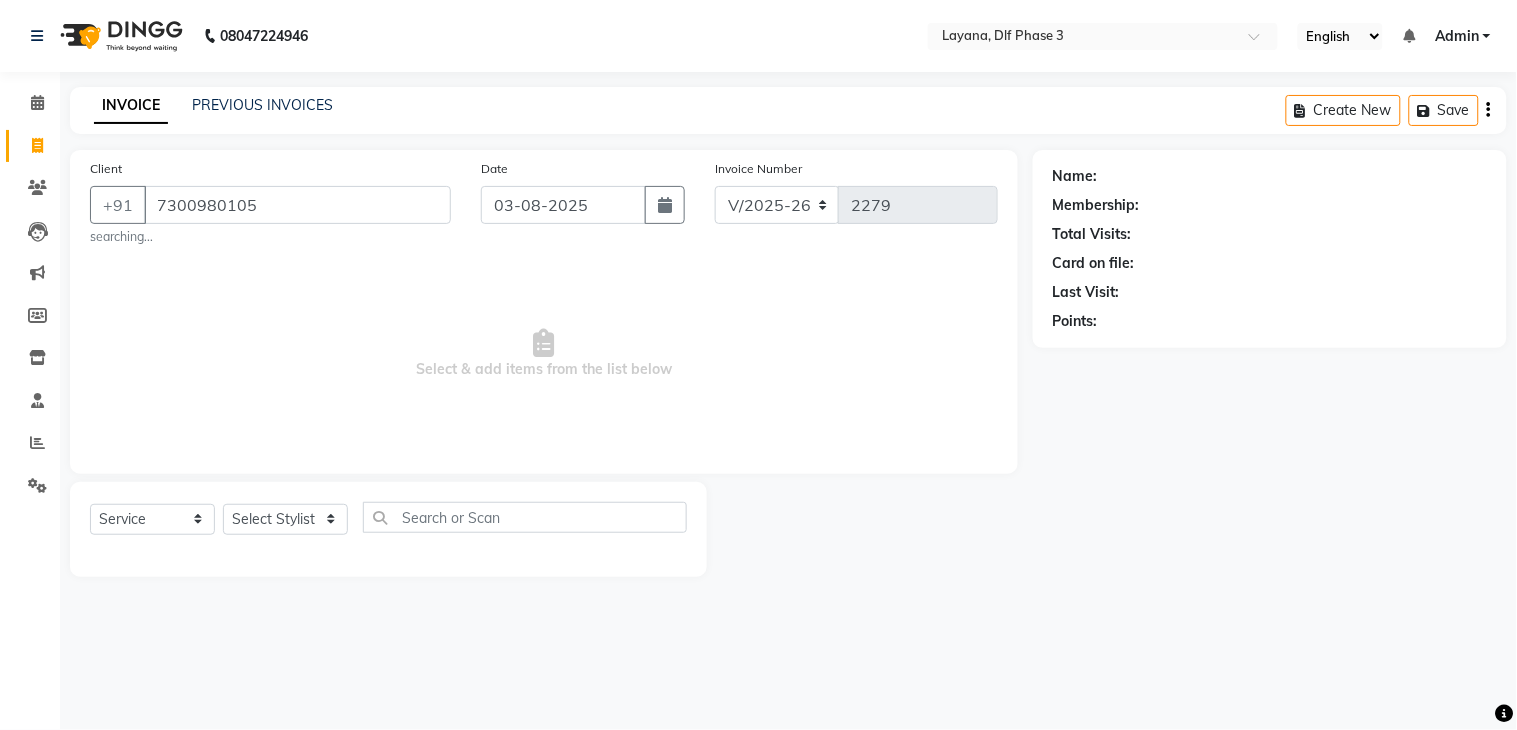 type on "7300980105" 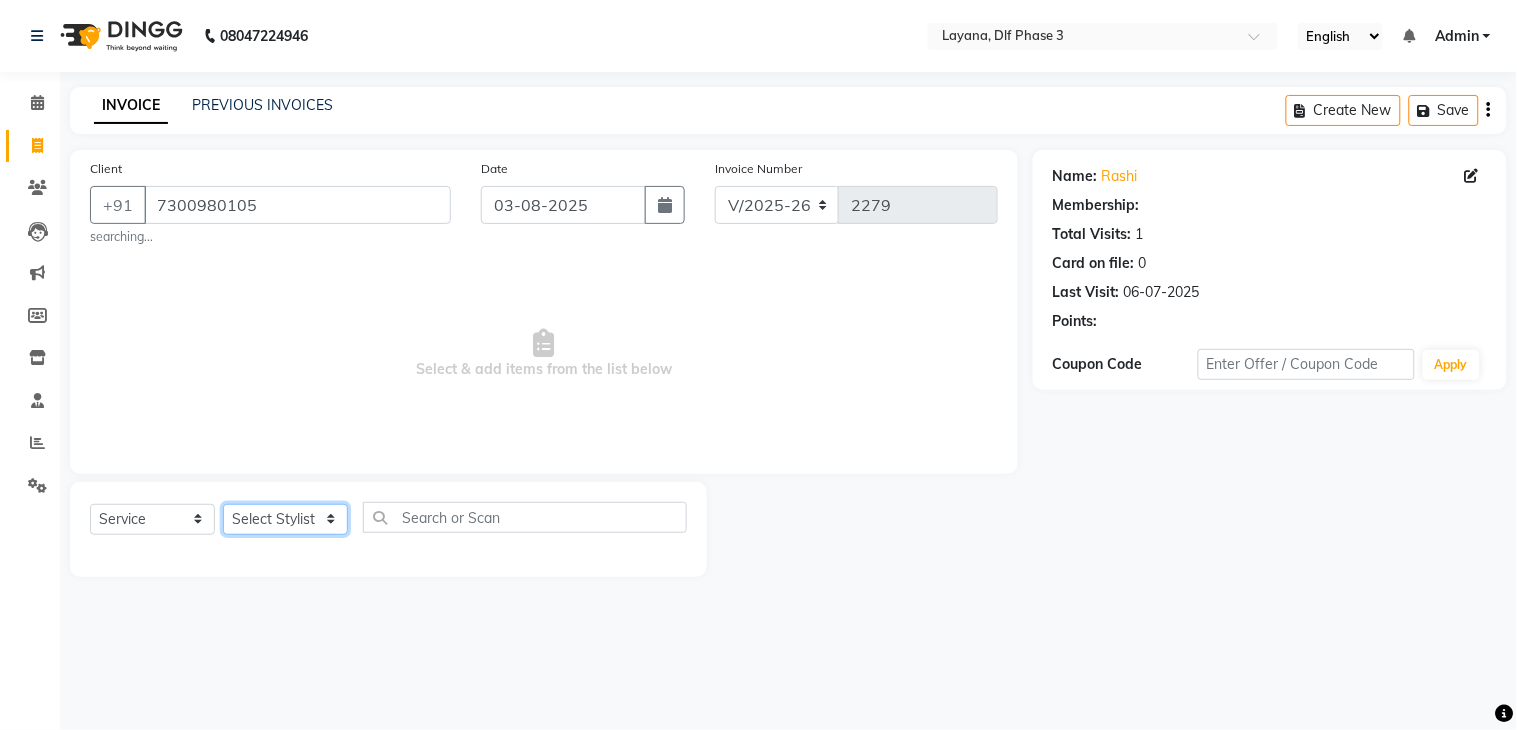 click on "Select Stylist [FIRST] [FIRST] [FIRST] [FIRST] [FIRST] [FIRST] [FIRST] [FIRST] [FIRST]" 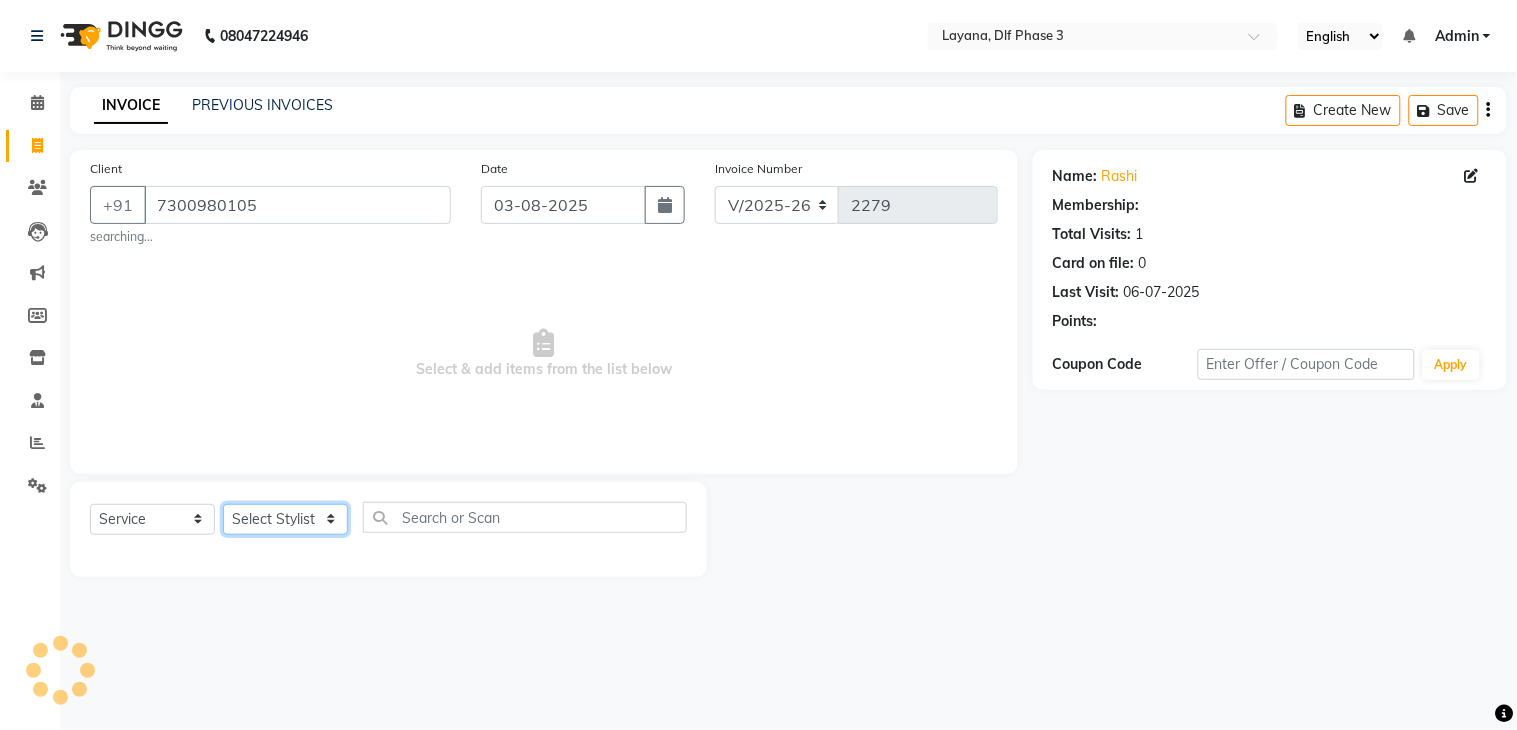 select on "57637" 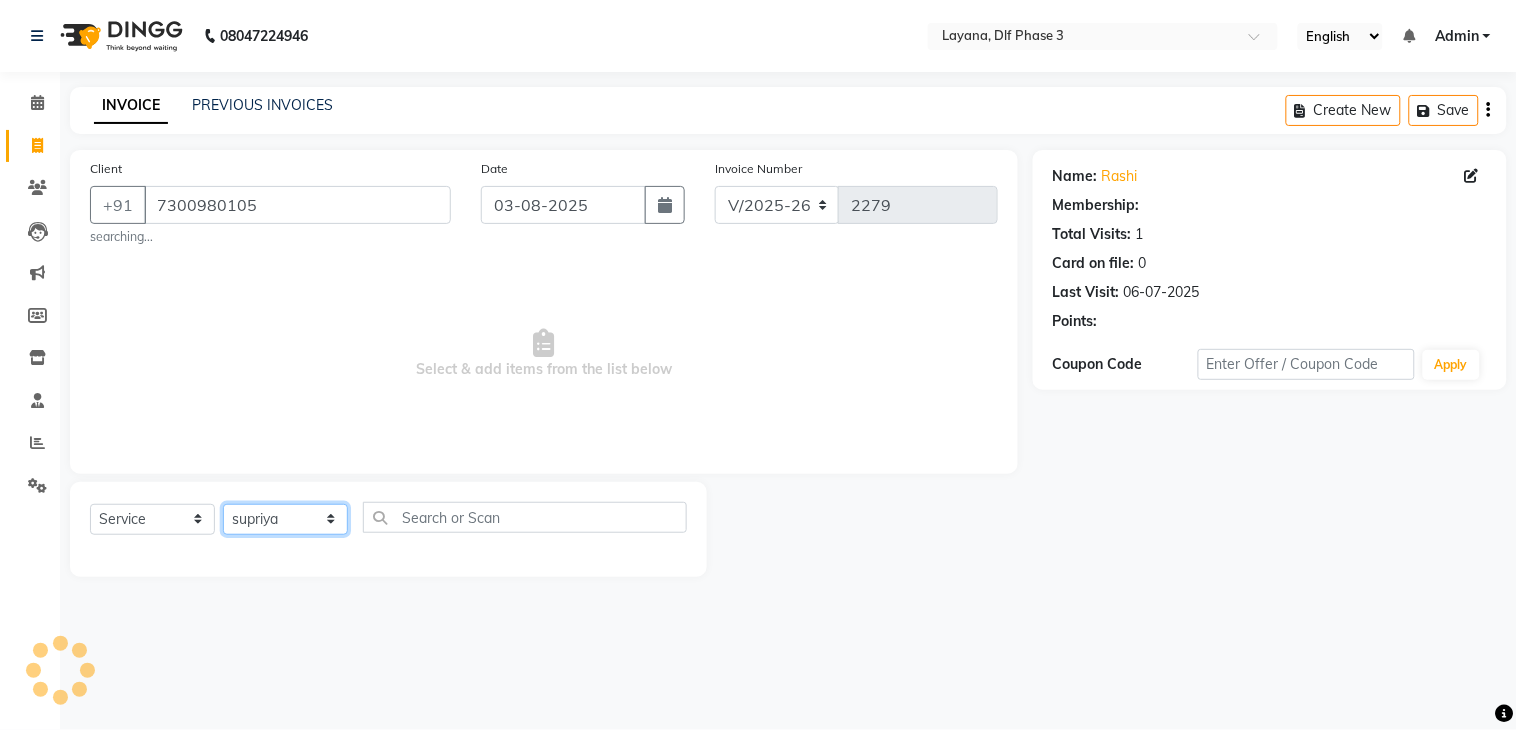 click on "Select Stylist [FIRST] [FIRST] [FIRST] [FIRST] [FIRST] [FIRST] [FIRST] [FIRST] [FIRST]" 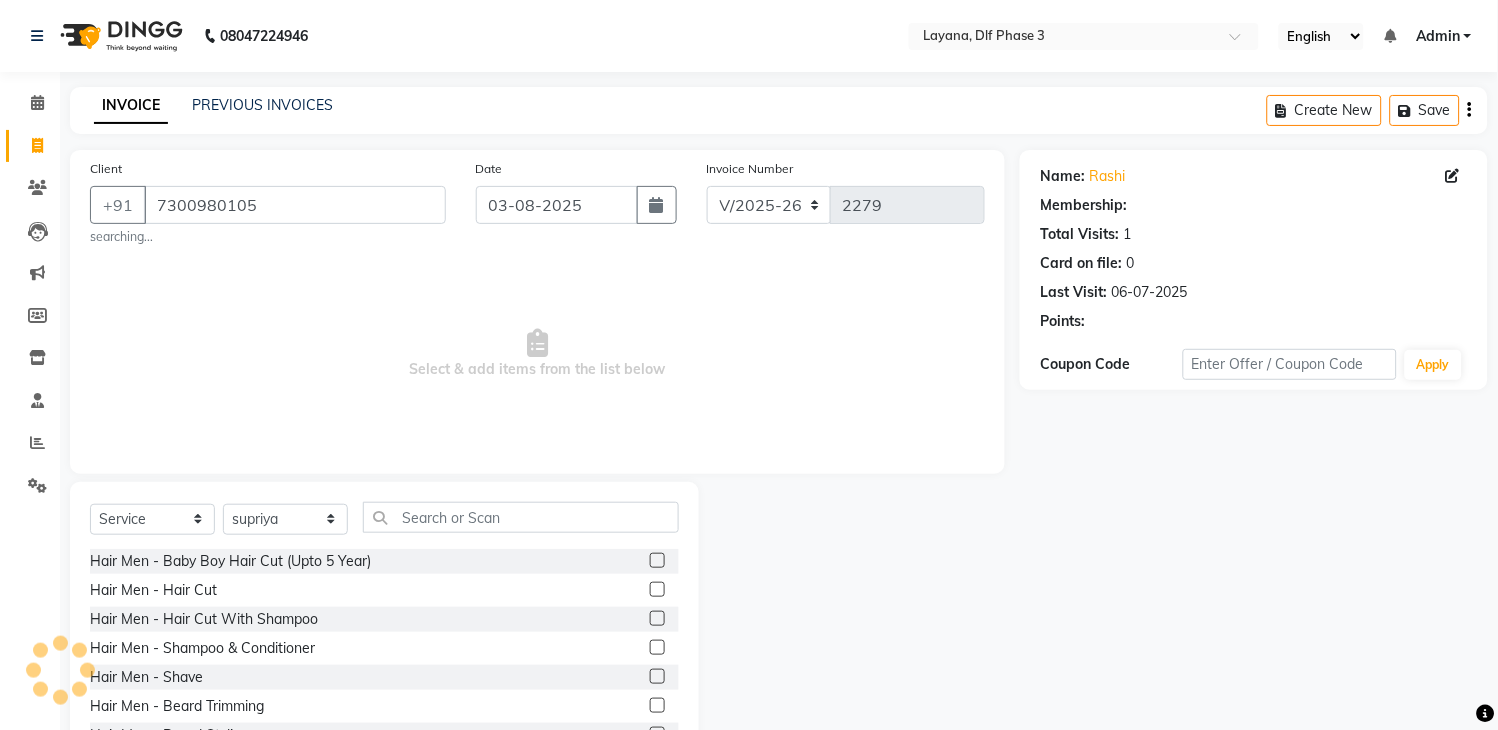 drag, startPoint x: 481, startPoint y: 492, endPoint x: 476, endPoint y: 505, distance: 13.928389 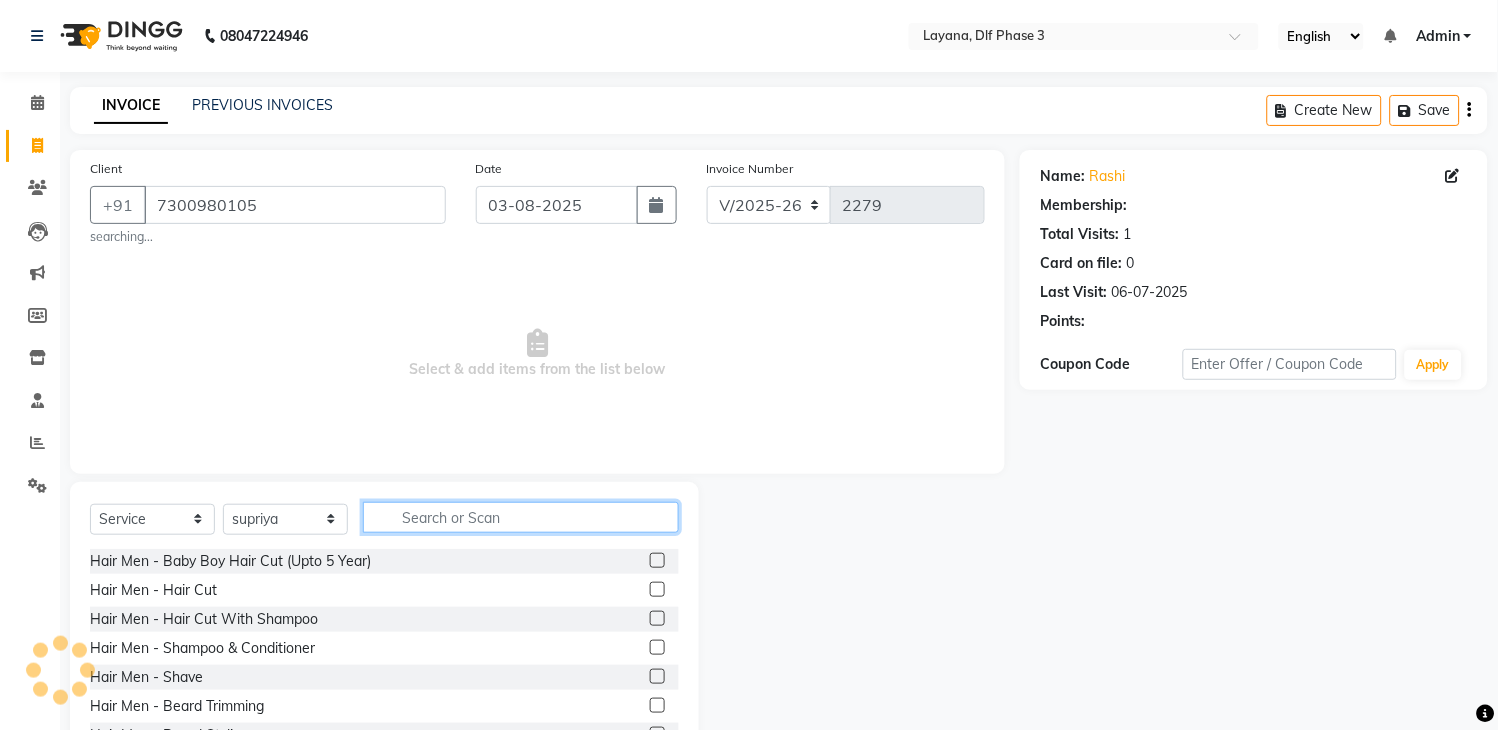 click 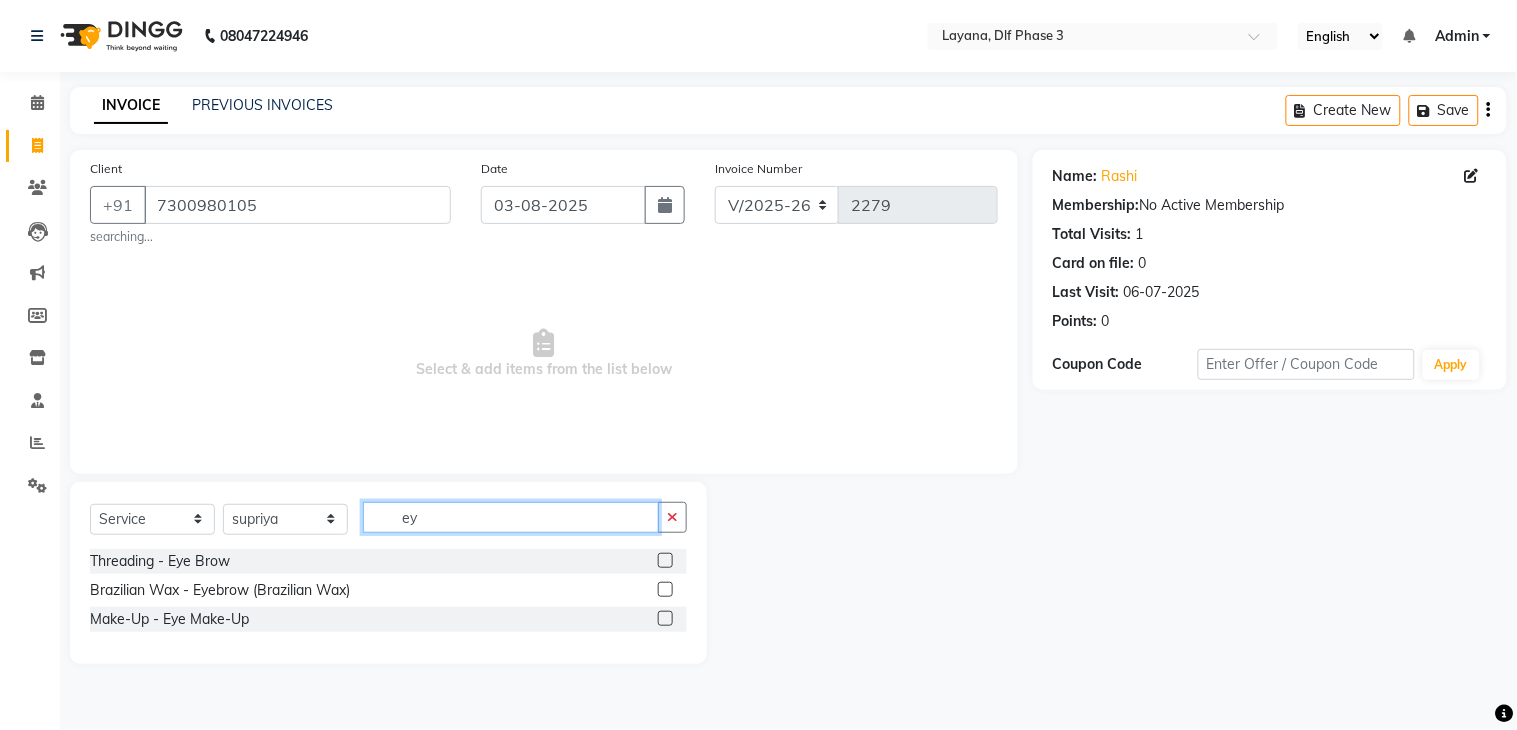 type on "ey" 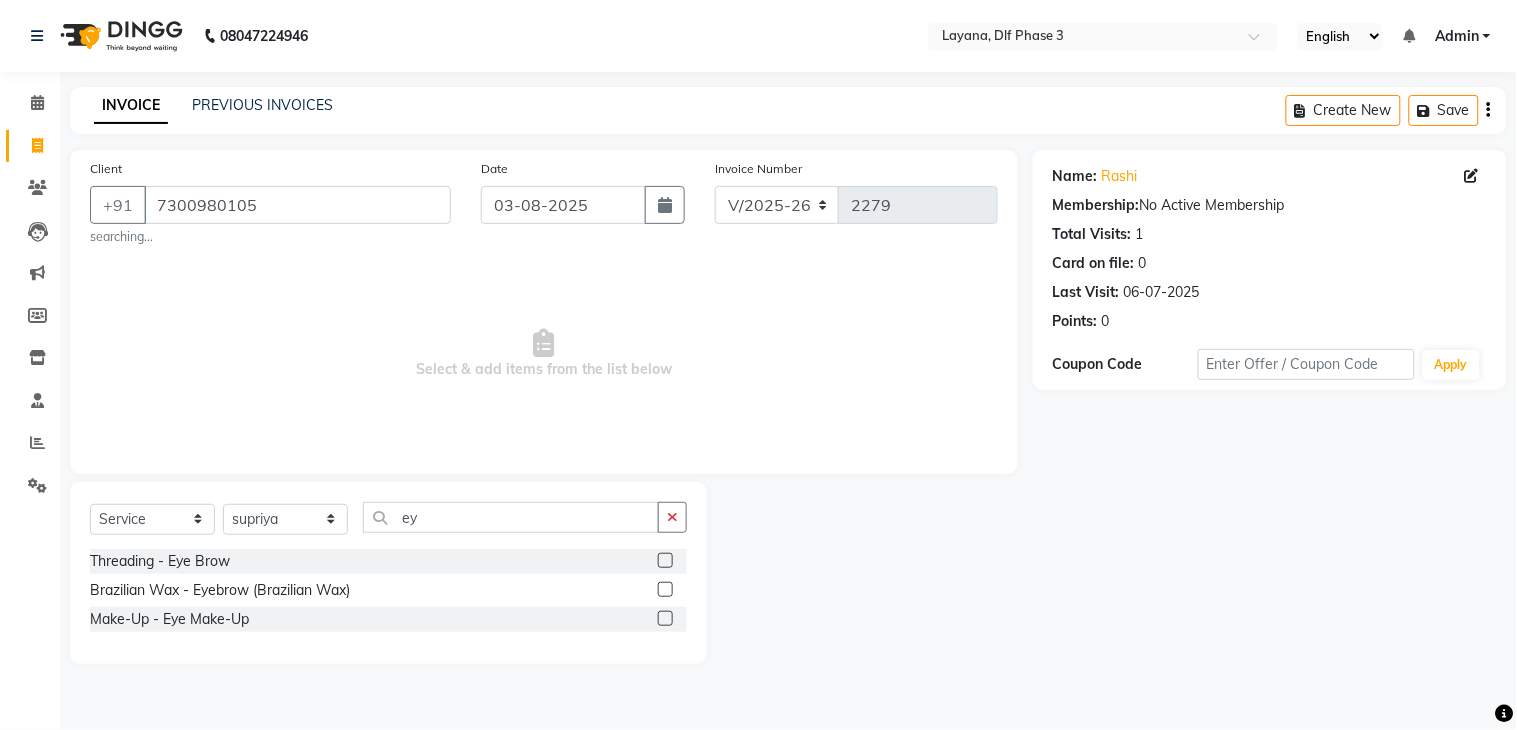 click 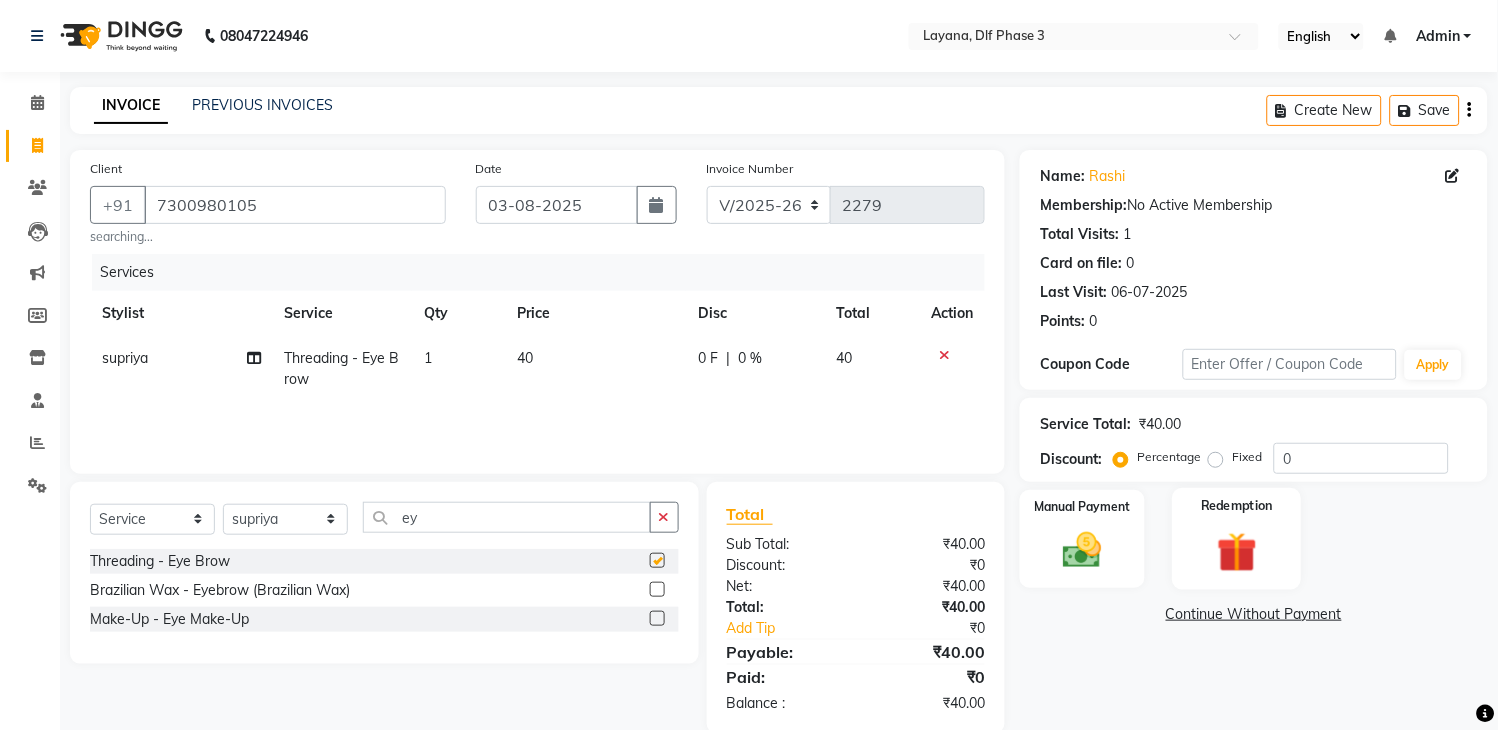 checkbox on "false" 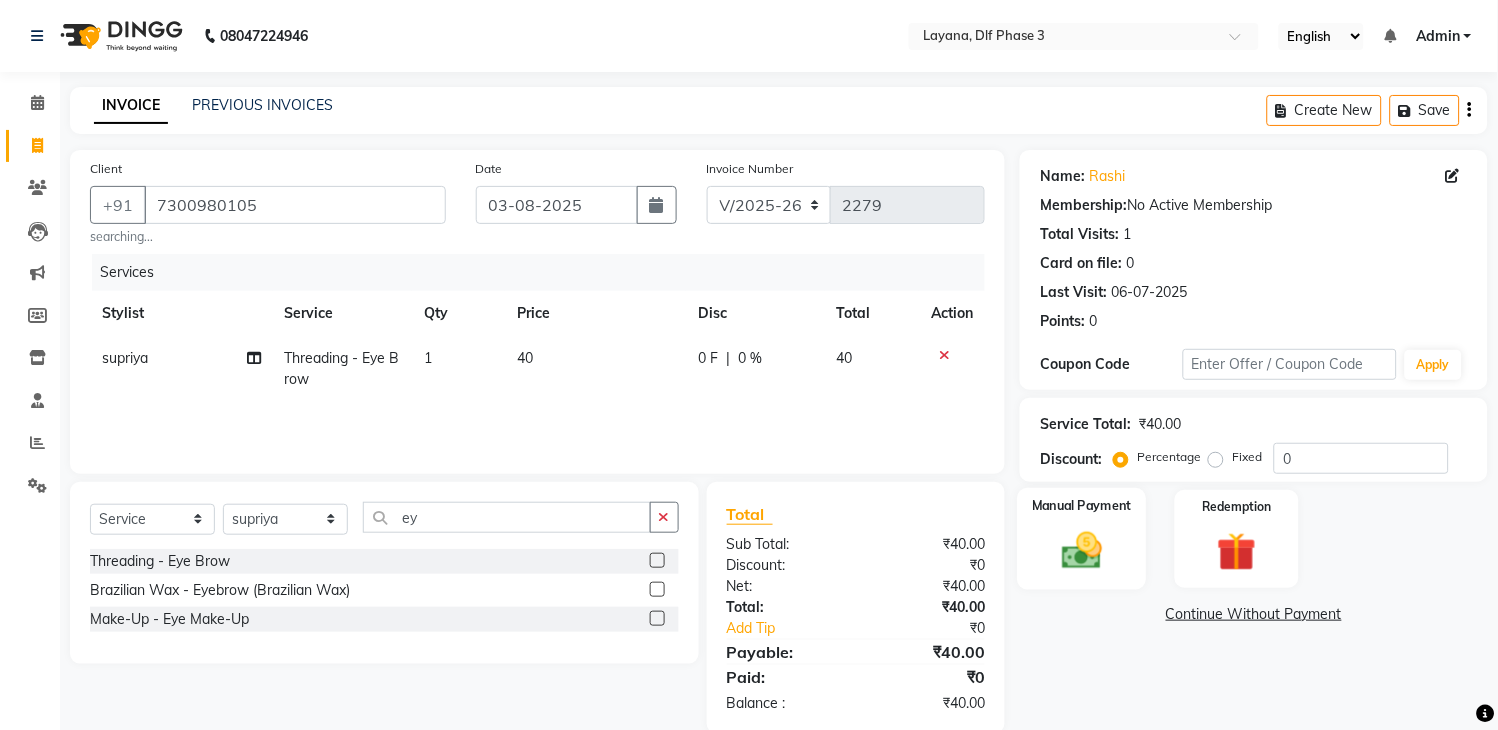 click on "Manual Payment" 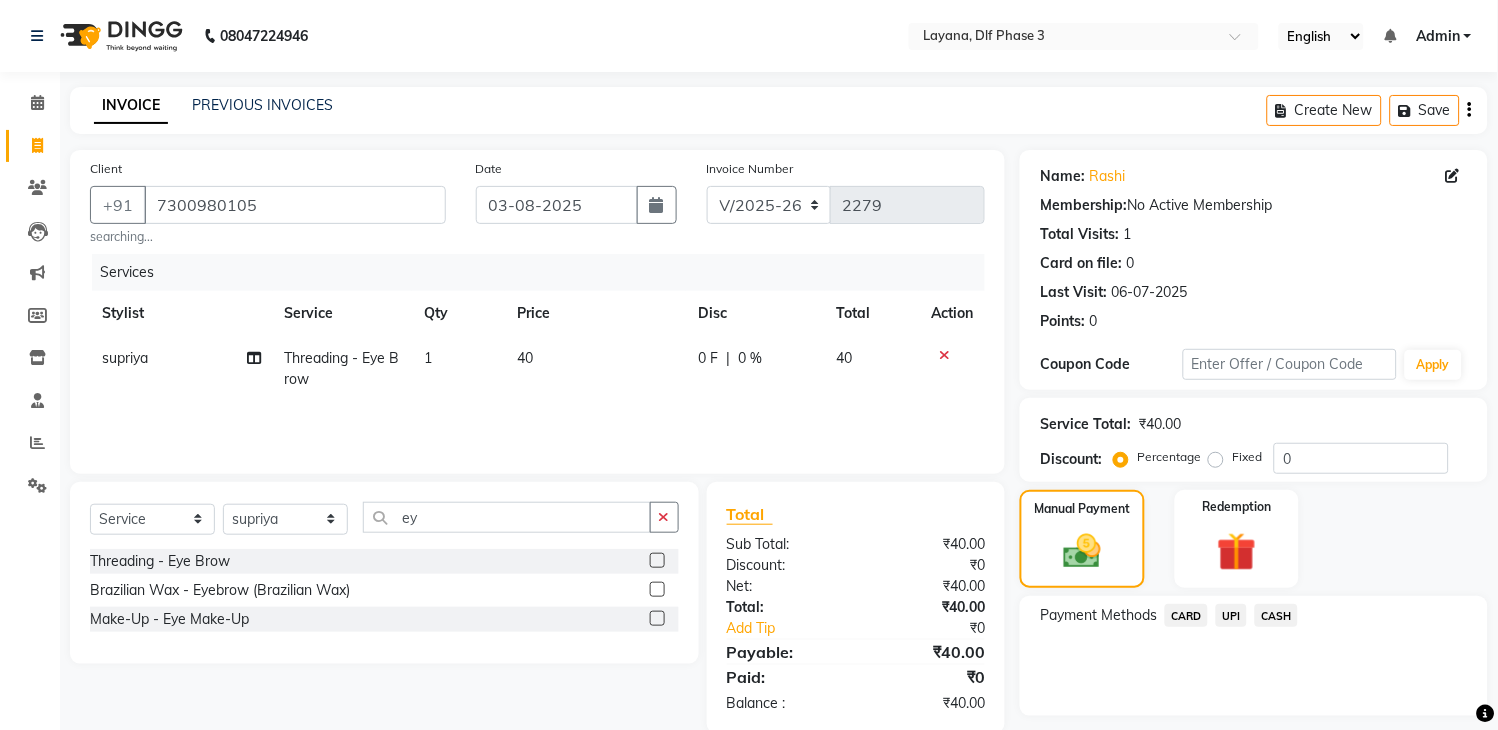 click on "UPI" 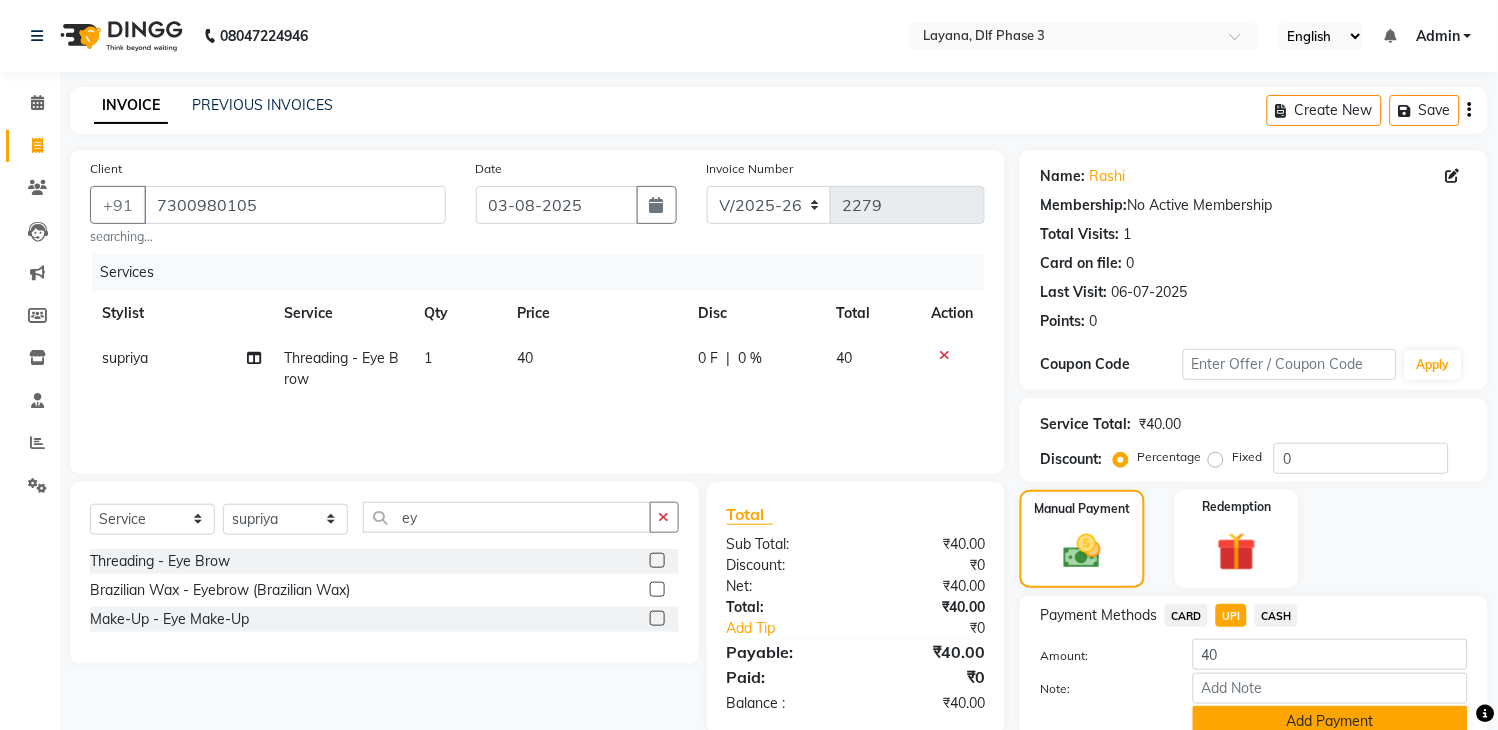 click on "Add Payment" 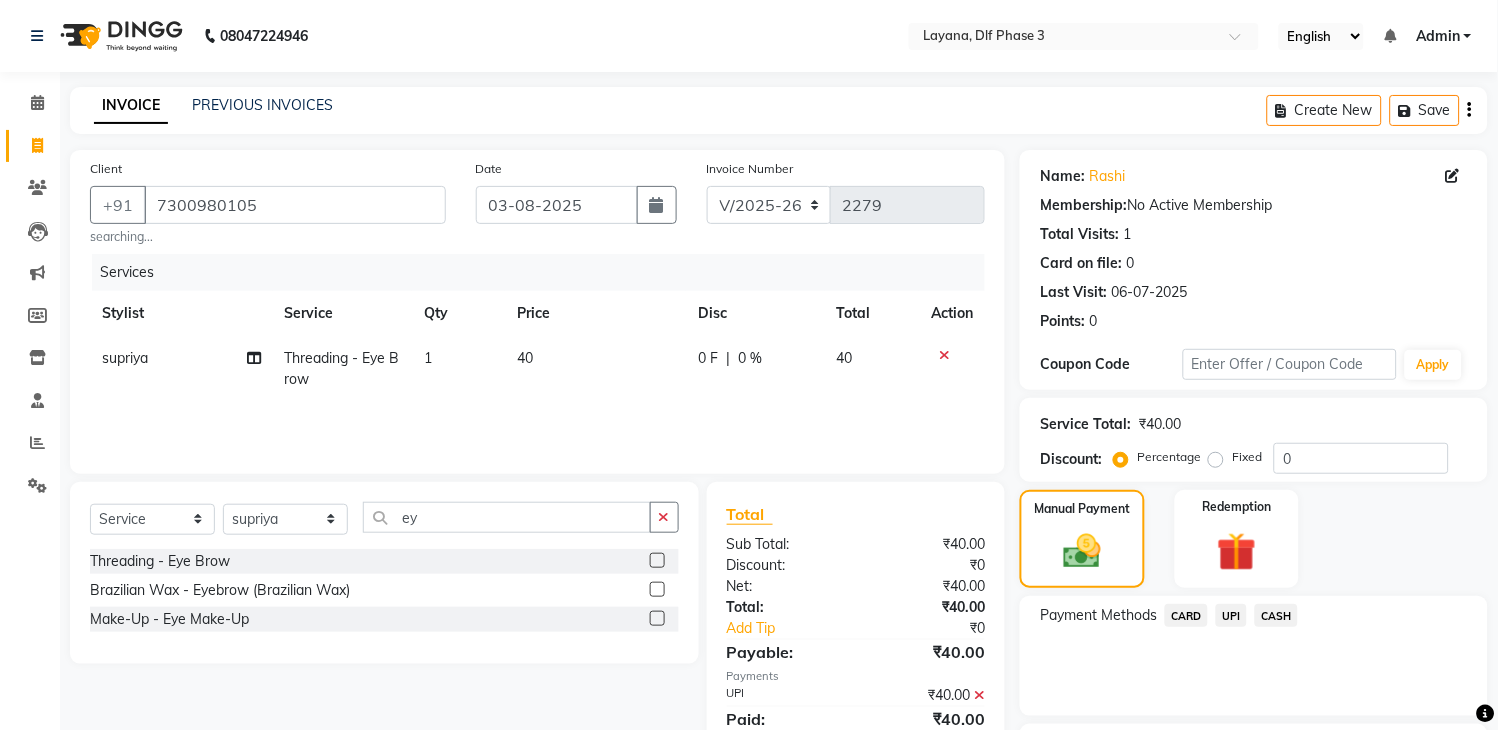 scroll, scrollTop: 170, scrollLeft: 0, axis: vertical 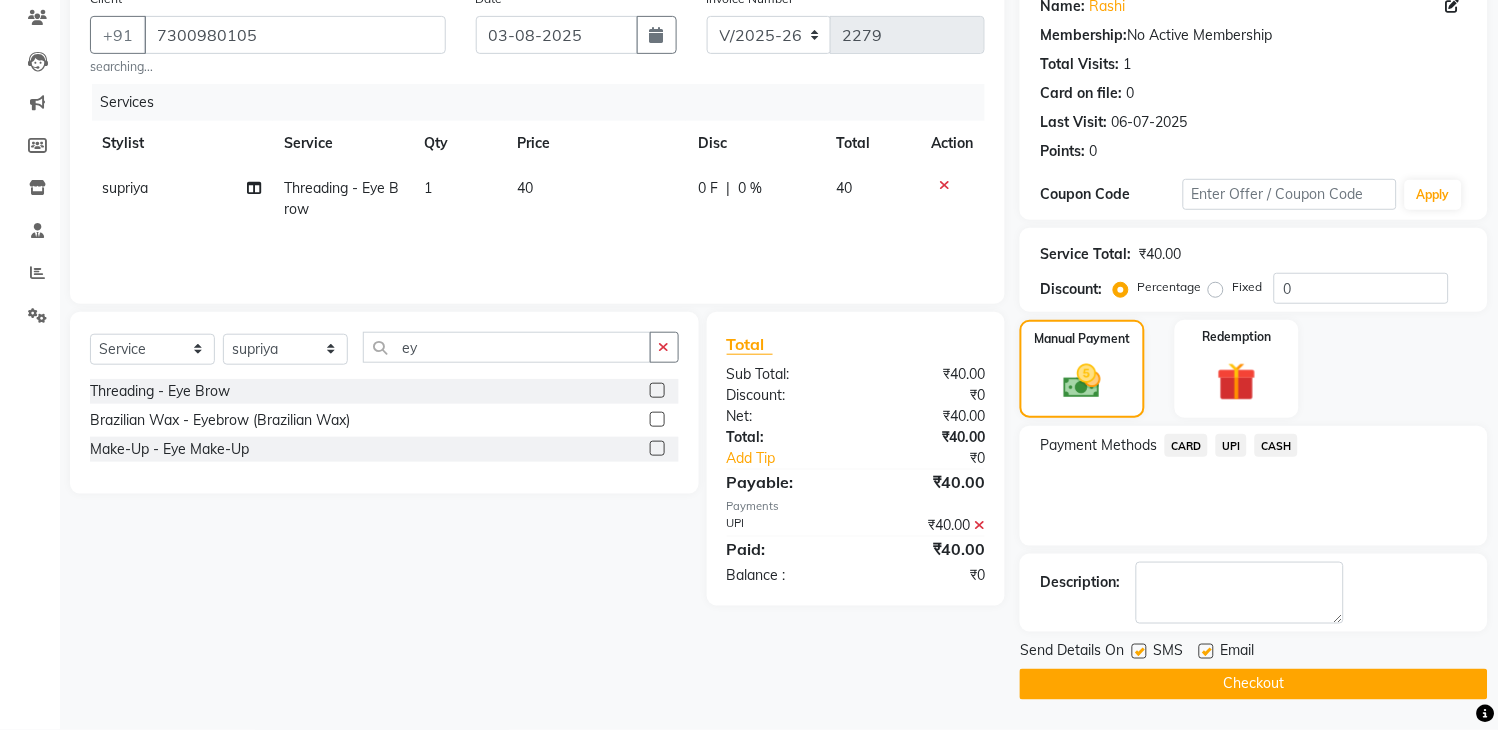 click on "Checkout" 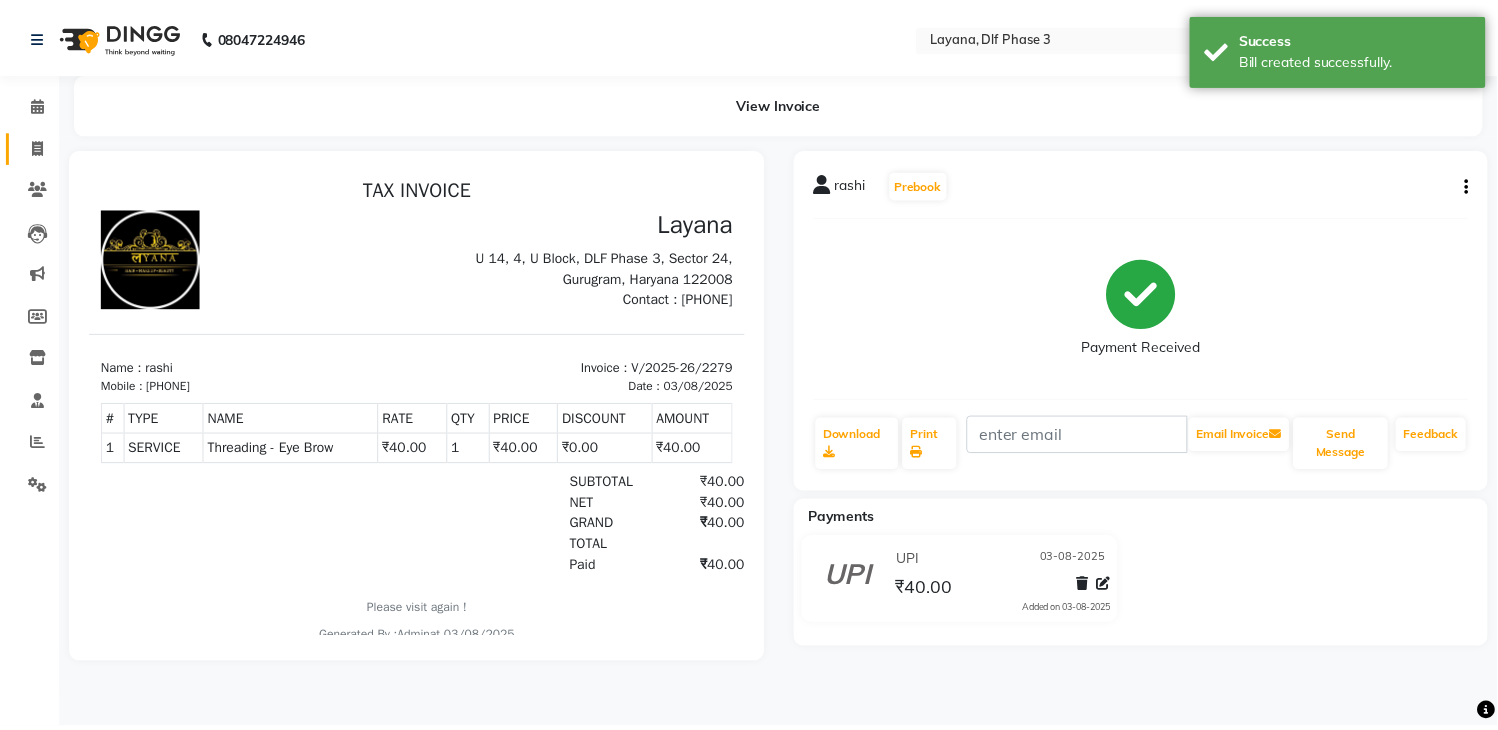 scroll, scrollTop: 0, scrollLeft: 0, axis: both 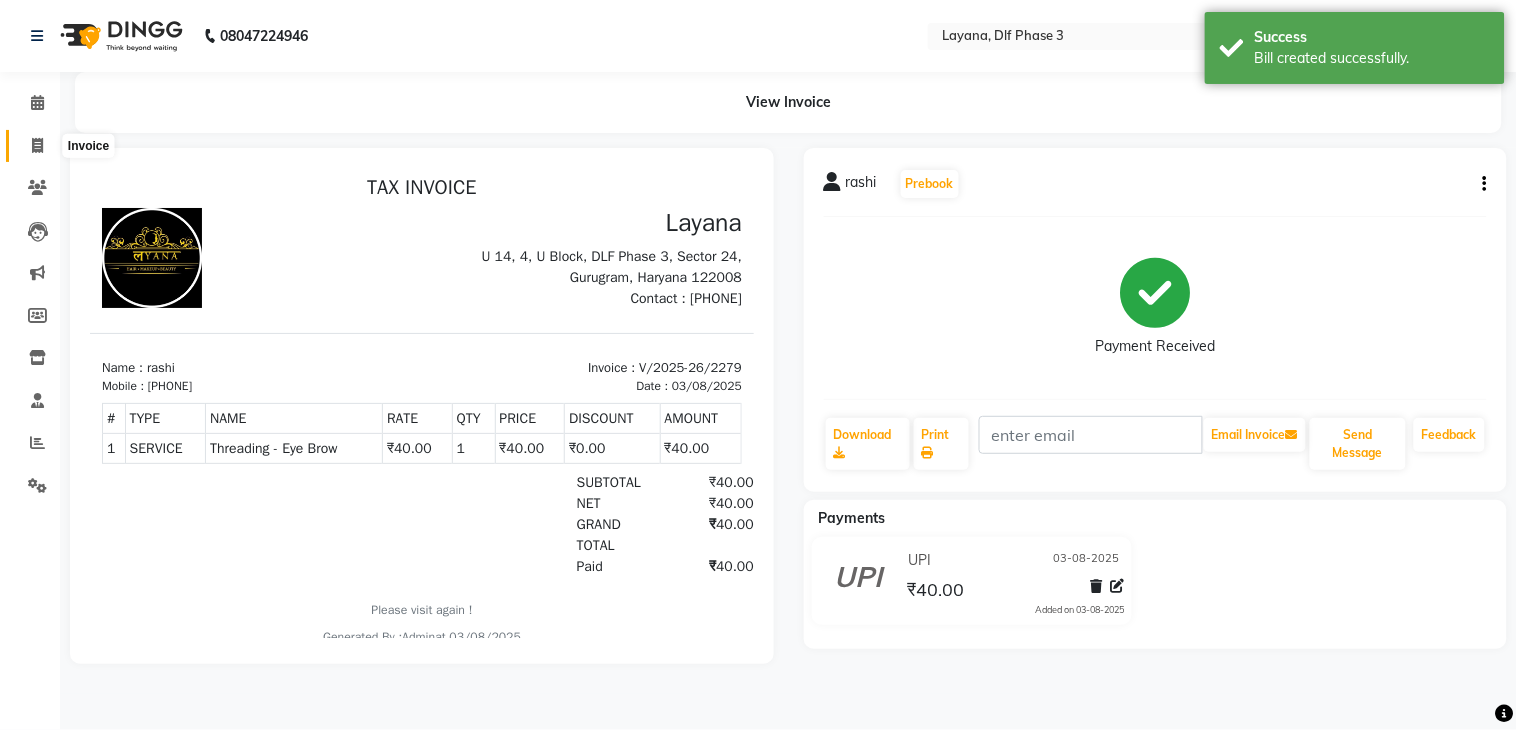 click 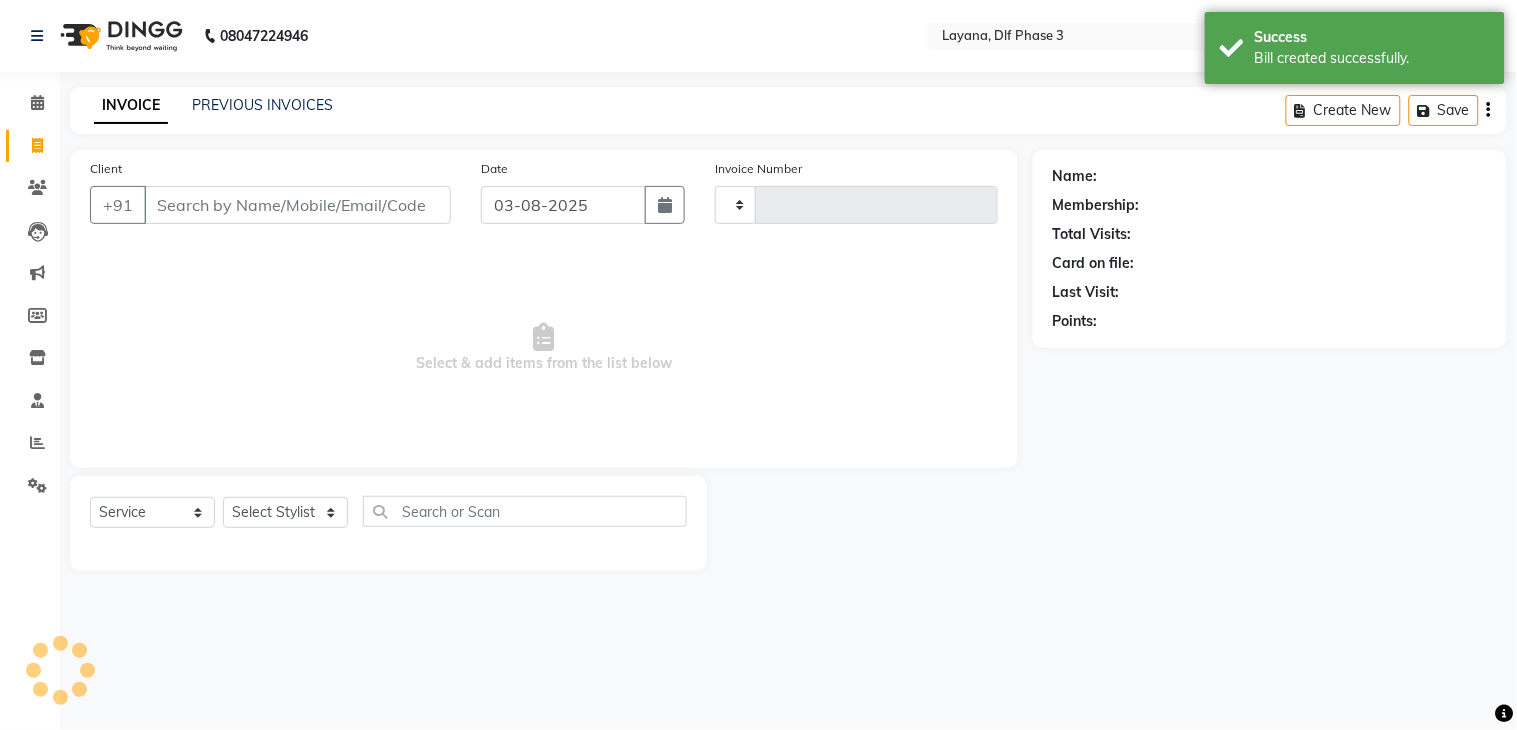 type on "2280" 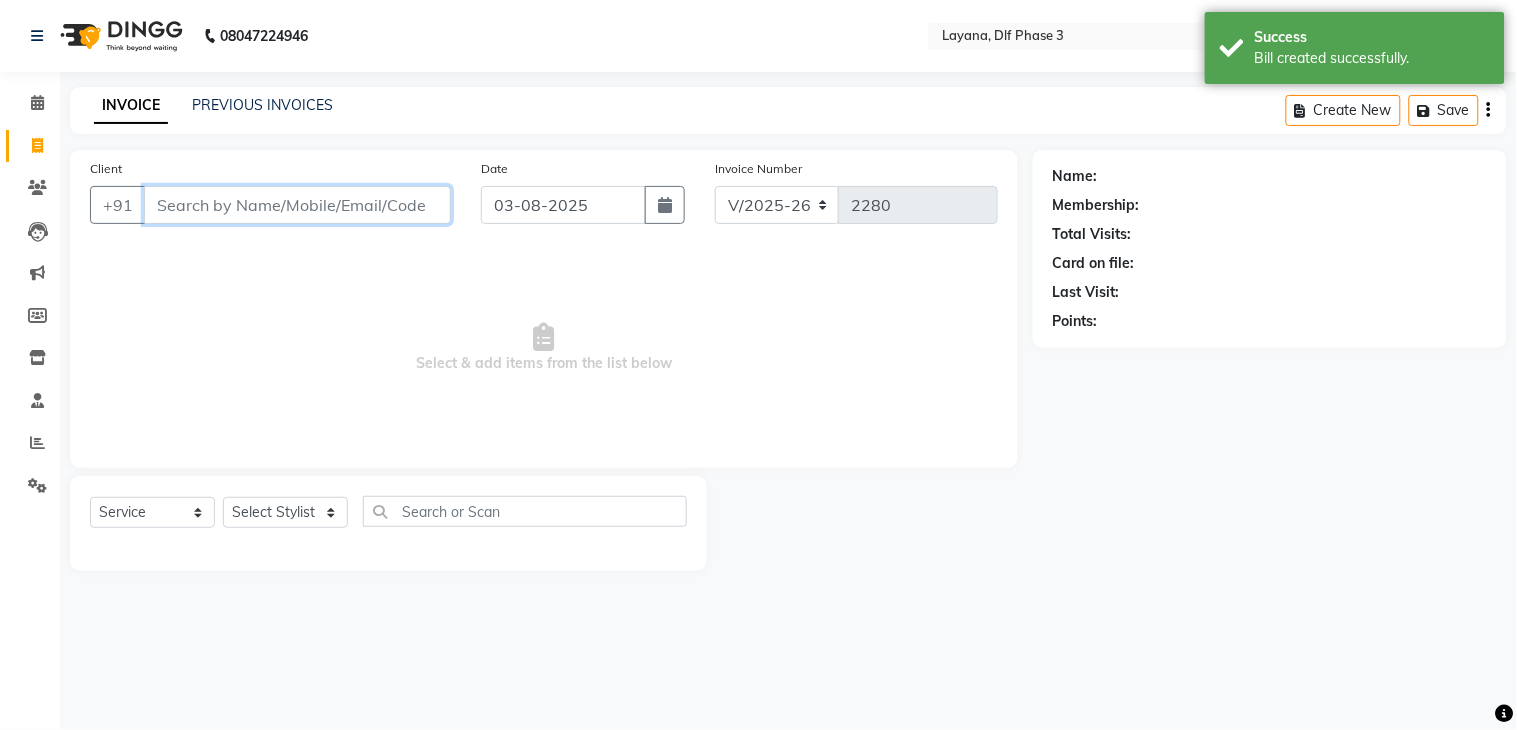 click on "Client" at bounding box center [297, 205] 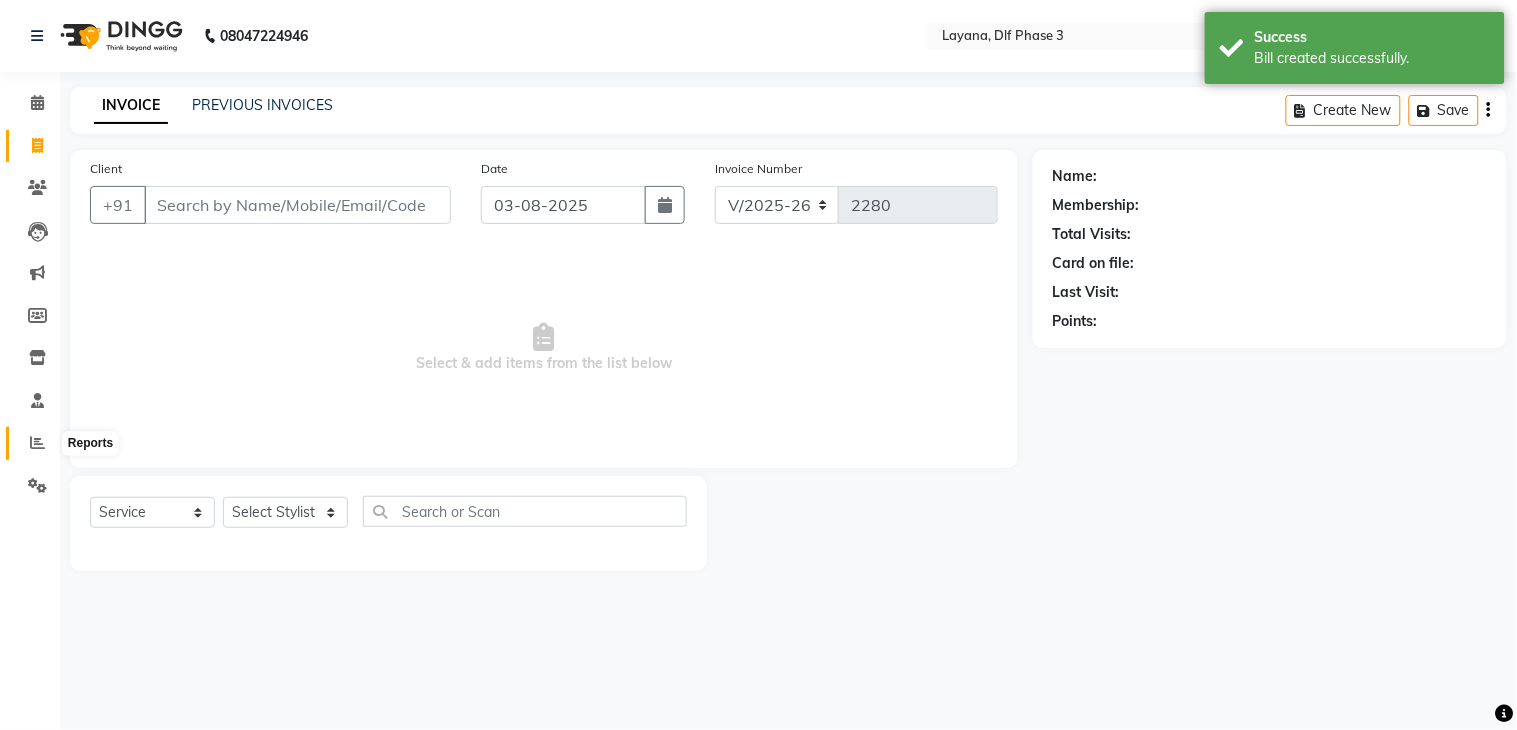 click 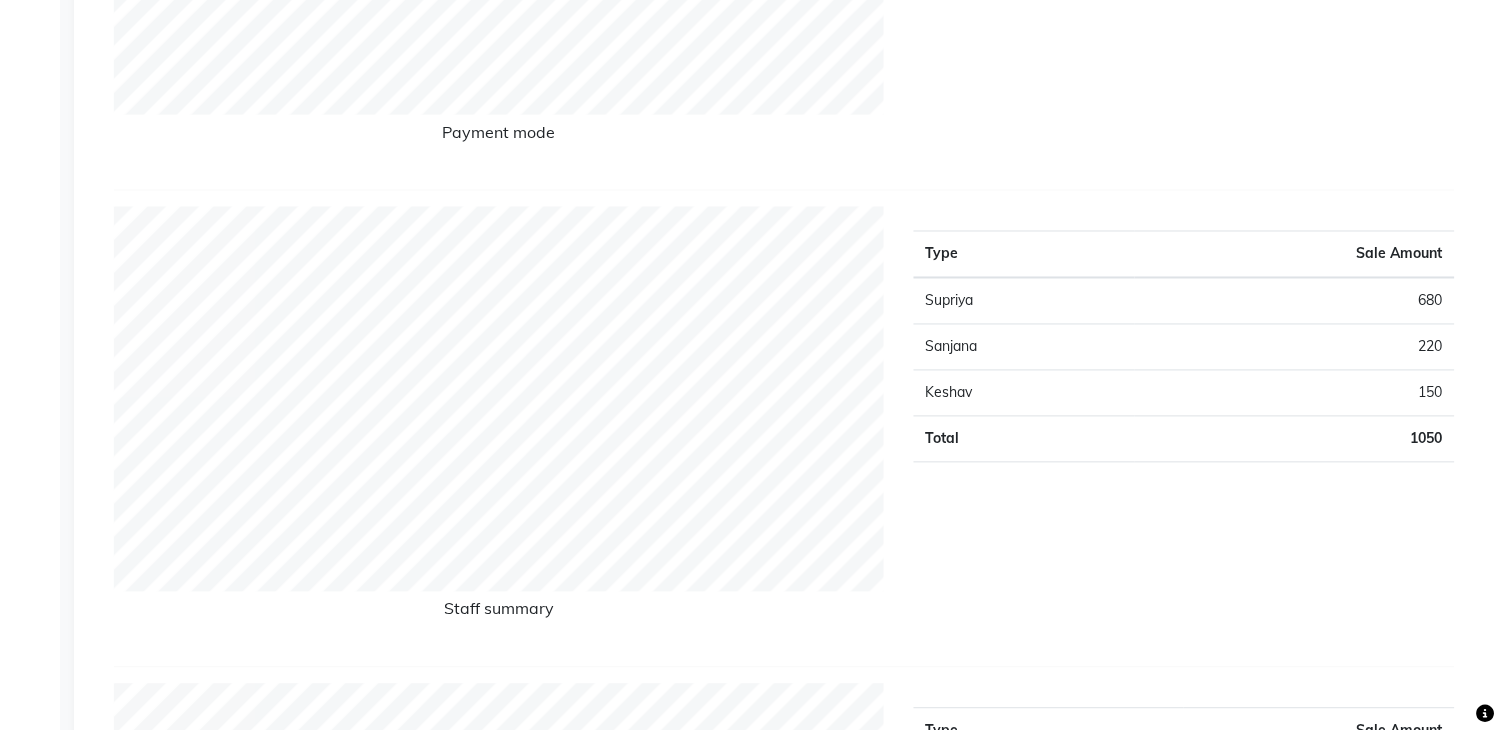 scroll, scrollTop: 0, scrollLeft: 0, axis: both 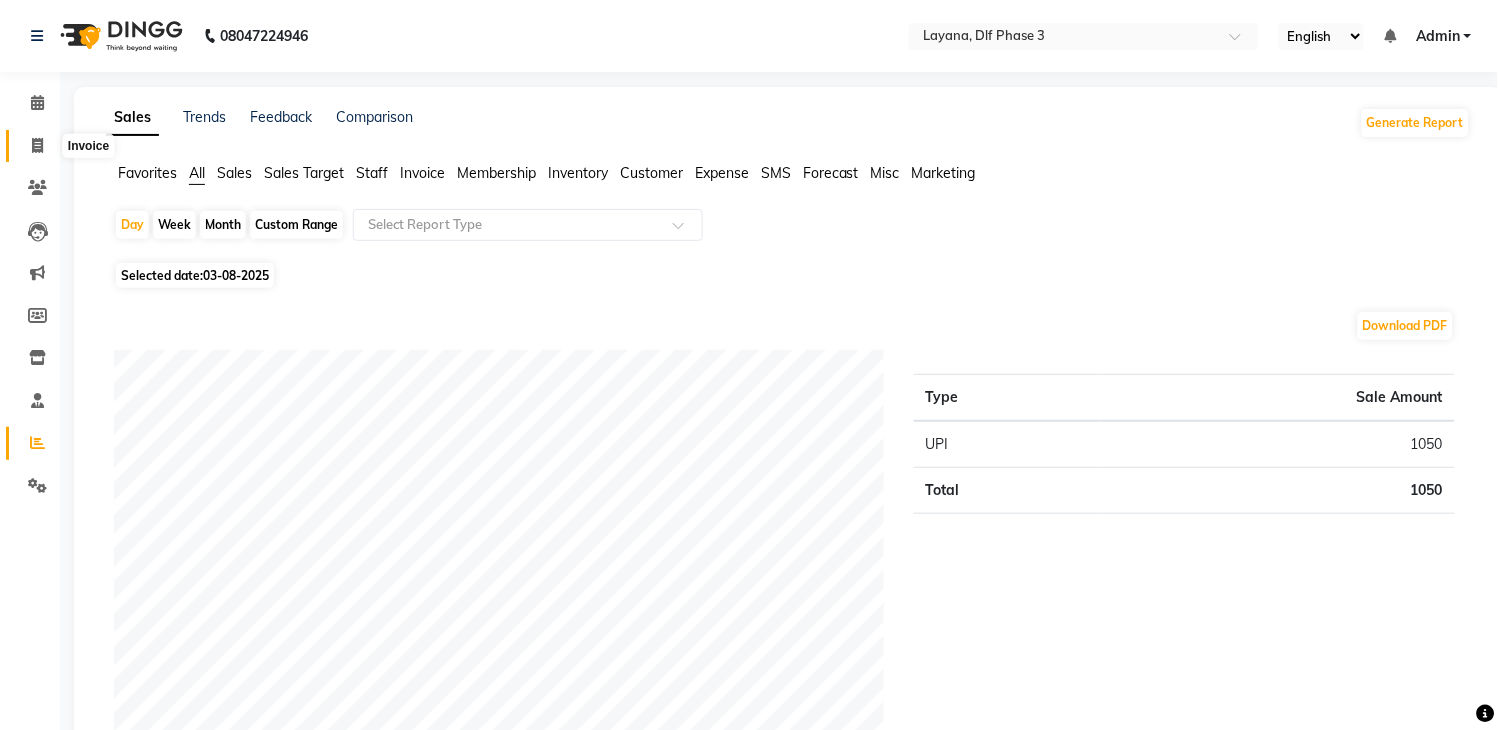 click 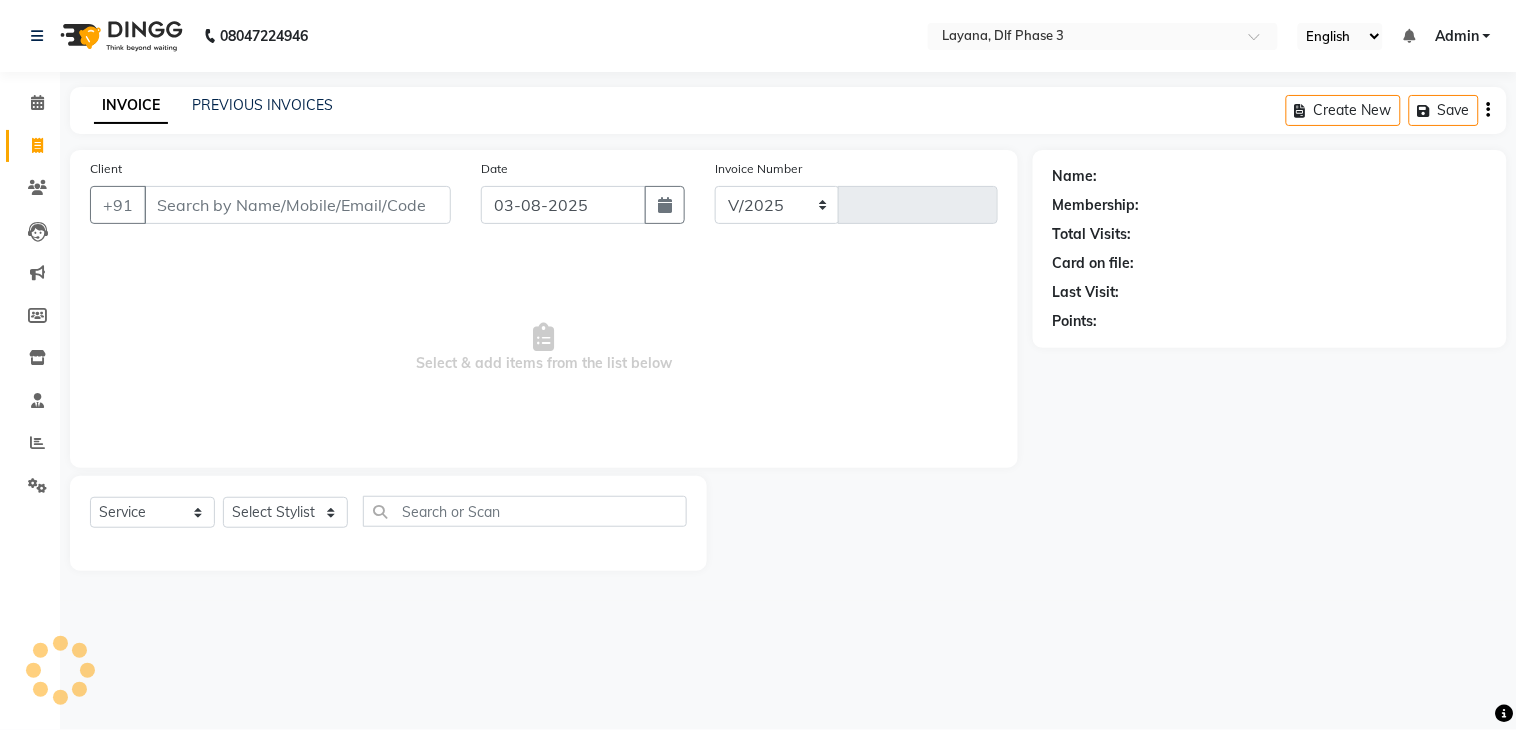 select on "6973" 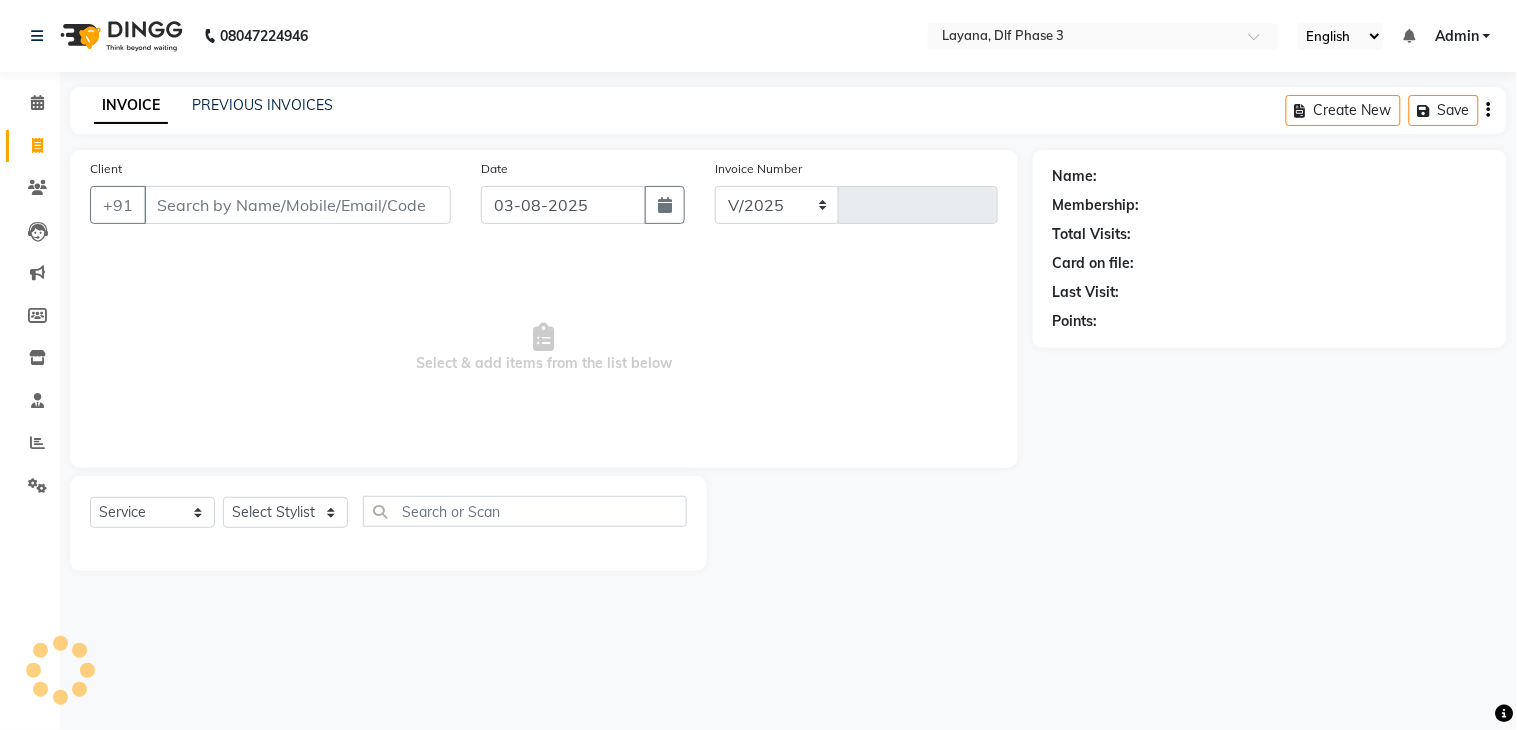 type on "2280" 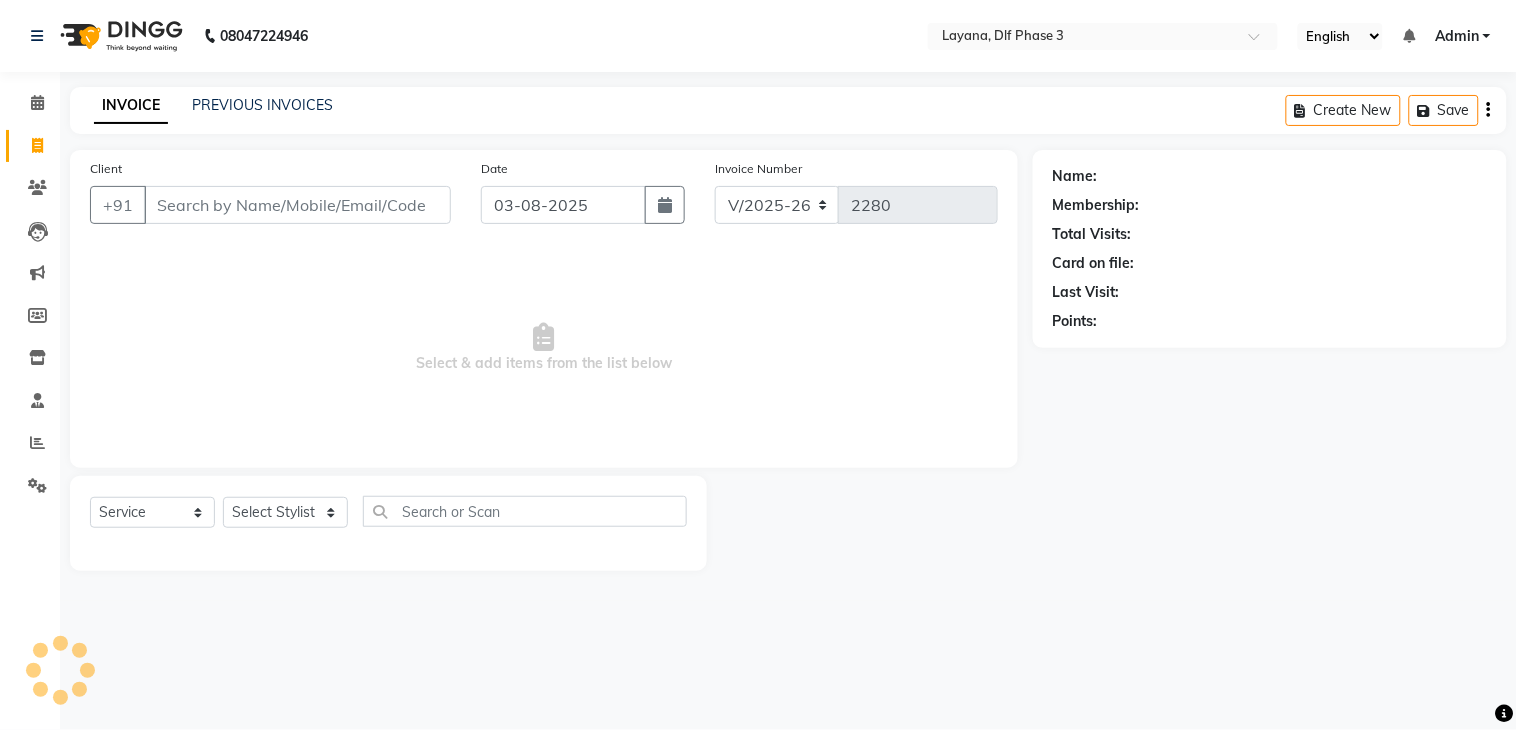 click on "Client" at bounding box center [297, 205] 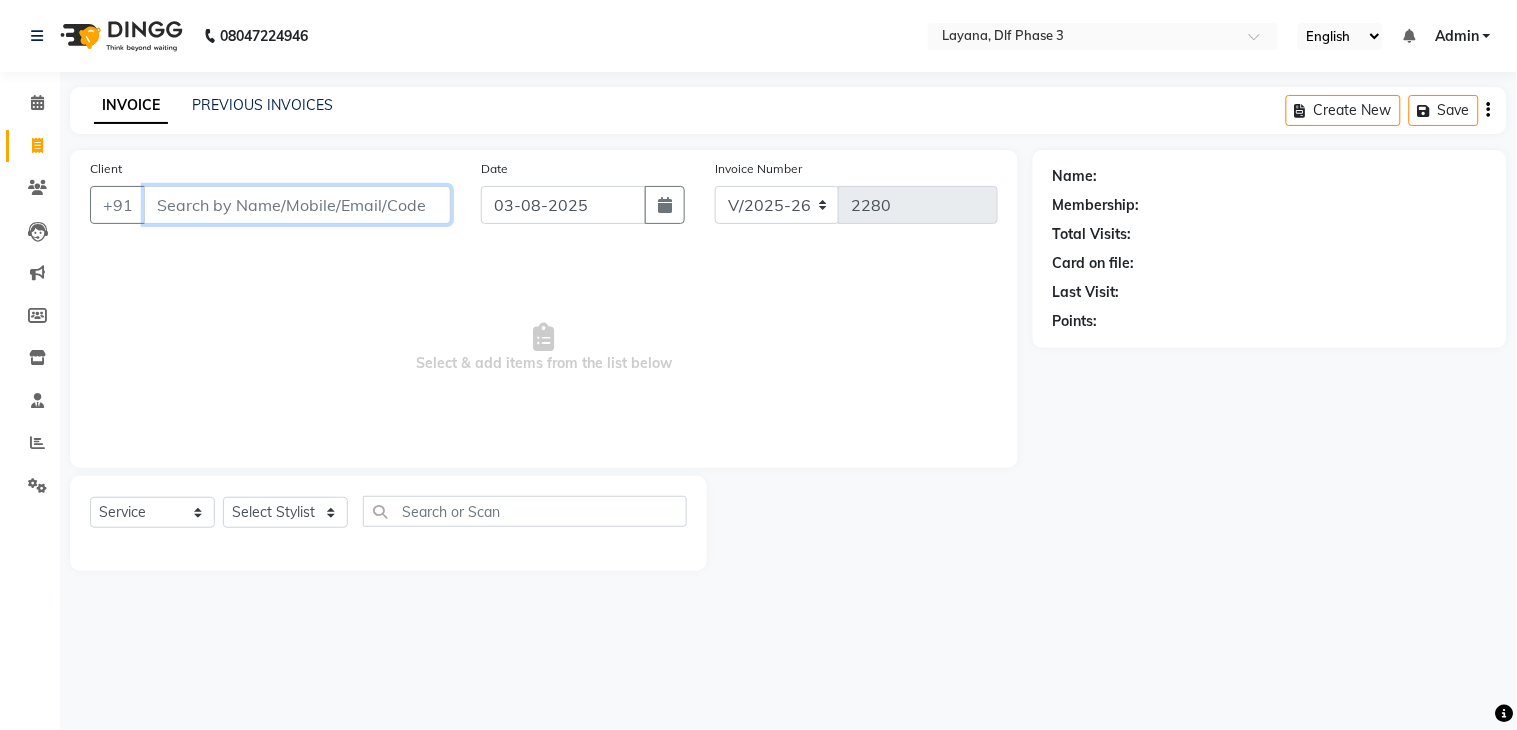 click on "Client" at bounding box center [297, 205] 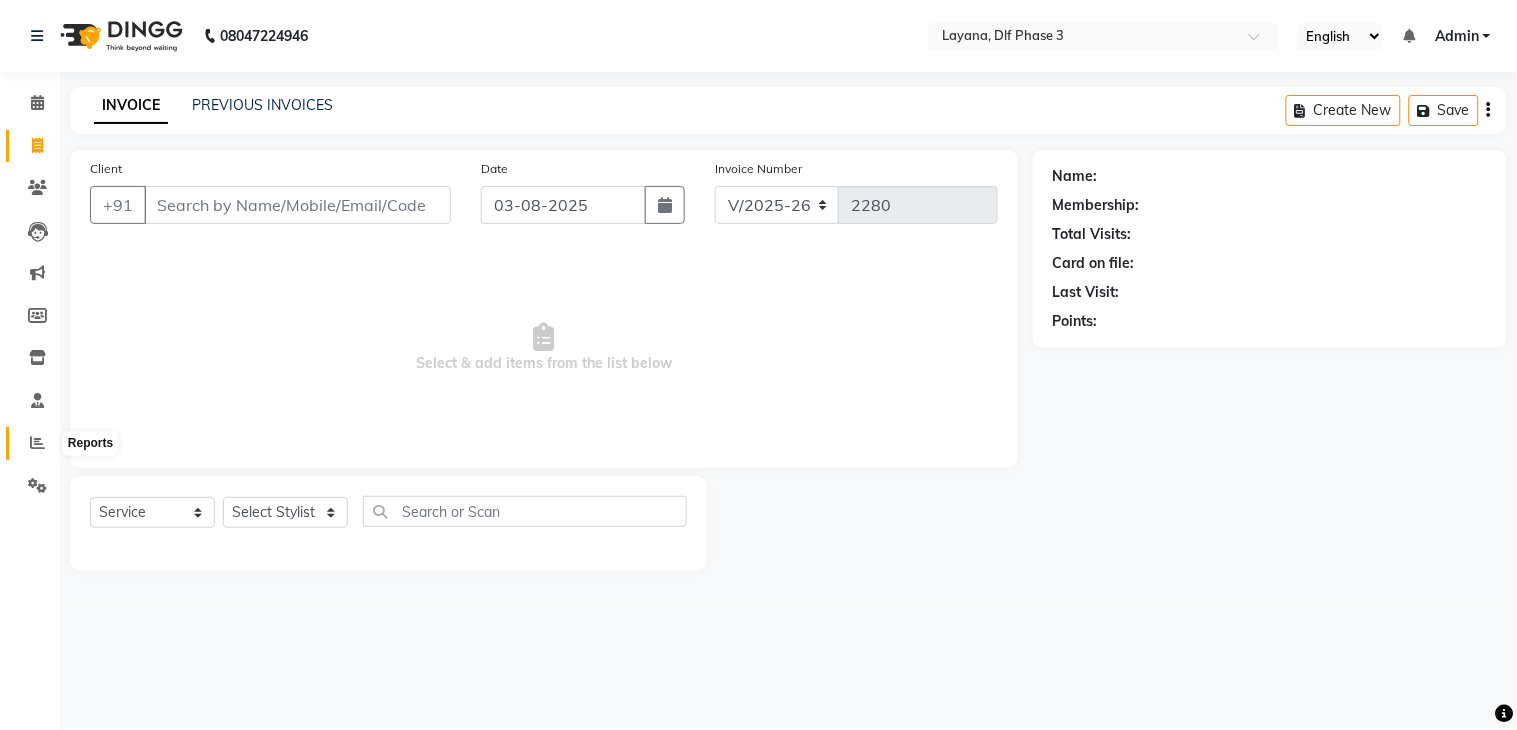 click 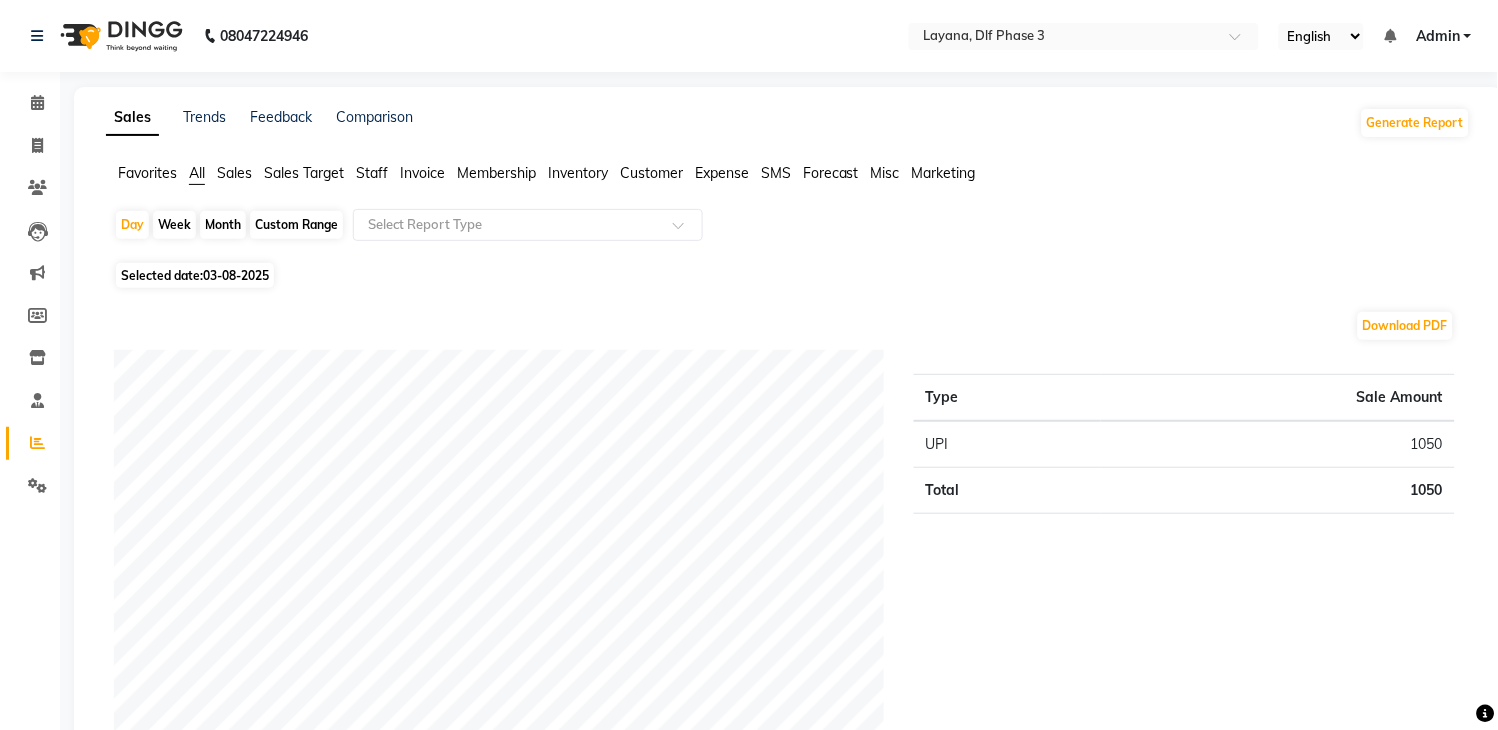click on "Month" 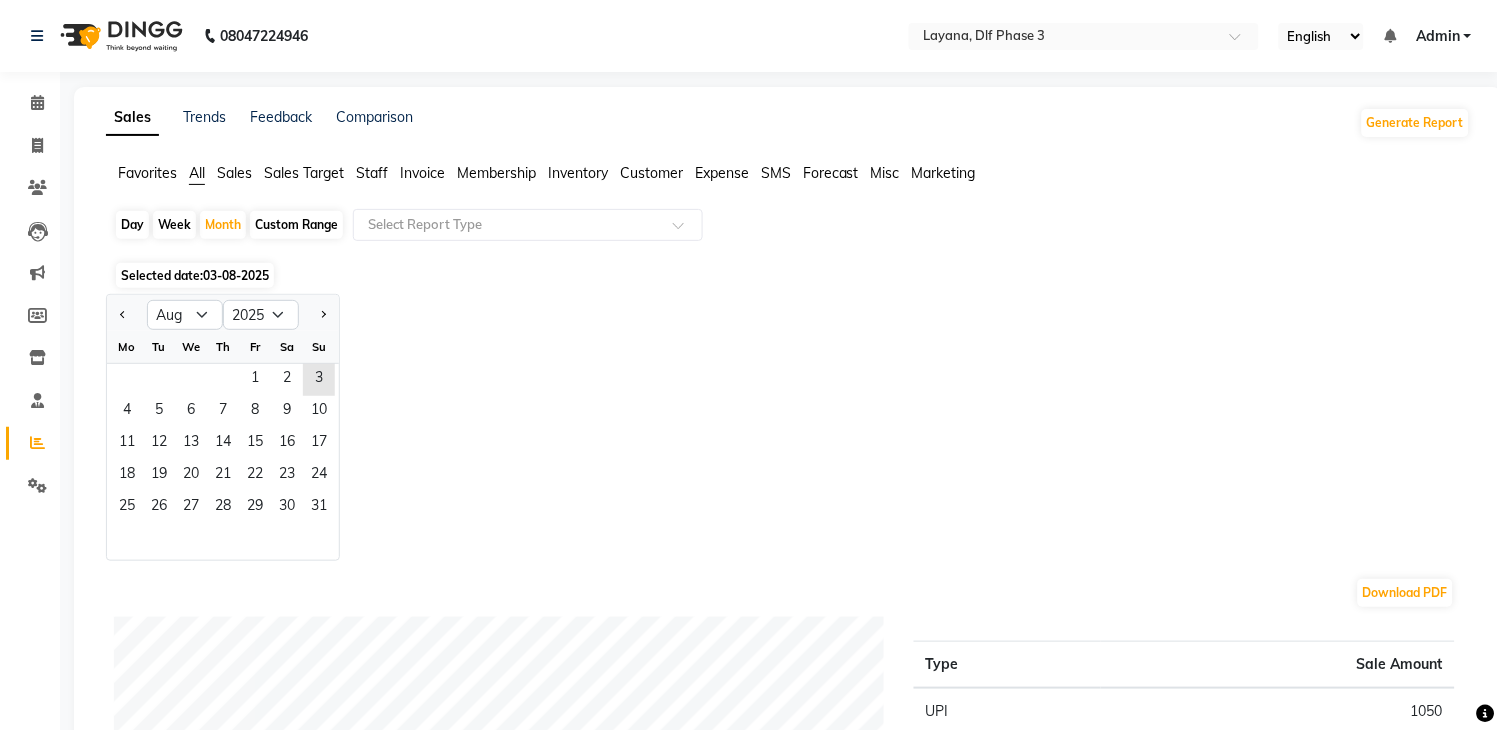 click on "Day" 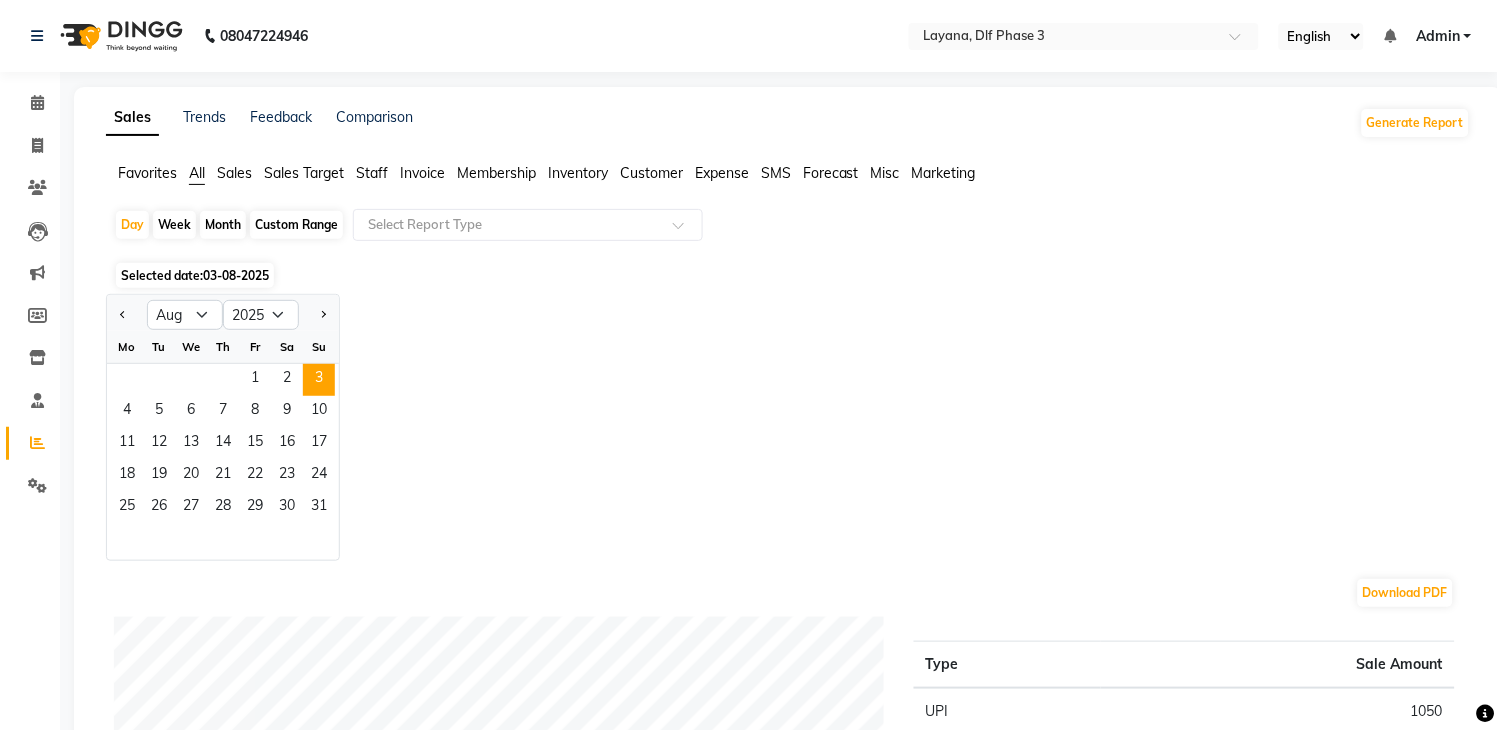 click on "Staff" 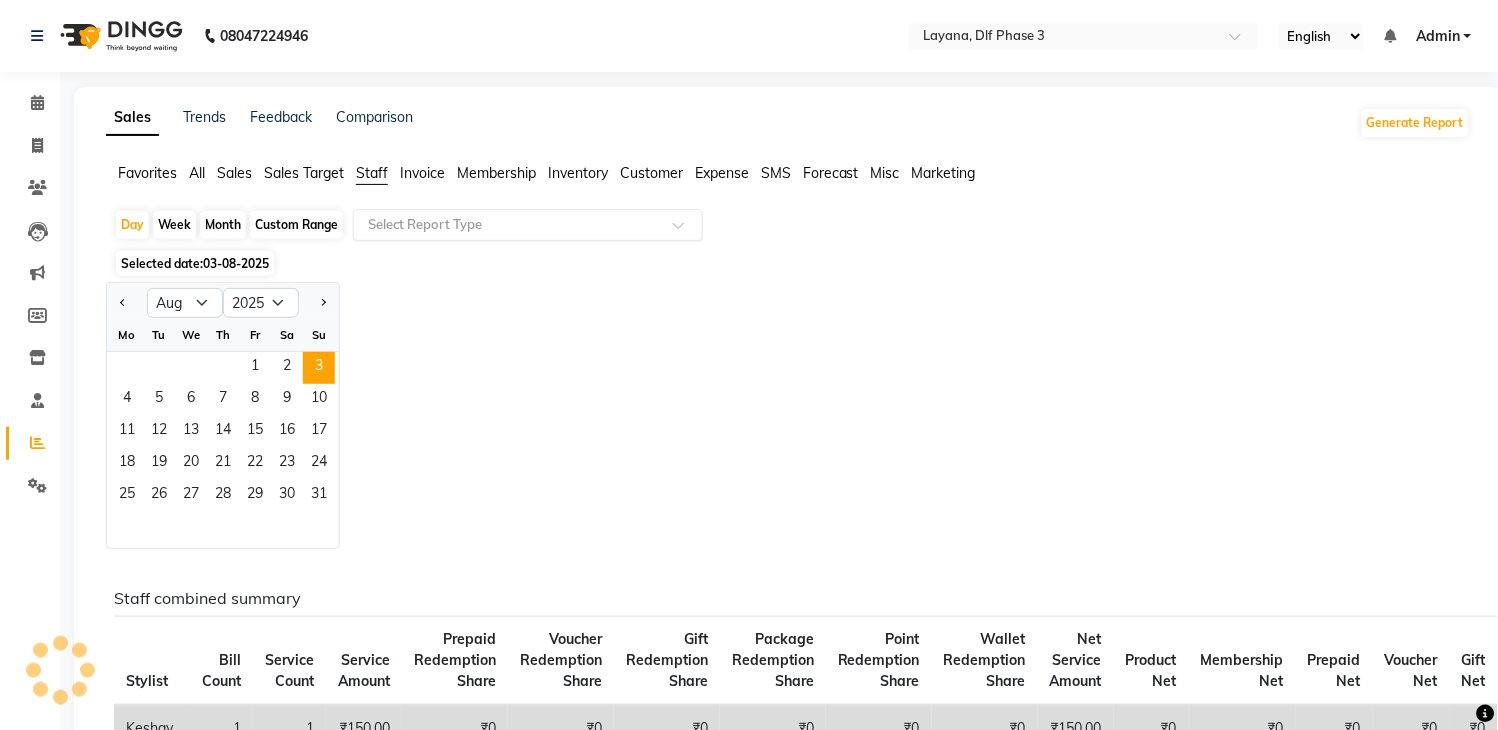 click on "Day   Week   Month   Custom Range  Select Report Type" 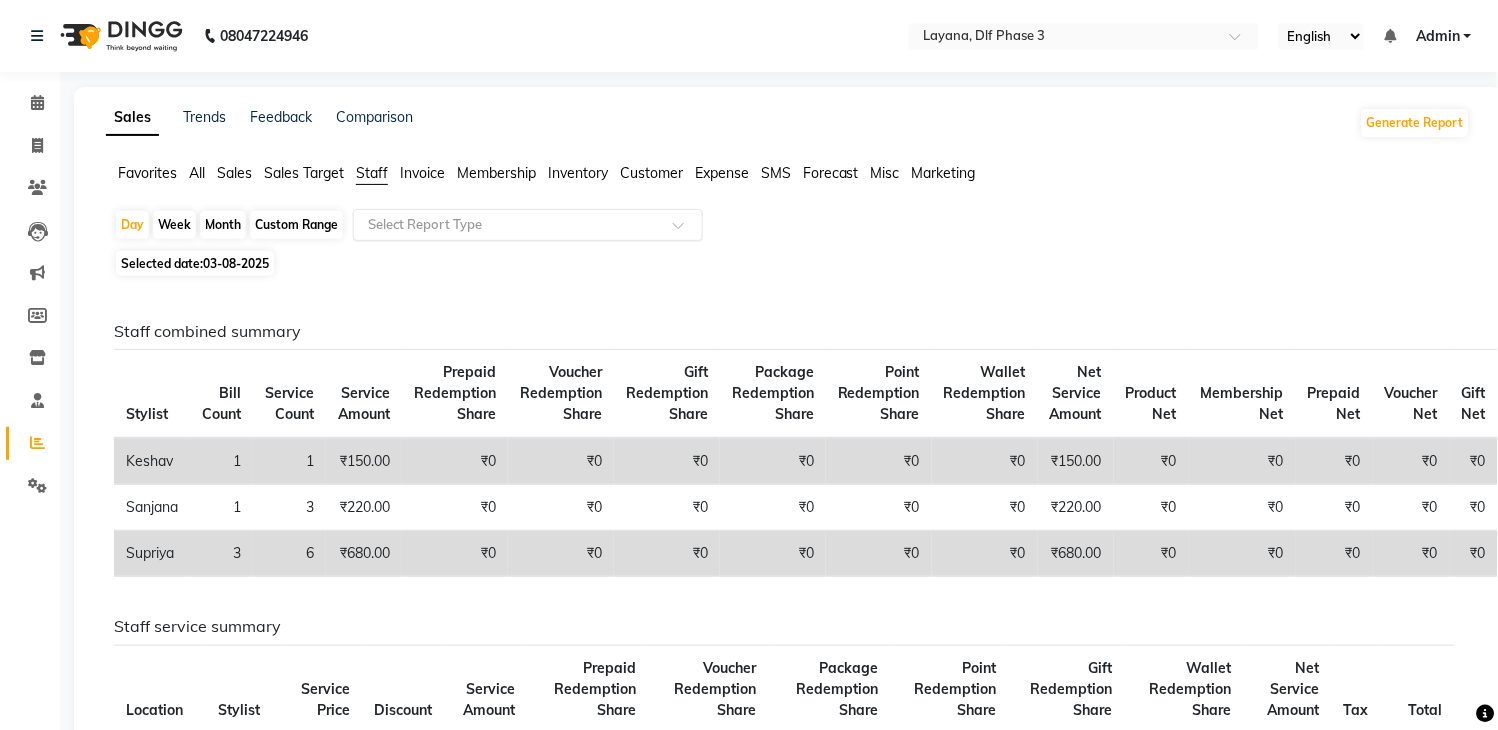 click 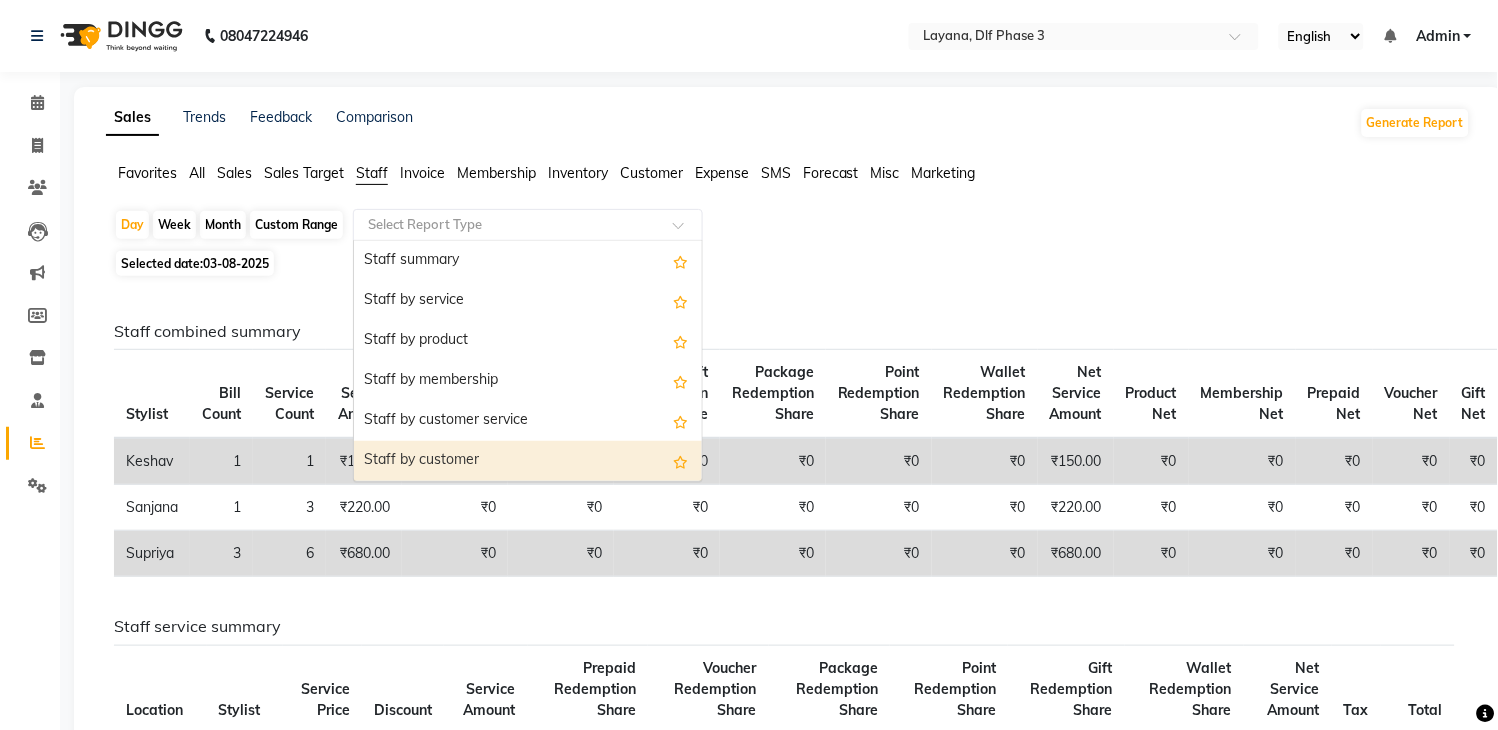 click on "Staff by customer" at bounding box center (528, 461) 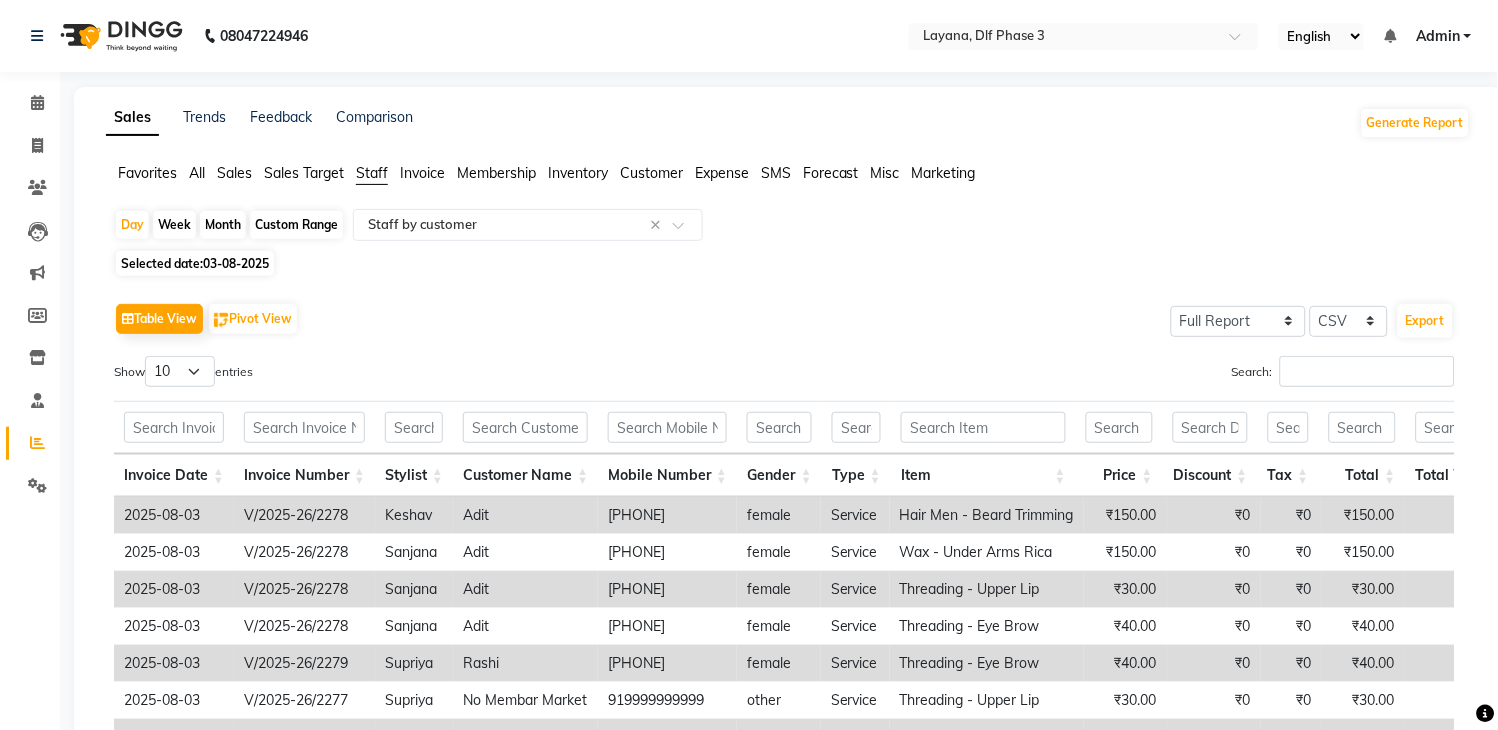 click on "03-08-2025" 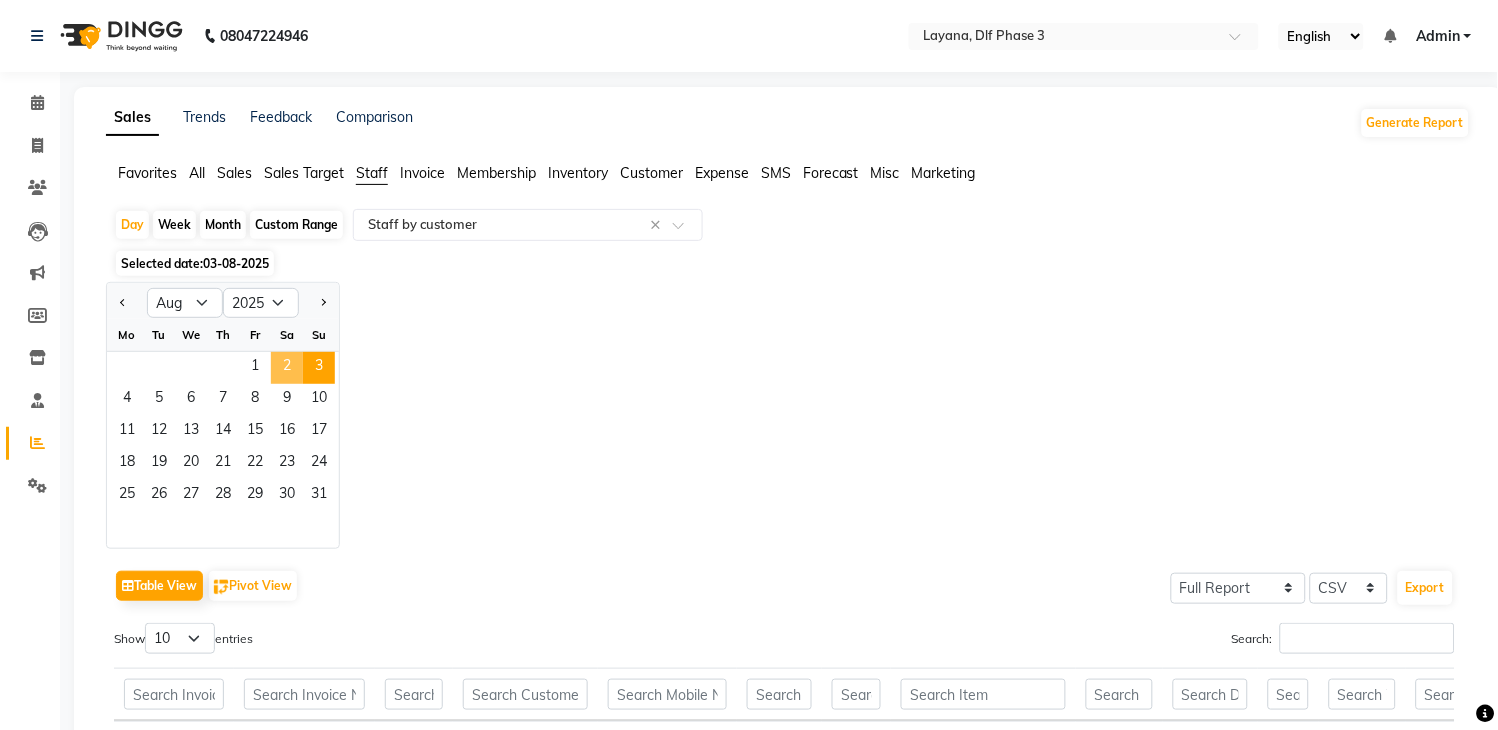 click on "2" 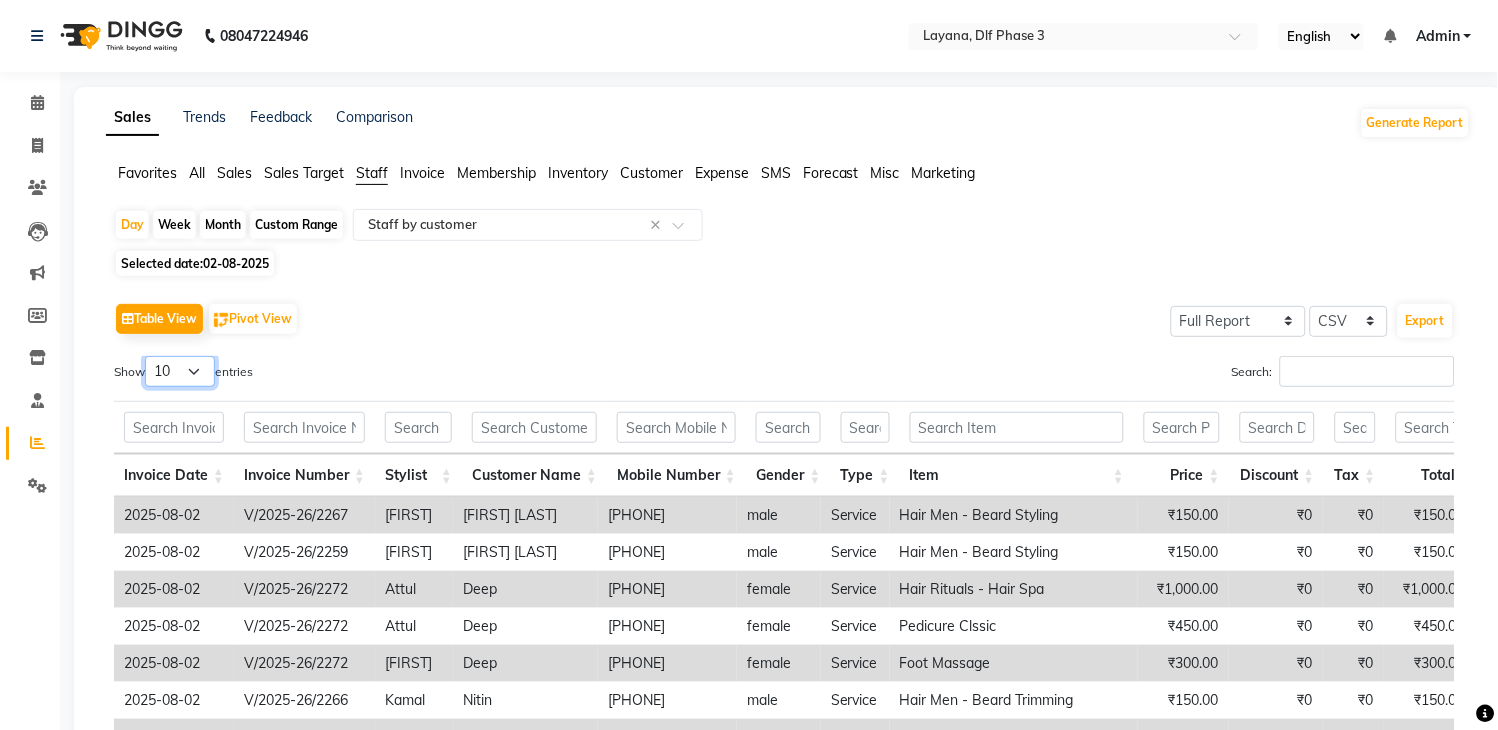 click on "10 25 50 100" at bounding box center [180, 371] 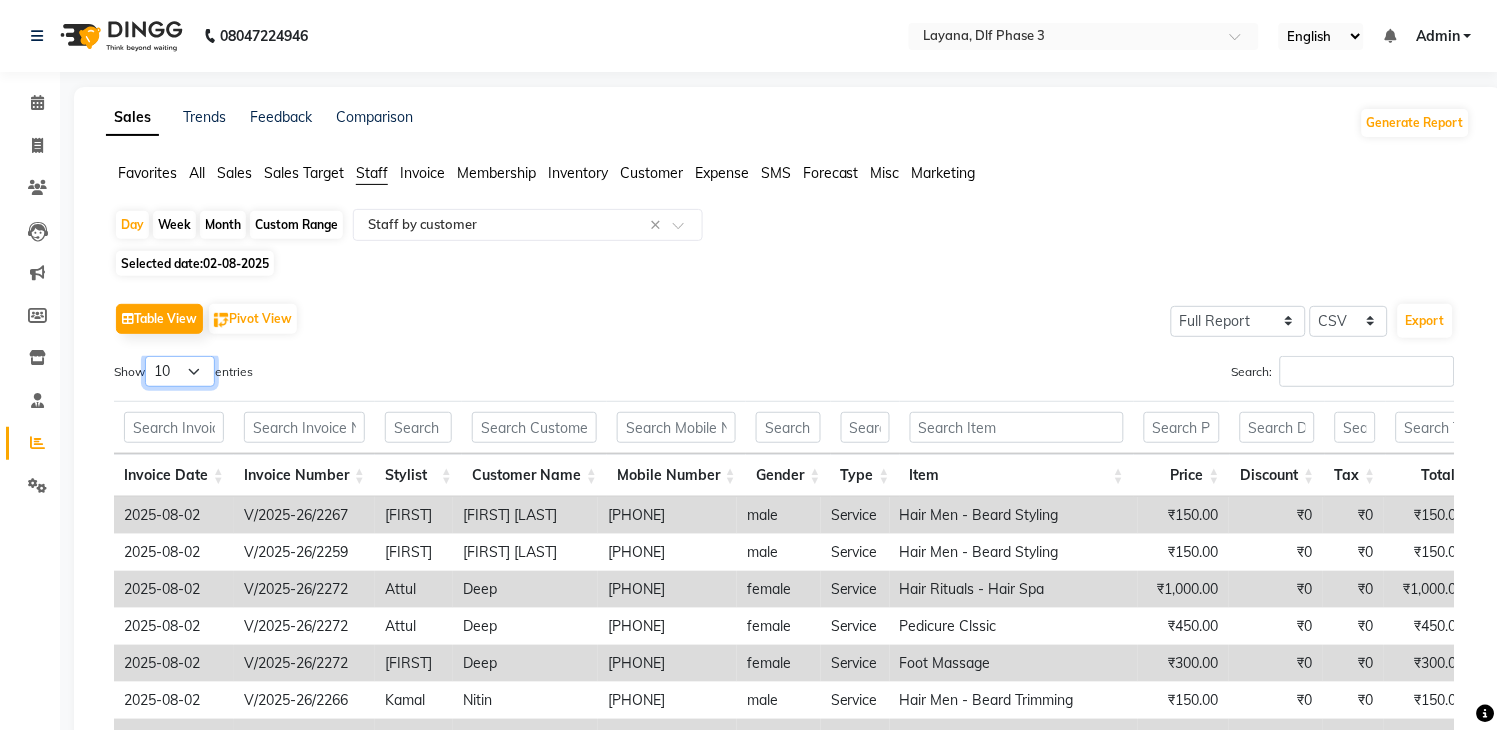 click on "10 25 50 100" at bounding box center [180, 371] 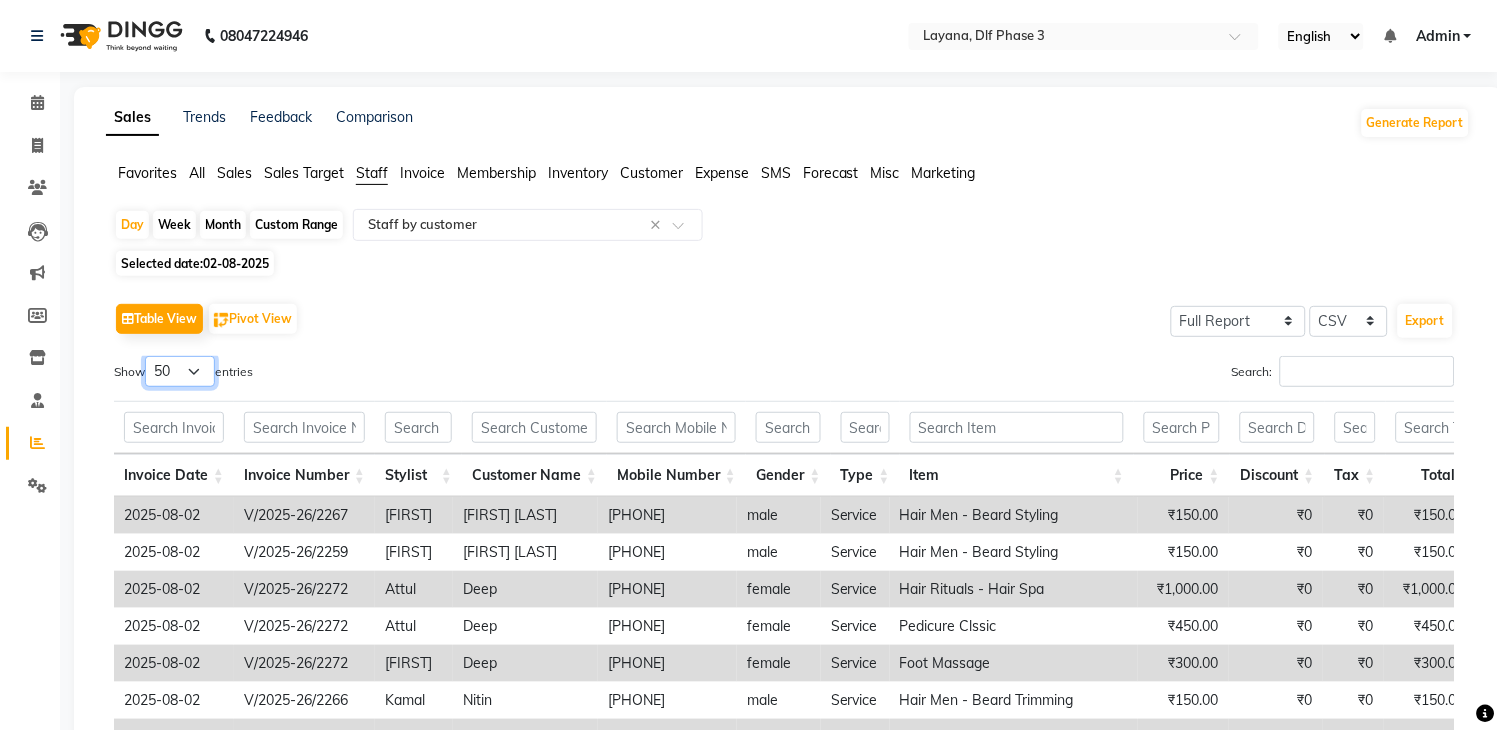 click on "10 25 50 100" at bounding box center (180, 371) 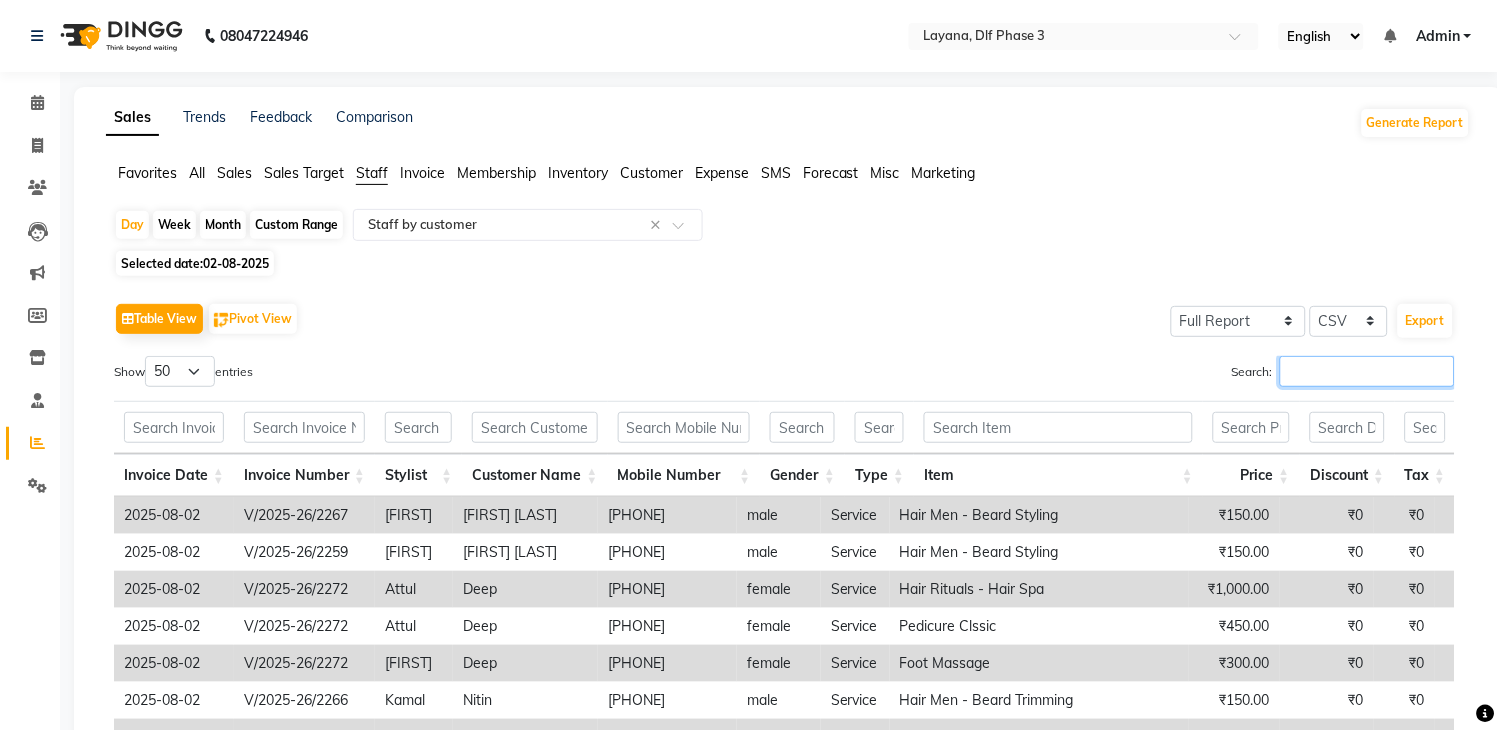 click on "Search:" at bounding box center [1367, 371] 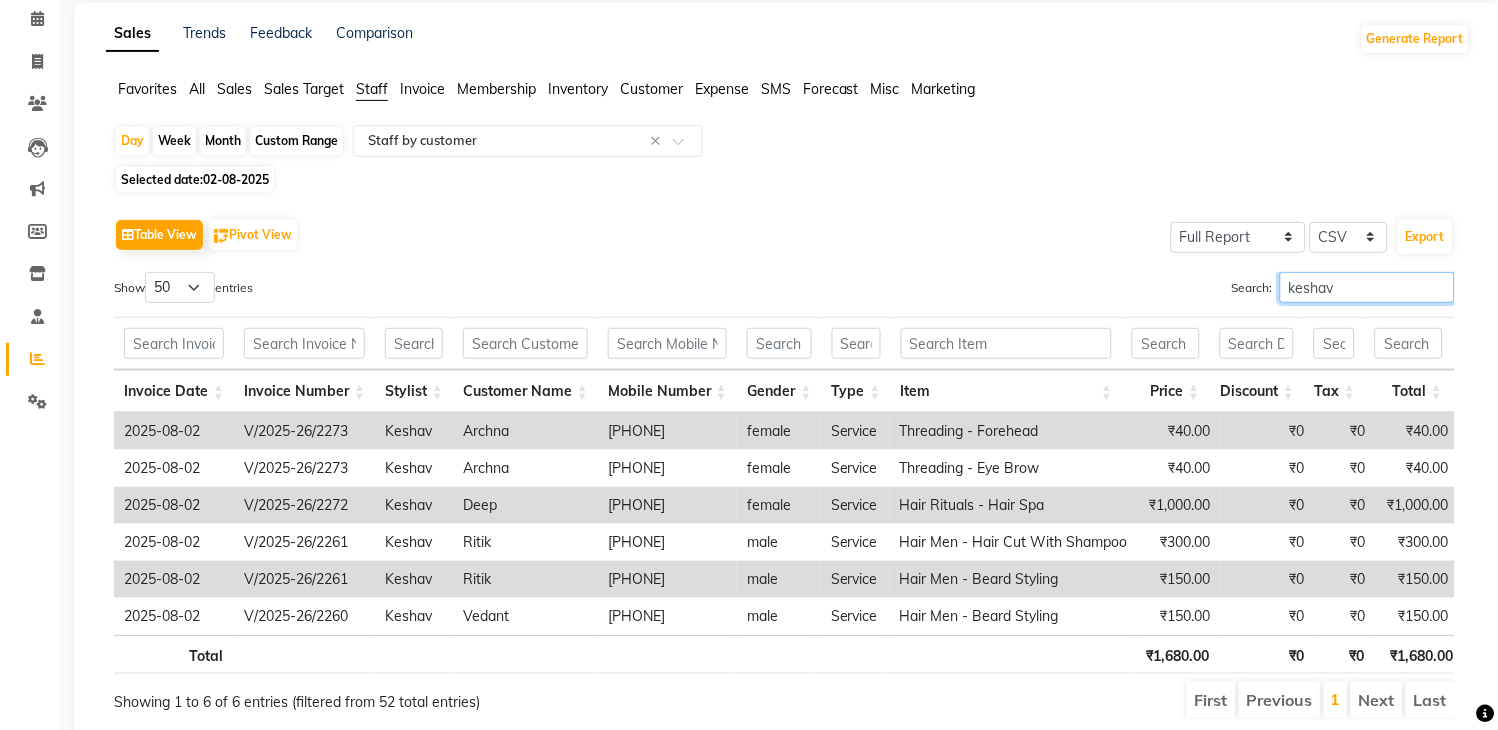 scroll, scrollTop: 85, scrollLeft: 0, axis: vertical 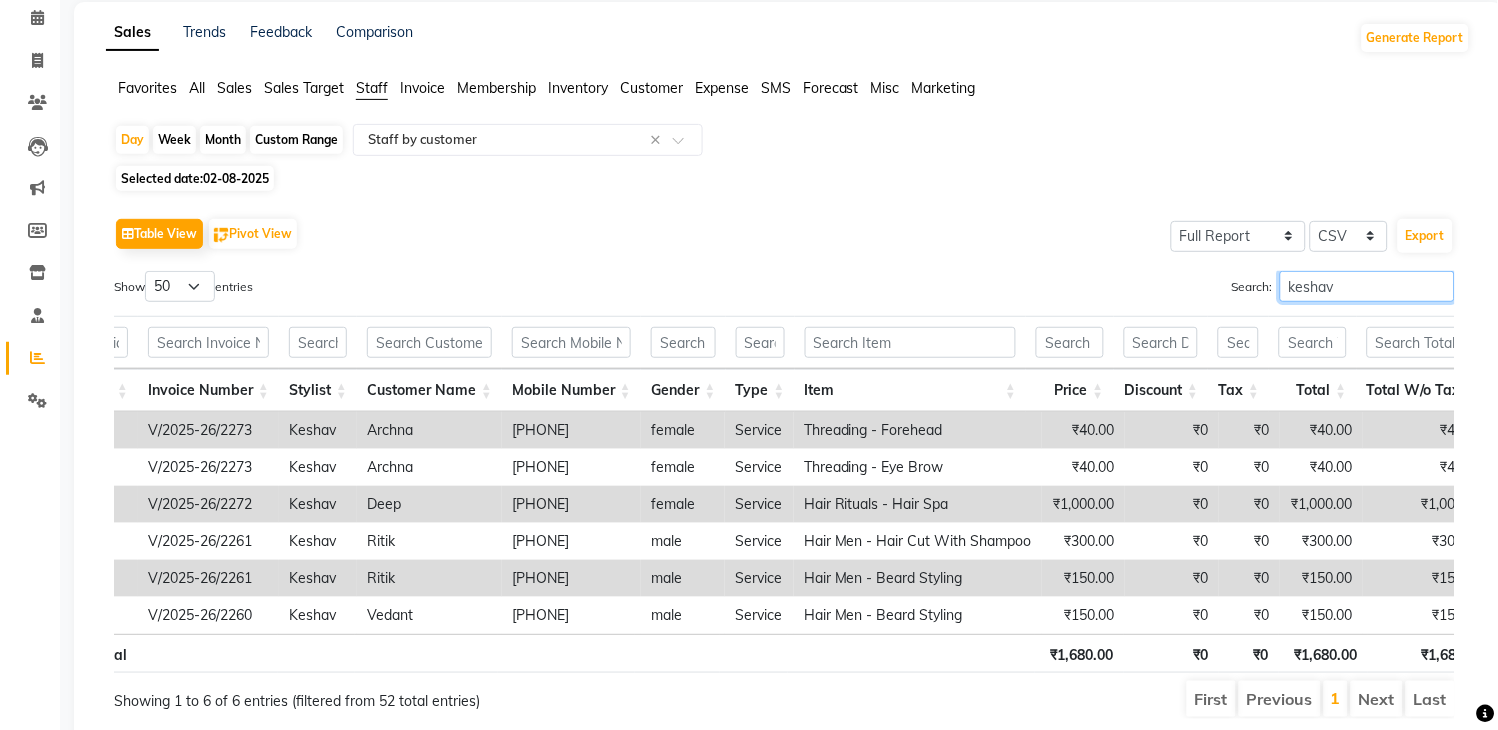 type on "keshav" 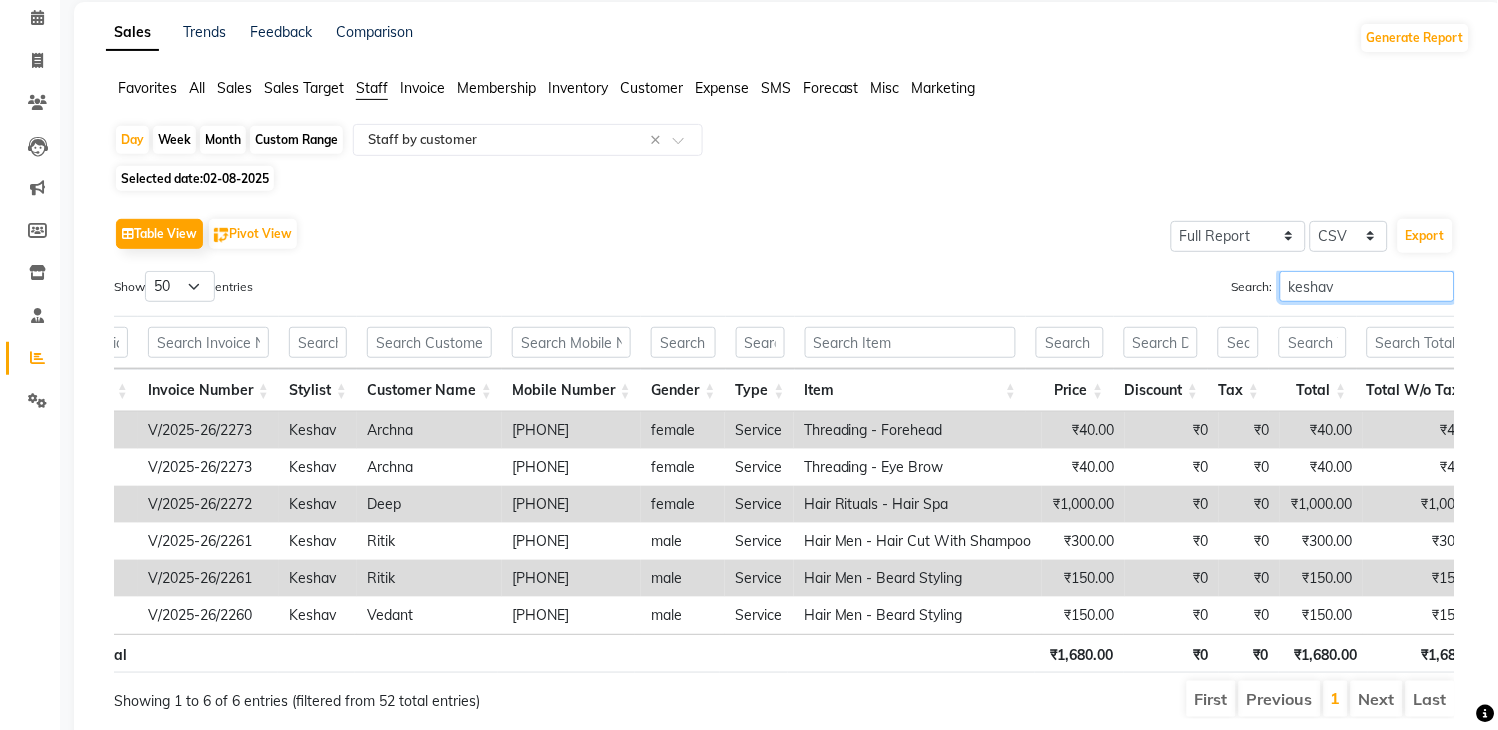 click on "keshav" at bounding box center (1367, 286) 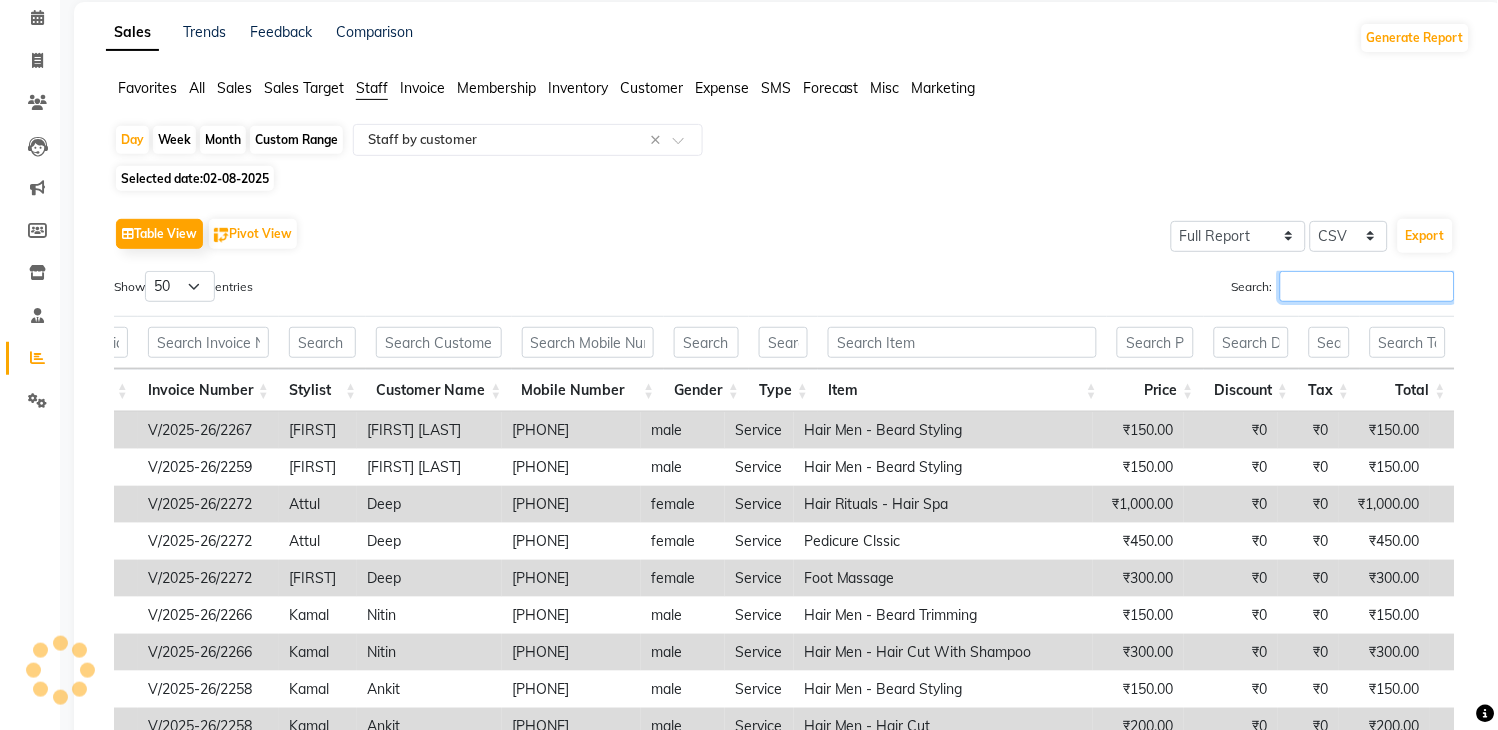 click on "Search:" at bounding box center (1367, 286) 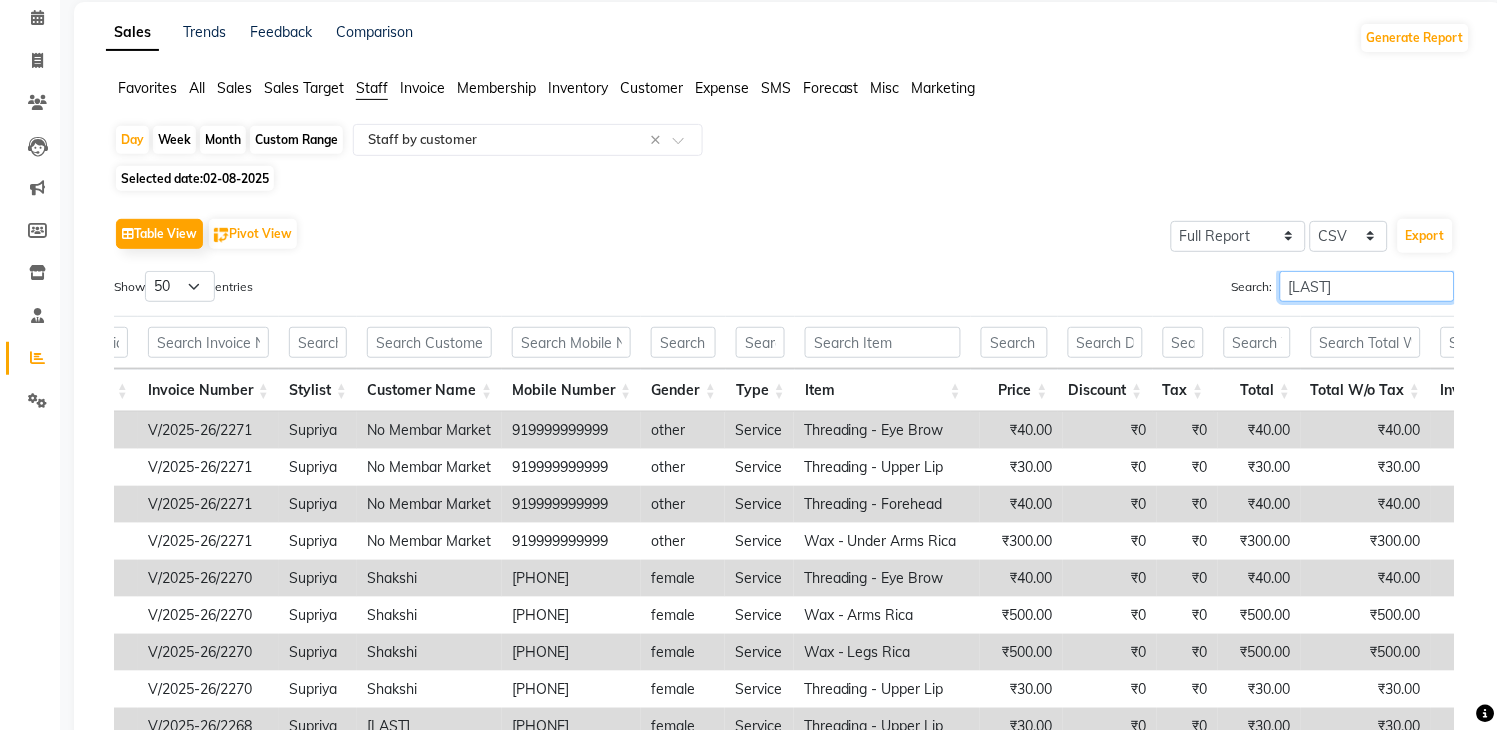 type on "supriya" 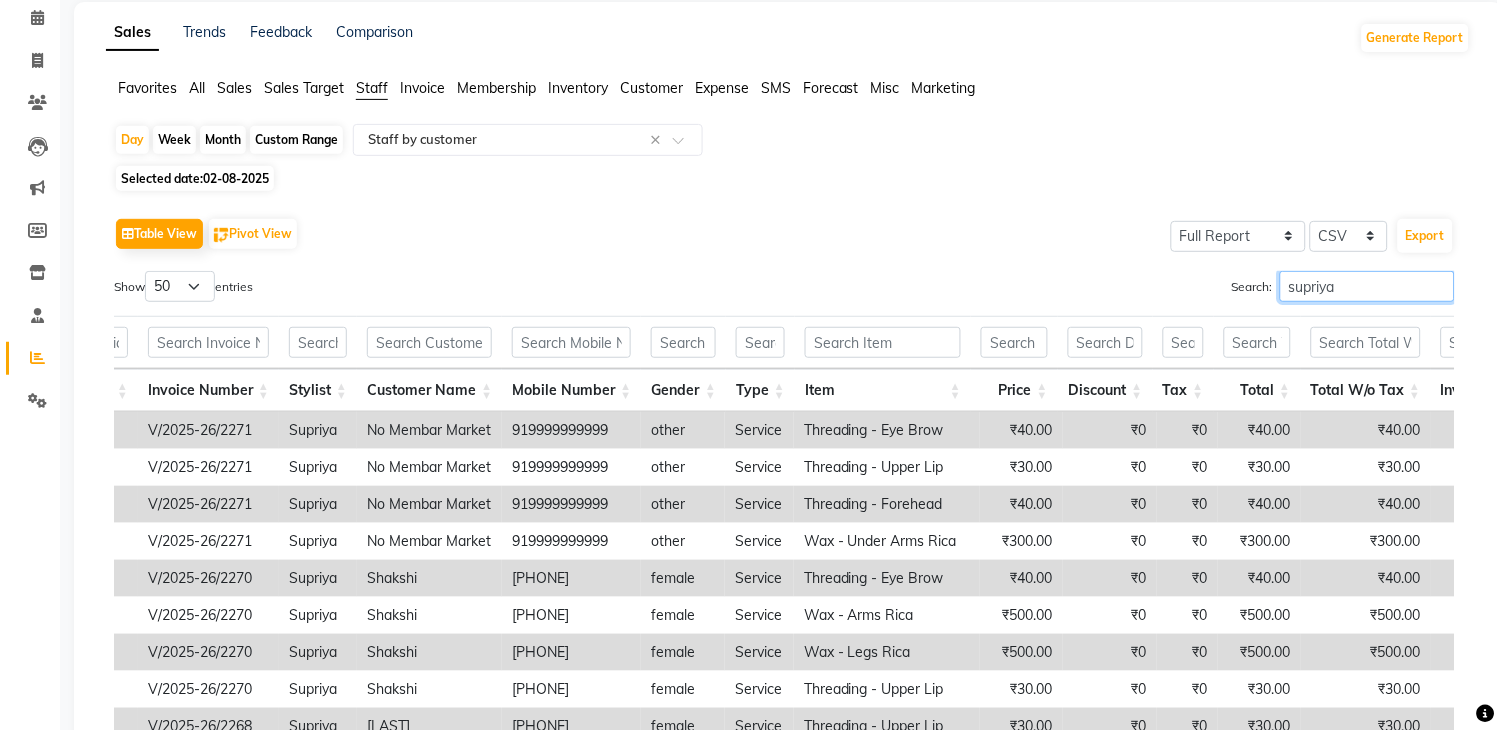 click on "supriya" at bounding box center (1367, 286) 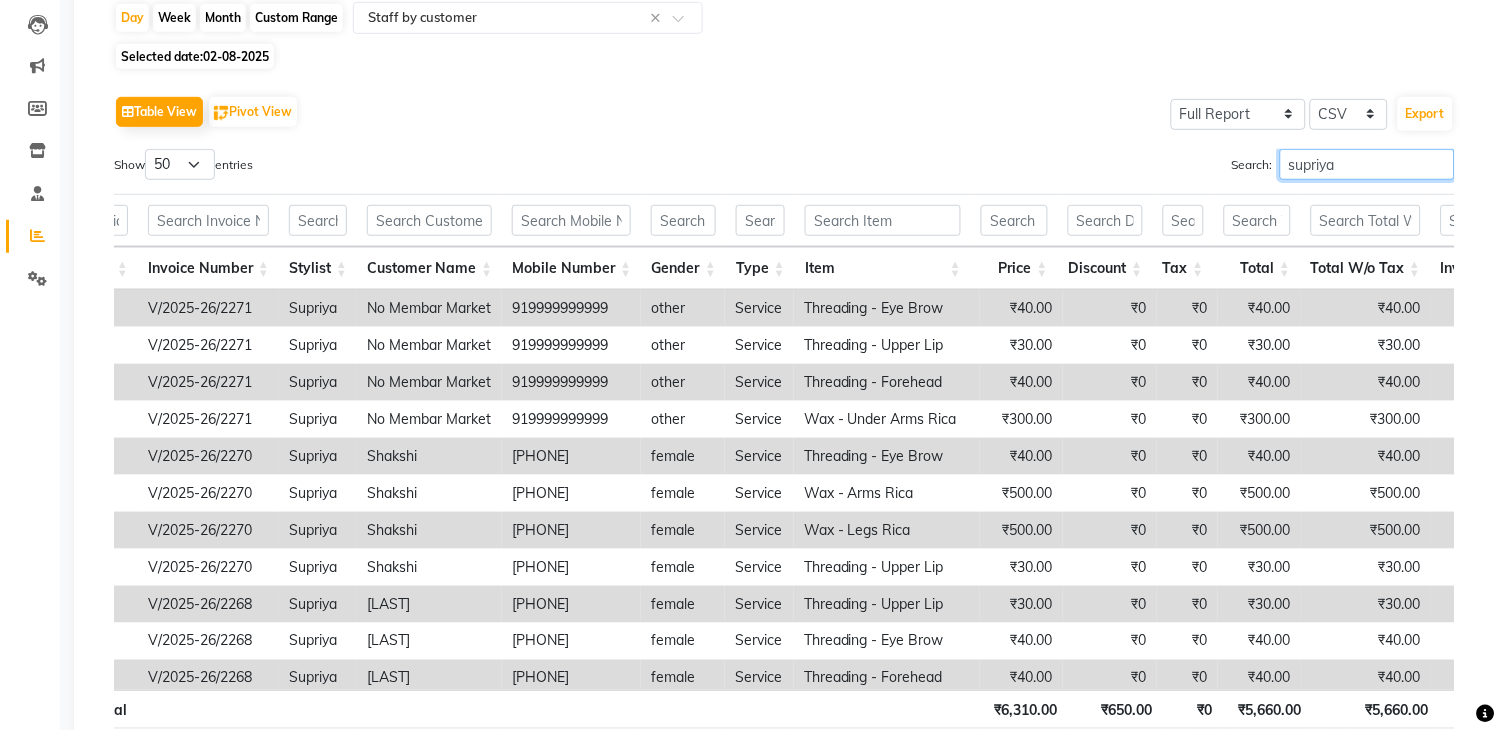 scroll, scrollTop: 290, scrollLeft: 0, axis: vertical 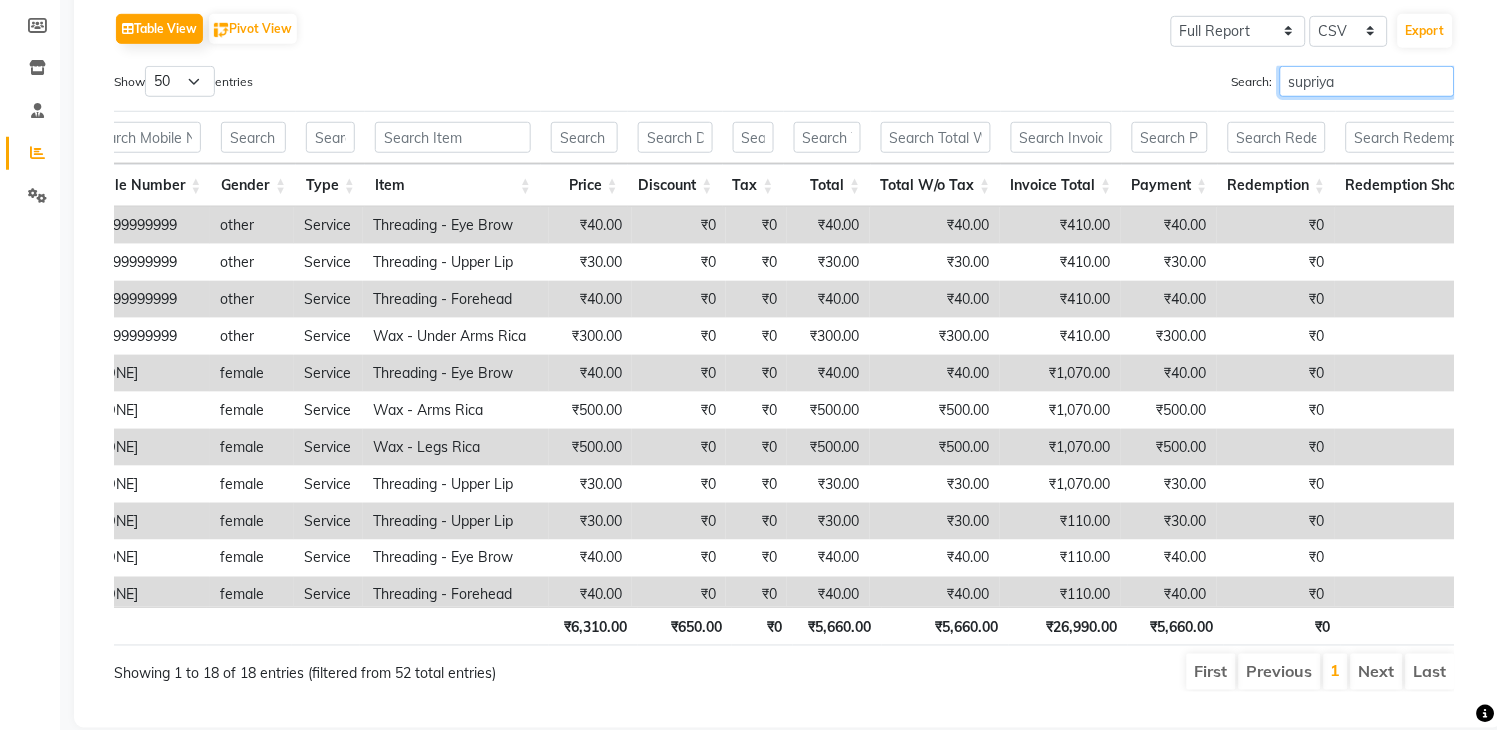click on "supriya" at bounding box center [1367, 81] 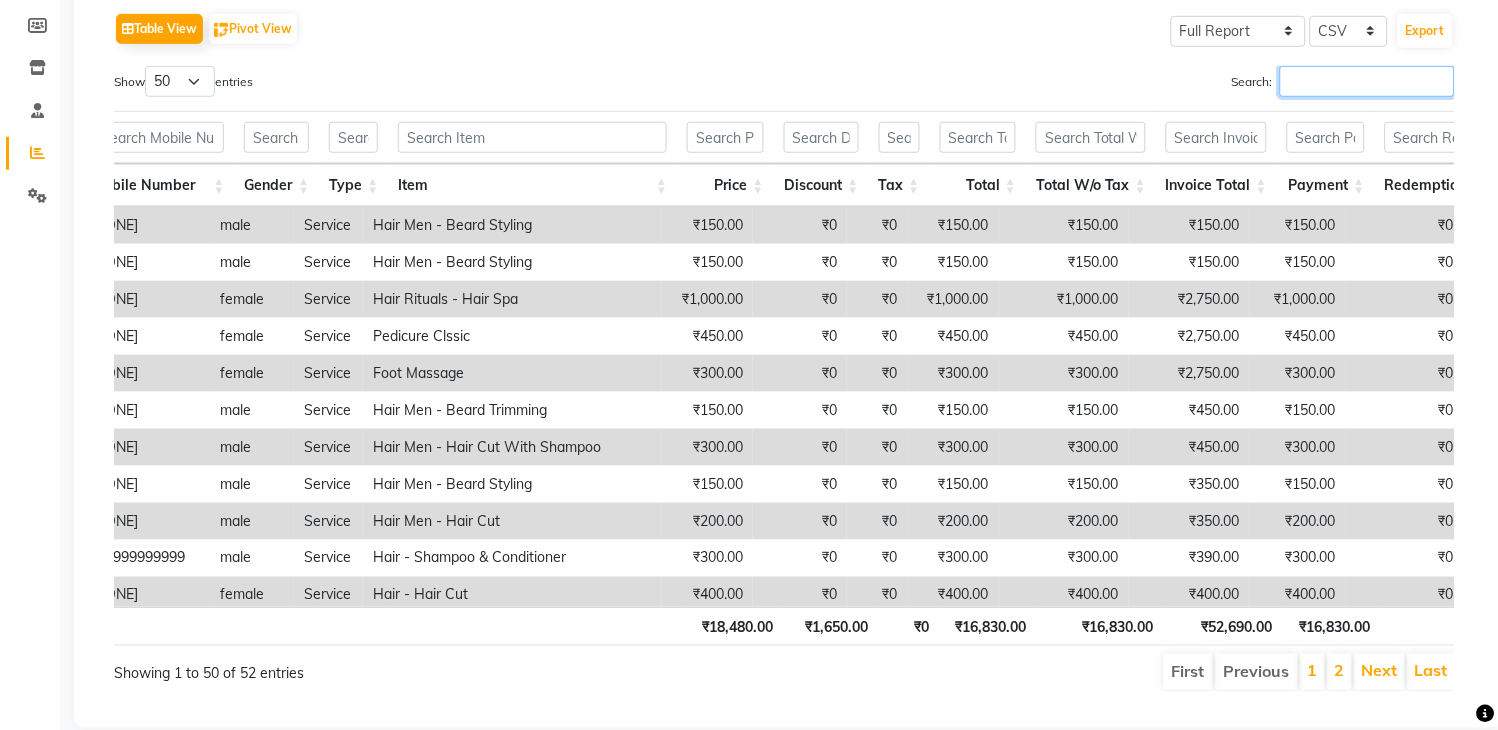 click on "Search:" at bounding box center (1367, 81) 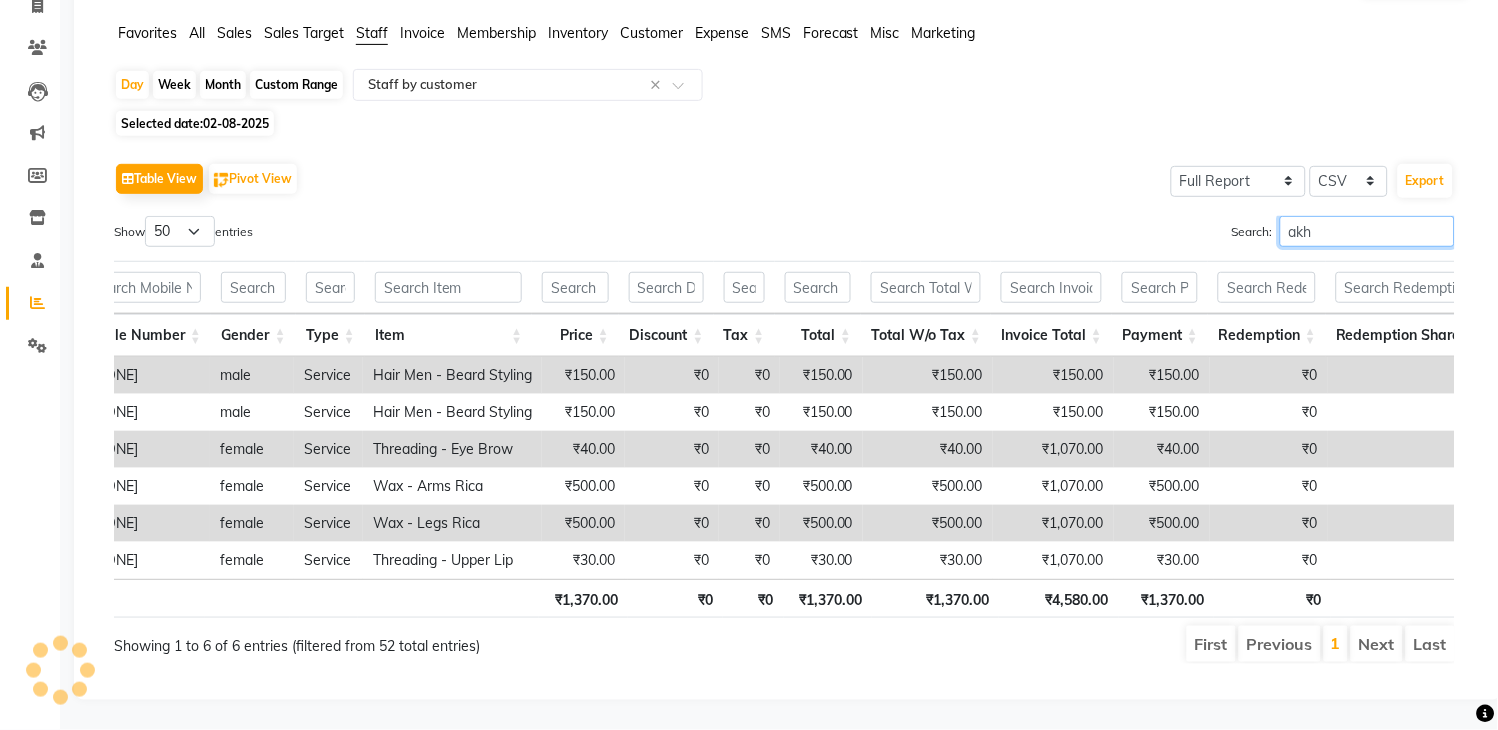 scroll, scrollTop: 31, scrollLeft: 0, axis: vertical 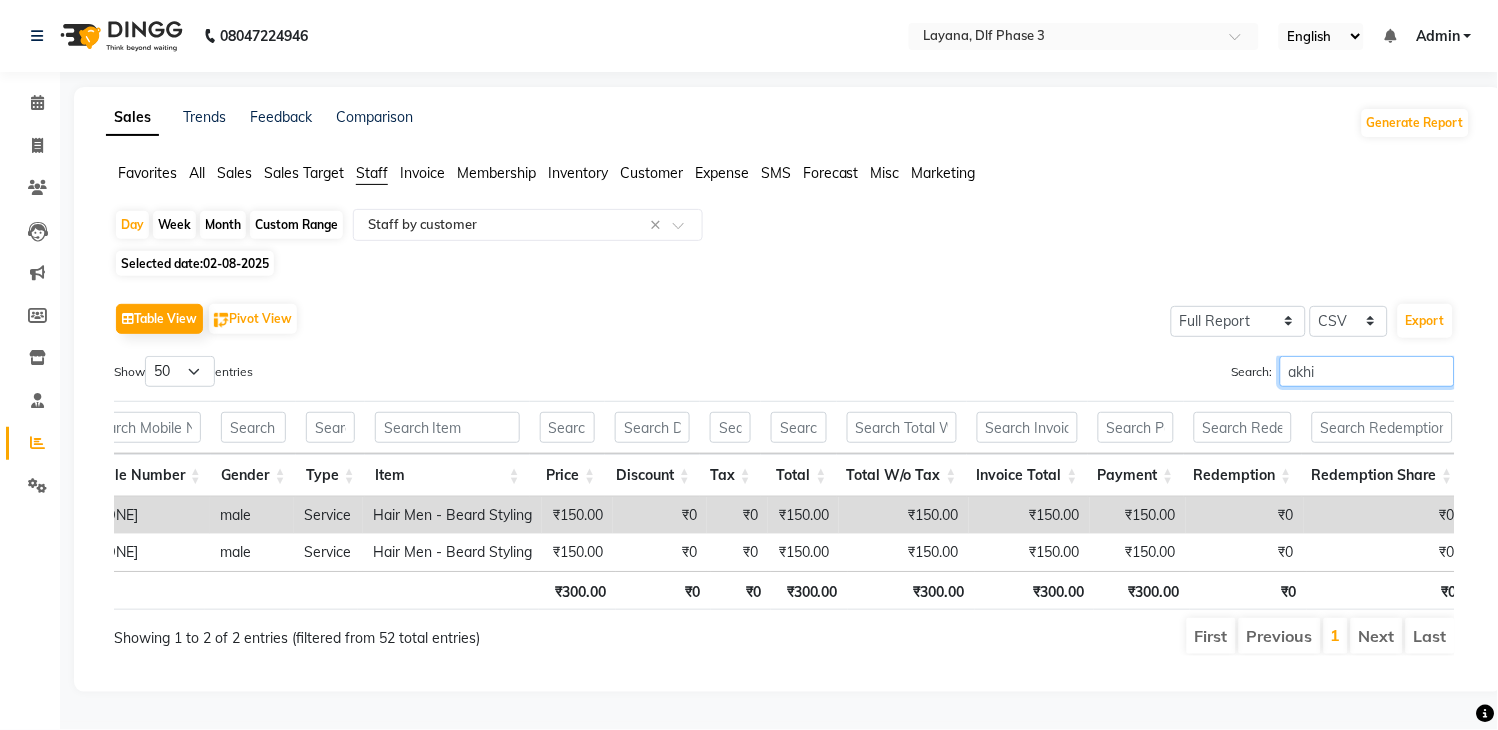 type on "akhil" 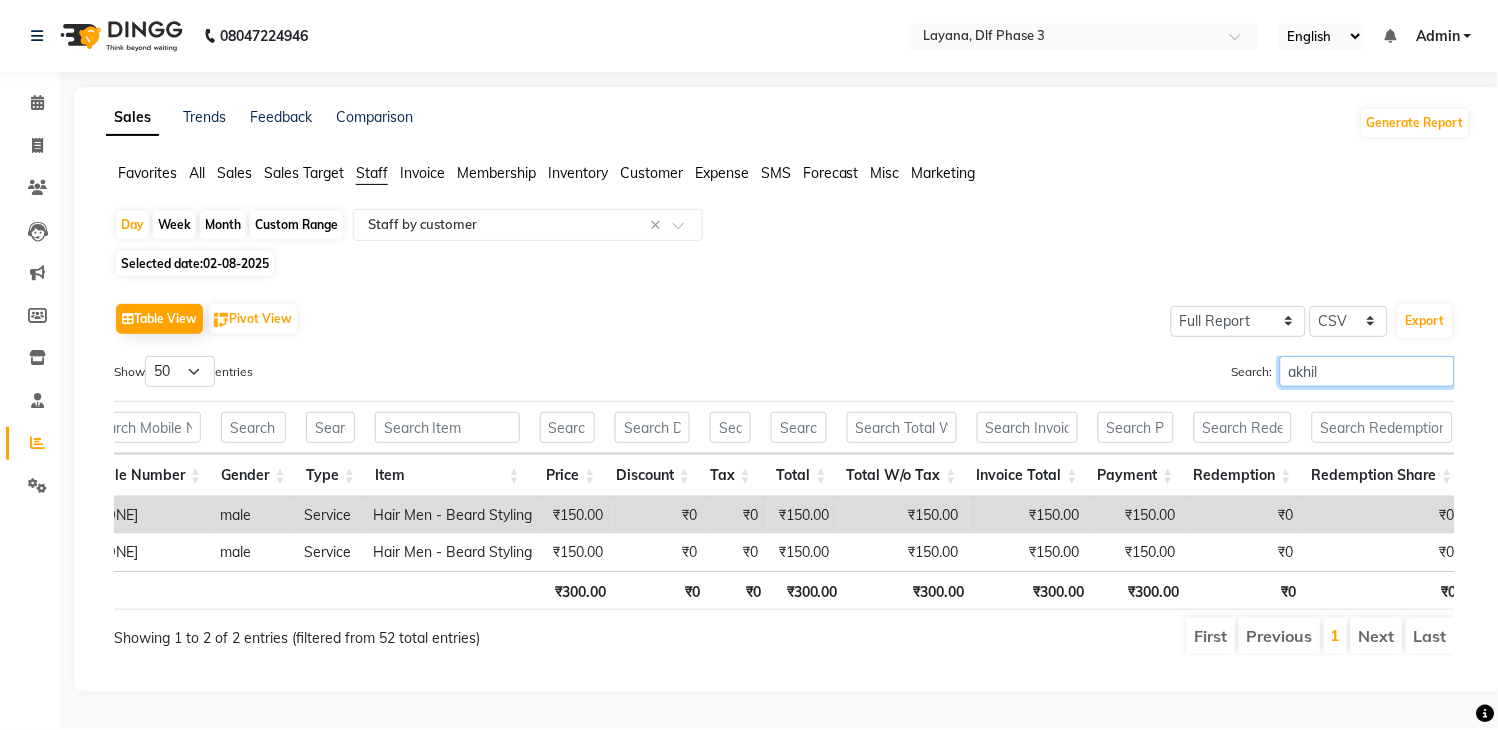 scroll, scrollTop: 0, scrollLeft: 474, axis: horizontal 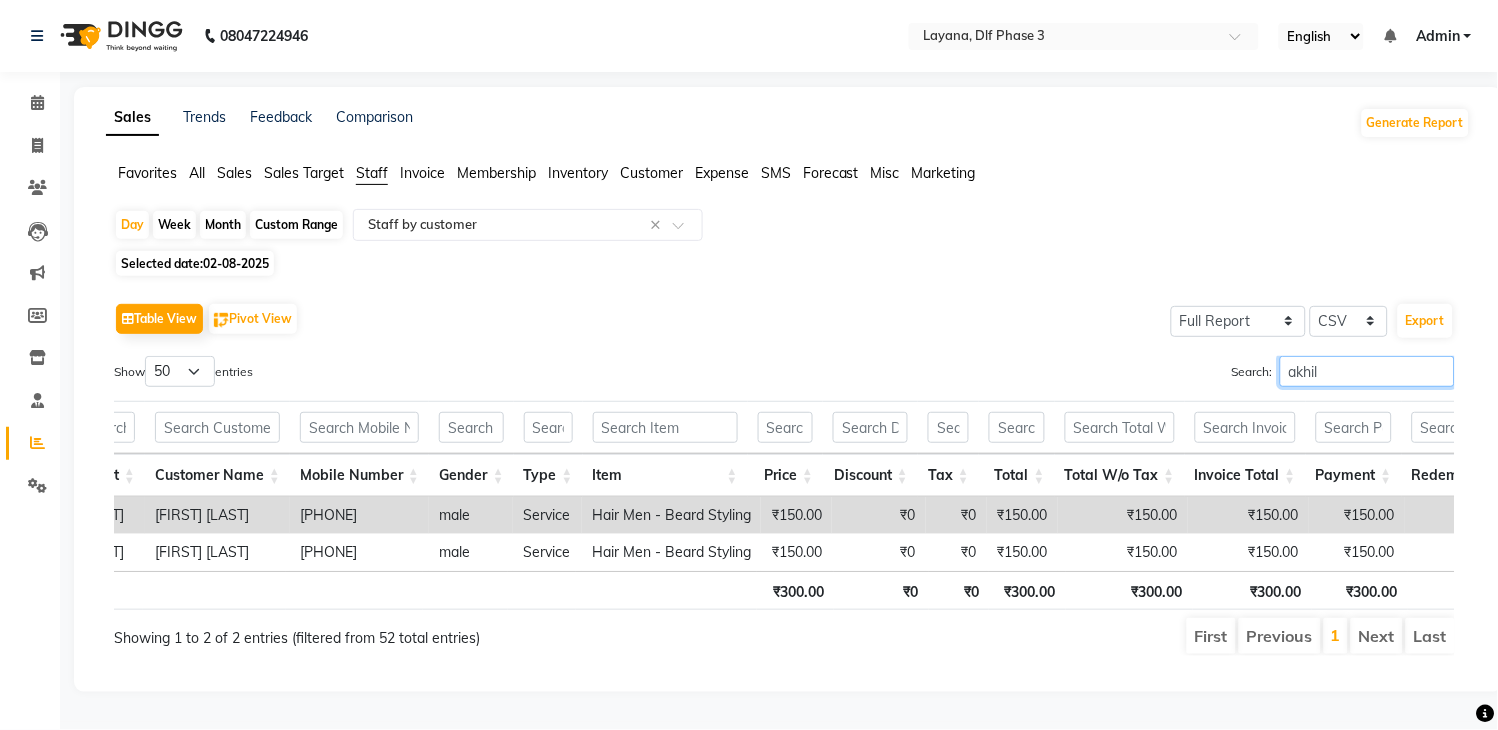 click on "akhil" at bounding box center [1367, 371] 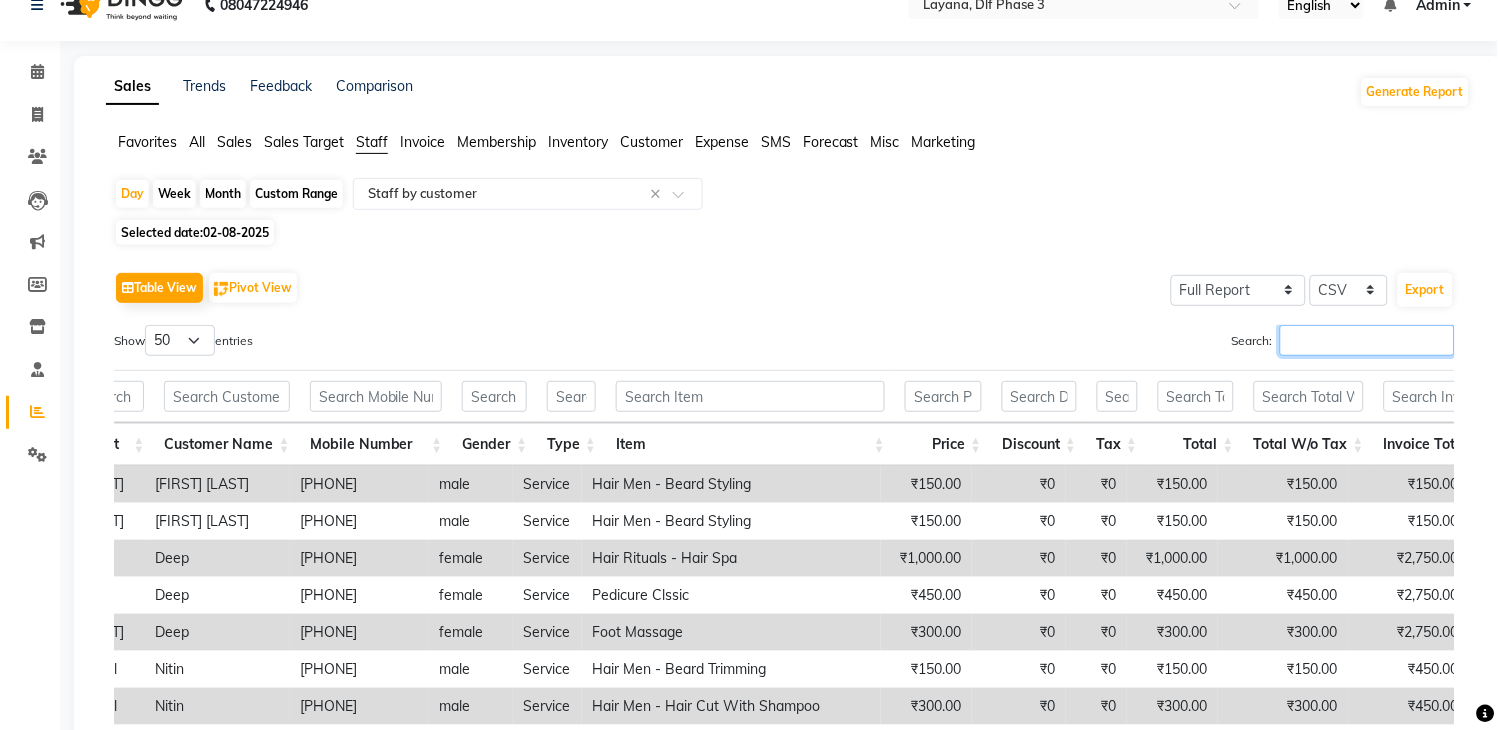 click on "Search:" at bounding box center [1367, 340] 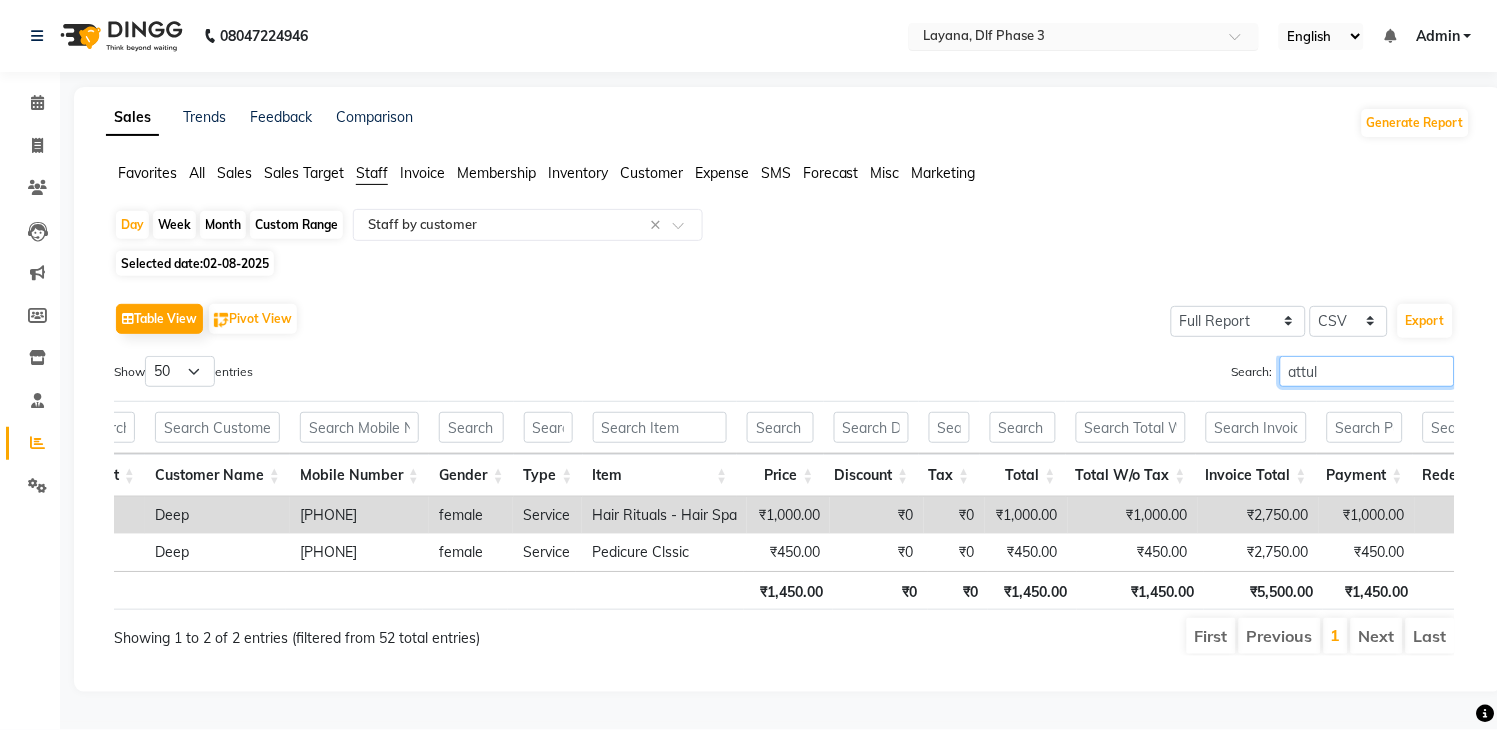 type on "attul" 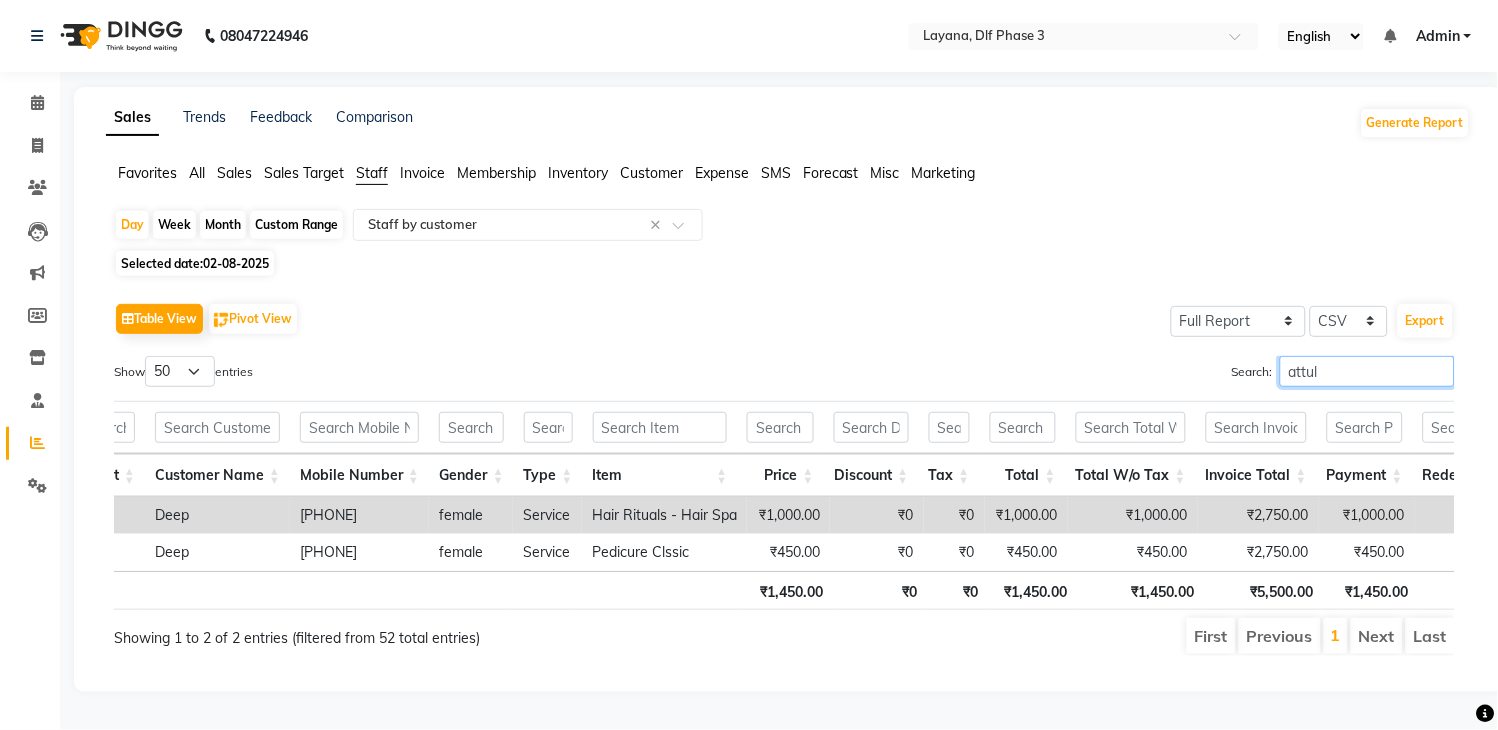 click on "attul" at bounding box center [1367, 371] 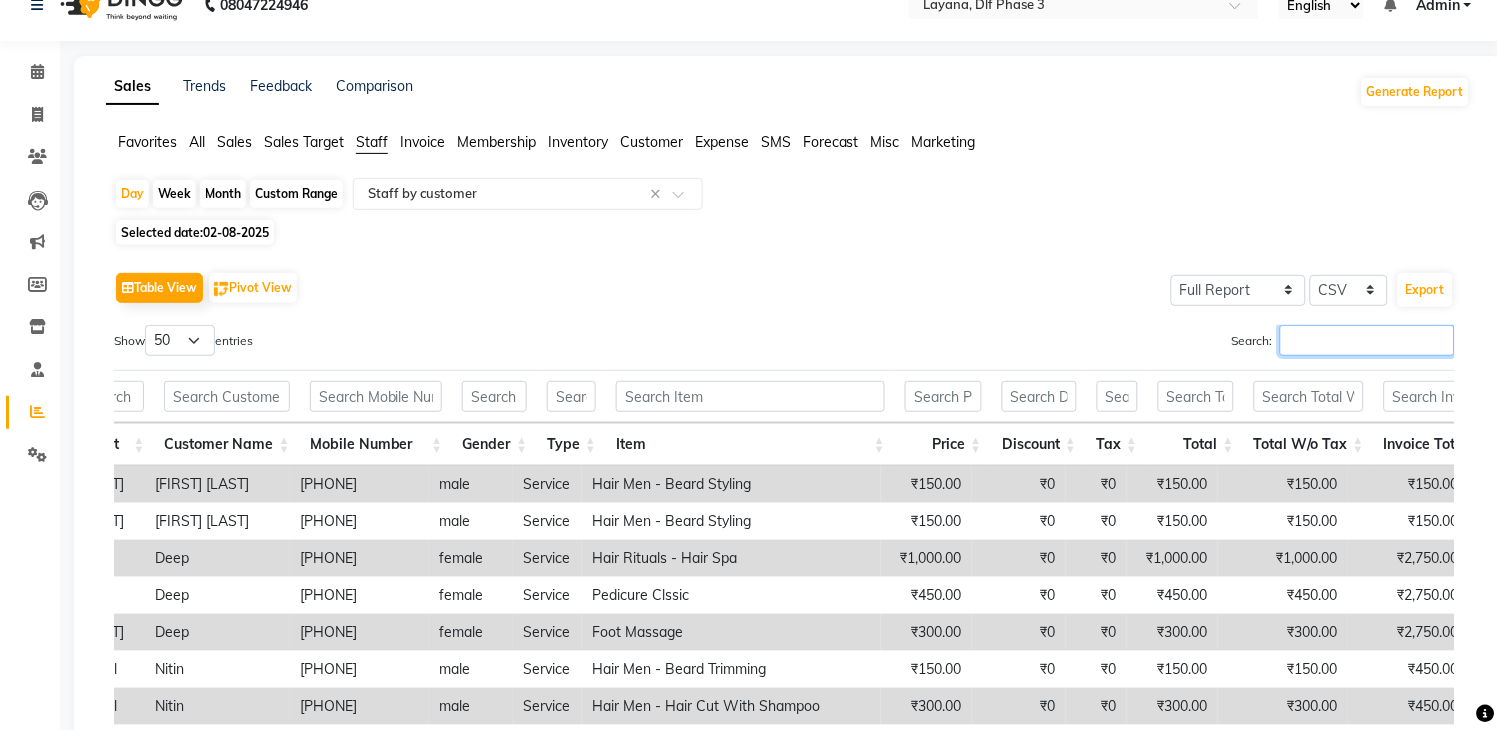click on "Search:" at bounding box center (1367, 340) 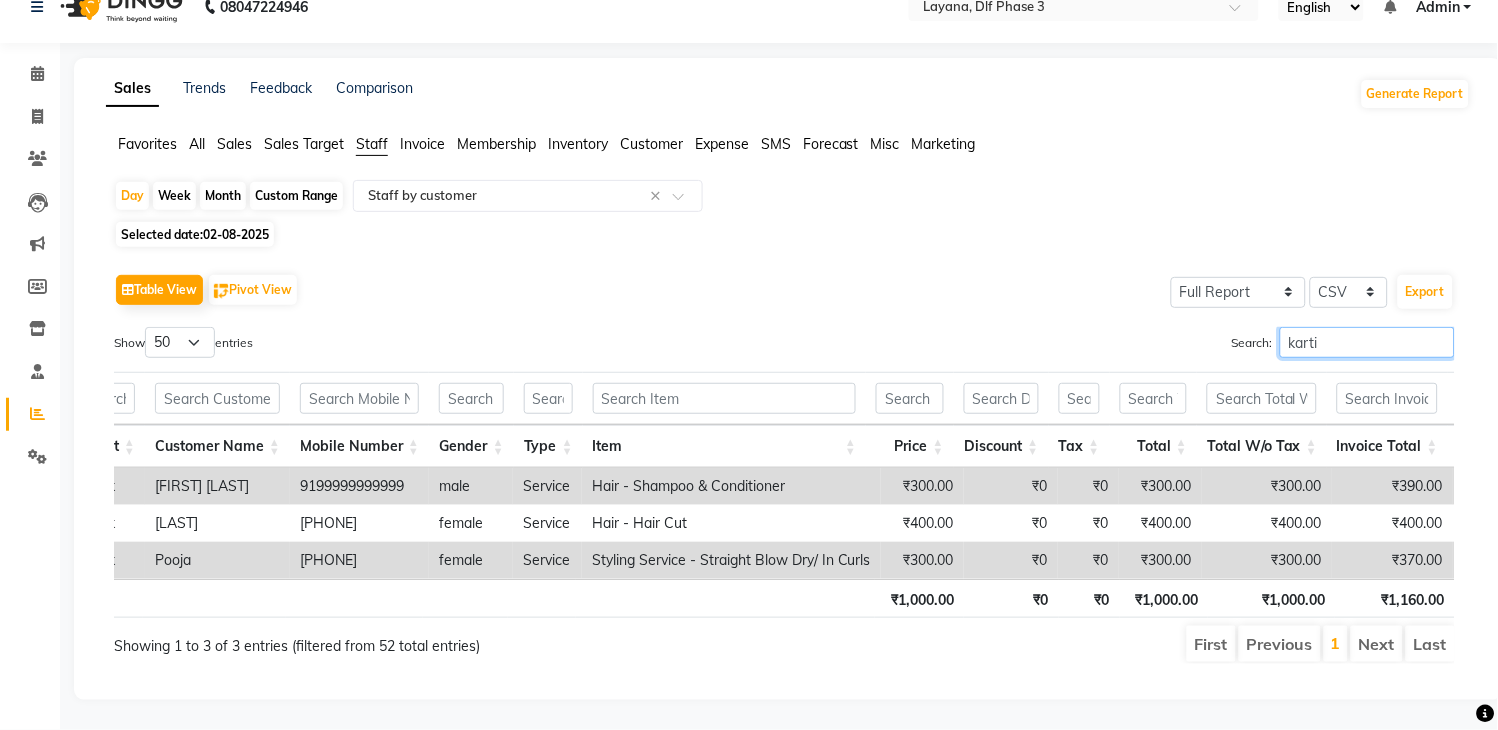 type on "[FIRST]" 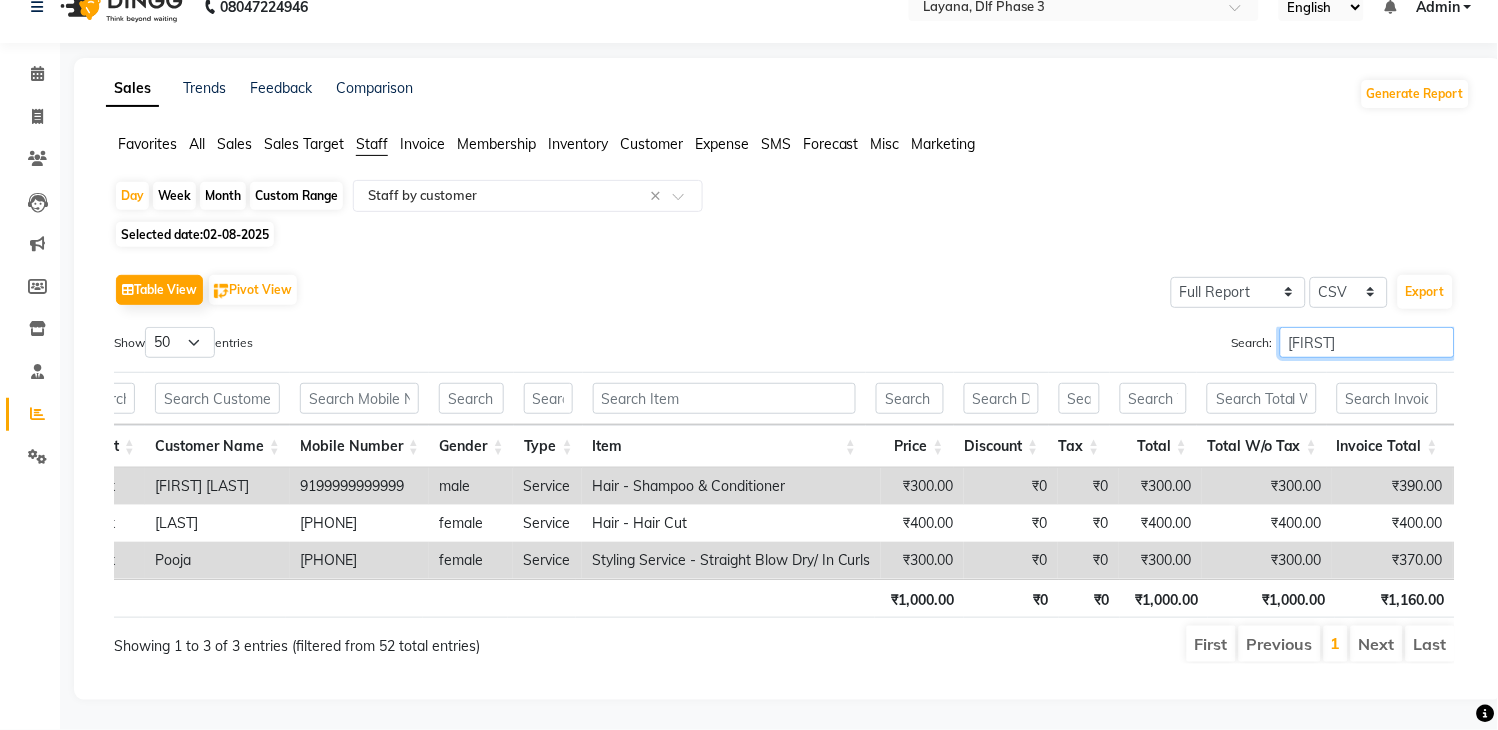 click on "[FIRST]" at bounding box center (1367, 342) 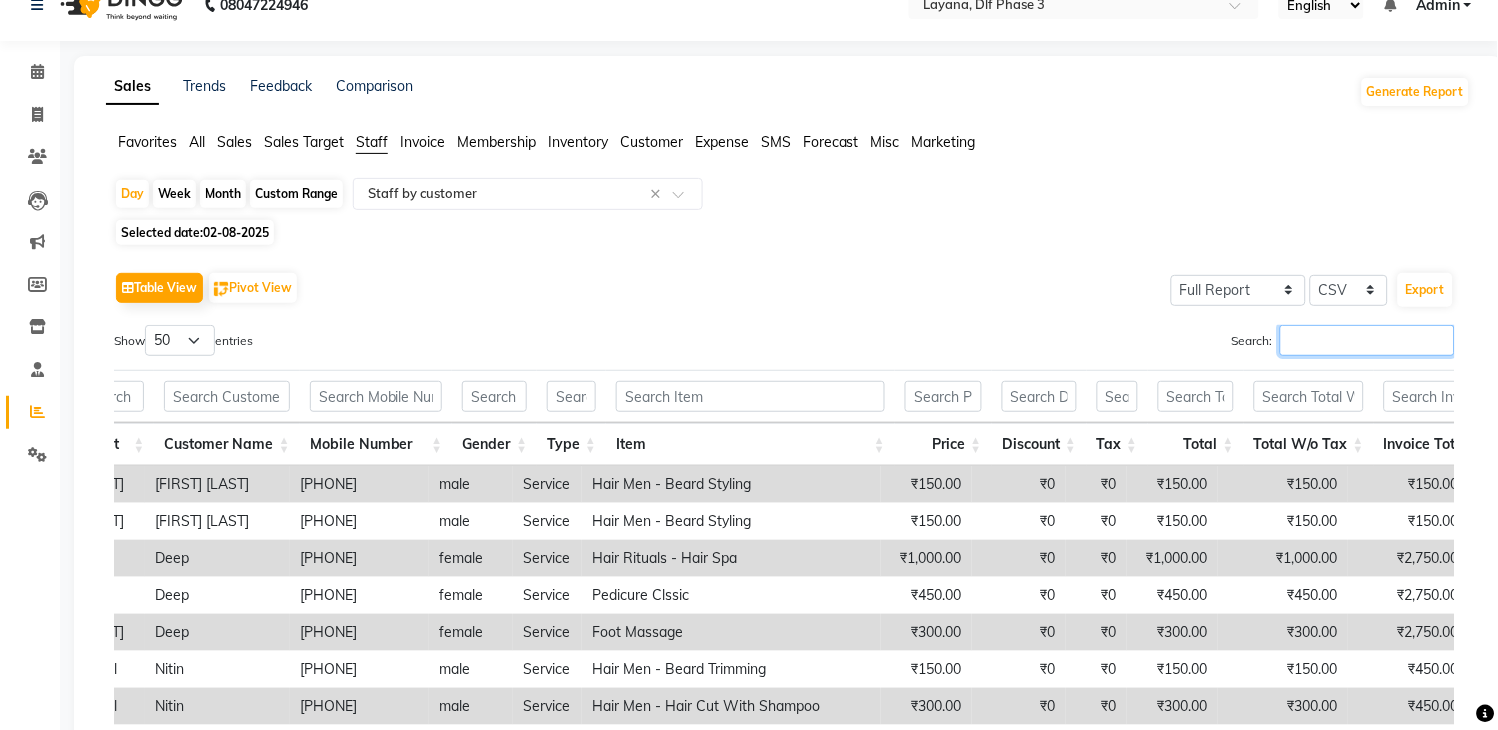 click on "Search:" at bounding box center (1367, 340) 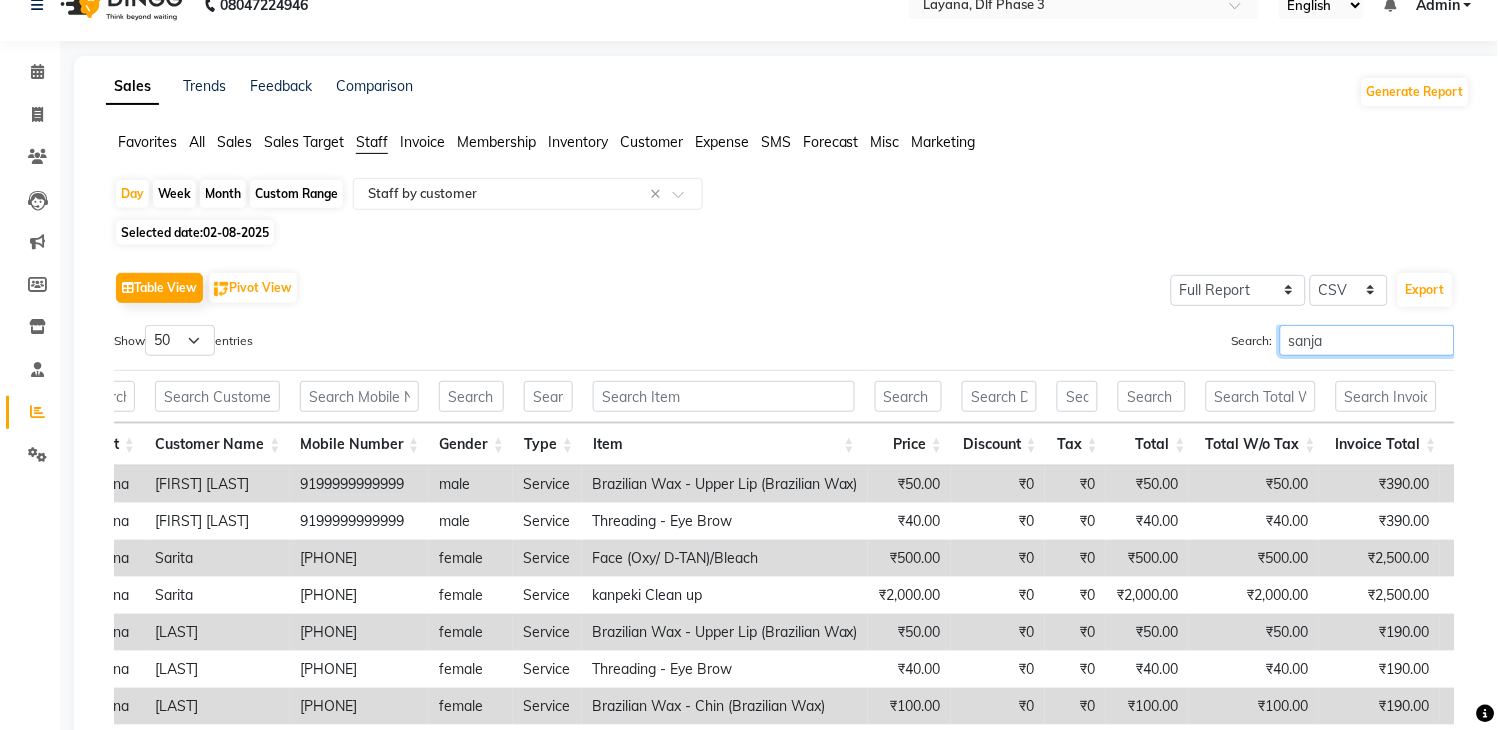 type on "sanjan" 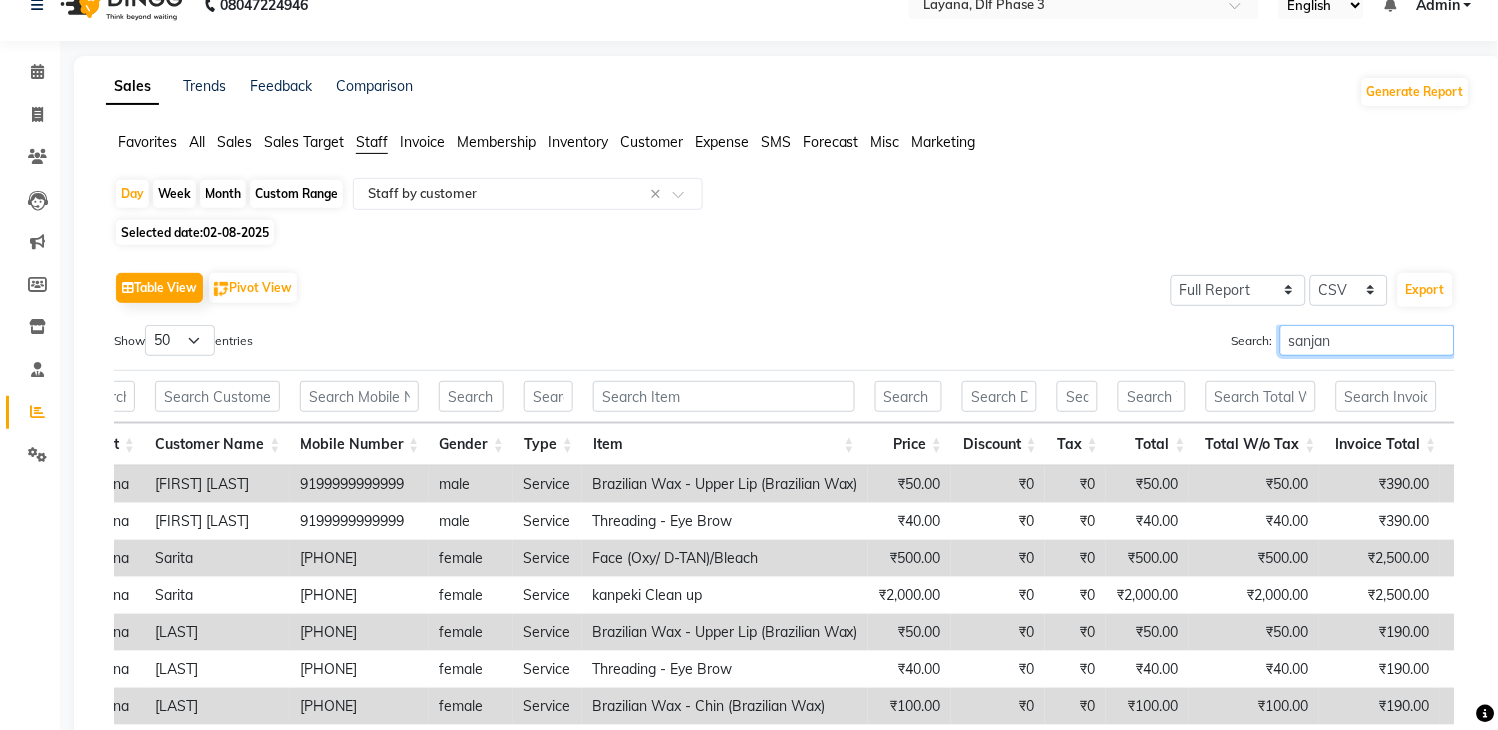 scroll, scrollTop: 338, scrollLeft: 0, axis: vertical 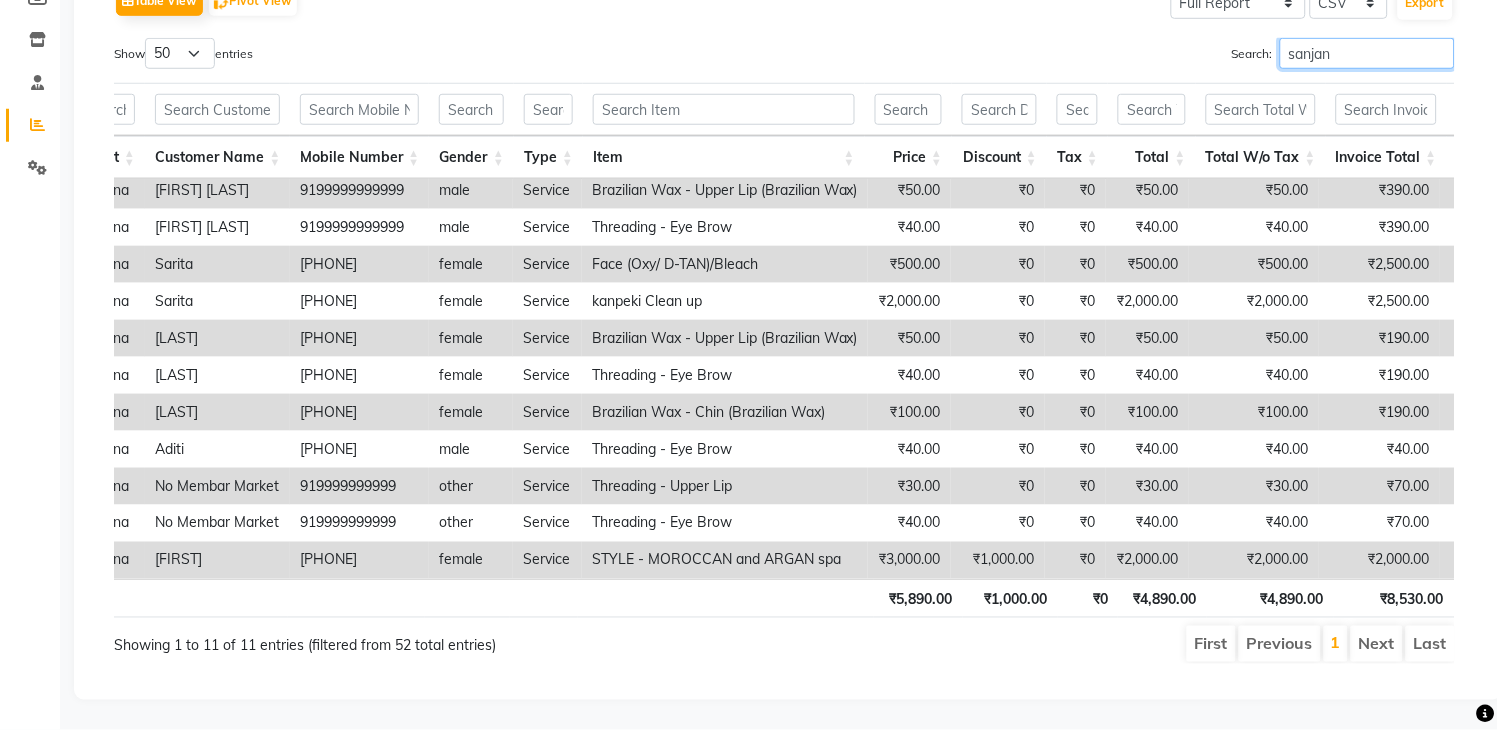 click on "sanjan" at bounding box center [1367, 53] 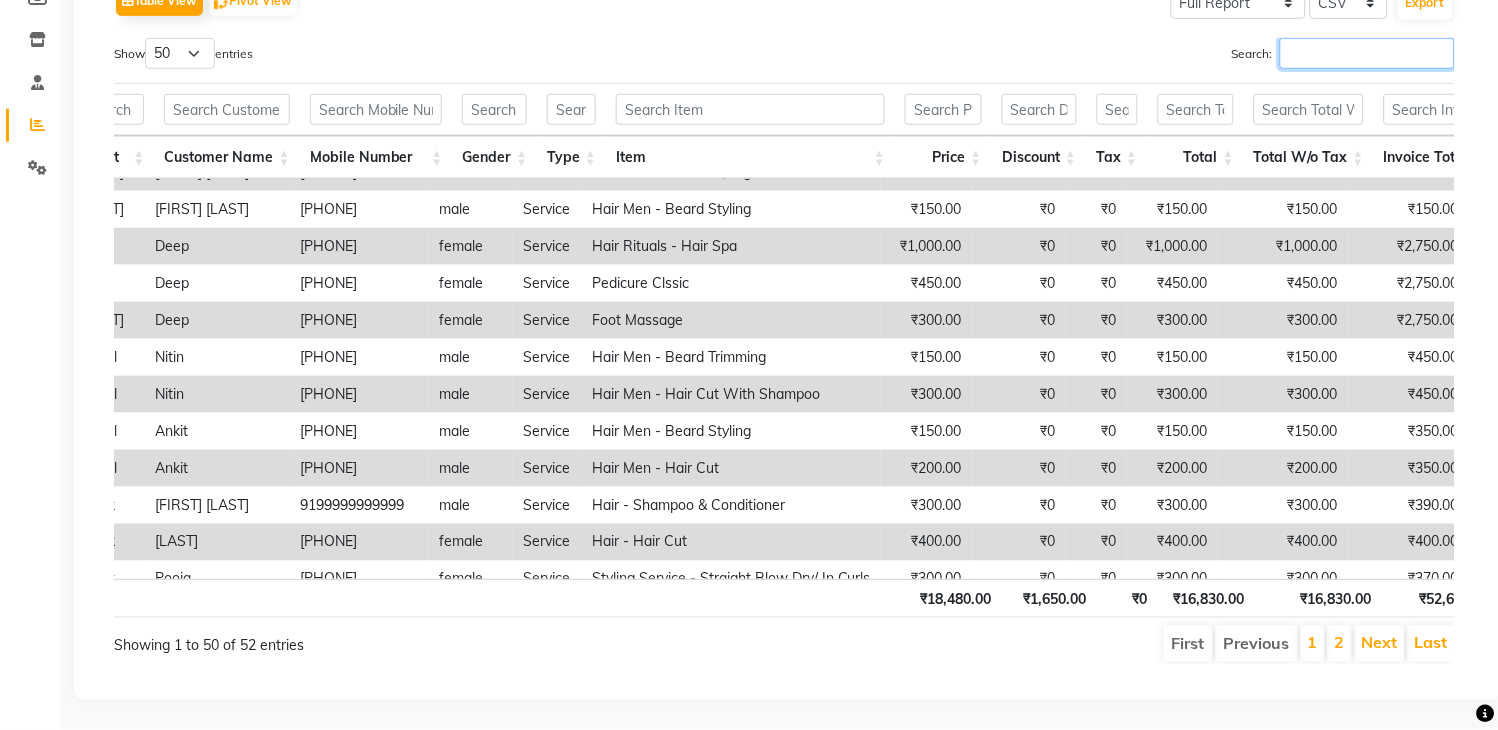 scroll, scrollTop: 0, scrollLeft: 308, axis: horizontal 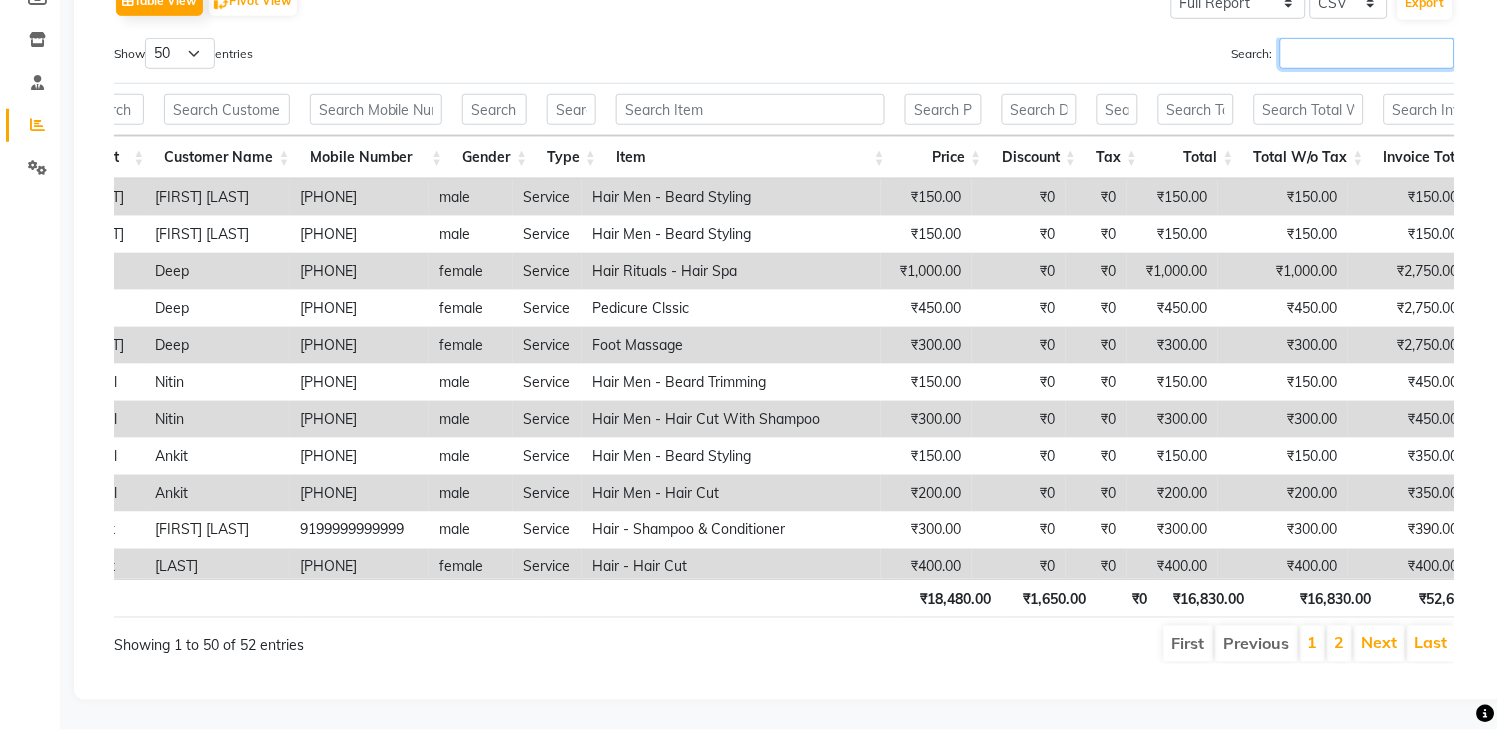 click on "Search:" at bounding box center [1367, 53] 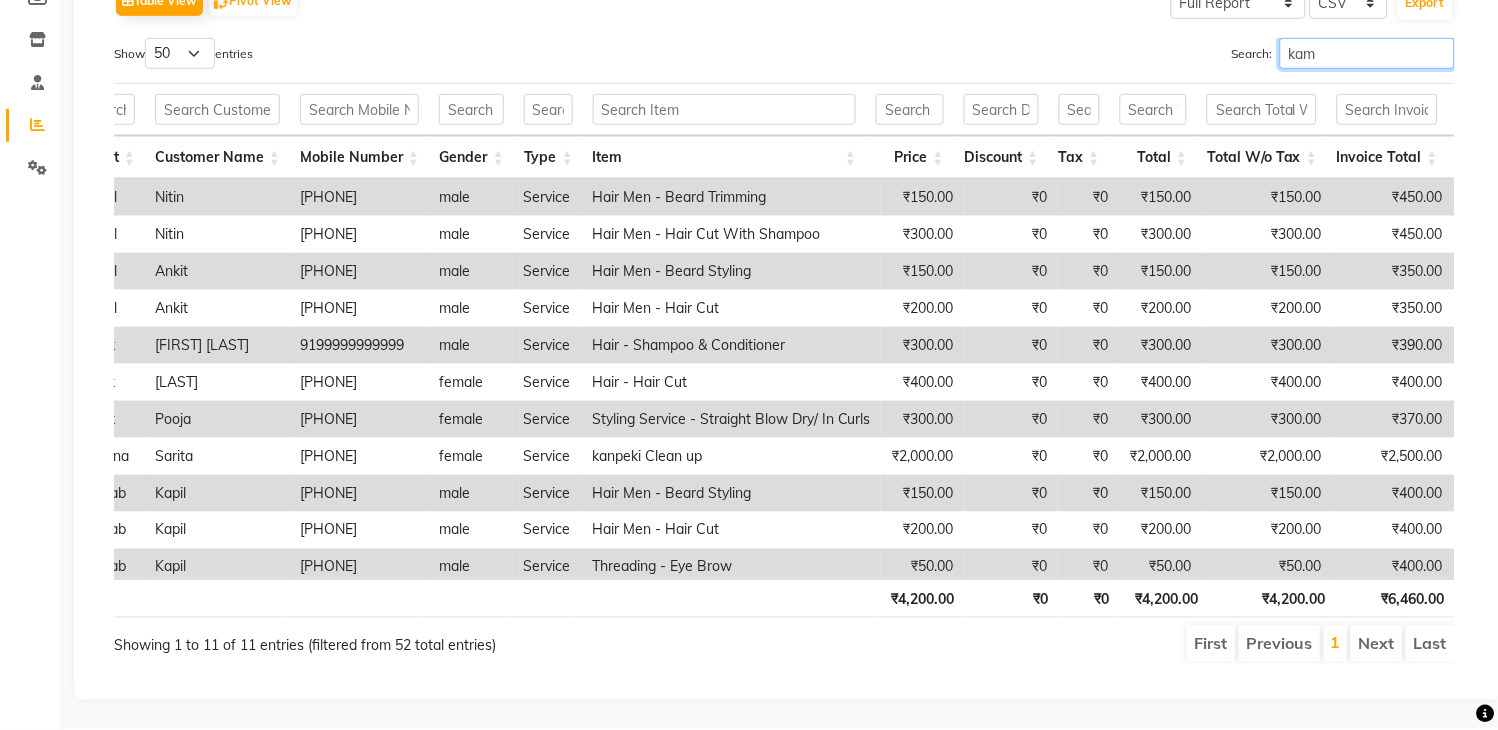 scroll, scrollTop: 105, scrollLeft: 0, axis: vertical 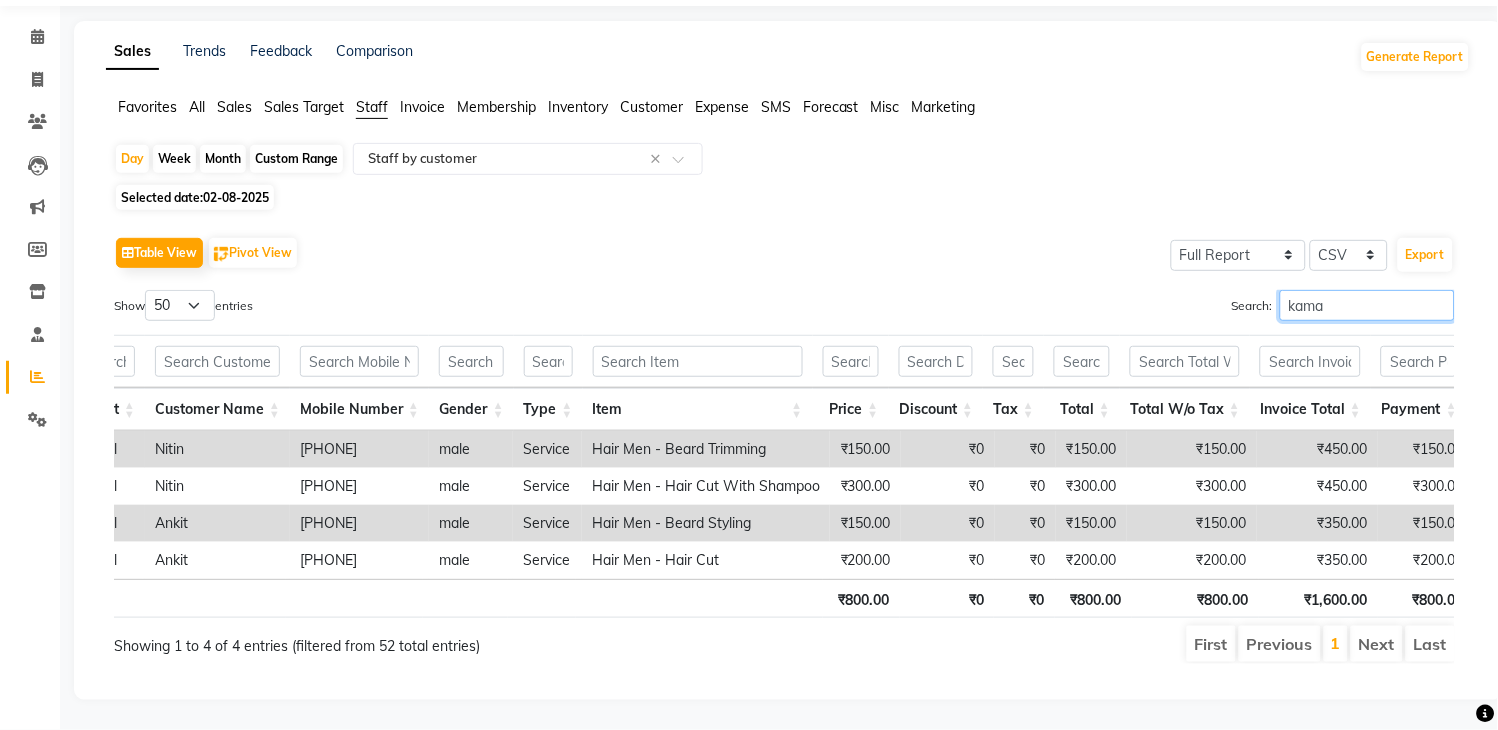 type on "kamal" 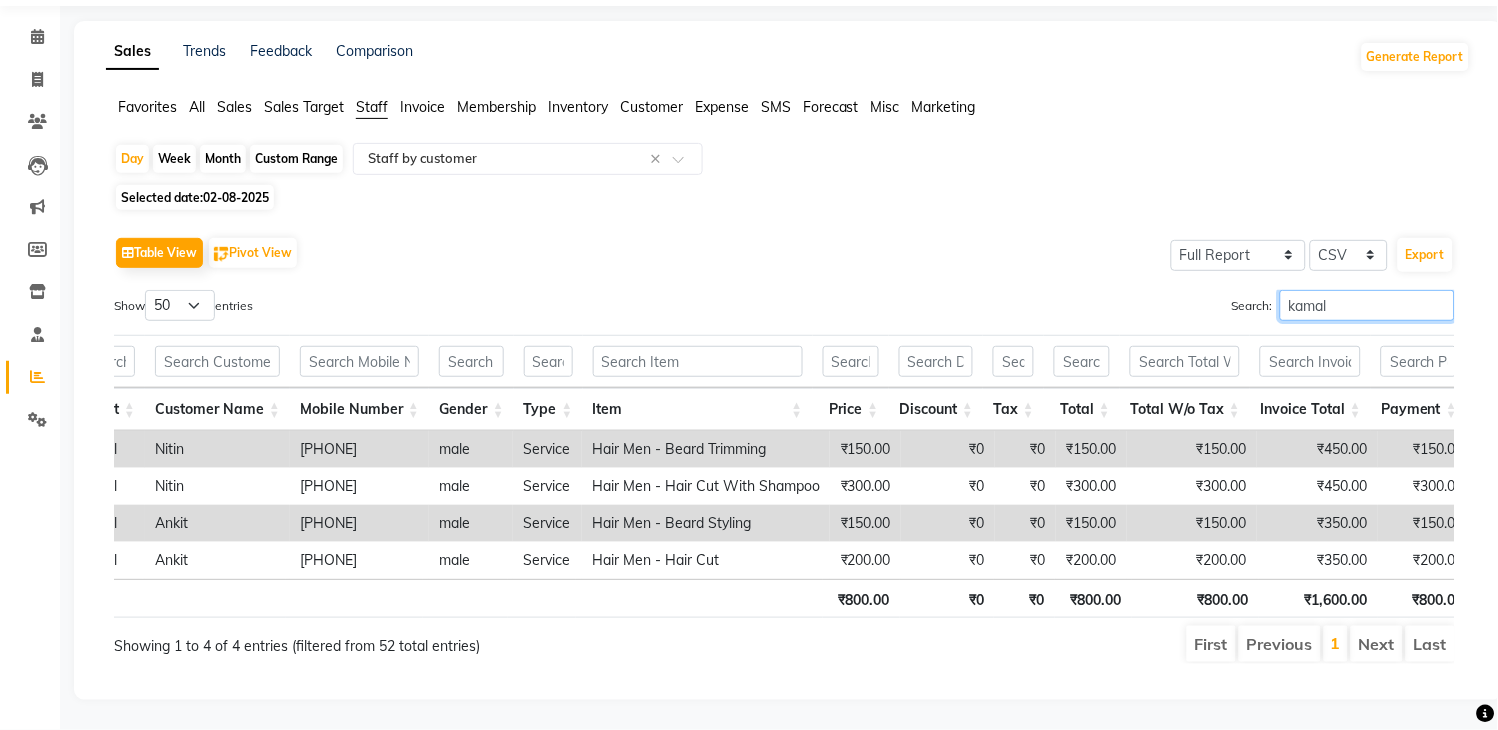 click on "kamal" at bounding box center (1367, 305) 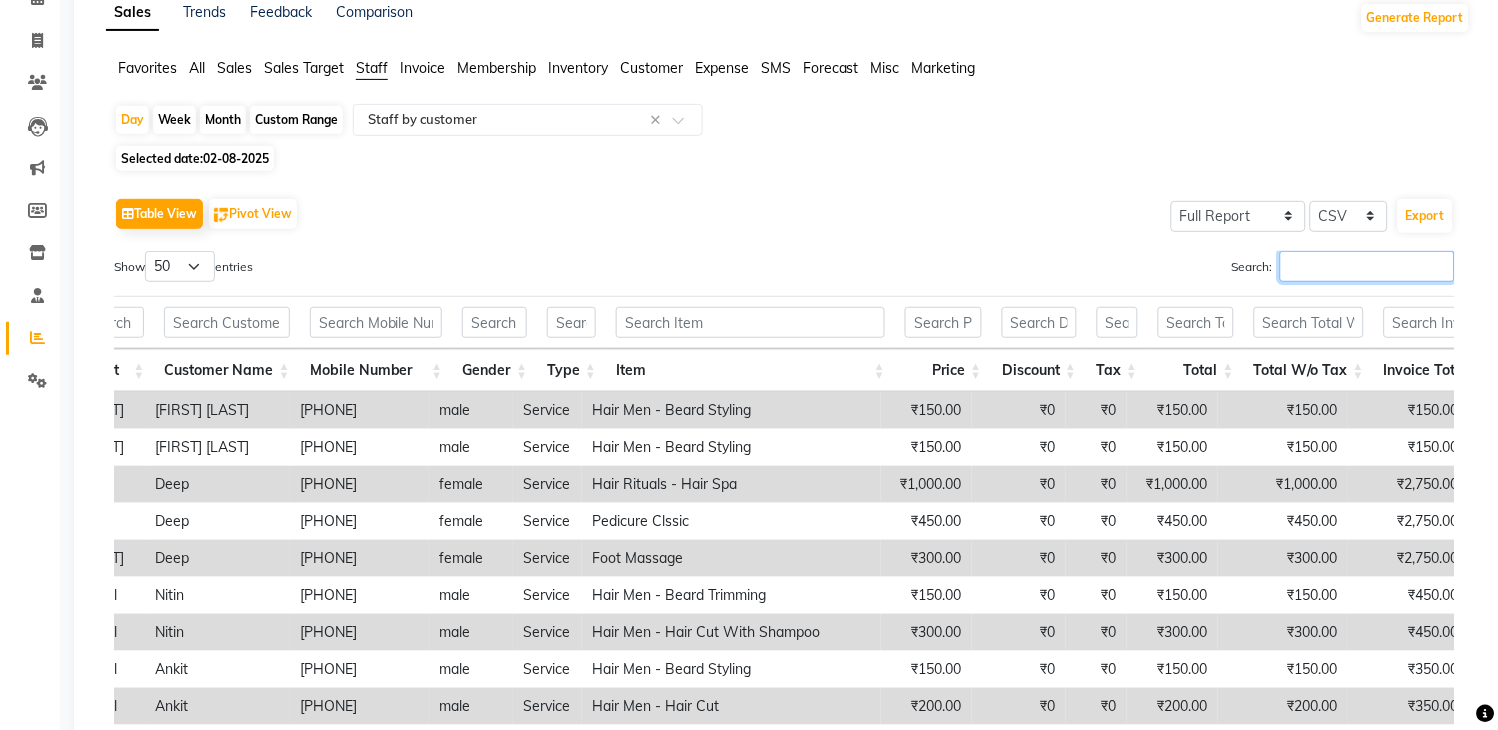 scroll, scrollTop: 338, scrollLeft: 0, axis: vertical 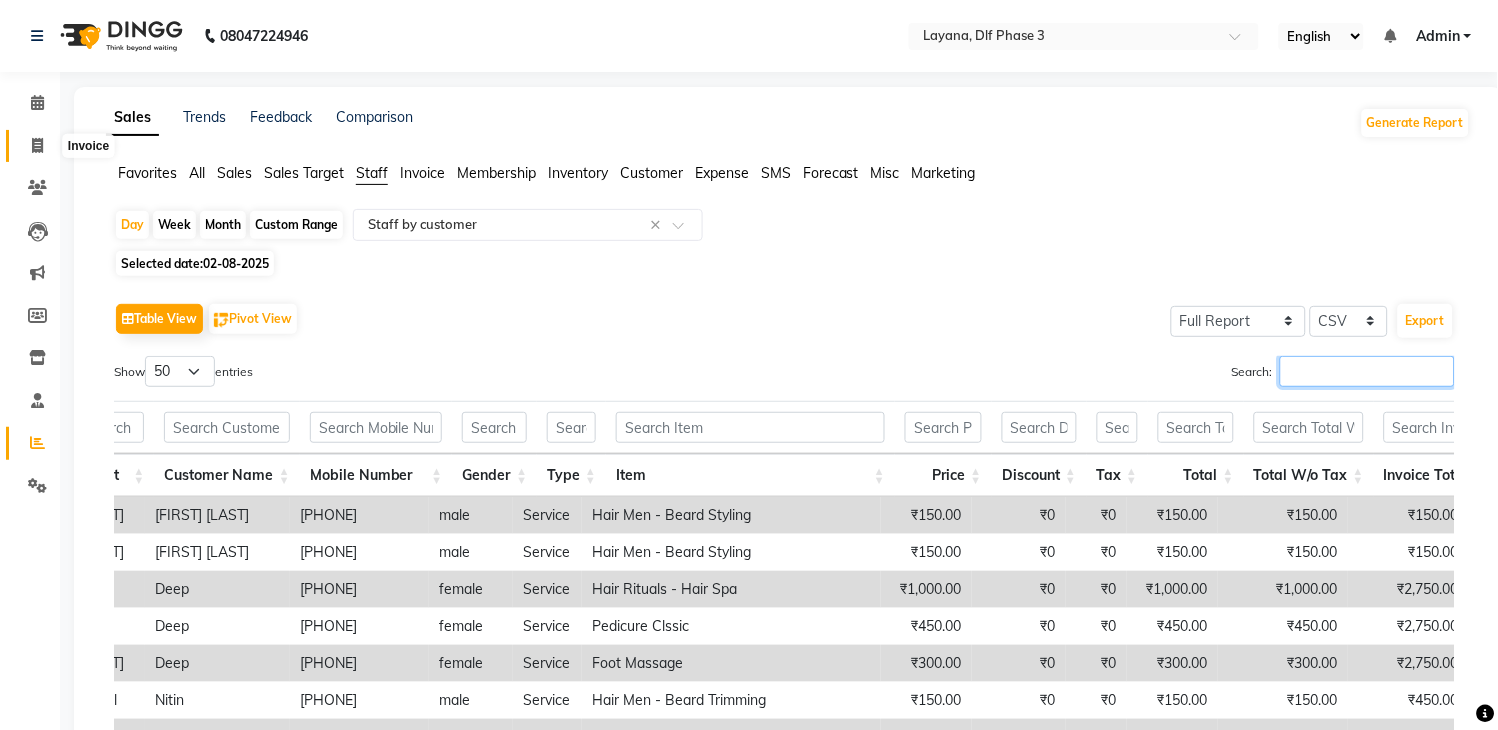 type 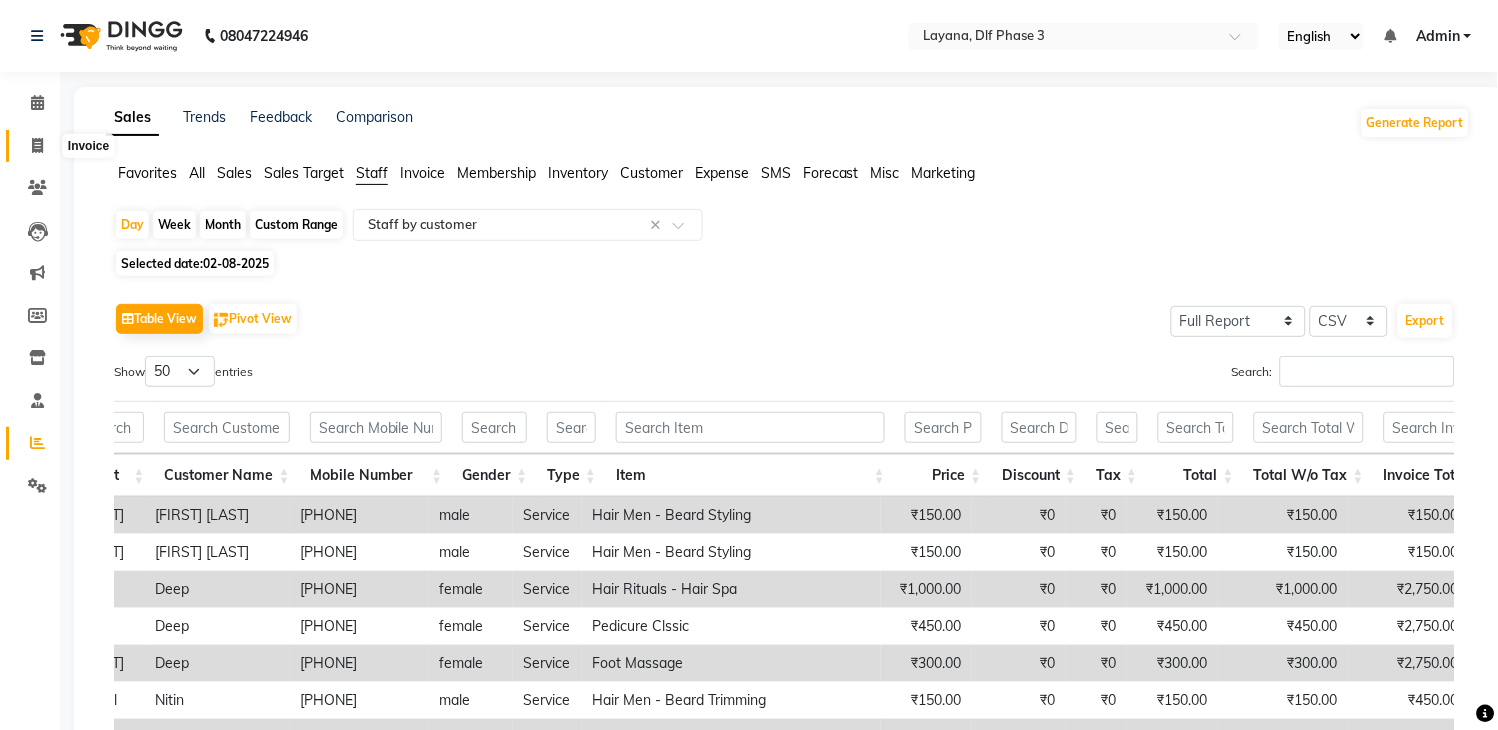 click 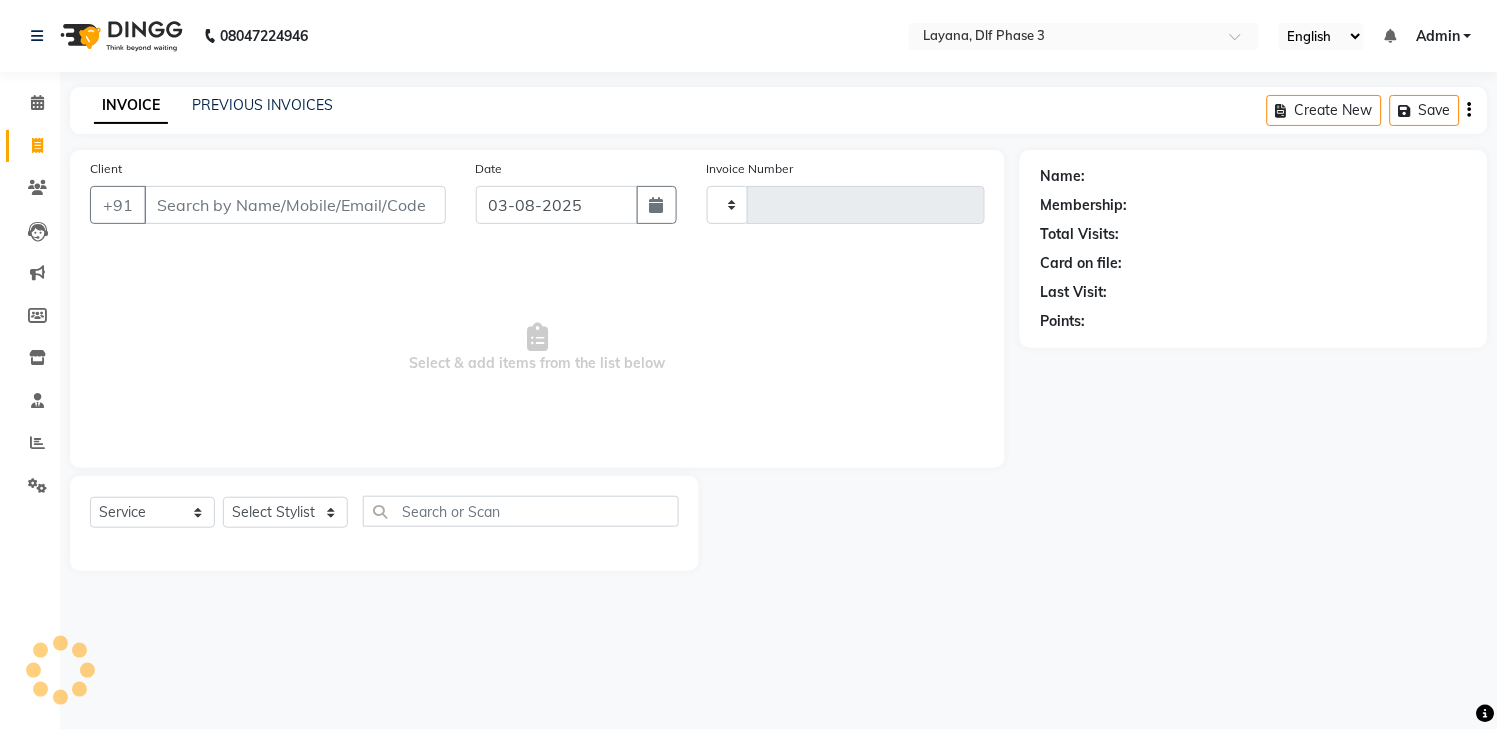 type on "2280" 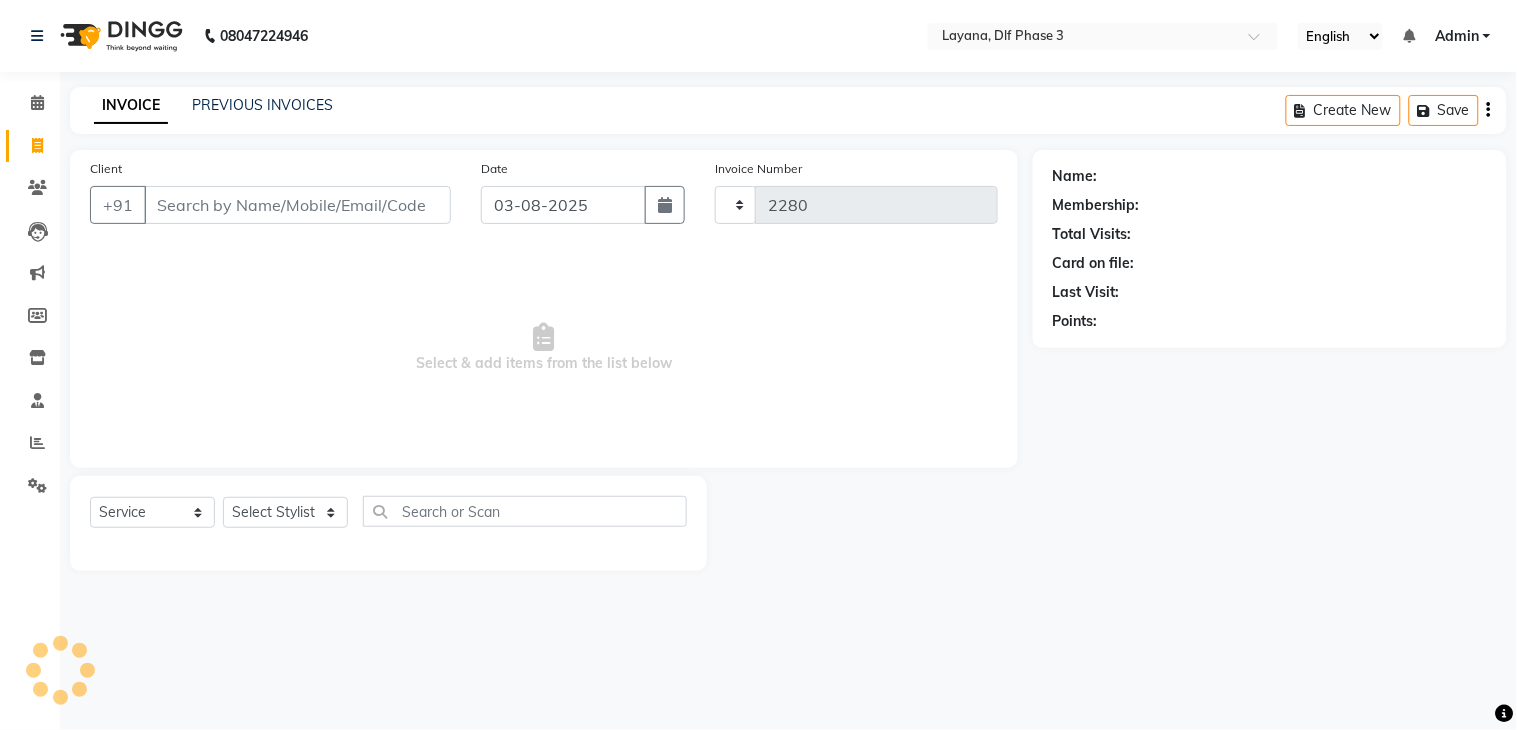 select on "6973" 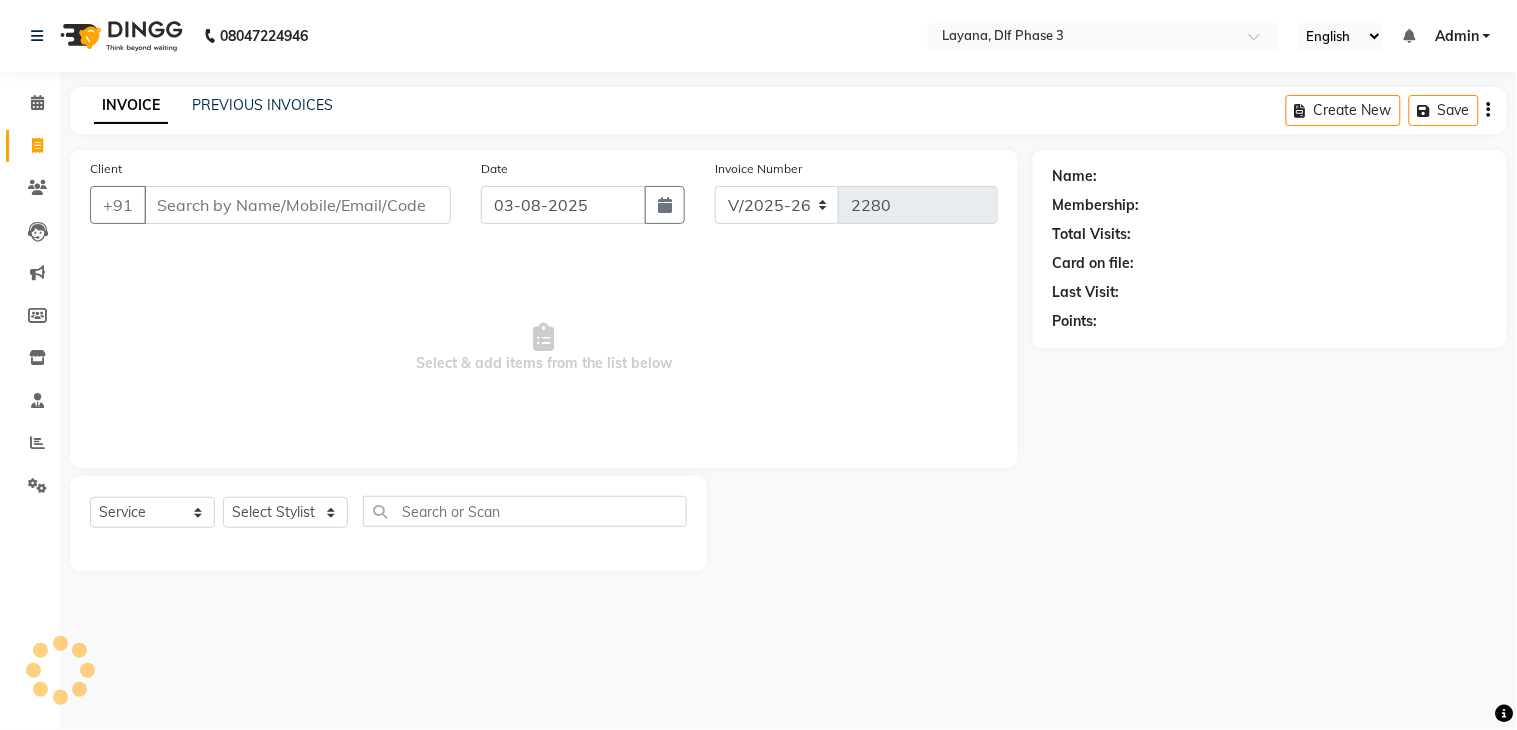 click on "Client" at bounding box center [297, 205] 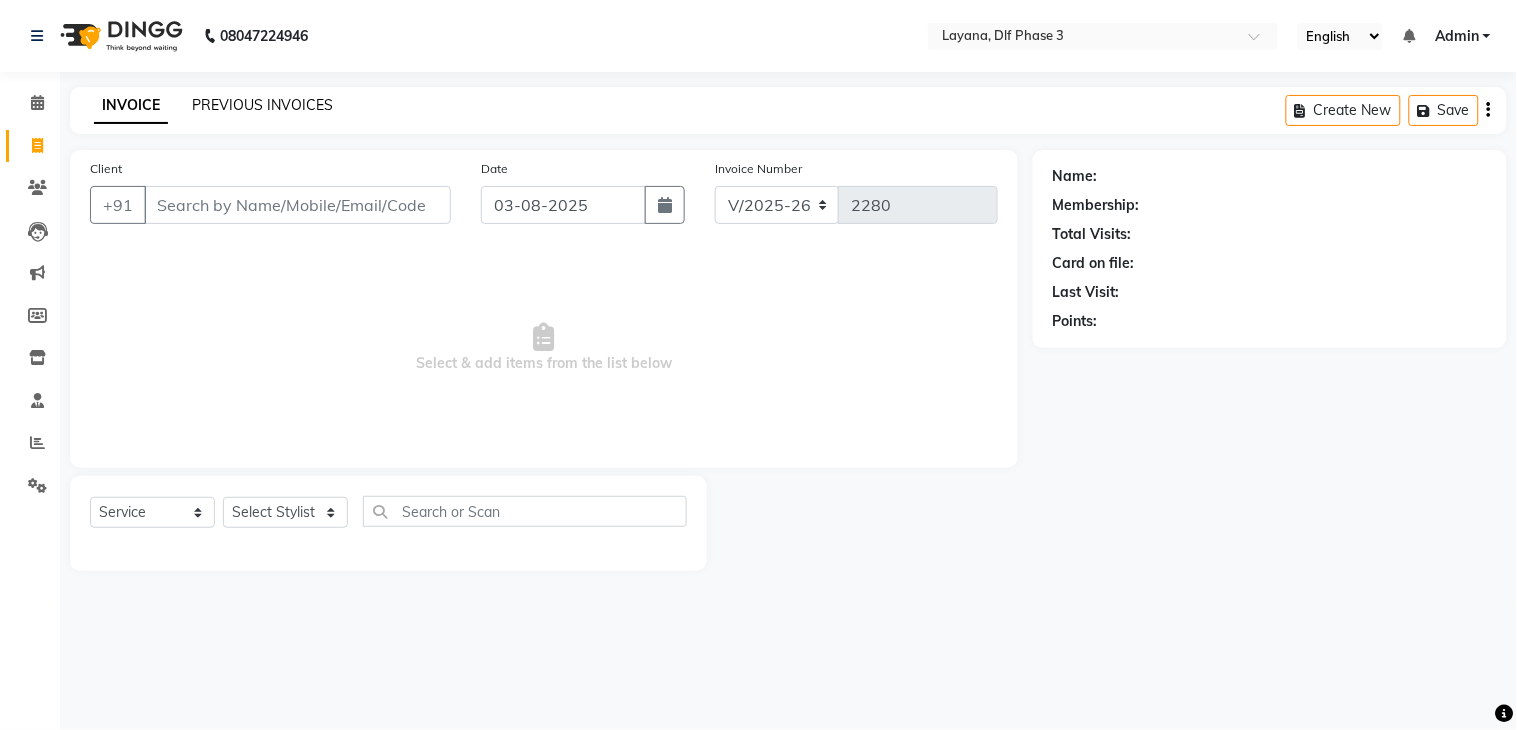 drag, startPoint x: 257, startPoint y: 85, endPoint x: 253, endPoint y: 103, distance: 18.439089 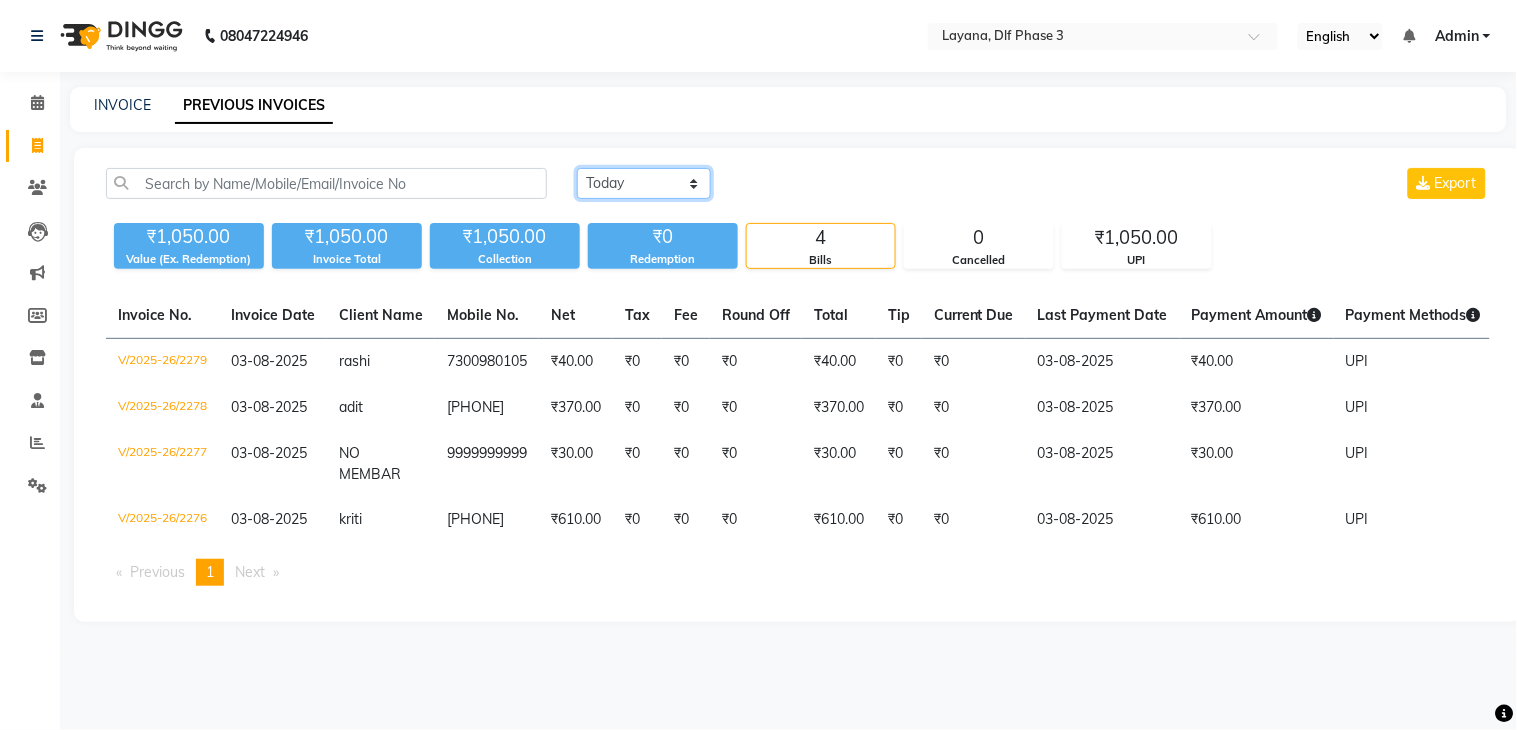 click on "Today Yesterday Custom Range" 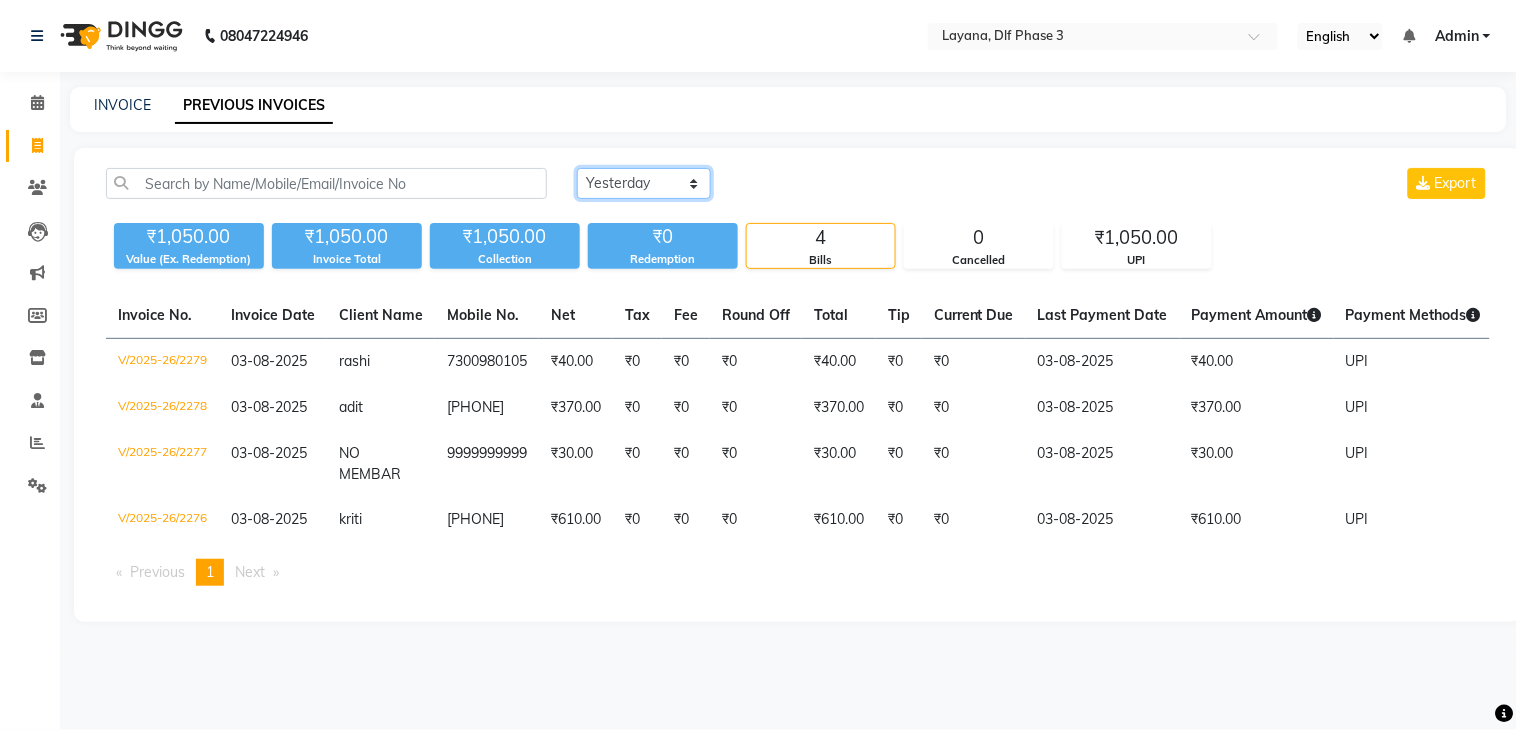 click on "Today Yesterday Custom Range" 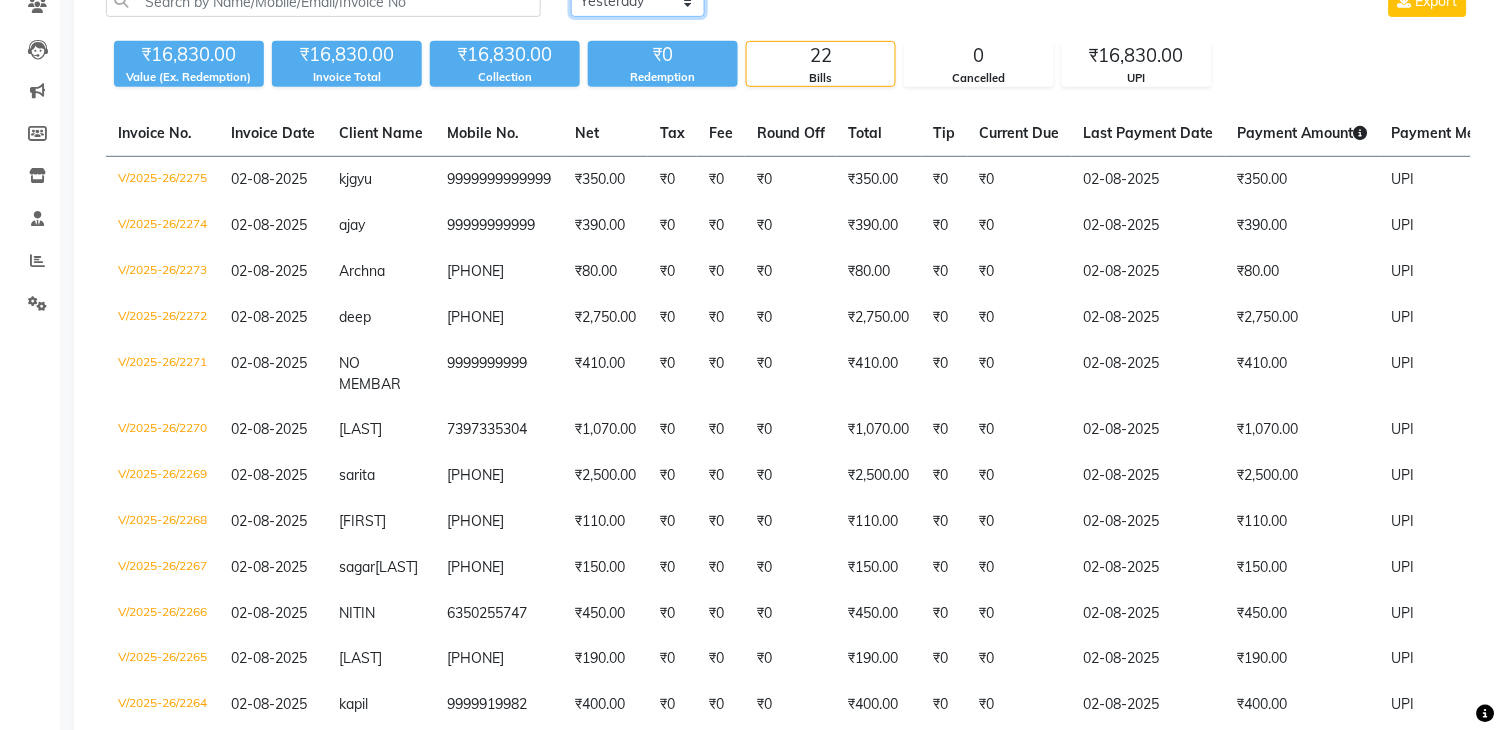scroll, scrollTop: 180, scrollLeft: 0, axis: vertical 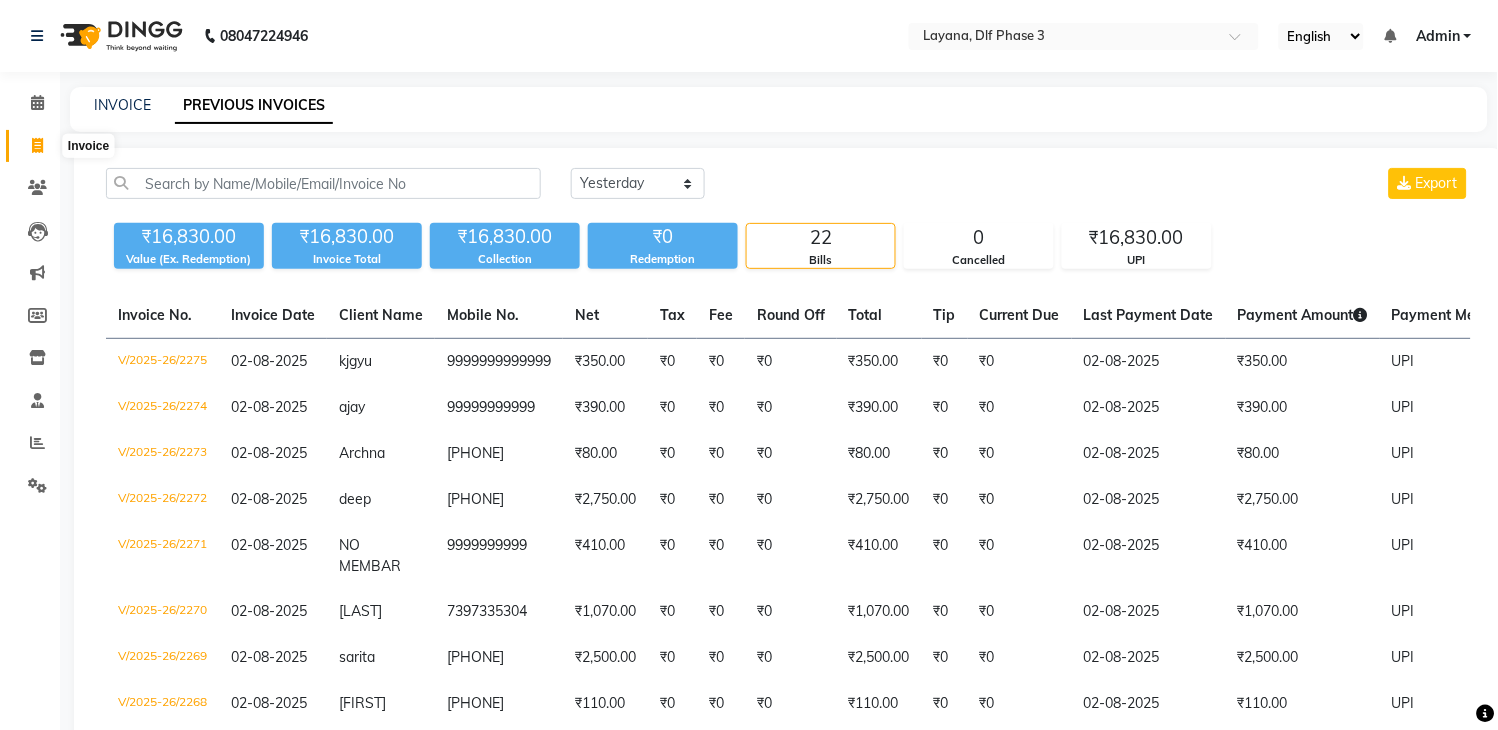 click 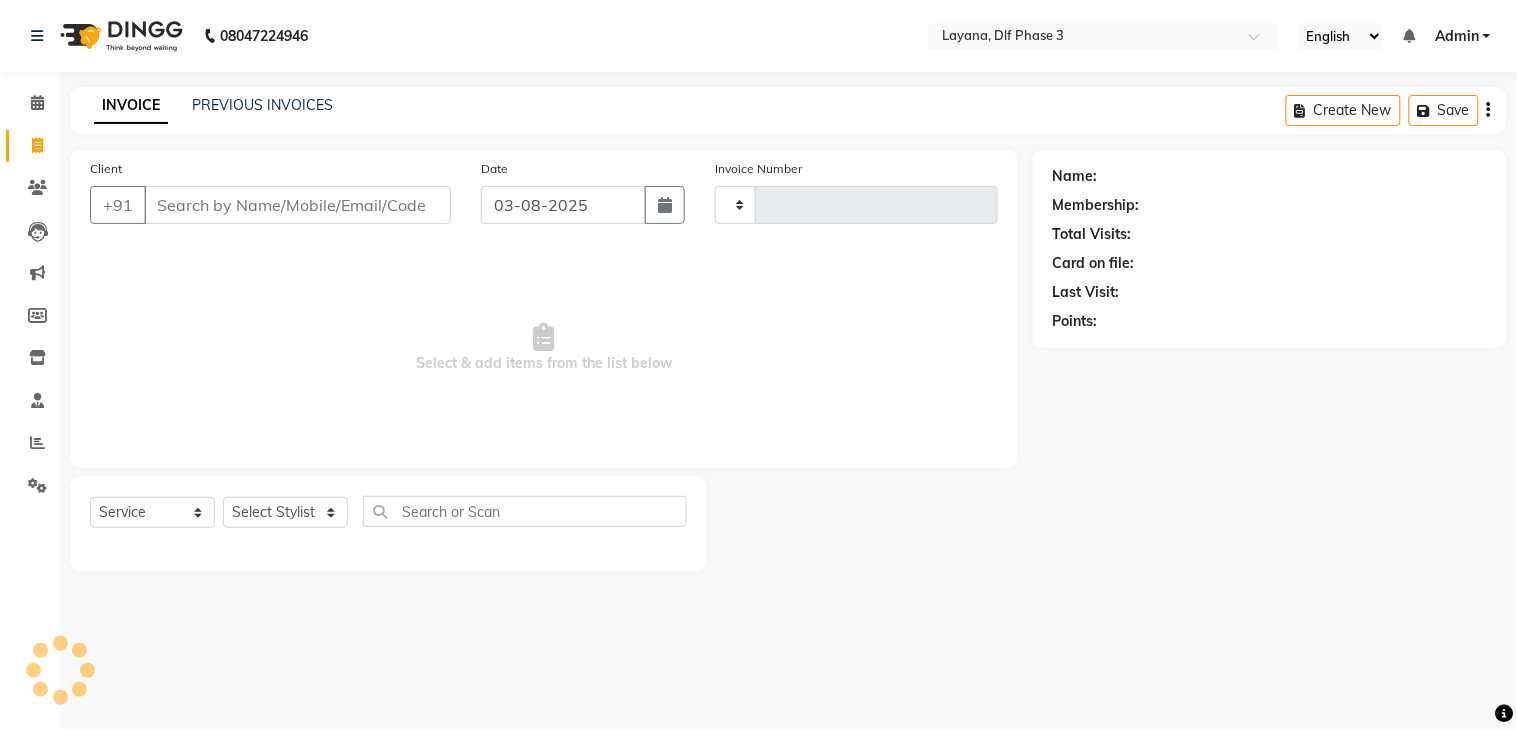type on "2280" 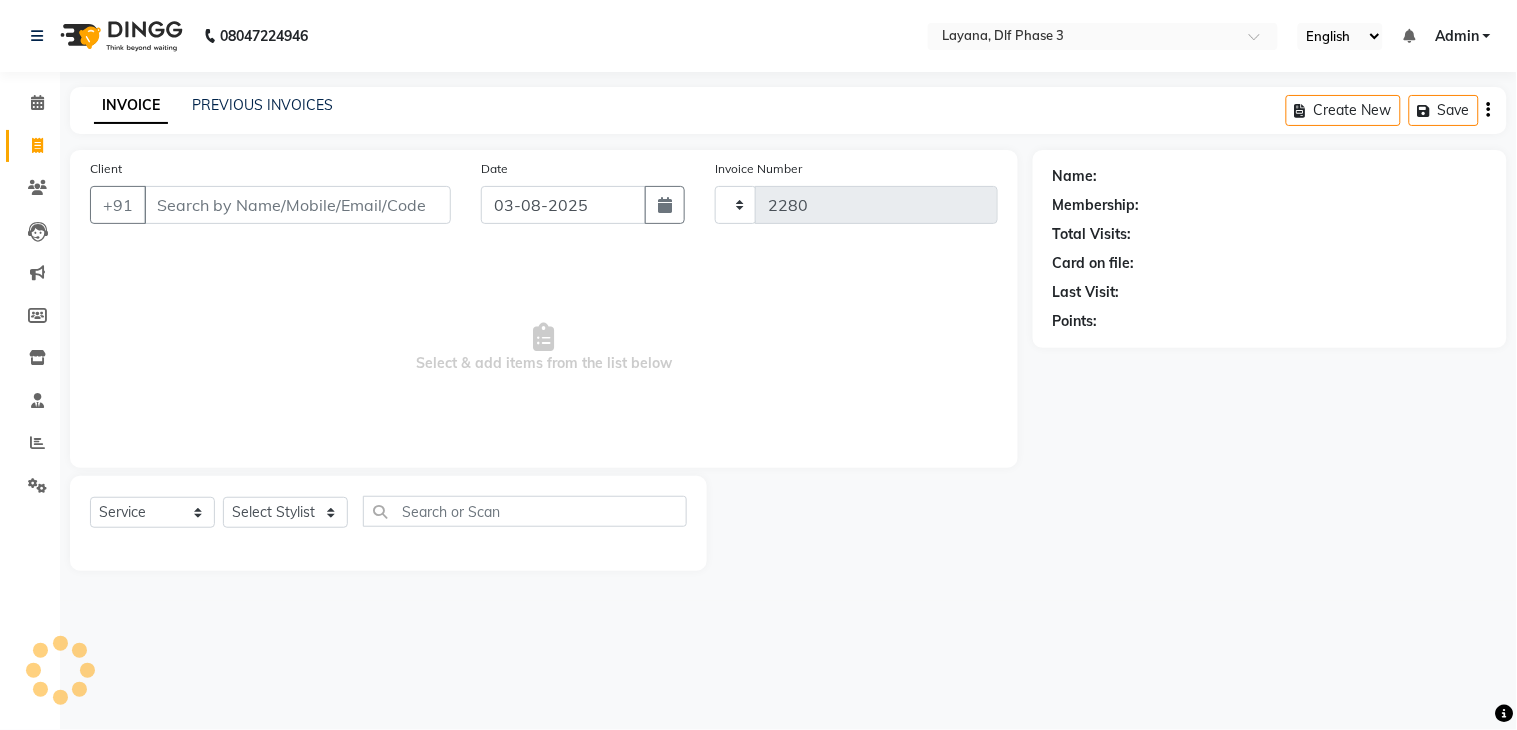 select on "6973" 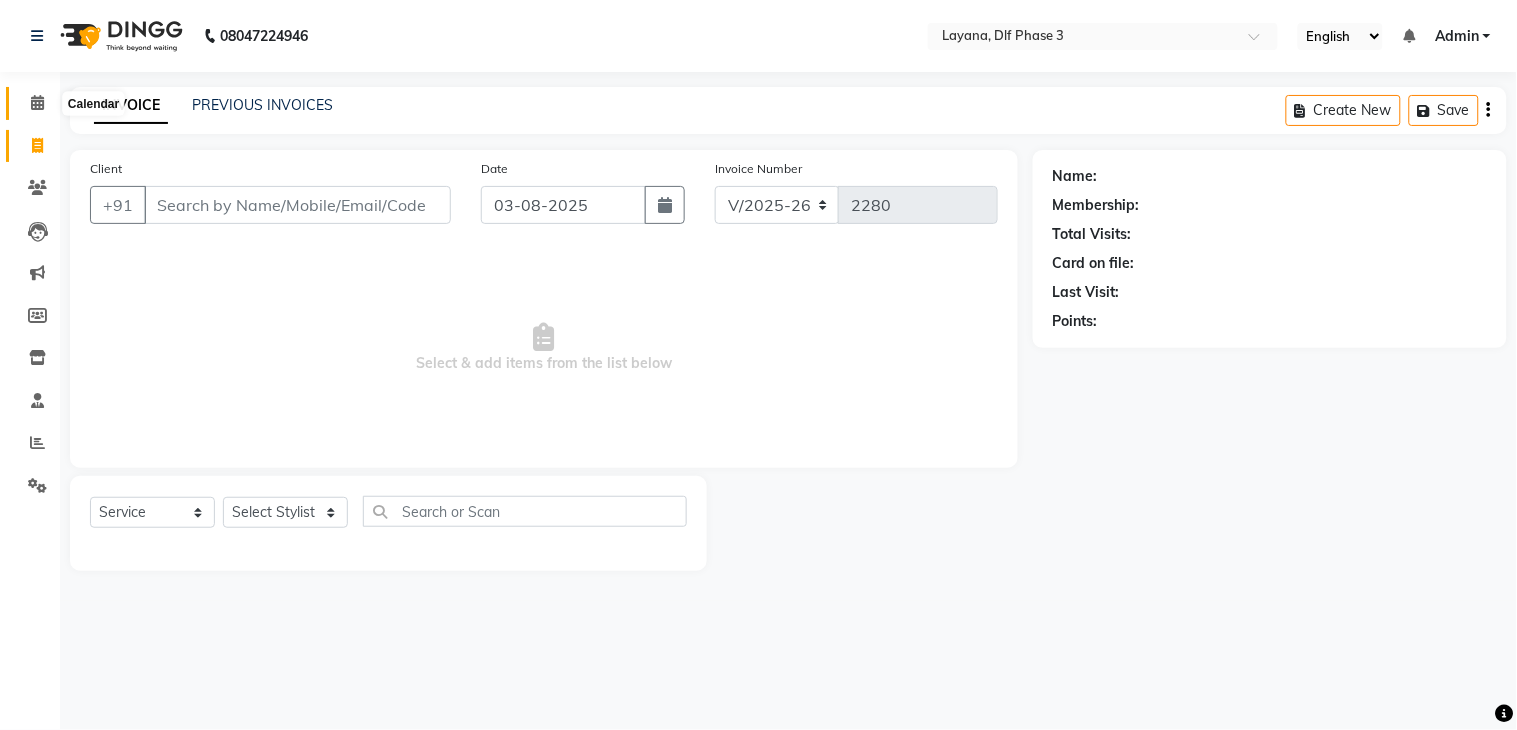 click 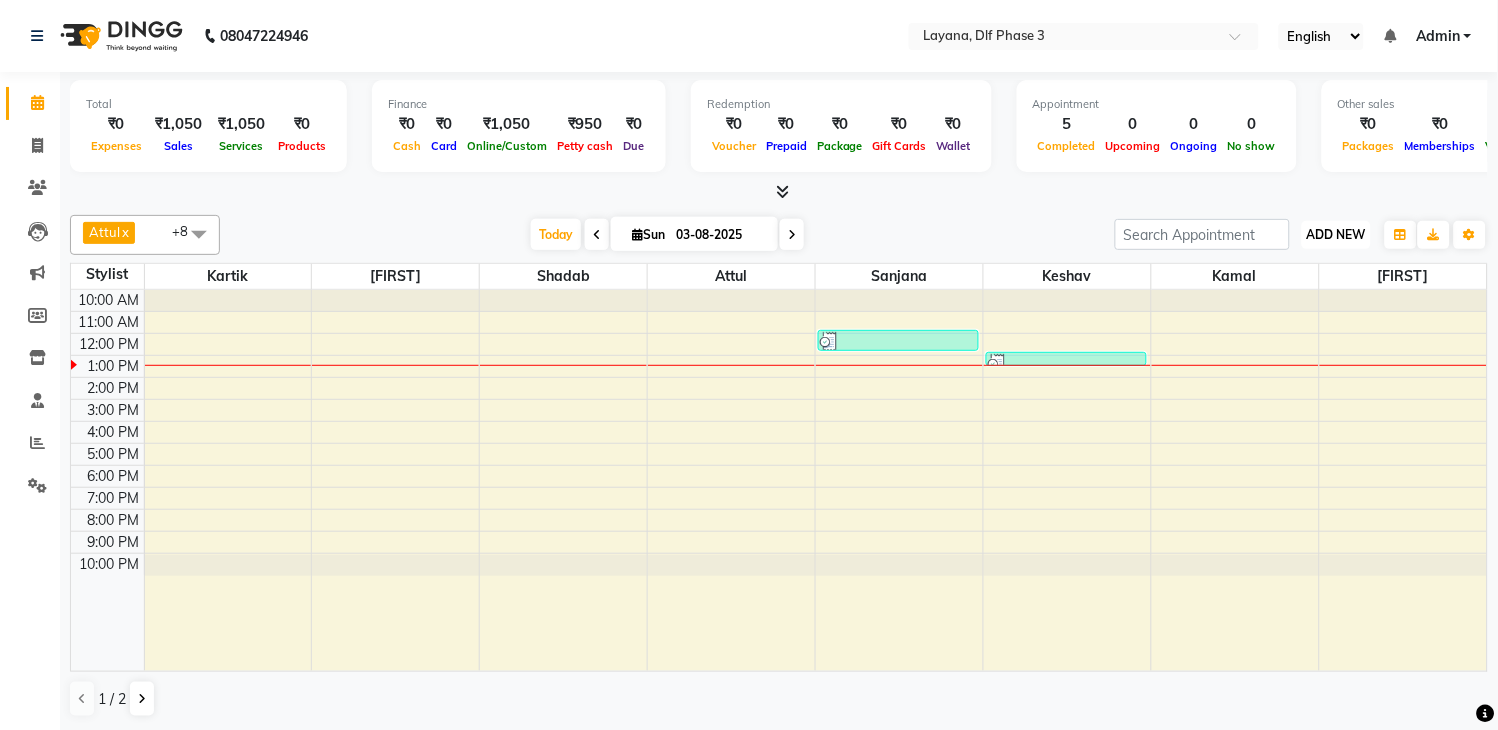 click on "ADD NEW Toggle Dropdown" at bounding box center [1336, 235] 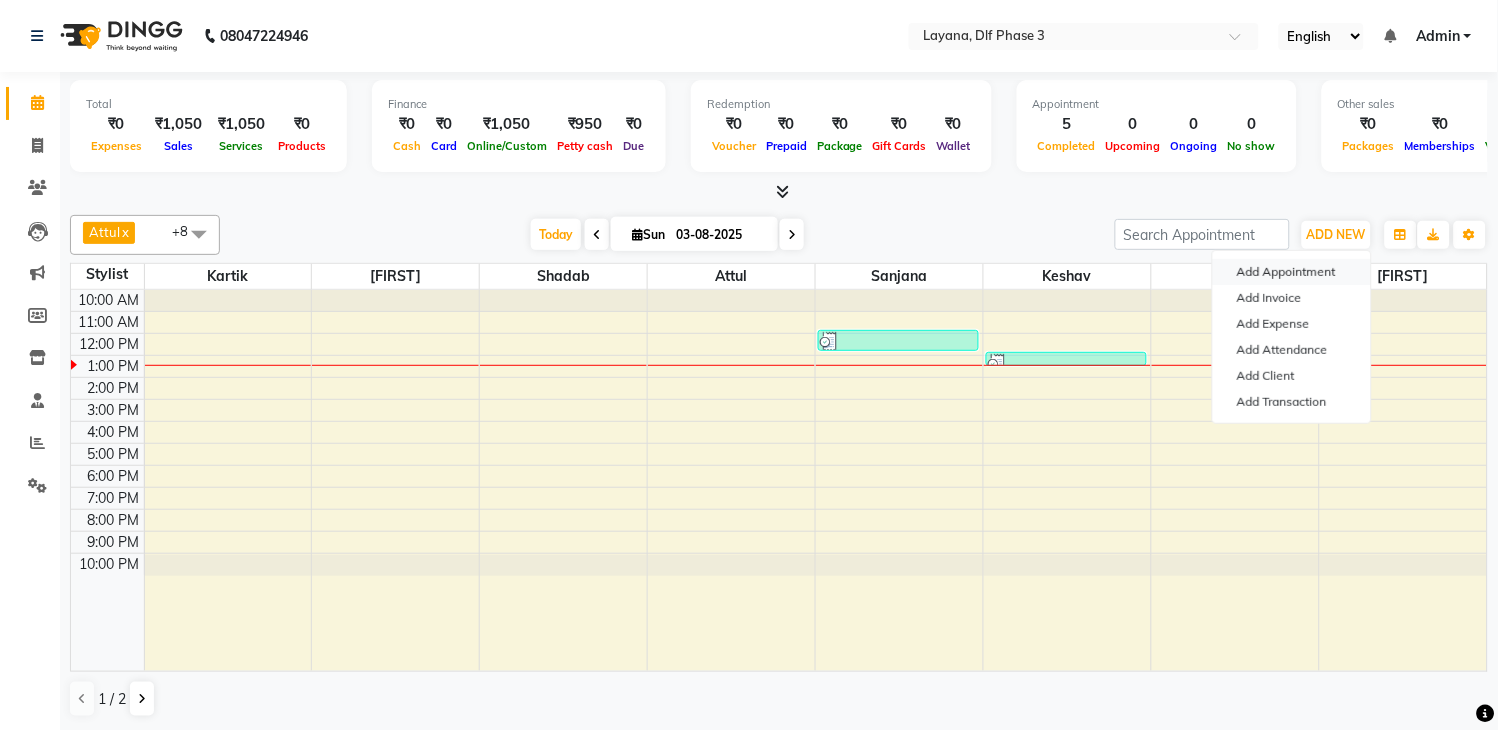 click on "Add Appointment" at bounding box center [1292, 272] 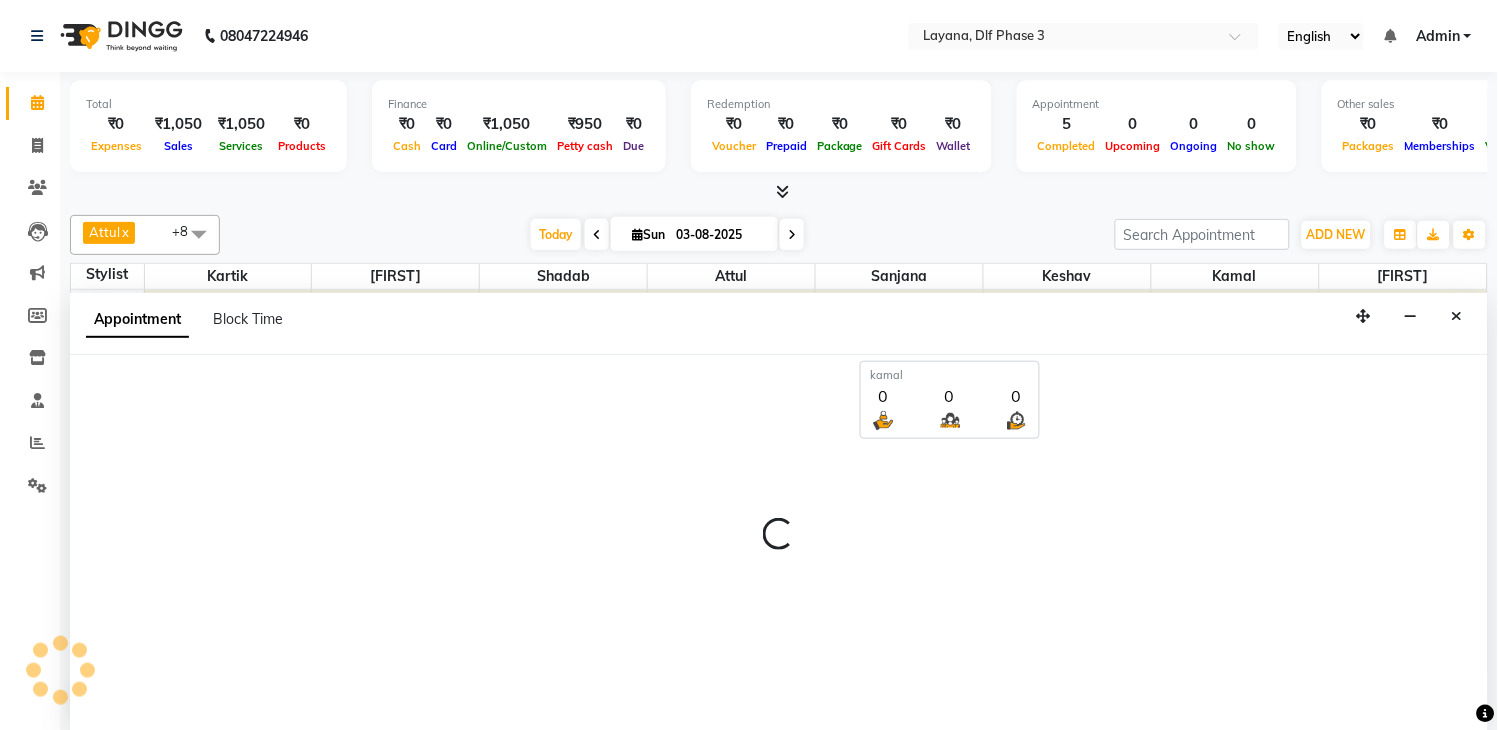 scroll, scrollTop: 1, scrollLeft: 0, axis: vertical 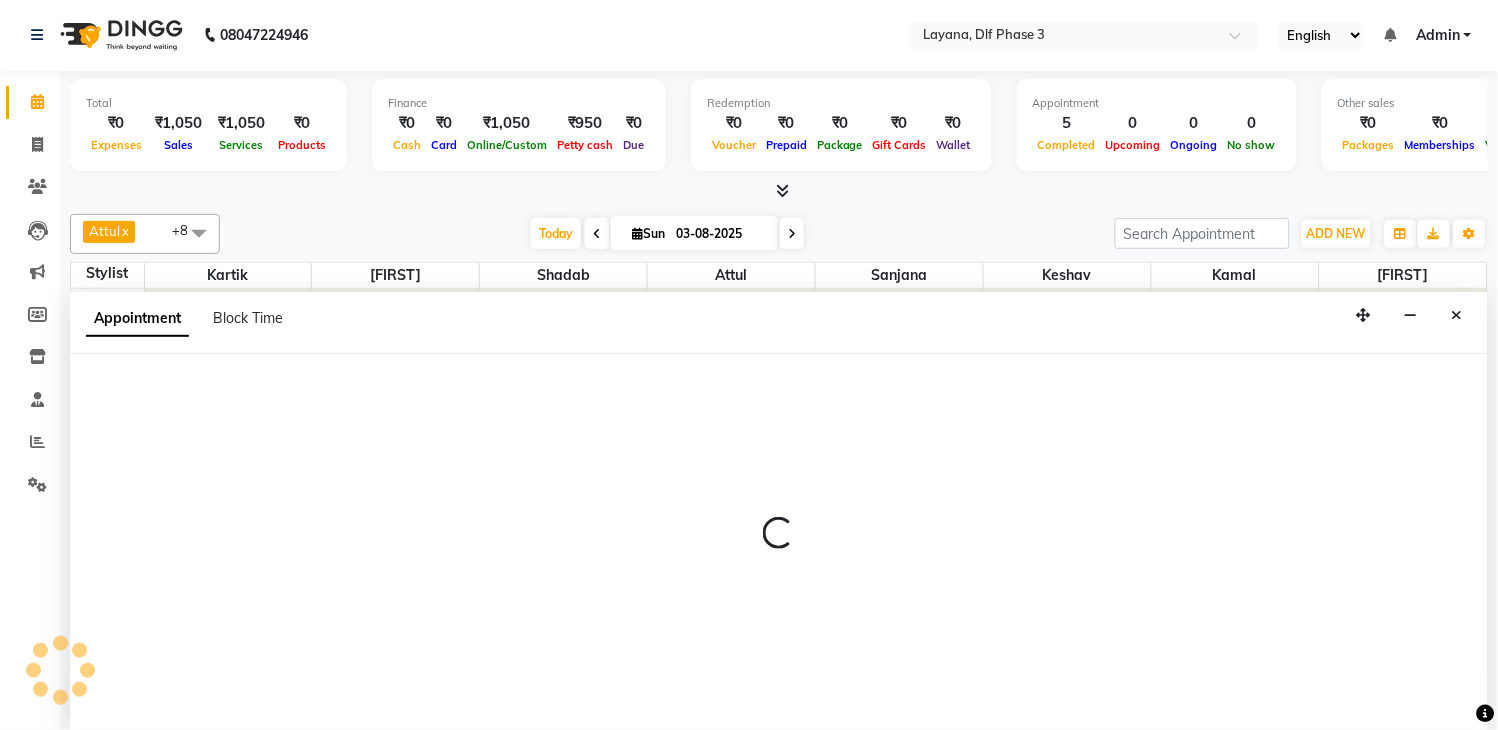 select on "660" 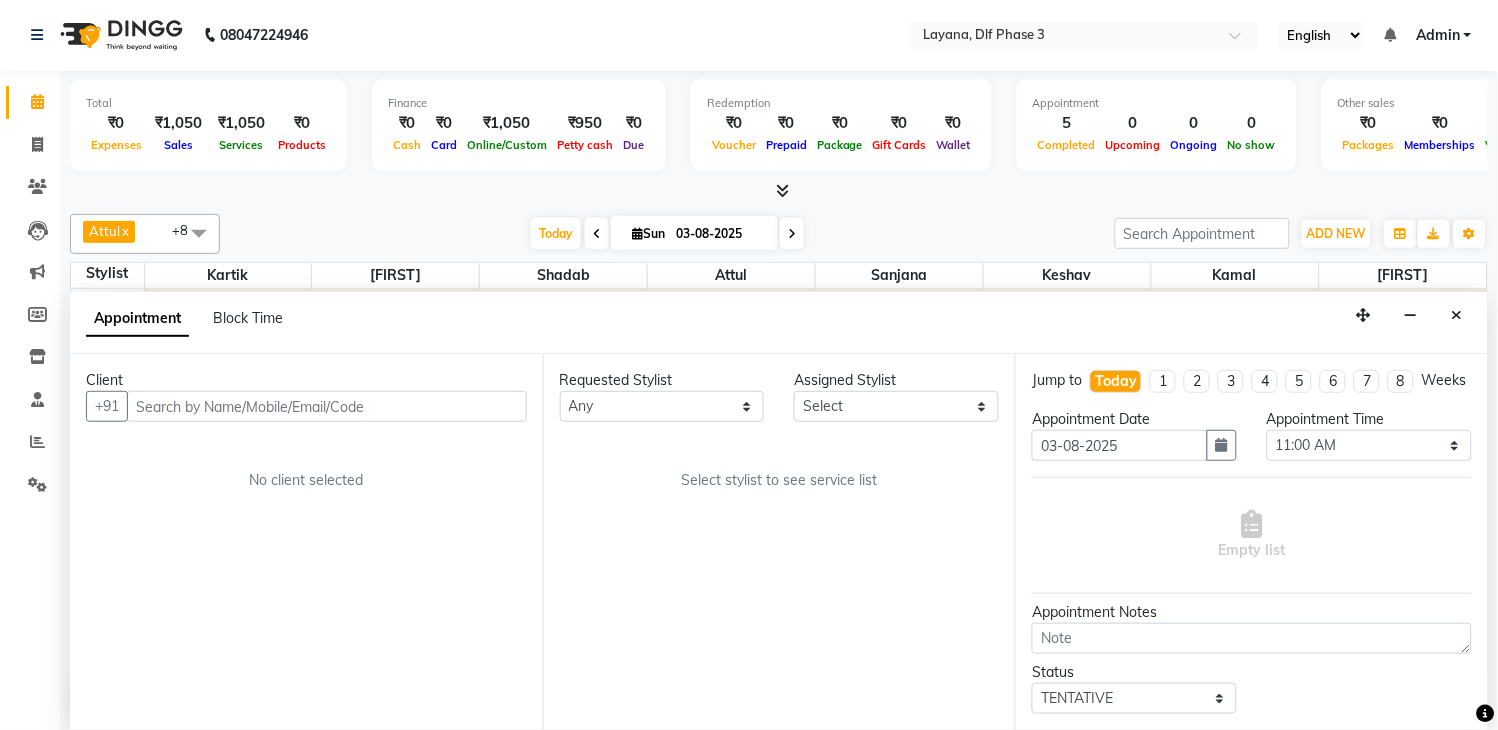 click at bounding box center (327, 406) 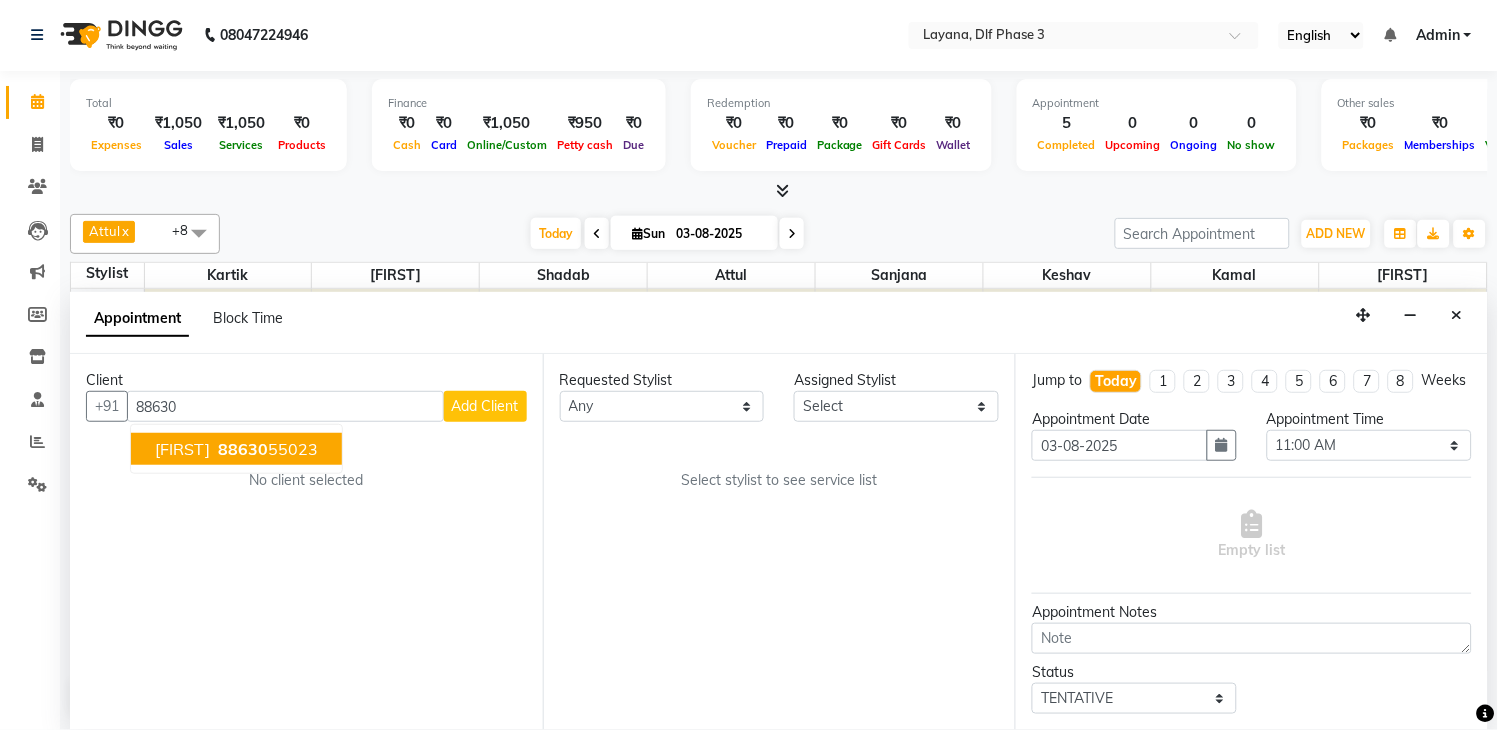 click on "[FIRST] [PHONE]" at bounding box center [236, 449] 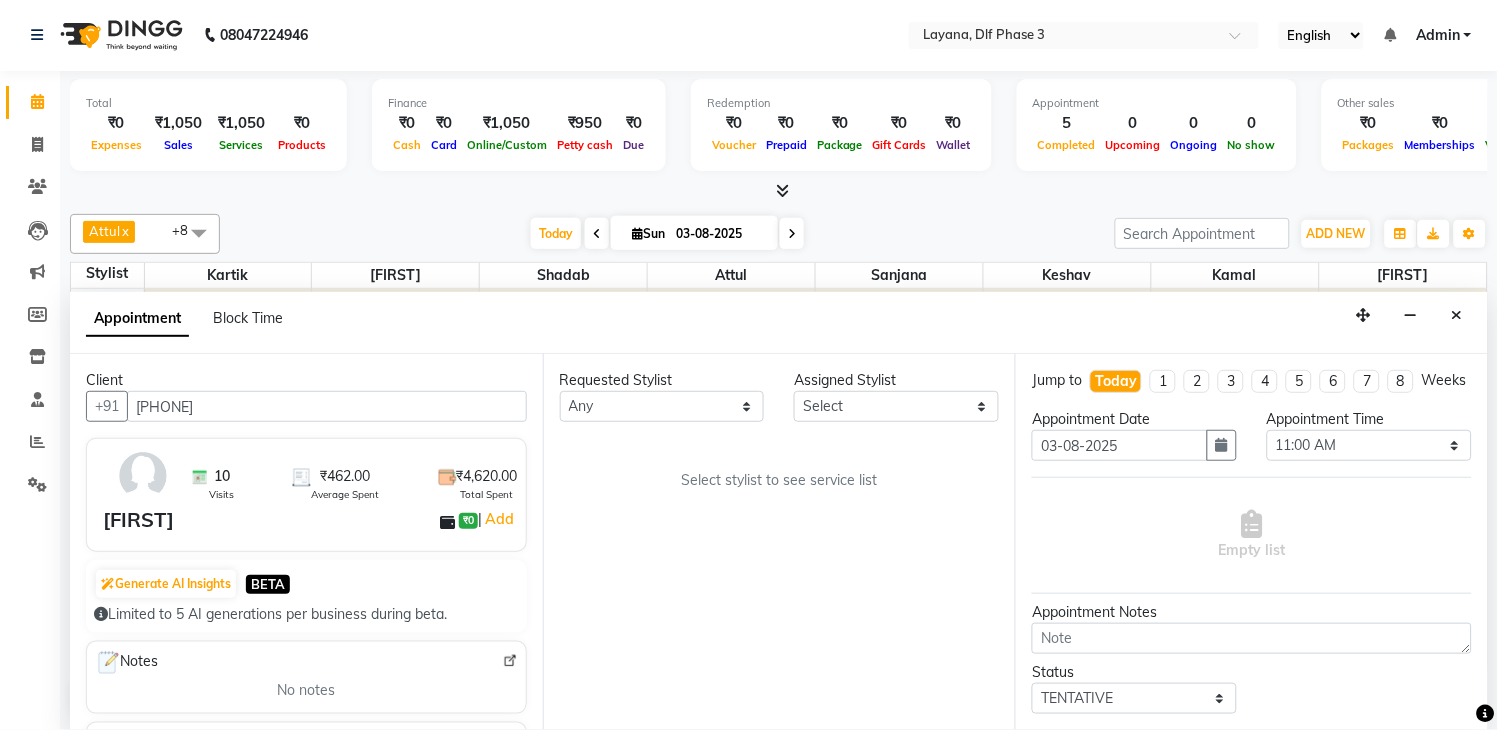 type on "[PHONE]" 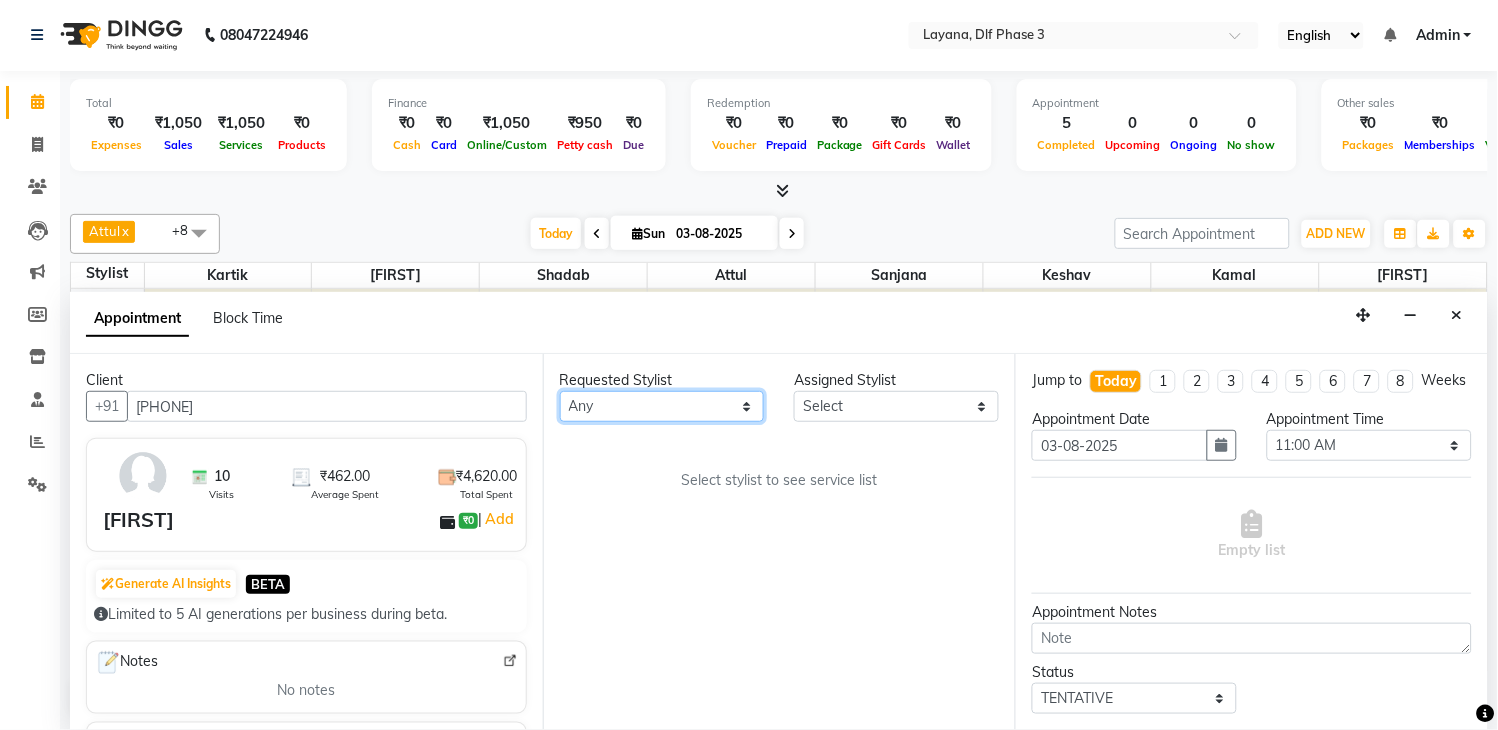 click on "Any [FIRST] [FIRST] [FIRST] [FIRST] [FIRST] [FIRST] [FIRST] [FIRST] [FIRST]" at bounding box center [662, 406] 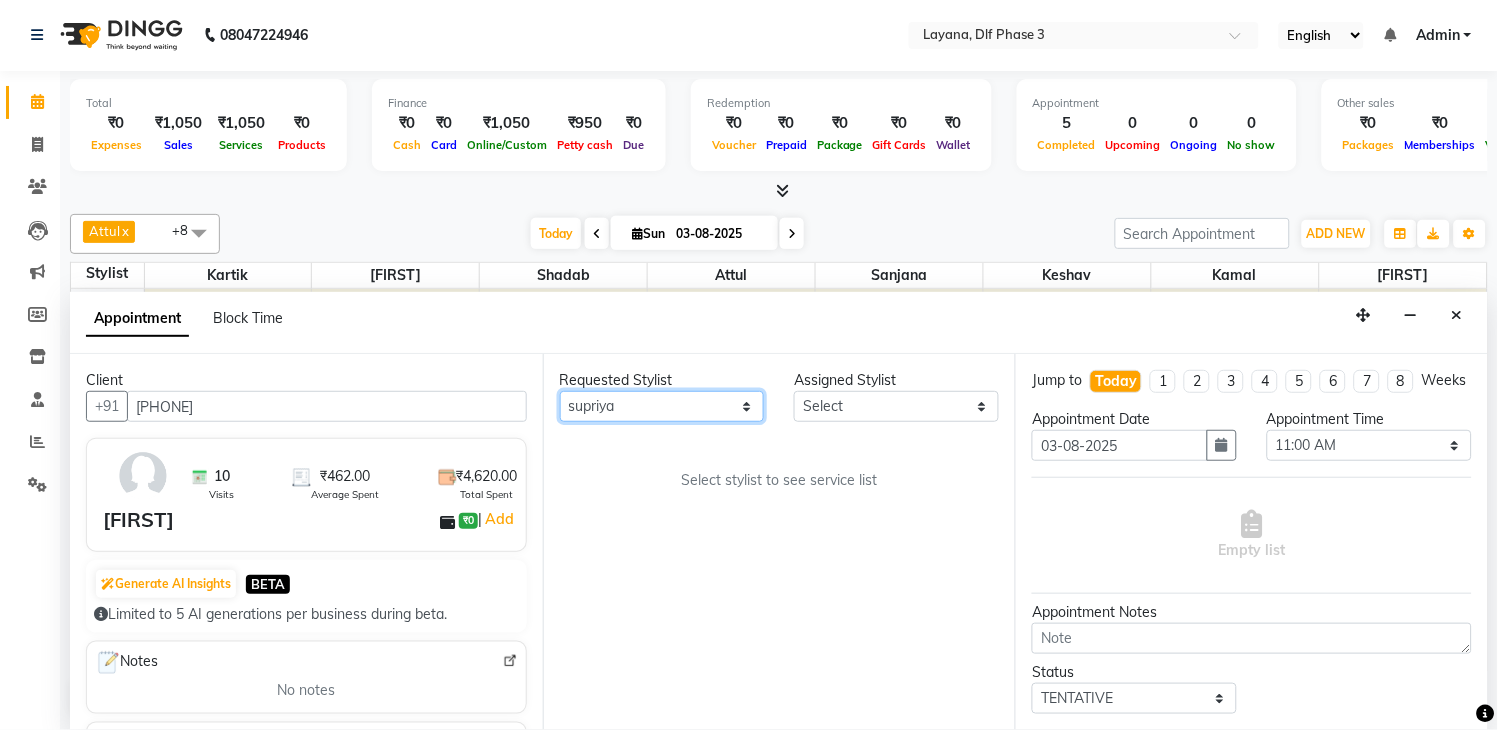 click on "Any [FIRST] [FIRST] [FIRST] [FIRST] [FIRST] [FIRST] [FIRST] [FIRST] [FIRST]" at bounding box center (662, 406) 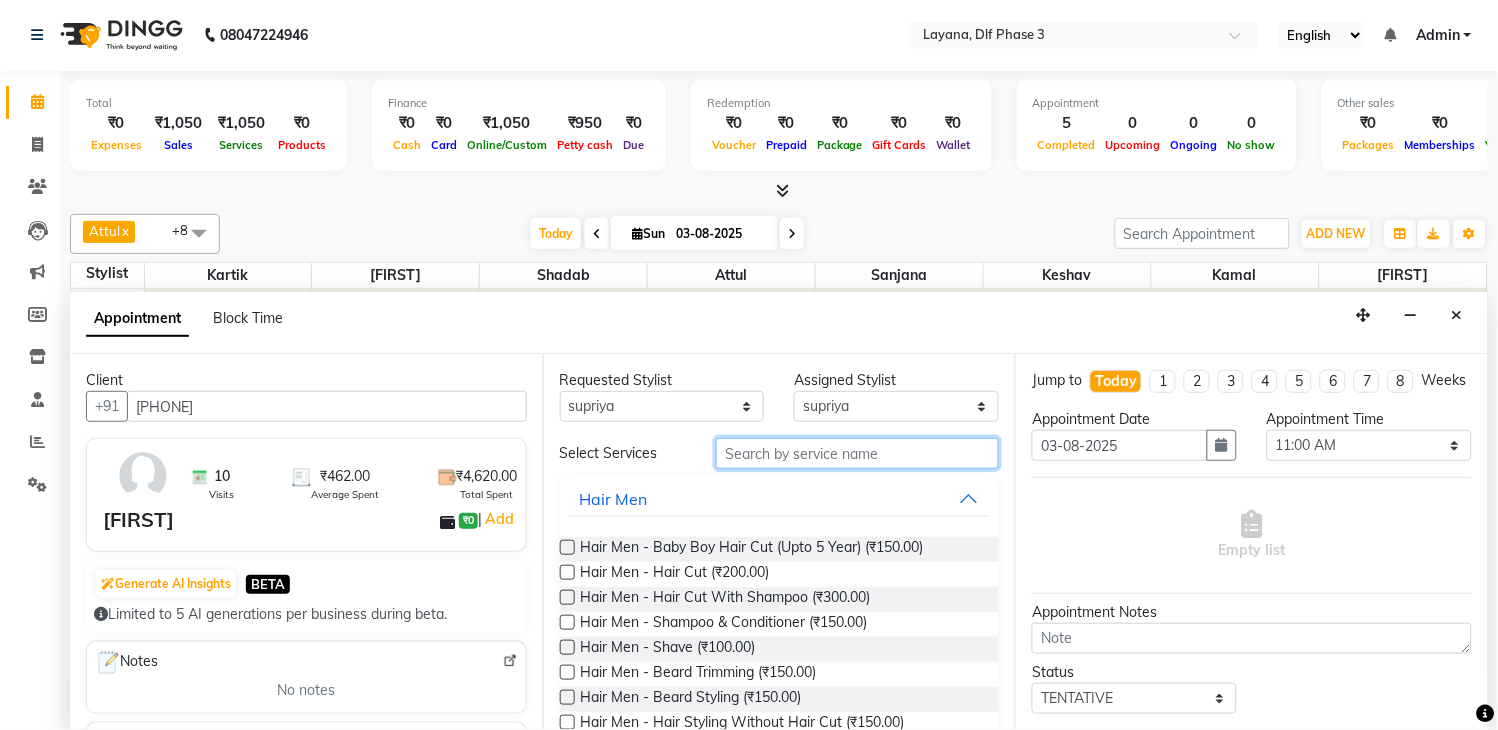 click at bounding box center [857, 453] 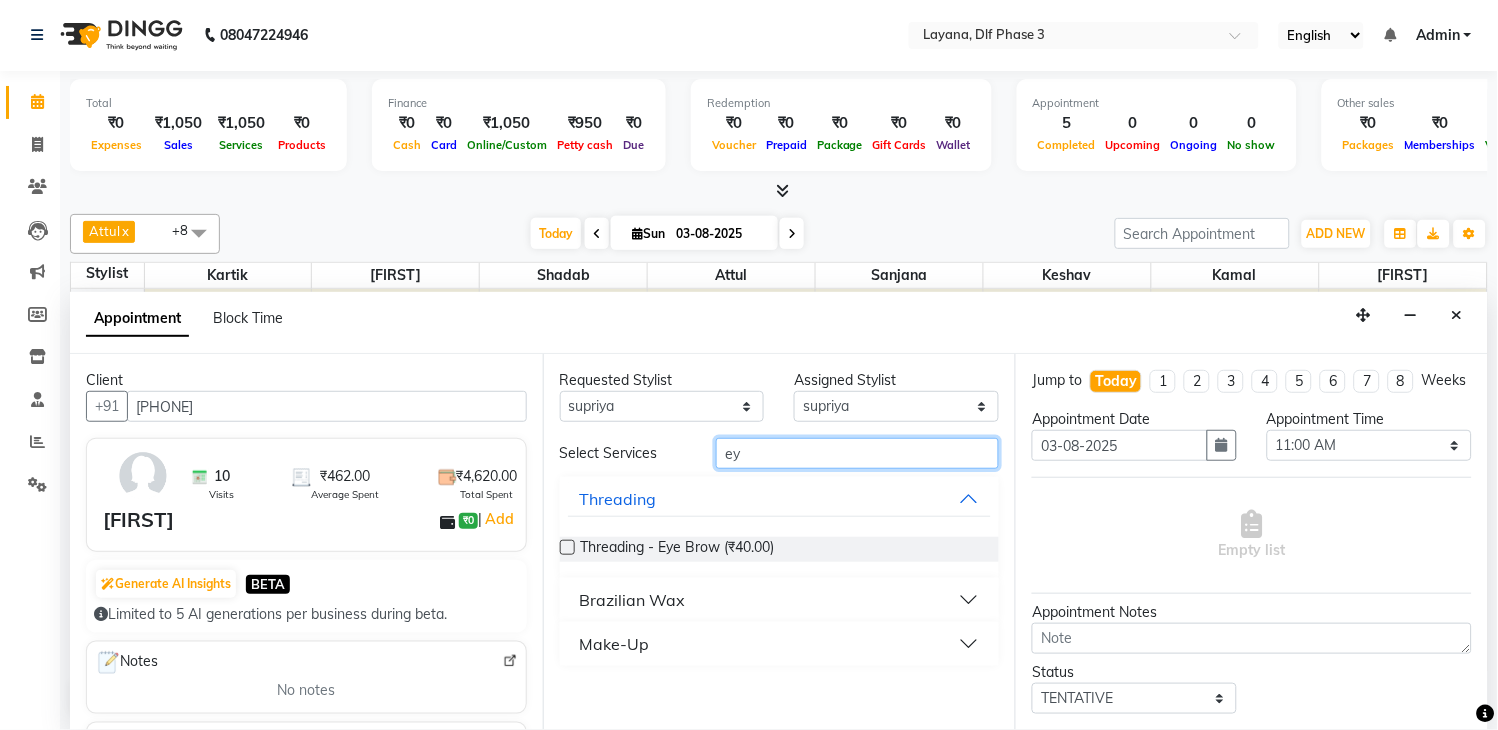 type on "ey" 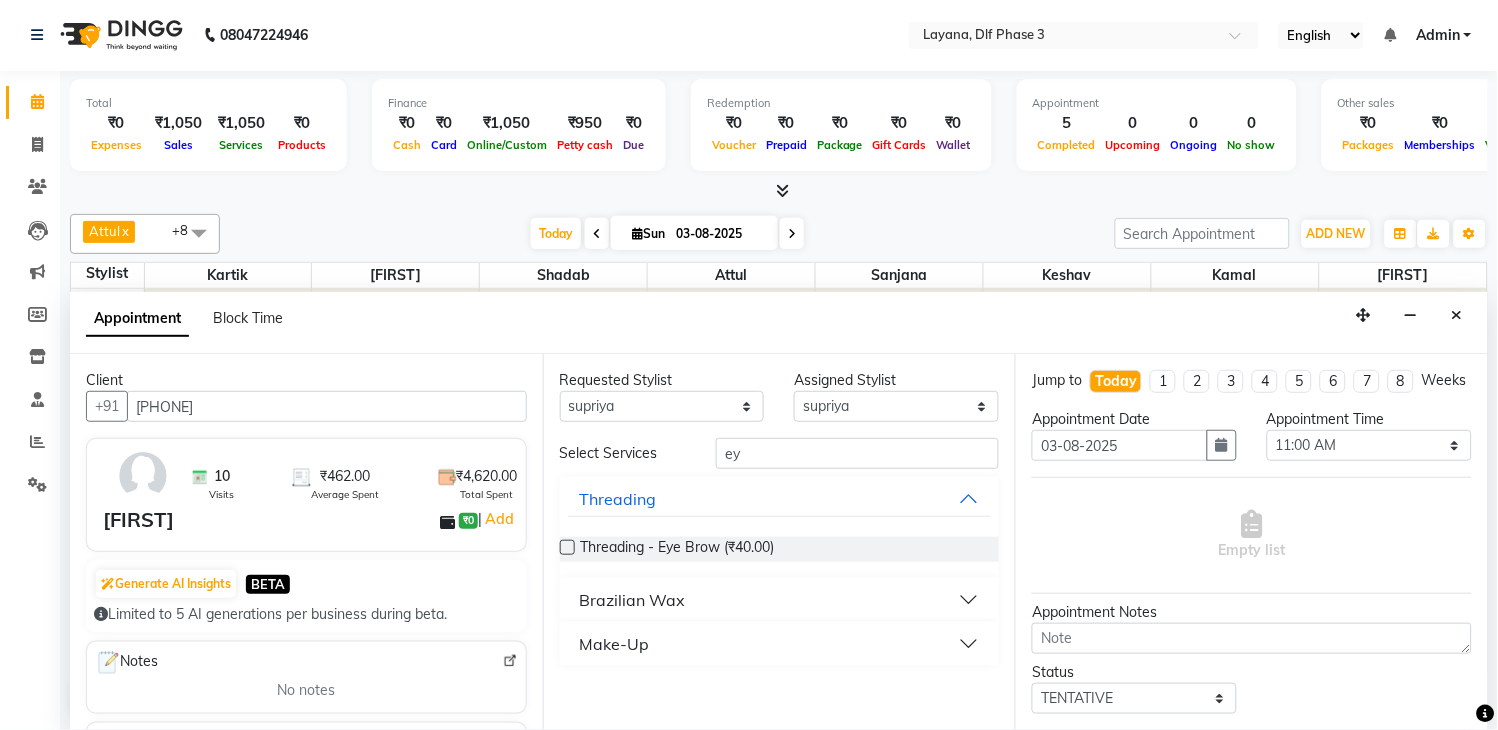 click at bounding box center [567, 547] 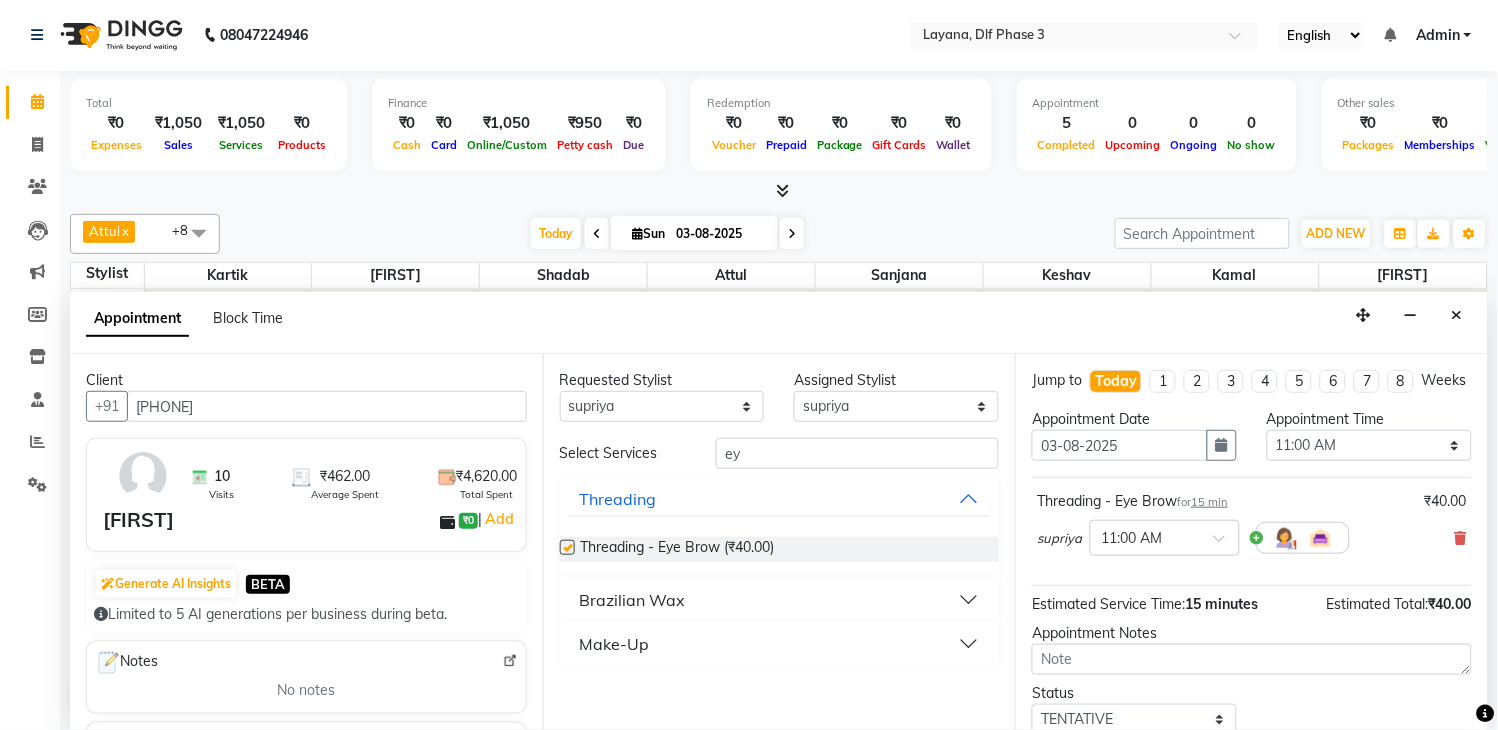 checkbox on "false" 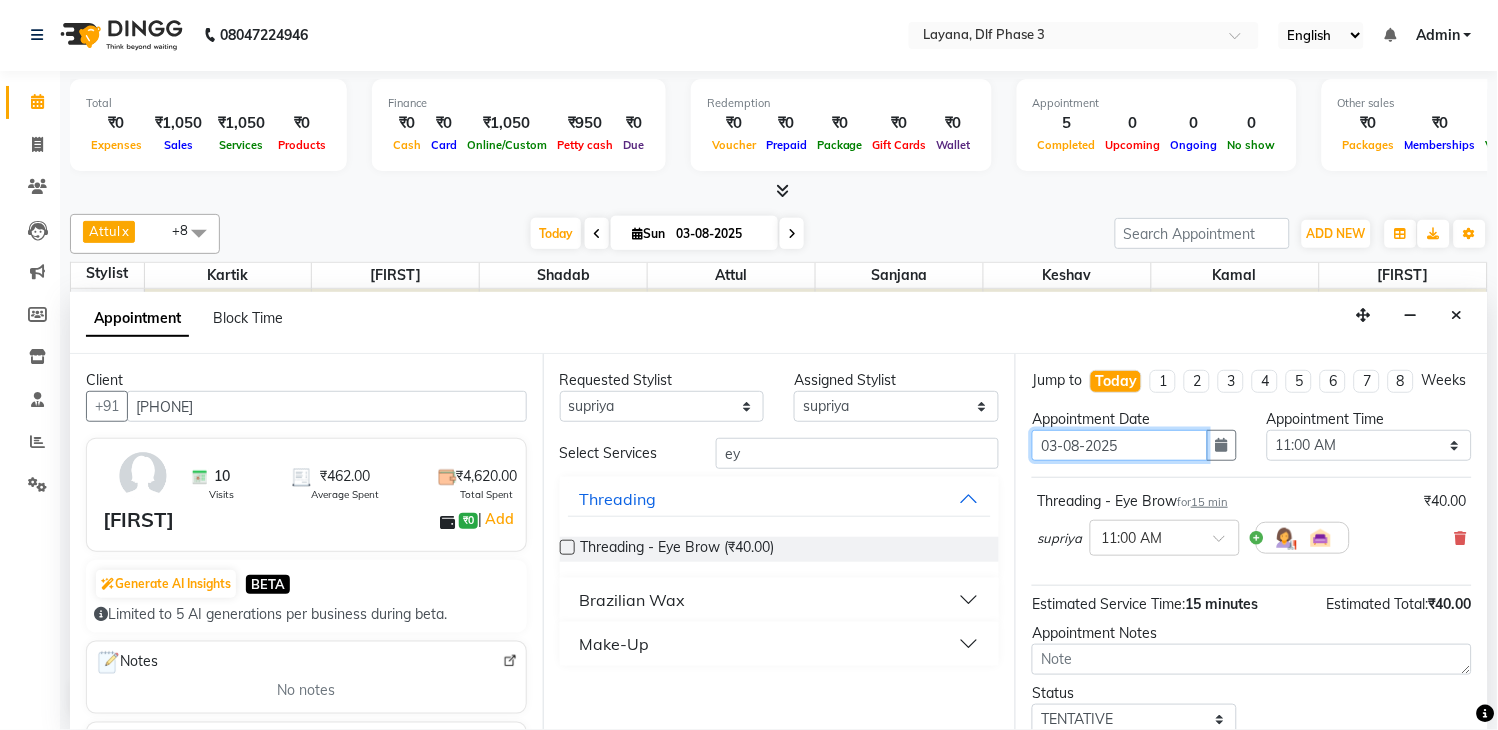 click on "03-08-2025" at bounding box center [1120, 445] 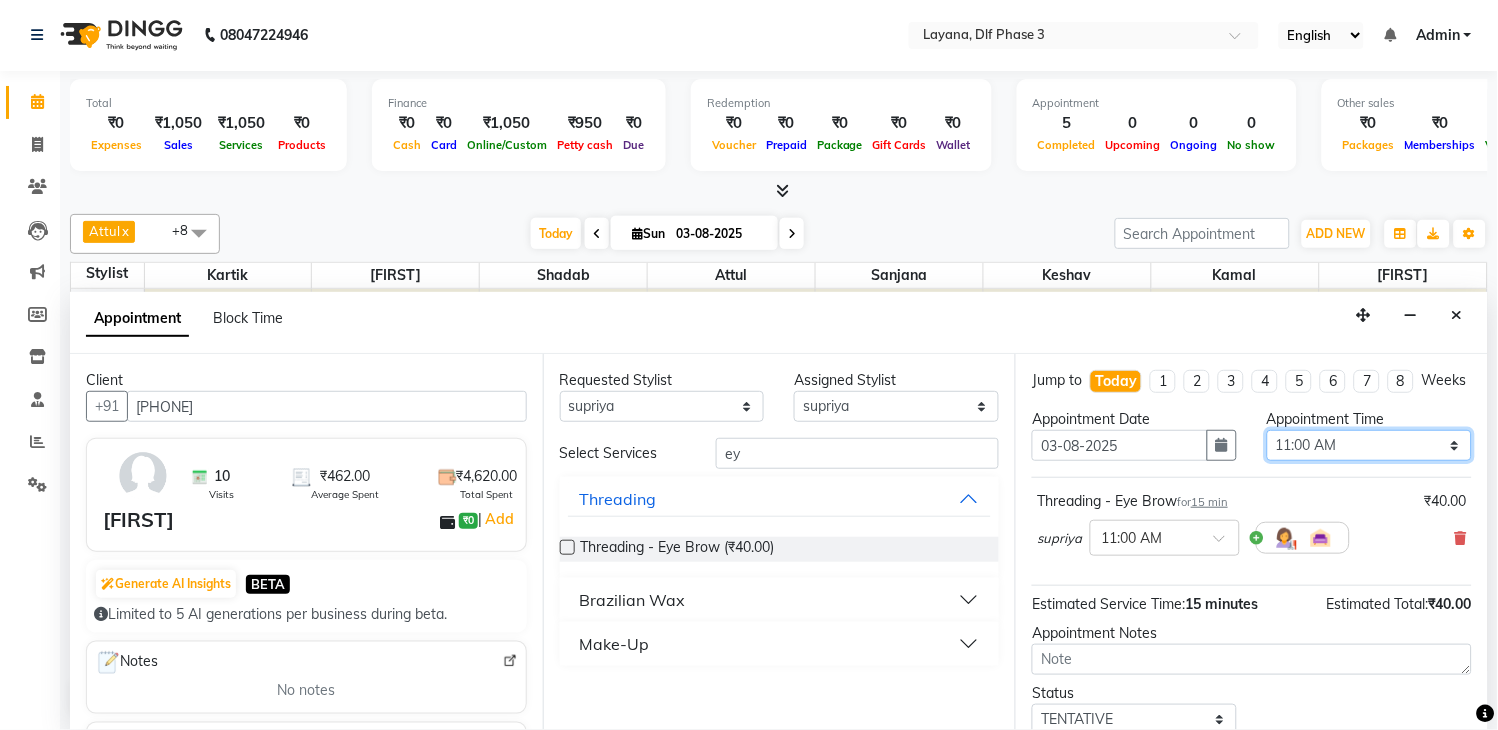 click on "Select 11:00 AM 11:15 AM 11:30 AM 11:45 AM 12:00 PM 12:15 PM 12:30 PM 12:45 PM 01:00 PM 01:15 PM 01:30 PM 01:45 PM 02:00 PM 02:15 PM 02:30 PM 02:45 PM 03:00 PM 03:15 PM 03:30 PM 03:45 PM 04:00 PM 04:15 PM 04:30 PM 04:45 PM 05:00 PM 05:15 PM 05:30 PM 05:45 PM 06:00 PM 06:15 PM 06:30 PM 06:45 PM 07:00 PM 07:15 PM 07:30 PM 07:45 PM 08:00 PM 08:15 PM 08:30 PM 08:45 PM 09:00 PM 09:15 PM 09:30 PM 09:45 PM 10:00 PM" at bounding box center [1369, 445] 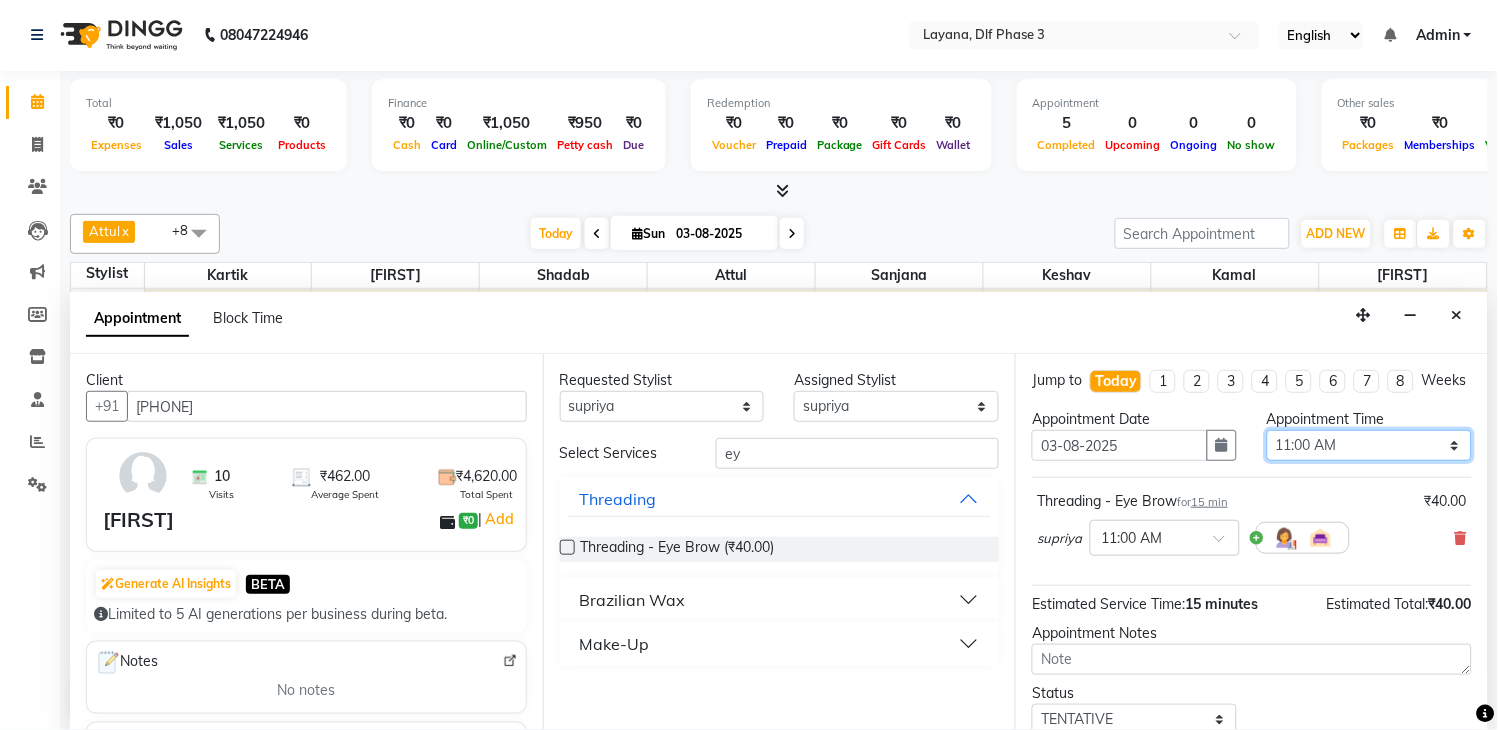 select on "1005" 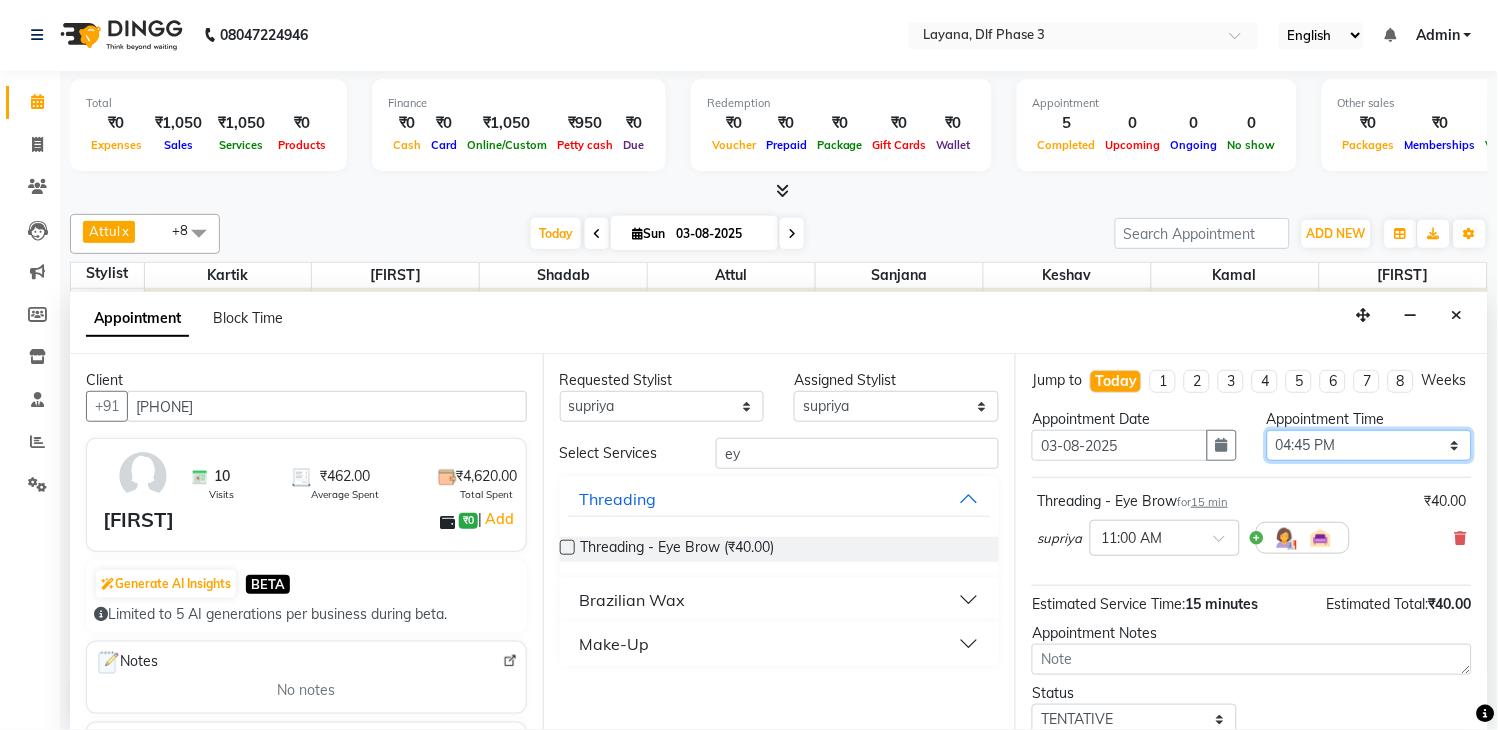 click on "Select 11:00 AM 11:15 AM 11:30 AM 11:45 AM 12:00 PM 12:15 PM 12:30 PM 12:45 PM 01:00 PM 01:15 PM 01:30 PM 01:45 PM 02:00 PM 02:15 PM 02:30 PM 02:45 PM 03:00 PM 03:15 PM 03:30 PM 03:45 PM 04:00 PM 04:15 PM 04:30 PM 04:45 PM 05:00 PM 05:15 PM 05:30 PM 05:45 PM 06:00 PM 06:15 PM 06:30 PM 06:45 PM 07:00 PM 07:15 PM 07:30 PM 07:45 PM 08:00 PM 08:15 PM 08:30 PM 08:45 PM 09:00 PM 09:15 PM 09:30 PM 09:45 PM 10:00 PM" at bounding box center [1369, 445] 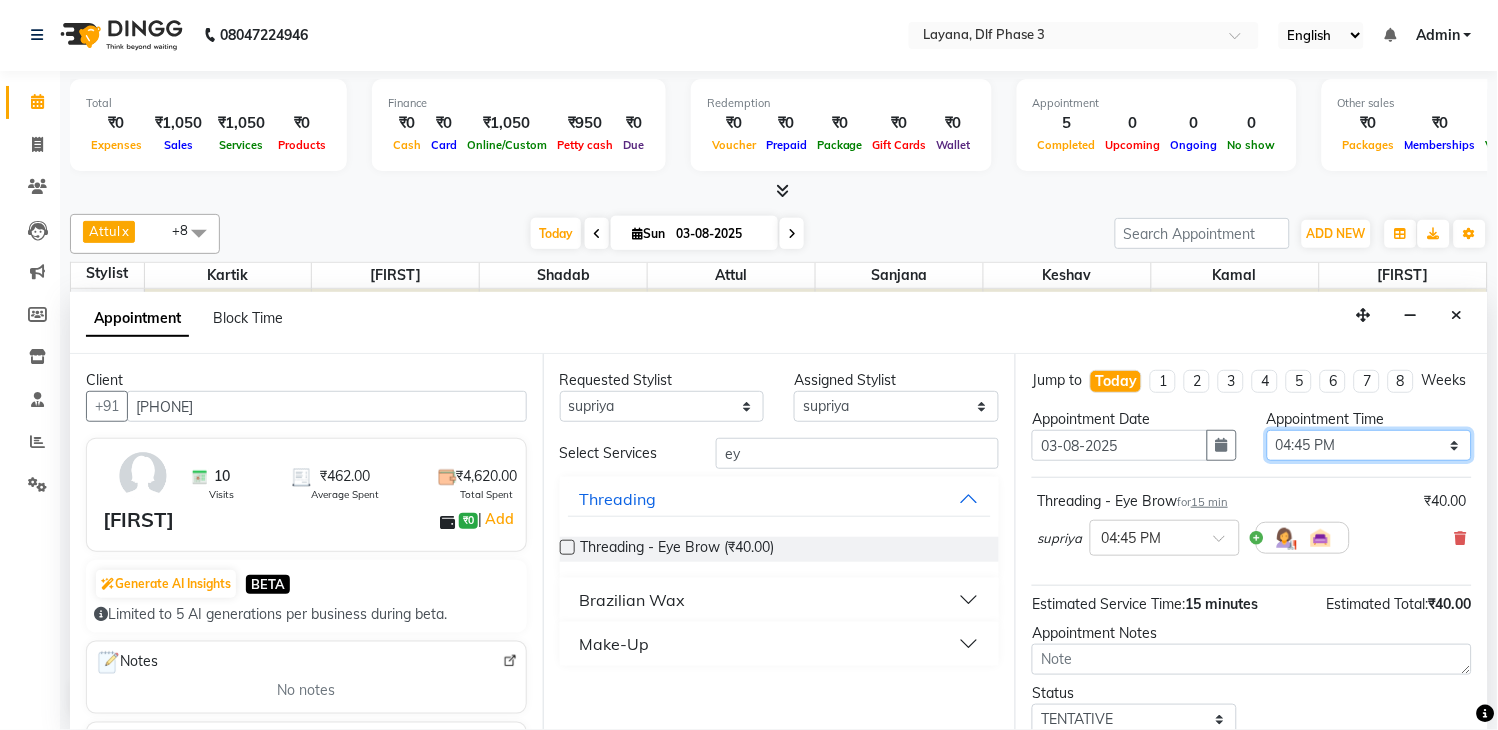 scroll, scrollTop: 150, scrollLeft: 0, axis: vertical 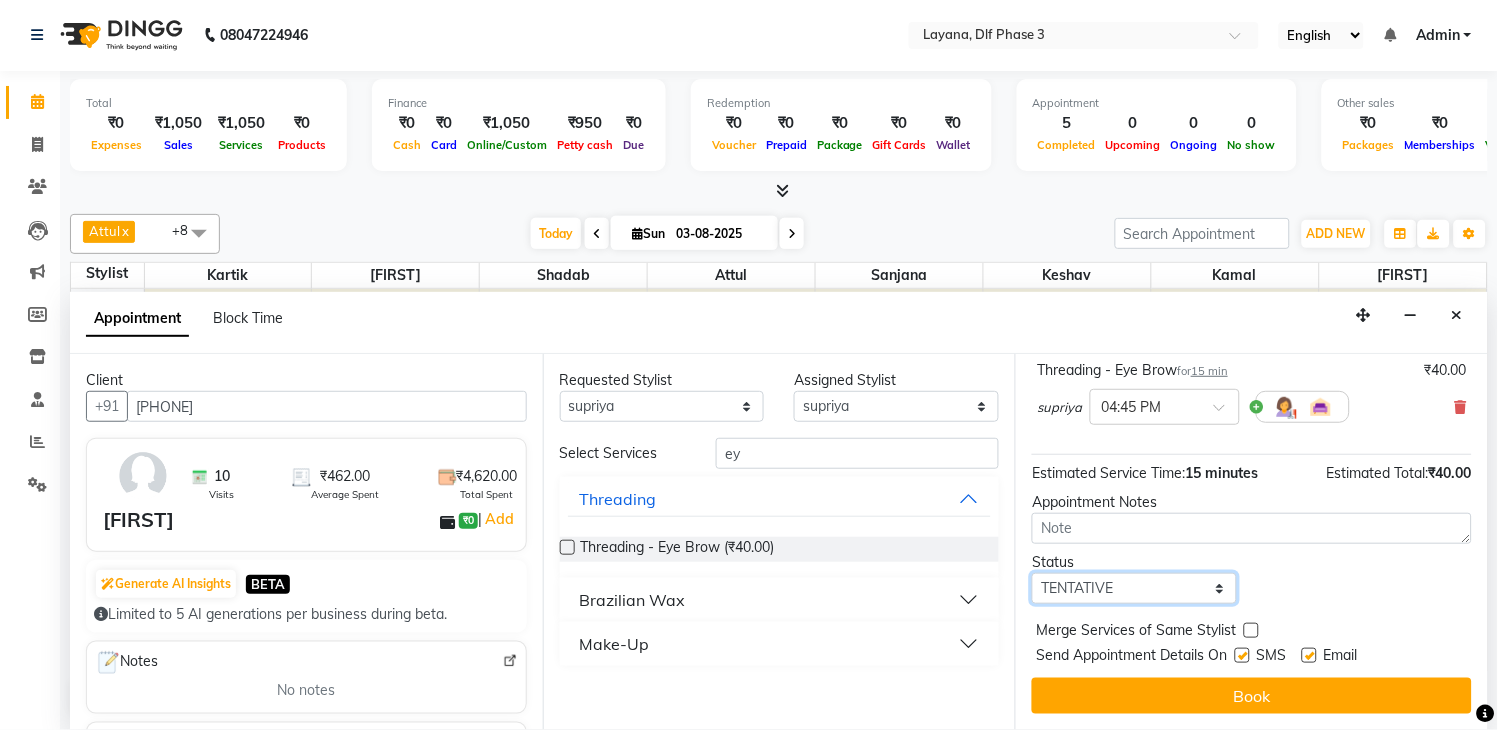 click on "Select TENTATIVE CONFIRM CHECK-IN UPCOMING" at bounding box center (1134, 588) 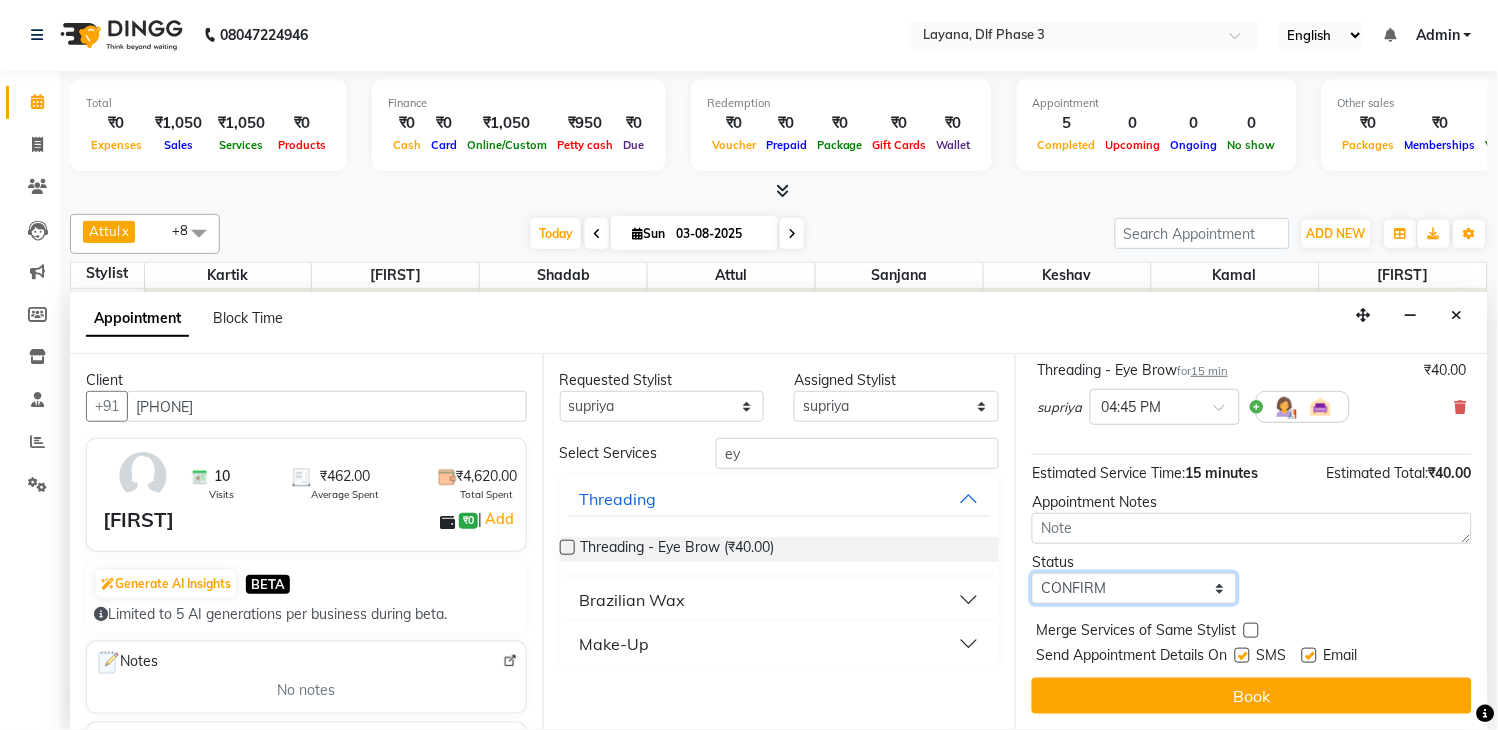 click on "Select TENTATIVE CONFIRM CHECK-IN UPCOMING" at bounding box center [1134, 588] 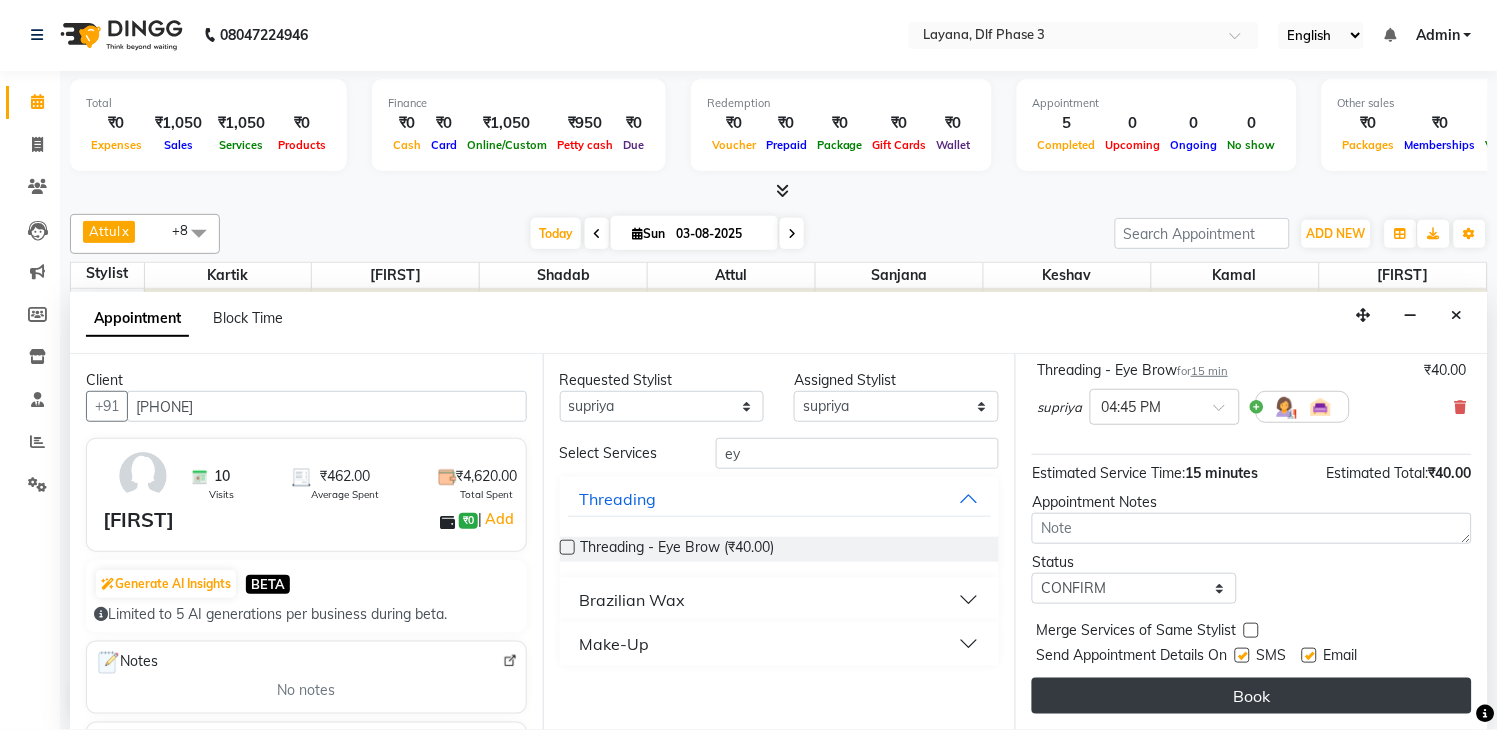 click on "Book" at bounding box center (1252, 696) 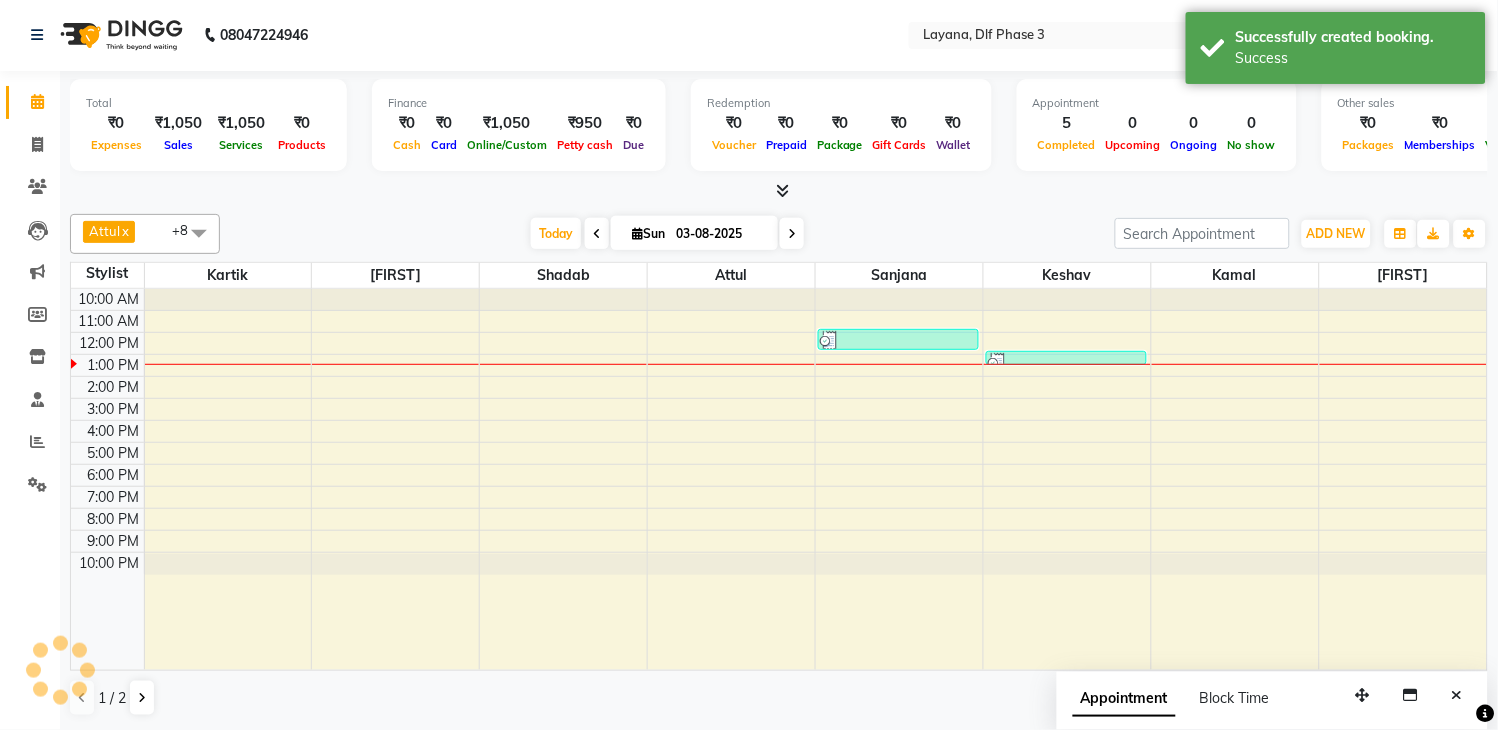 scroll, scrollTop: 0, scrollLeft: 0, axis: both 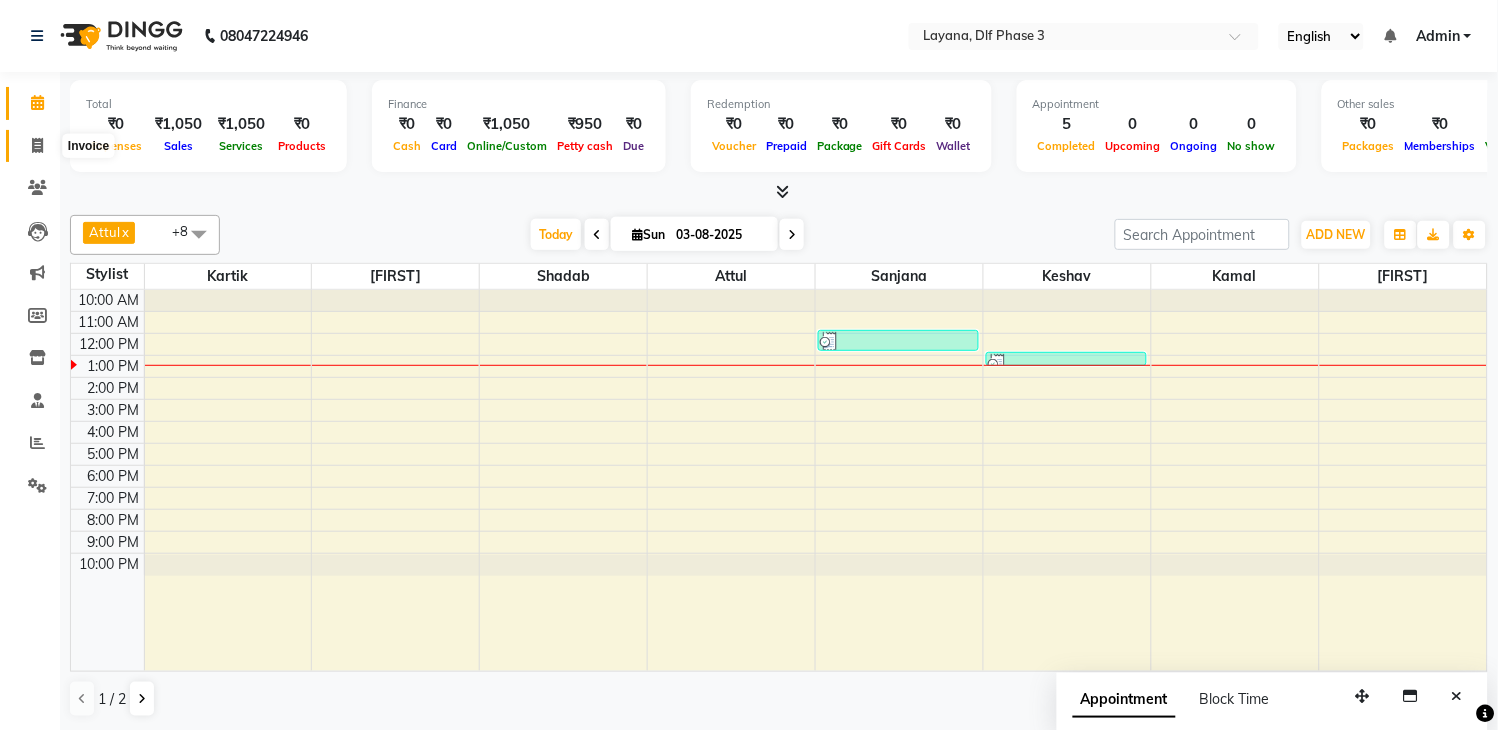 click 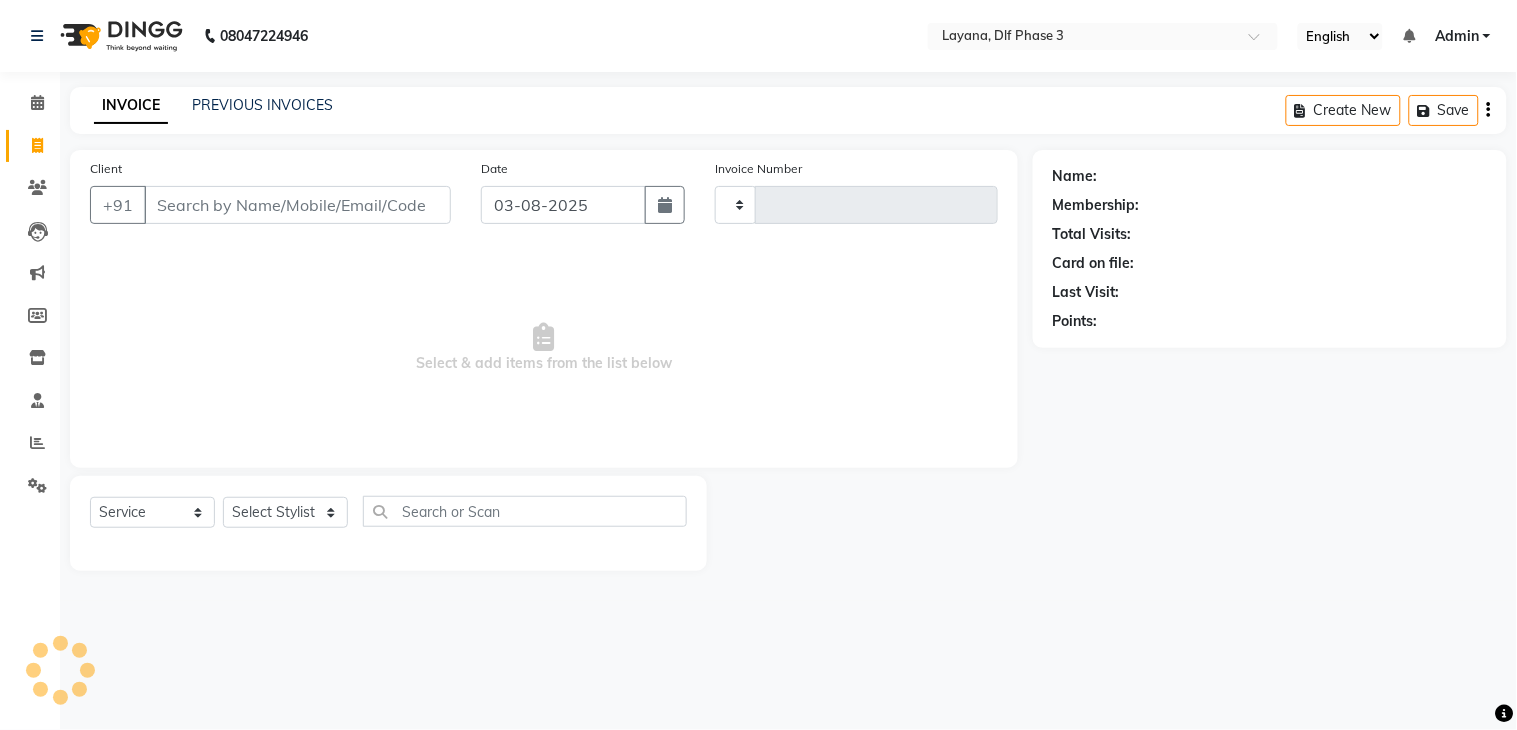 type on "2280" 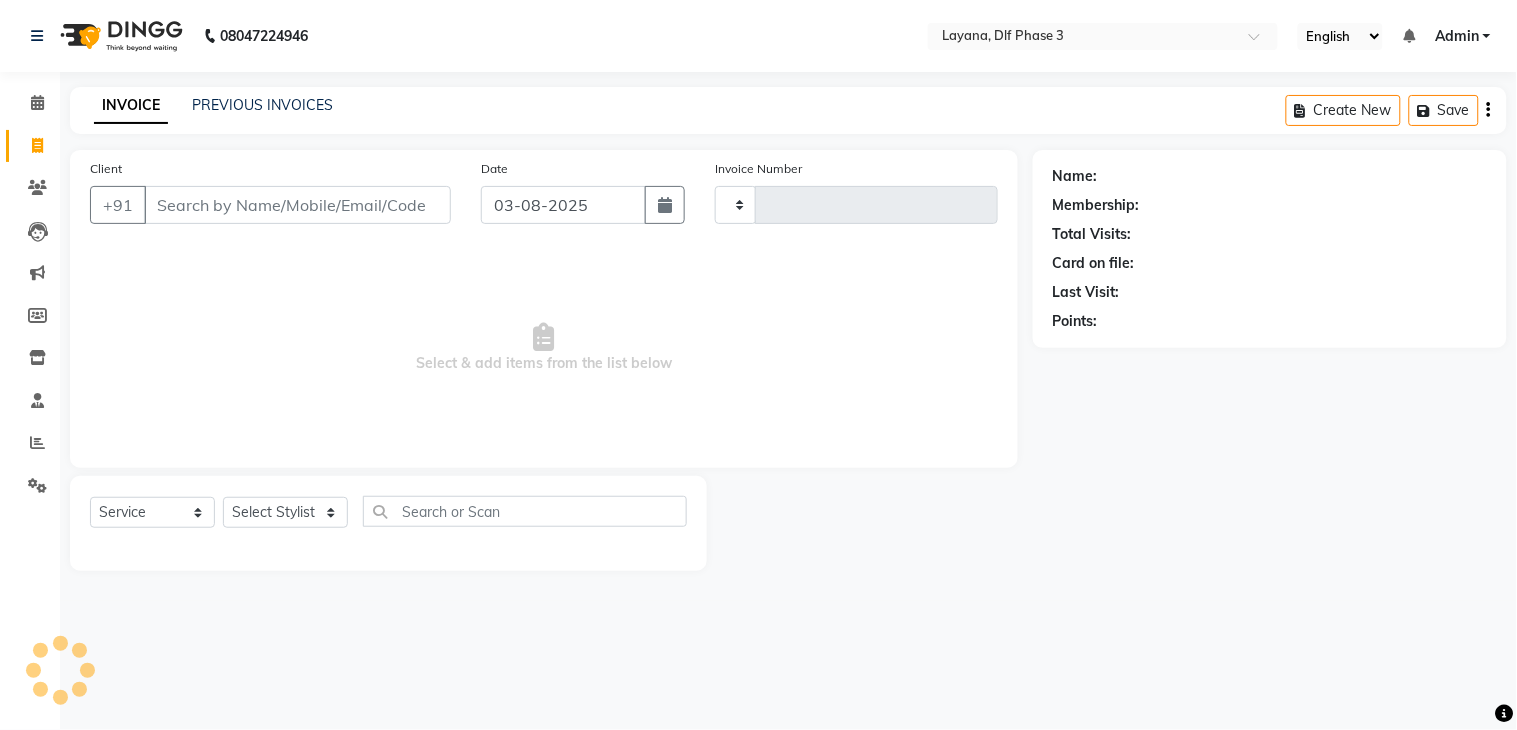 select on "6973" 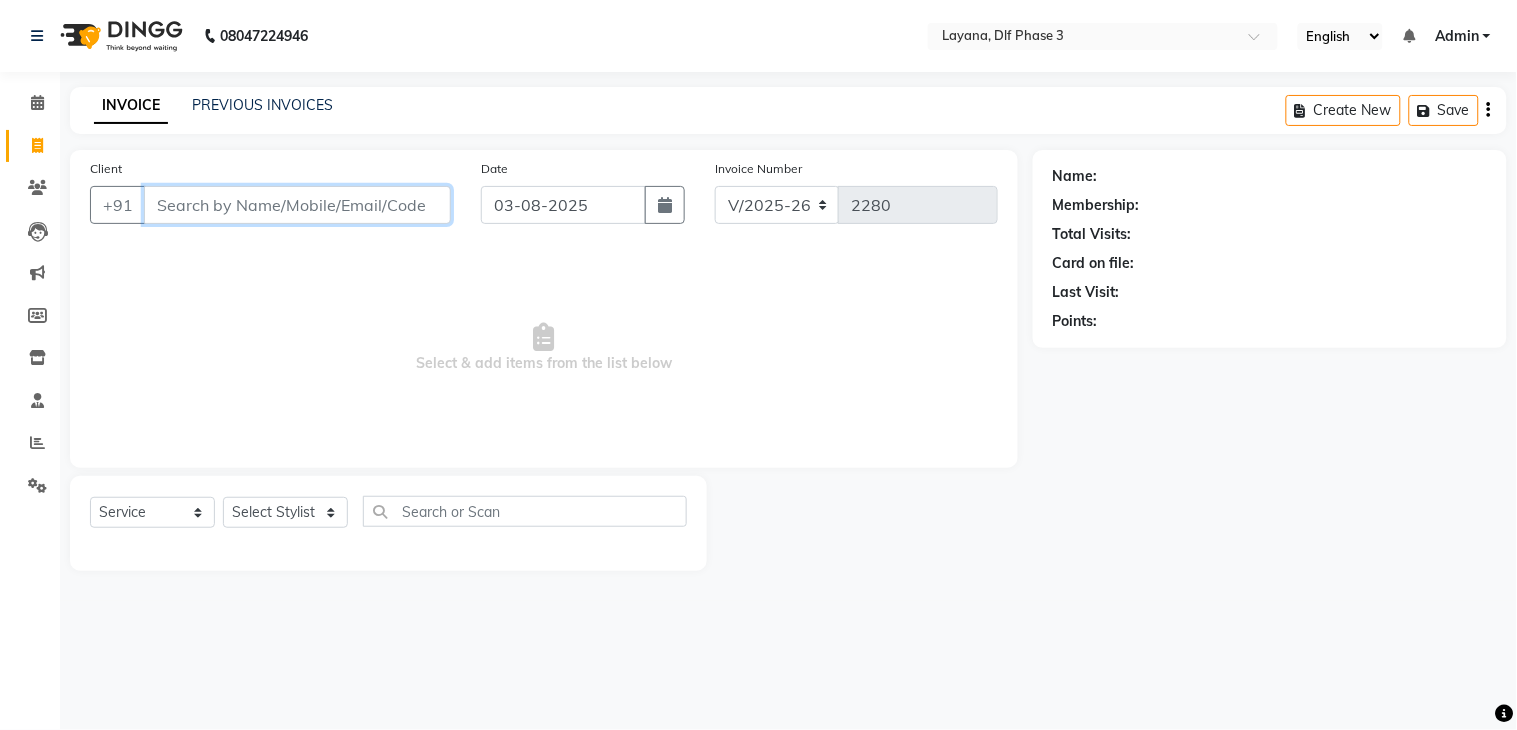 click on "Client" at bounding box center [297, 205] 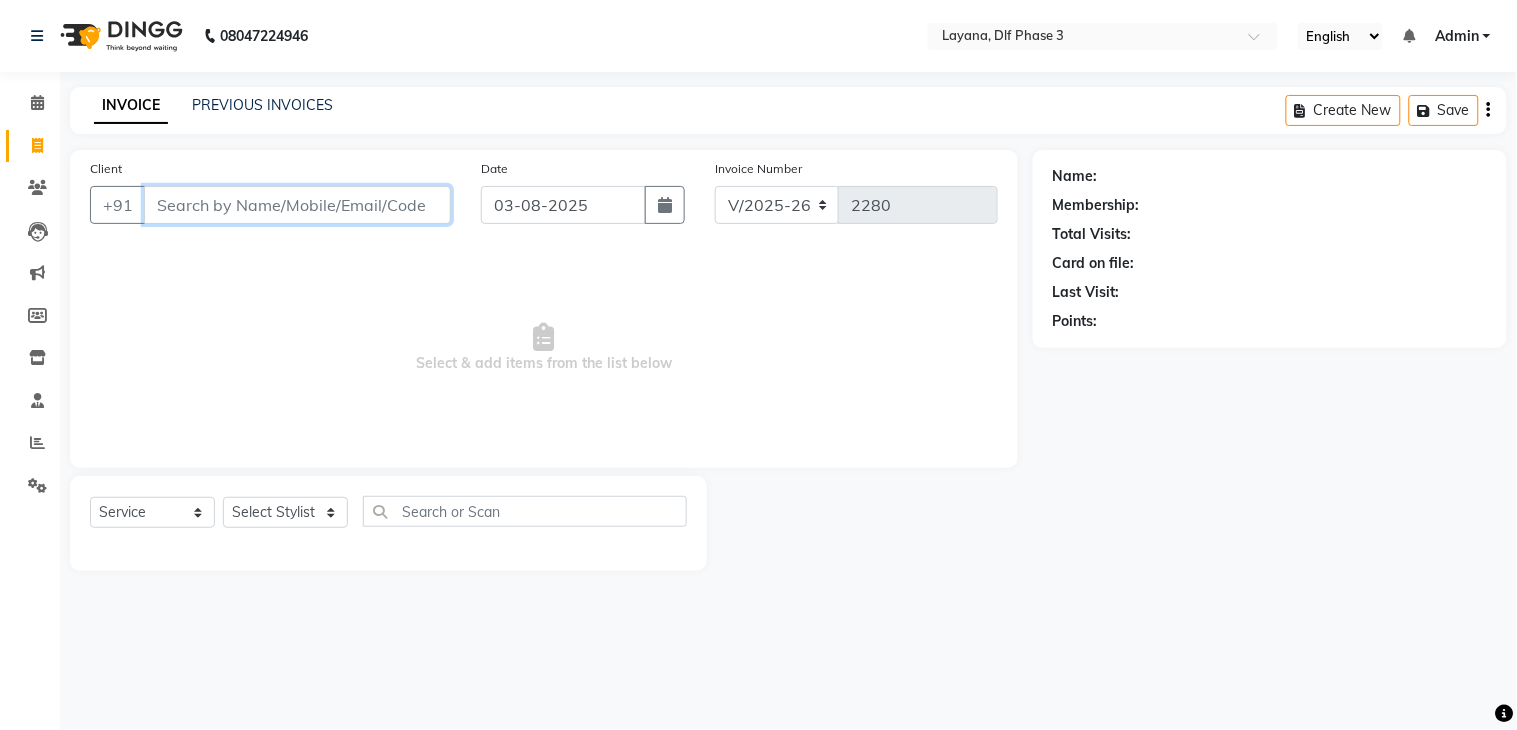 click on "Client" at bounding box center [297, 205] 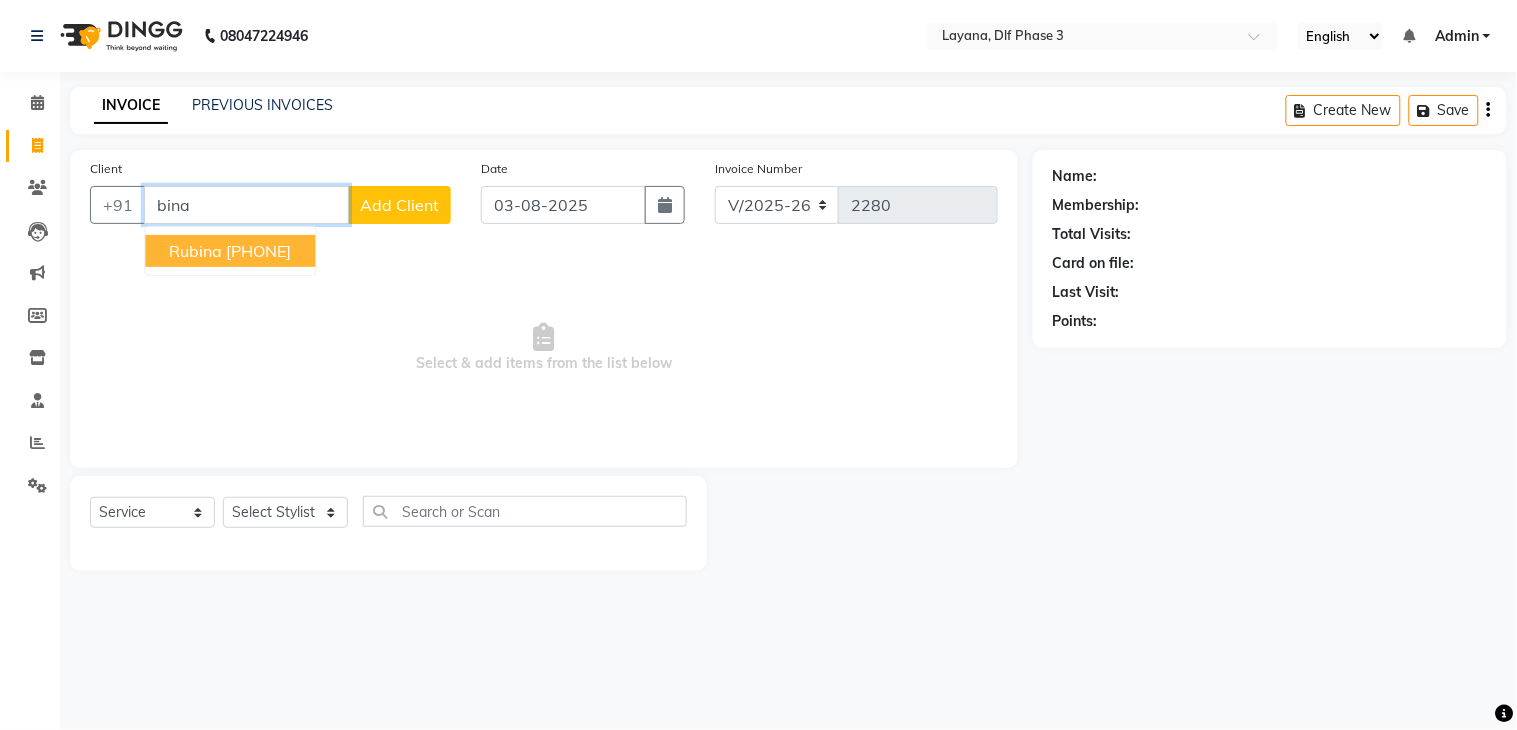 click on "[PHONE]" at bounding box center [258, 251] 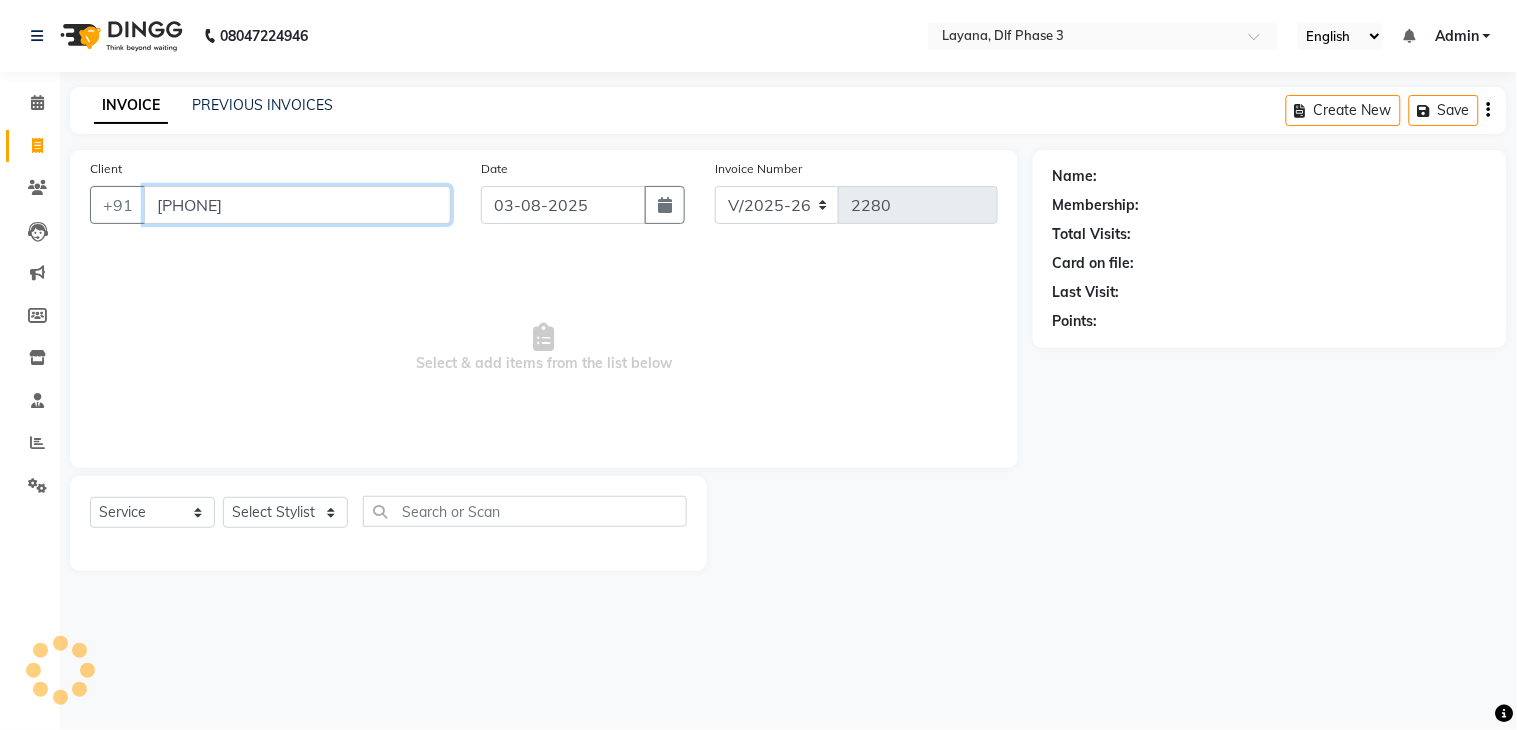 type on "[PHONE]" 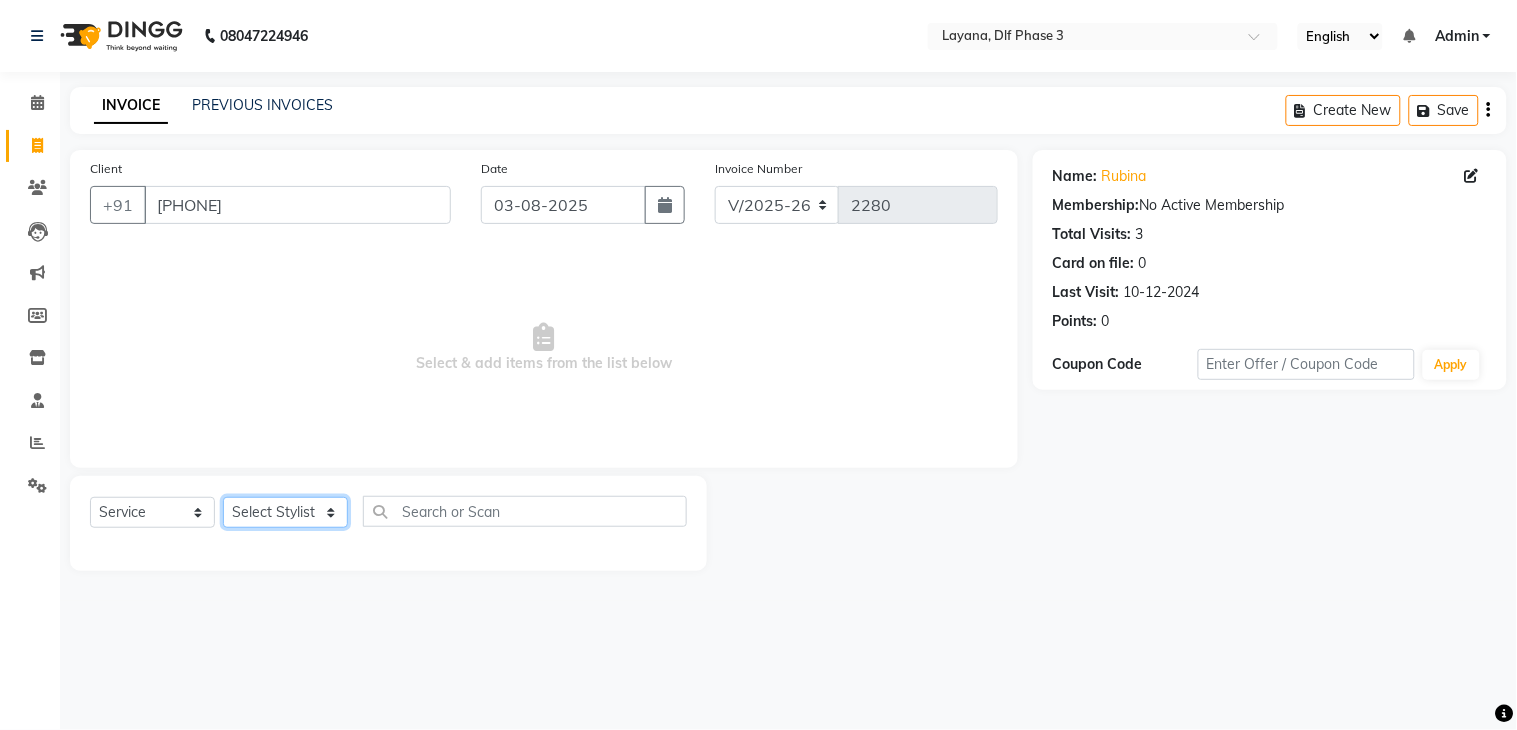 click on "Select Stylist [FIRST] [FIRST] [FIRST] [FIRST] [FIRST] [FIRST] [FIRST] [FIRST] [FIRST]" 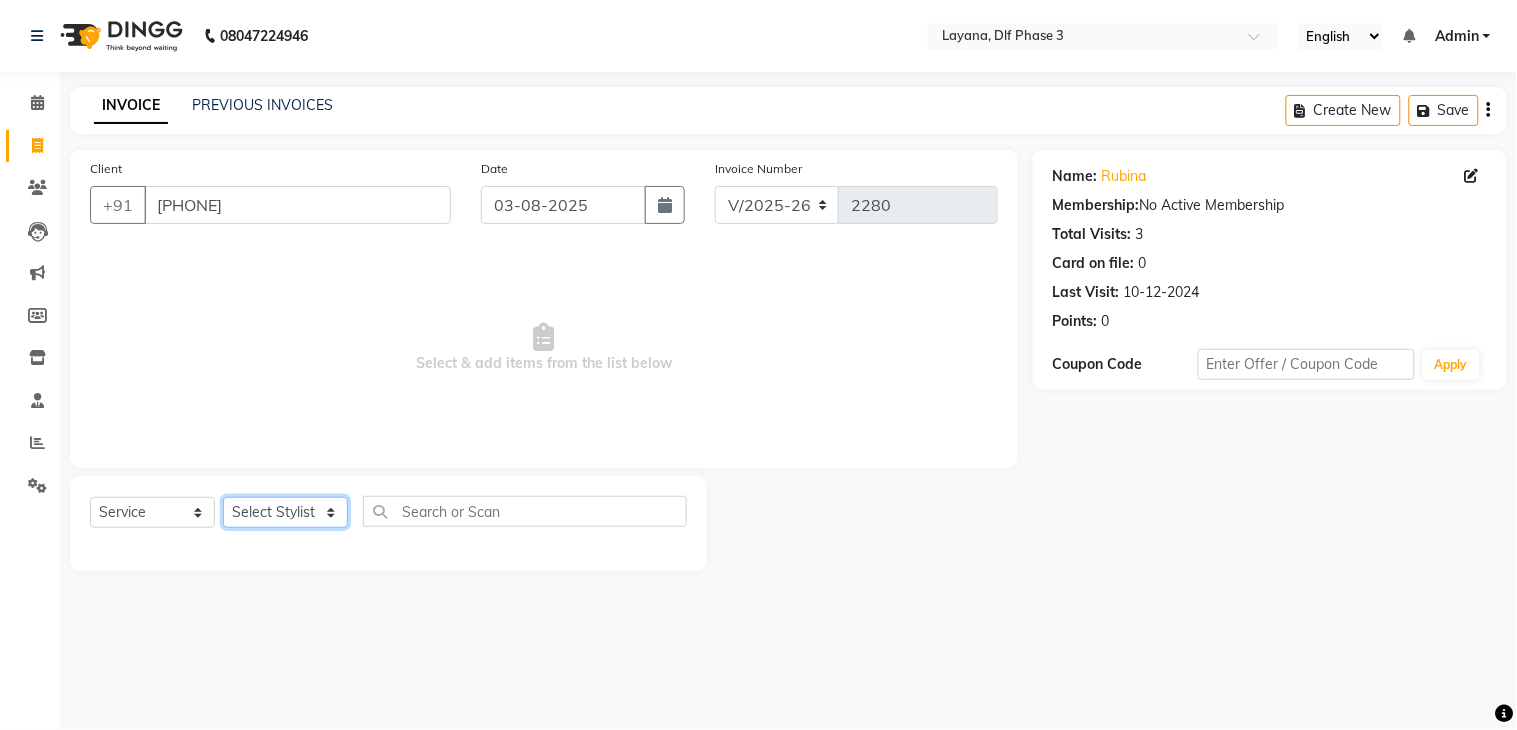 select on "74482" 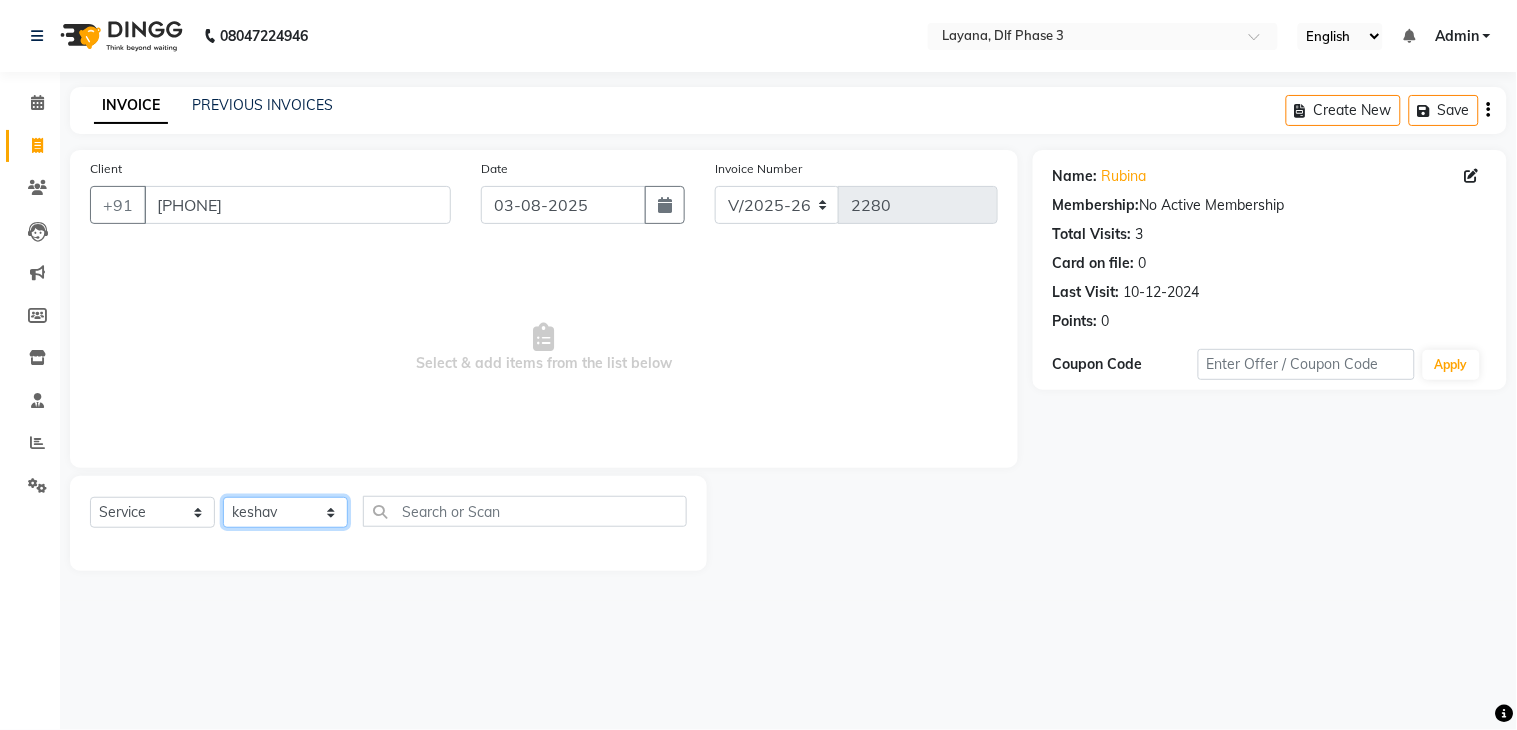 click on "Select Stylist [FIRST] [FIRST] [FIRST] [FIRST] [FIRST] [FIRST] [FIRST] [FIRST] [FIRST]" 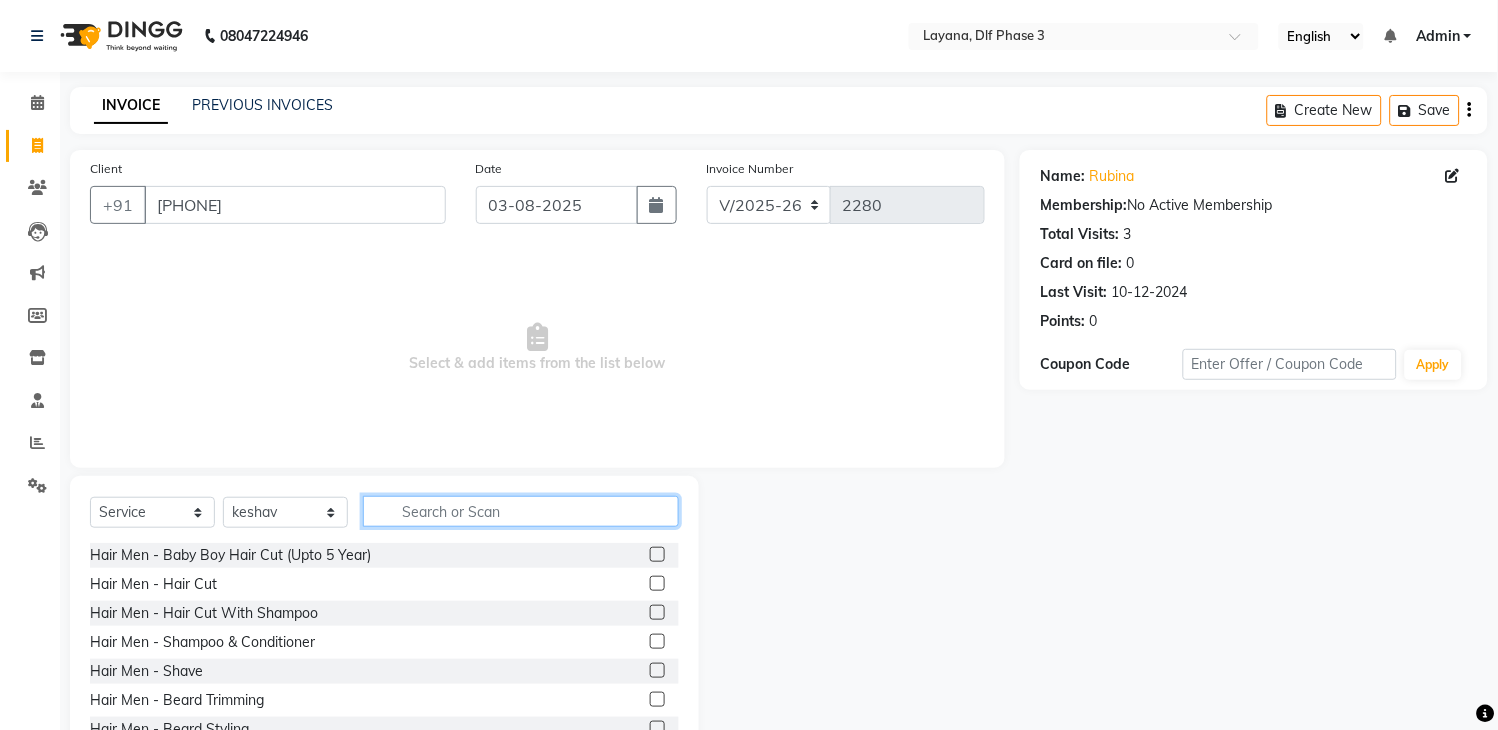 click 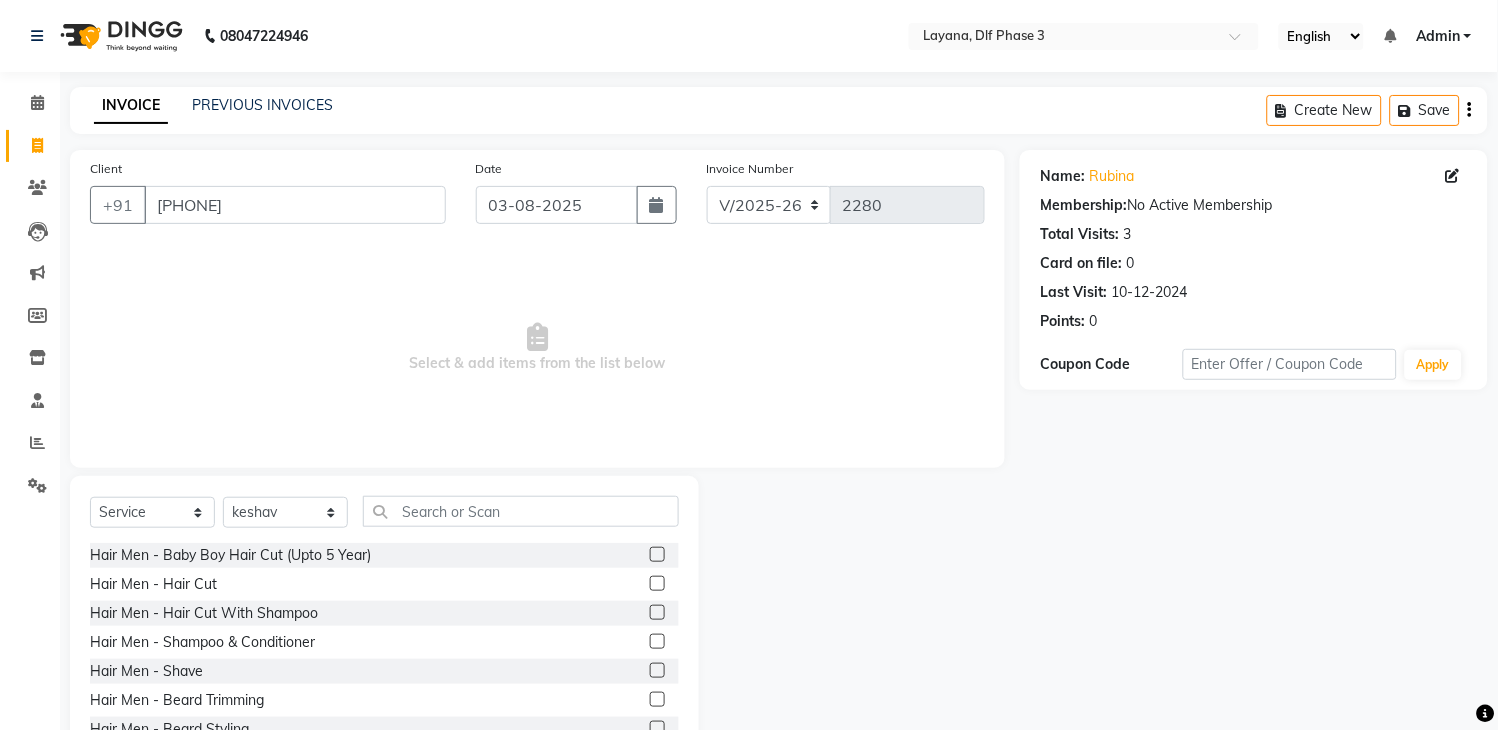 click 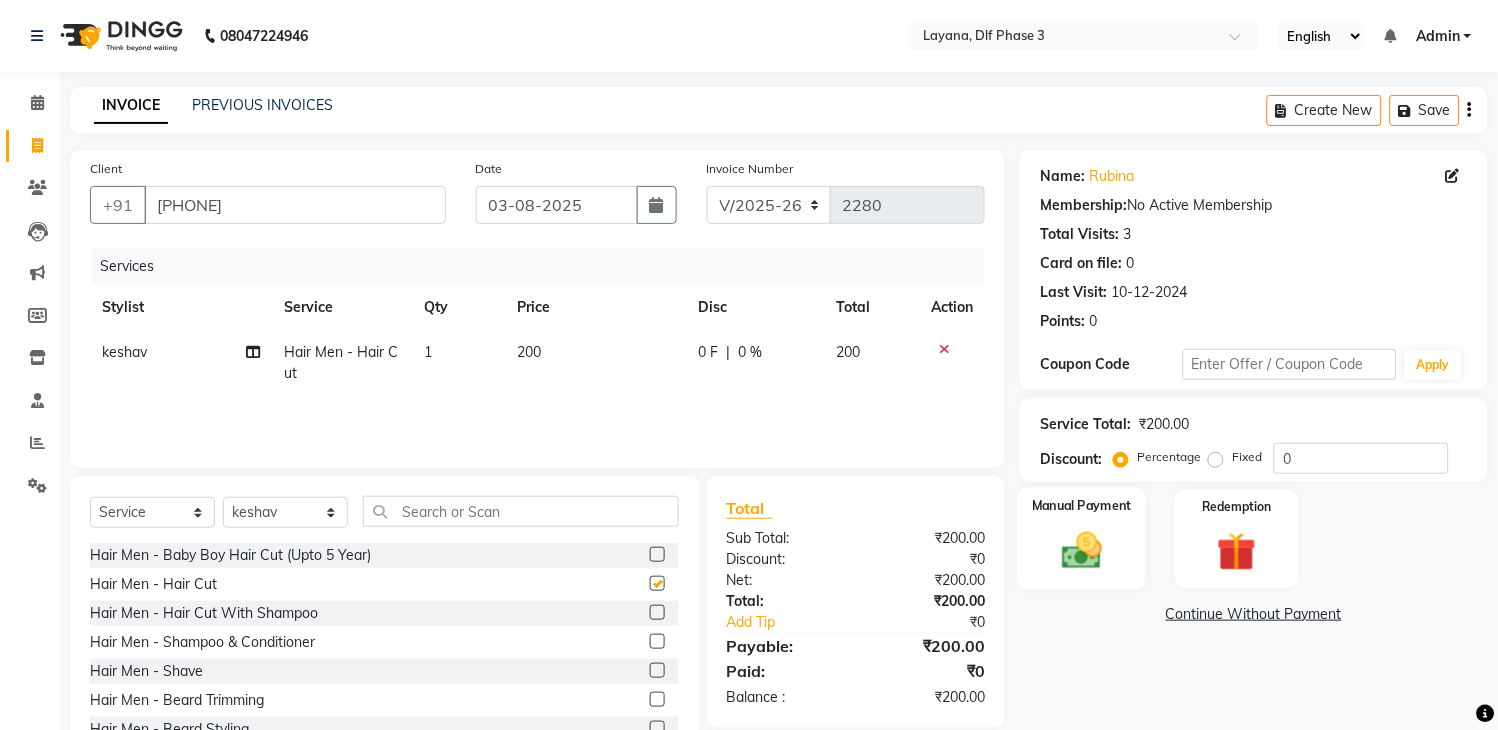 checkbox on "false" 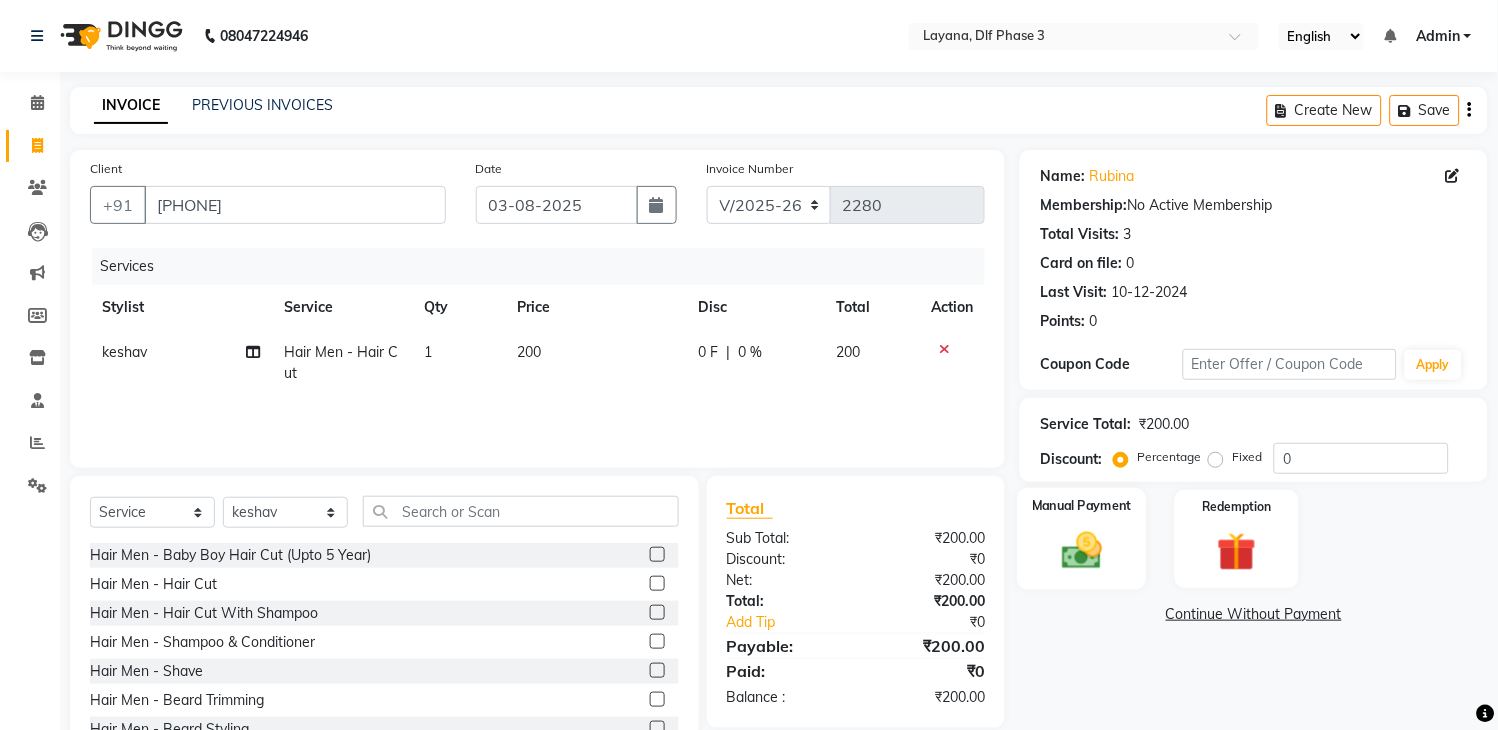 click 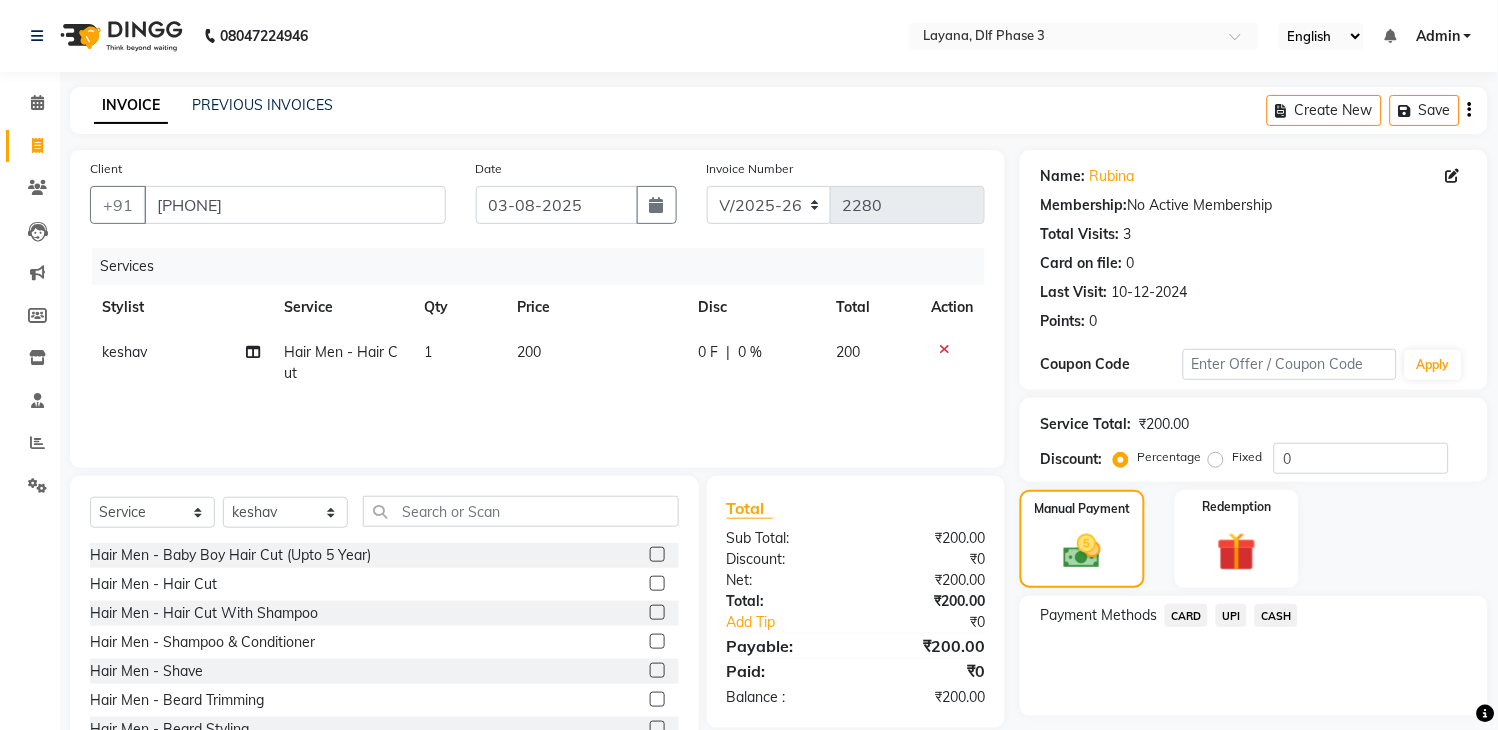 click on "UPI" 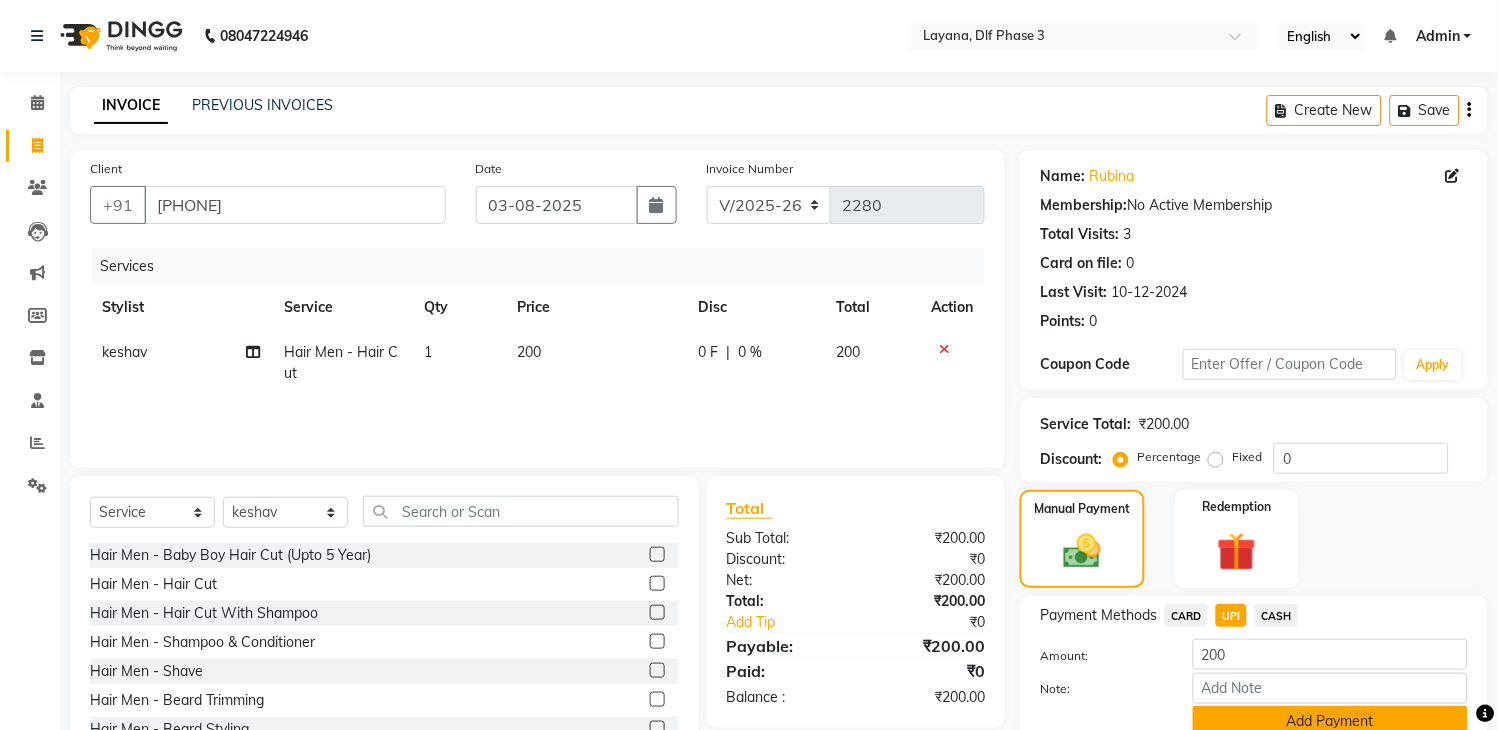 click on "Add Payment" 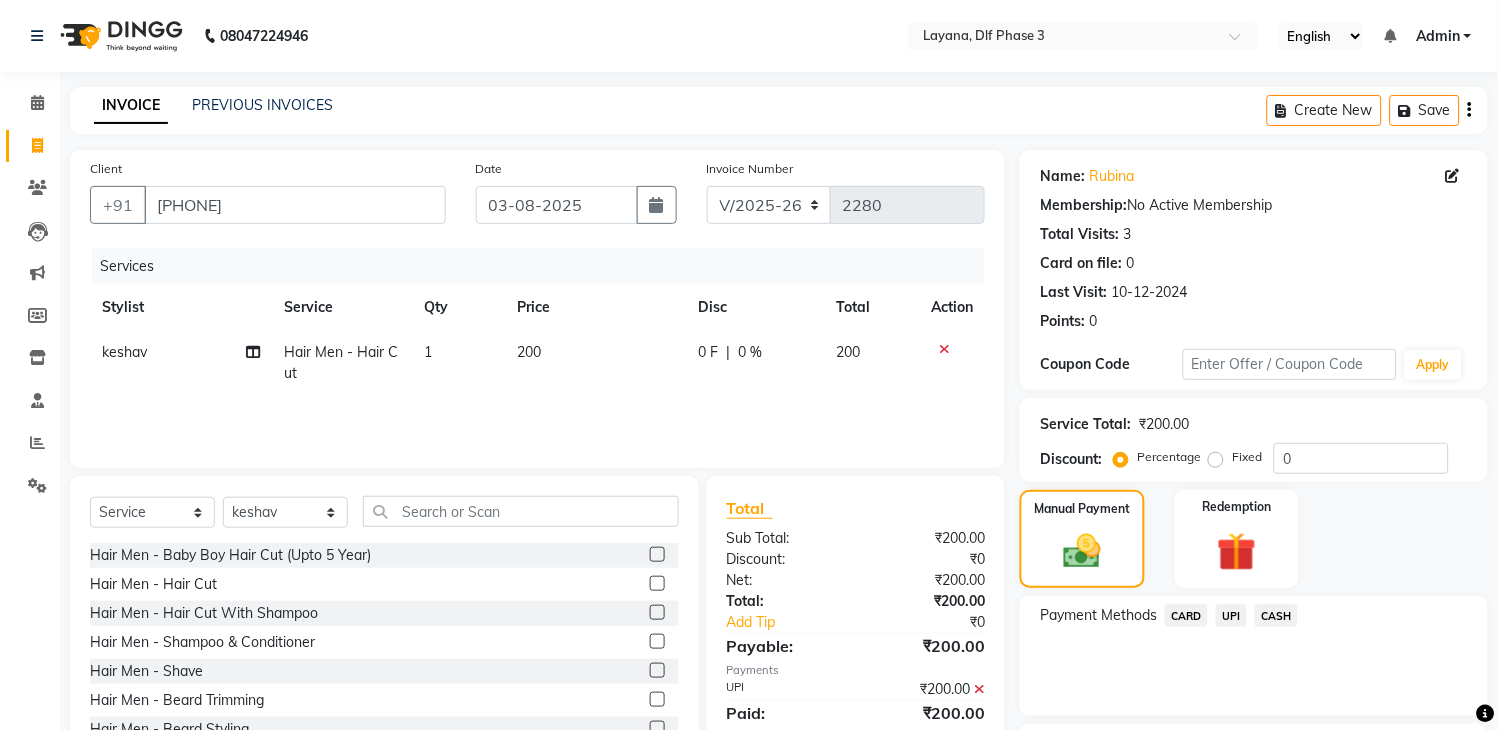 scroll, scrollTop: 170, scrollLeft: 0, axis: vertical 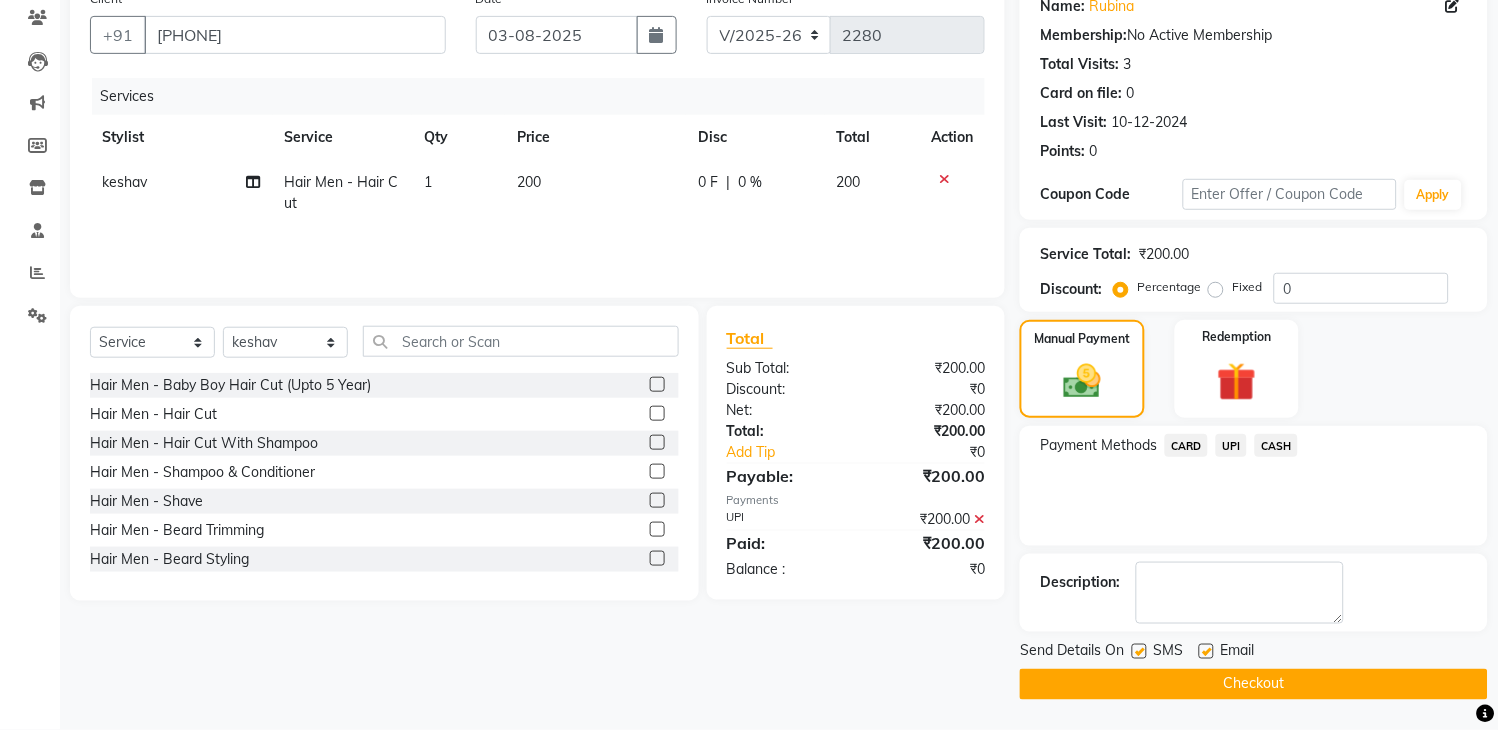 click on "Checkout" 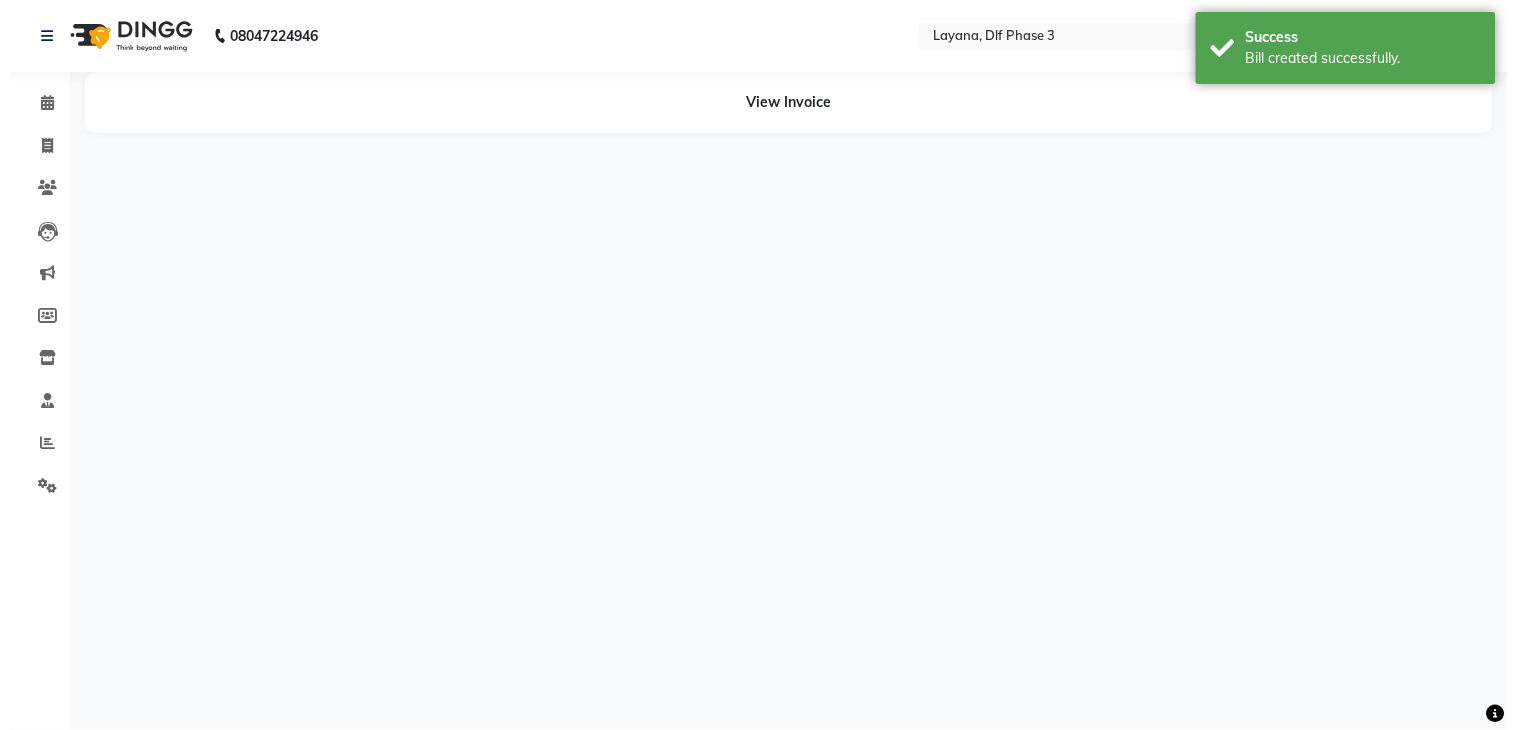 scroll, scrollTop: 0, scrollLeft: 0, axis: both 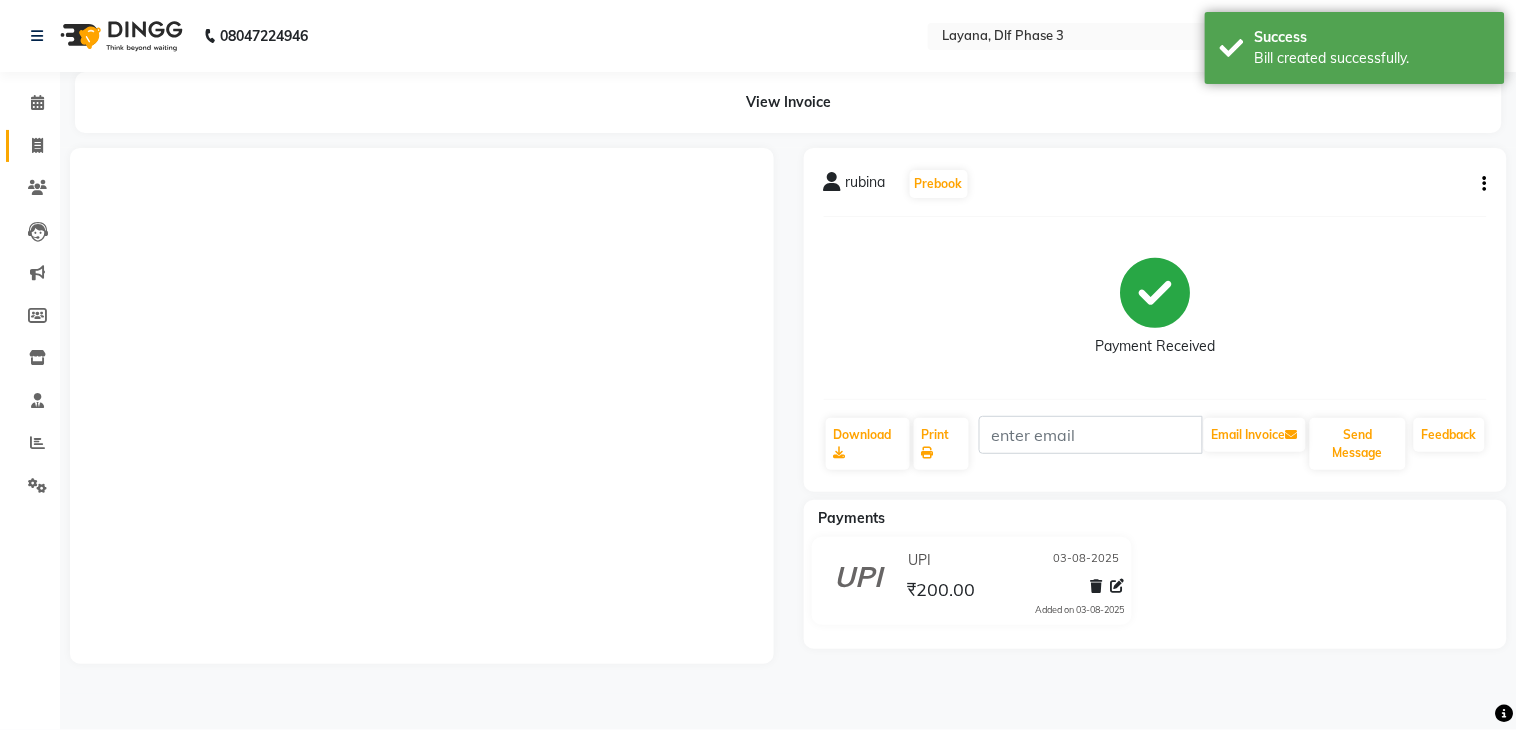click on "Invoice" 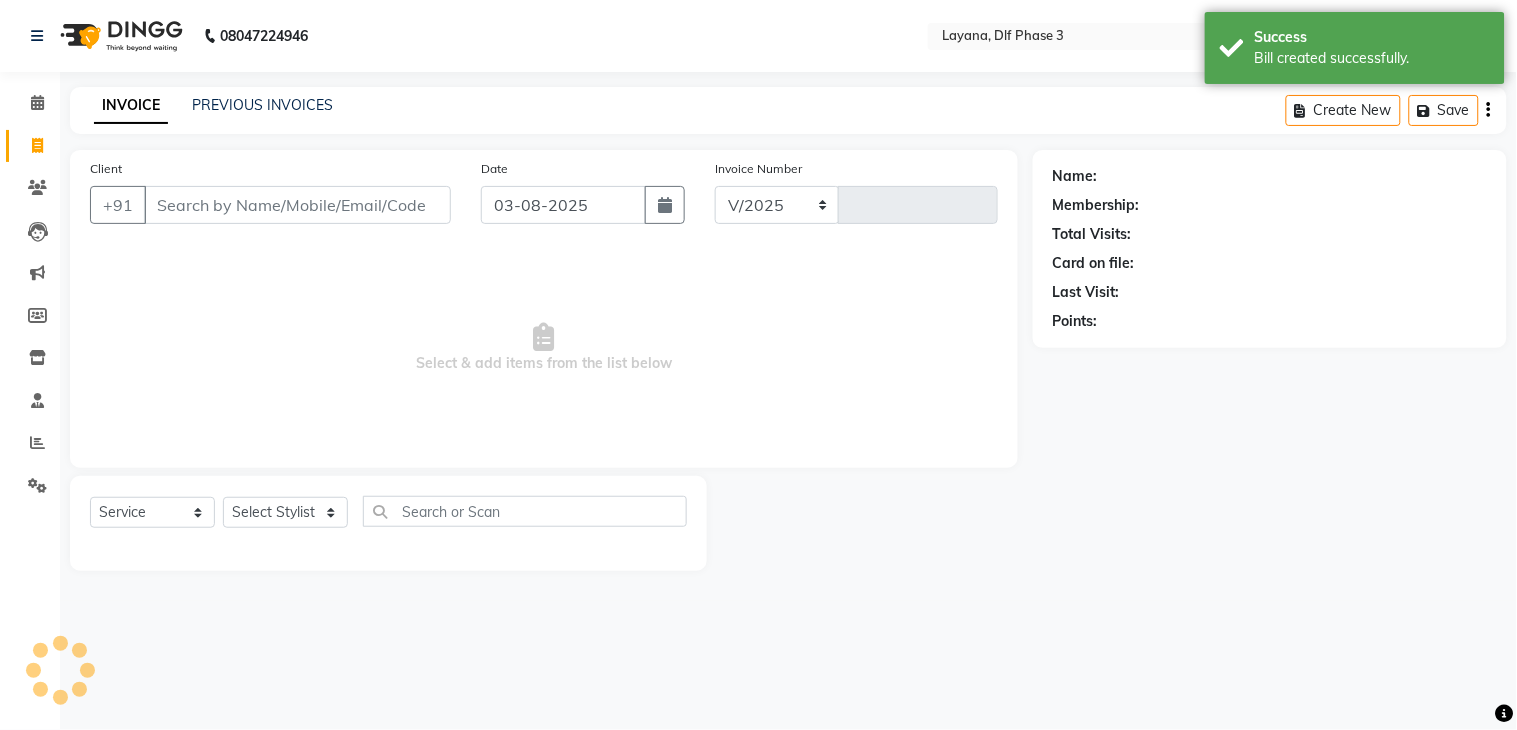 select on "6973" 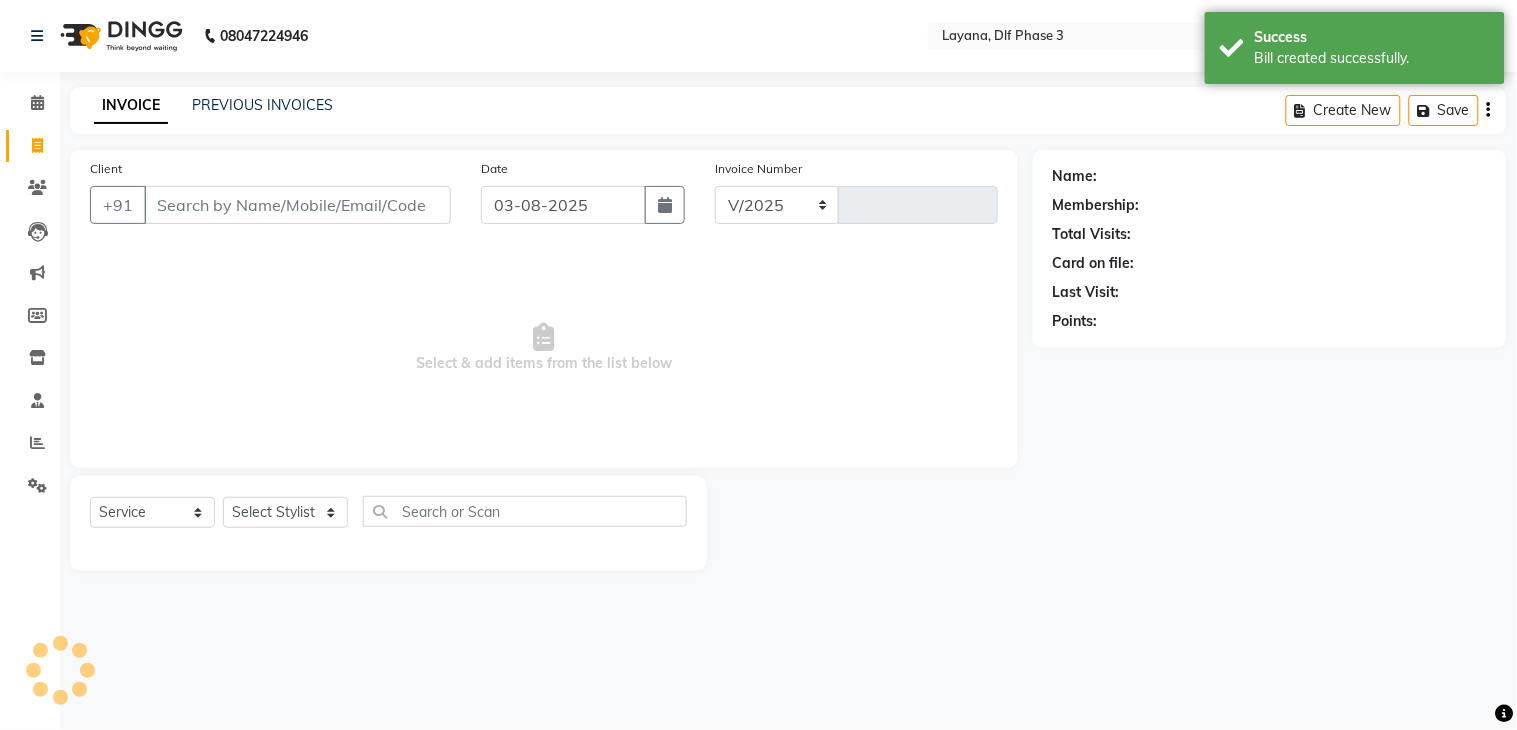 type on "2281" 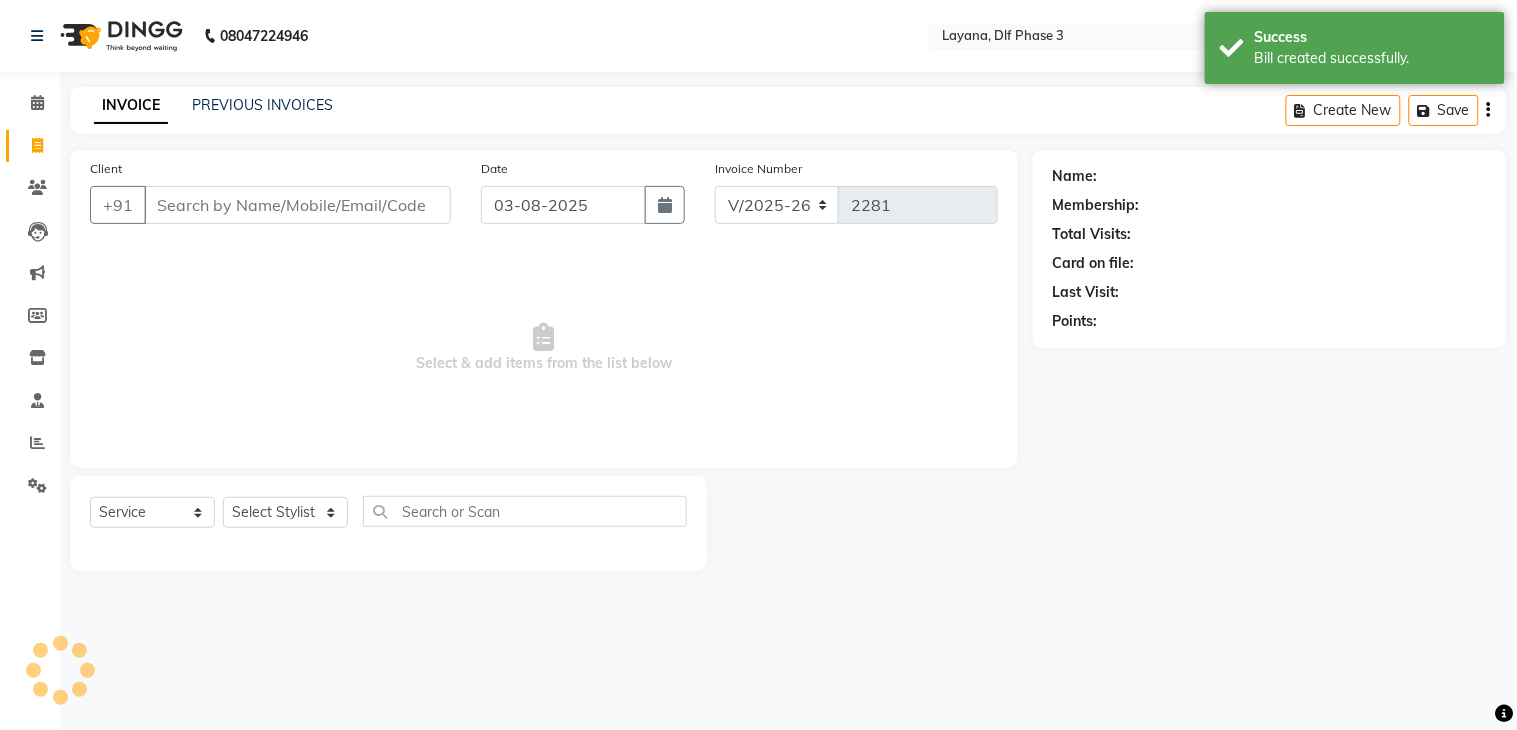 click on "Client" at bounding box center [297, 205] 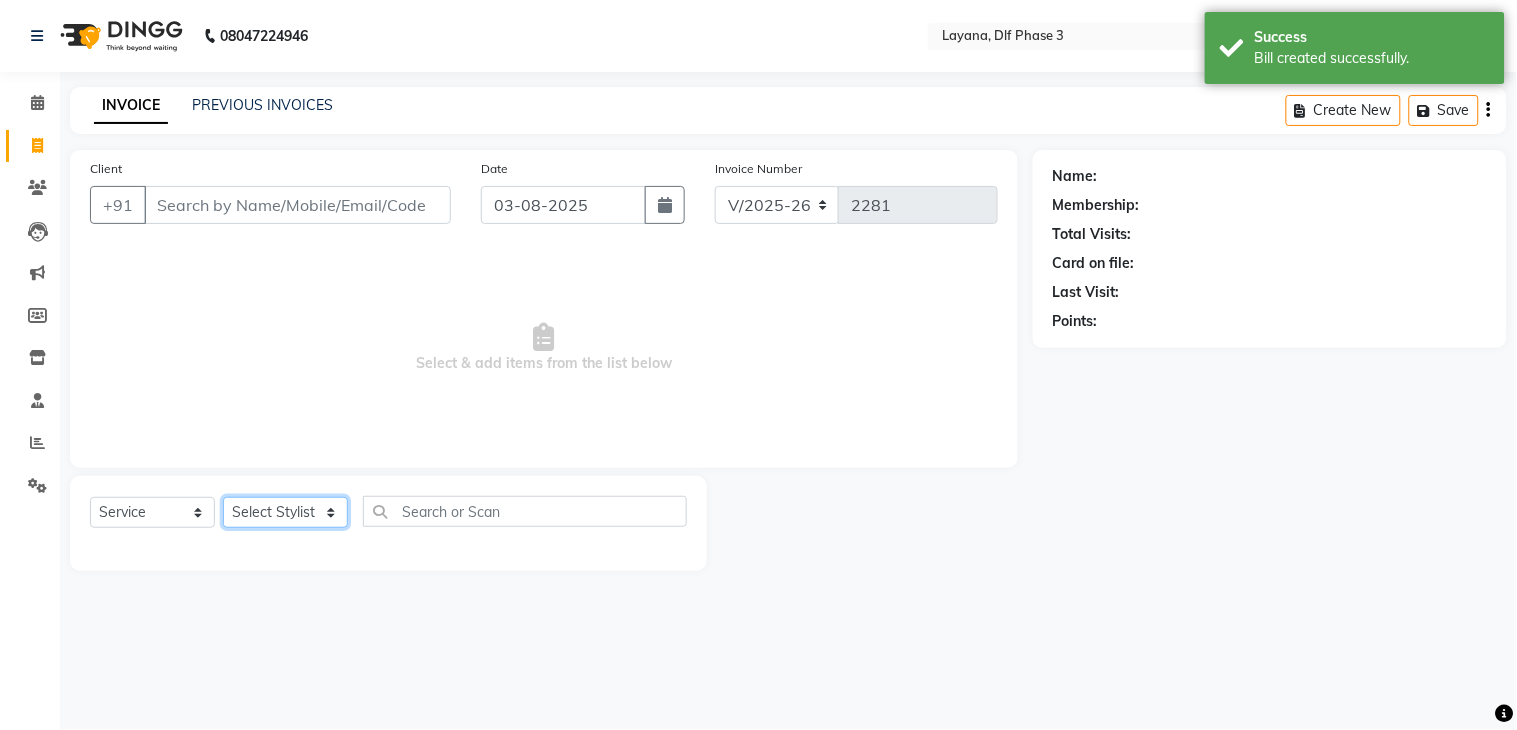 click on "Select Stylist [FIRST] [FIRST] [FIRST] [FIRST] [FIRST] [FIRST] [FIRST] [FIRST] [FIRST]" 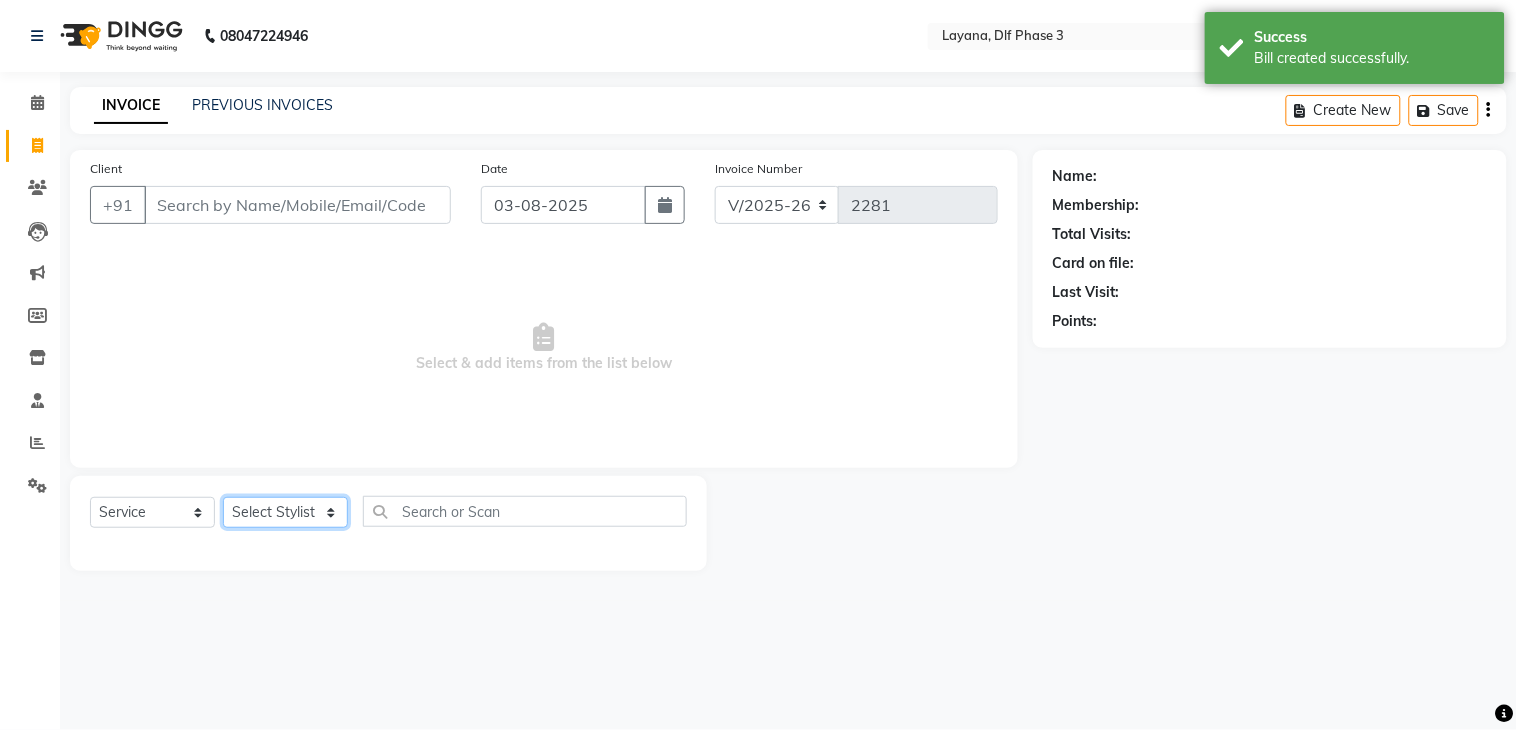 select on "86266" 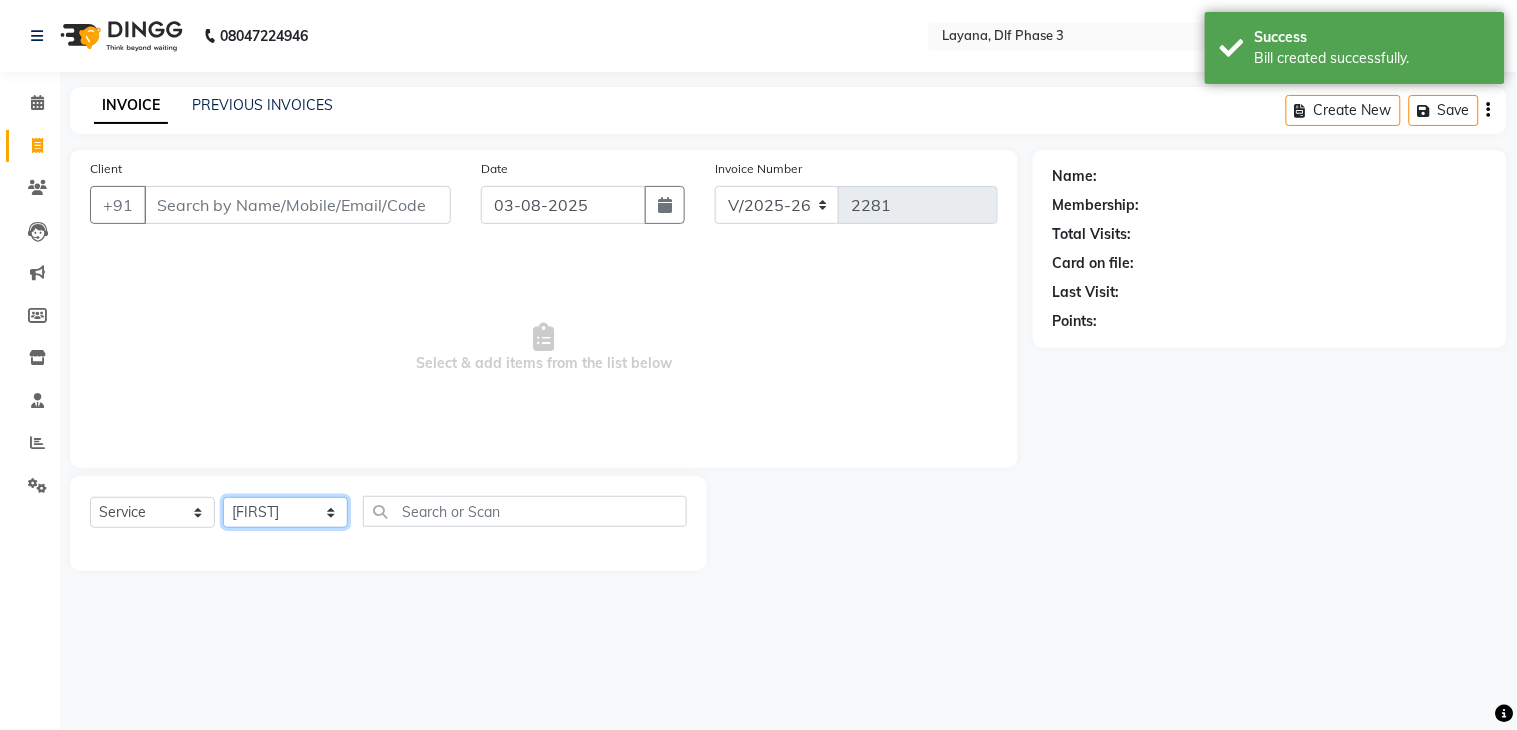 click on "Select Stylist [FIRST] [FIRST] [FIRST] [FIRST] [FIRST] [FIRST] [FIRST] [FIRST] [FIRST]" 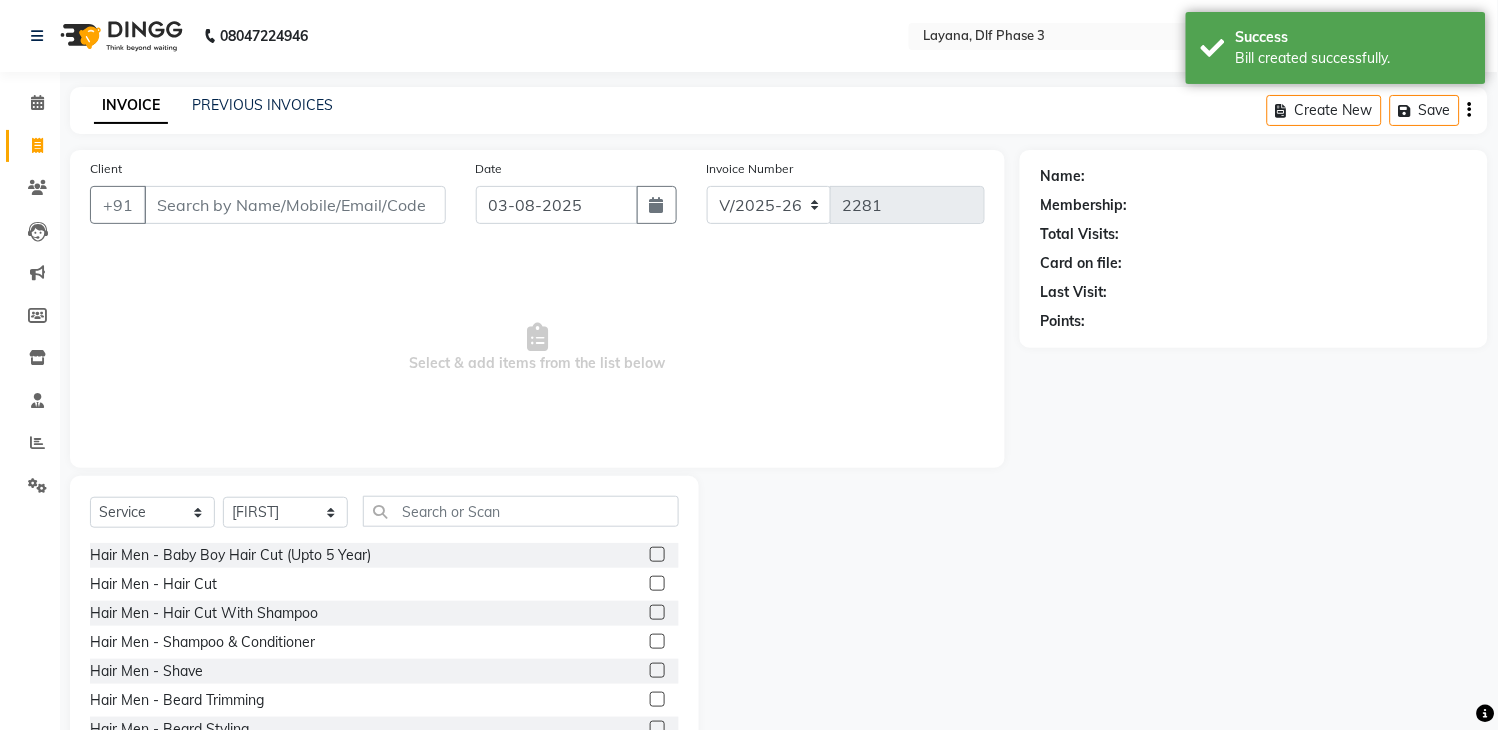 click on "Hair Men - Baby Boy Hair Cut (Upto 5 Year)" 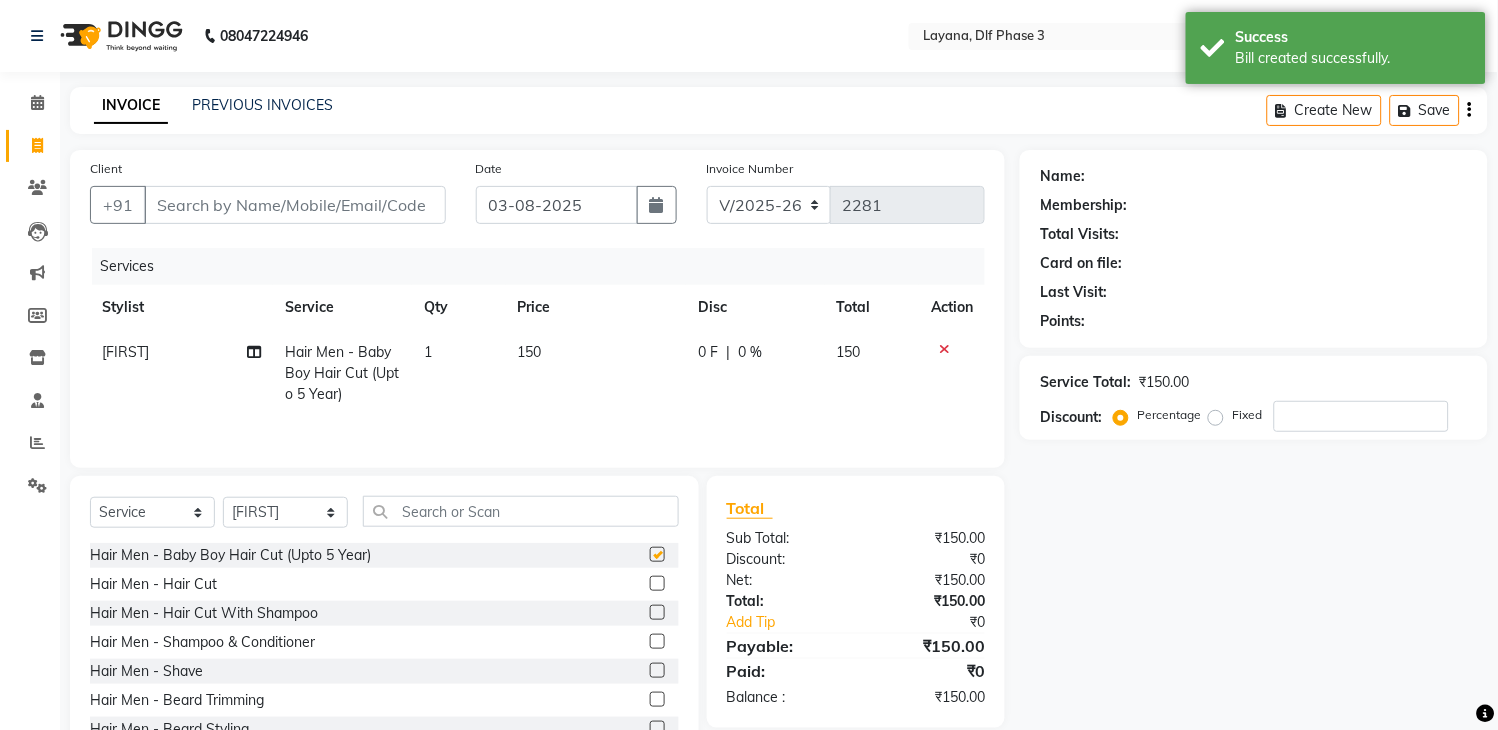 checkbox on "false" 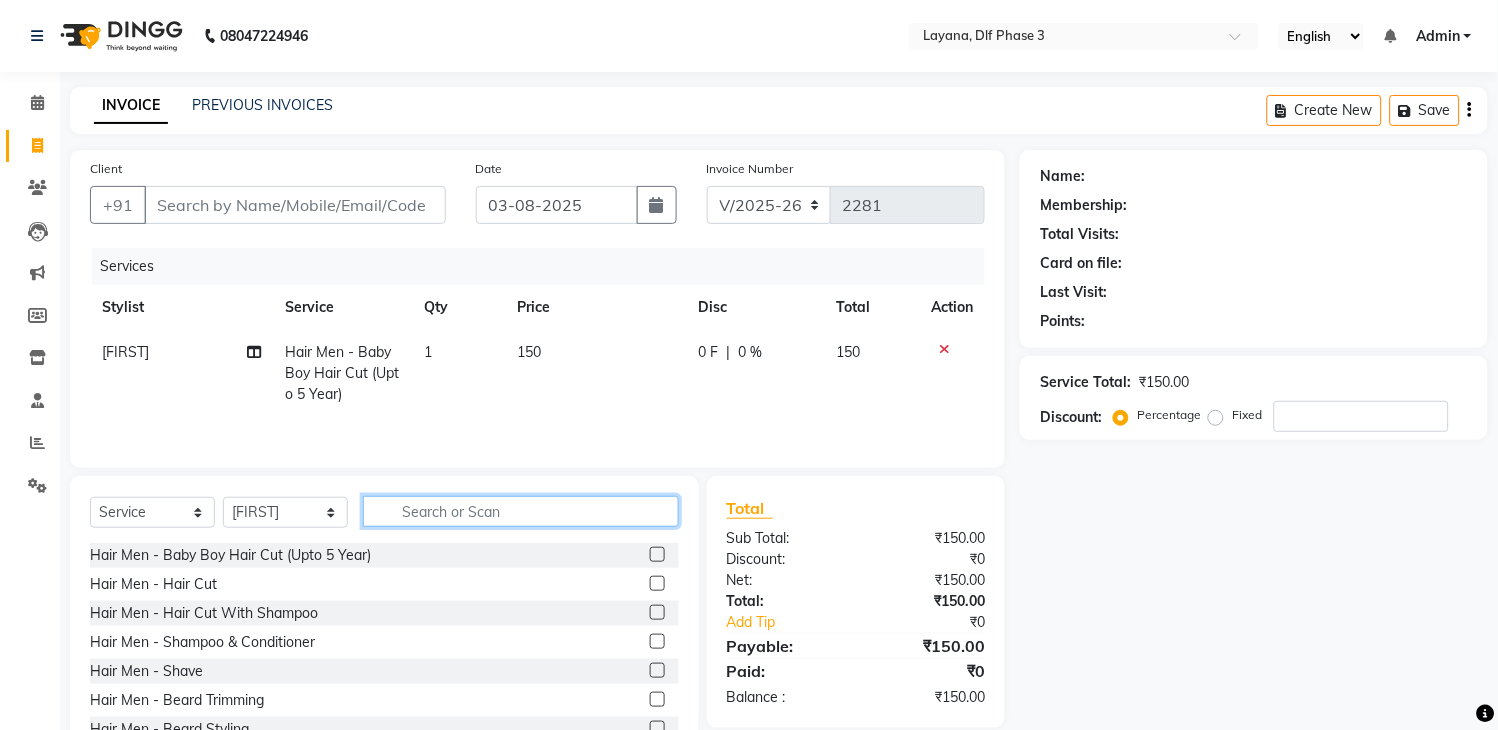 click 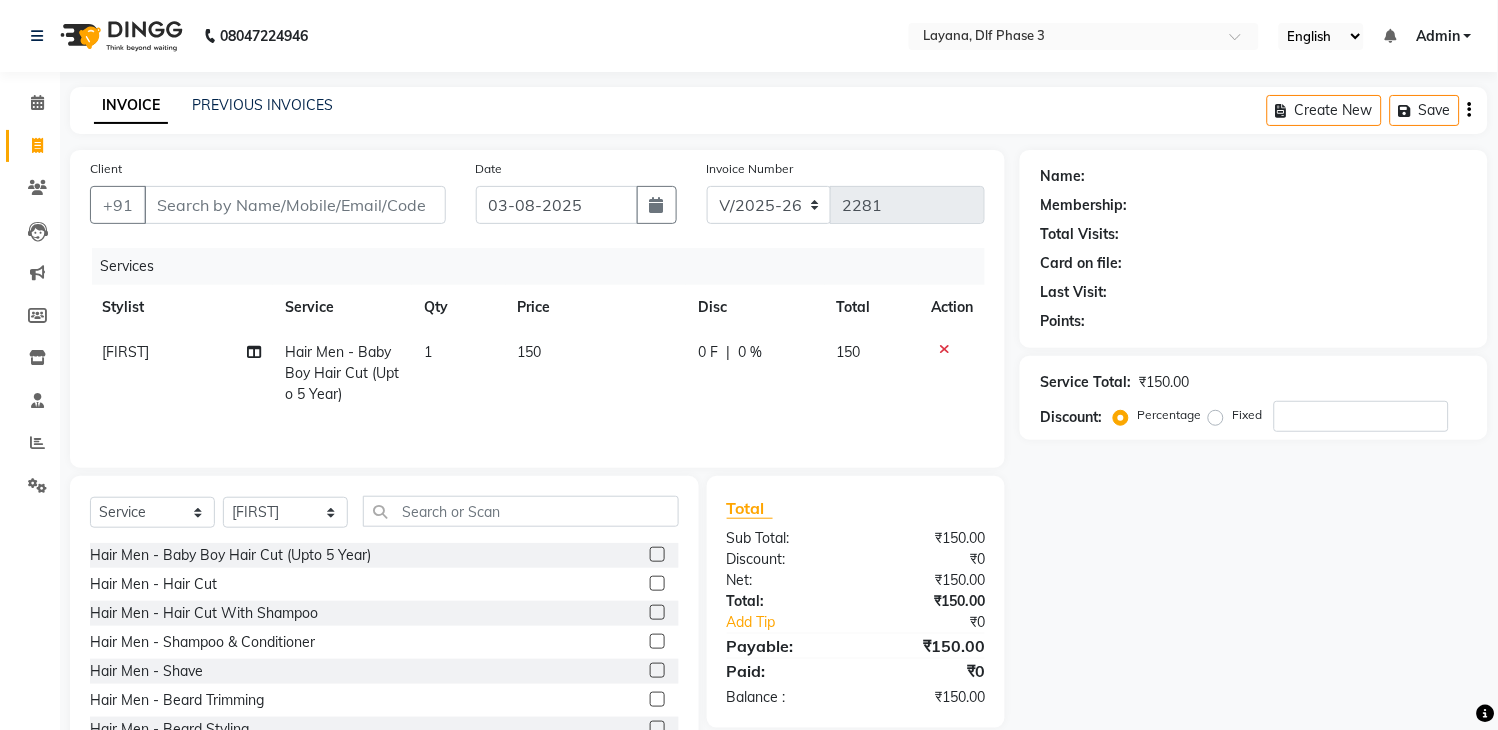 click 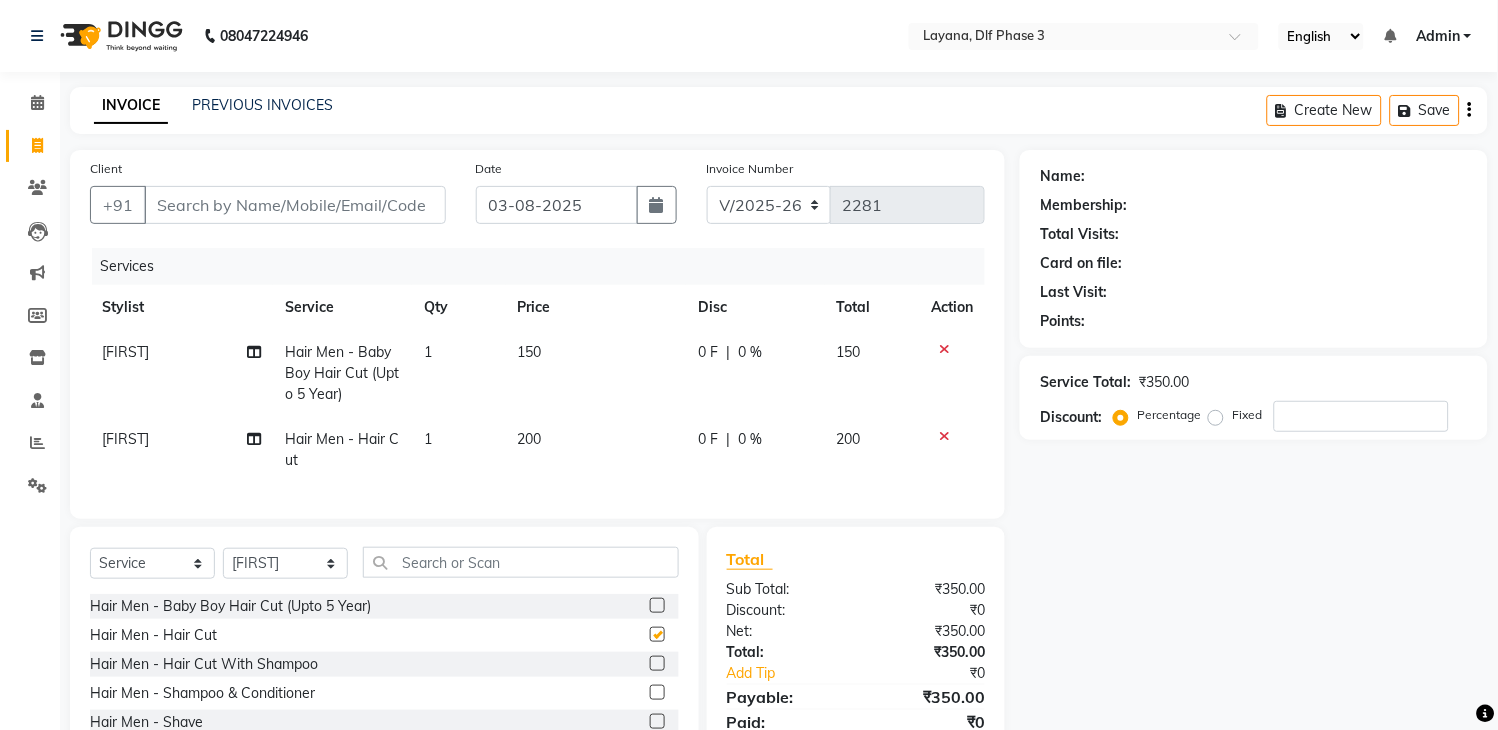 checkbox on "false" 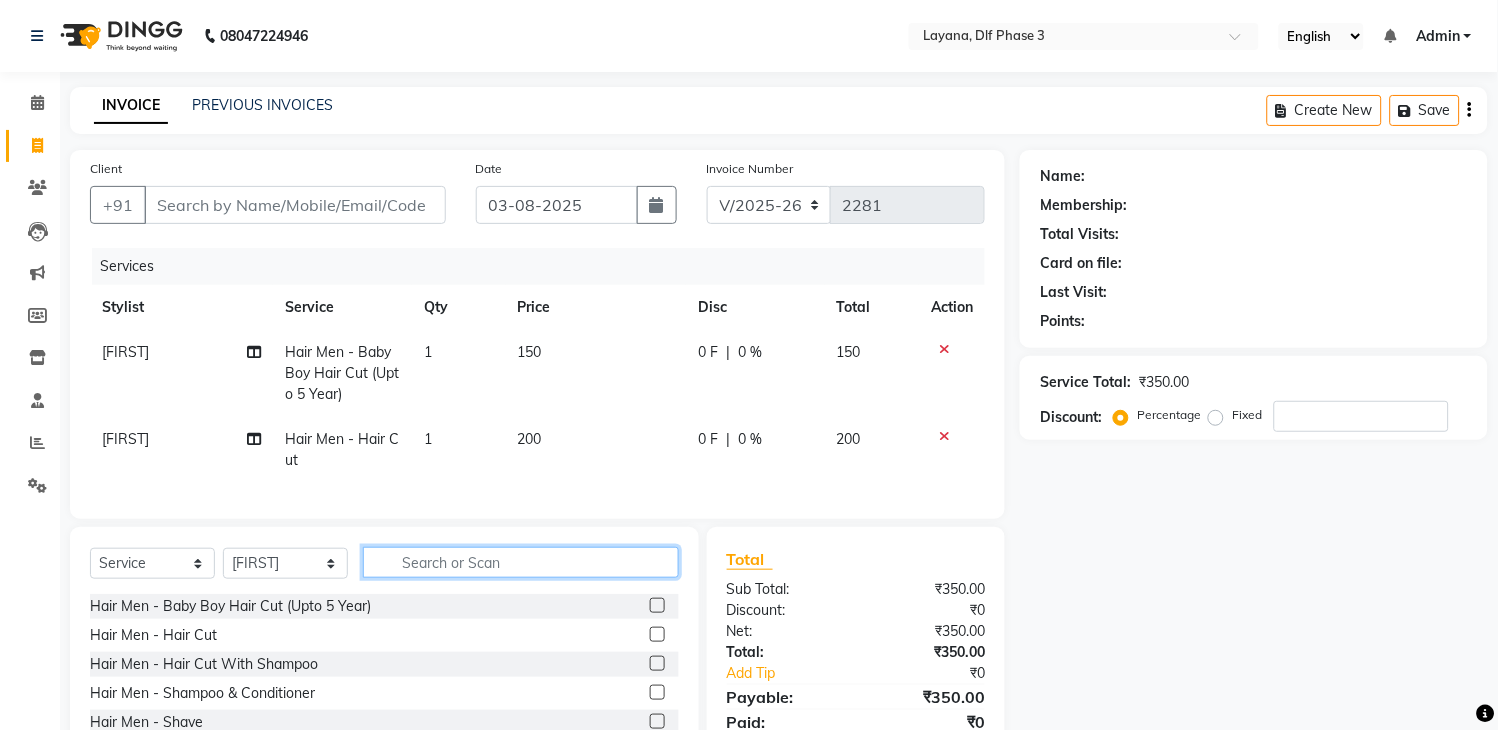 click 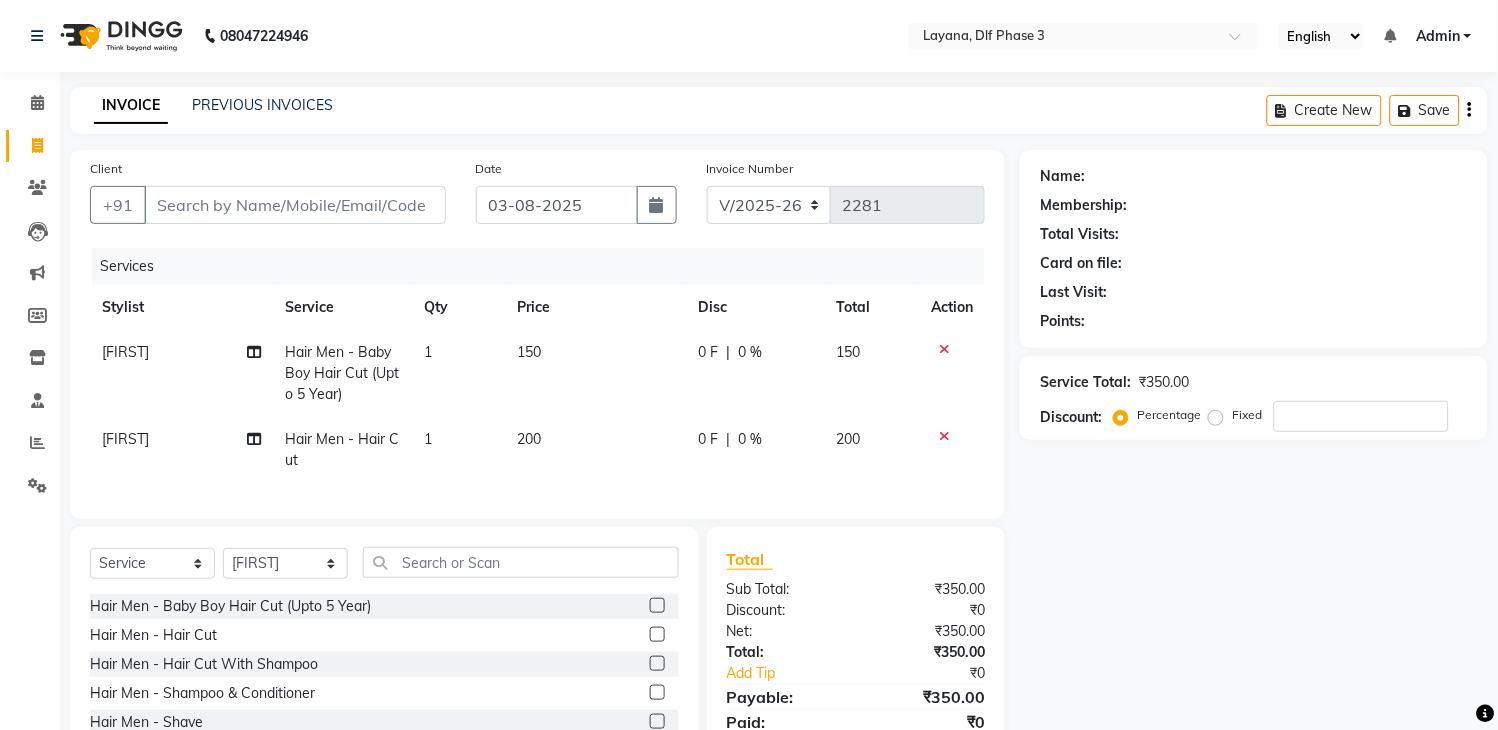click 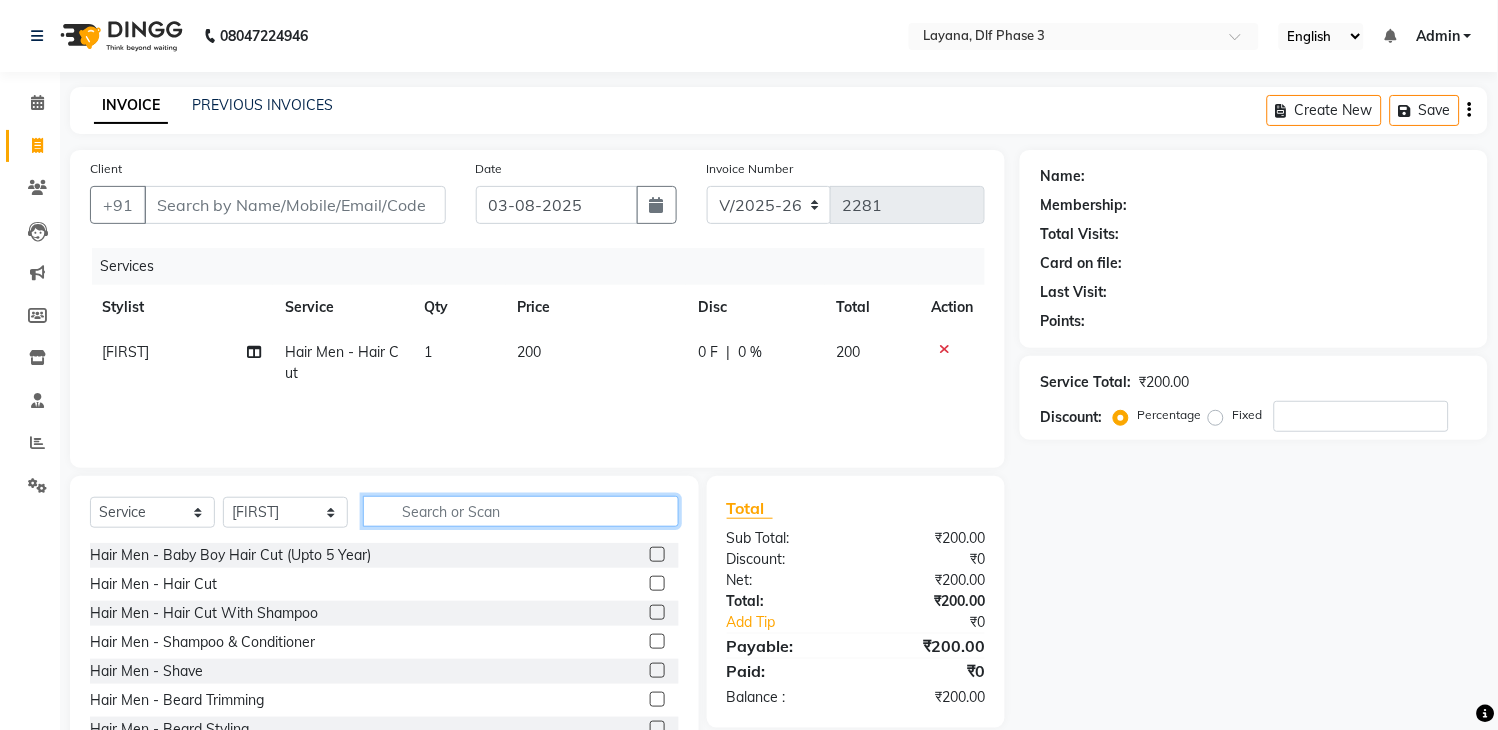 click 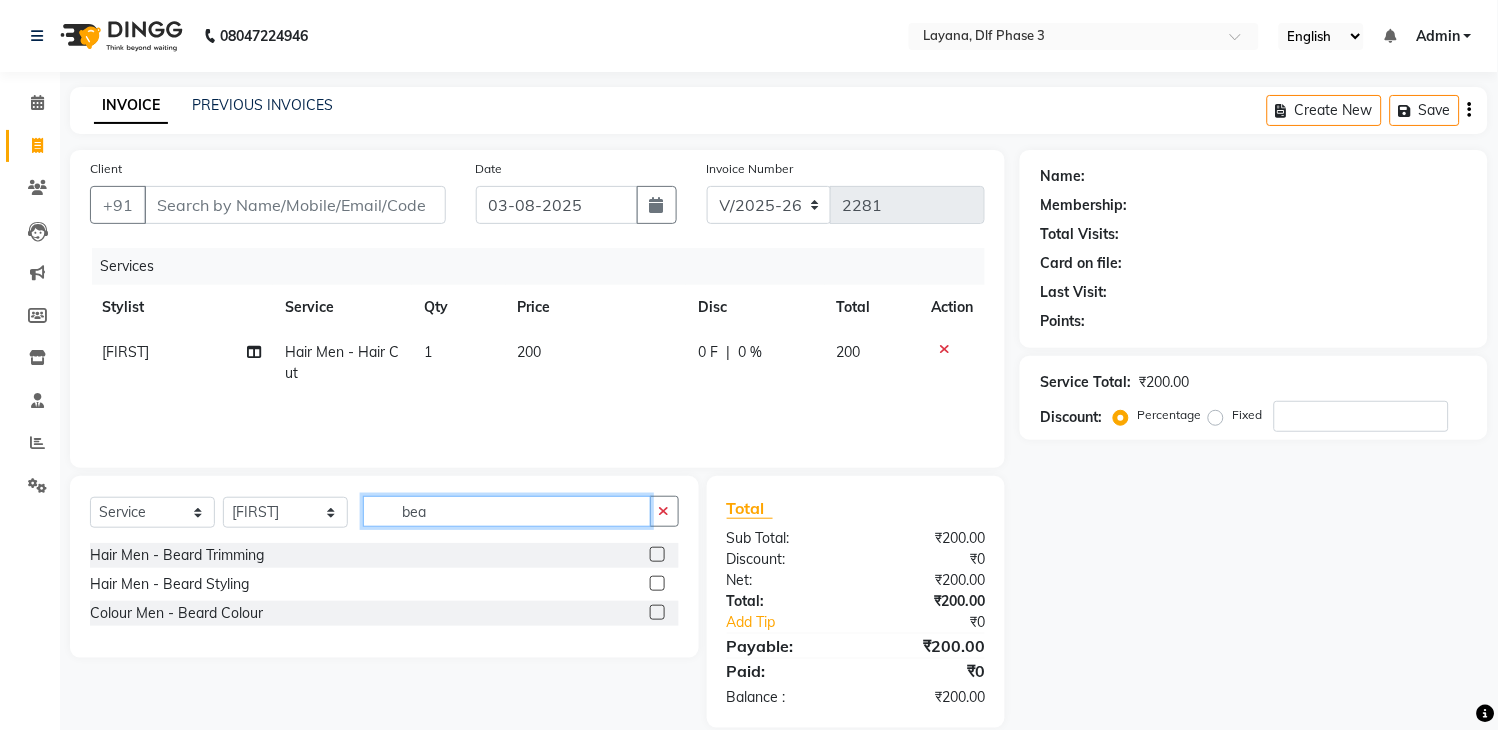type on "bea" 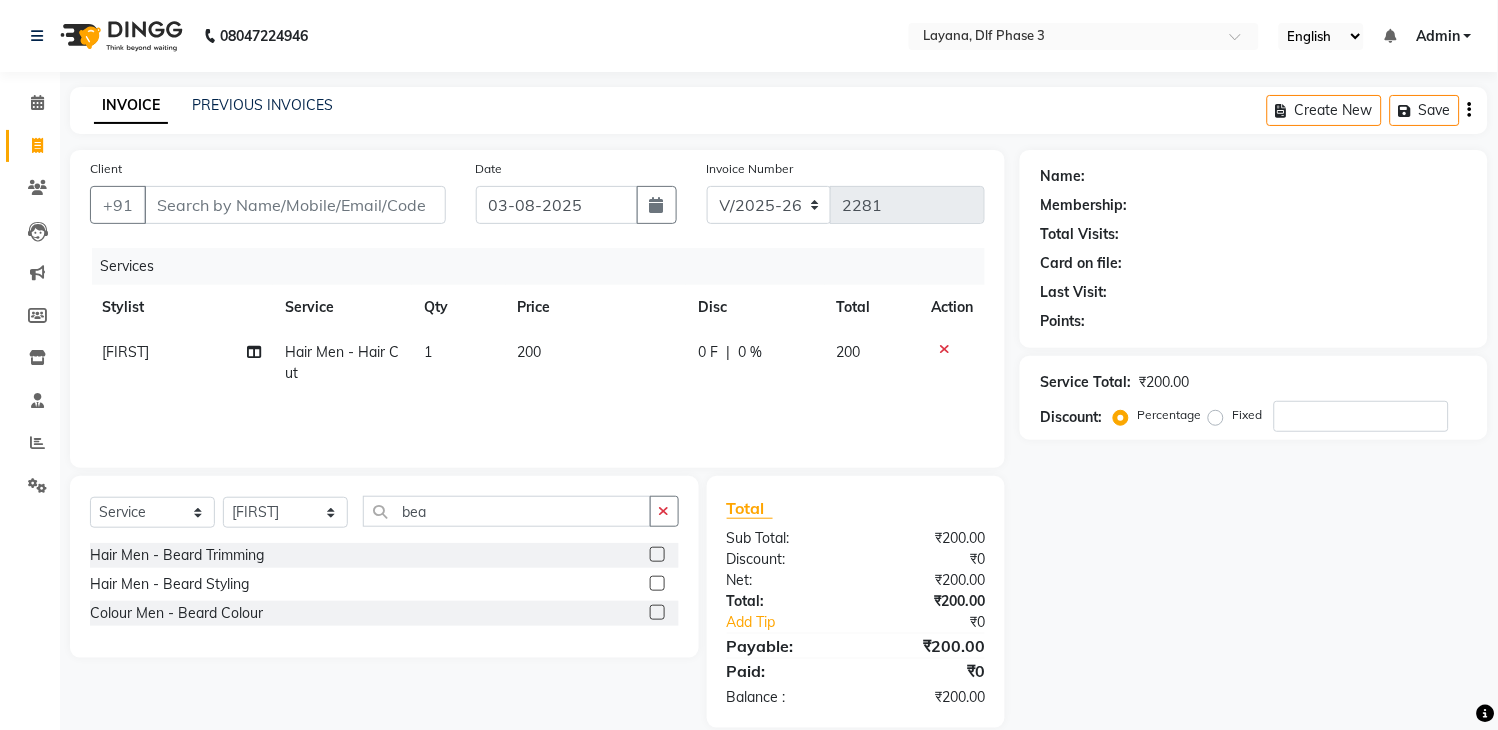 click 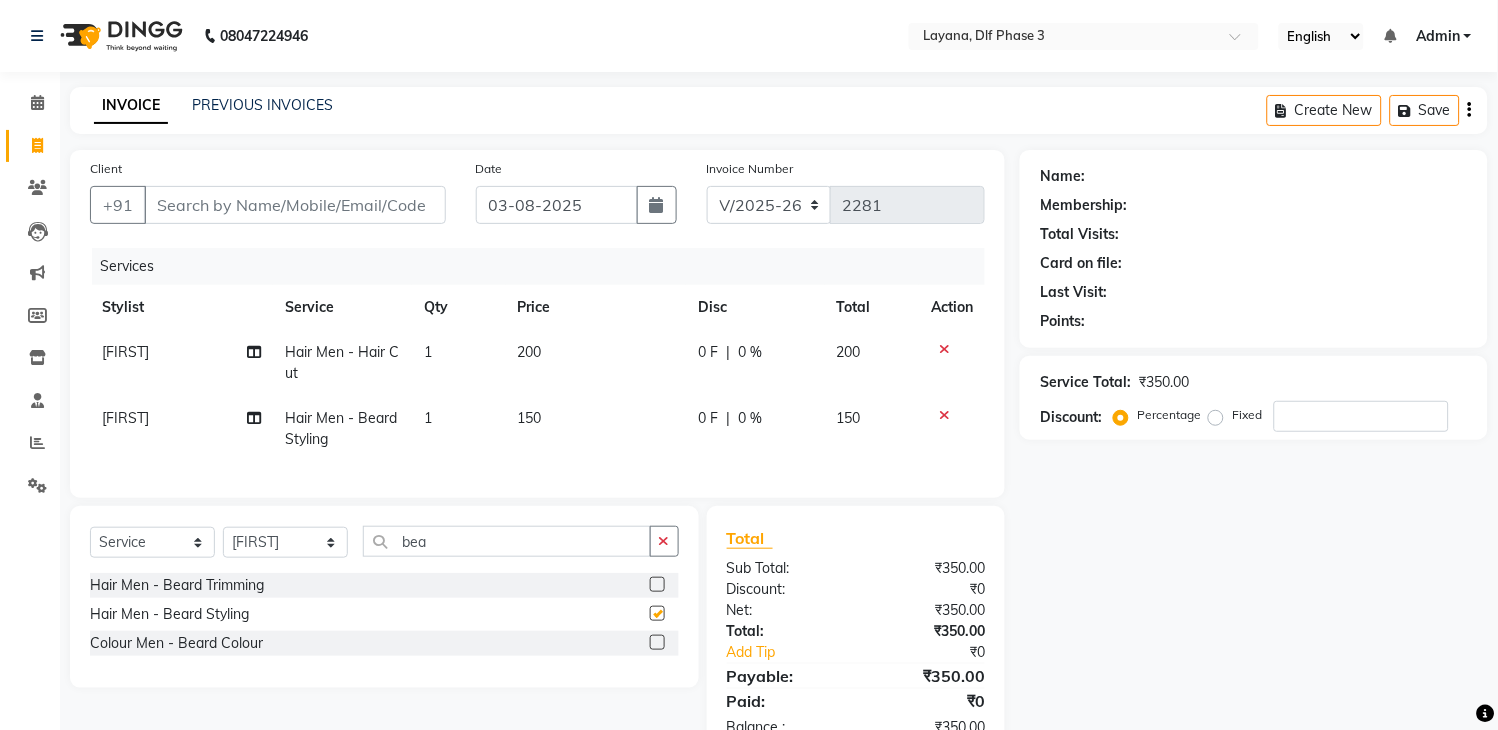 checkbox on "false" 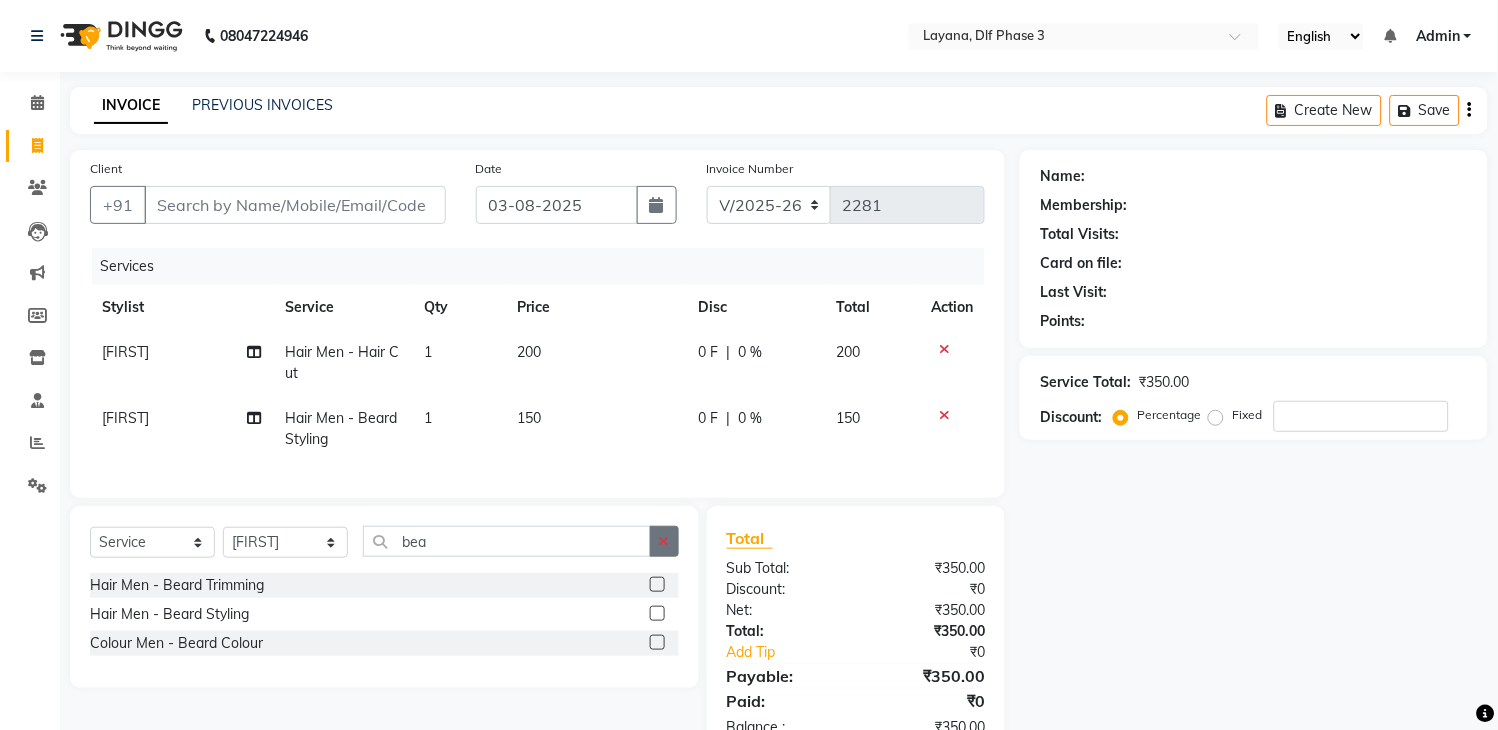 click 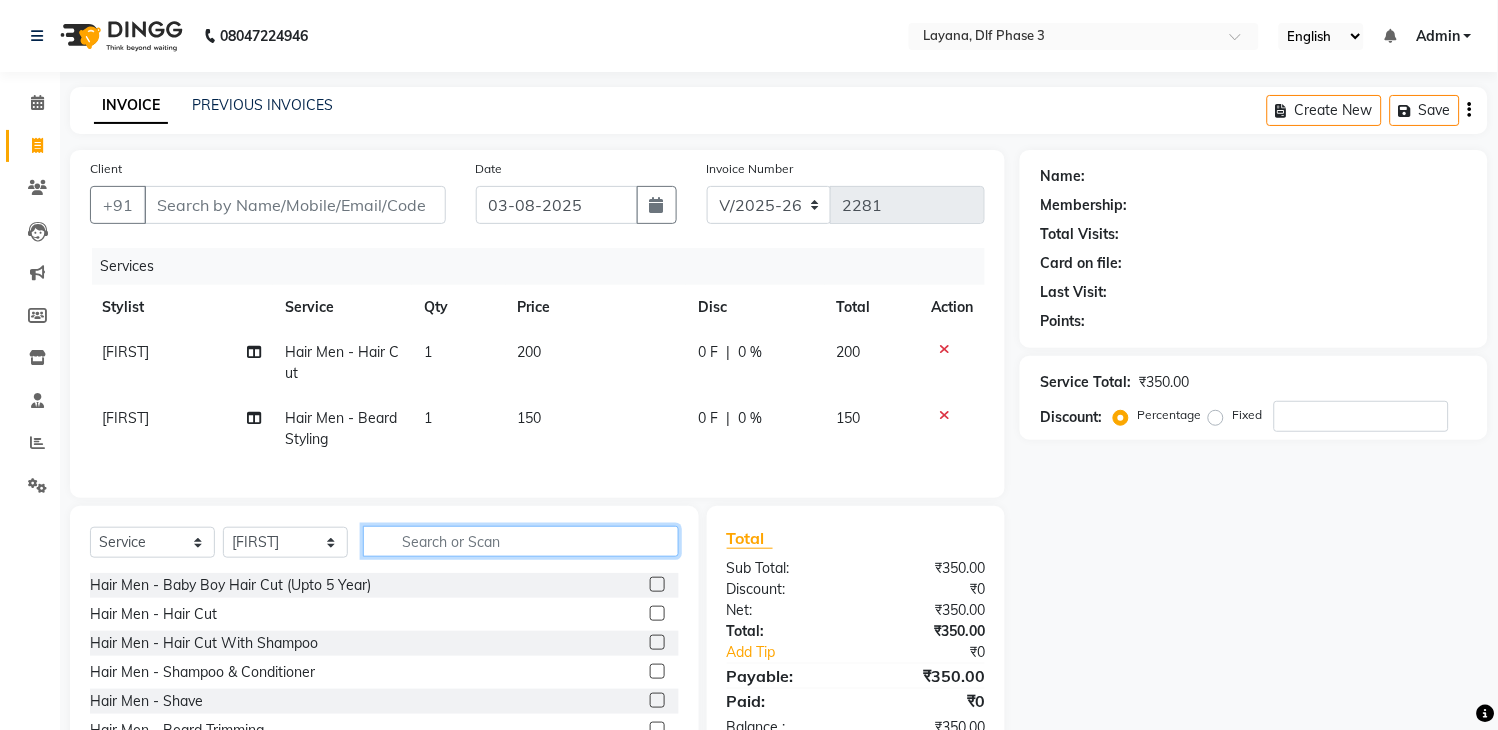 click 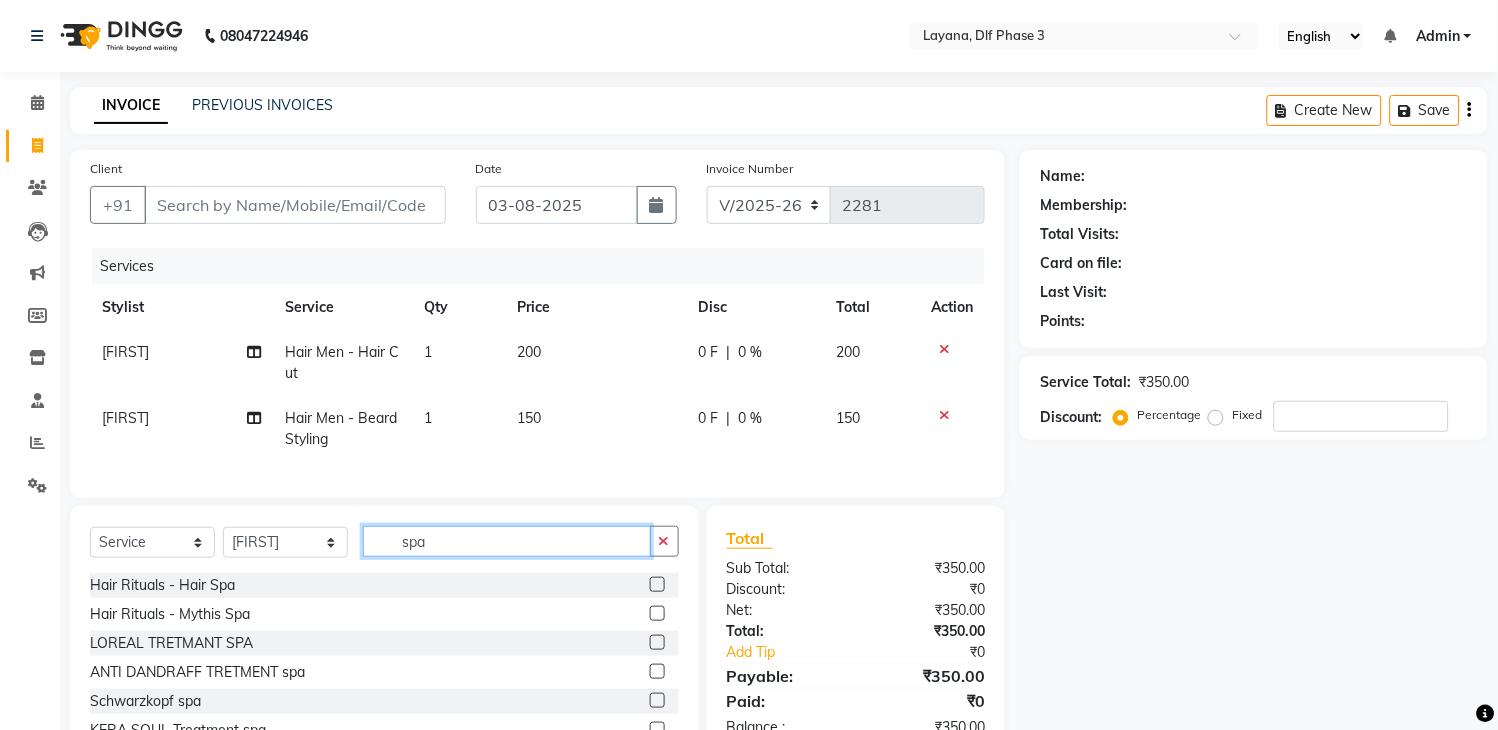 type on "spa" 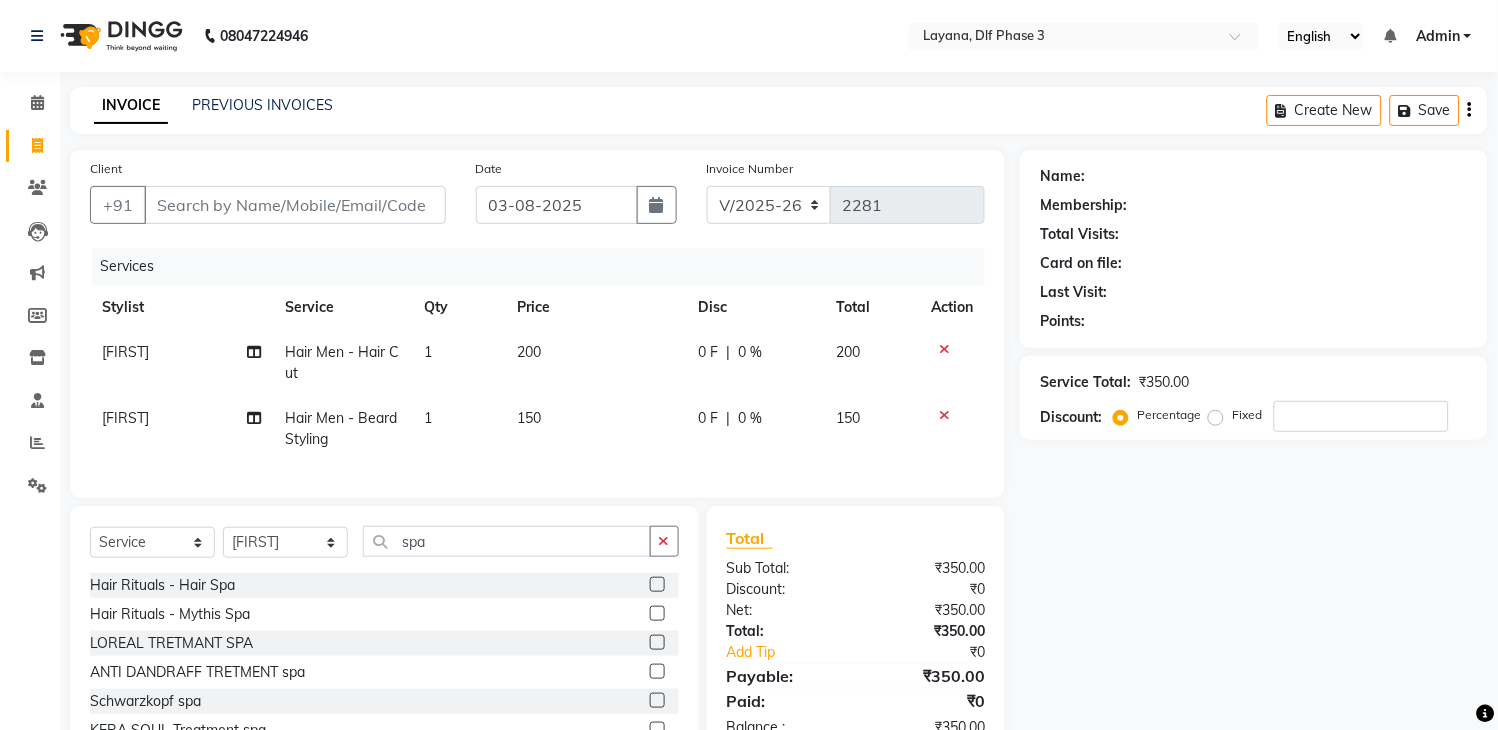 click 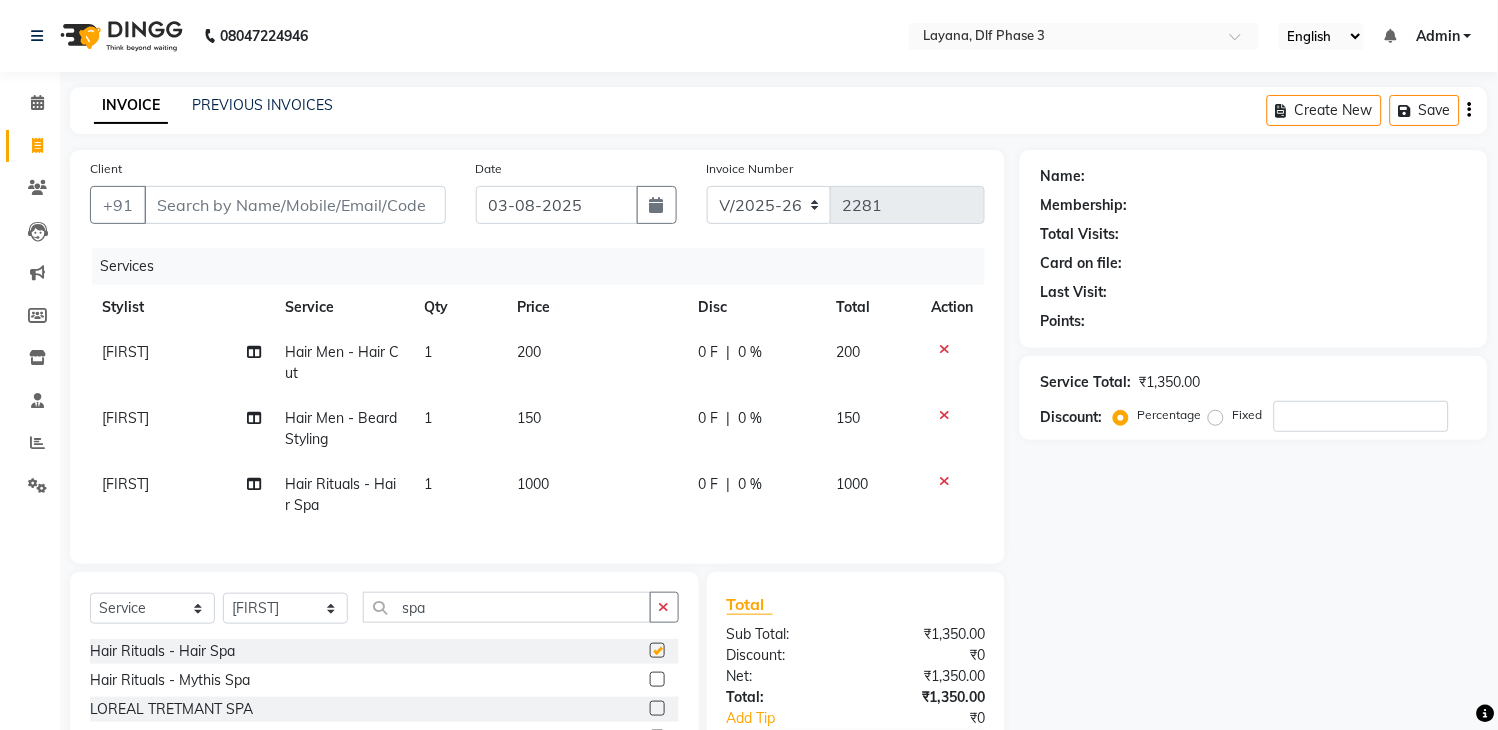checkbox on "false" 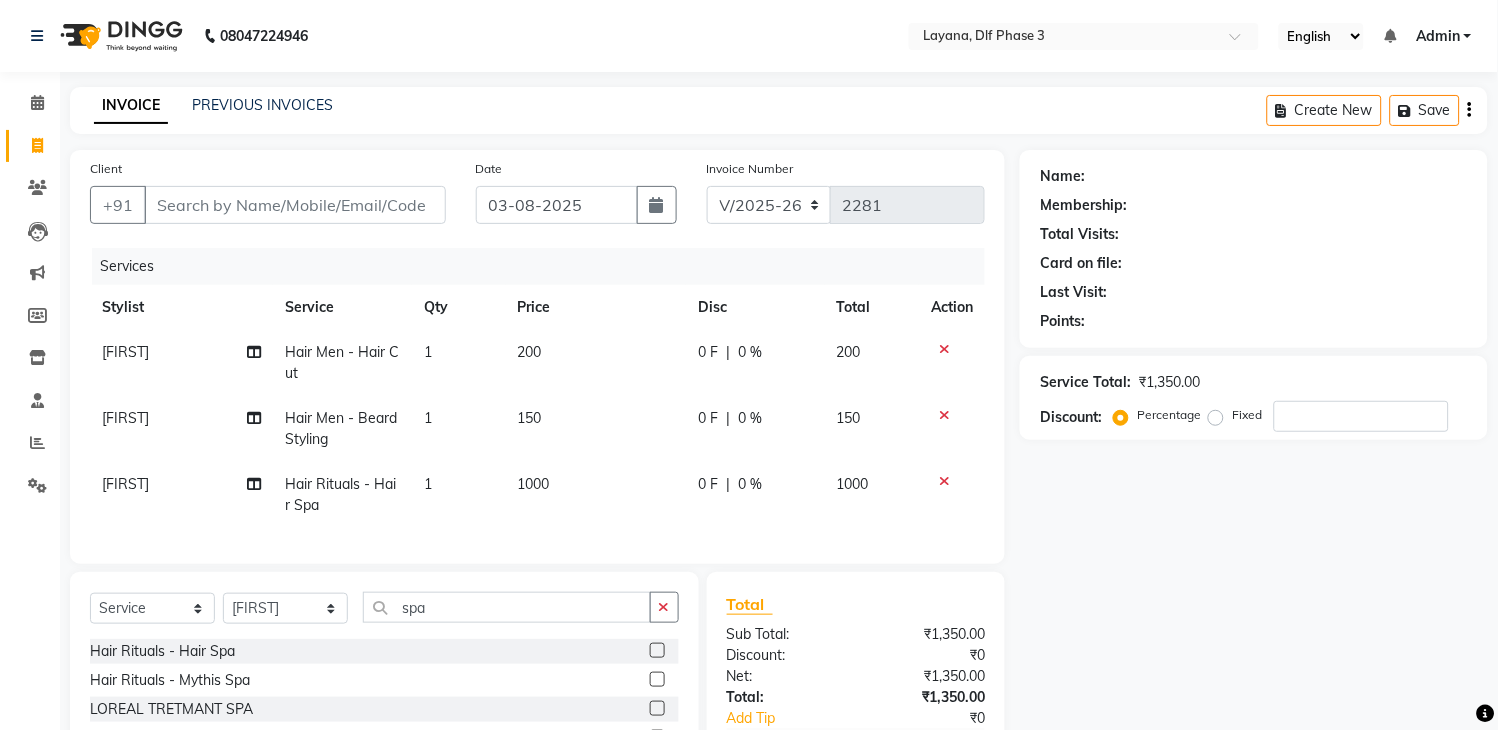 click on "Fixed" 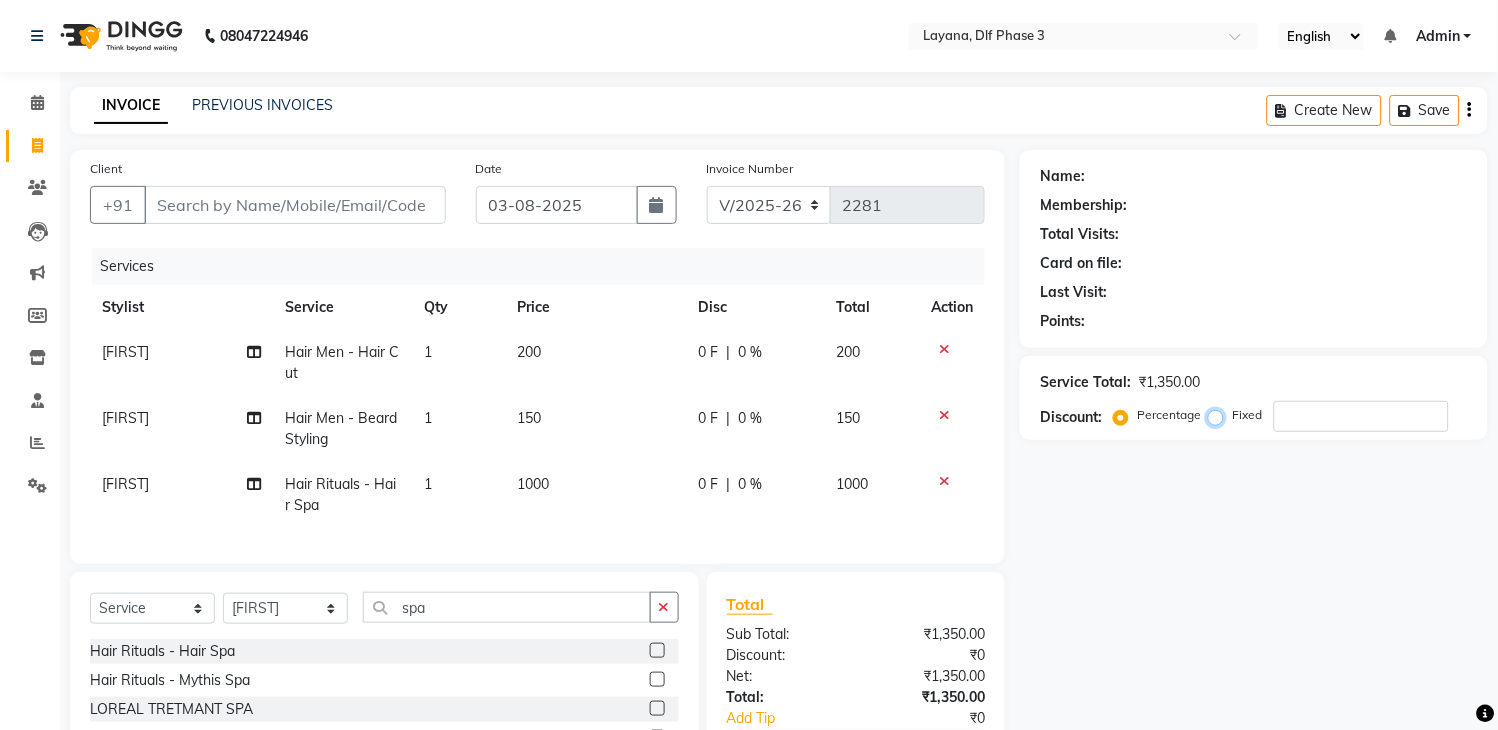 click on "Fixed" at bounding box center (1220, 415) 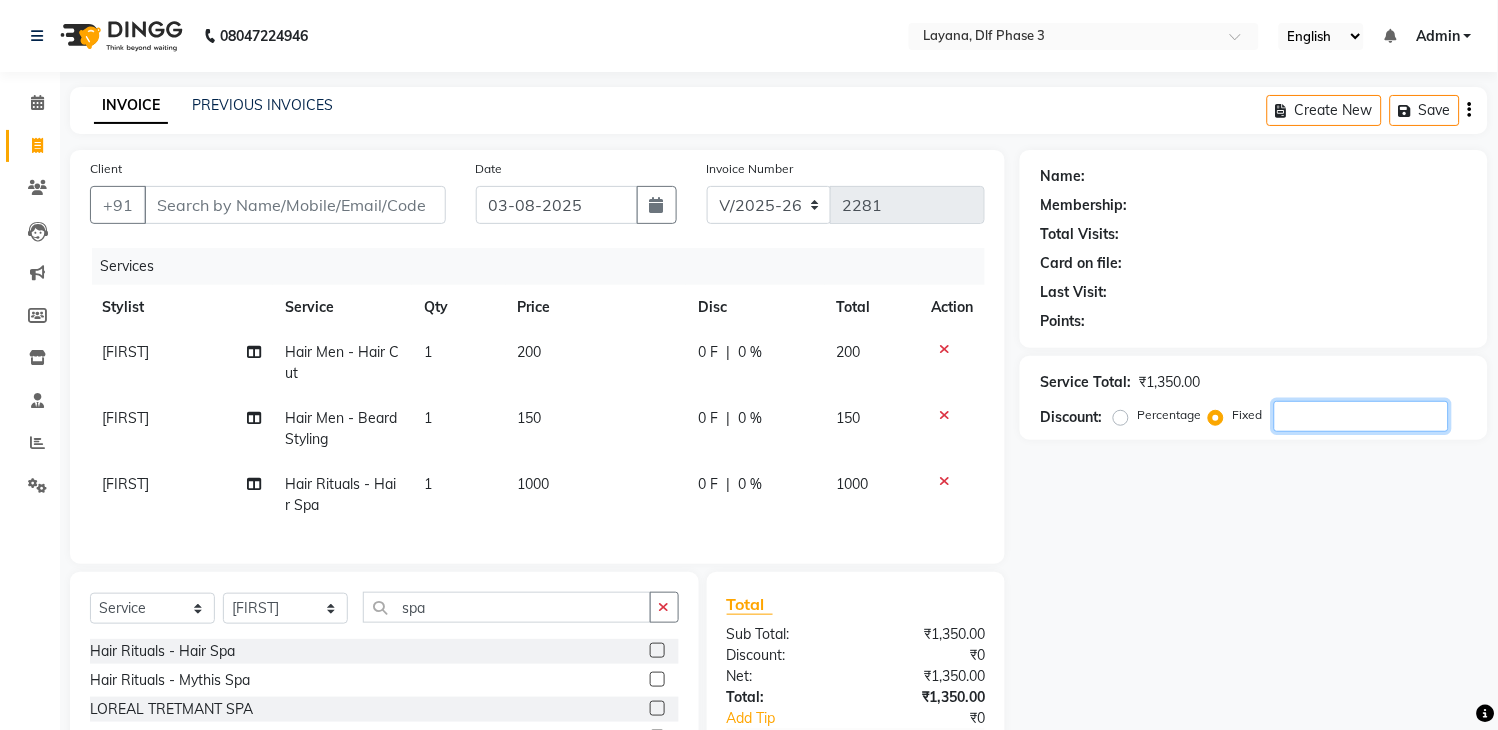 click 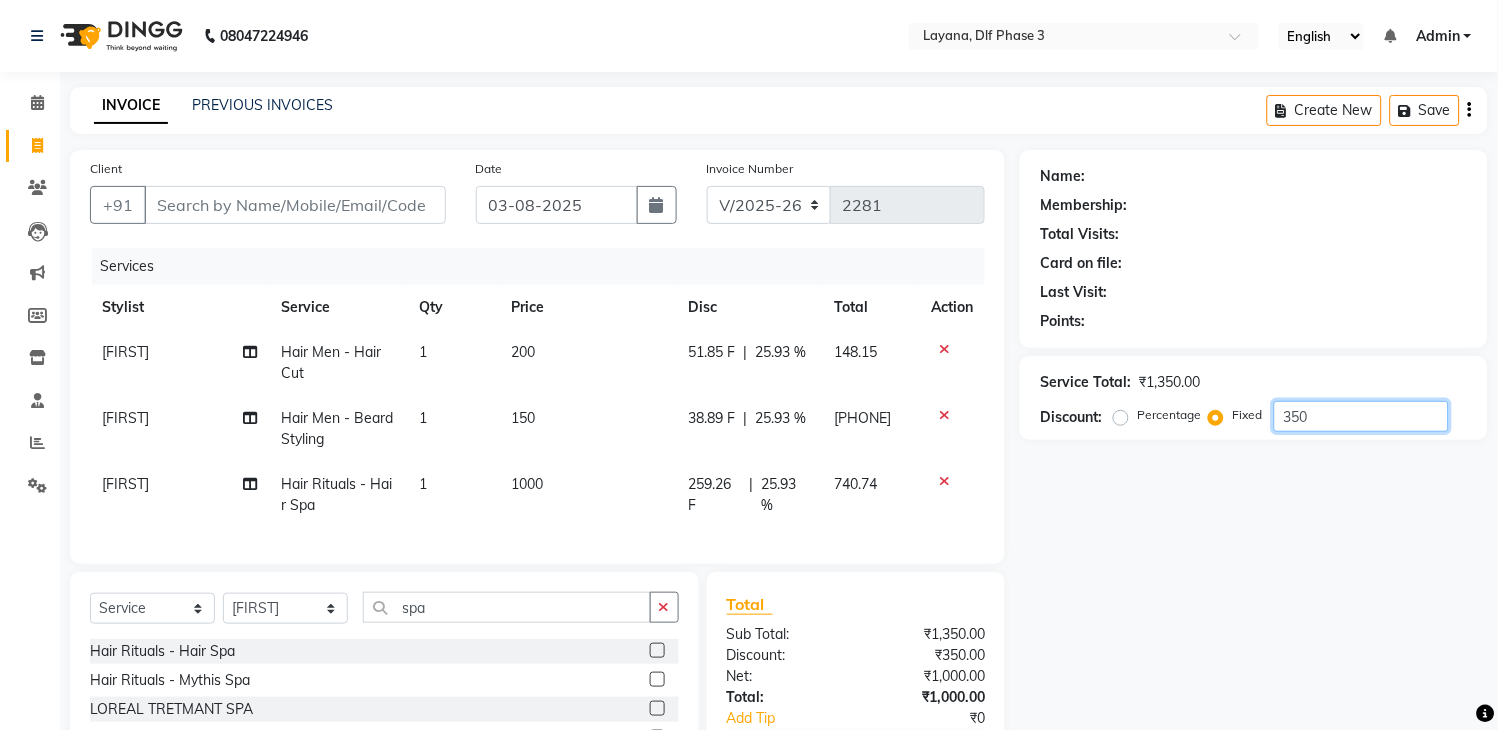 type on "350" 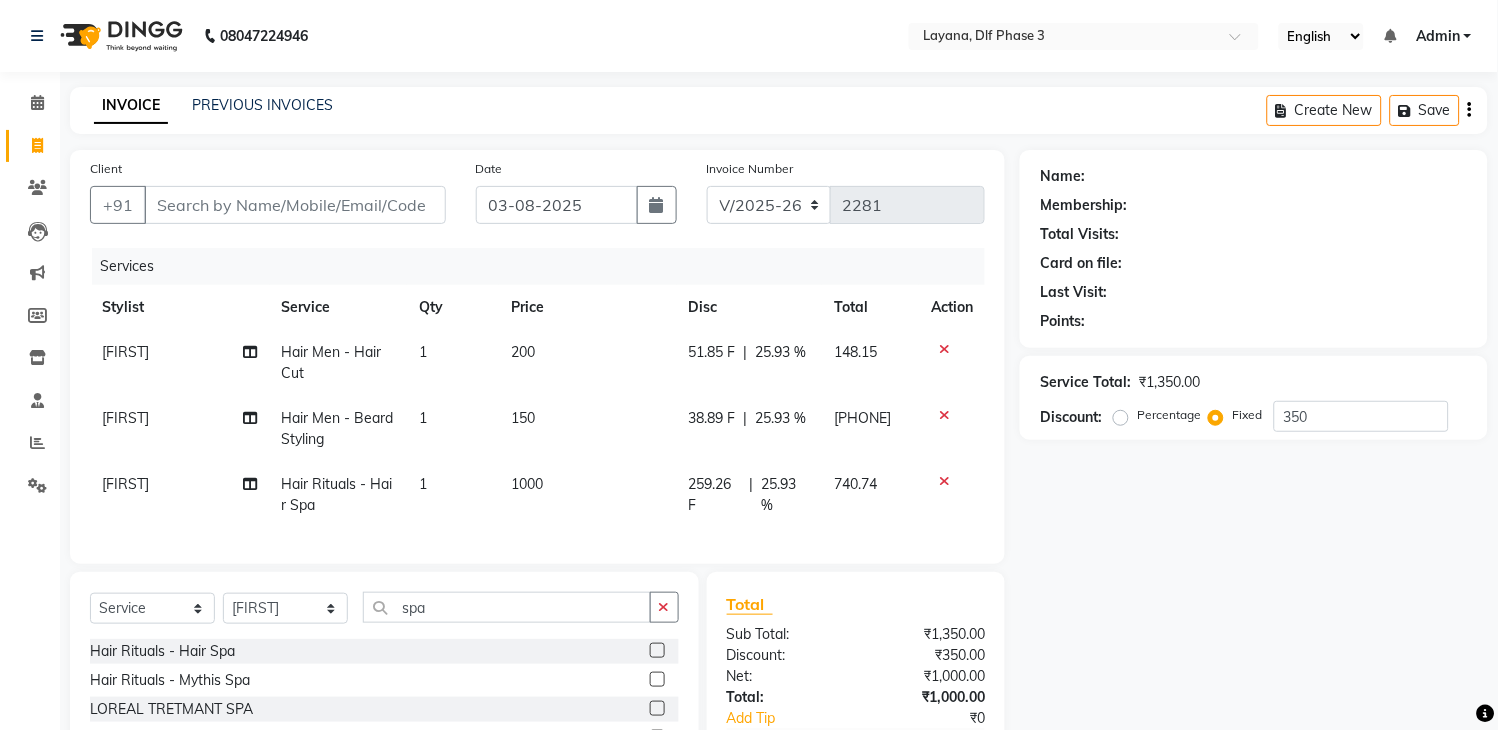 click on "Name: Membership: Total Visits: Card on file: Last Visit: Points: Service Total: ₹1,350.00 Discount: Percentage Fixed 350" 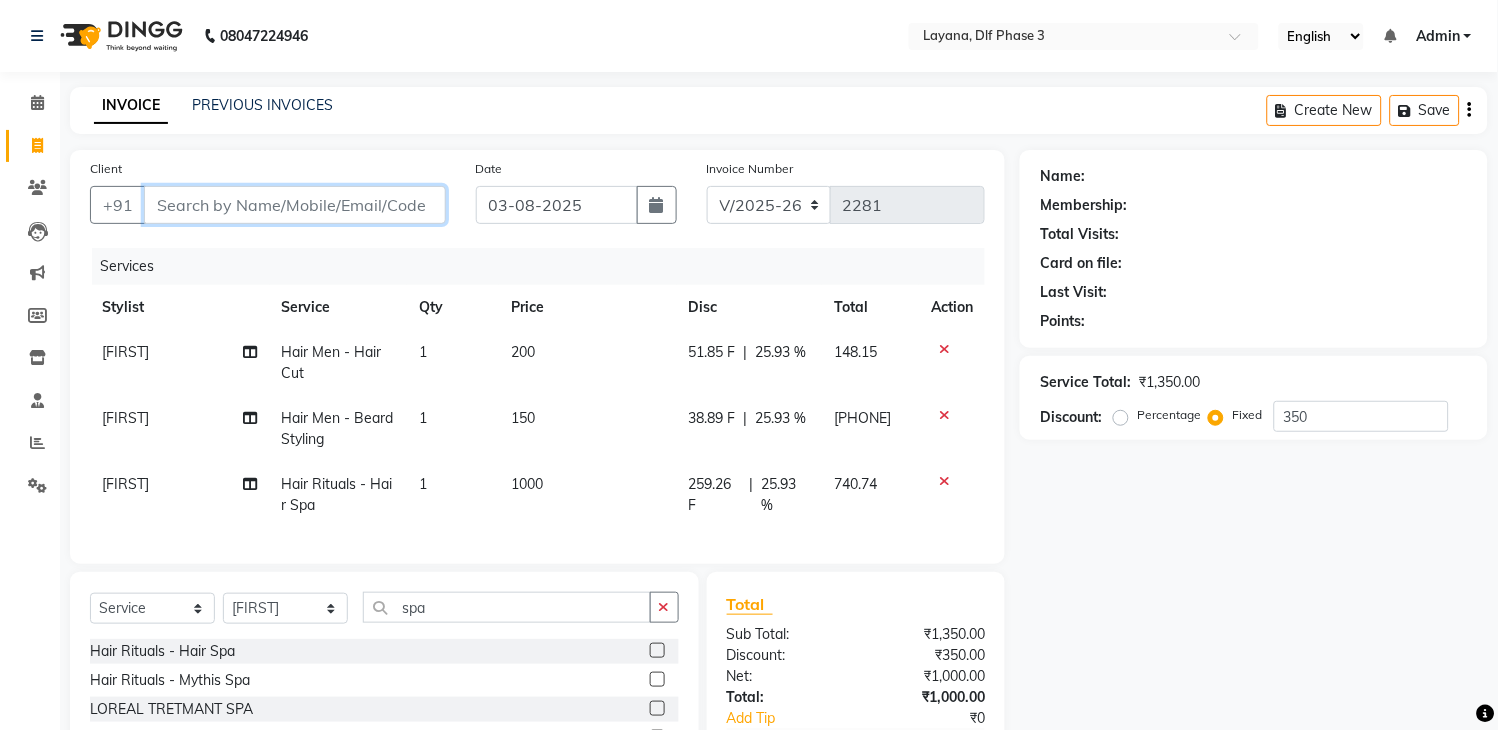click on "Client" at bounding box center (295, 205) 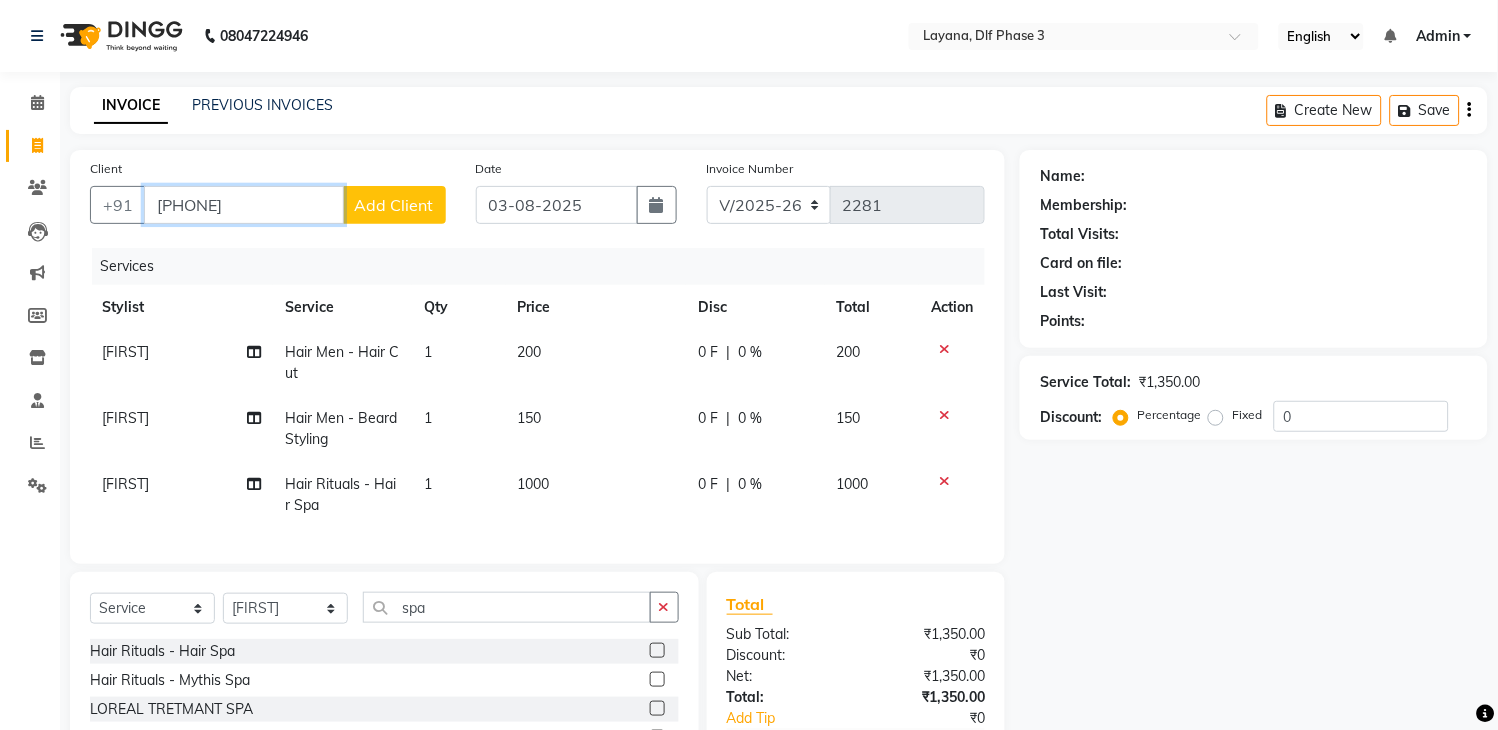 type on "[PHONE]" 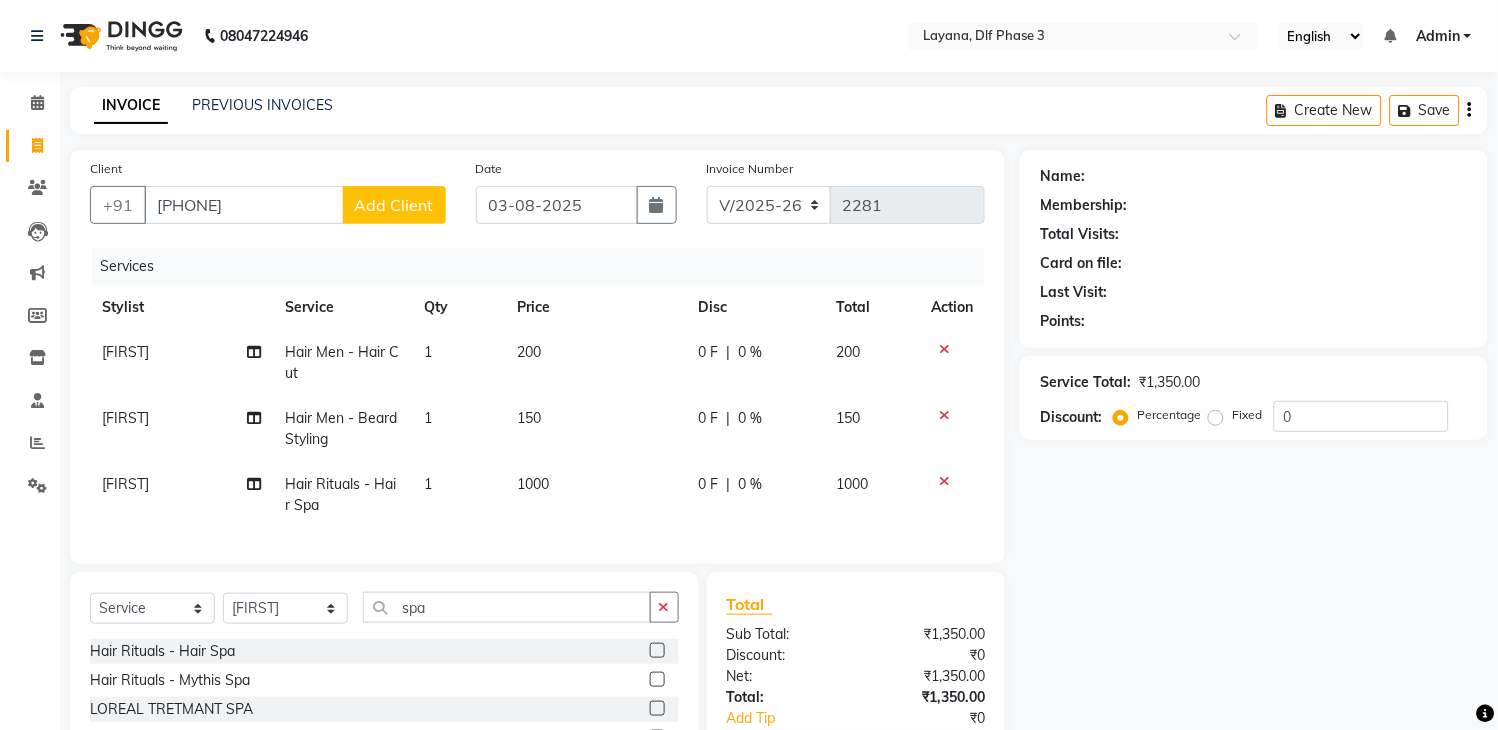 click on "Add Client" 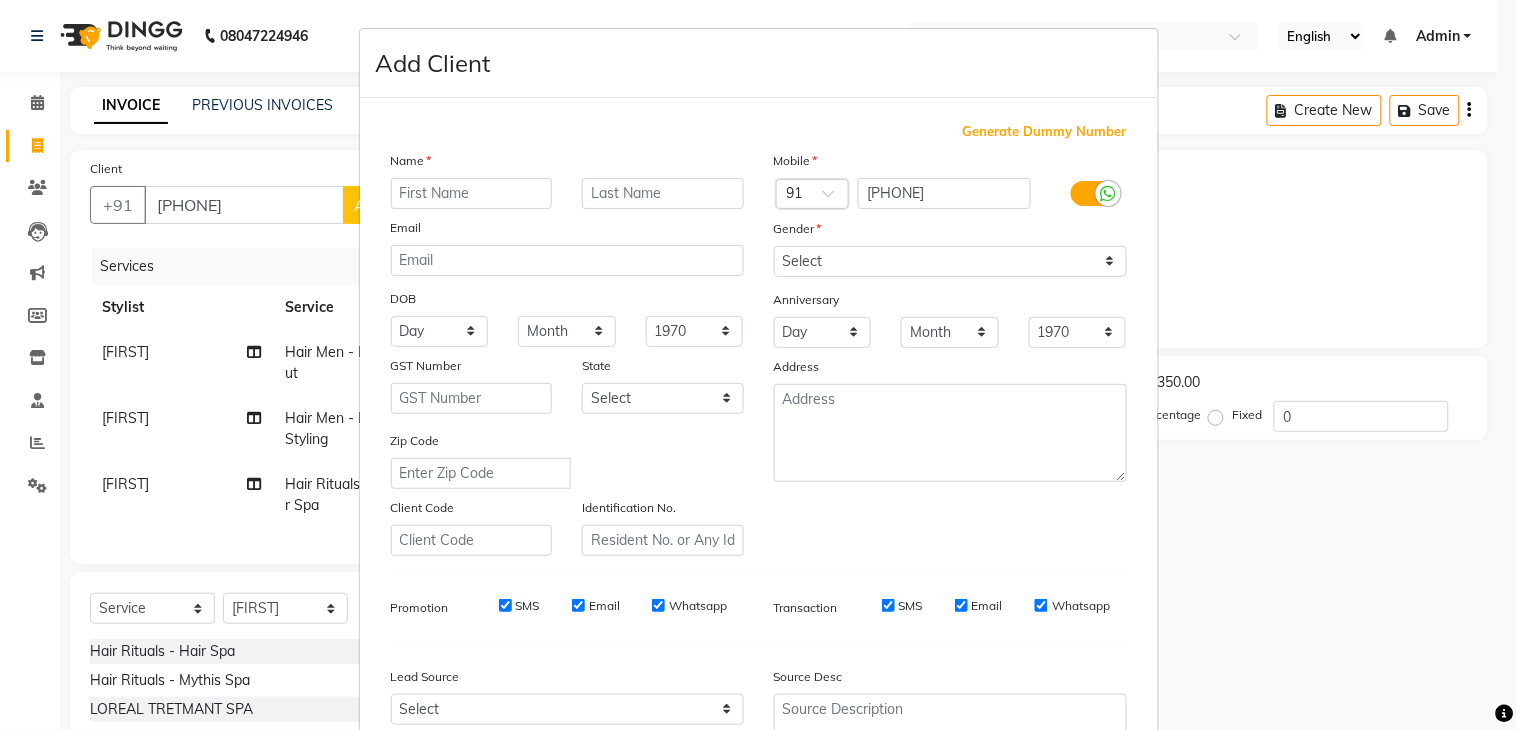 click at bounding box center (472, 193) 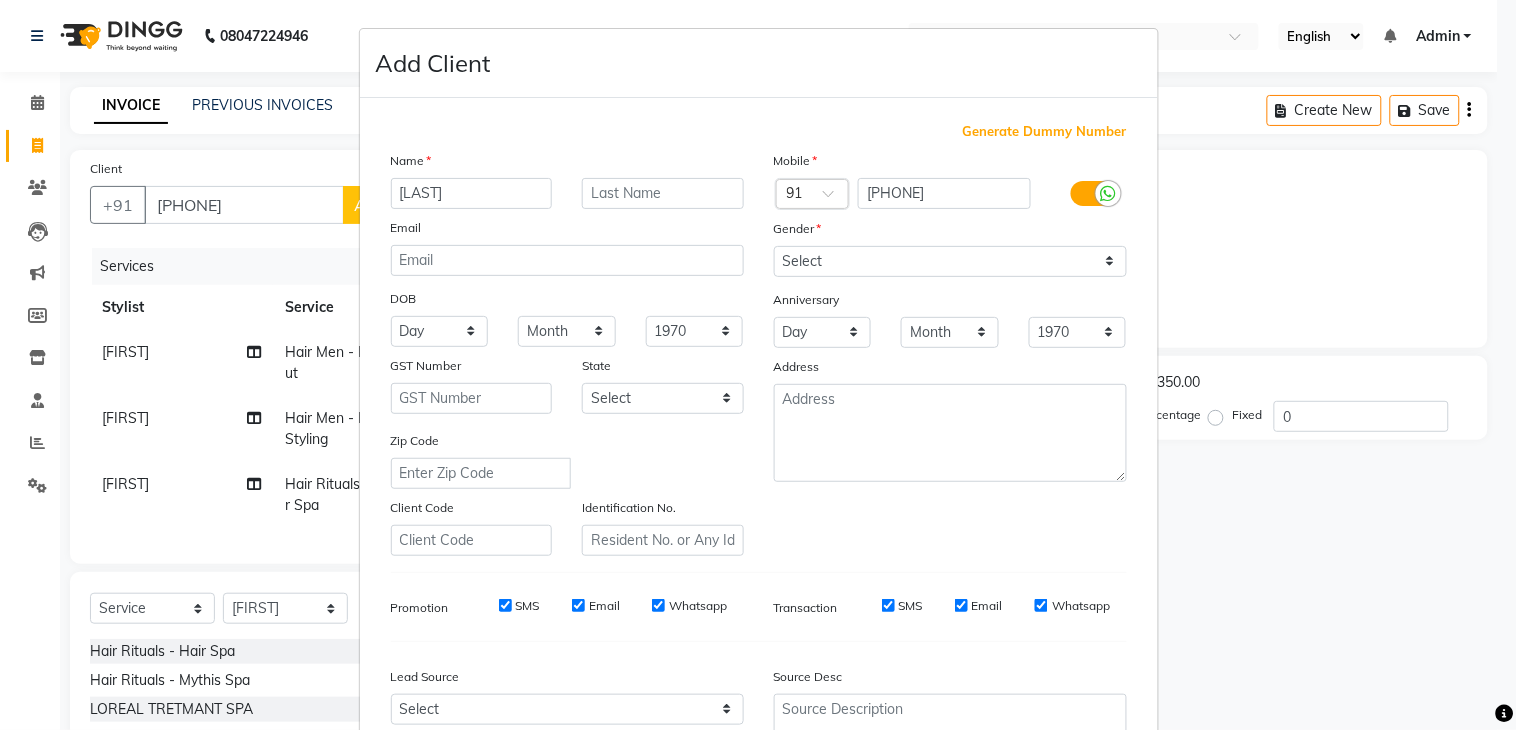 type on "[LAST]" 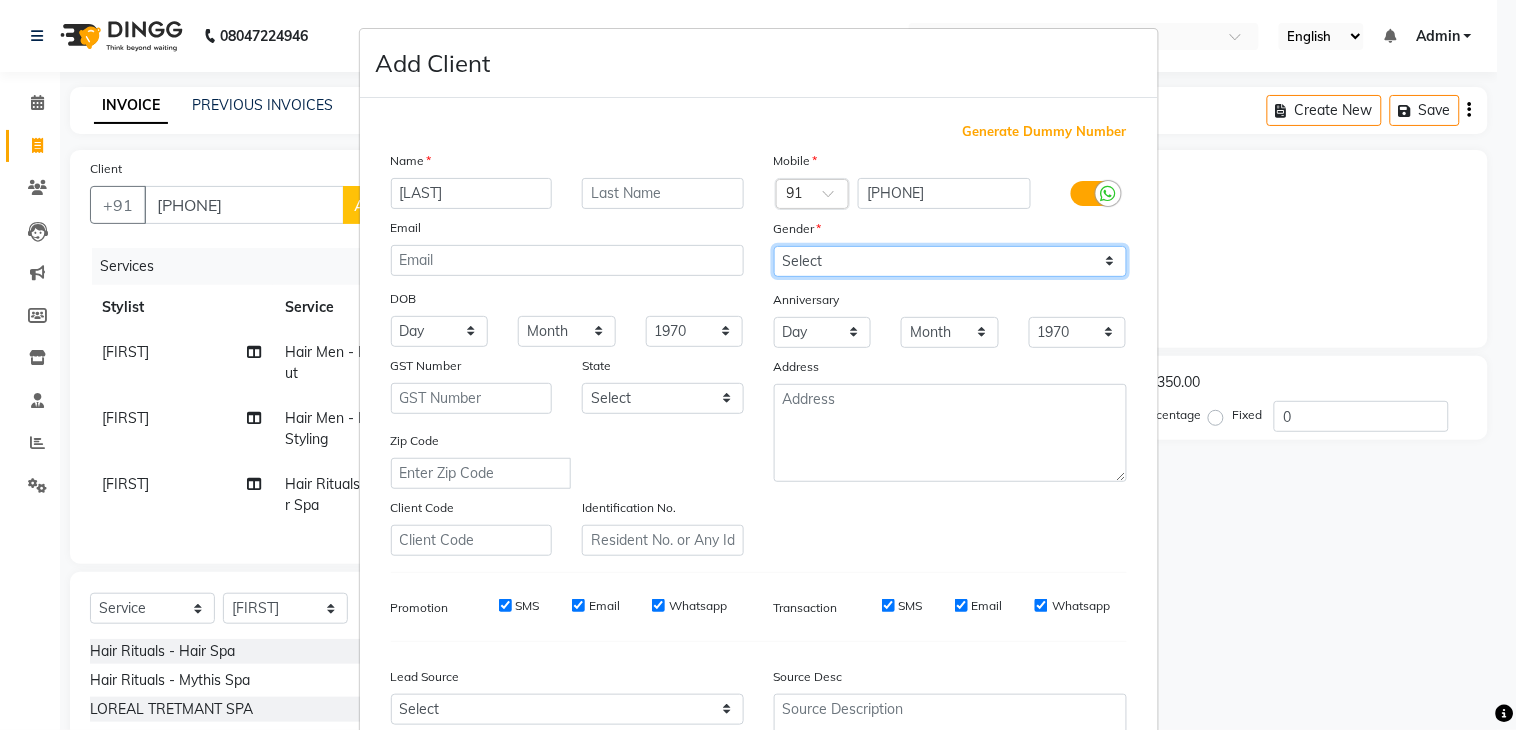 click on "Select Male Female Other Prefer Not To Say" at bounding box center [950, 261] 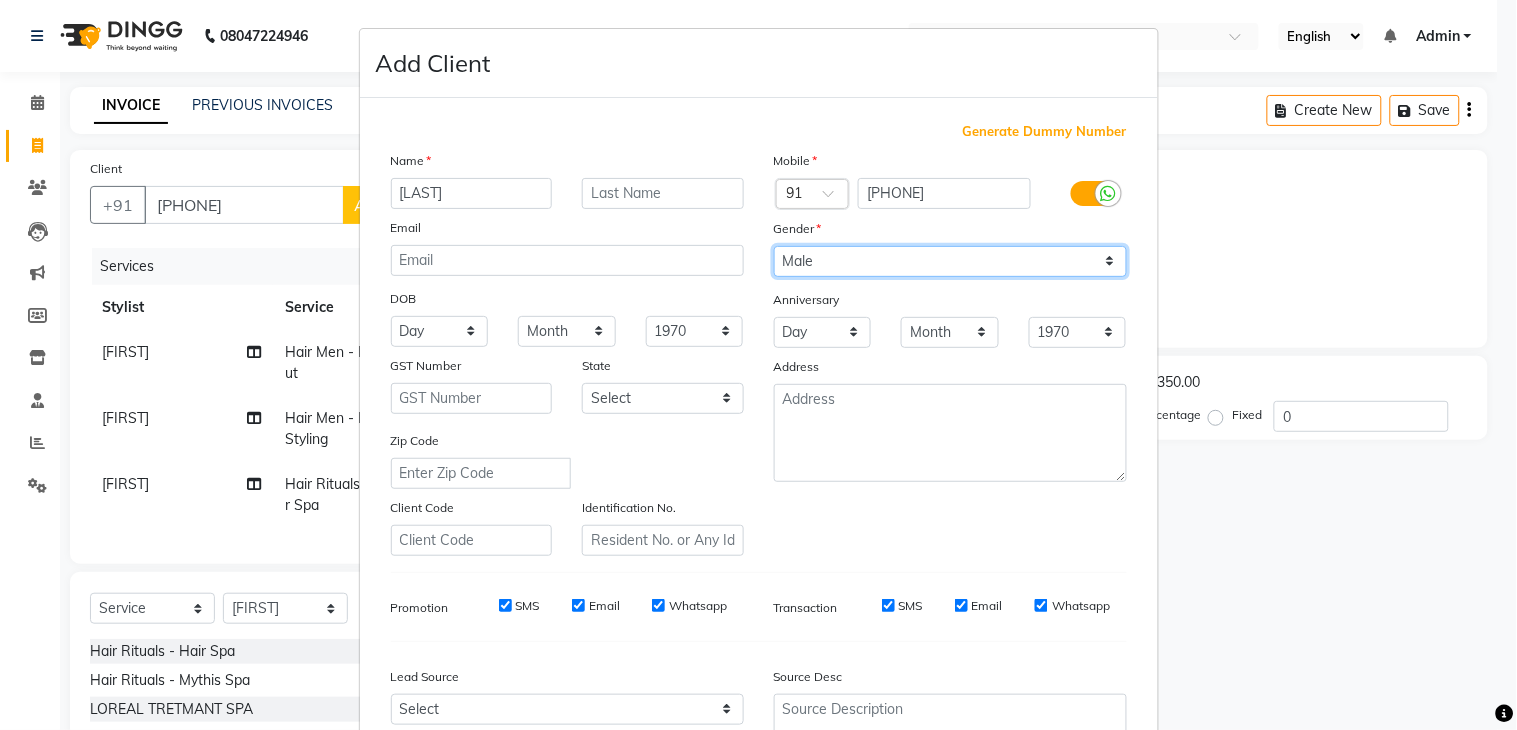 click on "Select Male Female Other Prefer Not To Say" at bounding box center [950, 261] 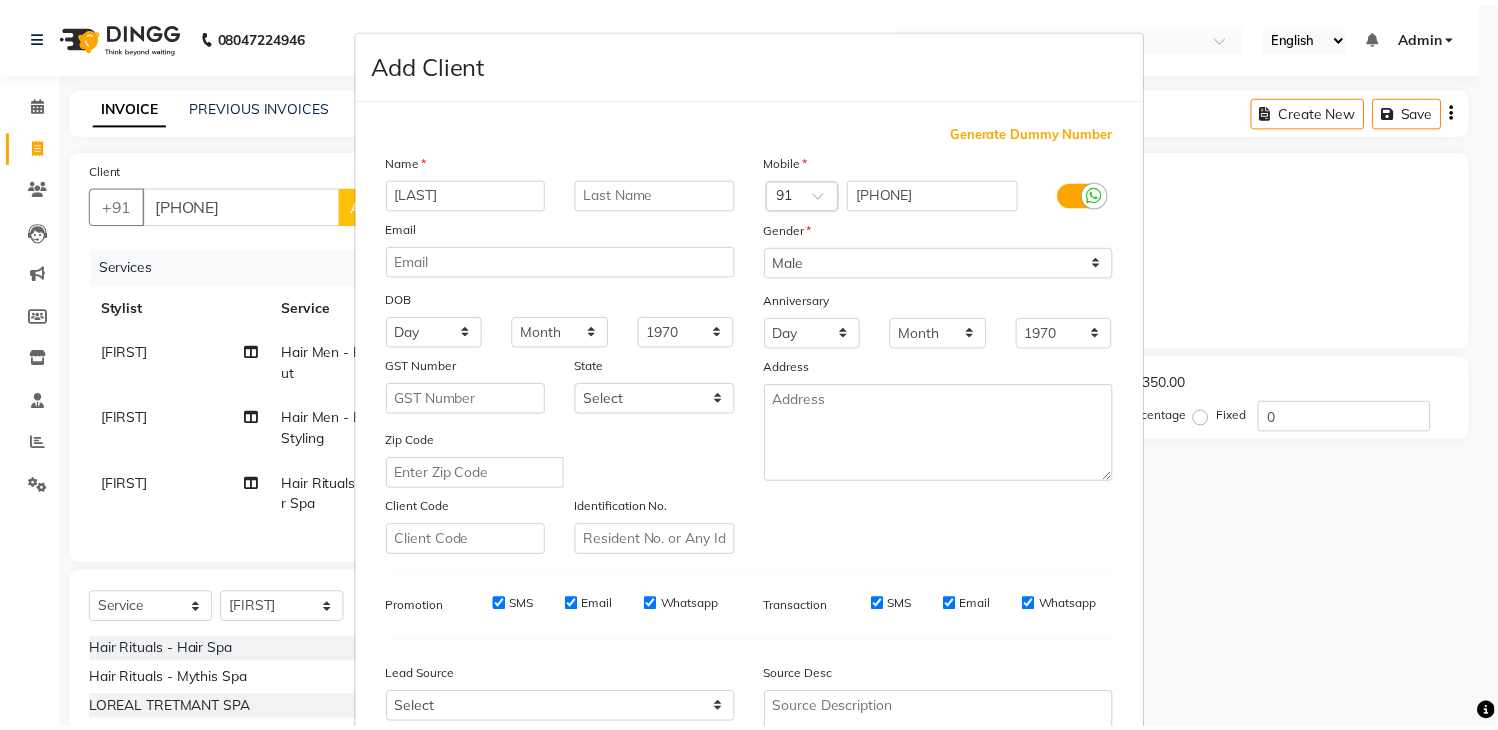 scroll, scrollTop: 194, scrollLeft: 0, axis: vertical 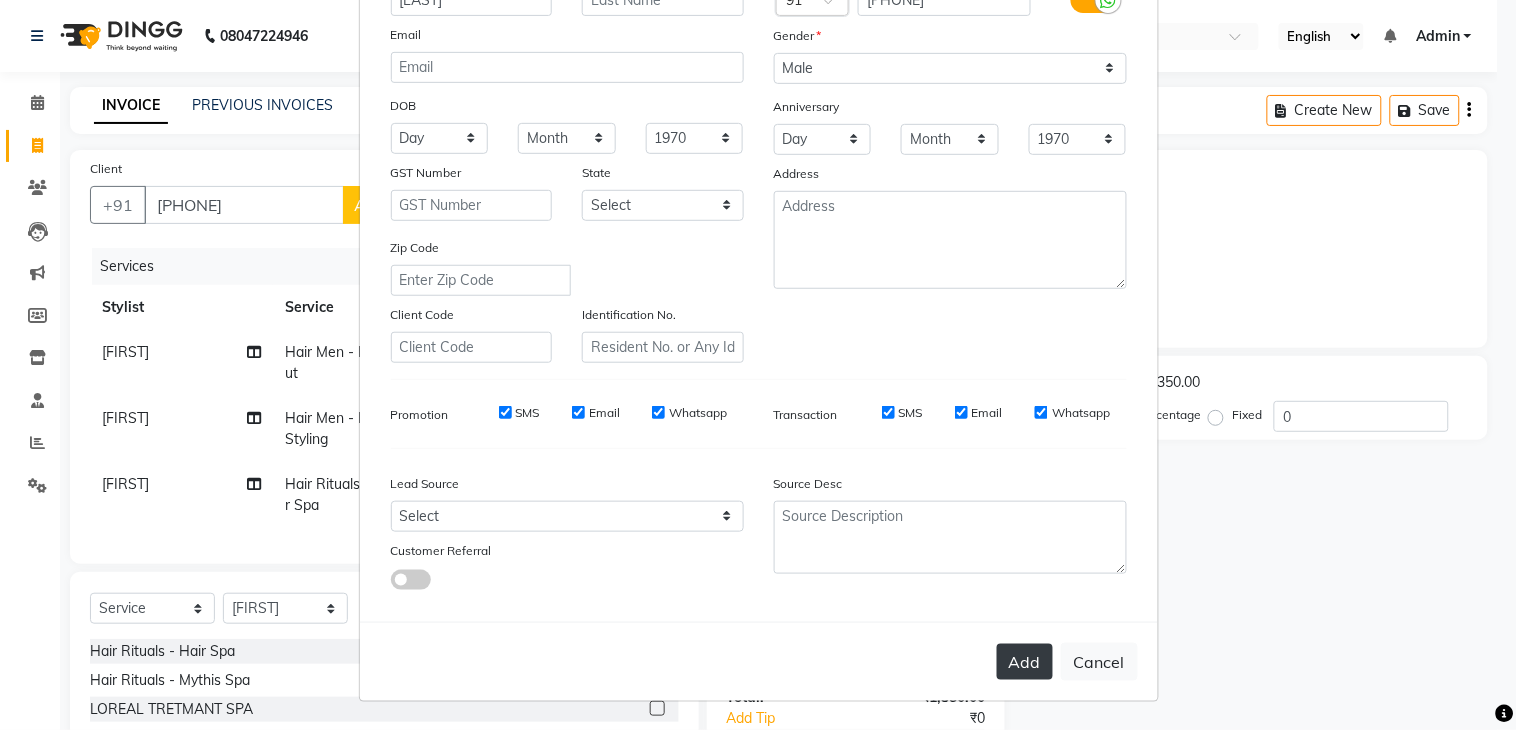 click on "Add" at bounding box center (1025, 662) 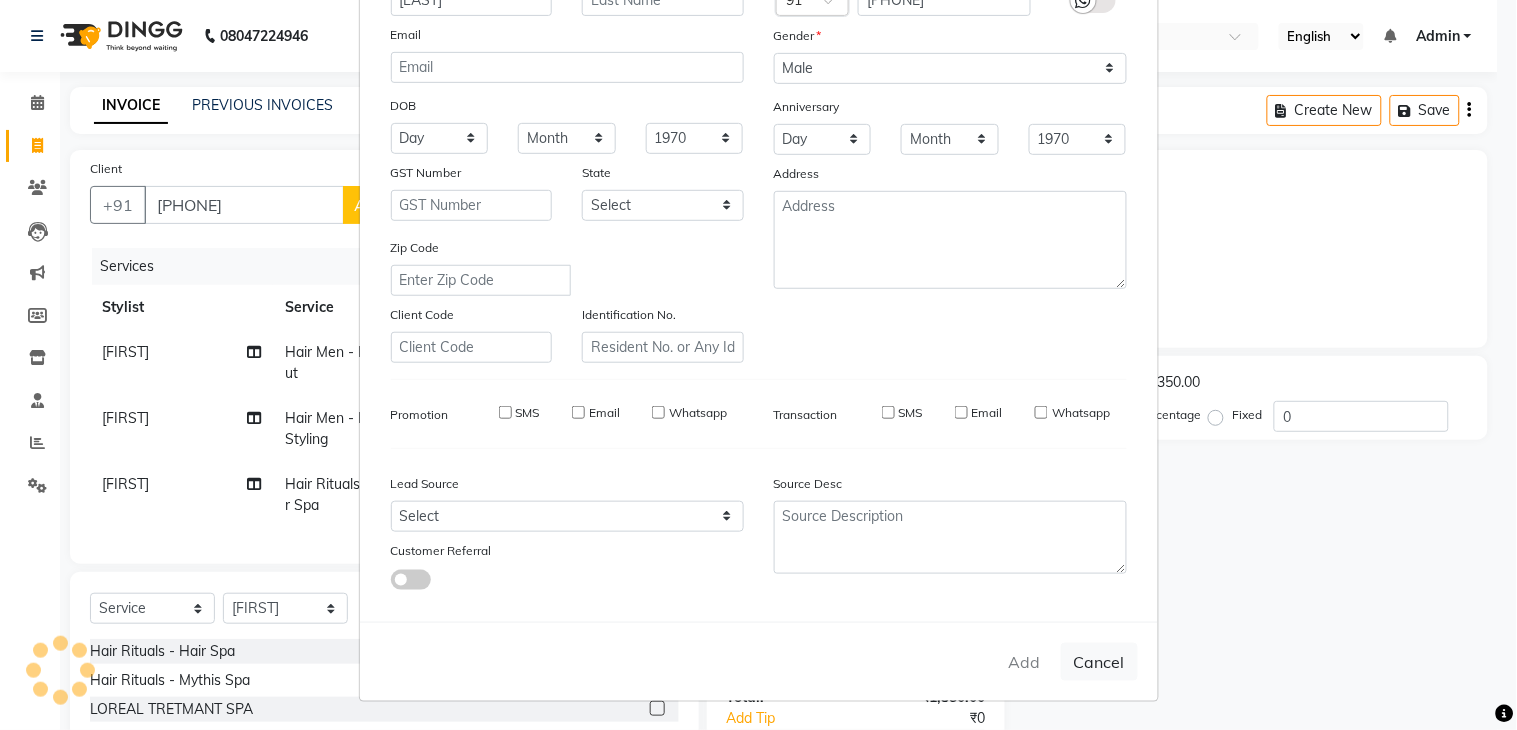 type 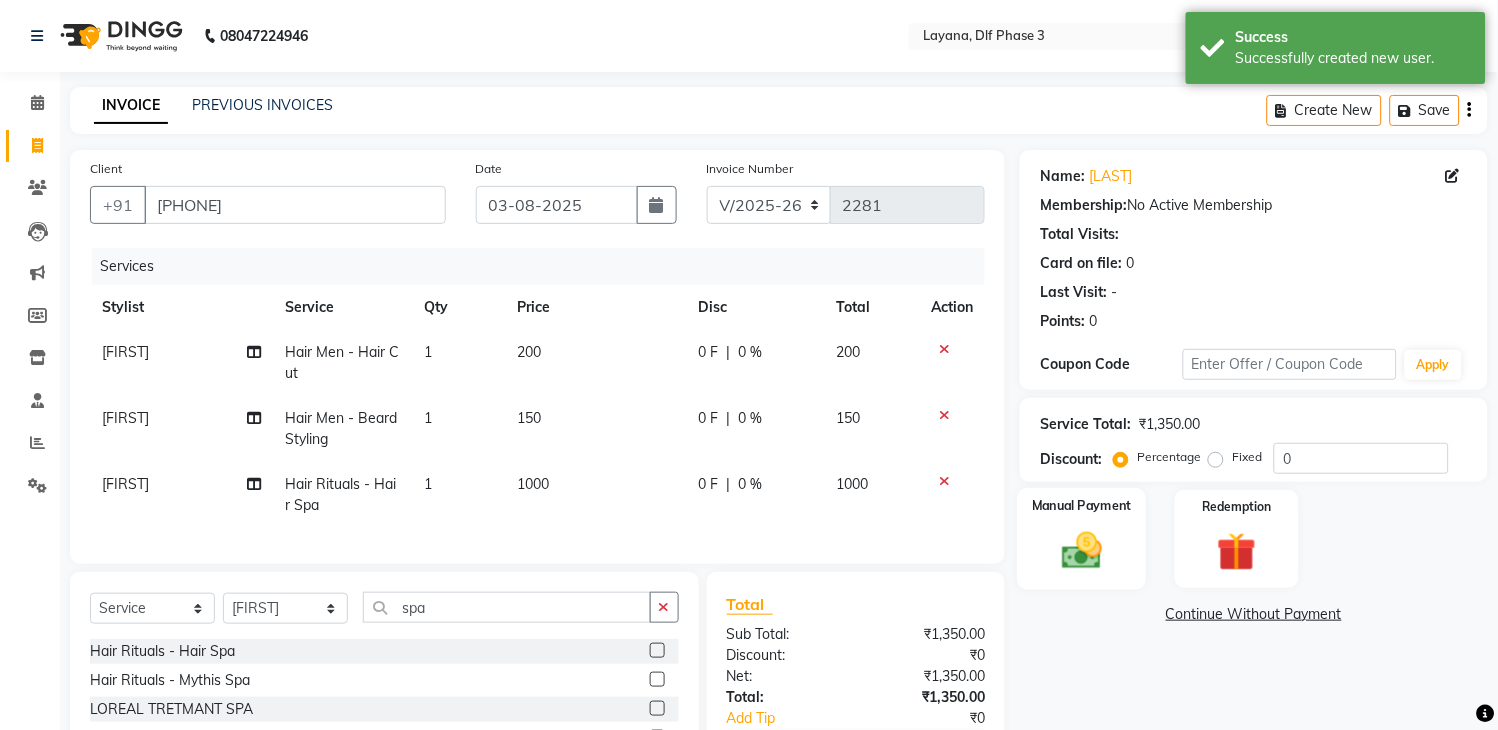 click 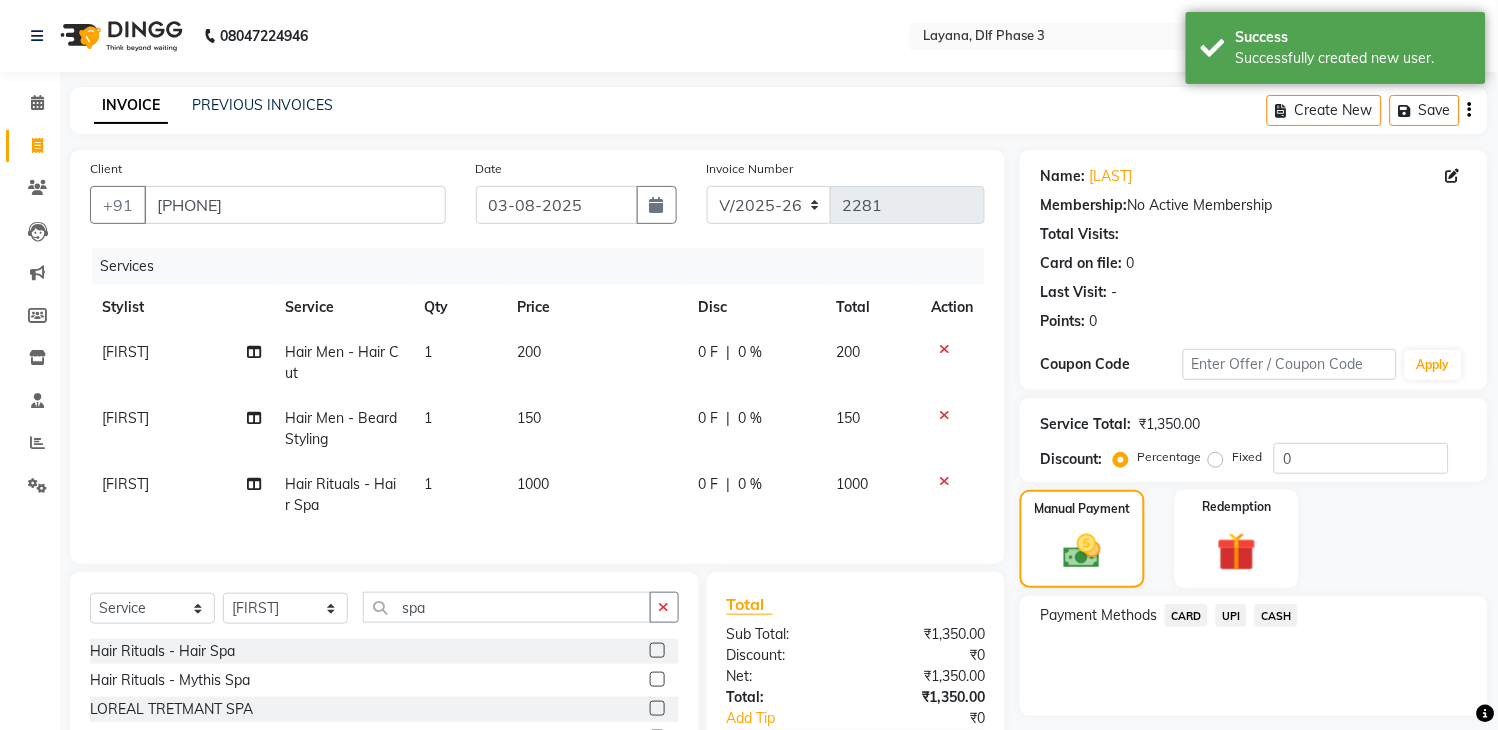 click on "UPI" 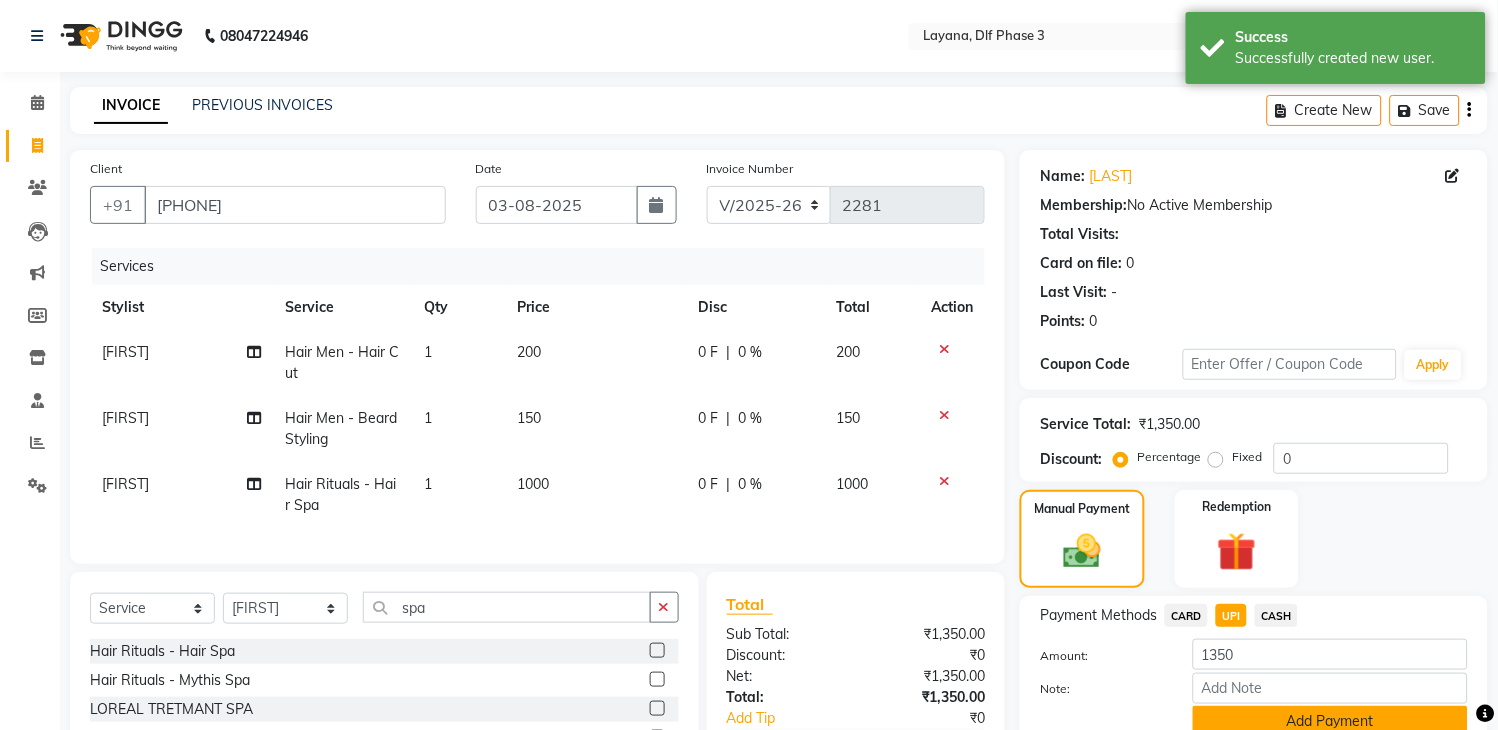 click on "Add Payment" 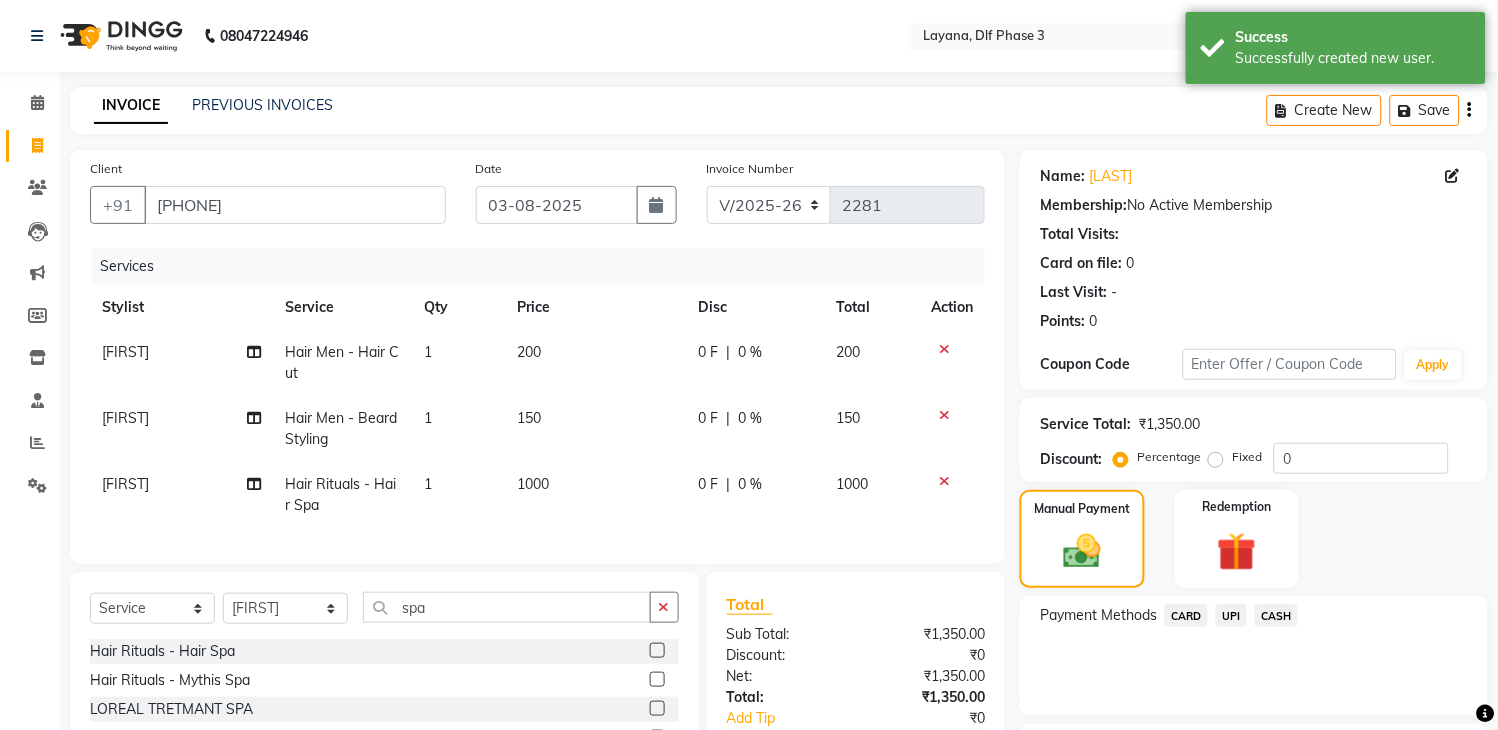 scroll, scrollTop: 186, scrollLeft: 0, axis: vertical 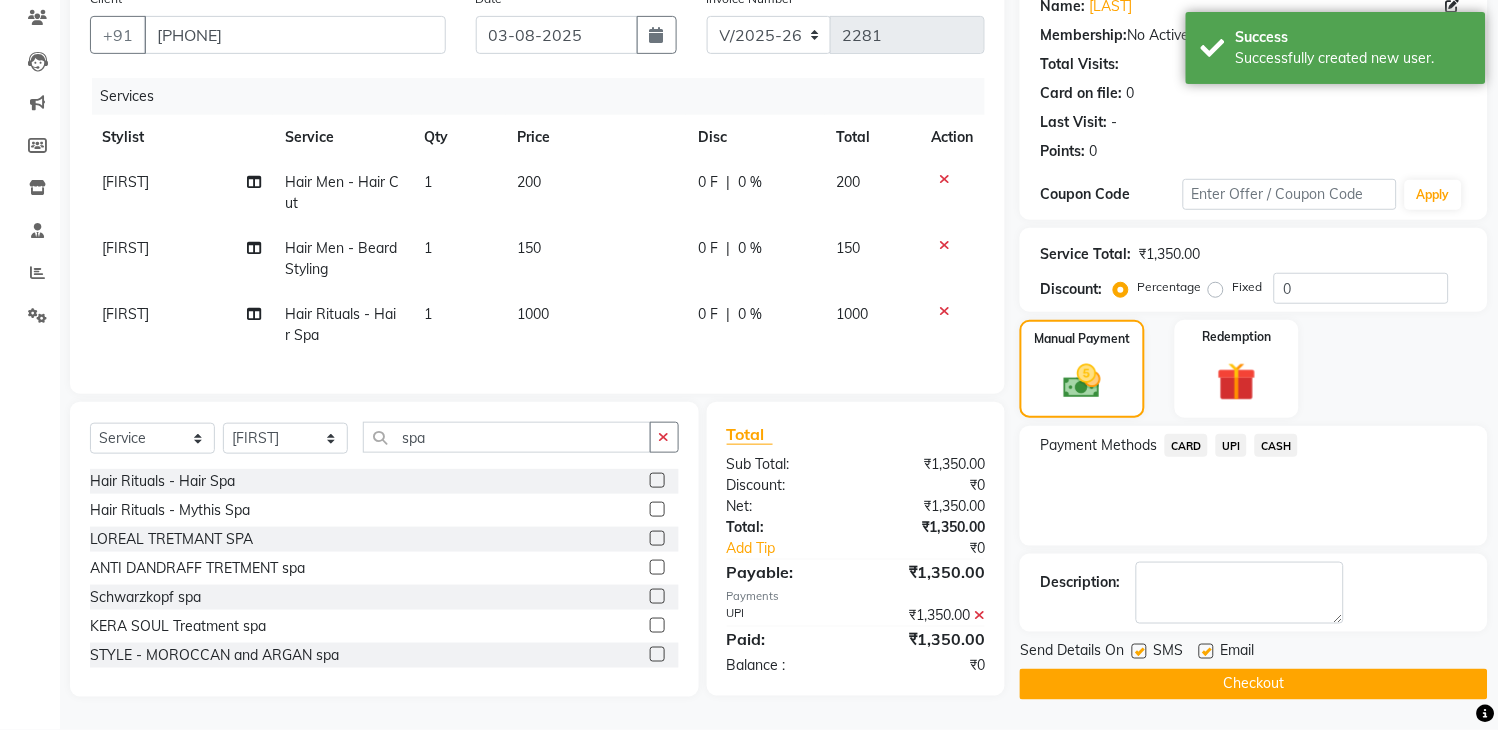 click 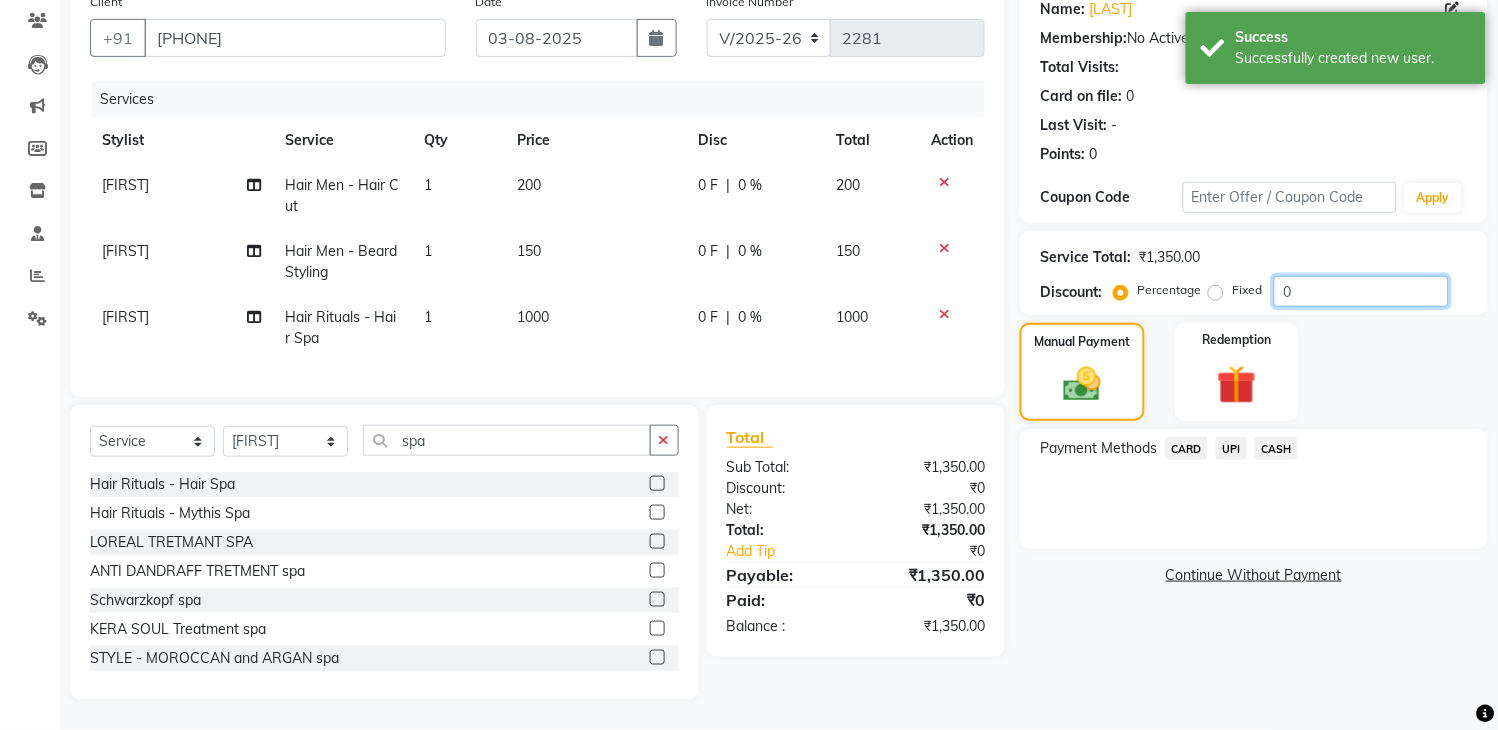click on "0" 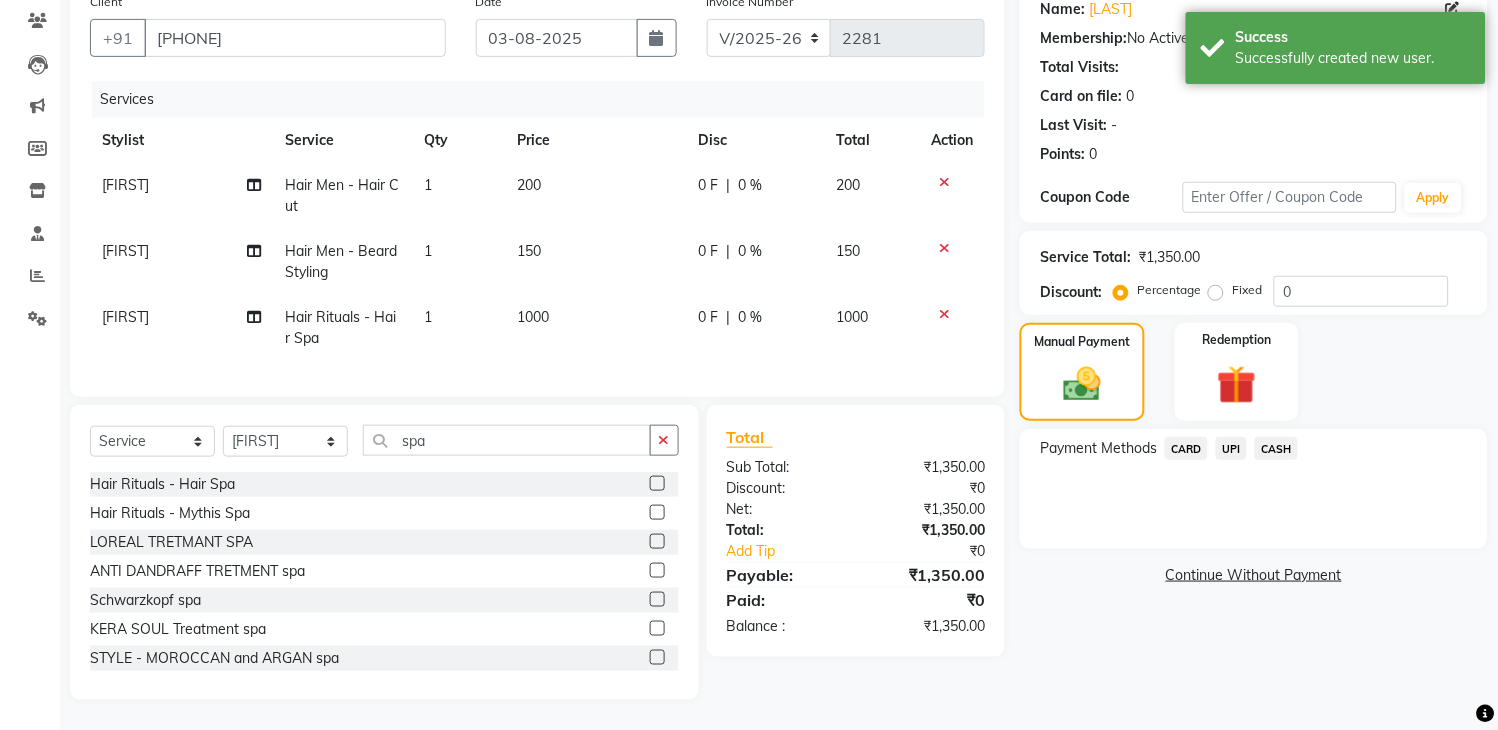 click on "Fixed" 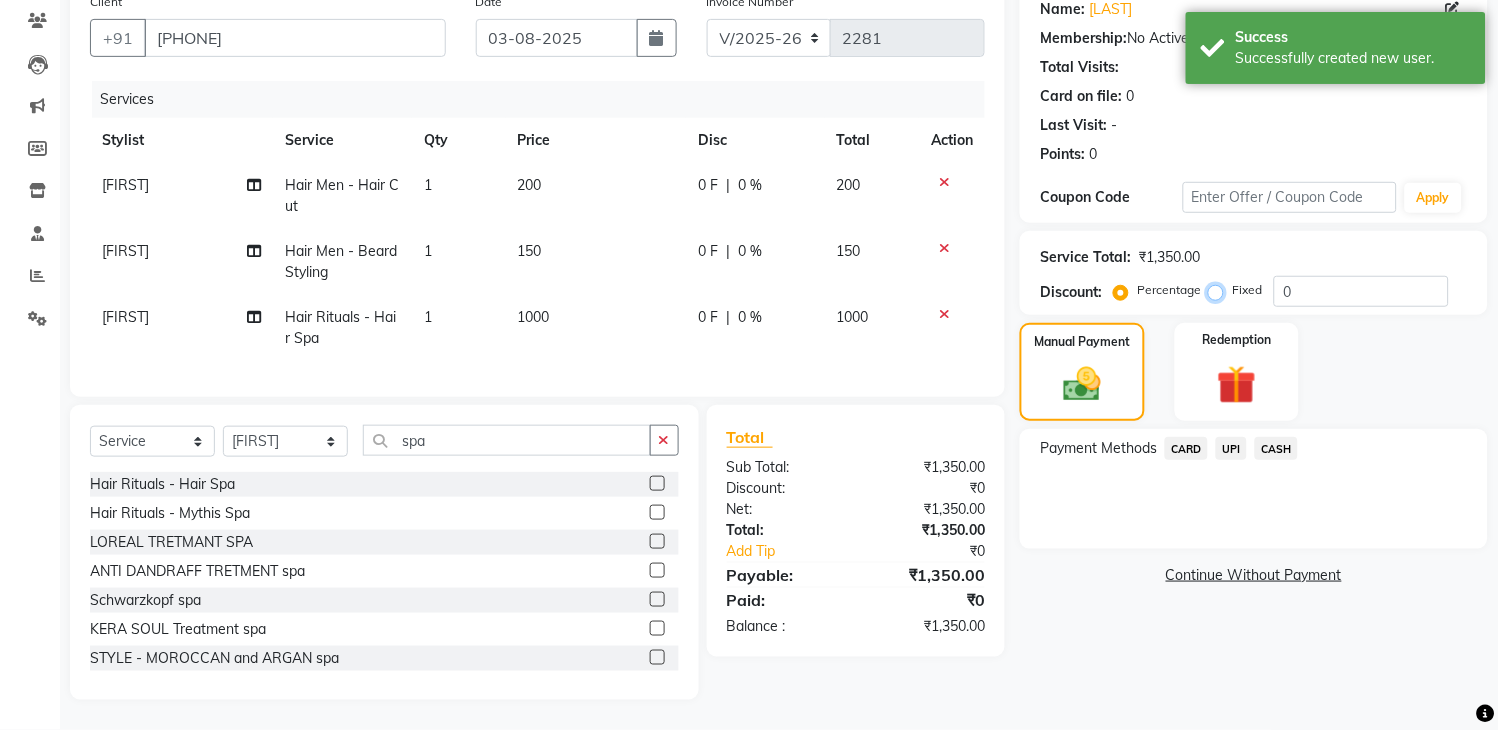 click on "Fixed" at bounding box center (1220, 290) 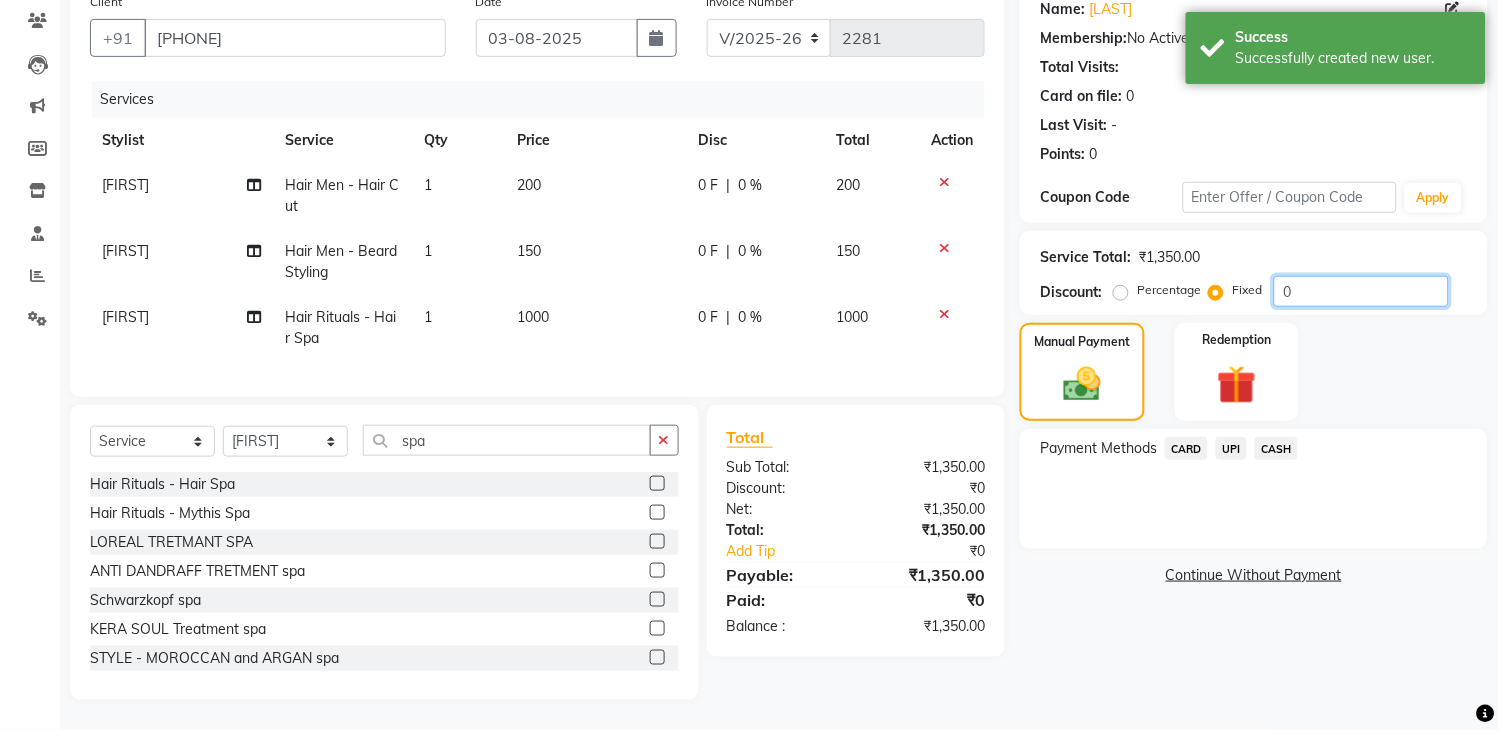 drag, startPoint x: 1308, startPoint y: 272, endPoint x: 1298, endPoint y: 276, distance: 10.770329 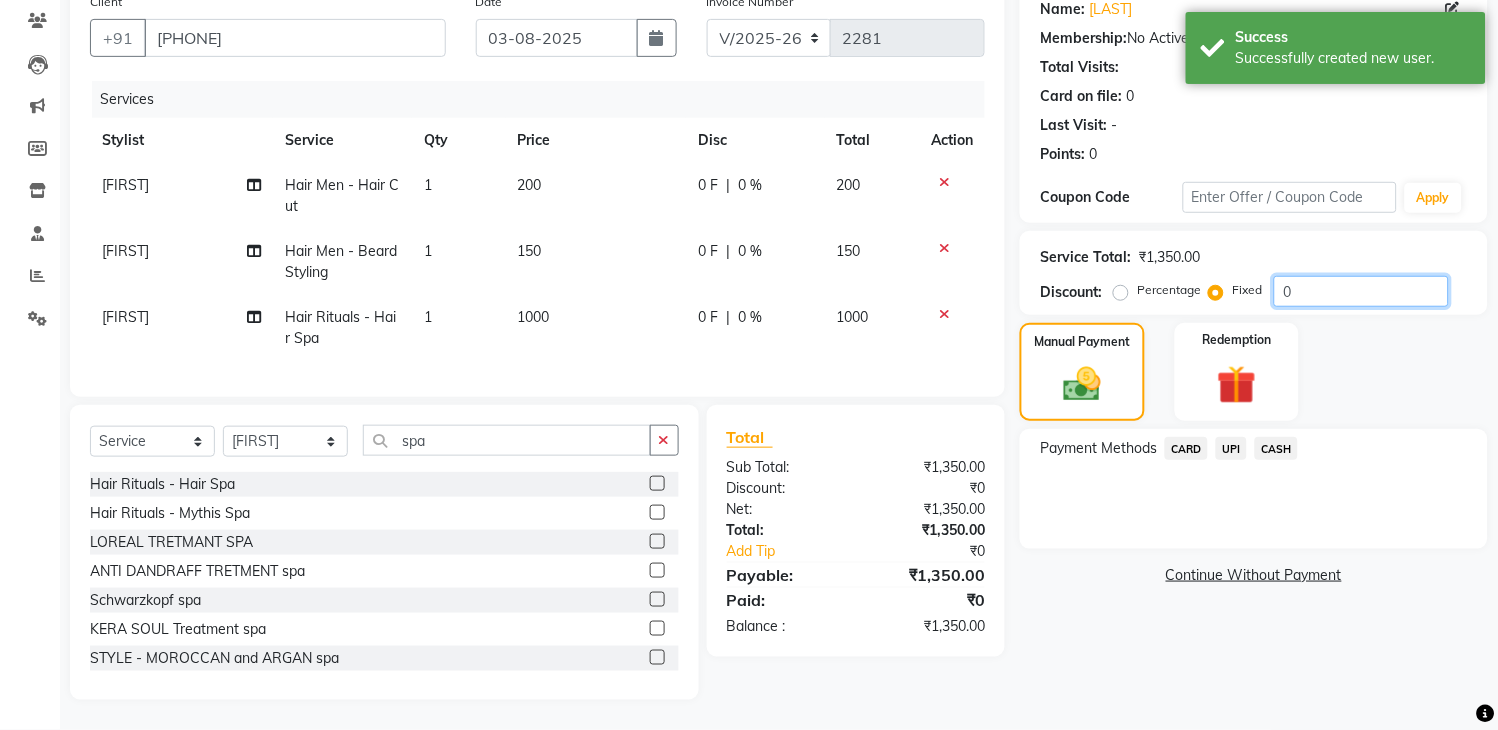 click on "0" 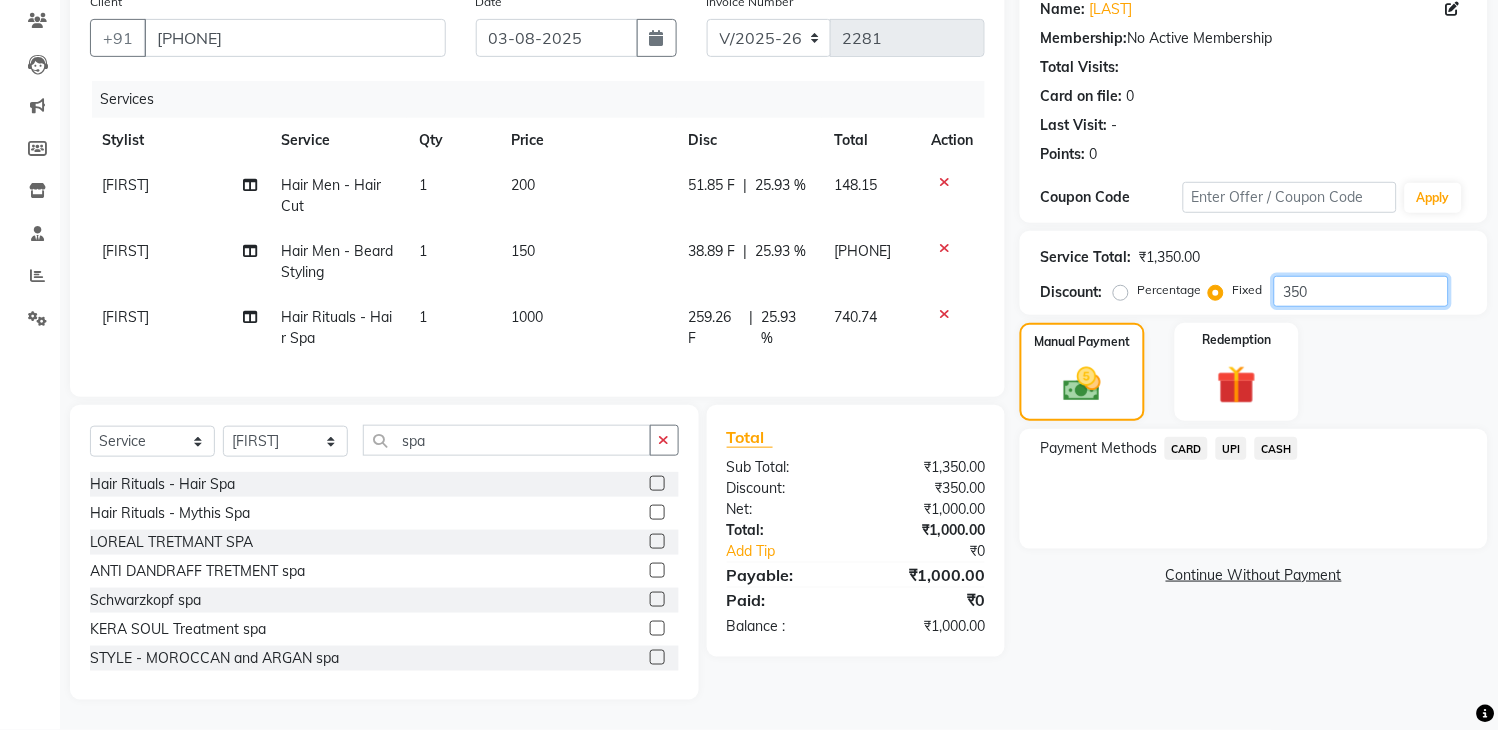 type on "350" 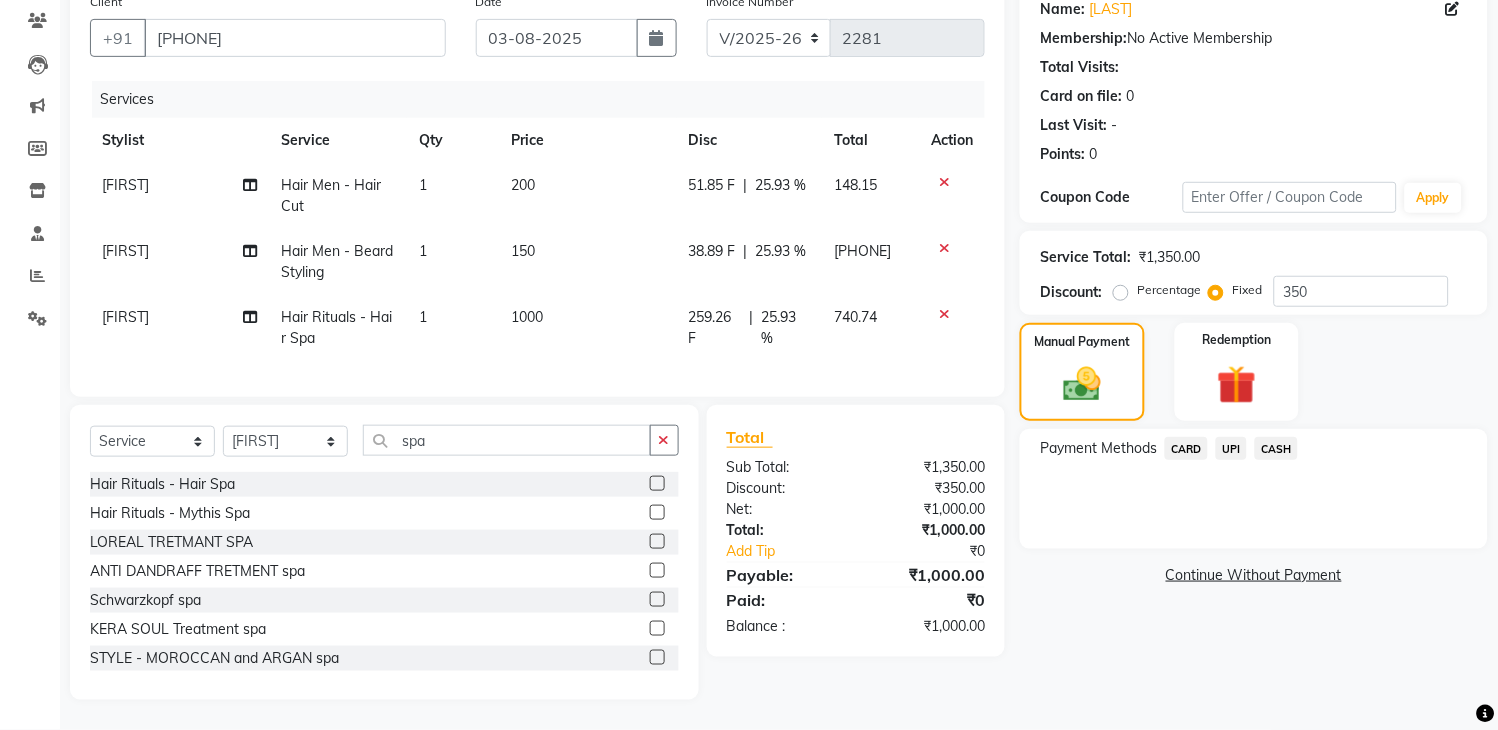 click on "UPI" 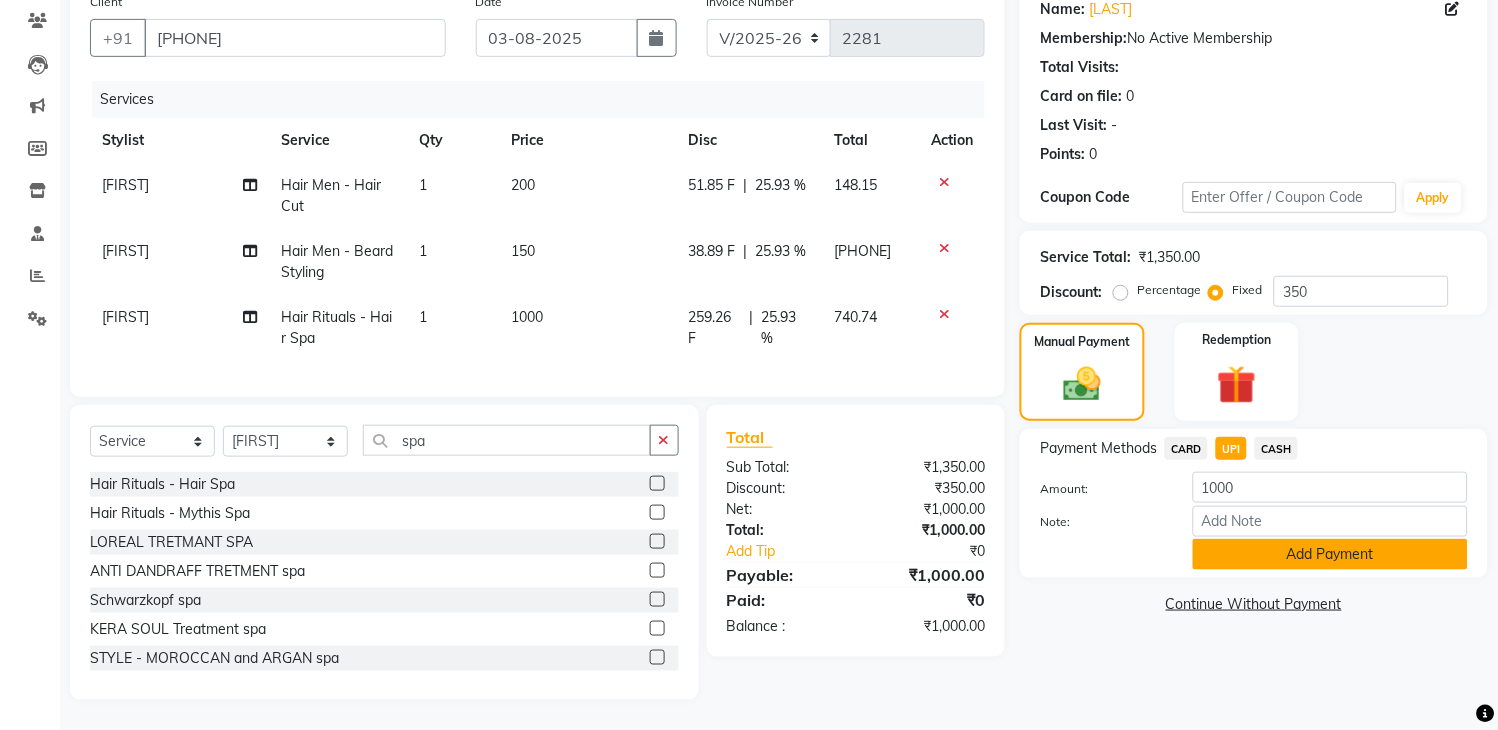 click on "Add Payment" 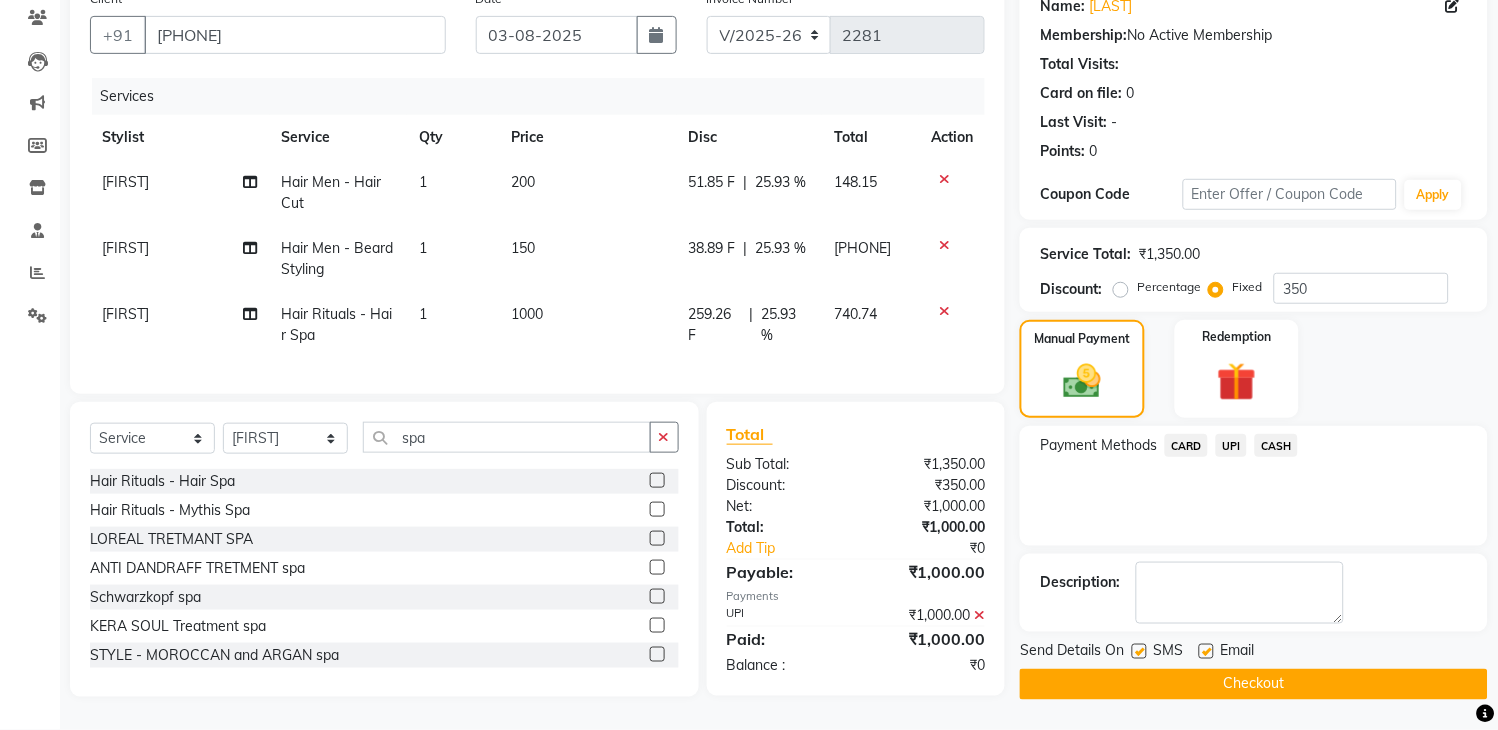 click on "Checkout" 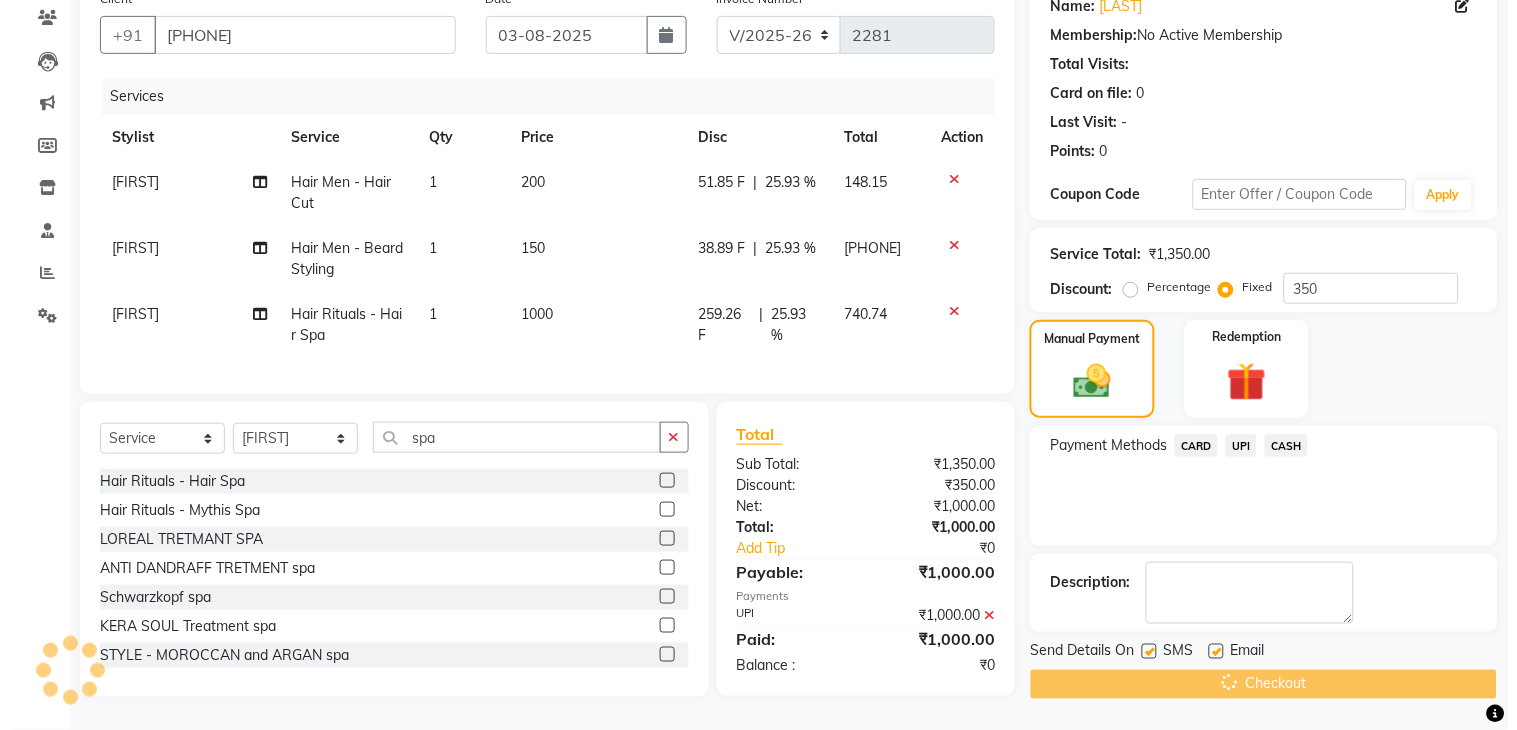 scroll, scrollTop: 0, scrollLeft: 0, axis: both 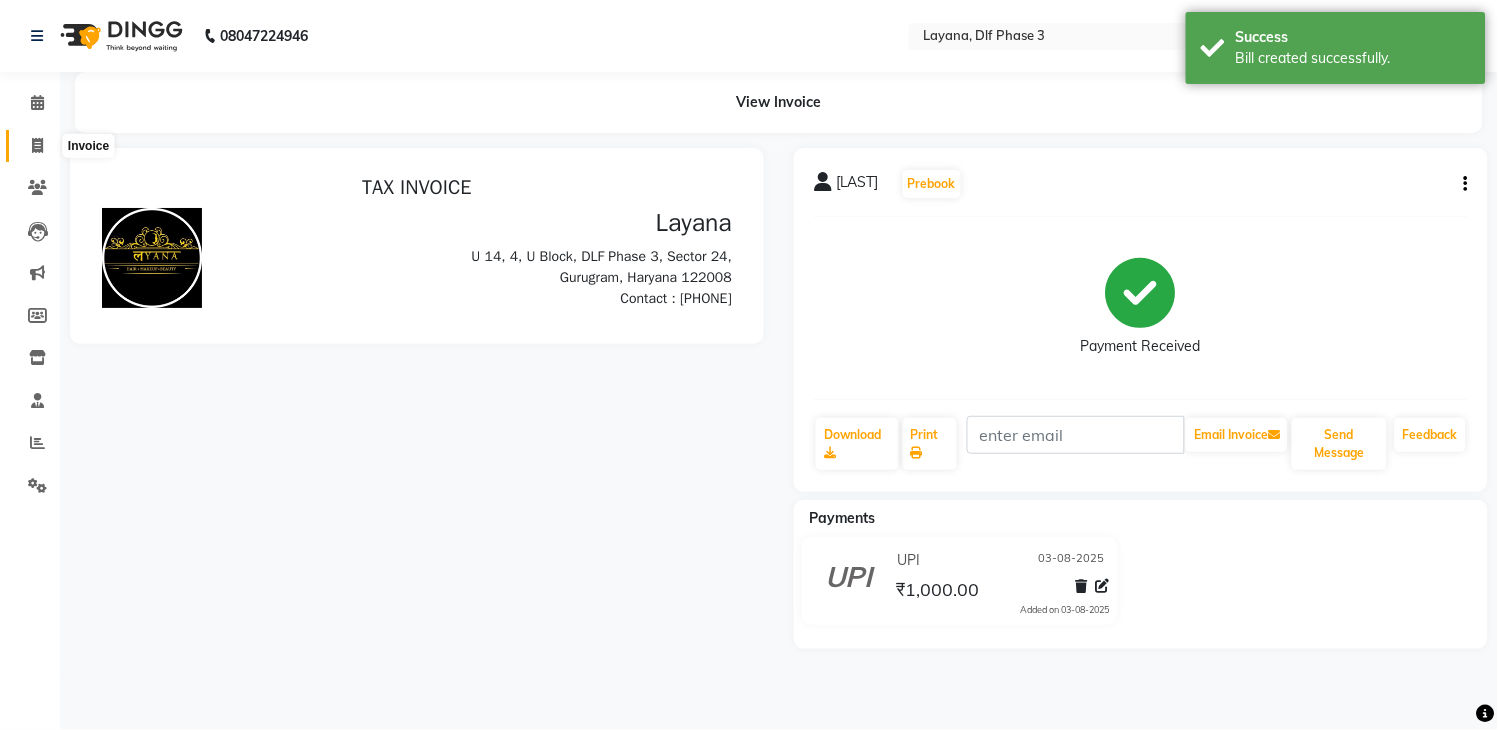 click 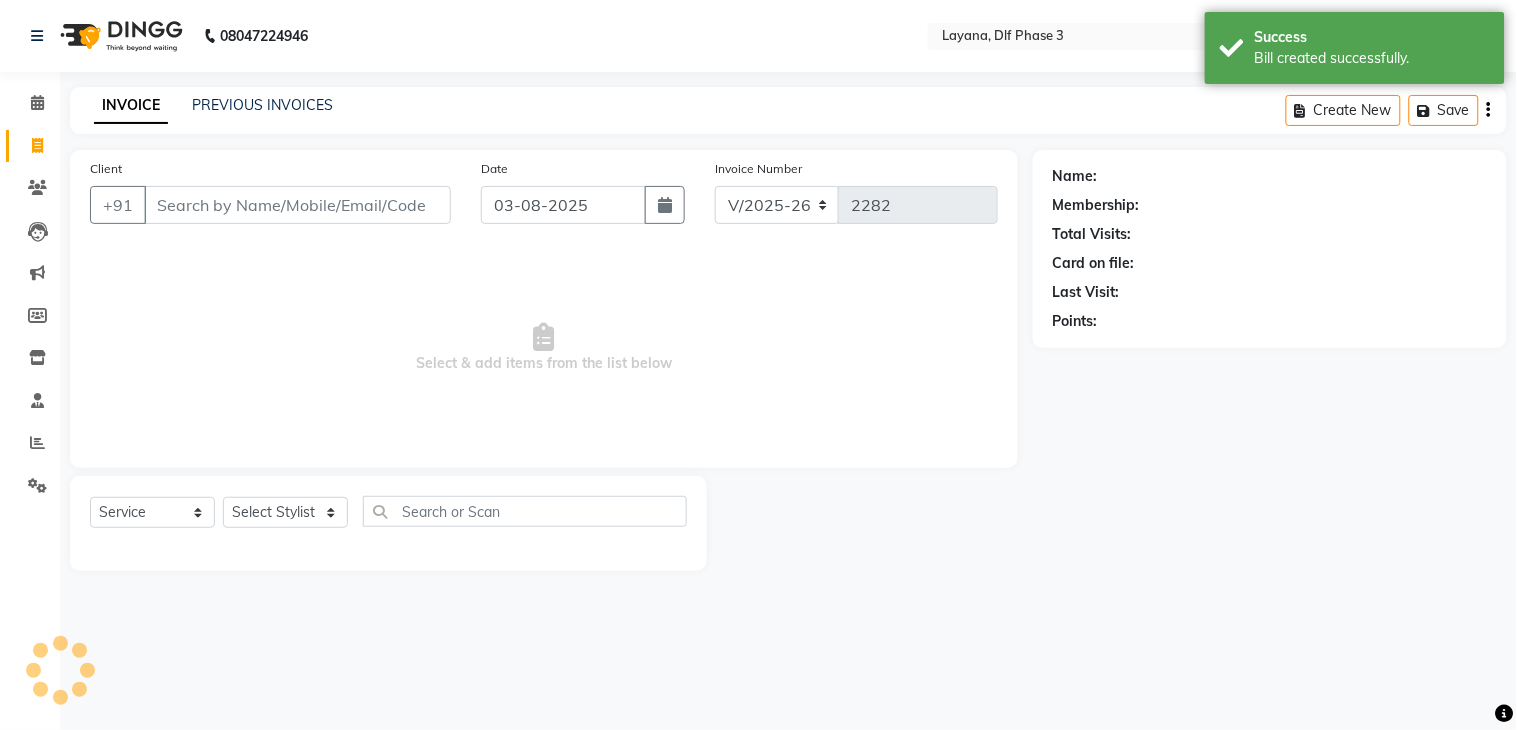 click on "Client" at bounding box center [297, 205] 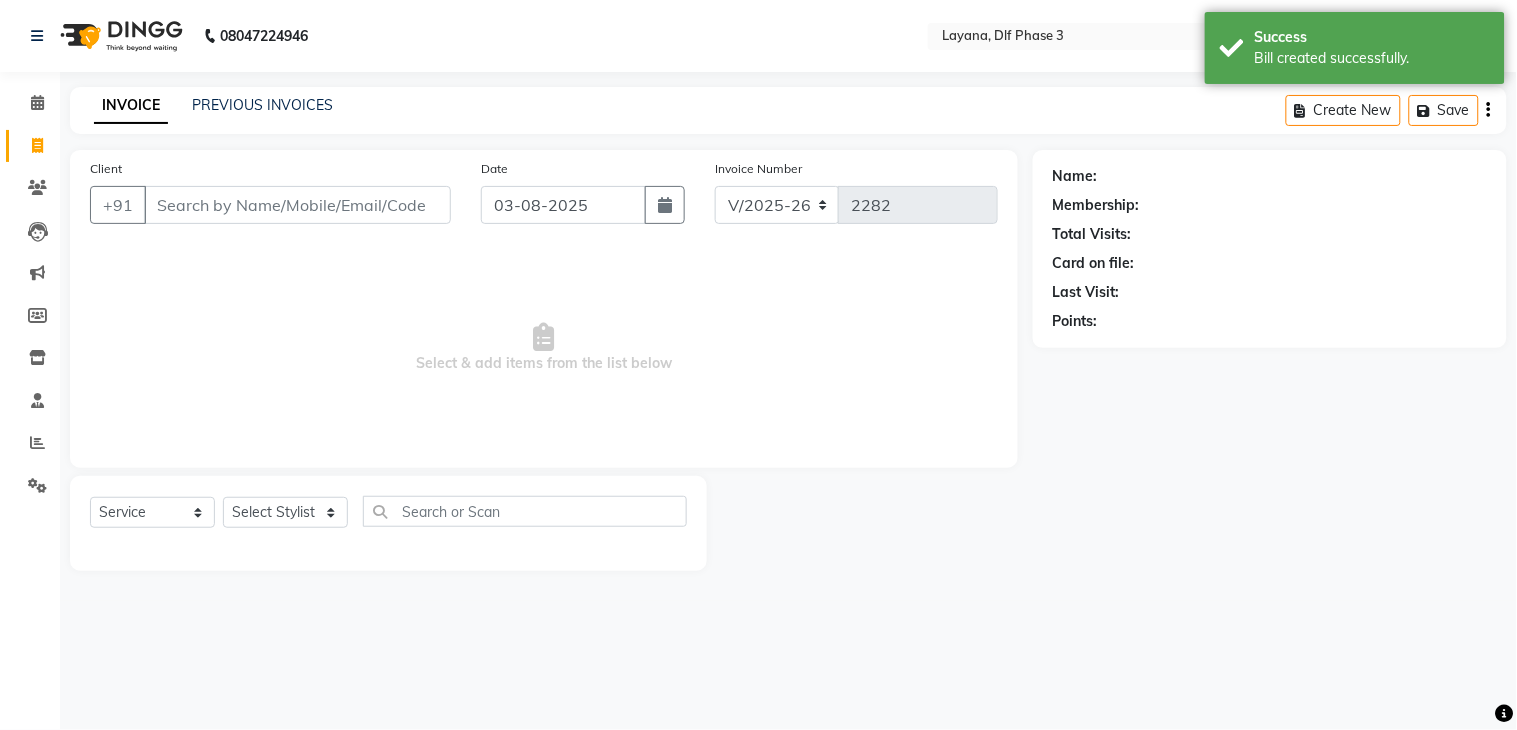 click on "Client" at bounding box center [297, 205] 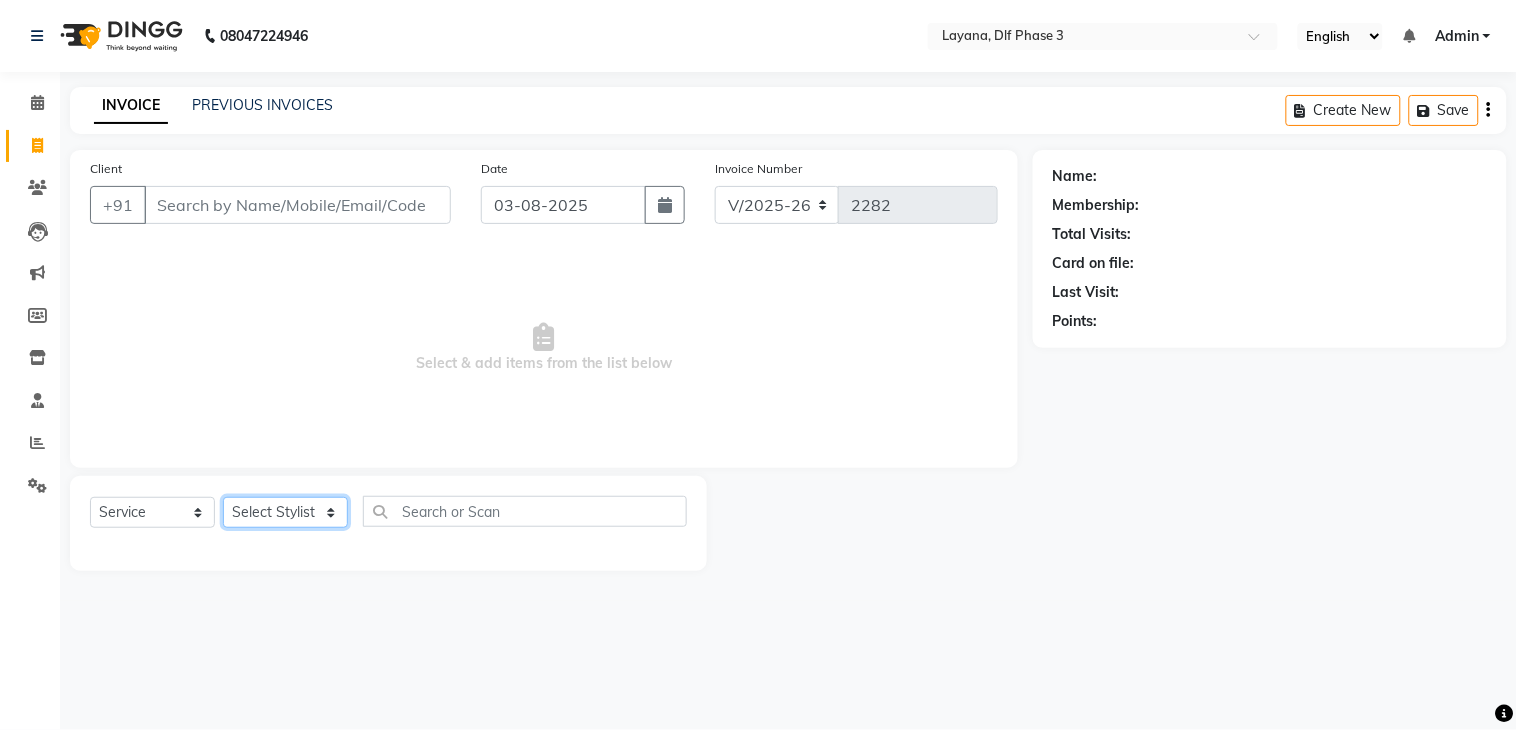 click on "Select Stylist [FIRST] [FIRST] [FIRST] [FIRST] [FIRST] [FIRST] [FIRST] [FIRST] [FIRST]" 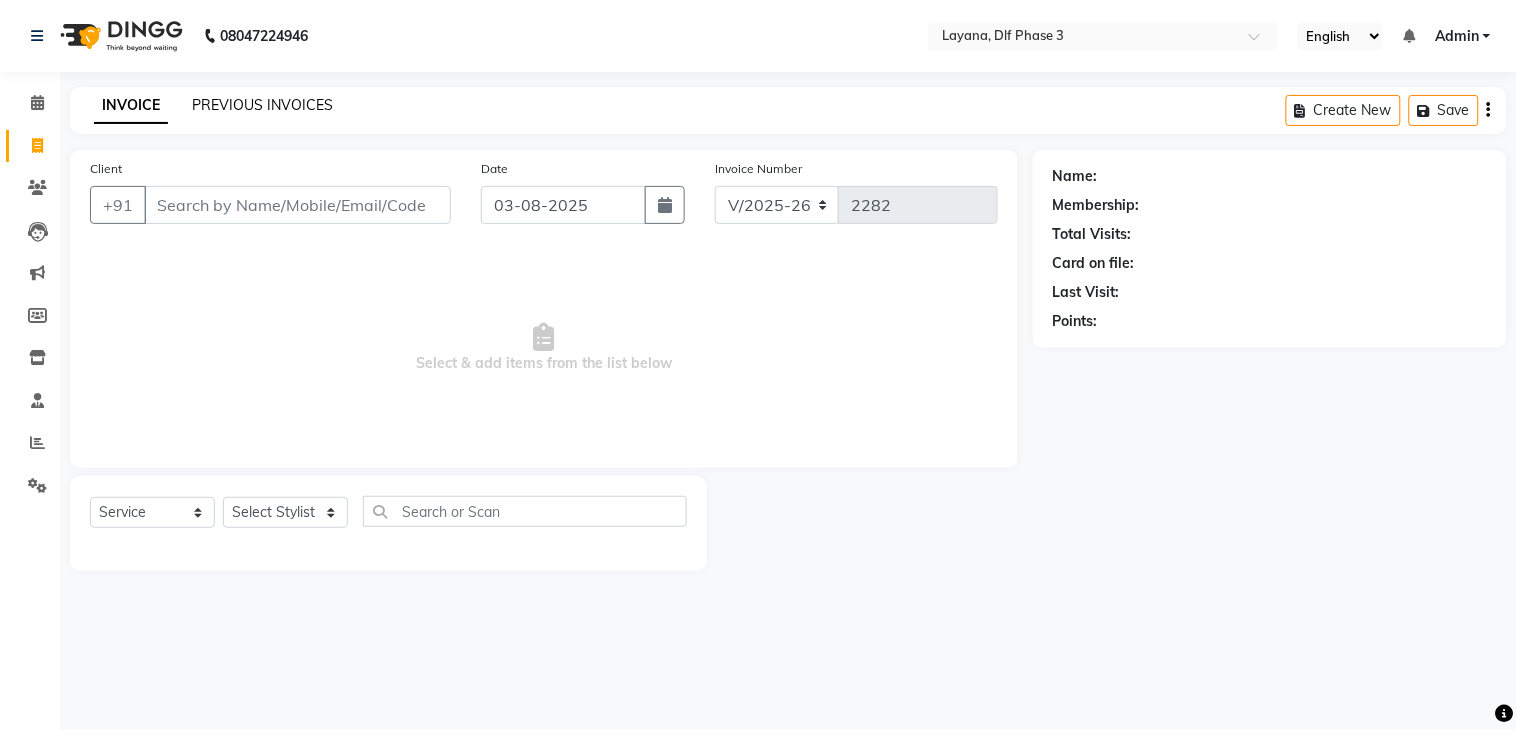 click on "PREVIOUS INVOICES" 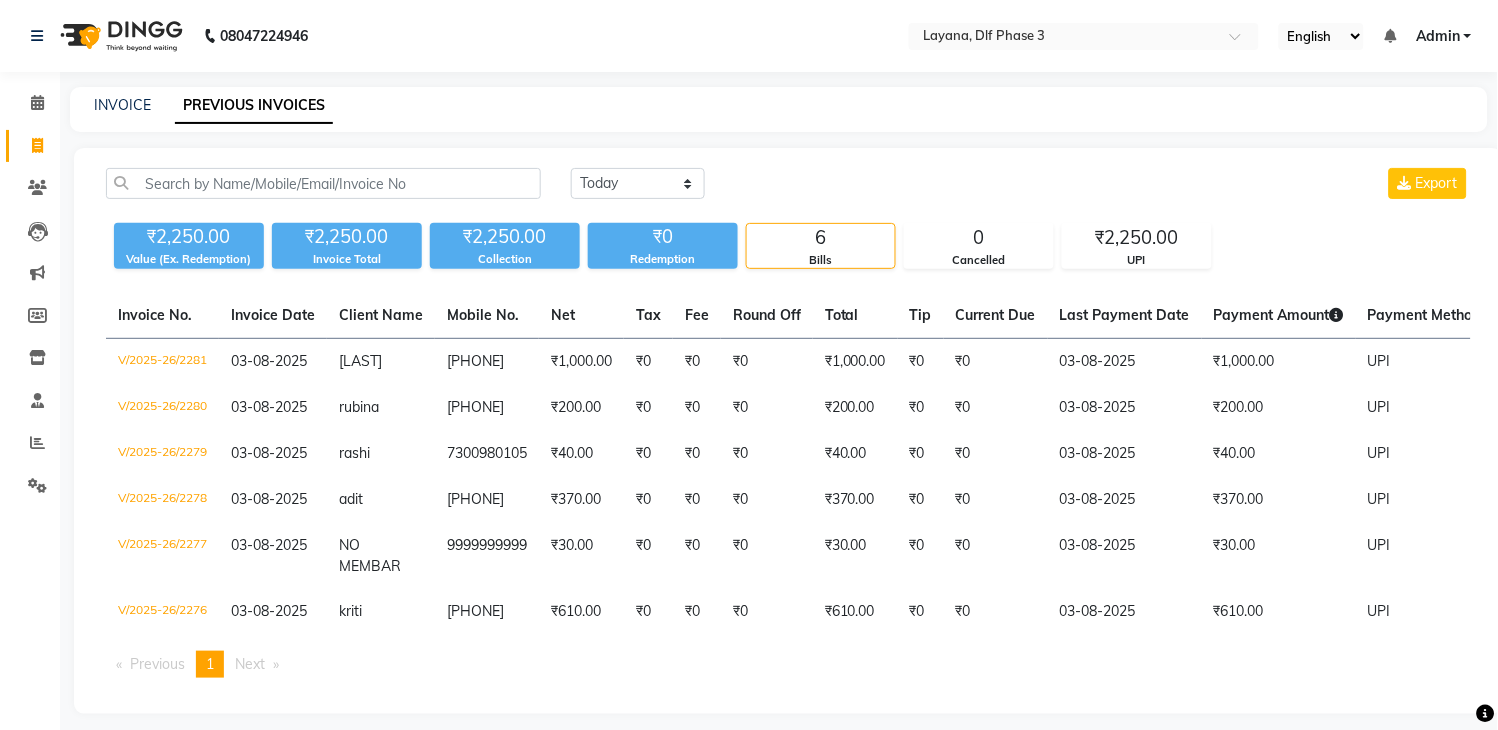 click on "PREVIOUS INVOICES" 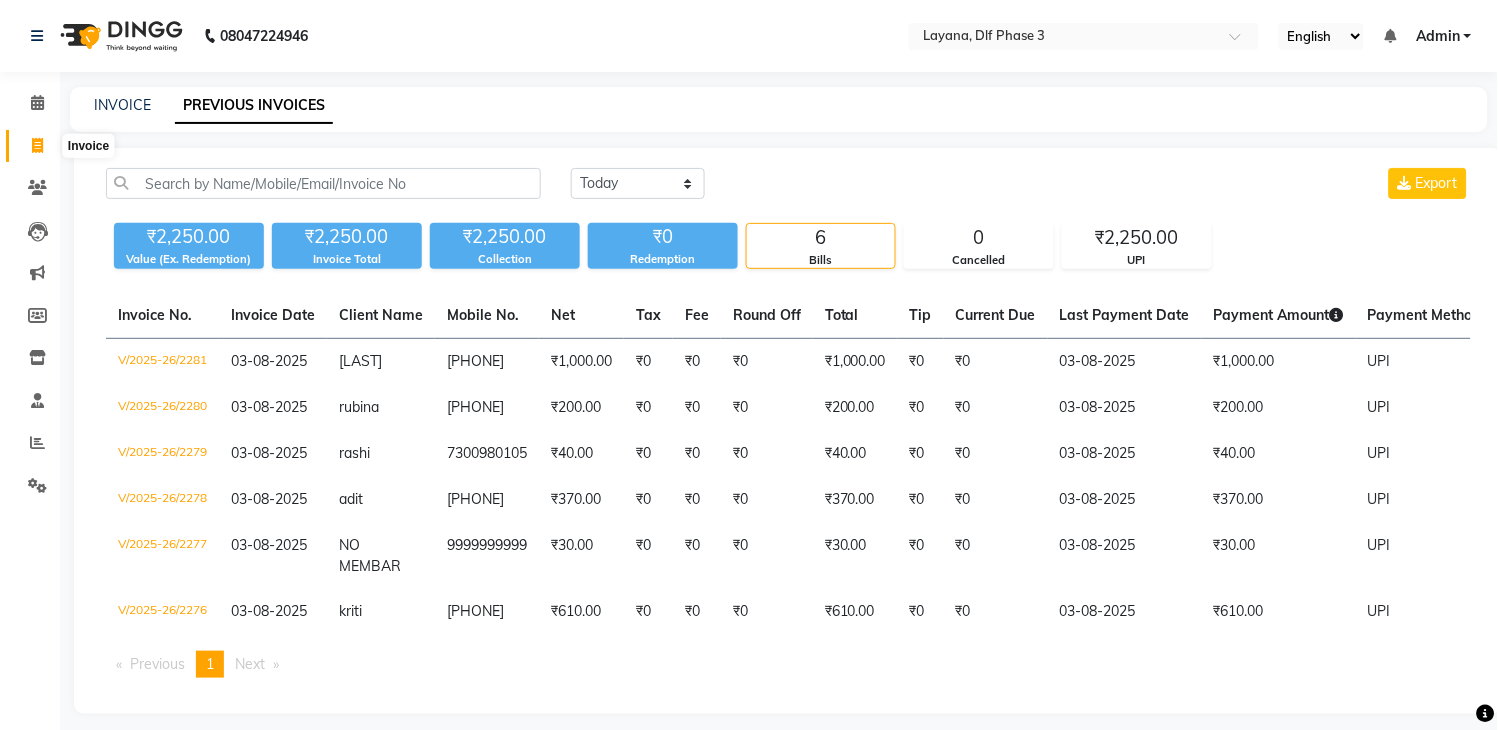 click 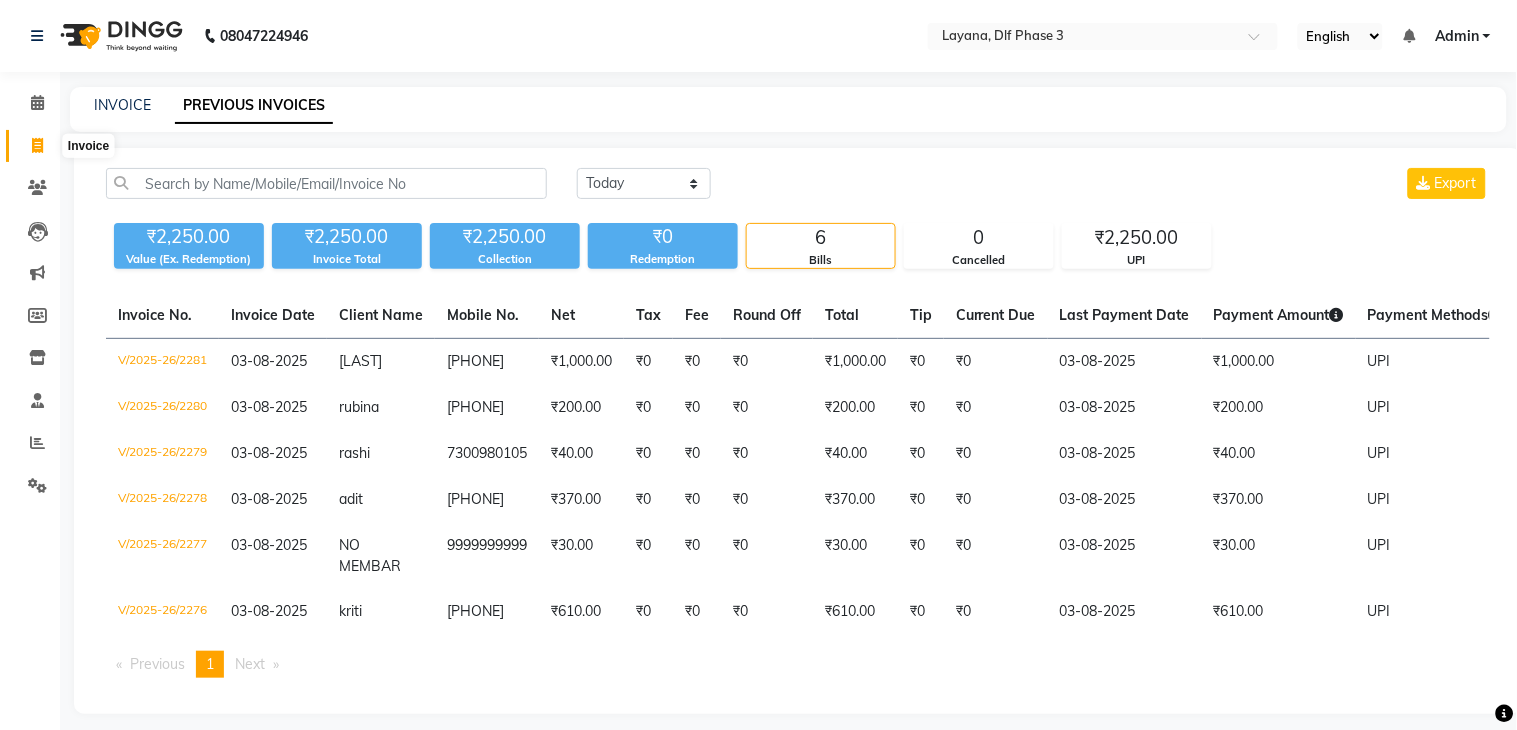select on "6973" 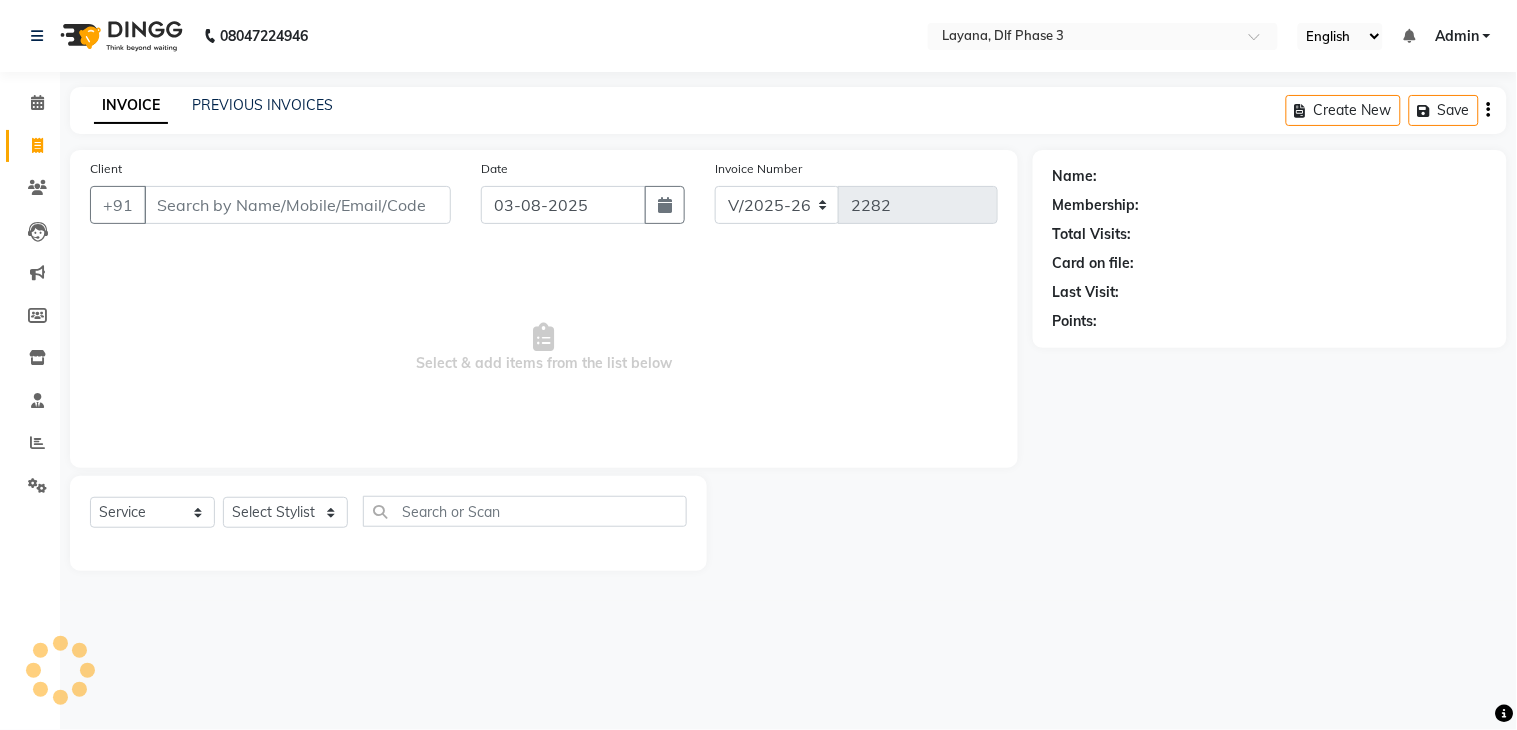 click on "Client" at bounding box center [297, 205] 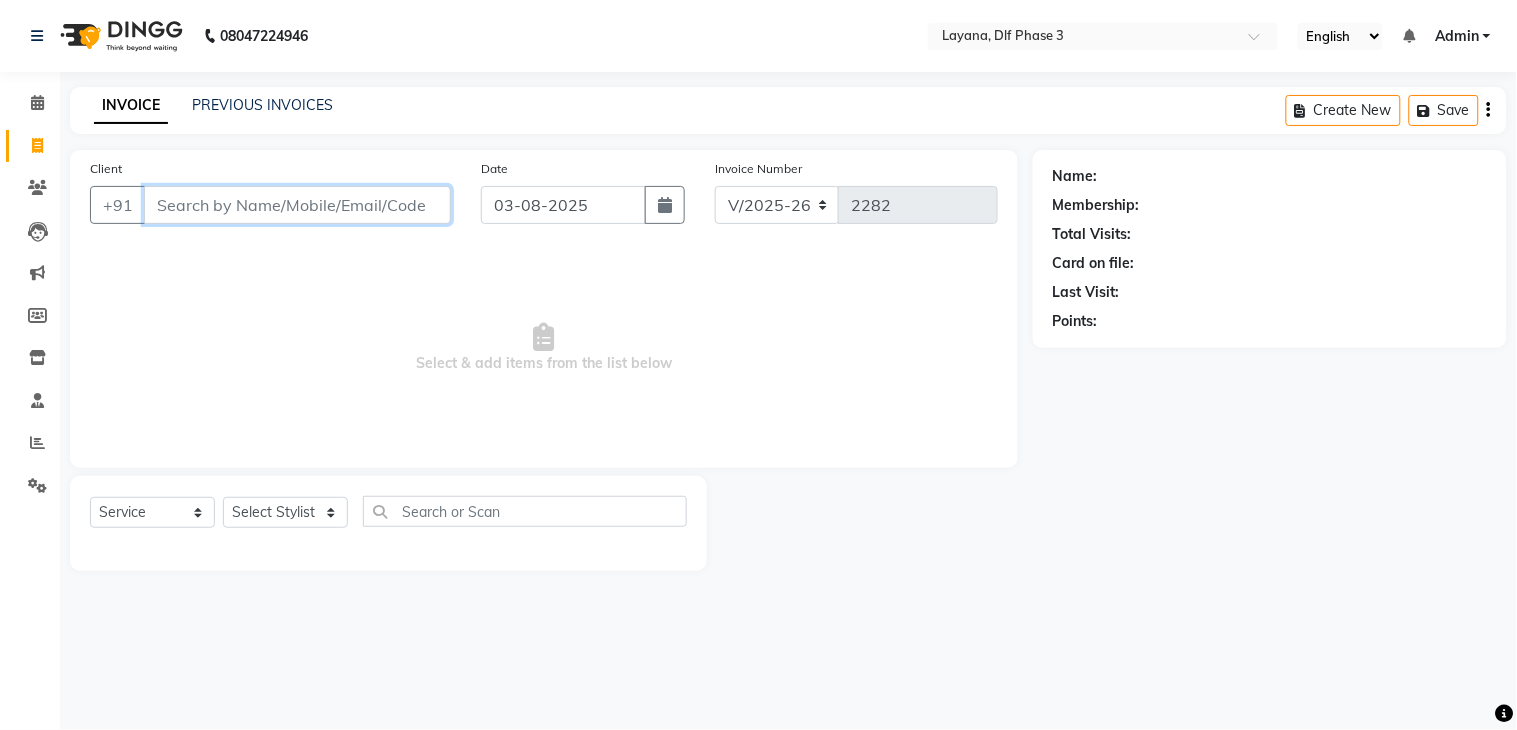 click on "Client" at bounding box center (297, 205) 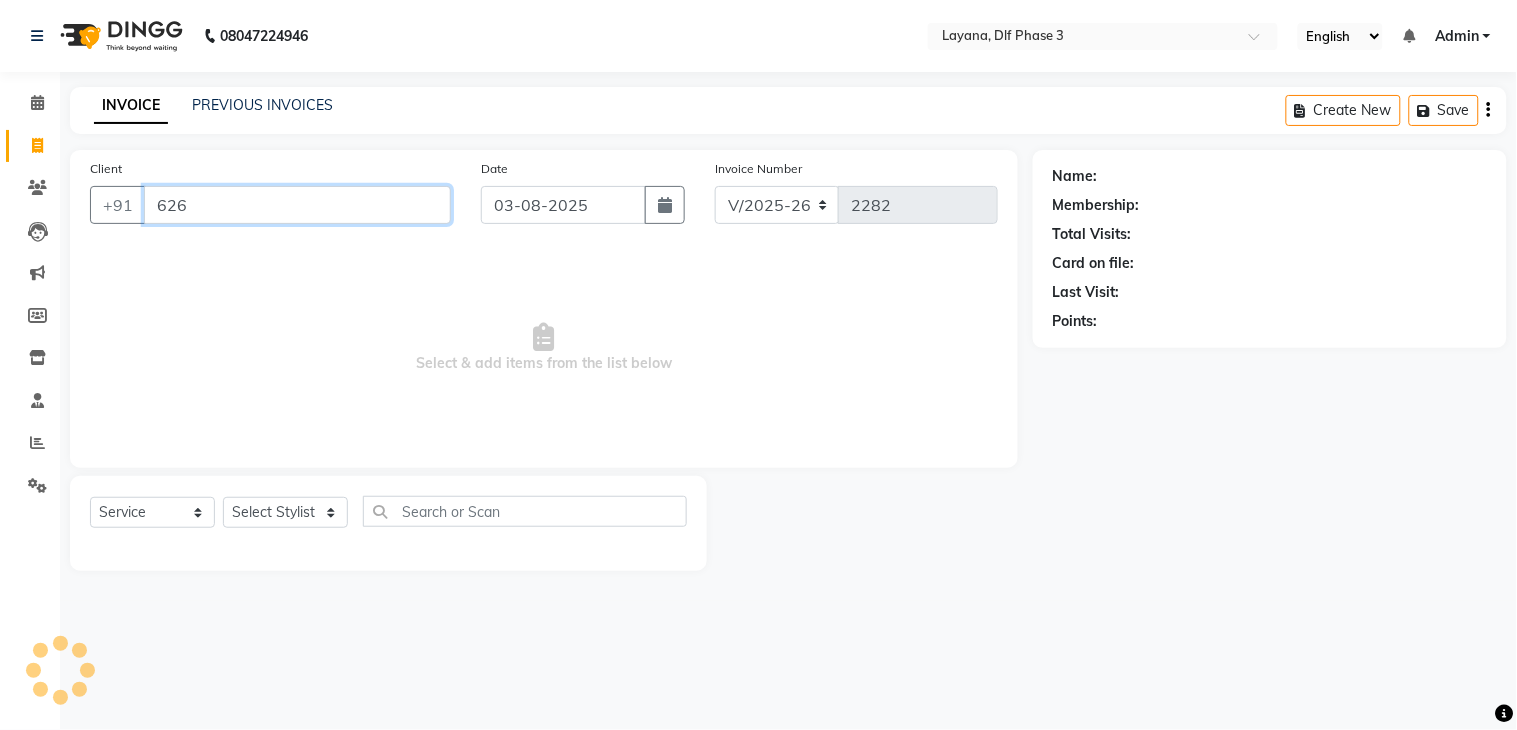 click on "626" at bounding box center (297, 205) 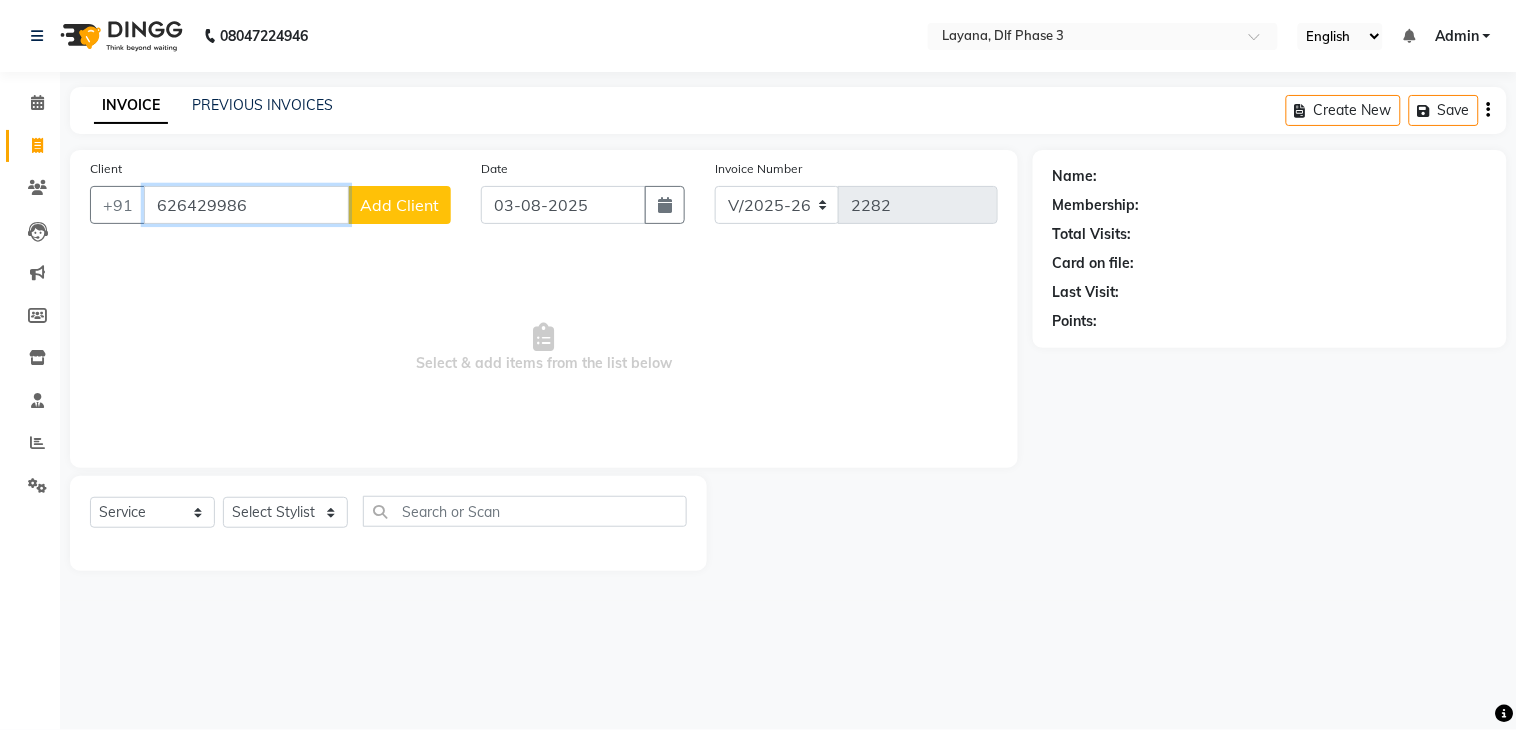click on "626429986" at bounding box center (246, 205) 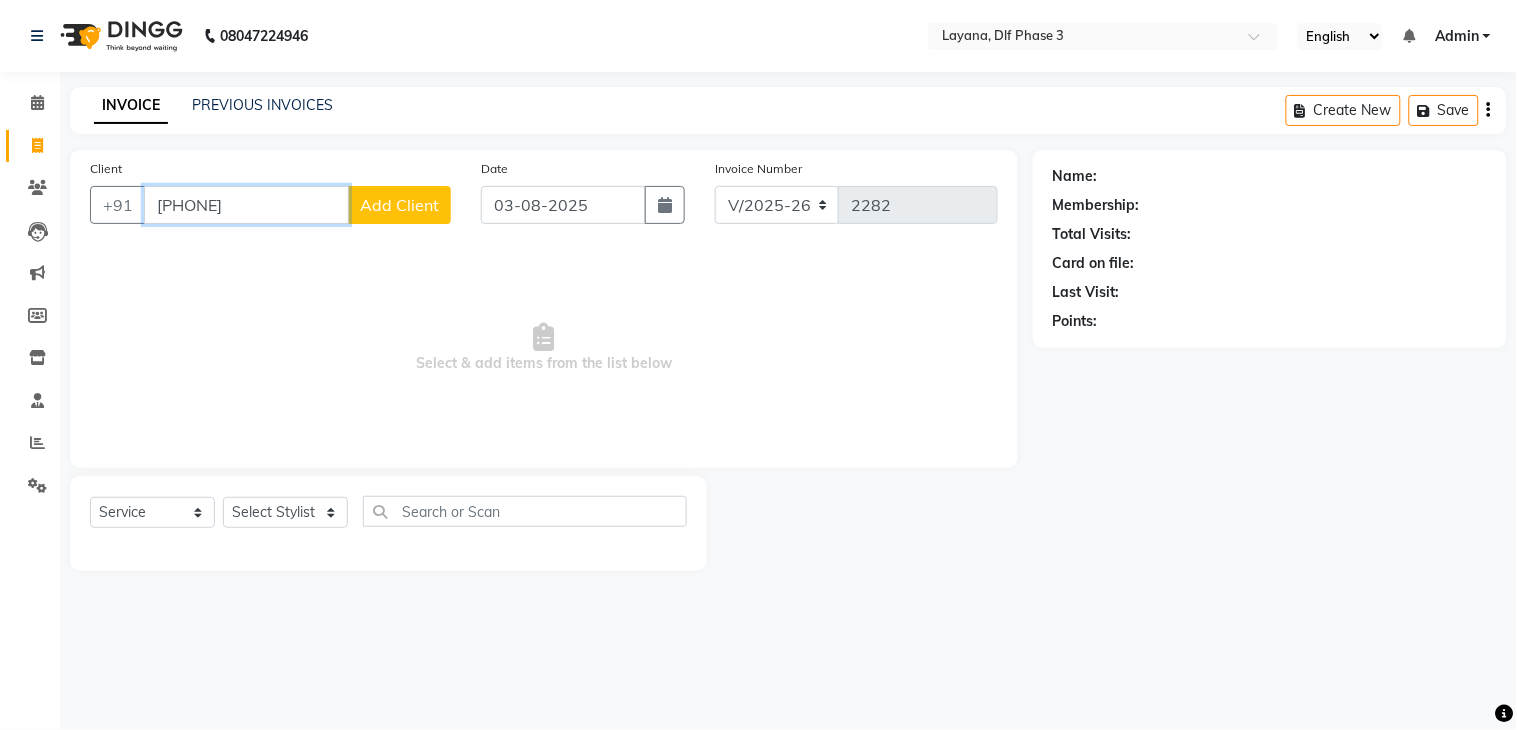 type on "[PHONE]" 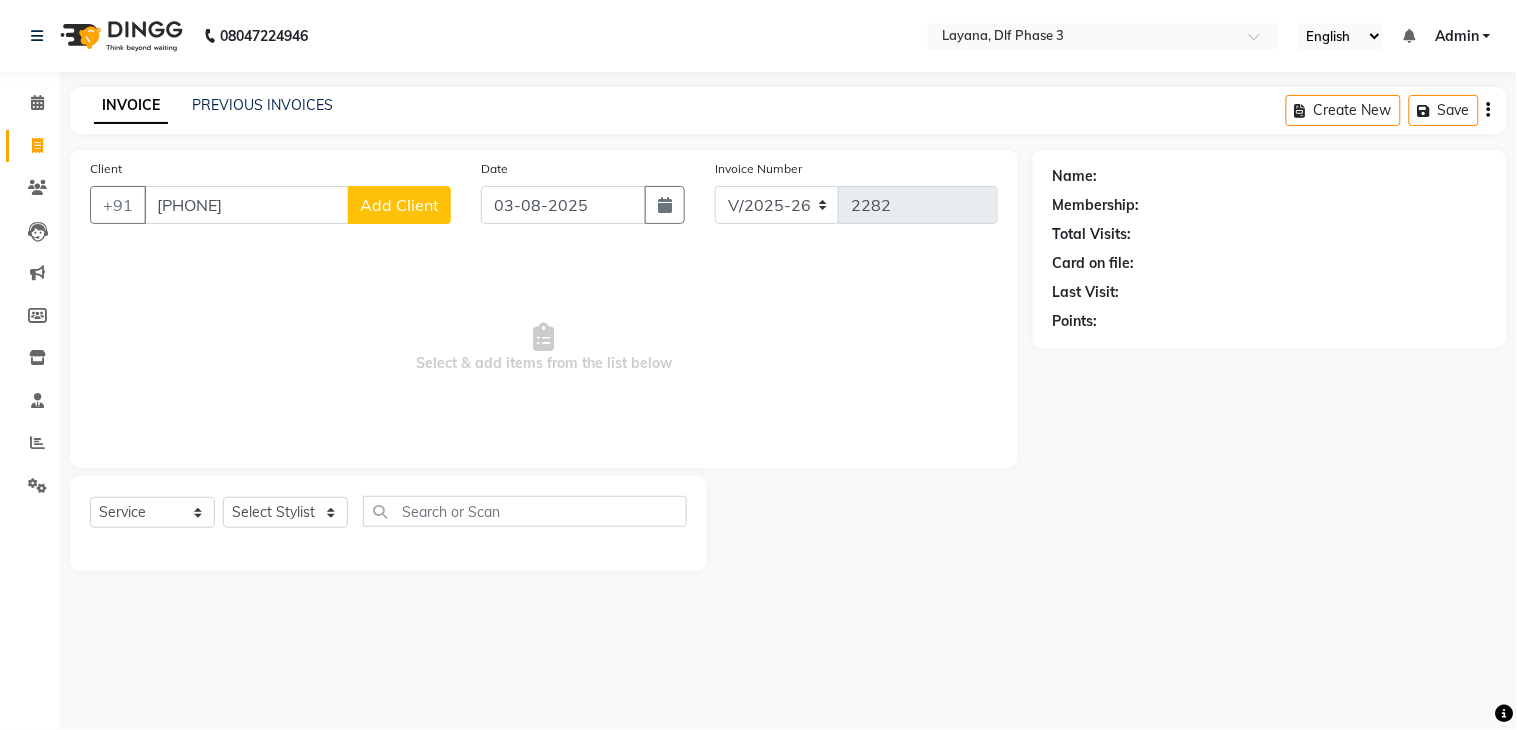 click on "Add Client" 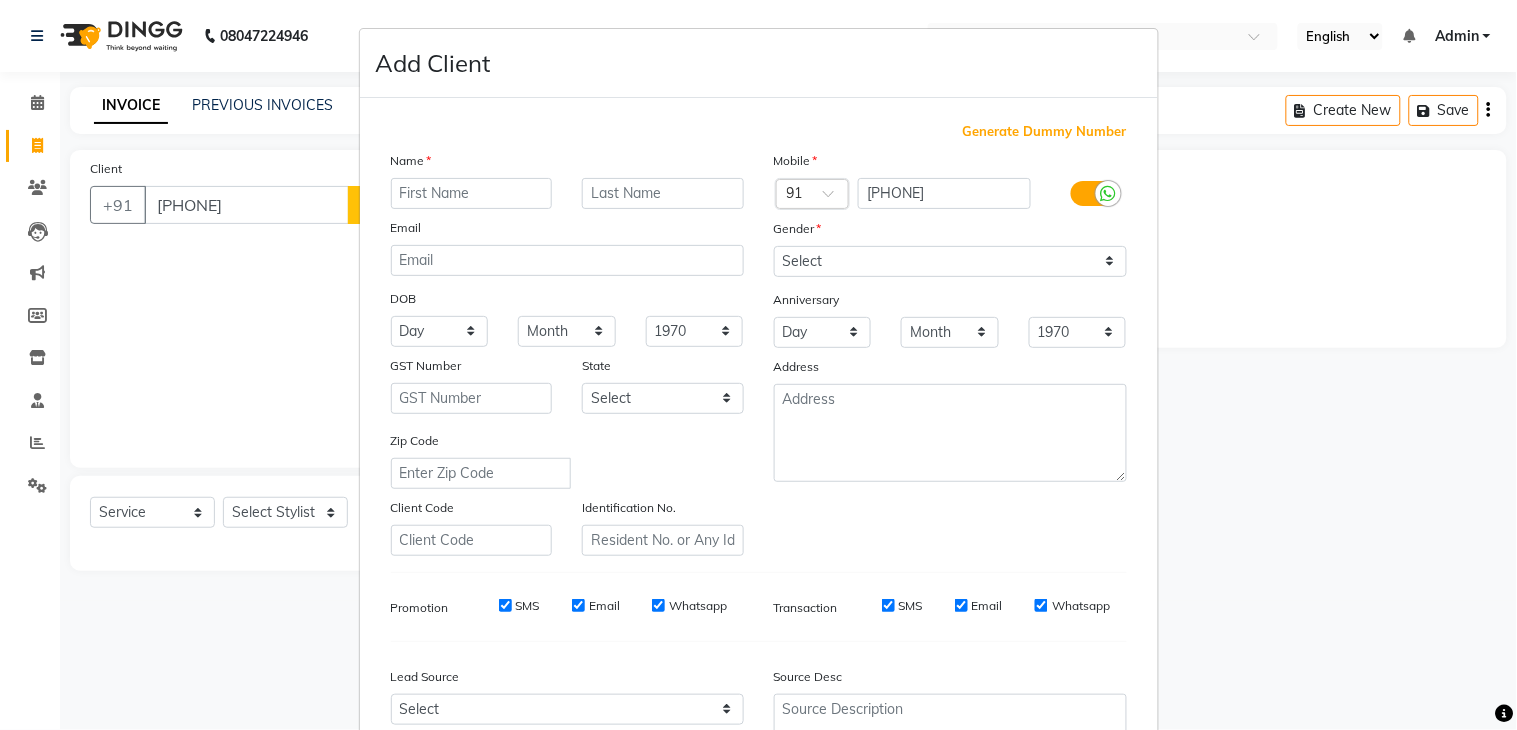 click at bounding box center (472, 193) 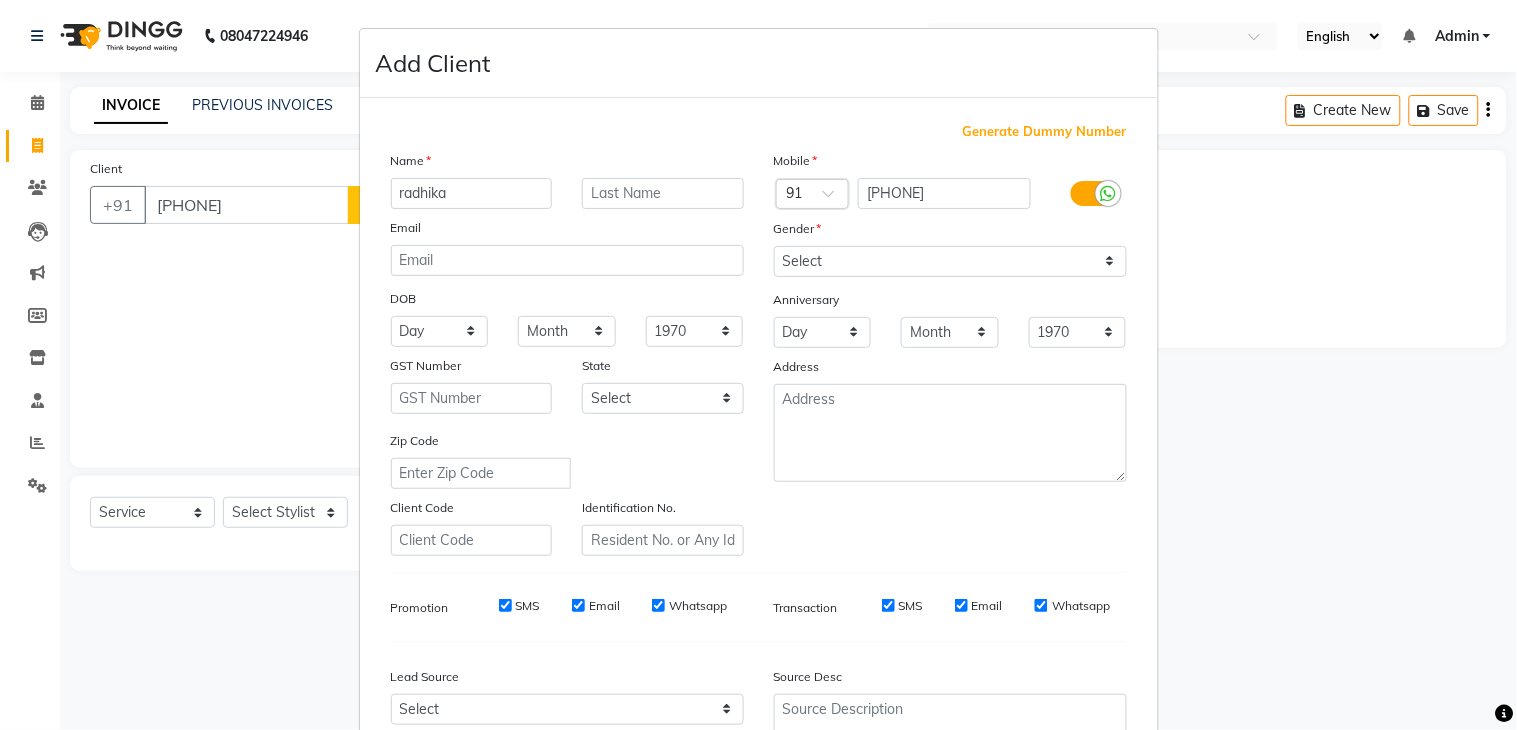 type on "radhika" 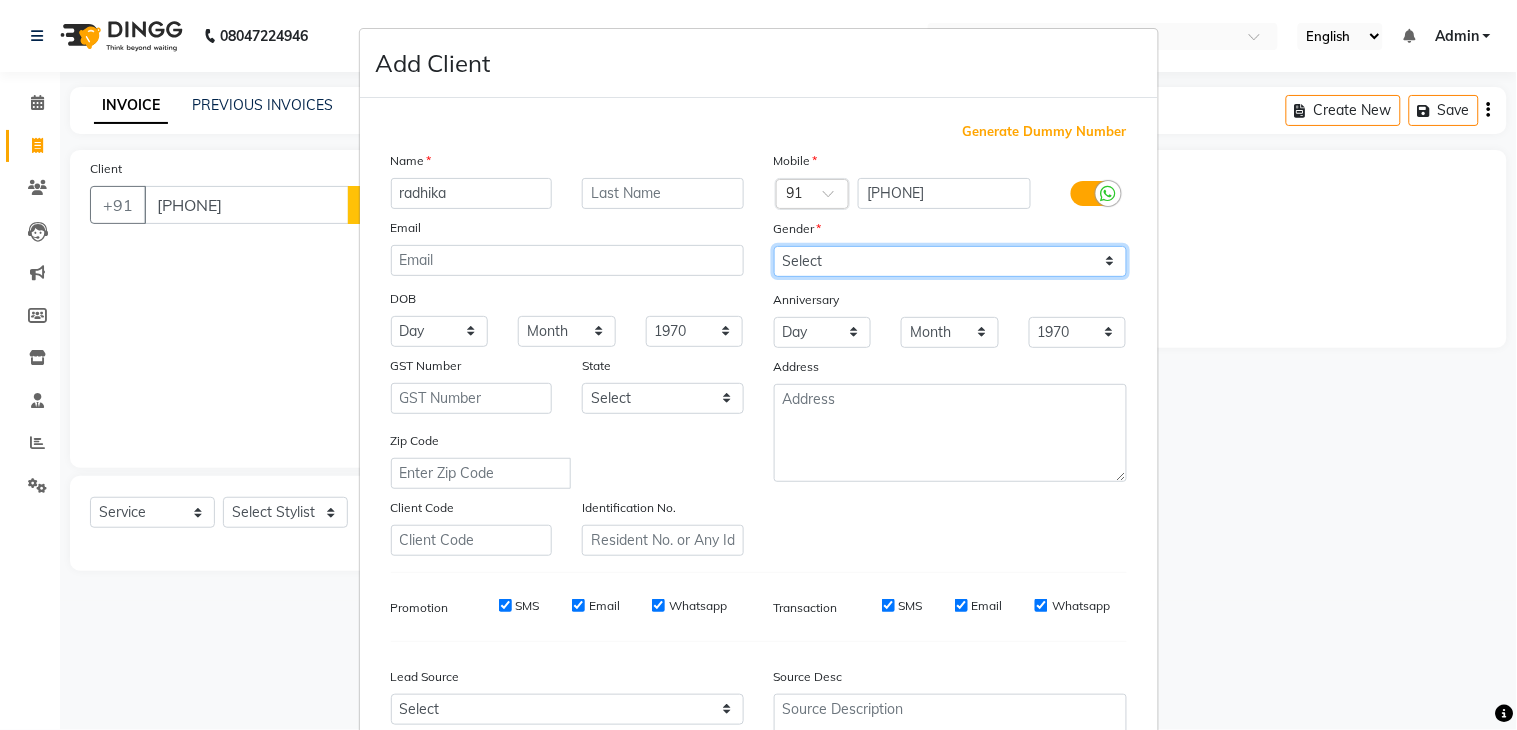 click on "Select Male Female Other Prefer Not To Say" at bounding box center [950, 261] 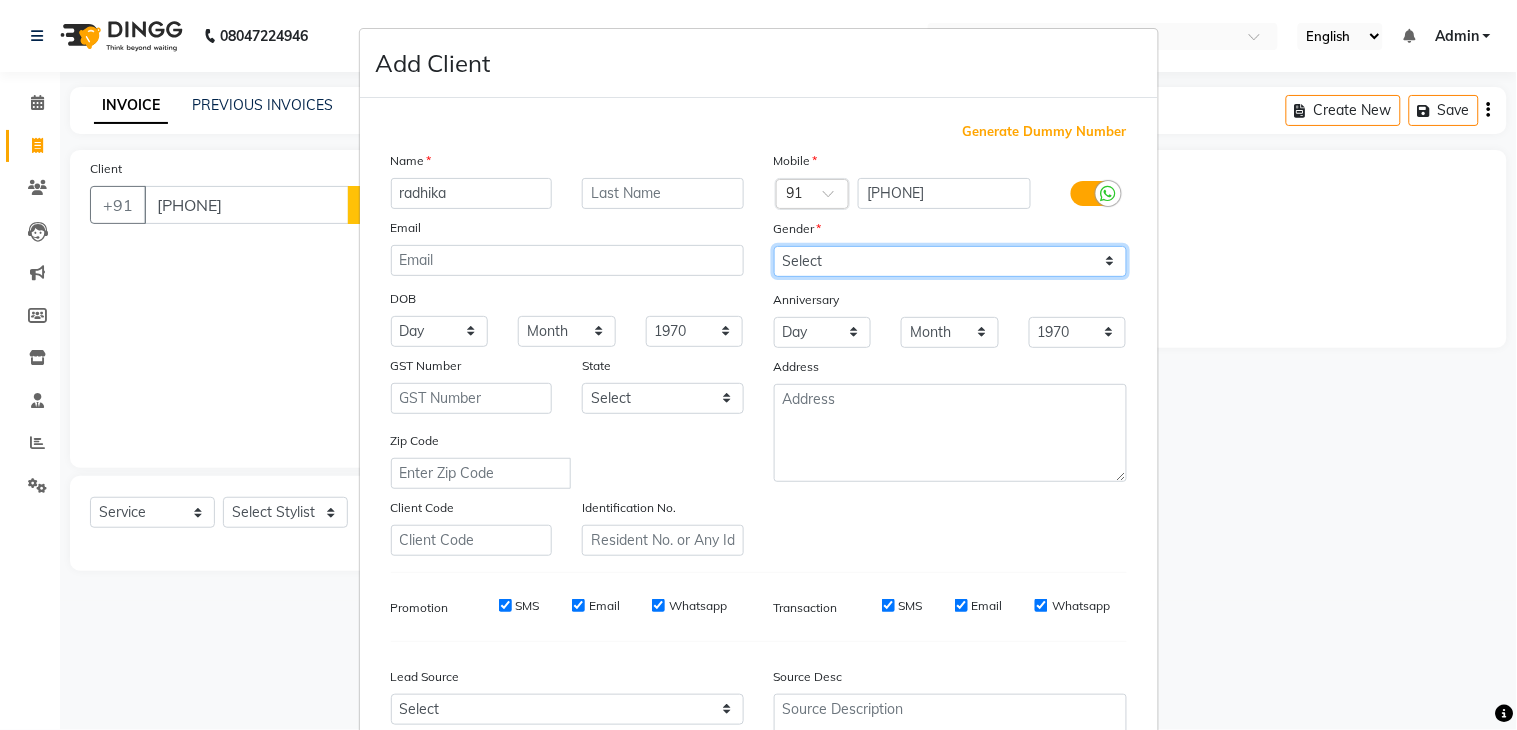select on "female" 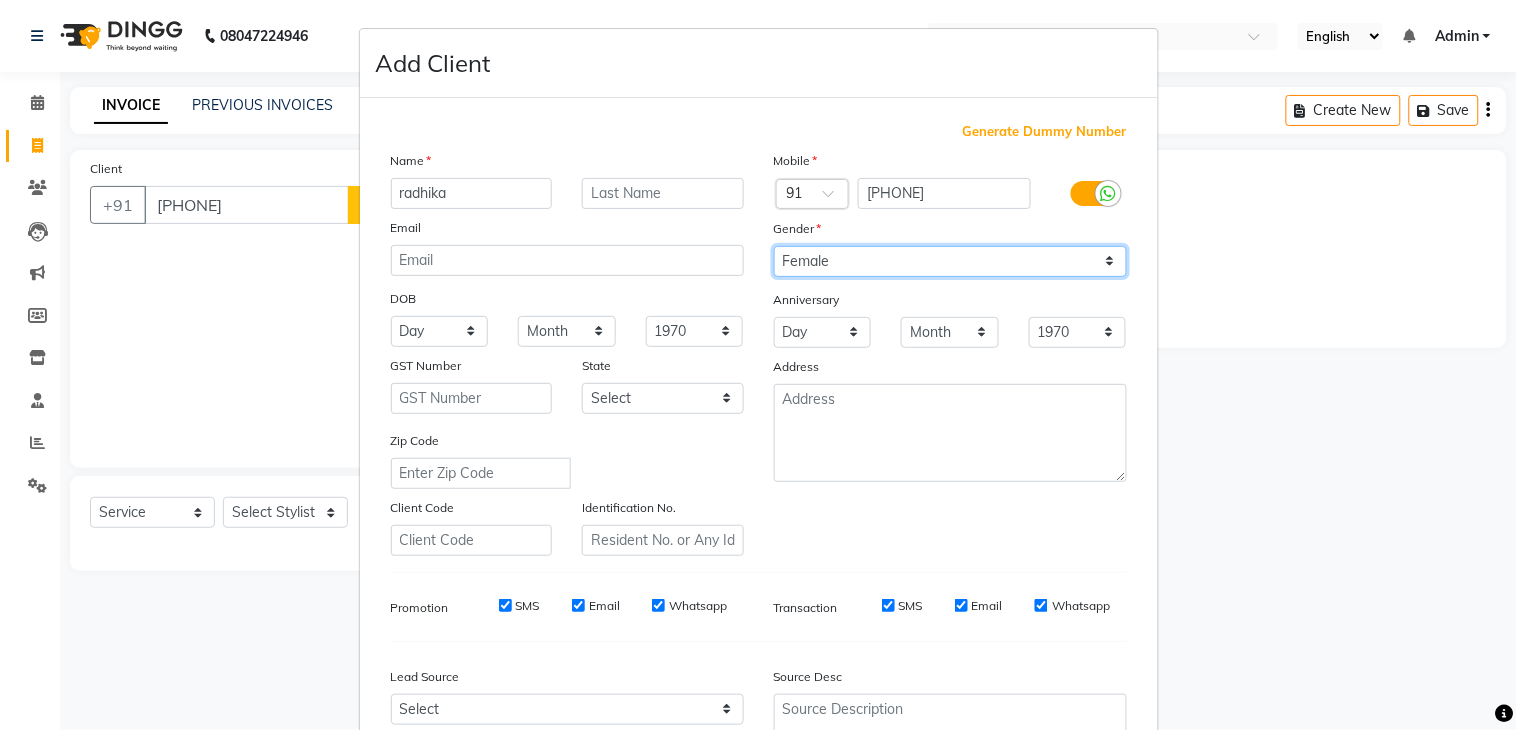 click on "Select Male Female Other Prefer Not To Say" at bounding box center (950, 261) 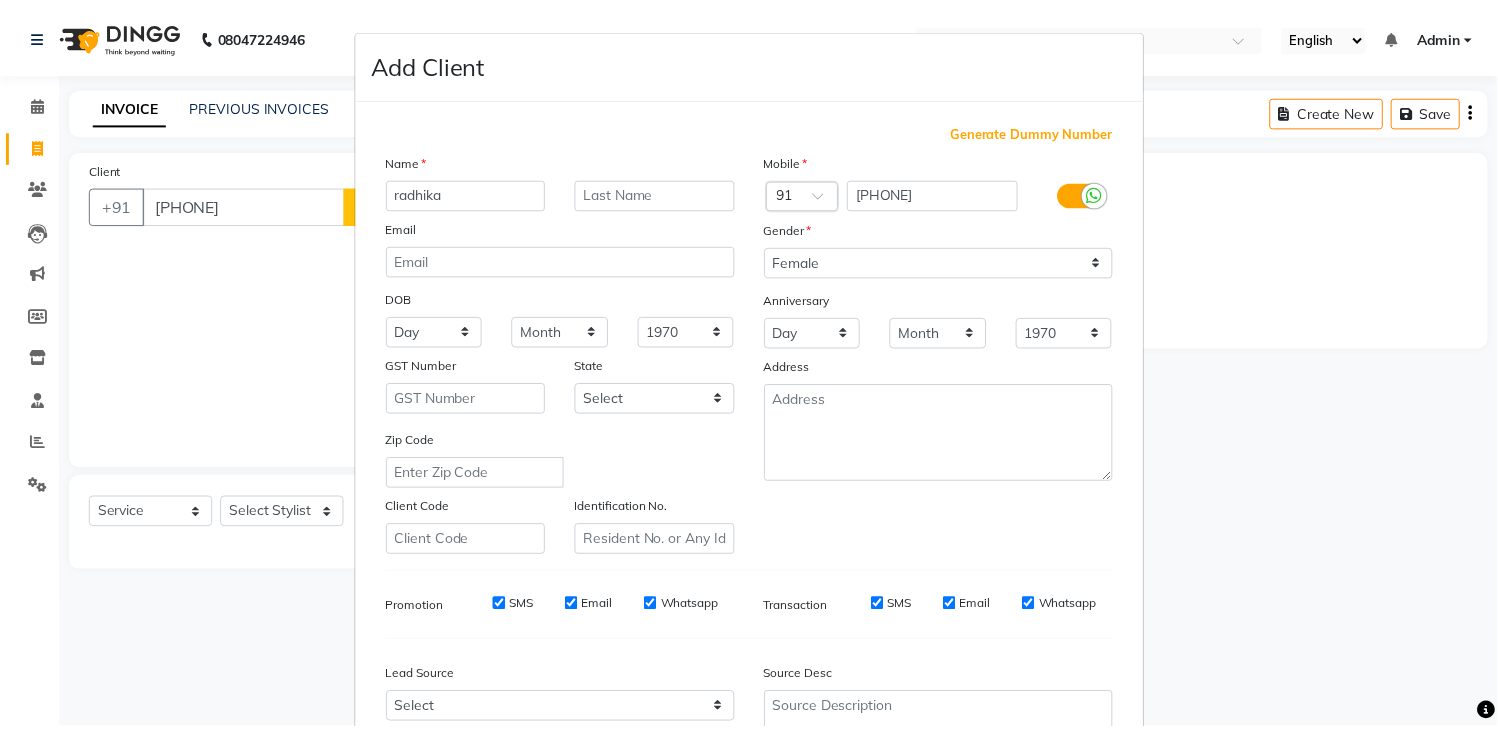 scroll, scrollTop: 194, scrollLeft: 0, axis: vertical 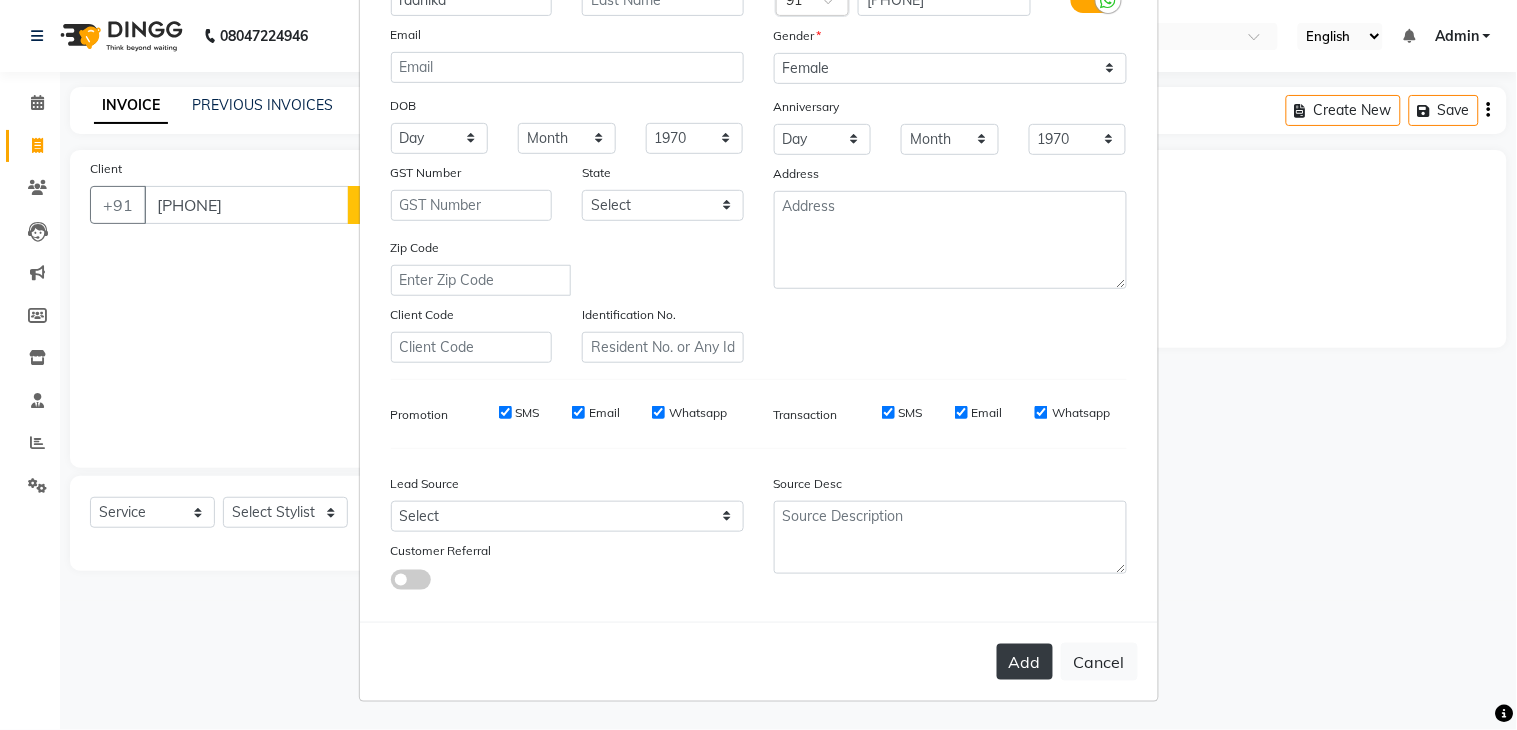 click on "Add" at bounding box center (1025, 662) 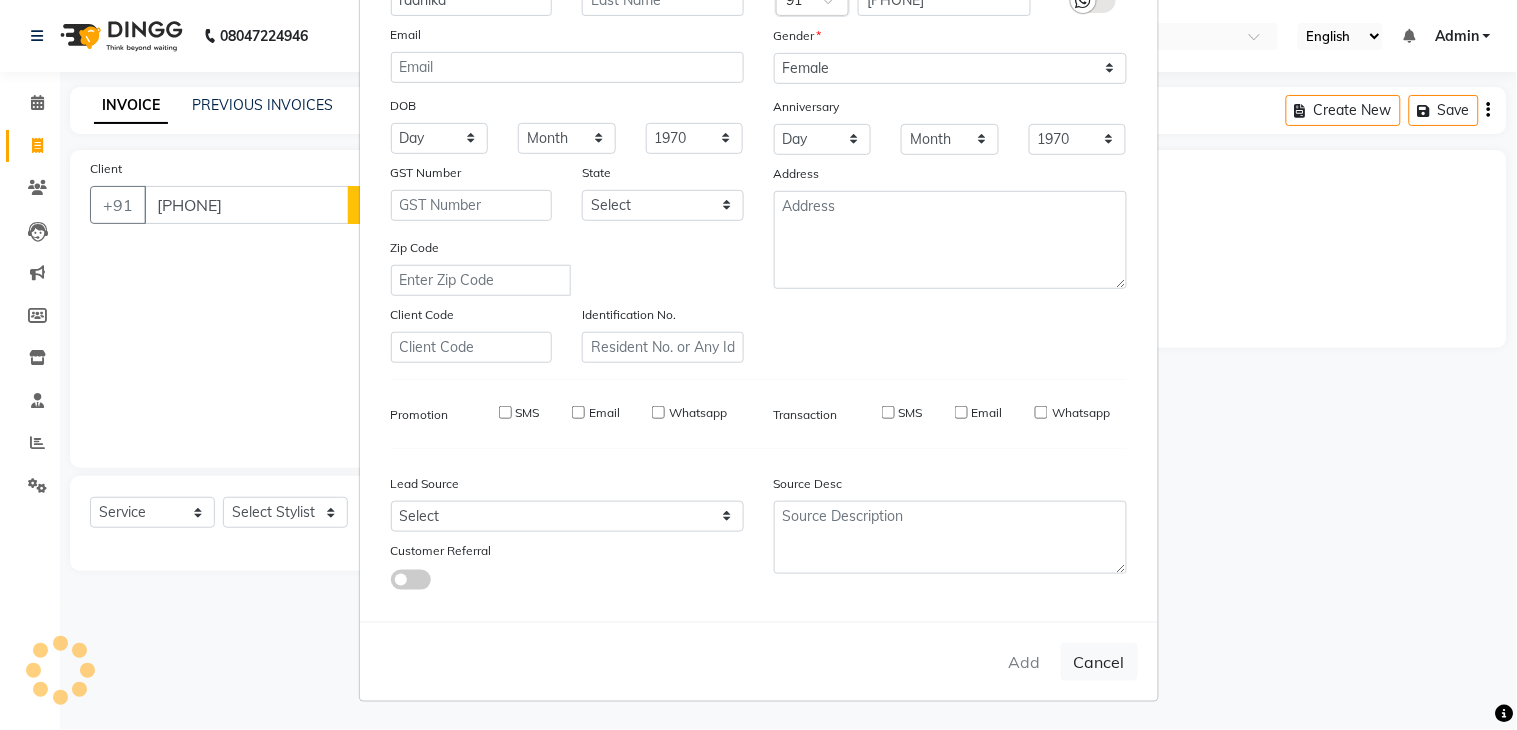 type 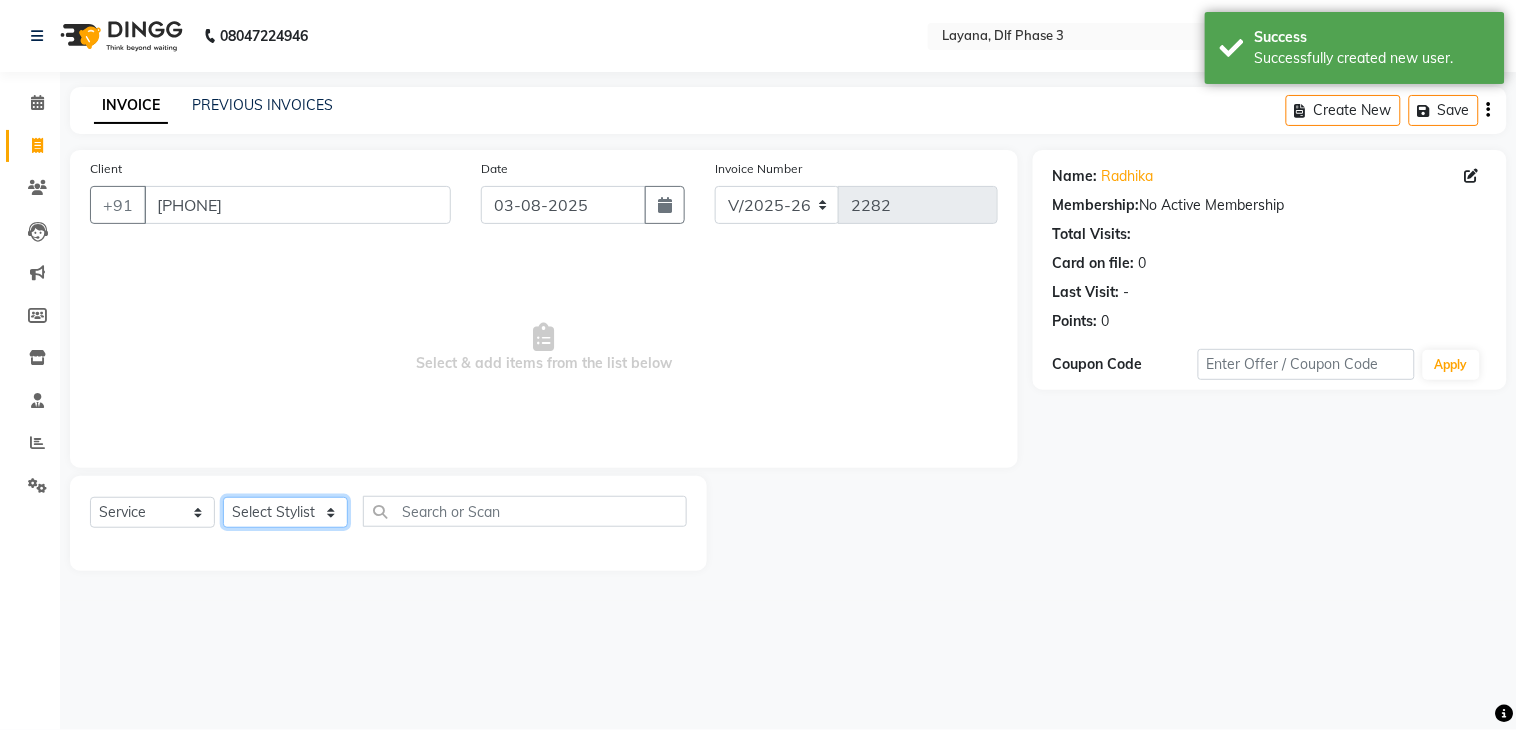 click on "Select Stylist [FIRST] [FIRST] [FIRST] [FIRST] [FIRST] [FIRST] [FIRST] [FIRST] [FIRST]" 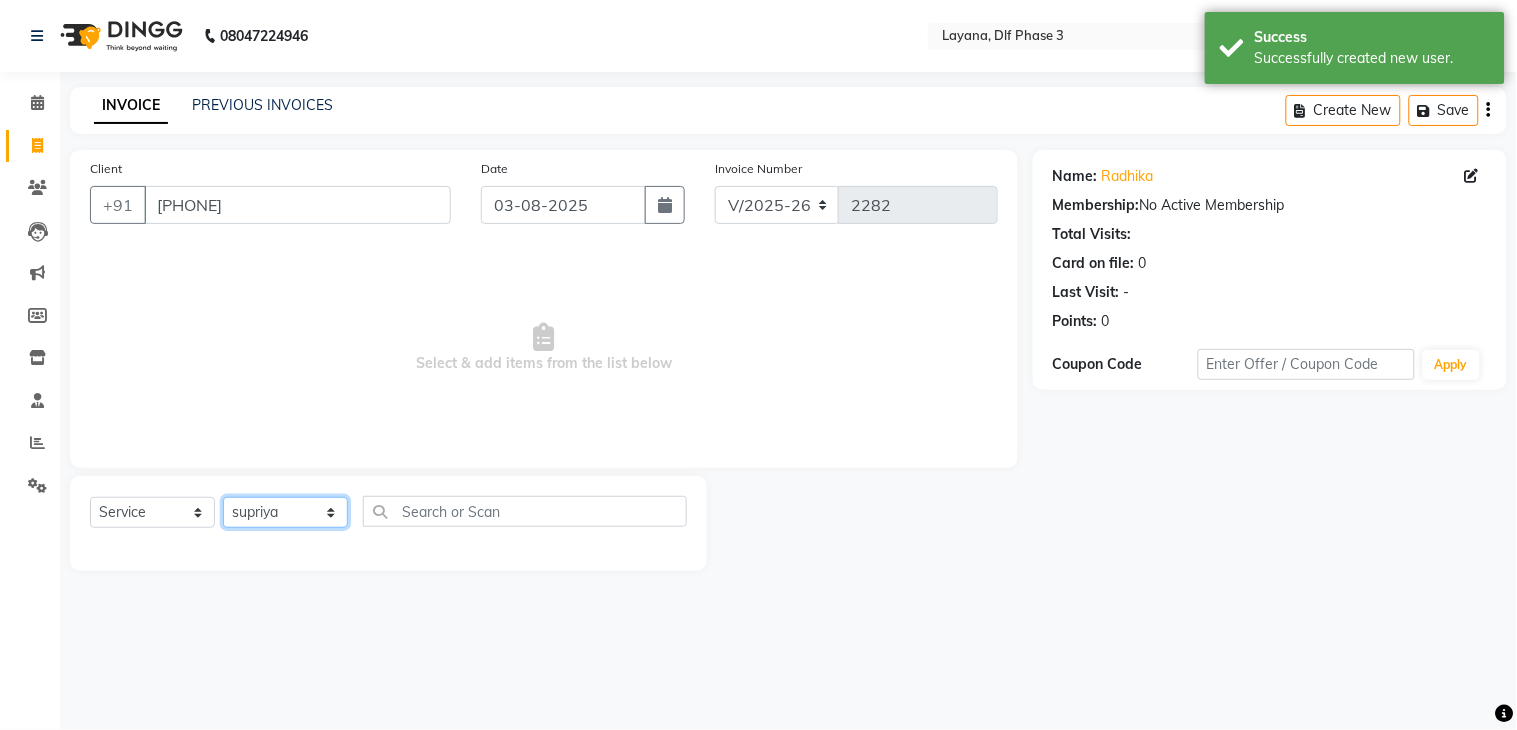 click on "Select Stylist [FIRST] [FIRST] [FIRST] [FIRST] [FIRST] [FIRST] [FIRST] [FIRST] [FIRST]" 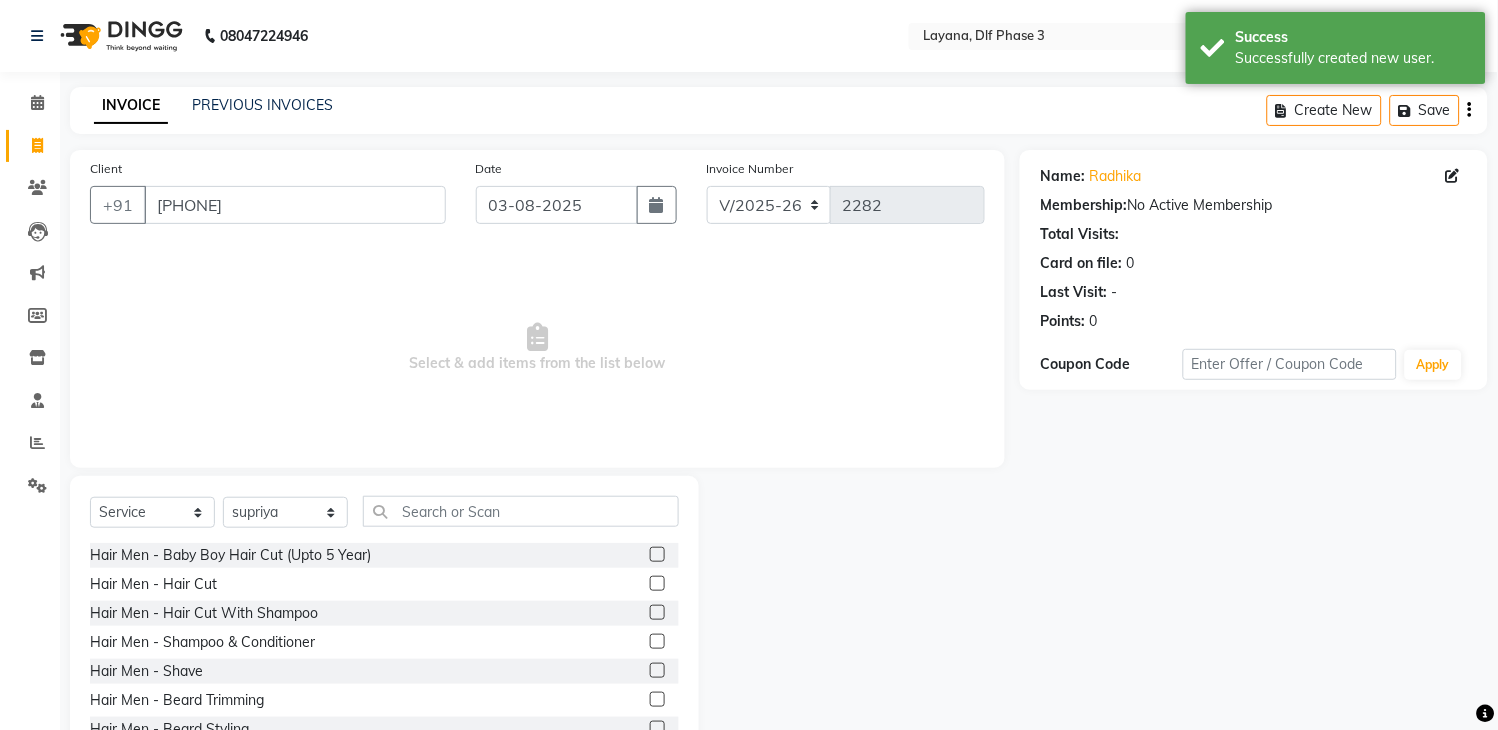 drag, startPoint x: 270, startPoint y: 531, endPoint x: 274, endPoint y: 521, distance: 10.770329 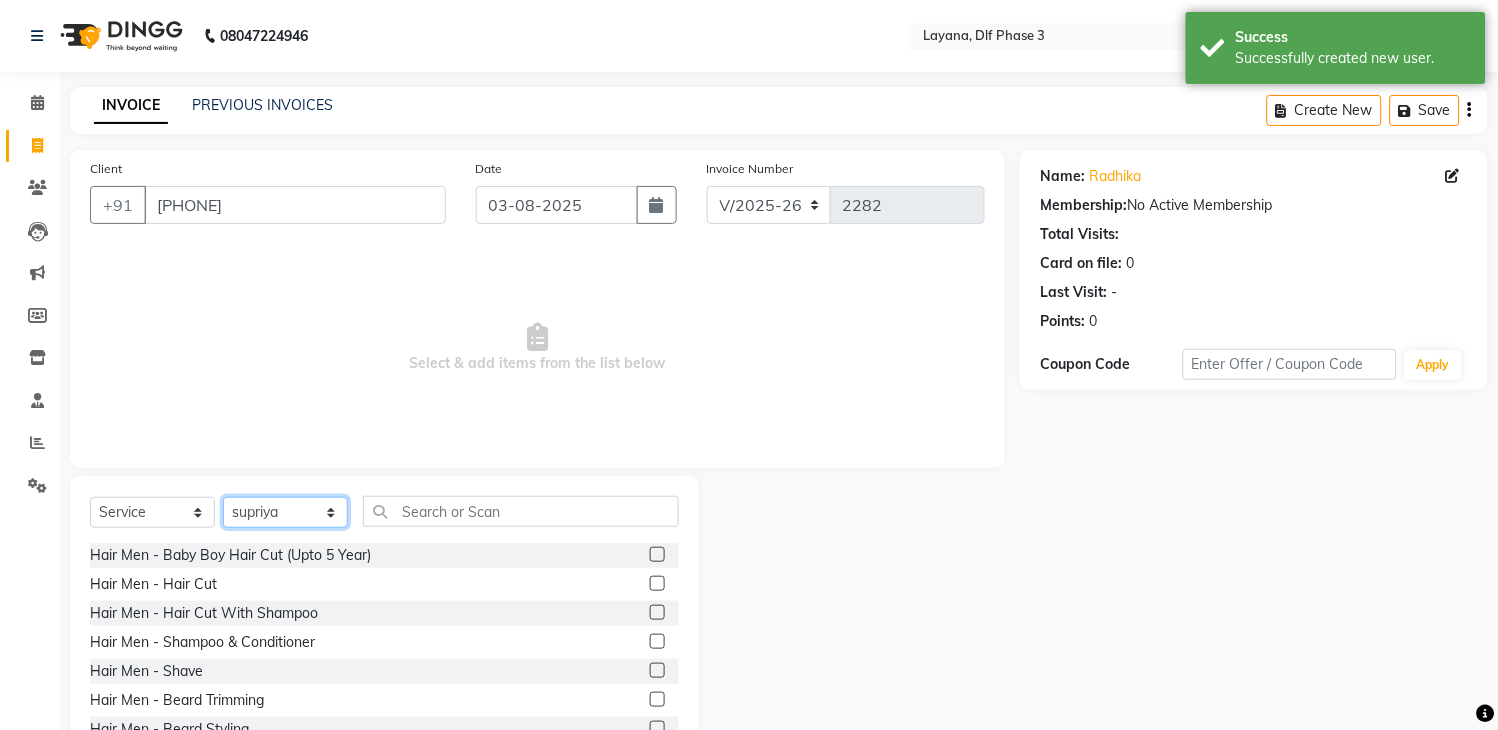 click on "Select Stylist [FIRST] [FIRST] [FIRST] [FIRST] [FIRST] [FIRST] [FIRST] [FIRST] [FIRST]" 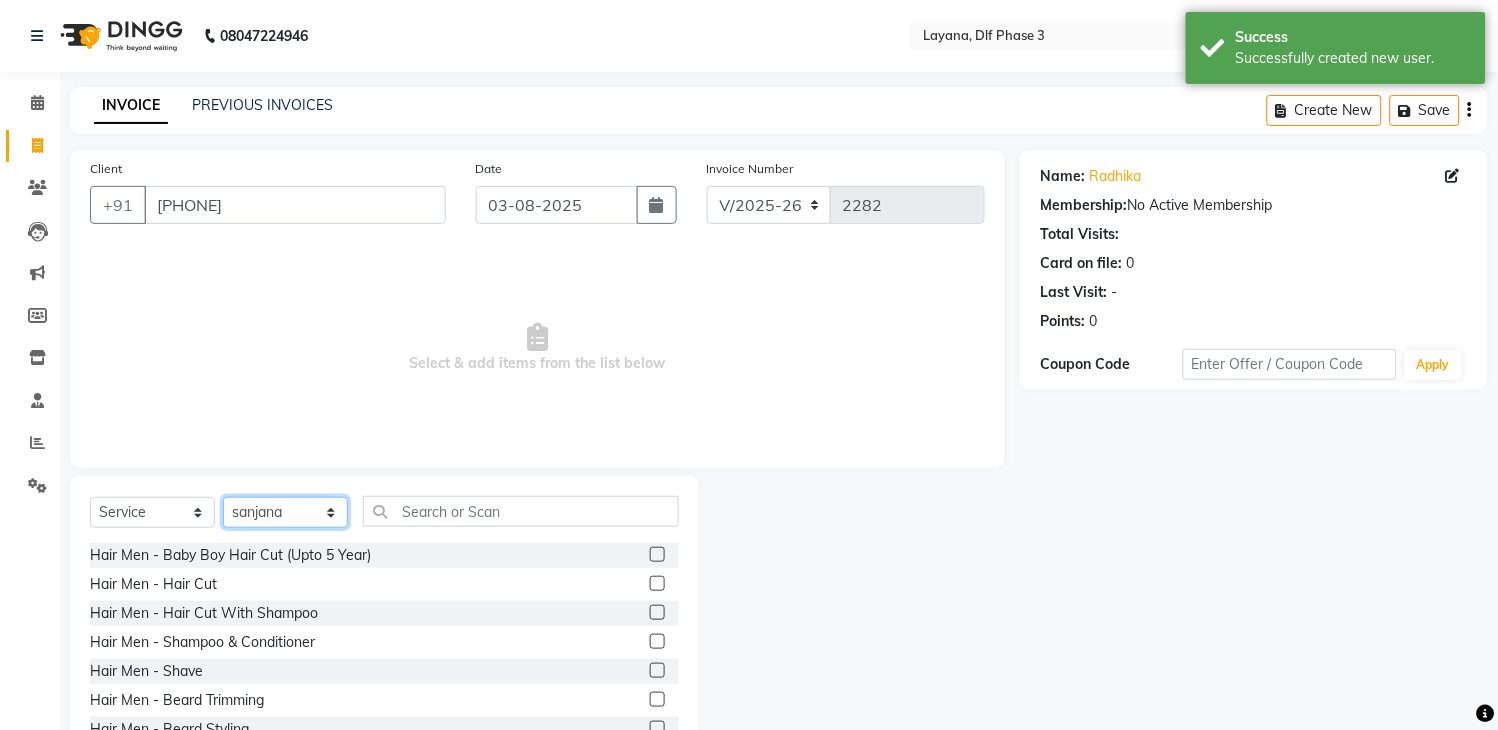 click on "Select Stylist [FIRST] [FIRST] [FIRST] [FIRST] [FIRST] [FIRST] [FIRST] [FIRST] [FIRST]" 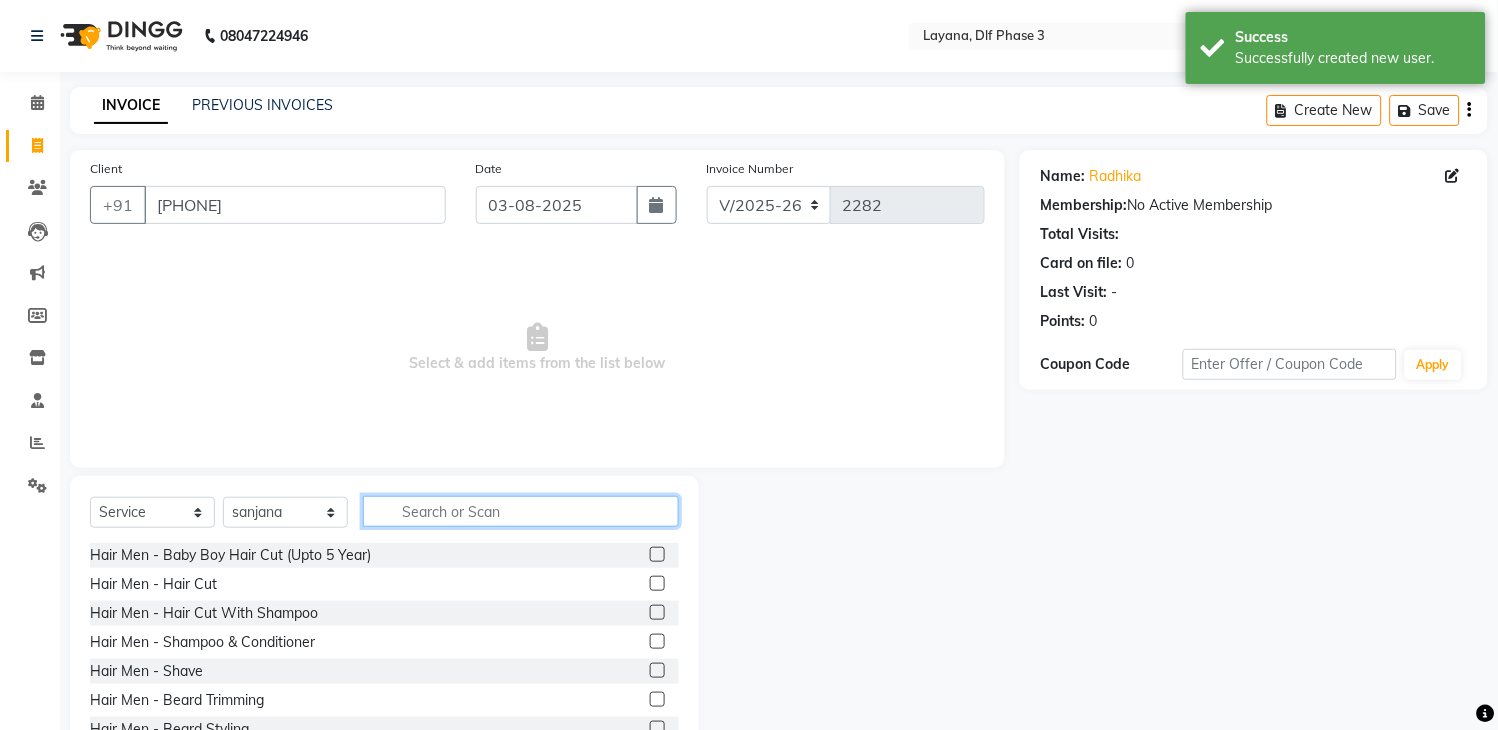 click 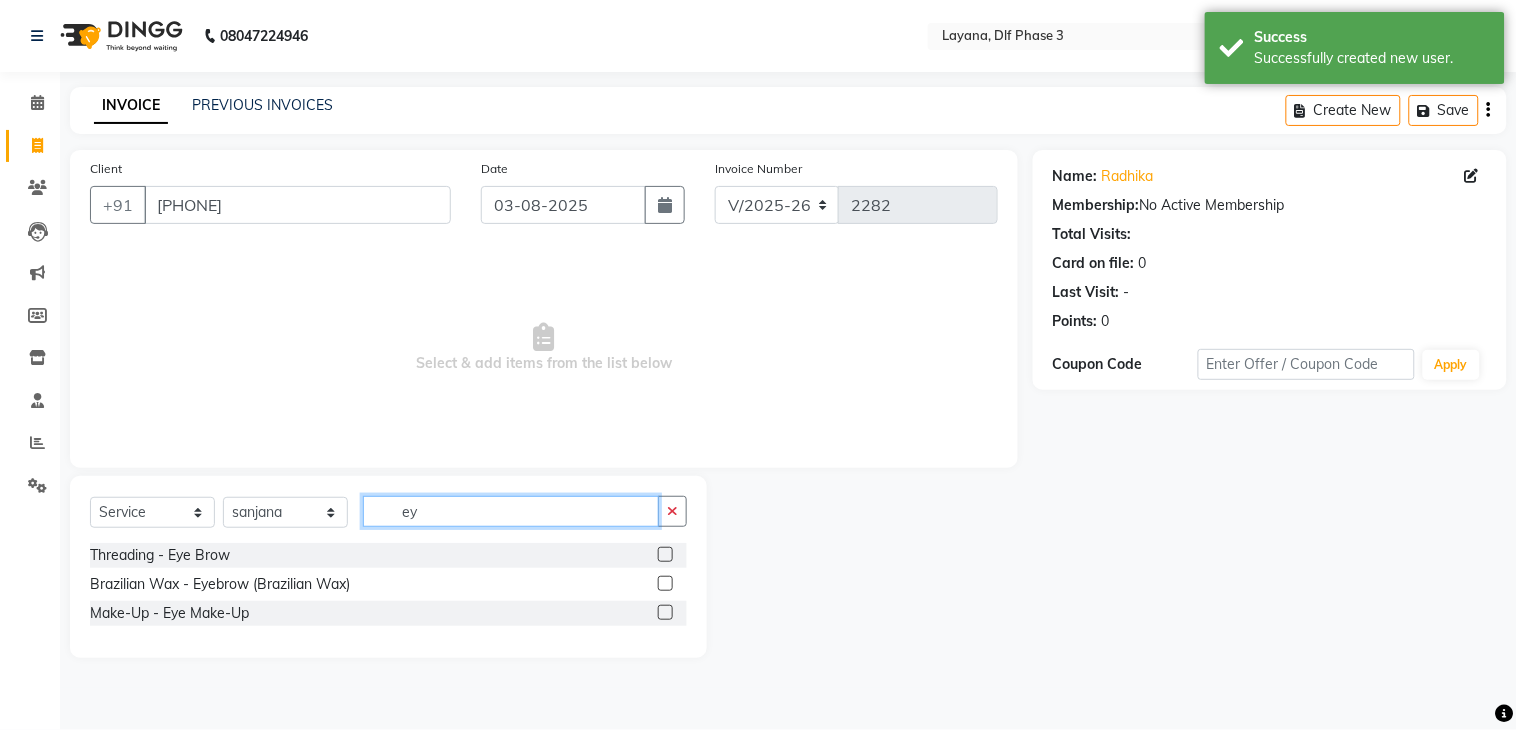 click on "ey" 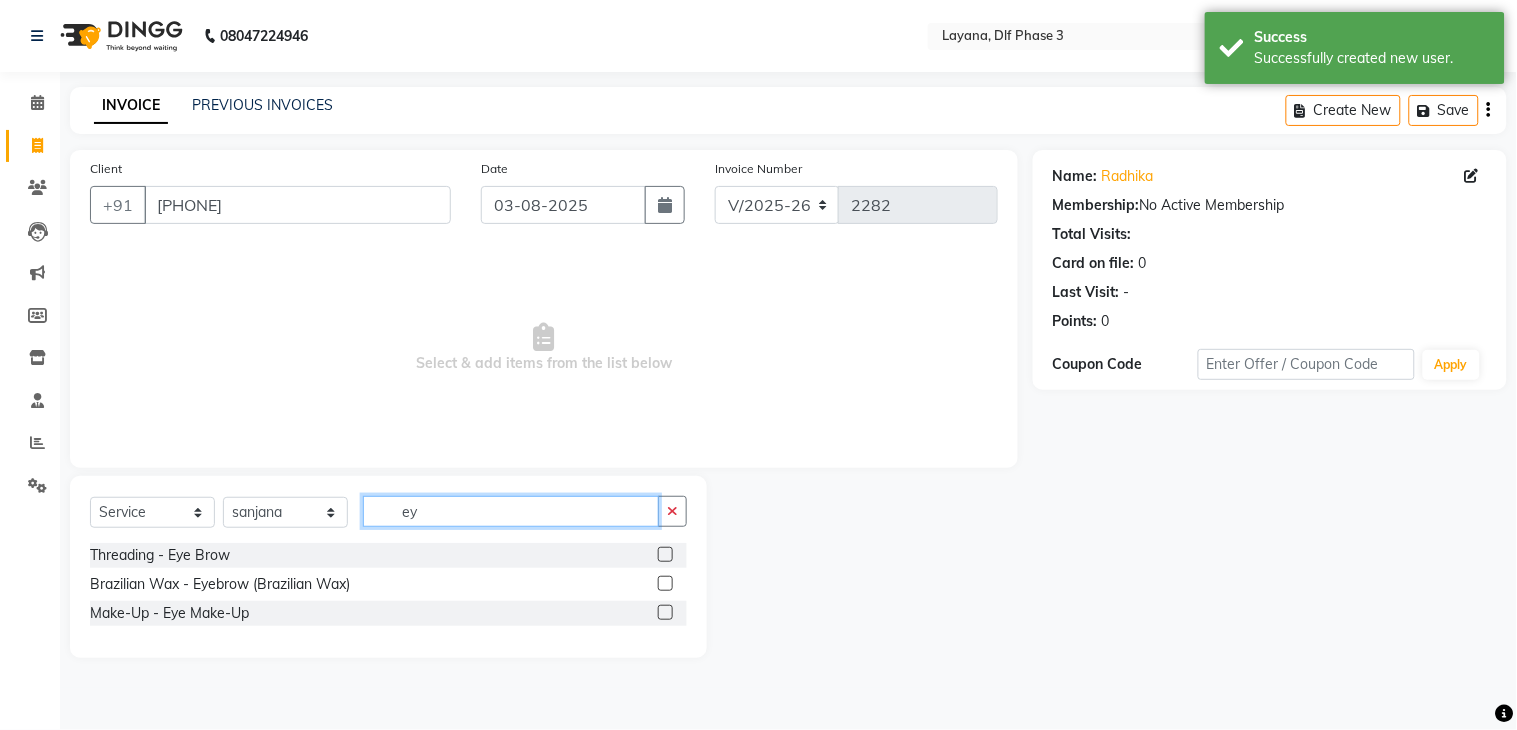 type on "ey" 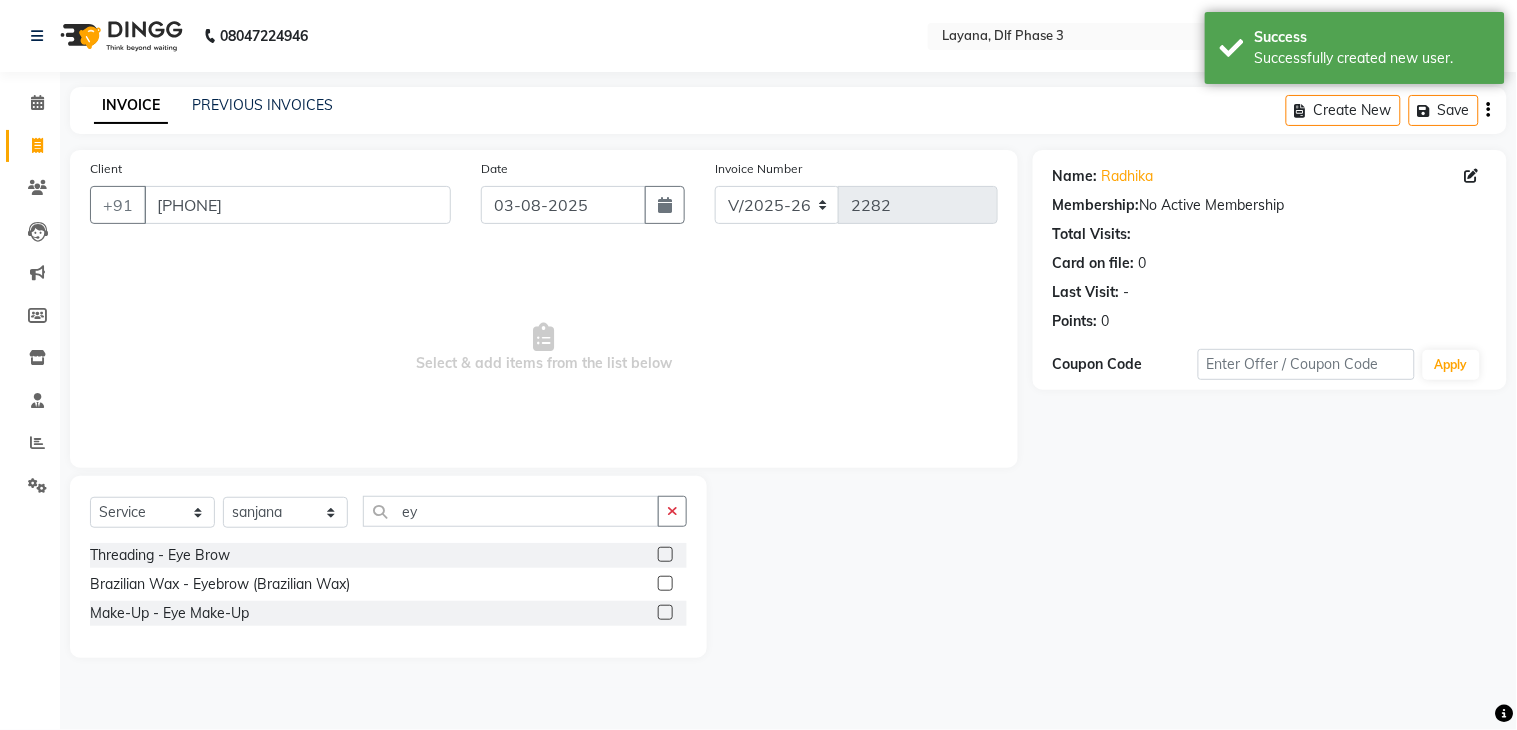 drag, startPoint x: 664, startPoint y: 556, endPoint x: 665, endPoint y: 546, distance: 10.049875 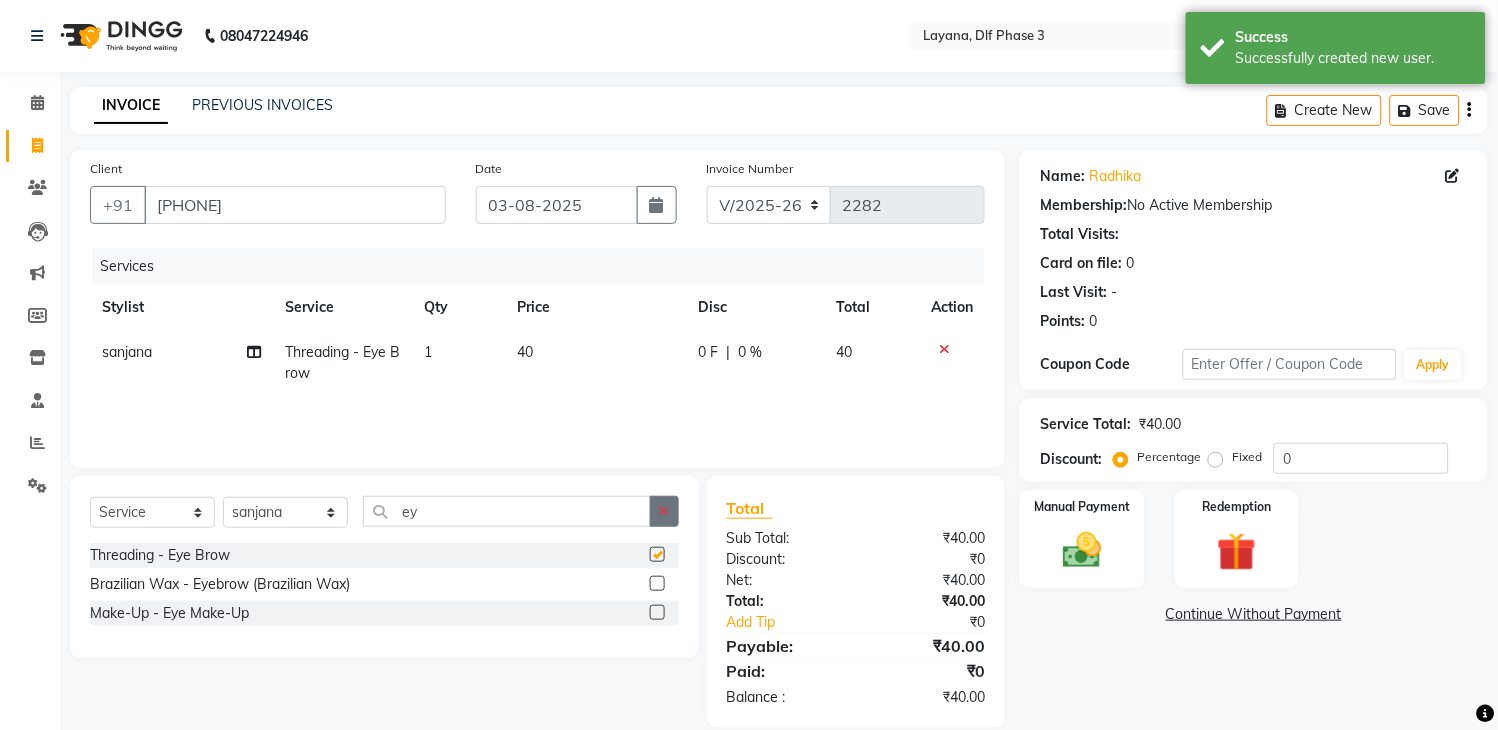 checkbox on "false" 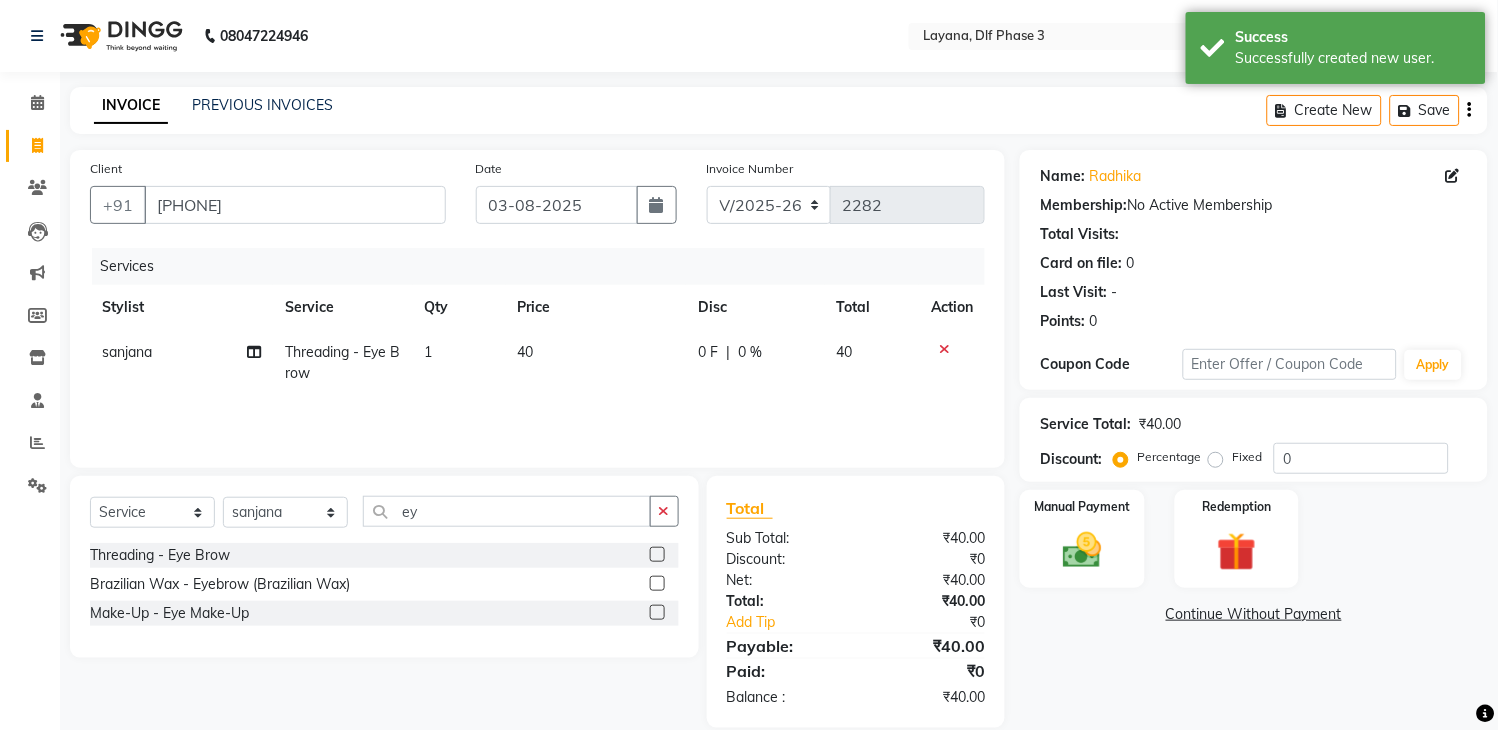drag, startPoint x: 665, startPoint y: 505, endPoint x: 640, endPoint y: 510, distance: 25.495098 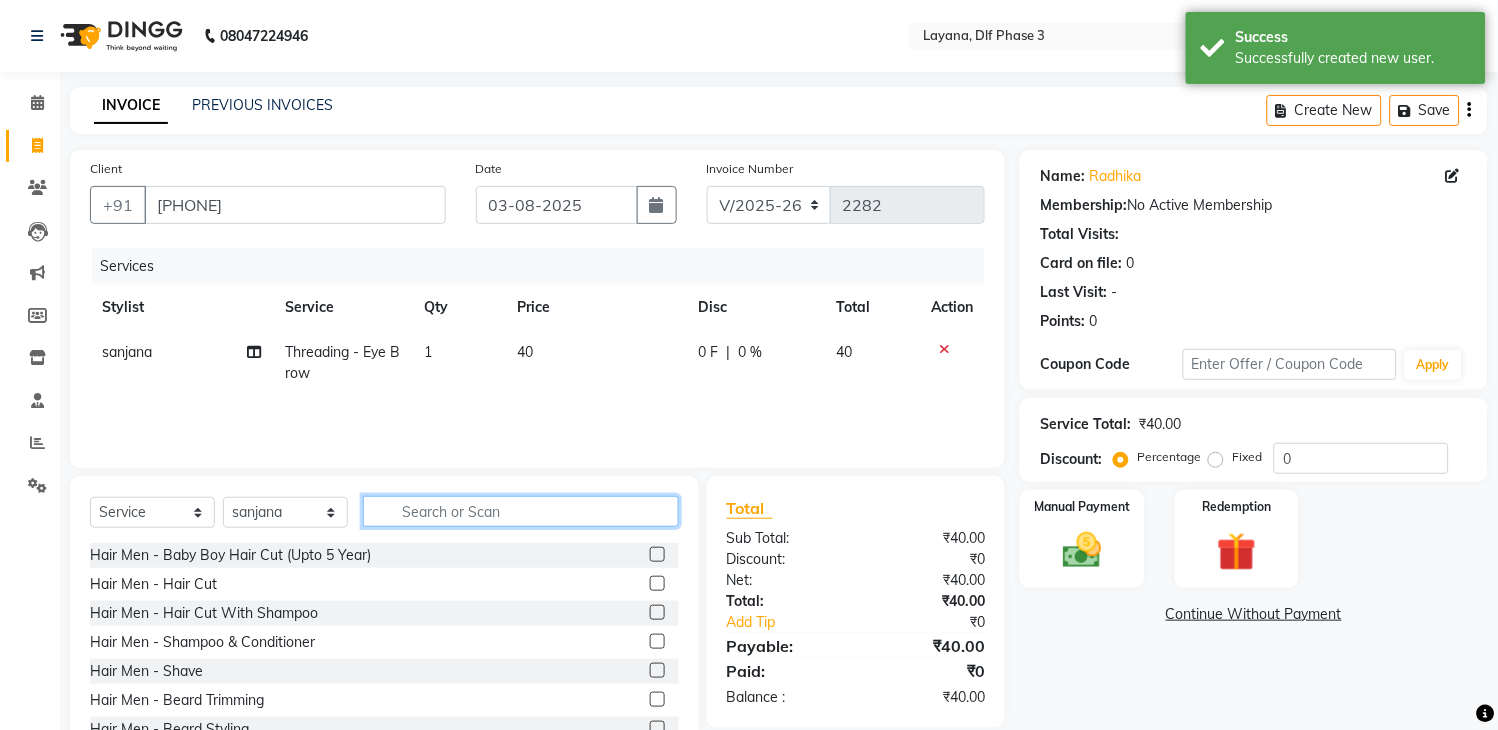 click 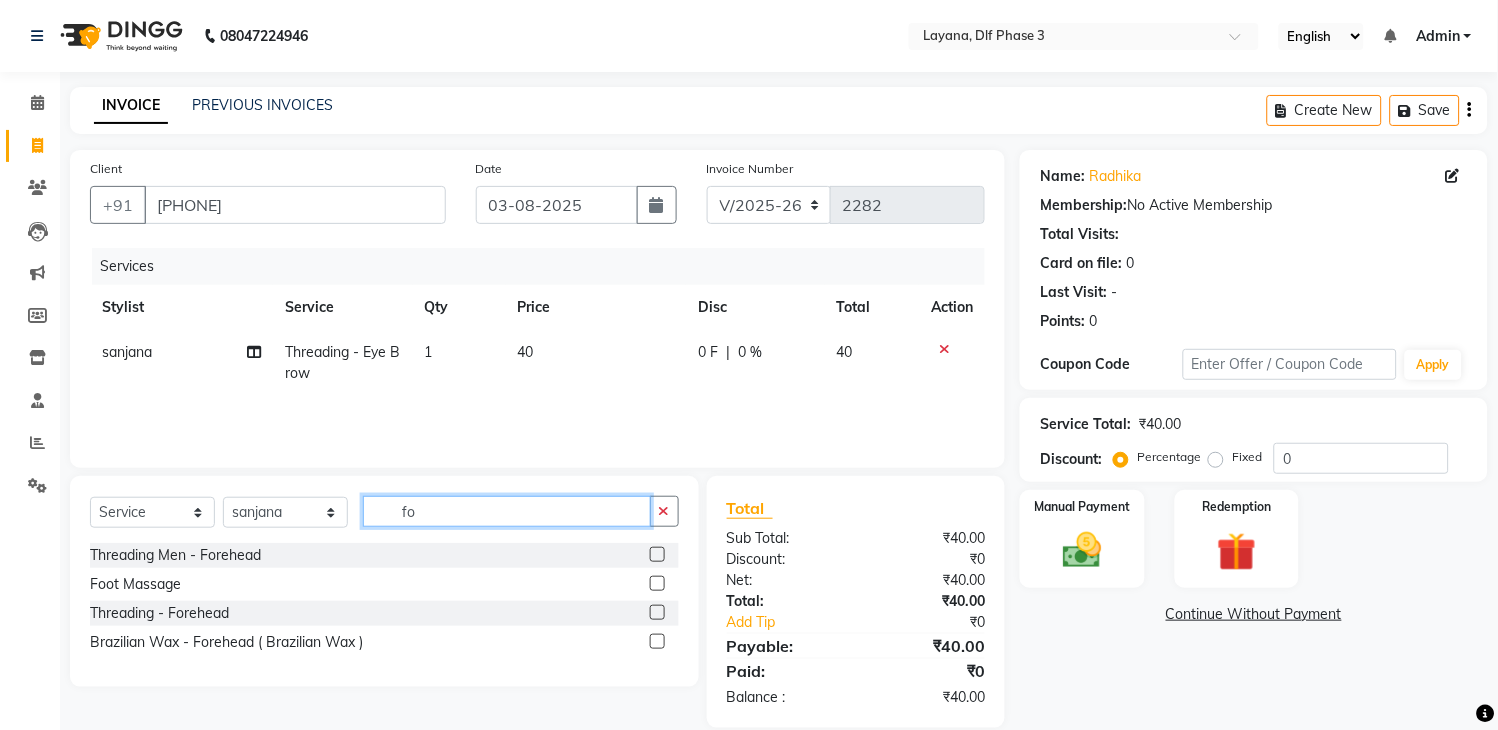 type on "fo" 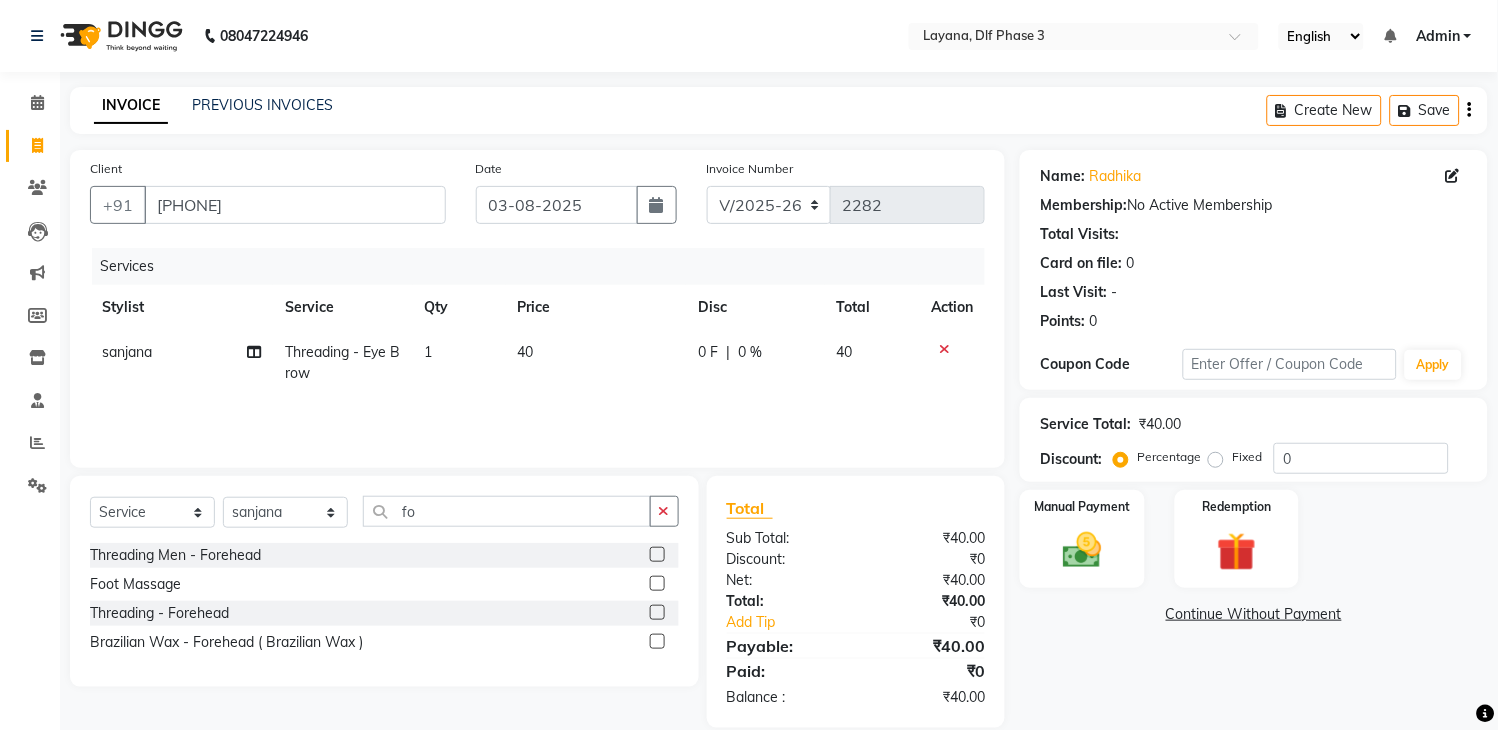 click 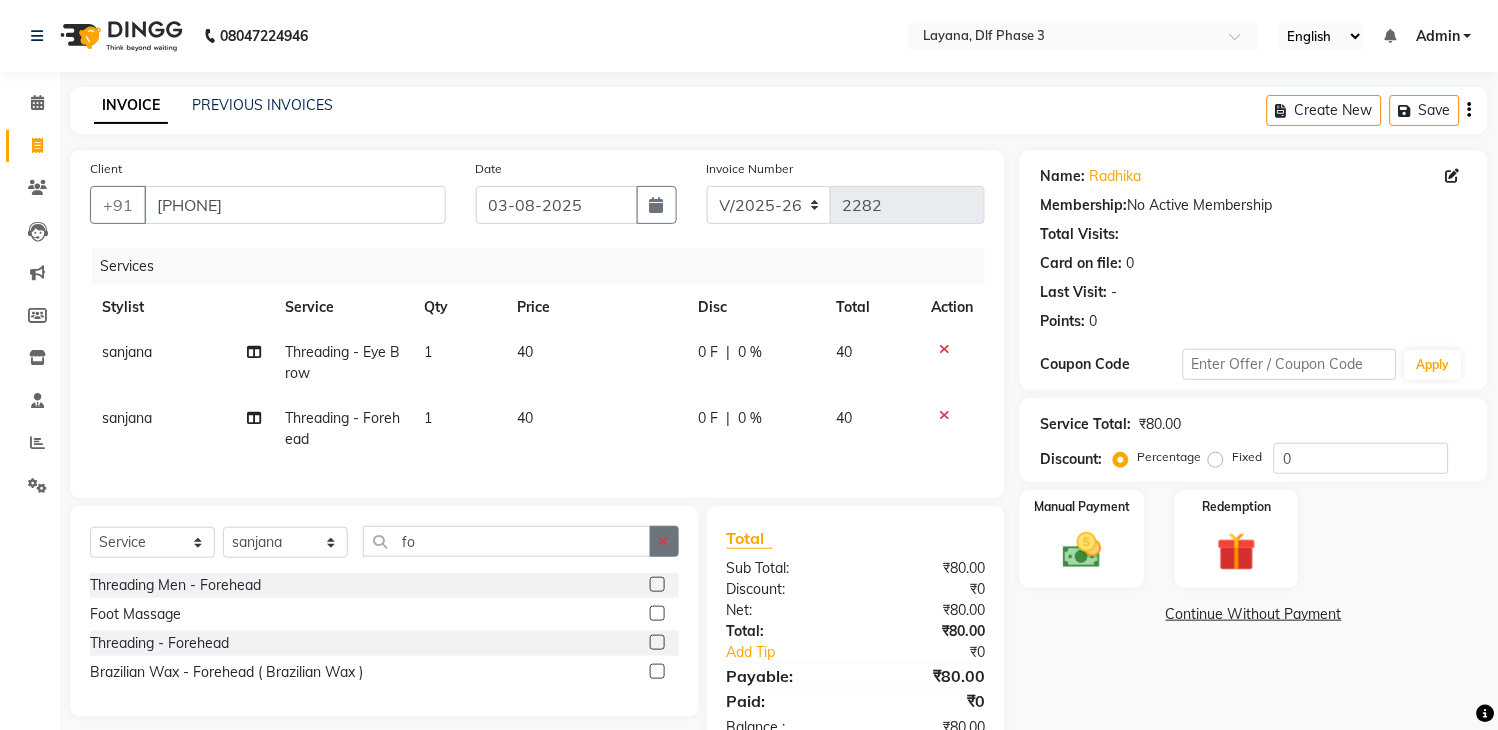 checkbox on "false" 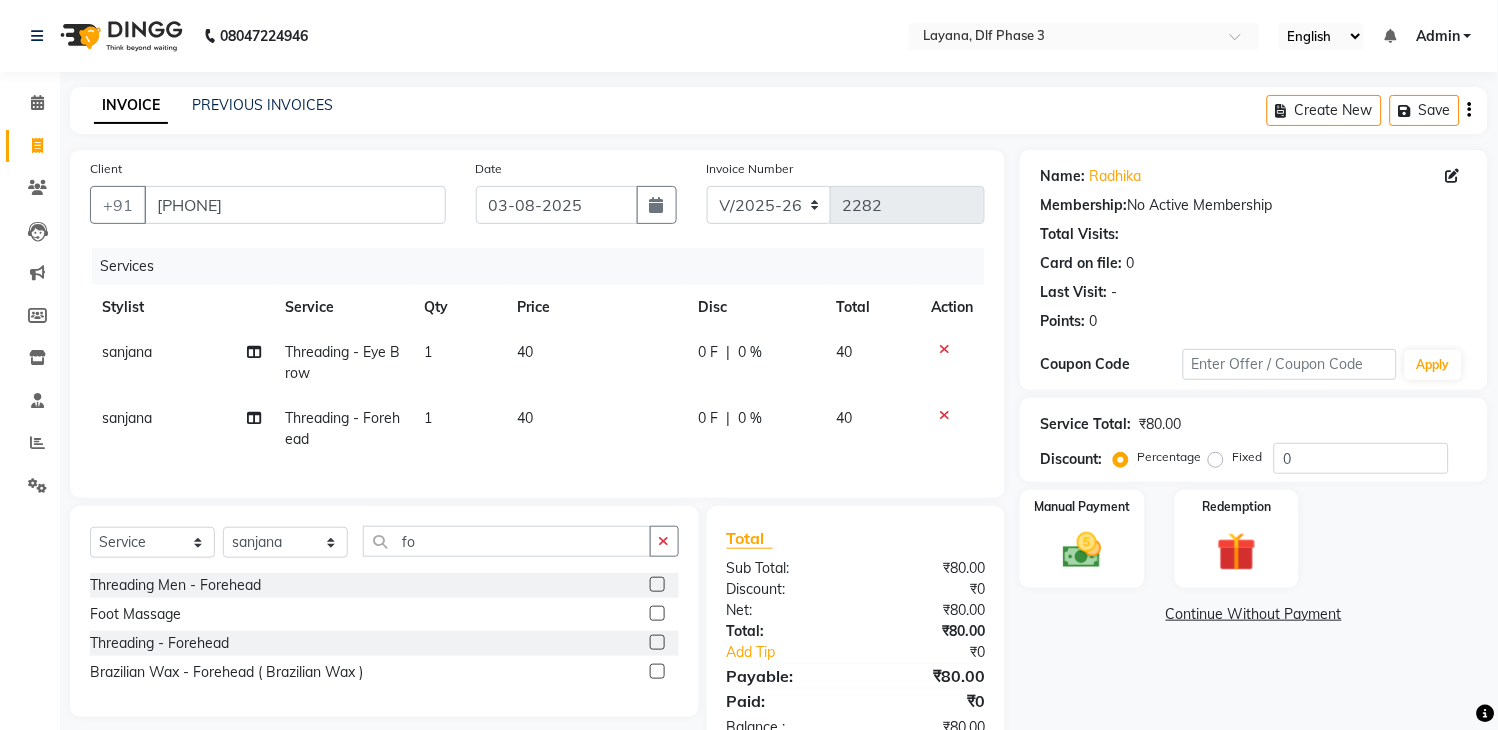 drag, startPoint x: 663, startPoint y: 562, endPoint x: 635, endPoint y: 565, distance: 28.160255 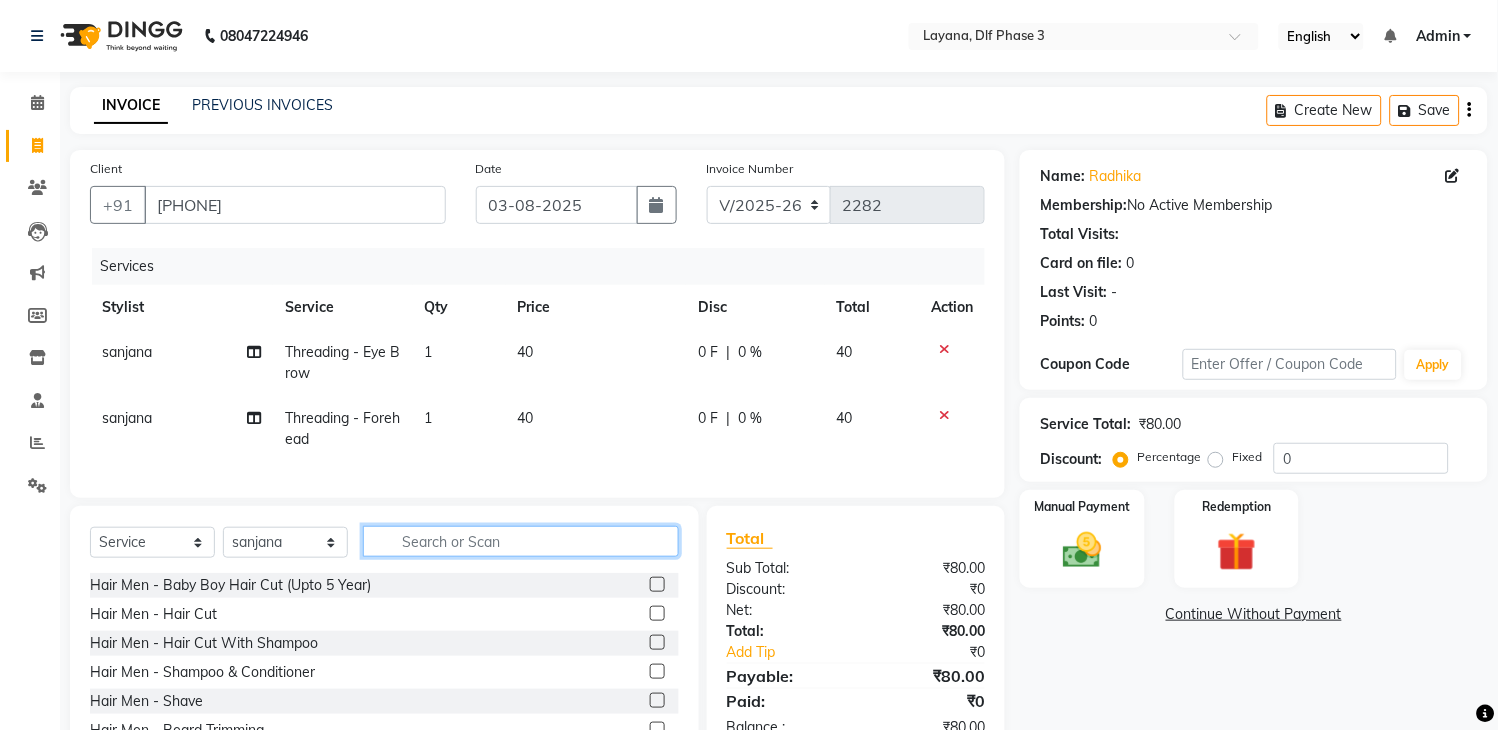 click 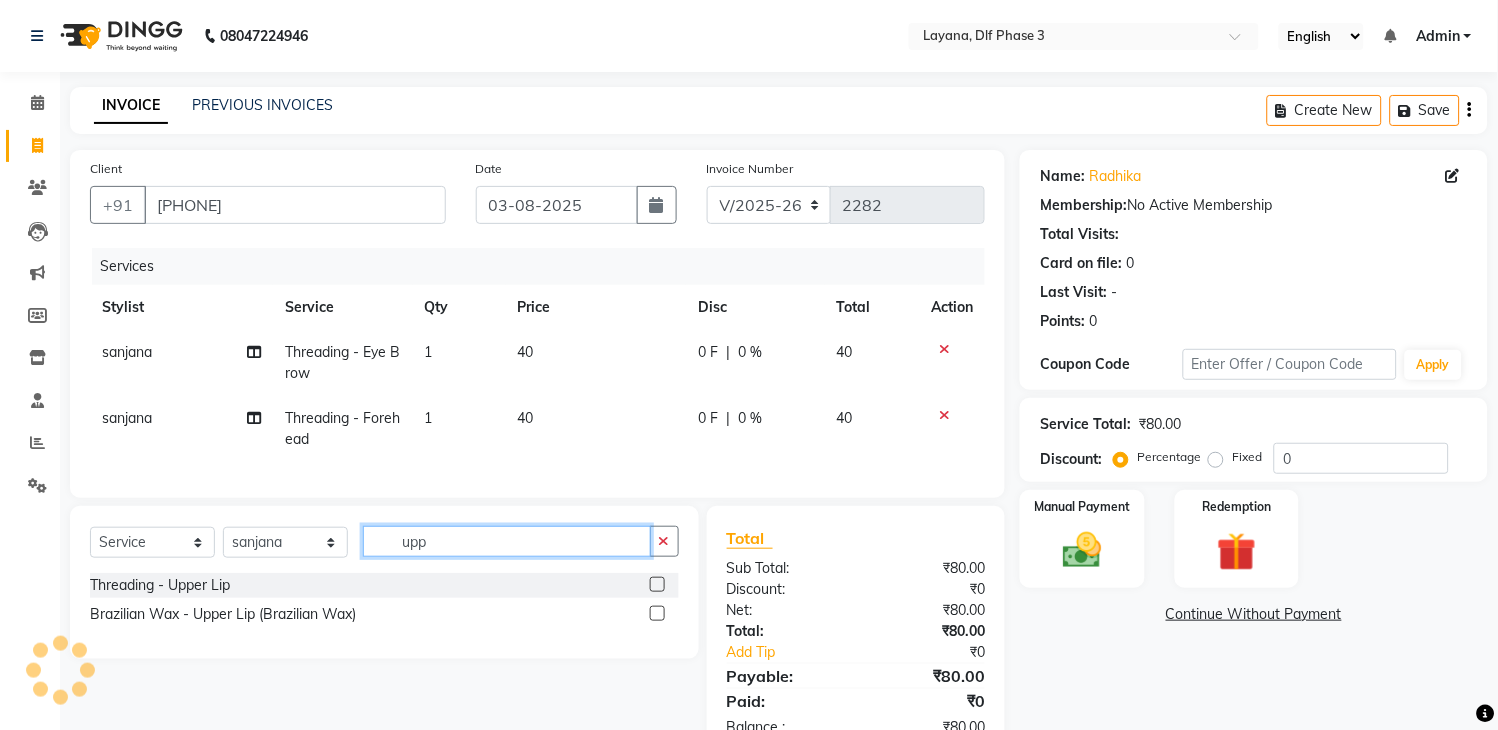 type on "upp" 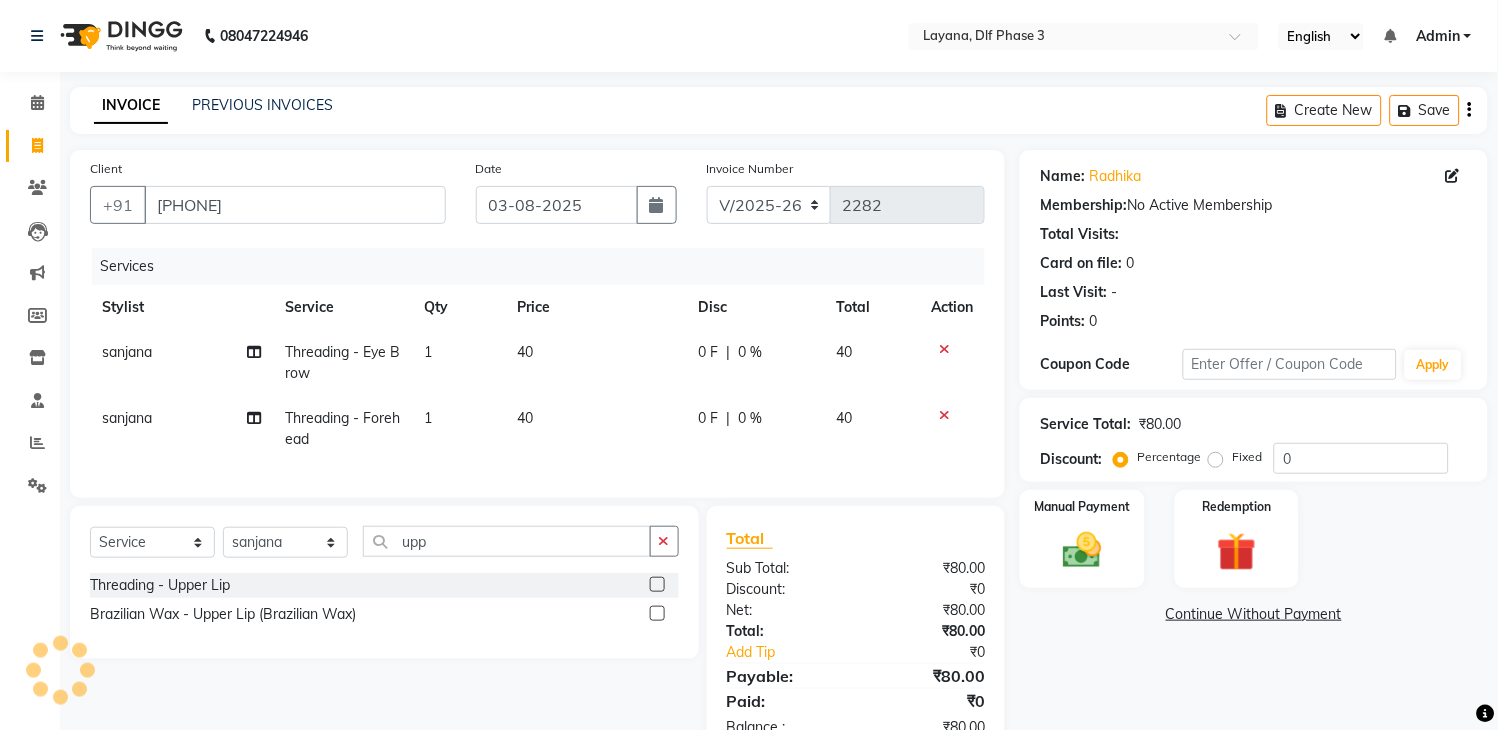 click 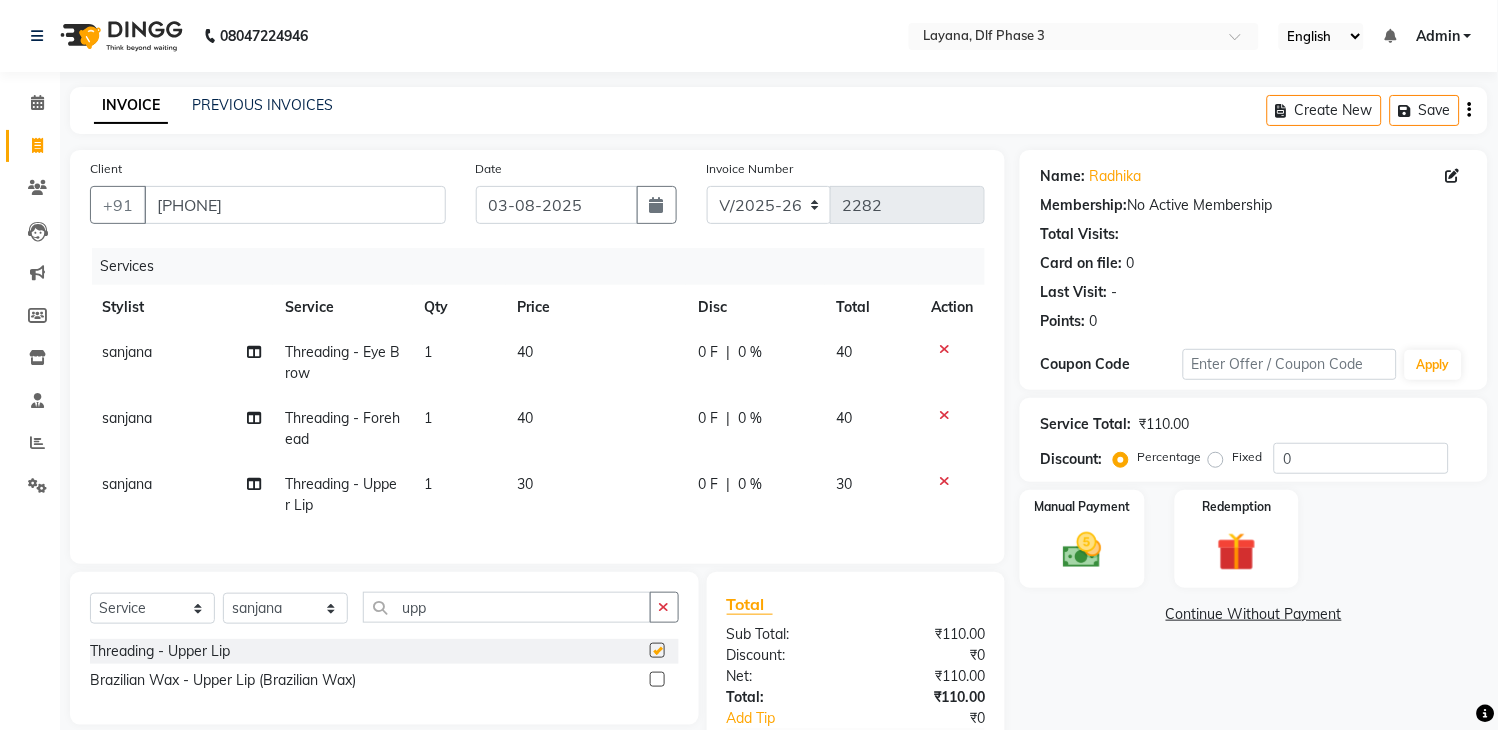 checkbox on "false" 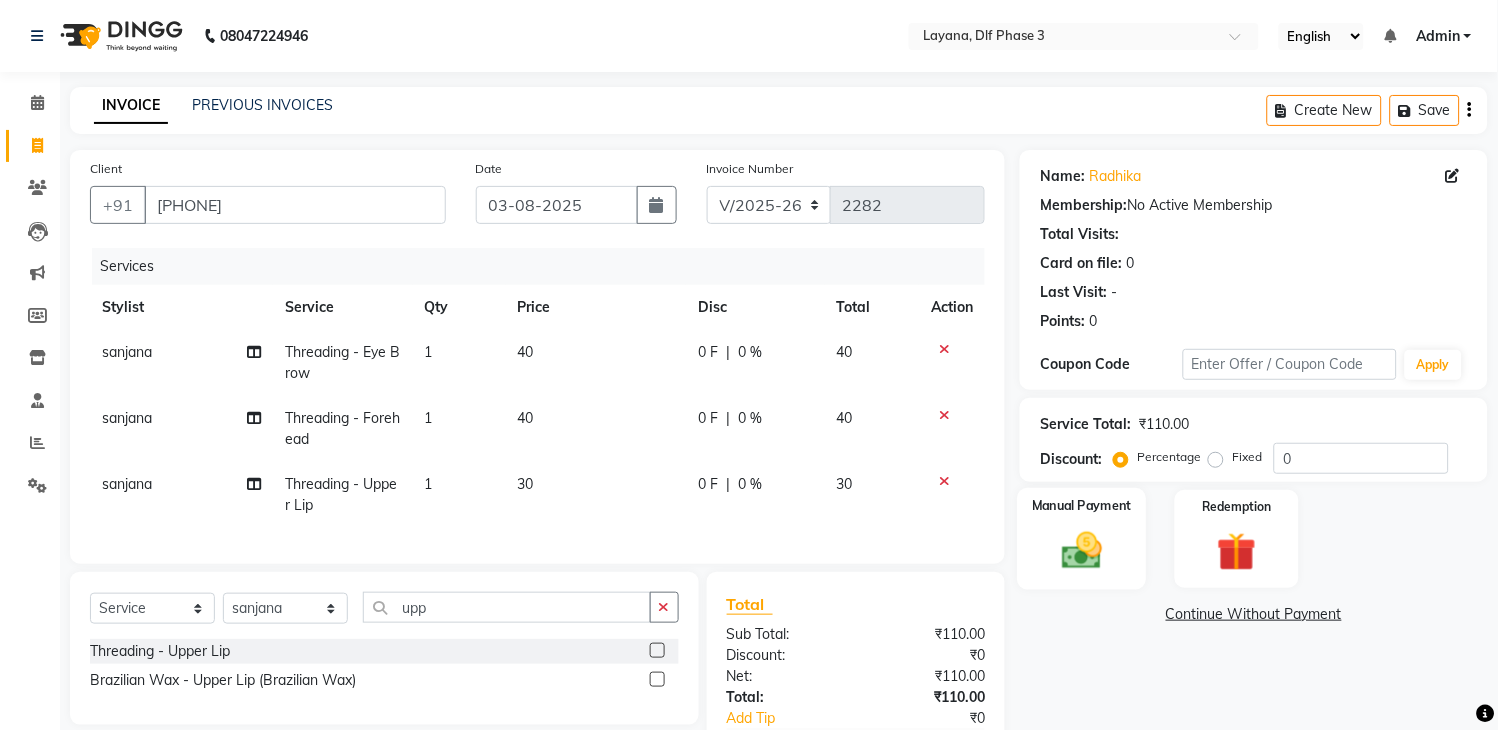 click 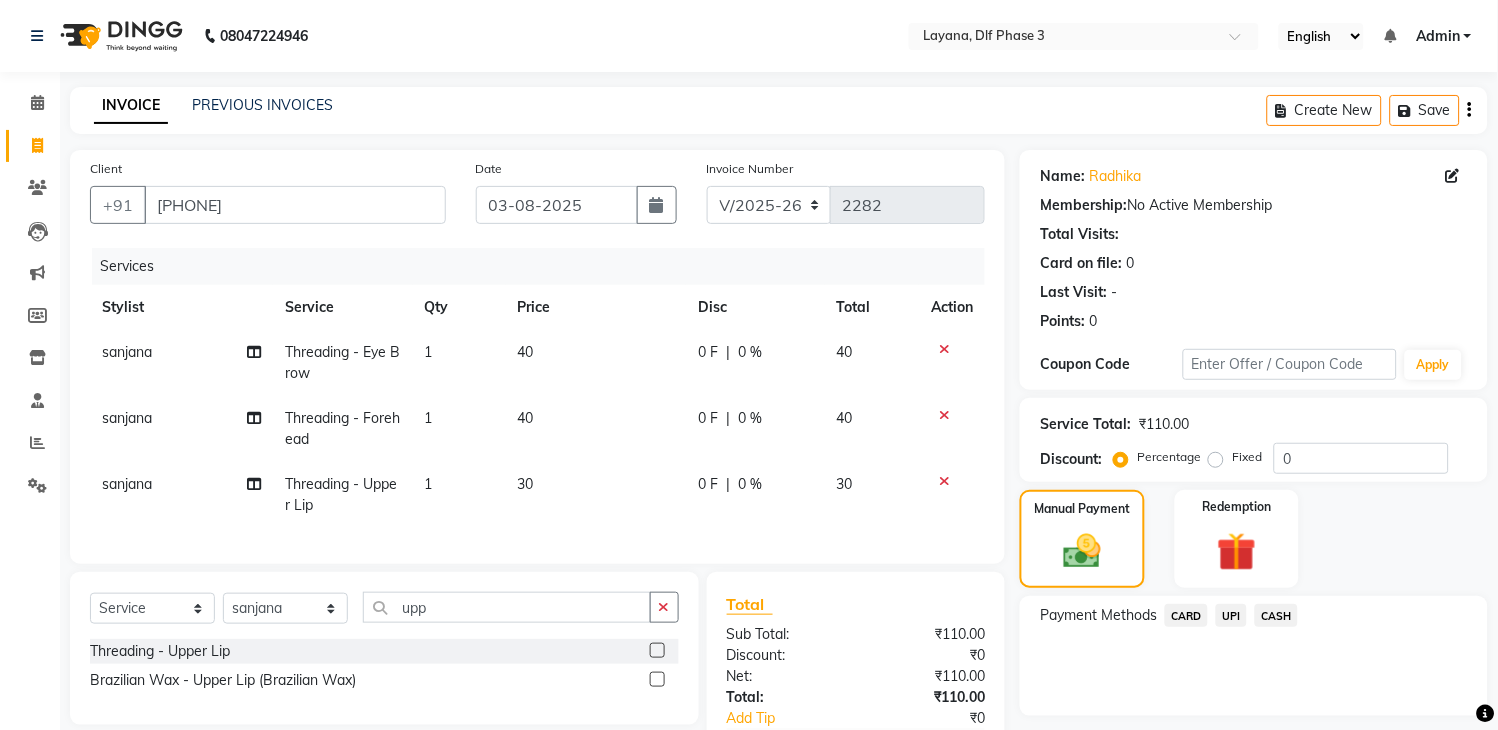 click on "UPI" 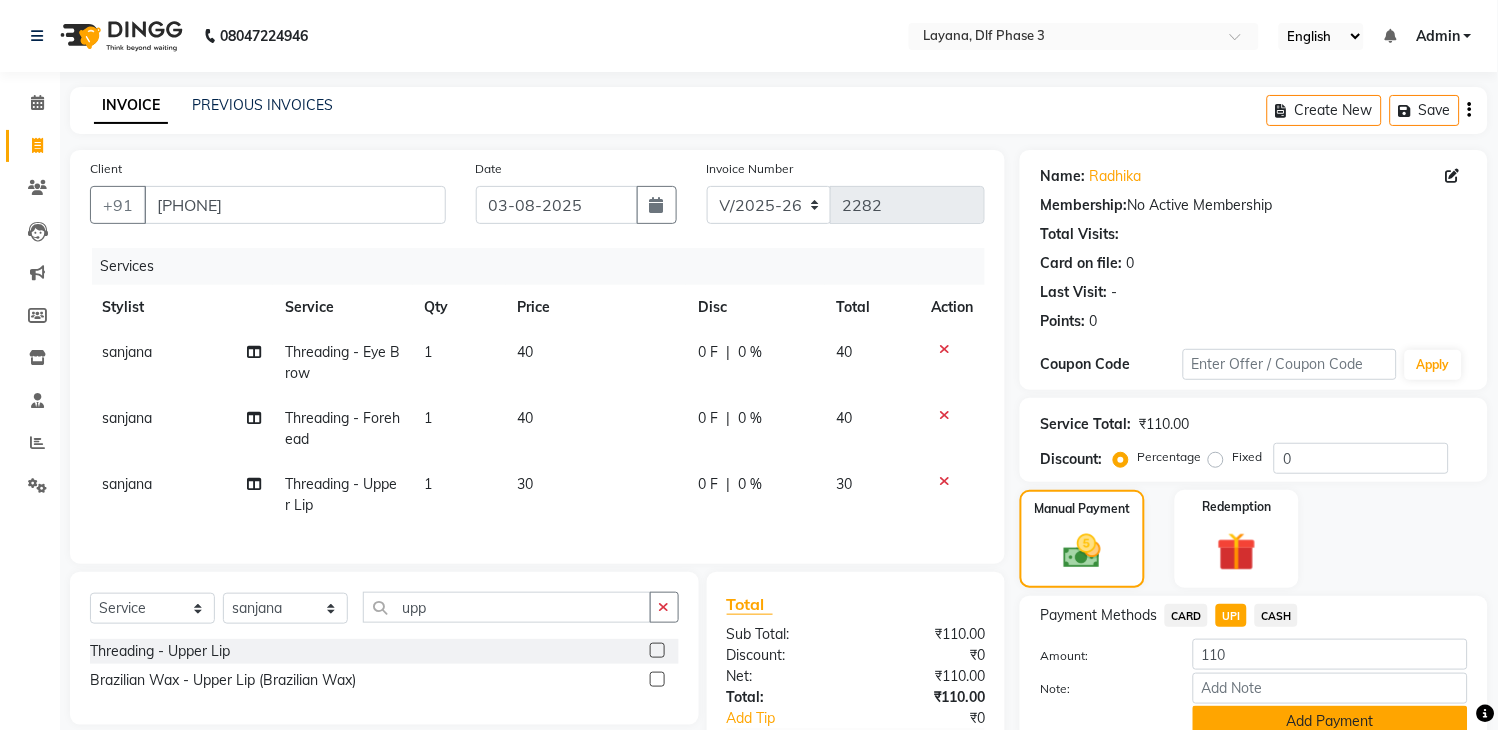 click on "Add Payment" 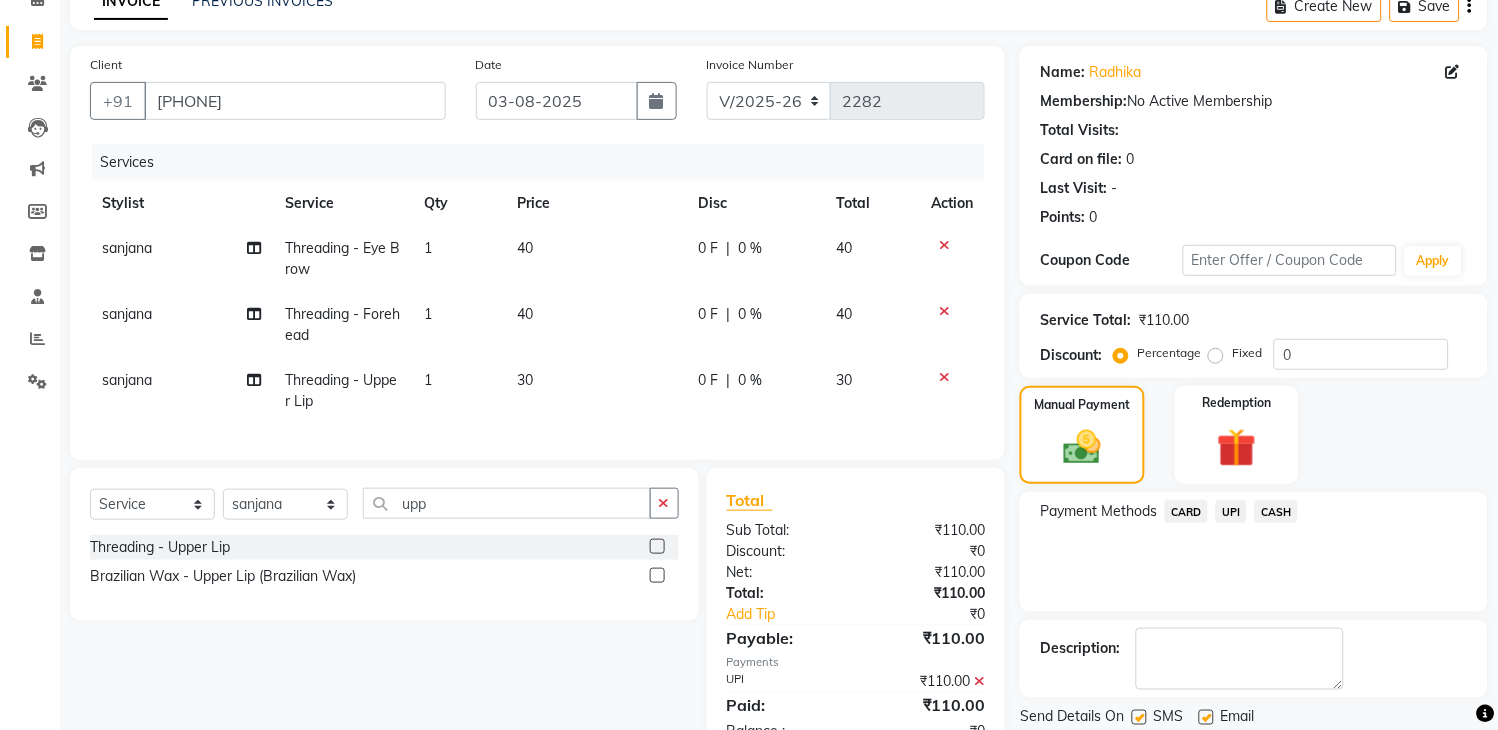 scroll, scrollTop: 184, scrollLeft: 0, axis: vertical 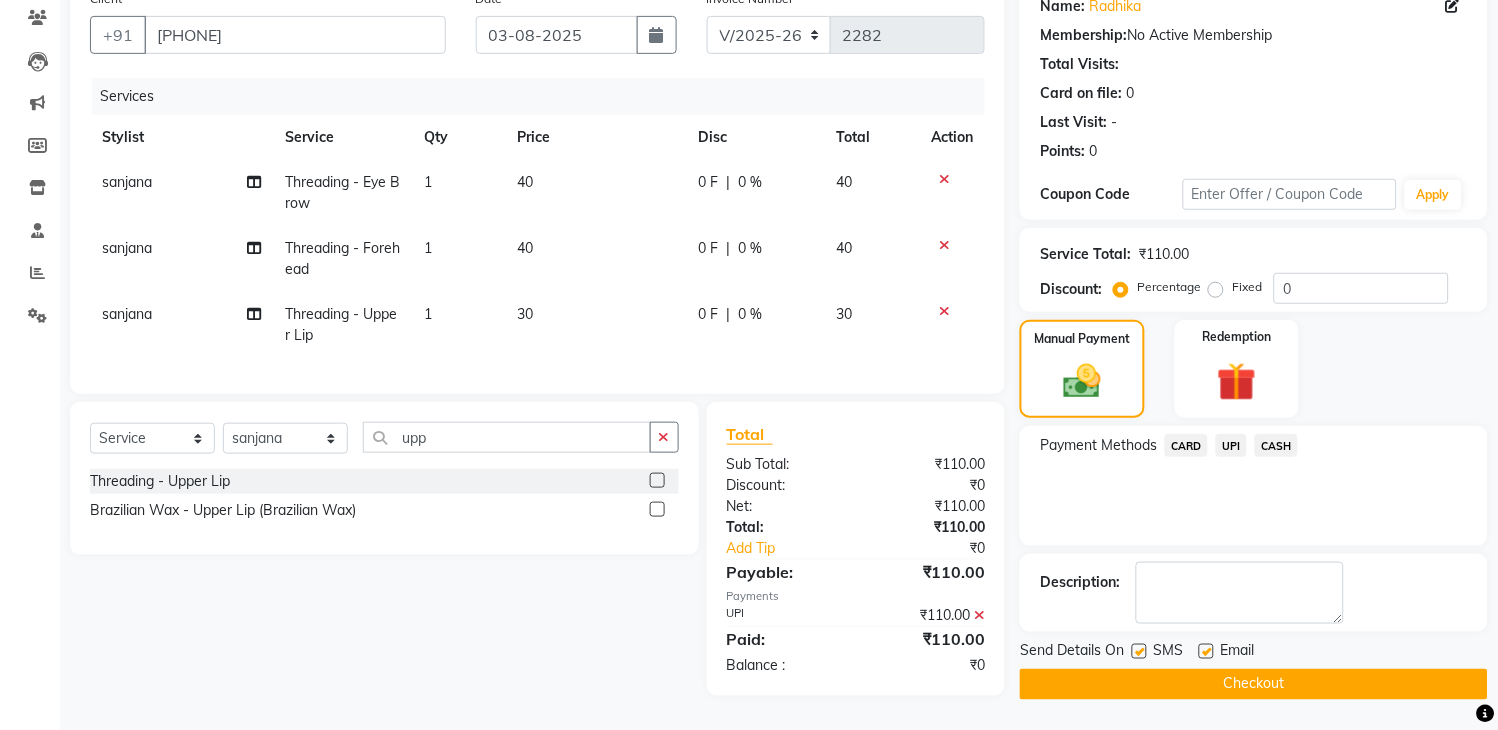 click on "Checkout" 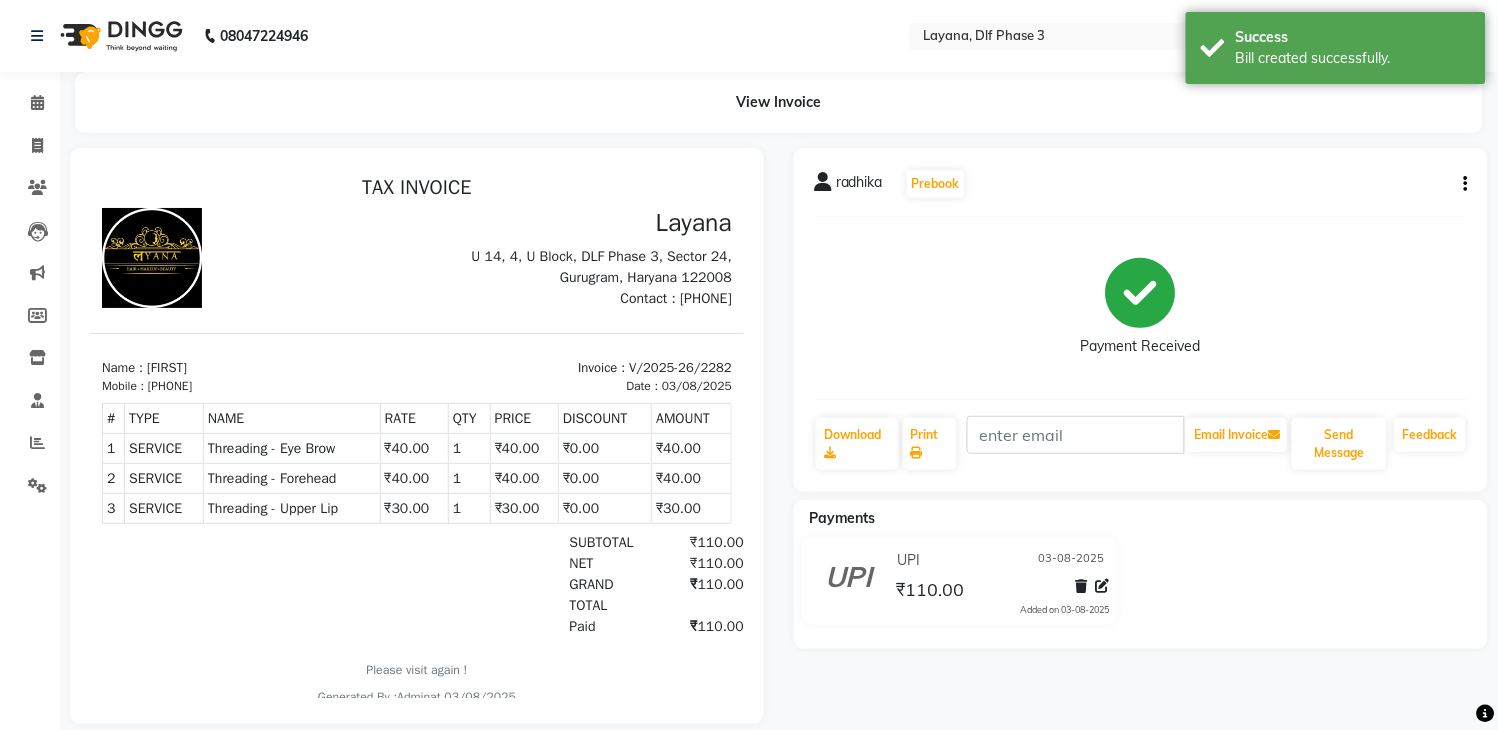 scroll, scrollTop: 0, scrollLeft: 0, axis: both 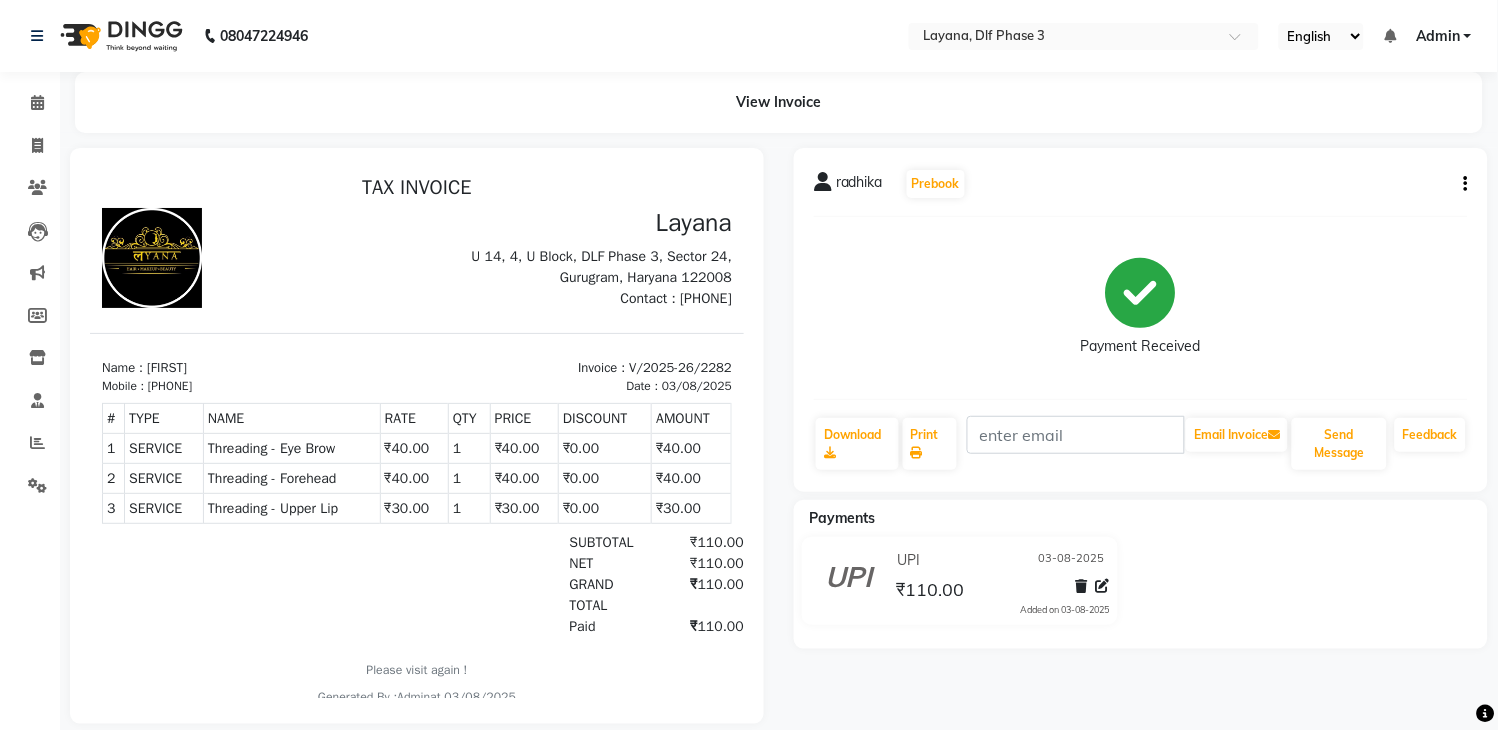 click on "radhika Prebook Payment Received Download Print Email Invoice Send Message Feedback Payments UPI 03-08-2025 ₹110.00 Added on 03-08-2025" 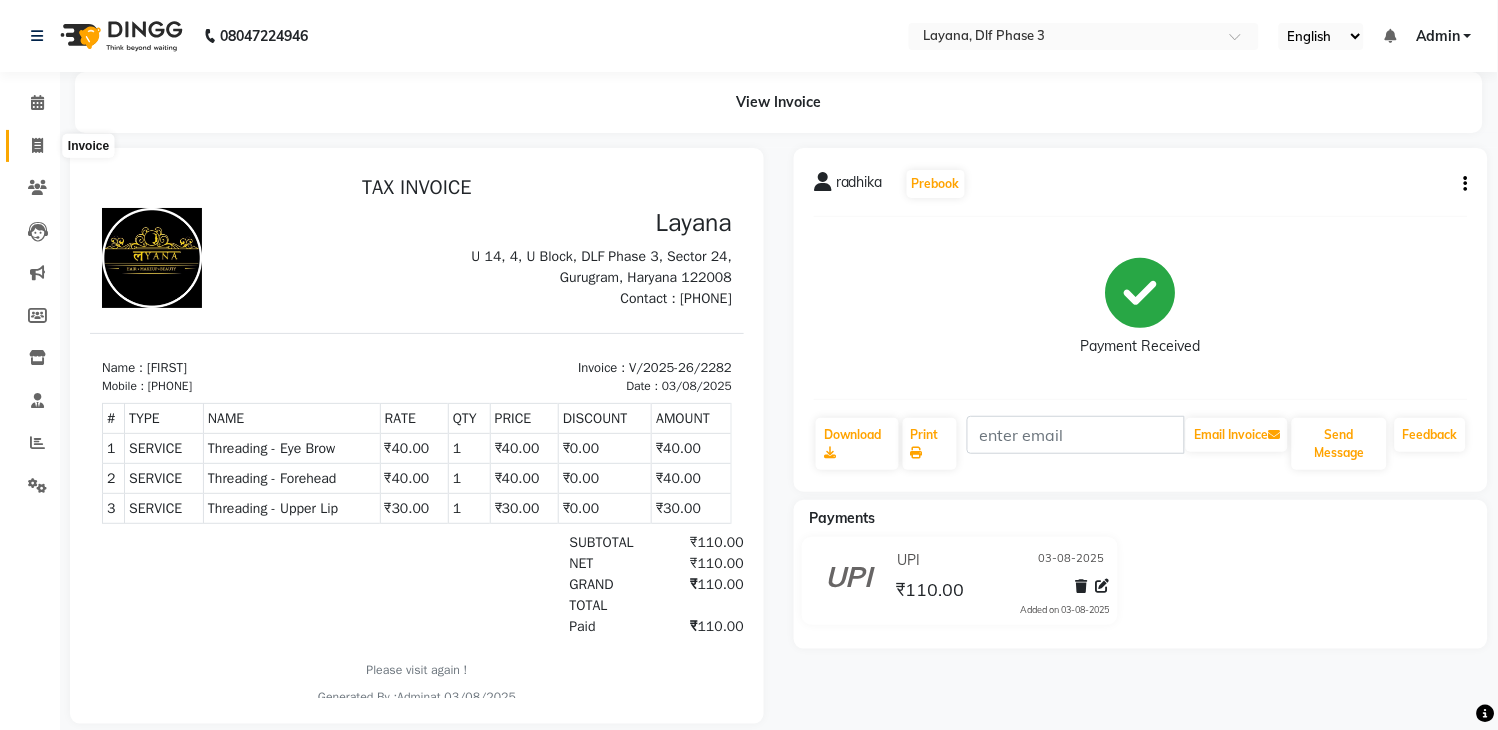 click 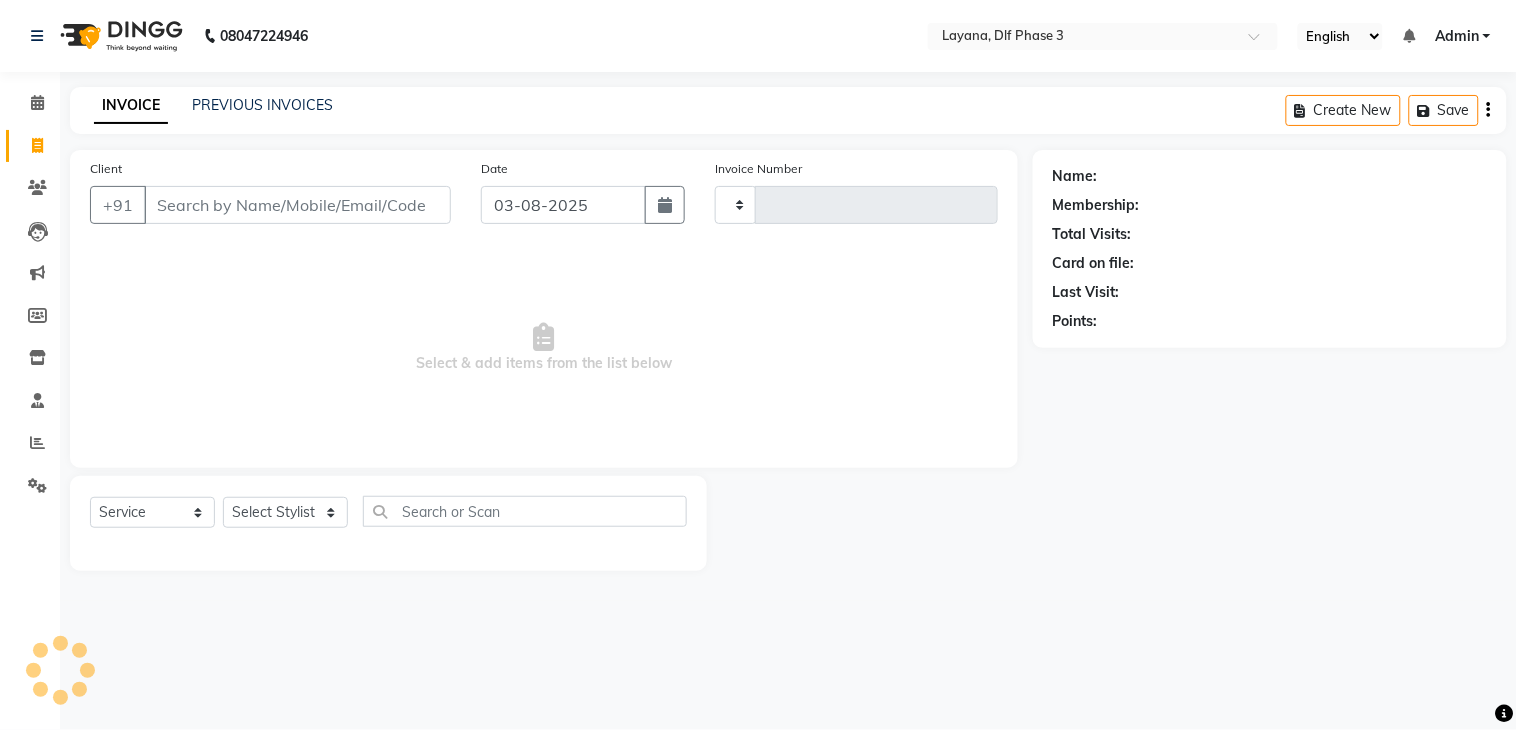 type on "2283" 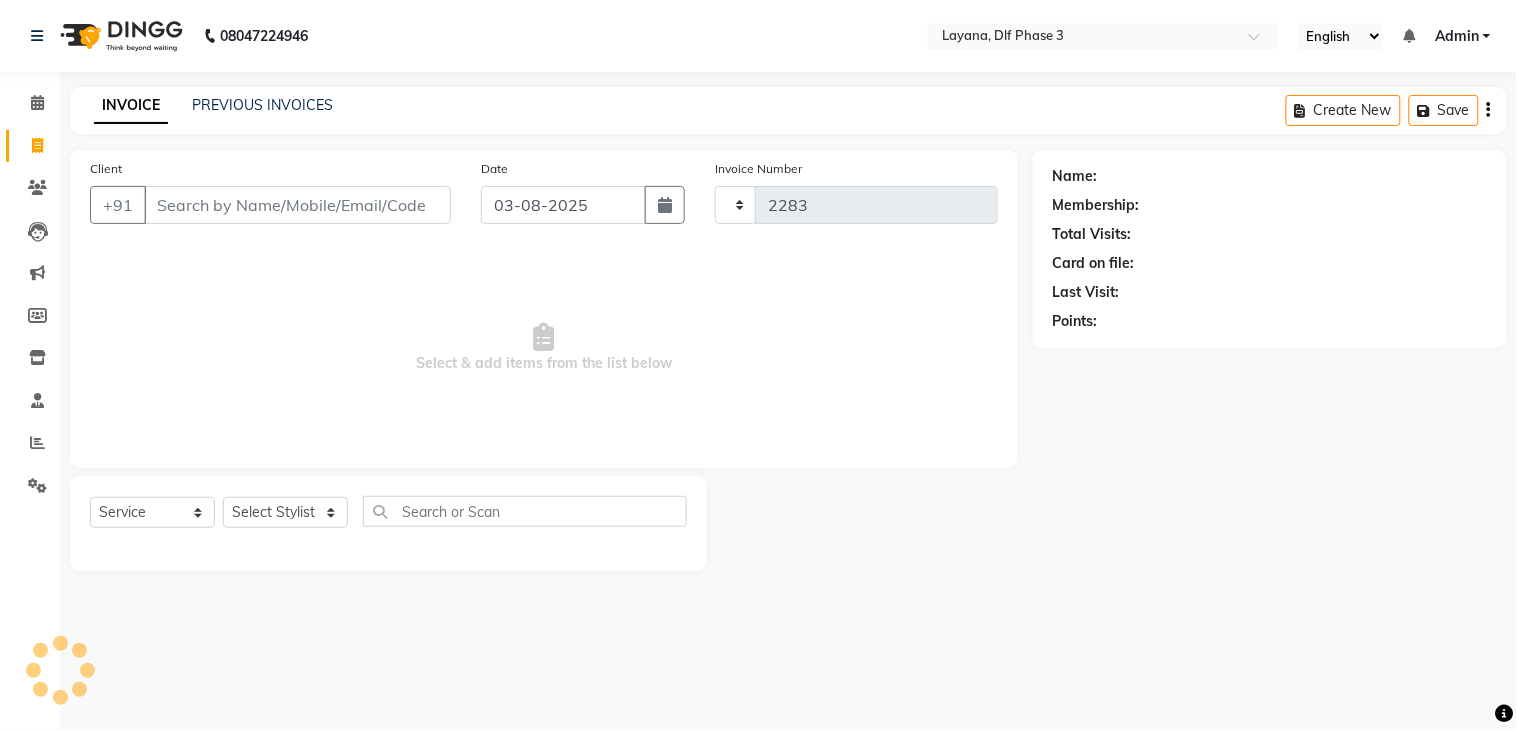 select on "6973" 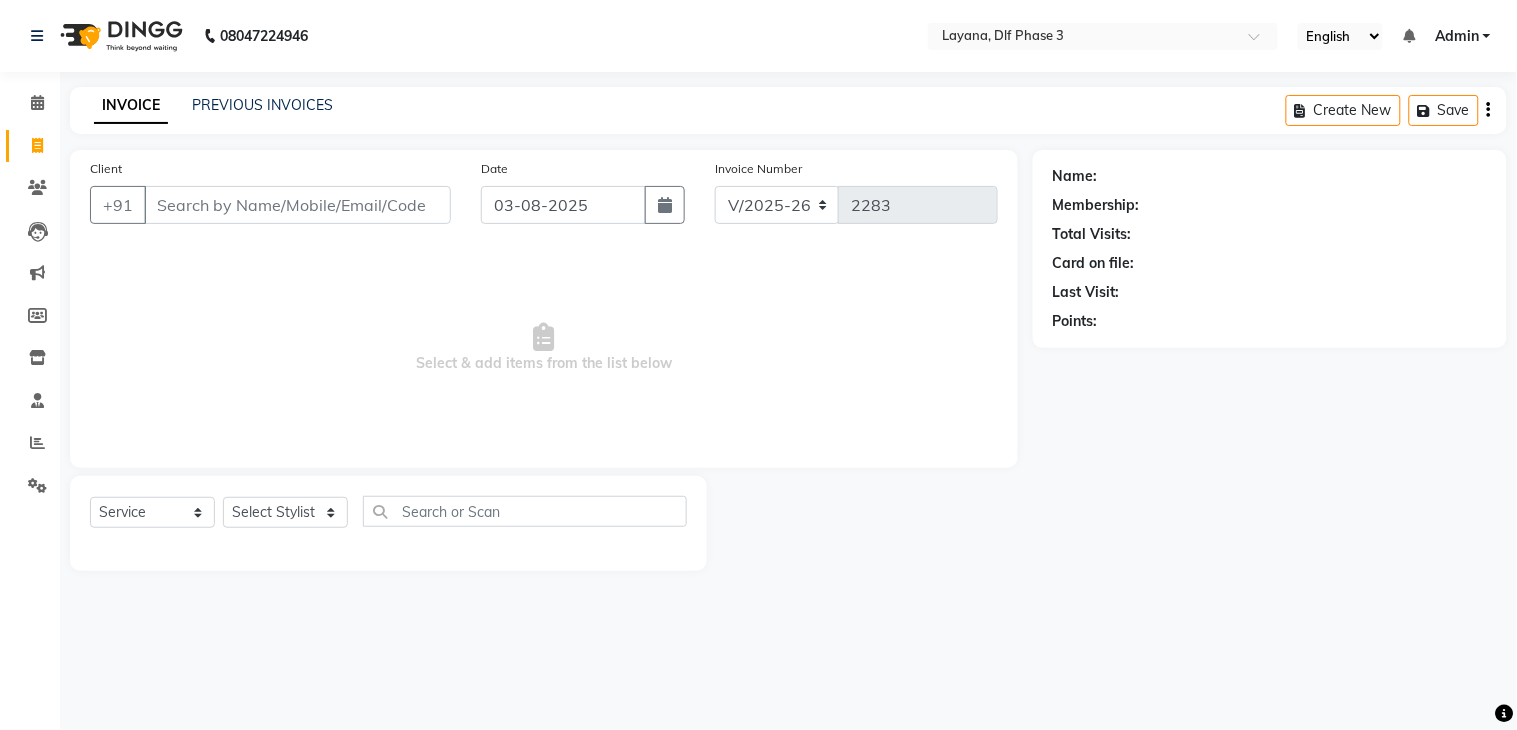 click on "Client" at bounding box center (297, 205) 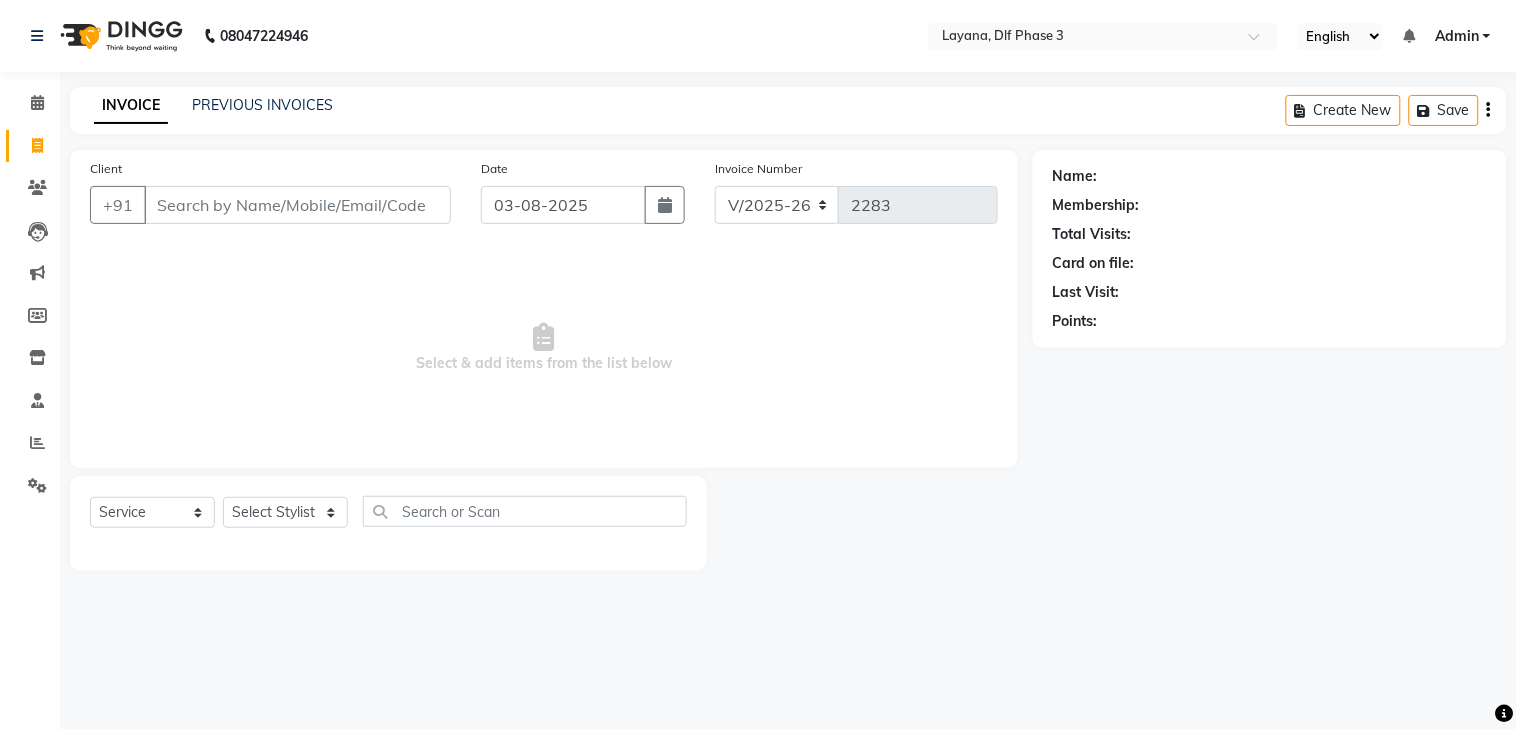 click on "Client" at bounding box center (297, 205) 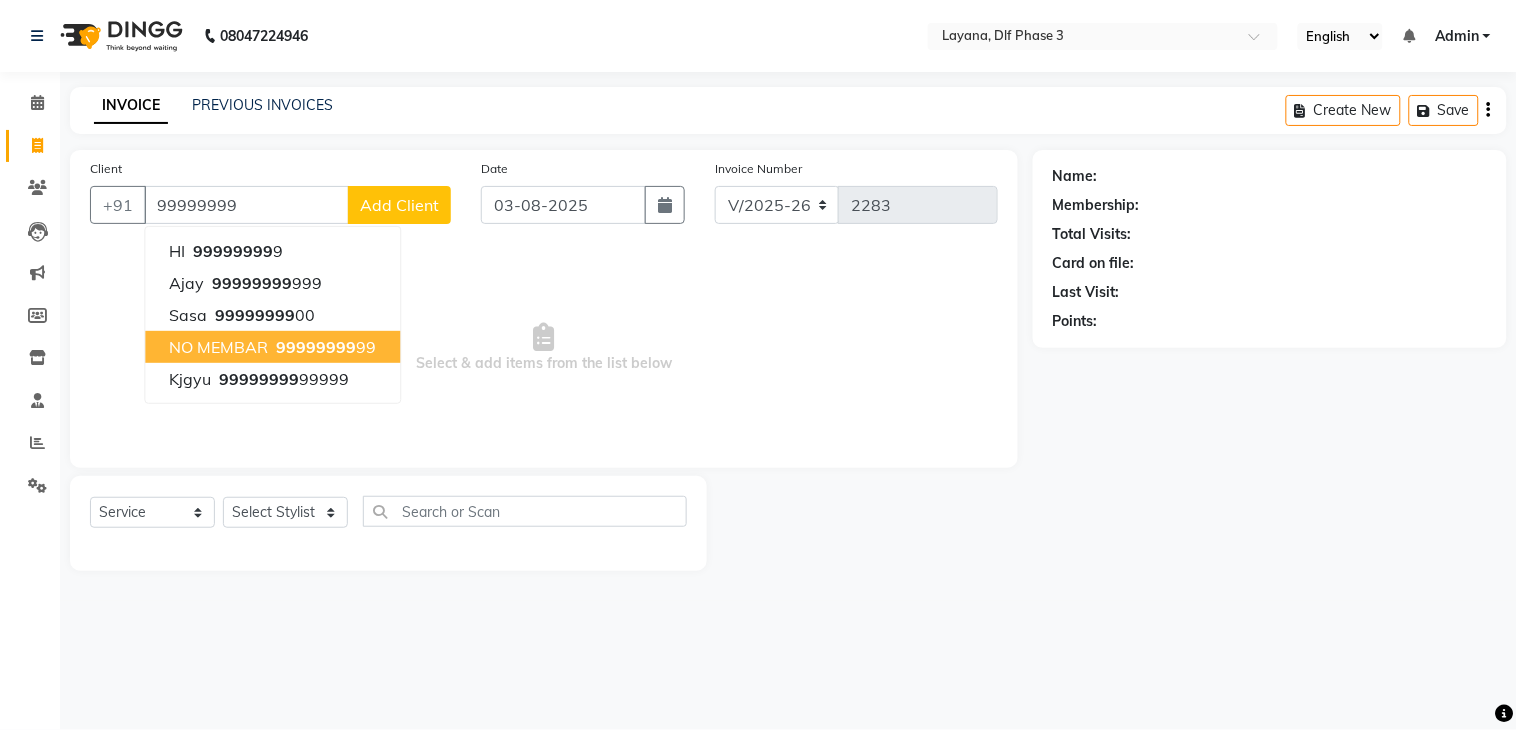 click on "NO MEMBAR" at bounding box center (218, 347) 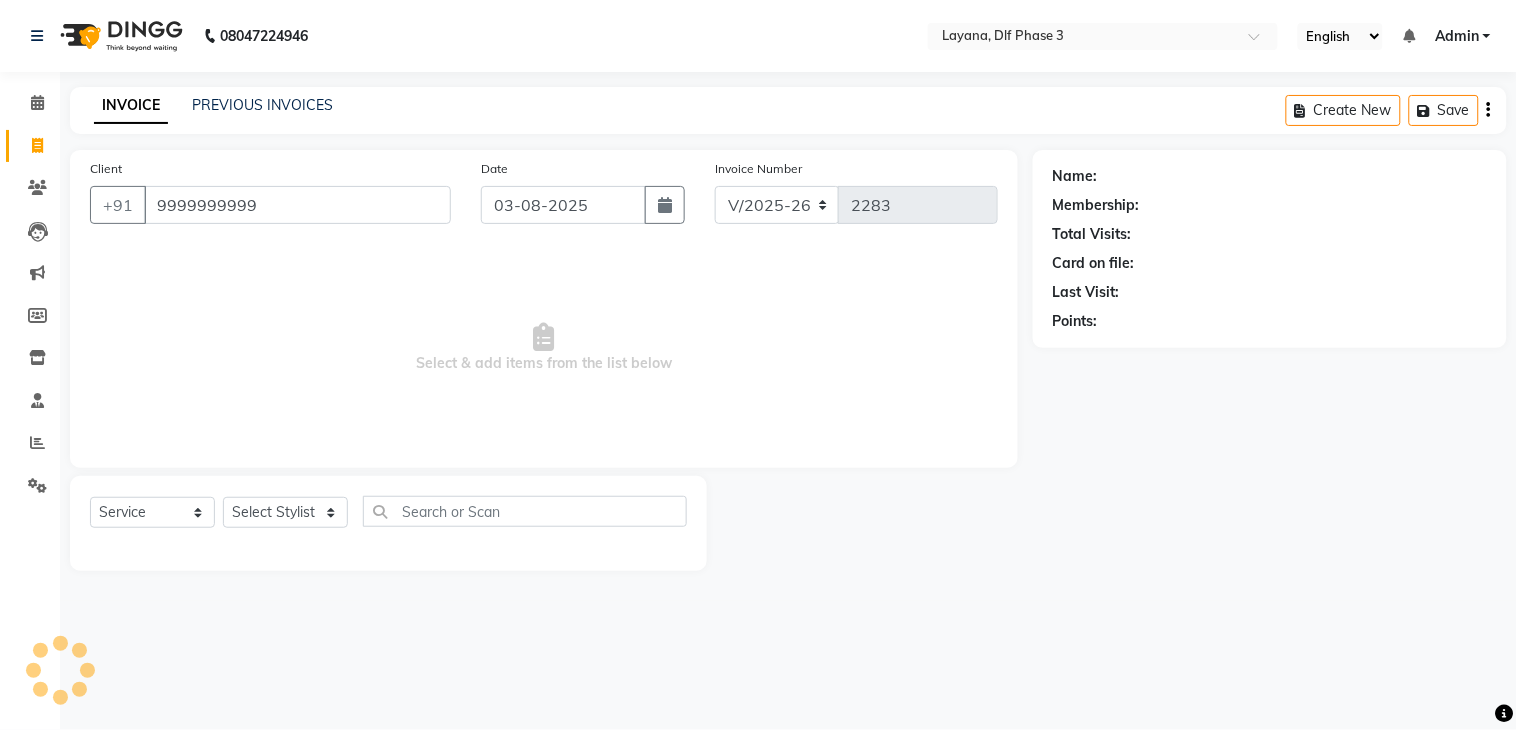 type on "9999999999" 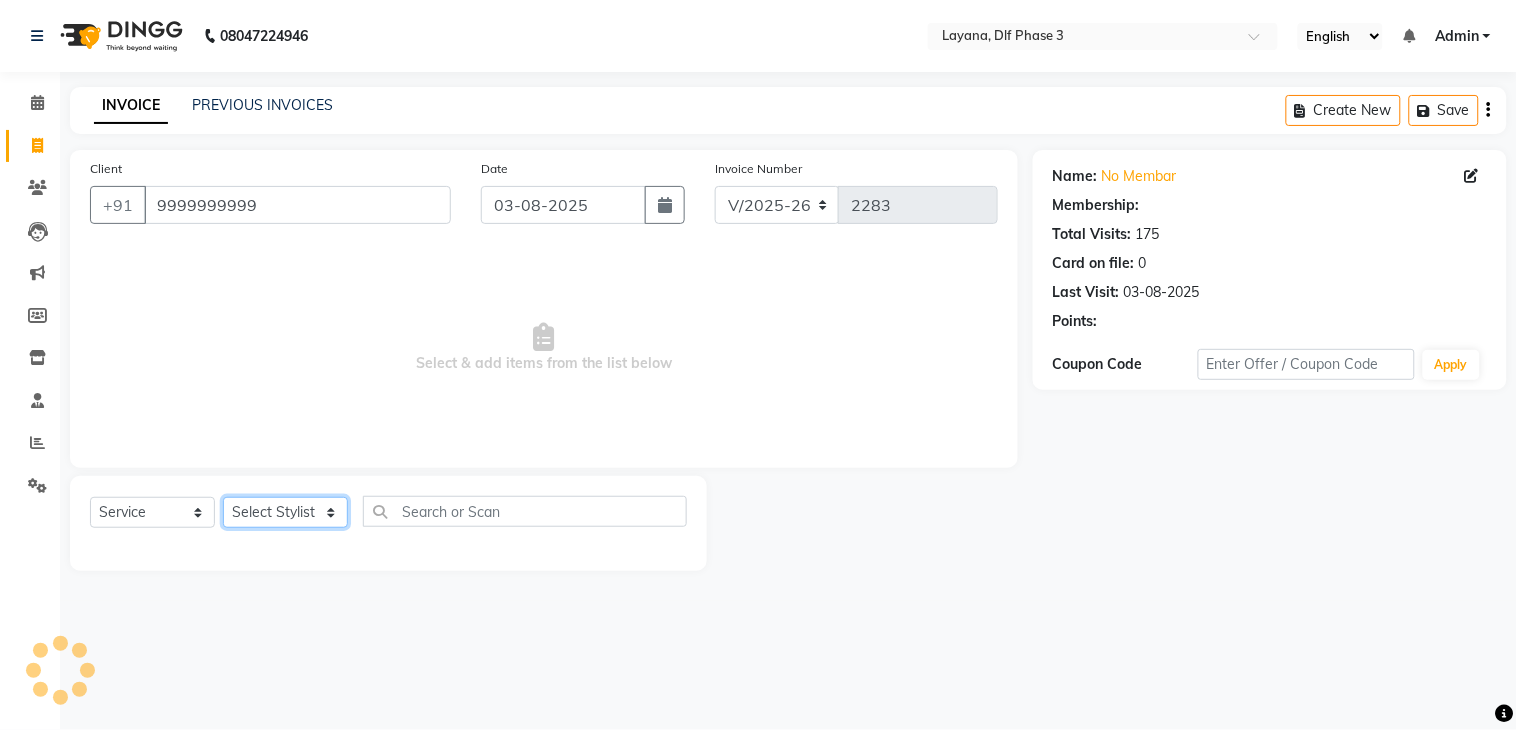 click on "Select Stylist [FIRST] [FIRST] [FIRST] [FIRST] [FIRST] [FIRST] [FIRST] [FIRST] [FIRST]" 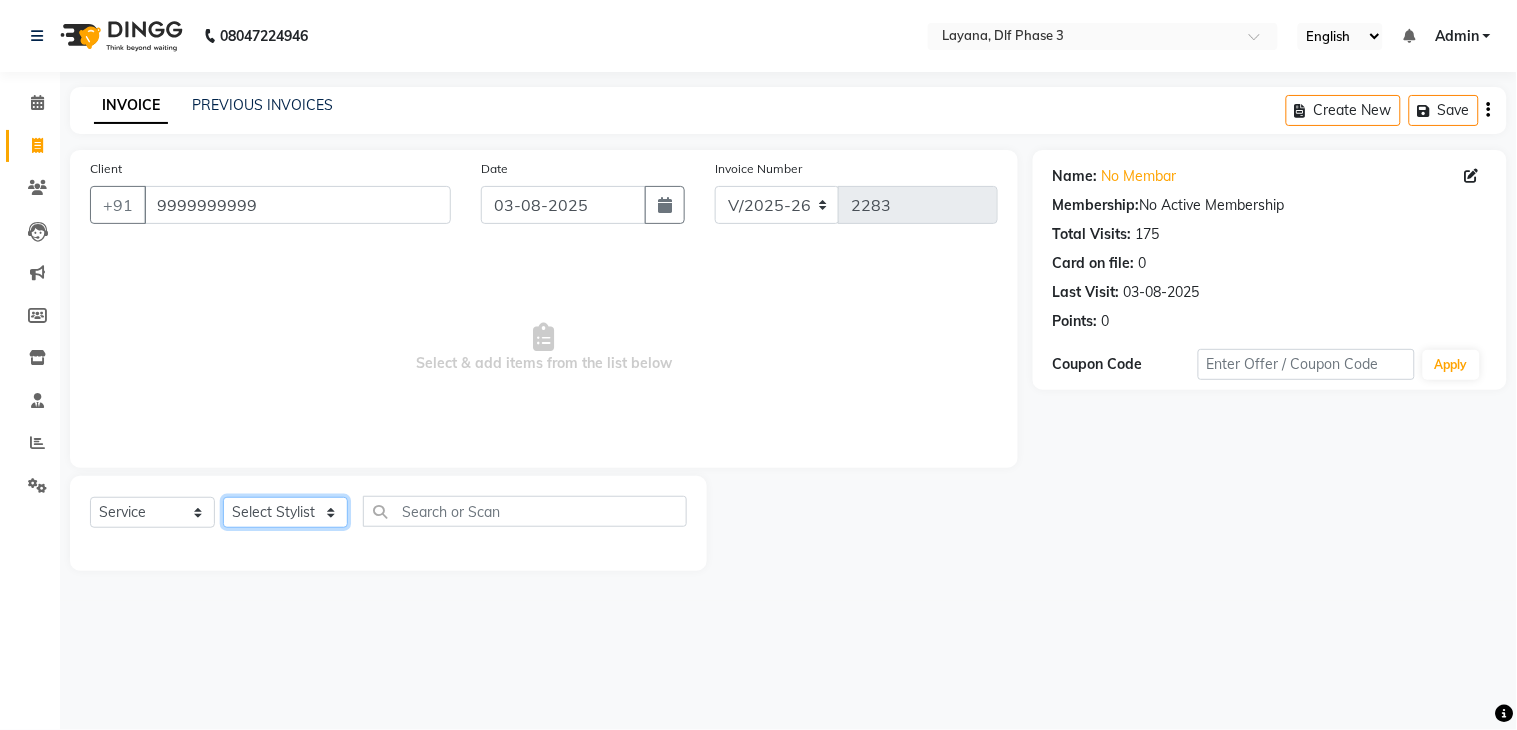 select on "74482" 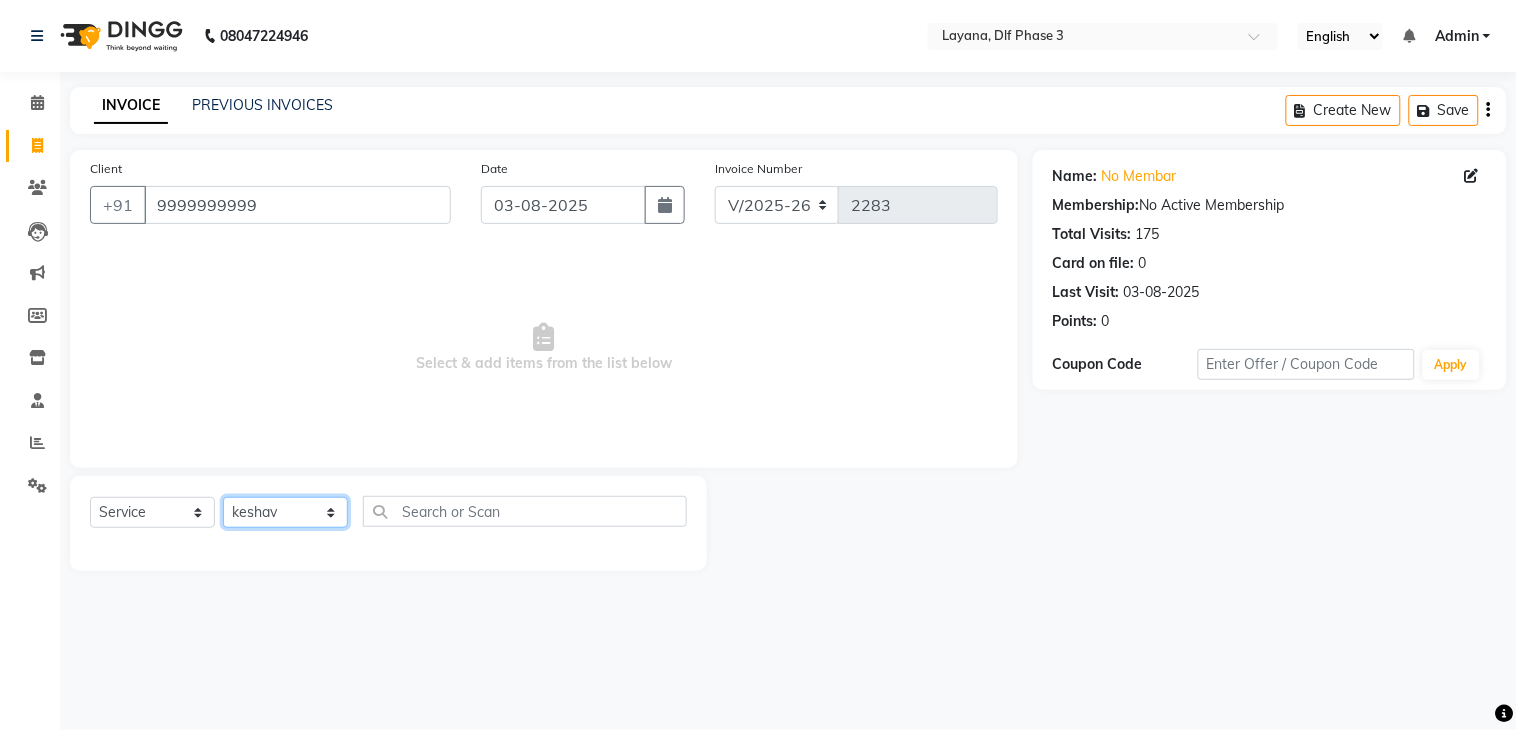 click on "Select Stylist [FIRST] [FIRST] [FIRST] [FIRST] [FIRST] [FIRST] [FIRST] [FIRST] [FIRST]" 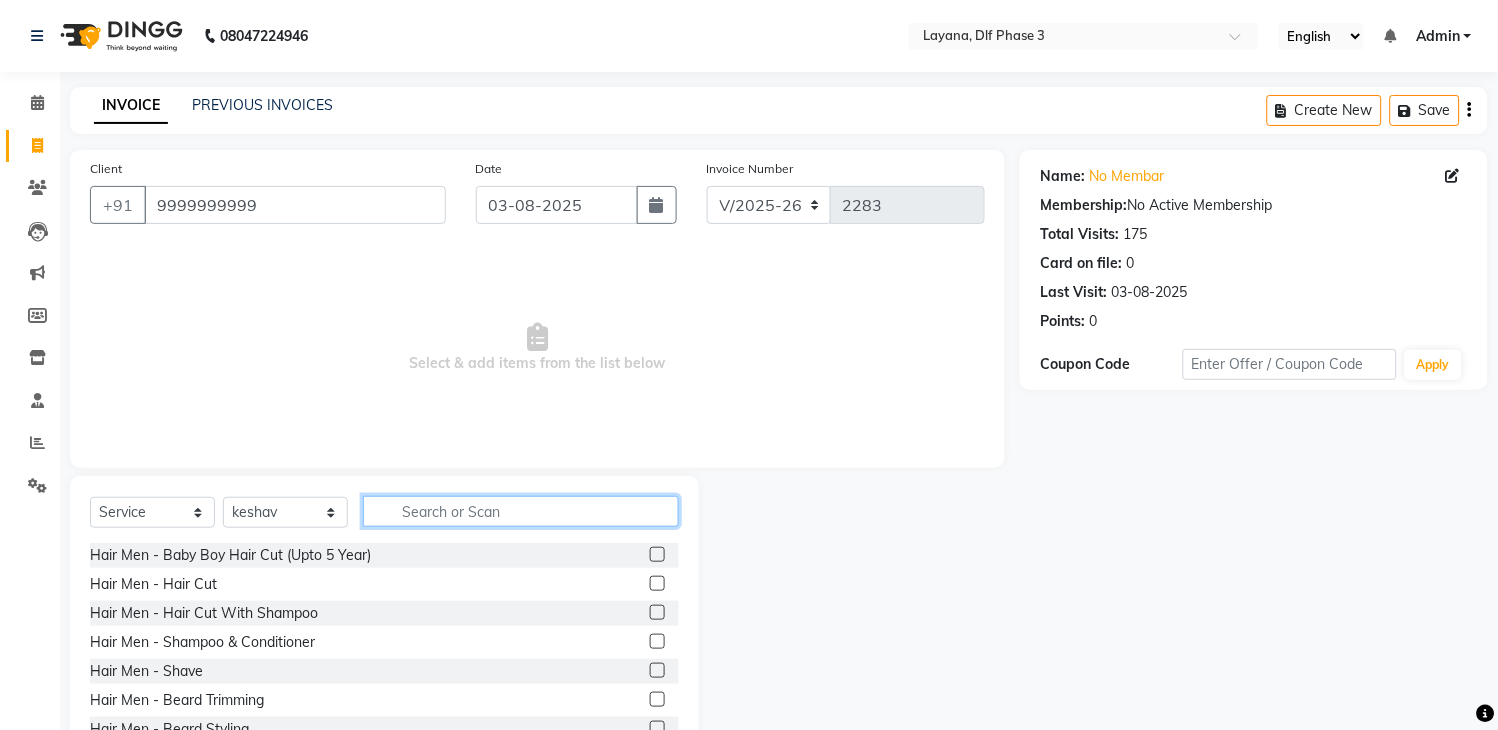click 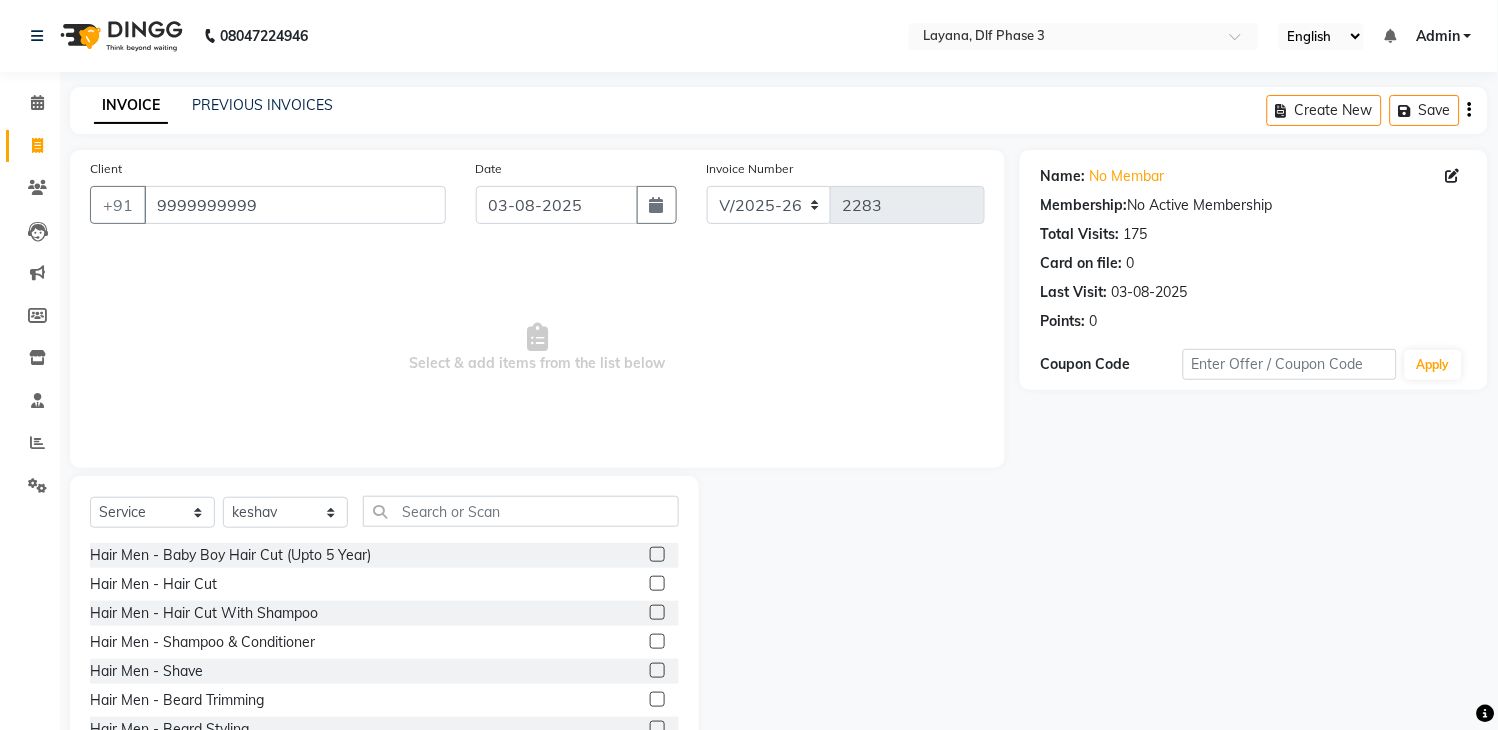 click 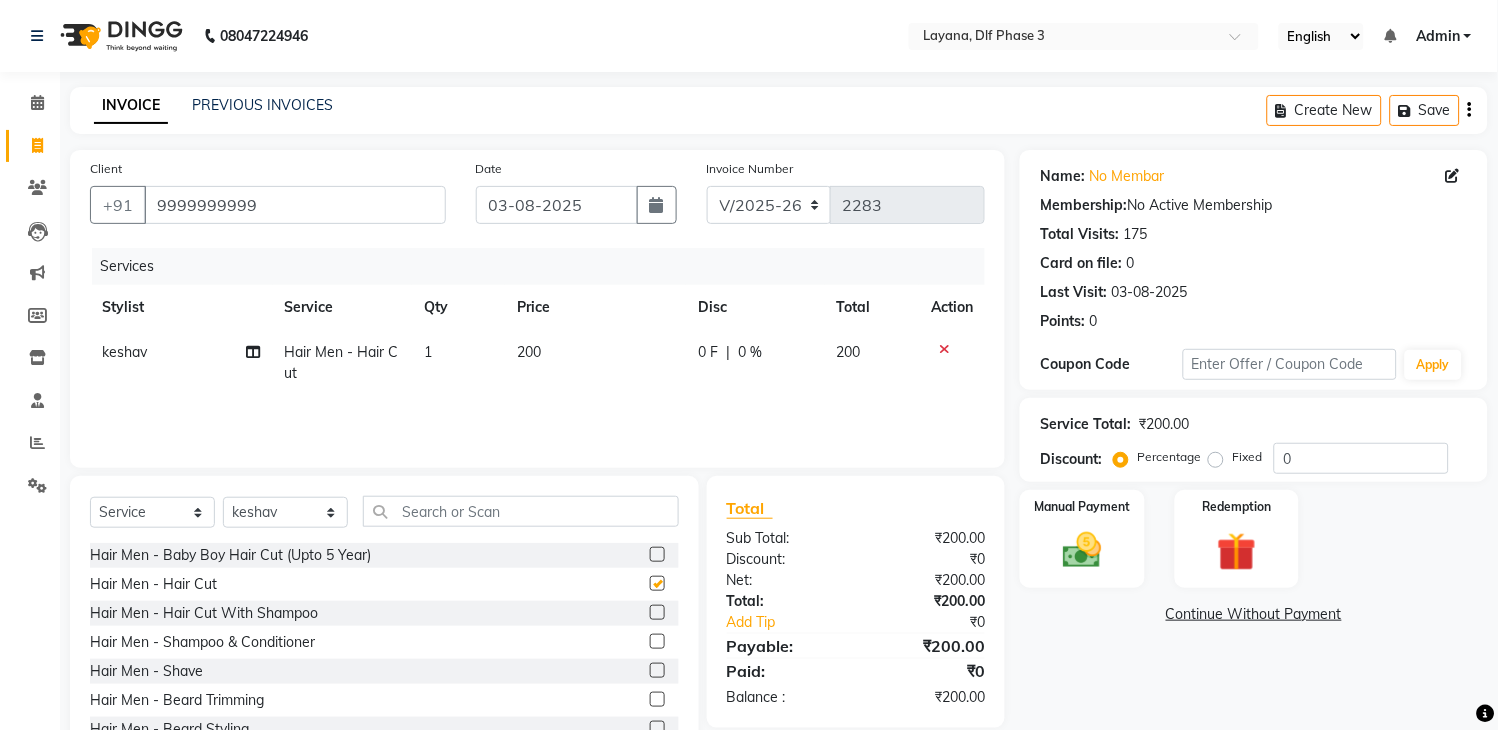 checkbox on "false" 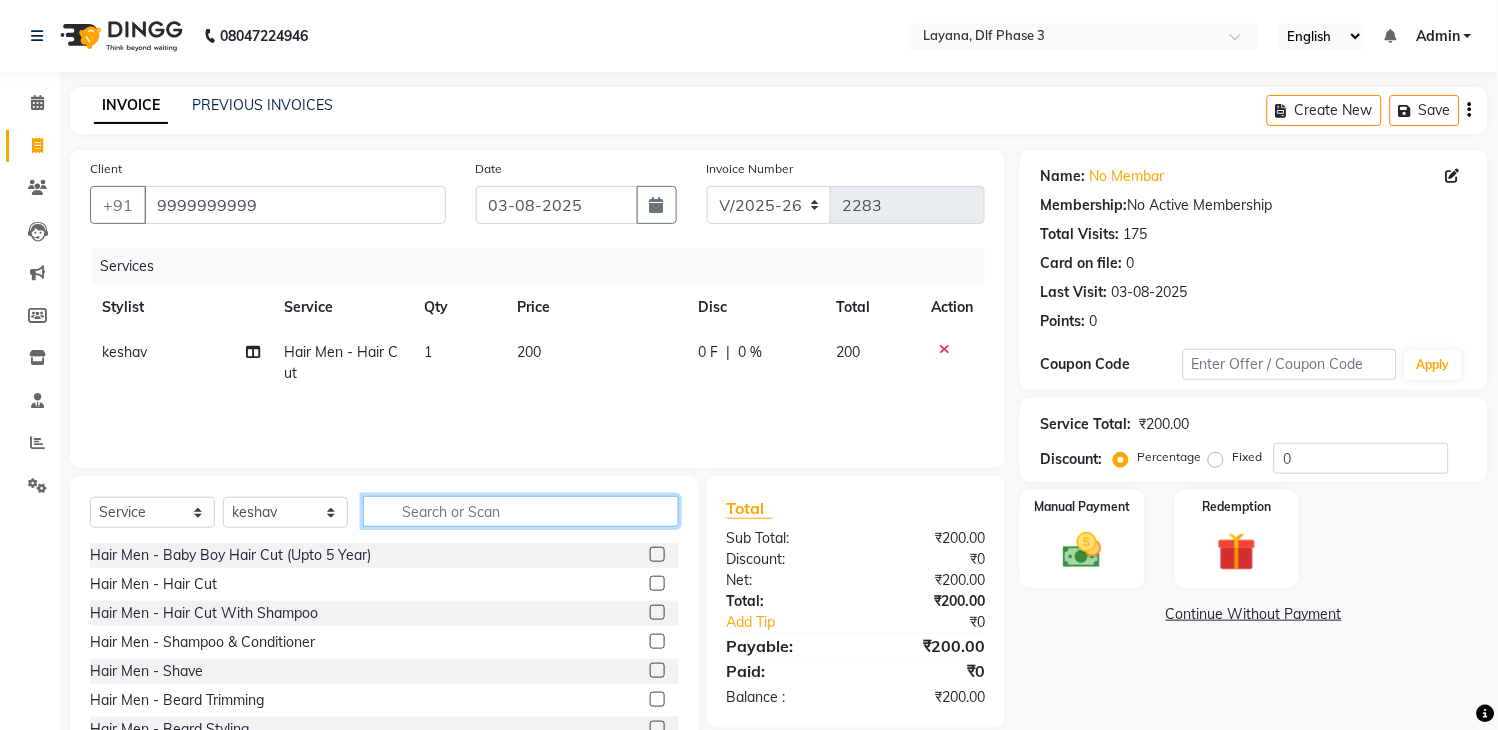 click 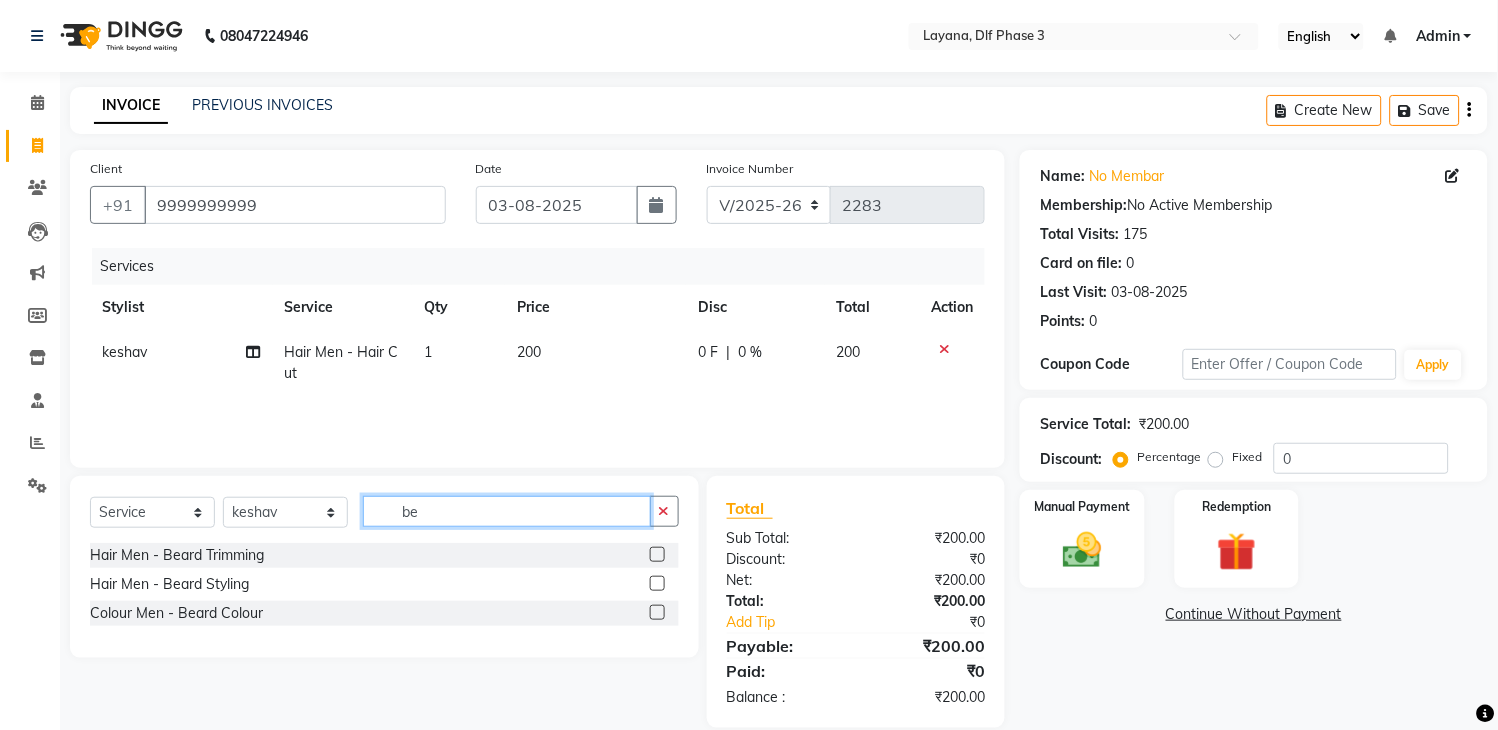 type on "be" 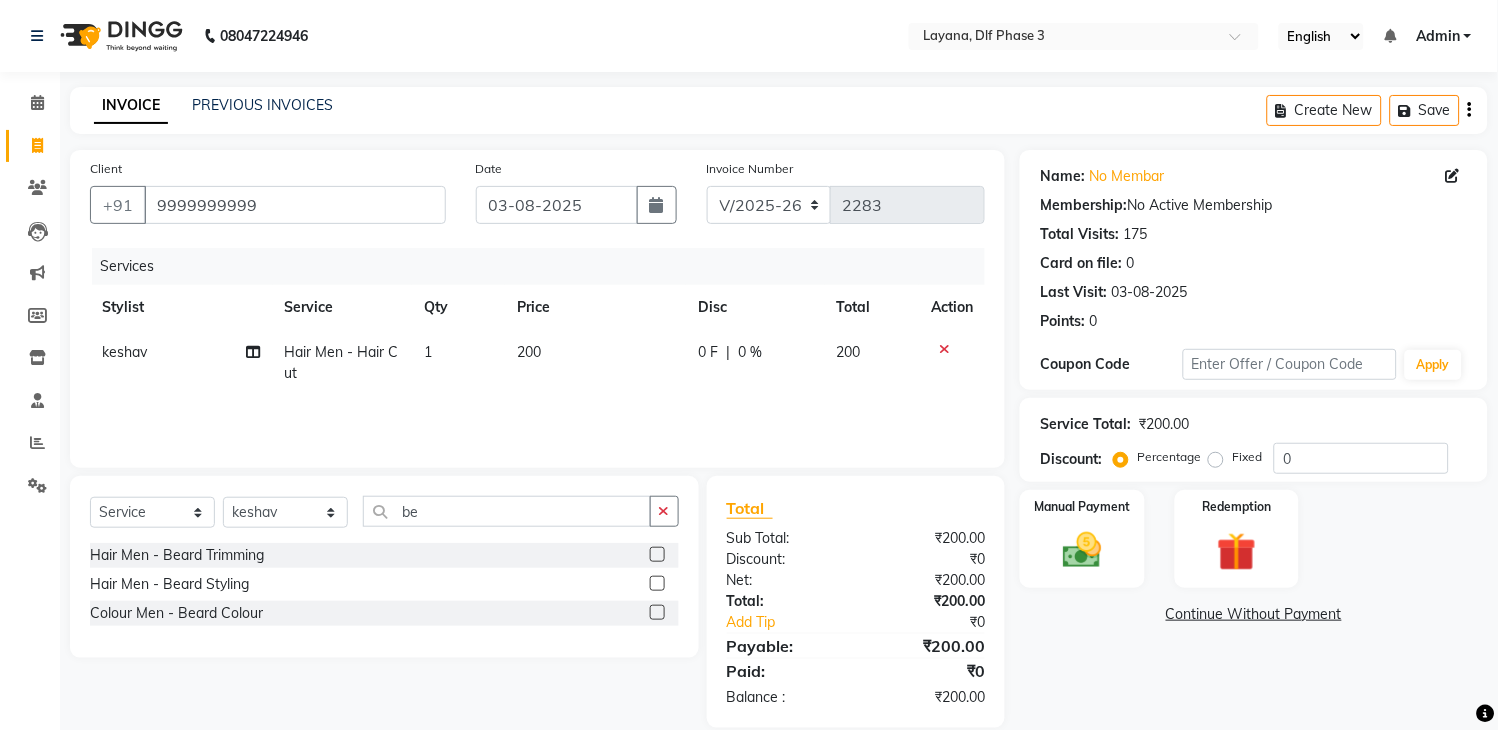 click on "Hair Men - Beard Styling" 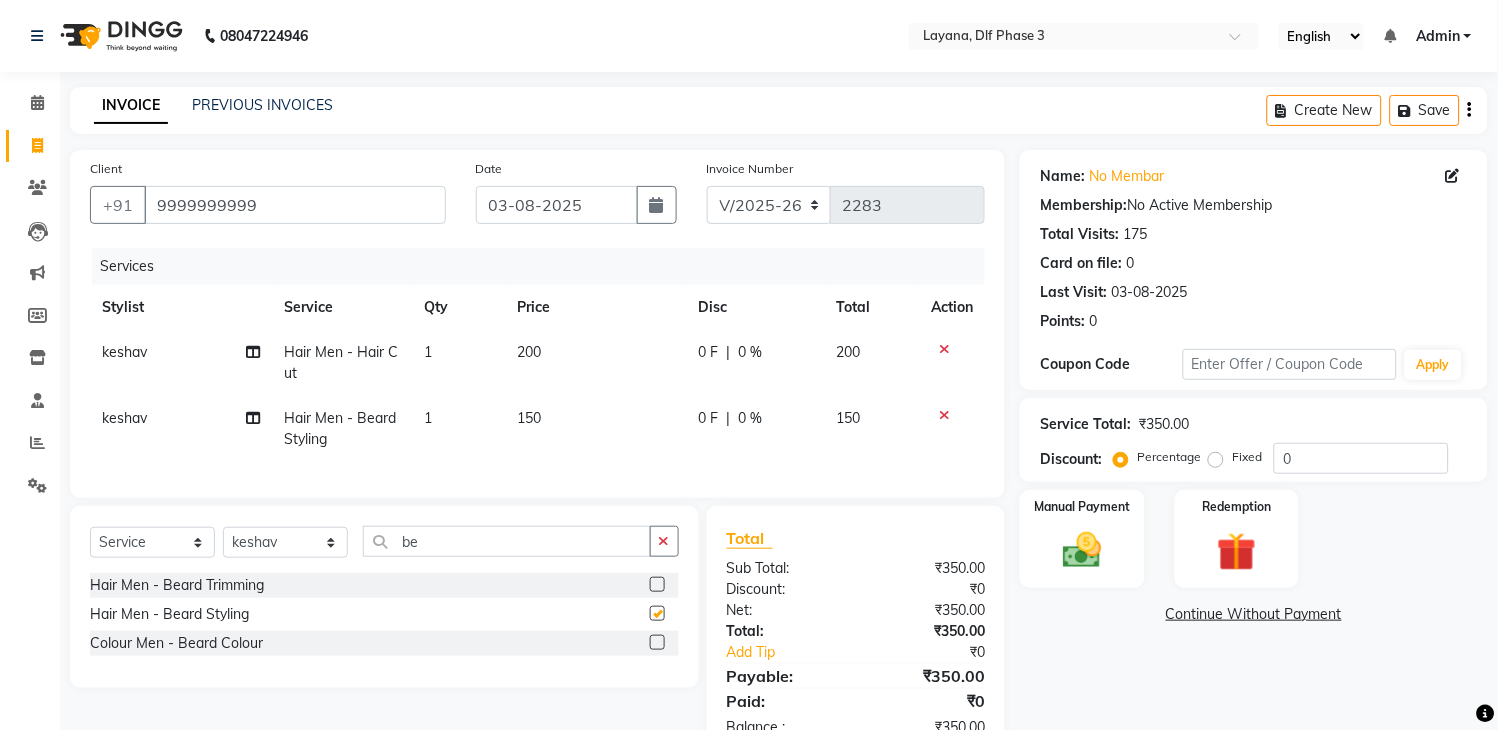 checkbox on "false" 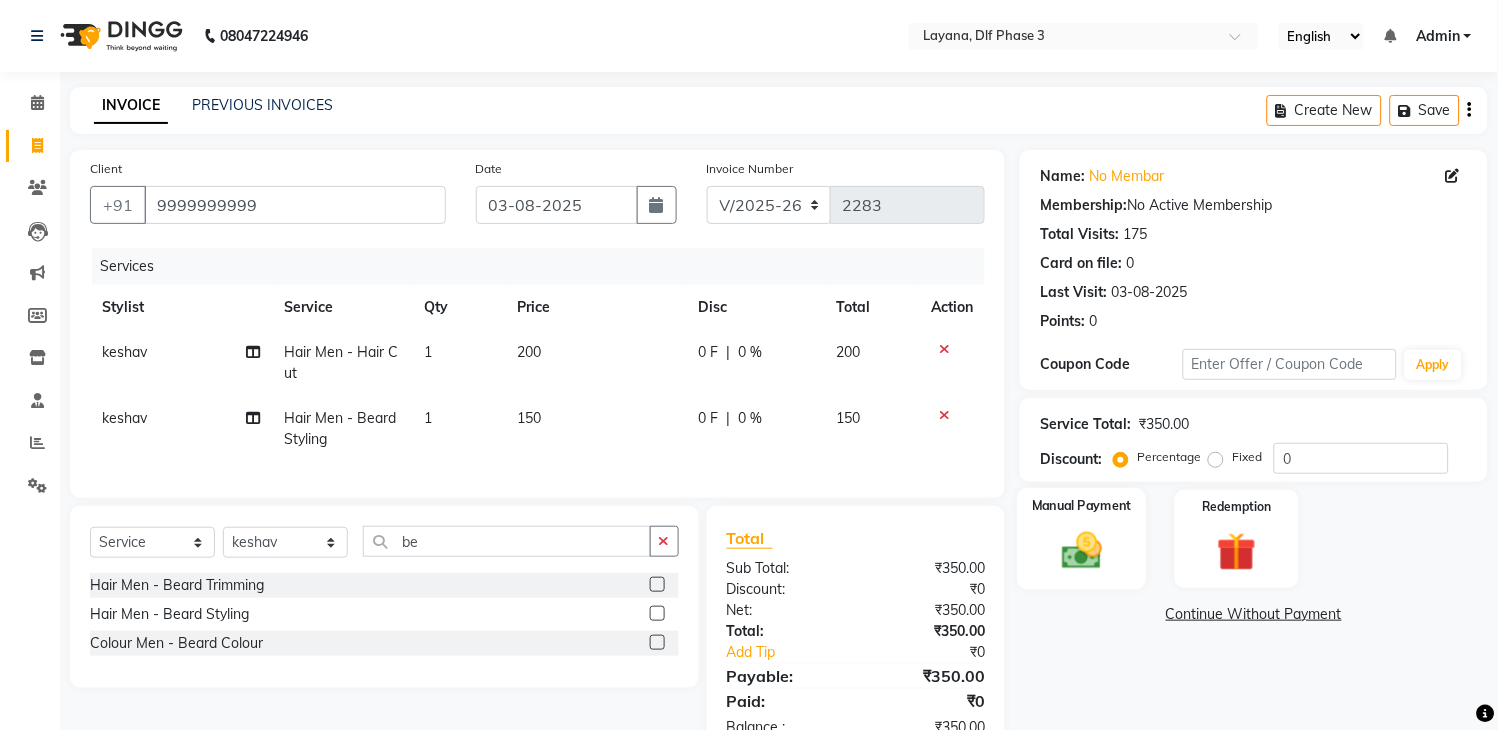 click 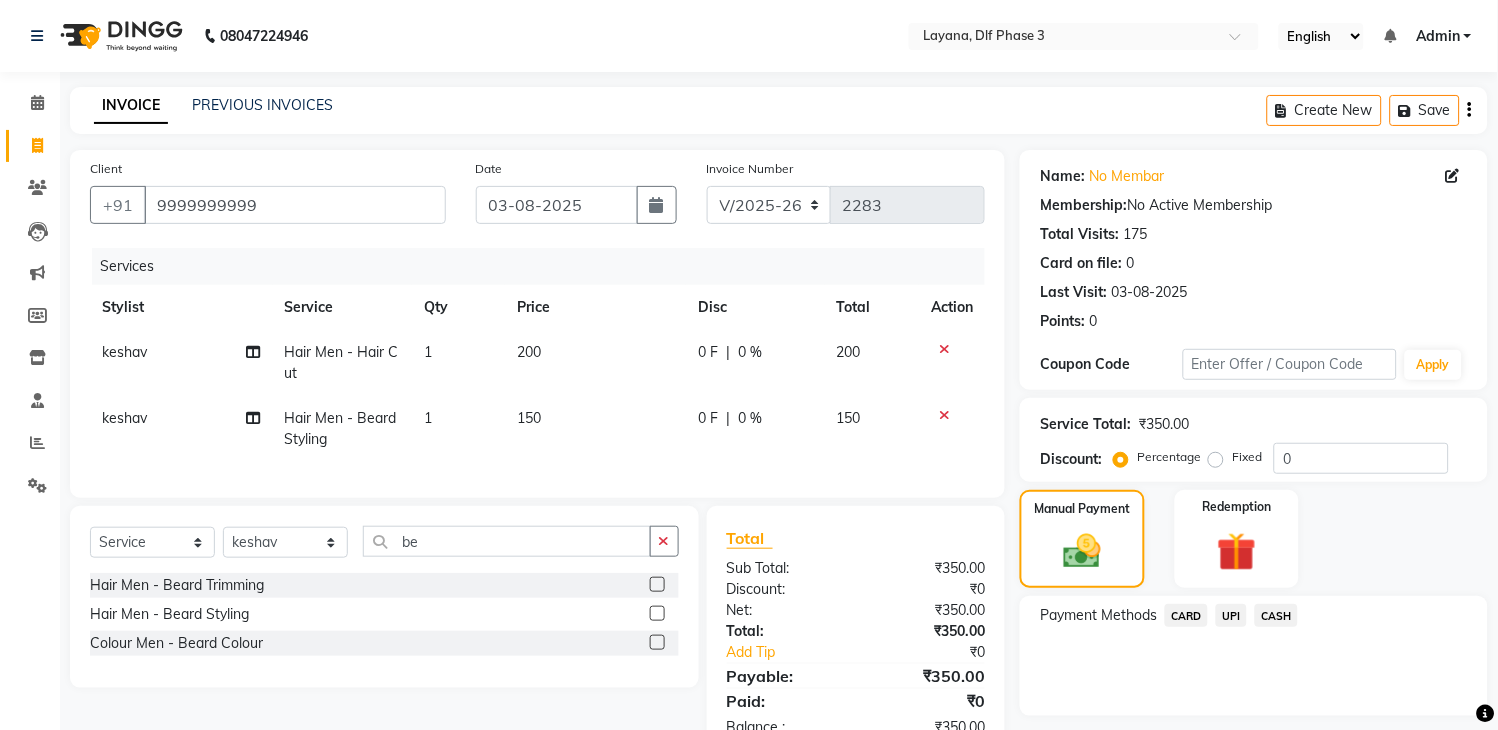 click on "UPI" 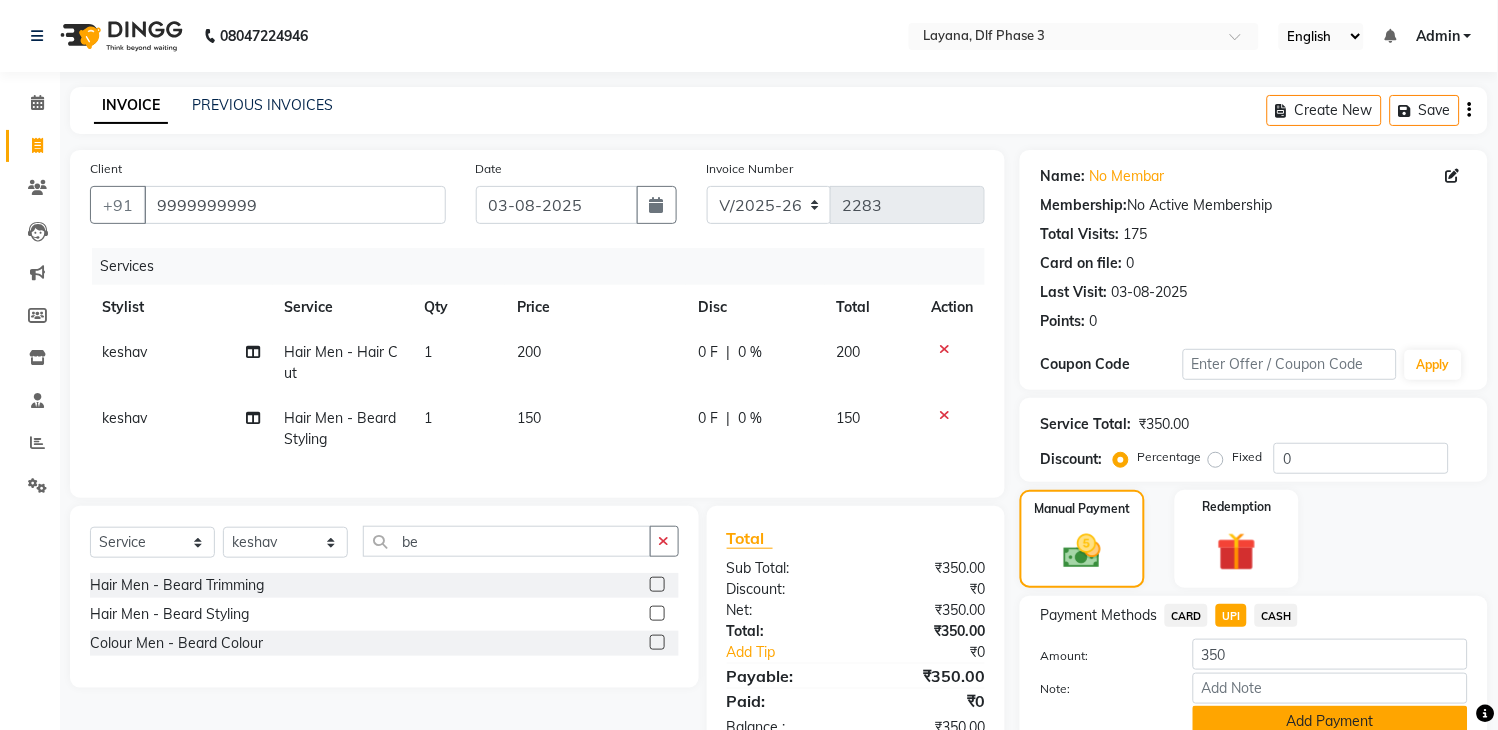 click on "Add Payment" 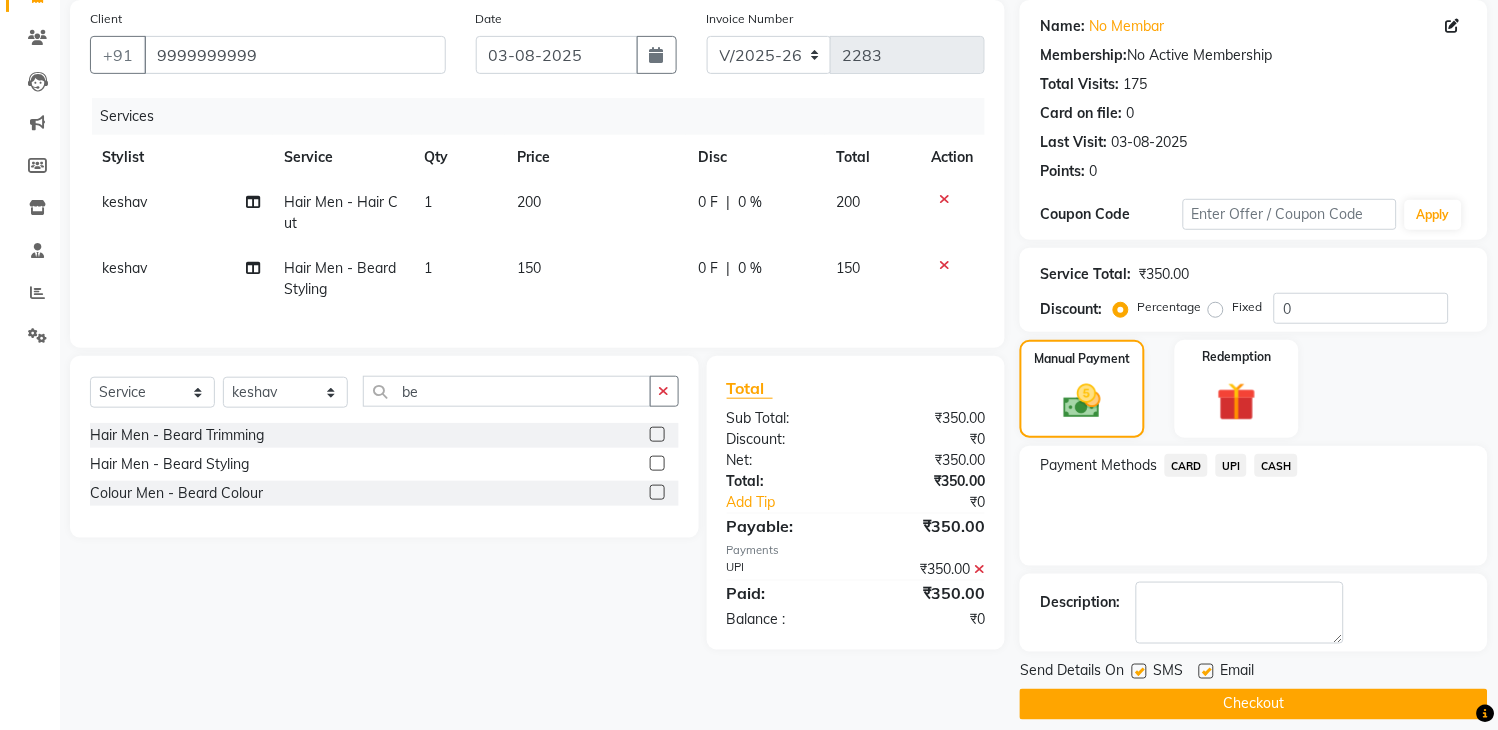scroll, scrollTop: 170, scrollLeft: 0, axis: vertical 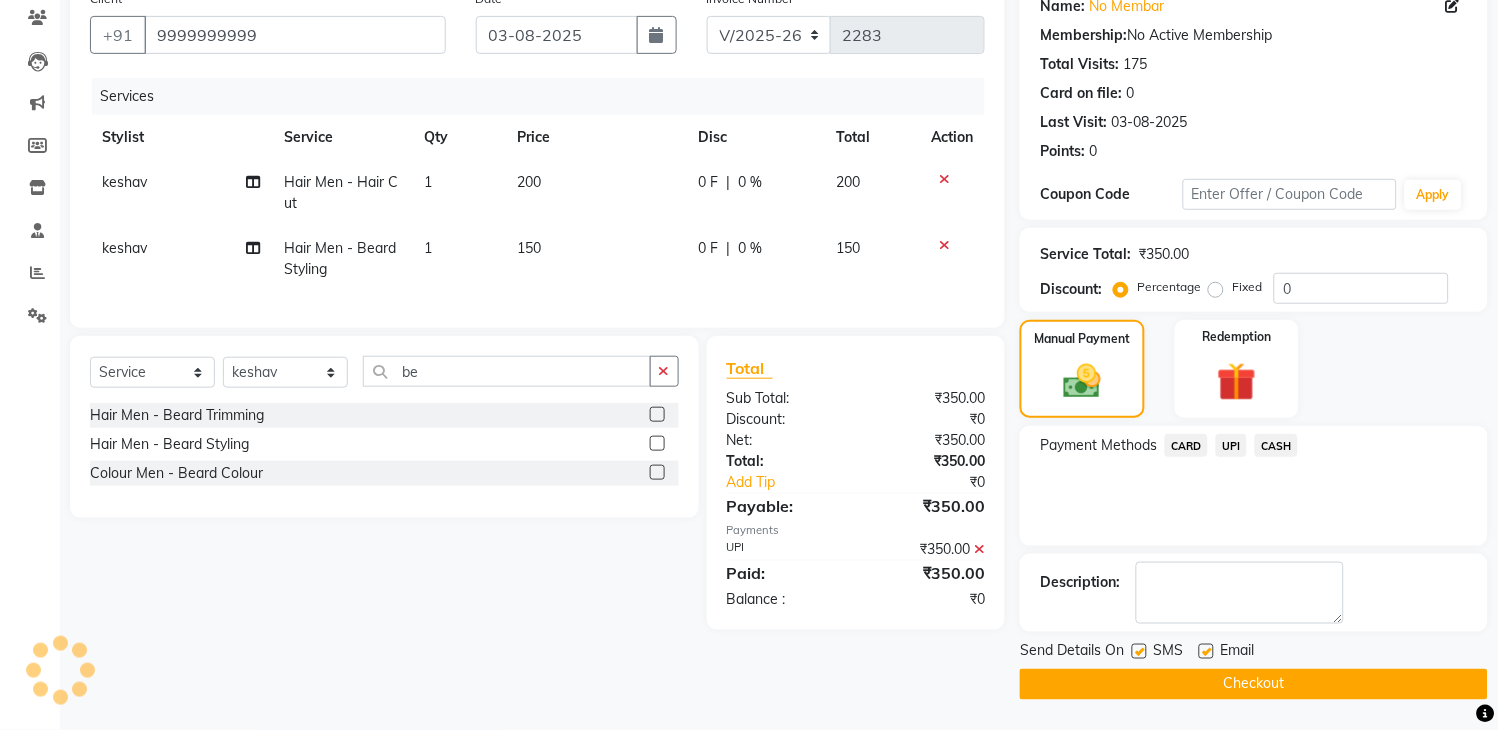 click on "Checkout" 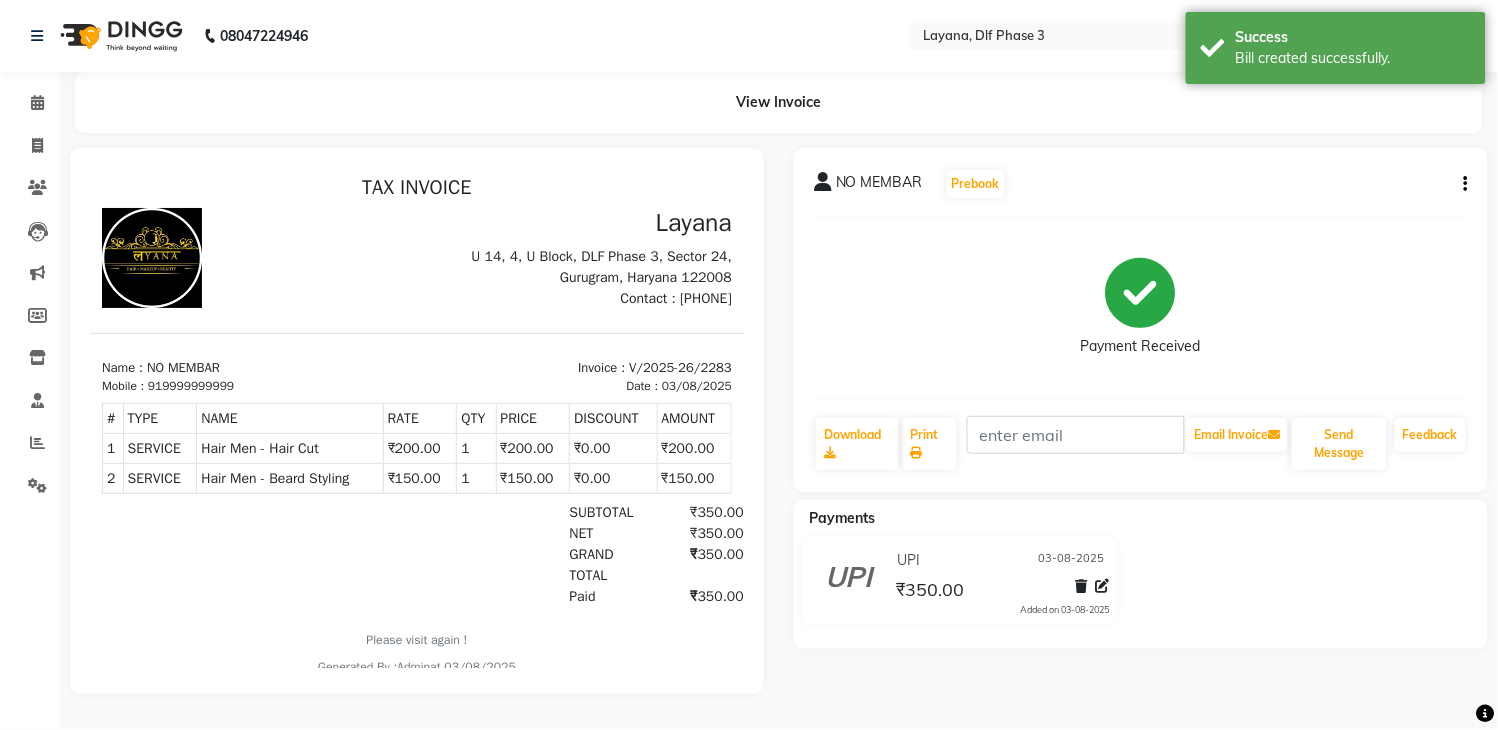 scroll, scrollTop: 0, scrollLeft: 0, axis: both 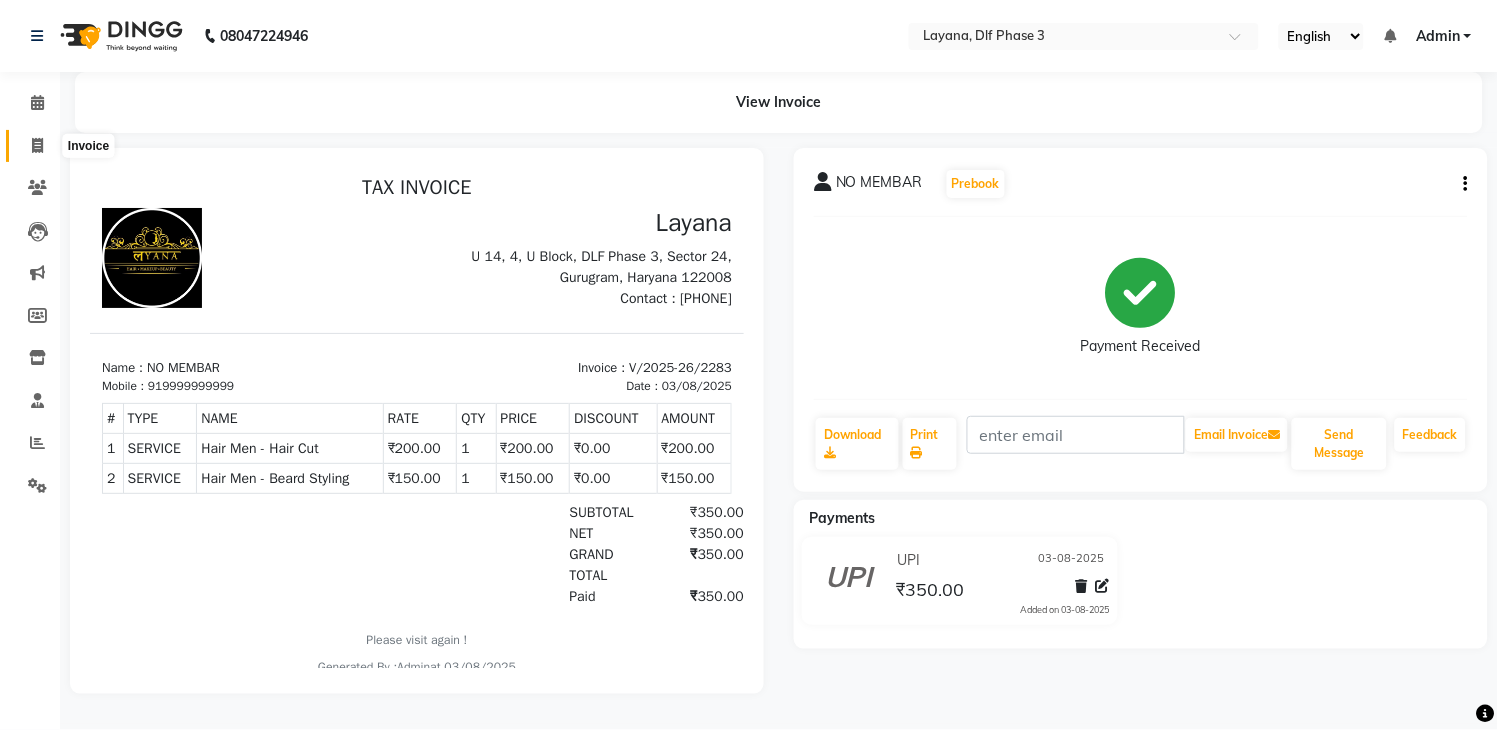 click 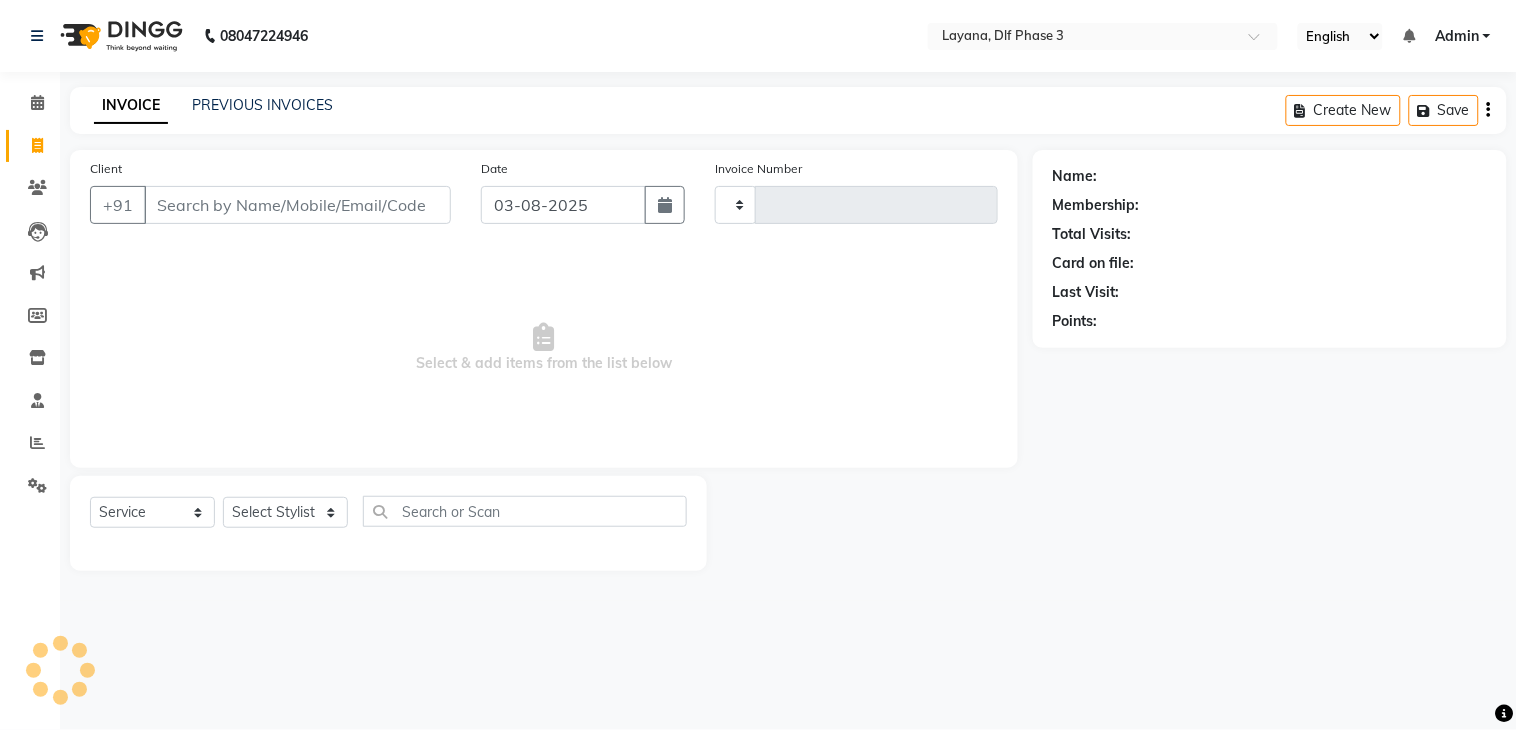 type on "2284" 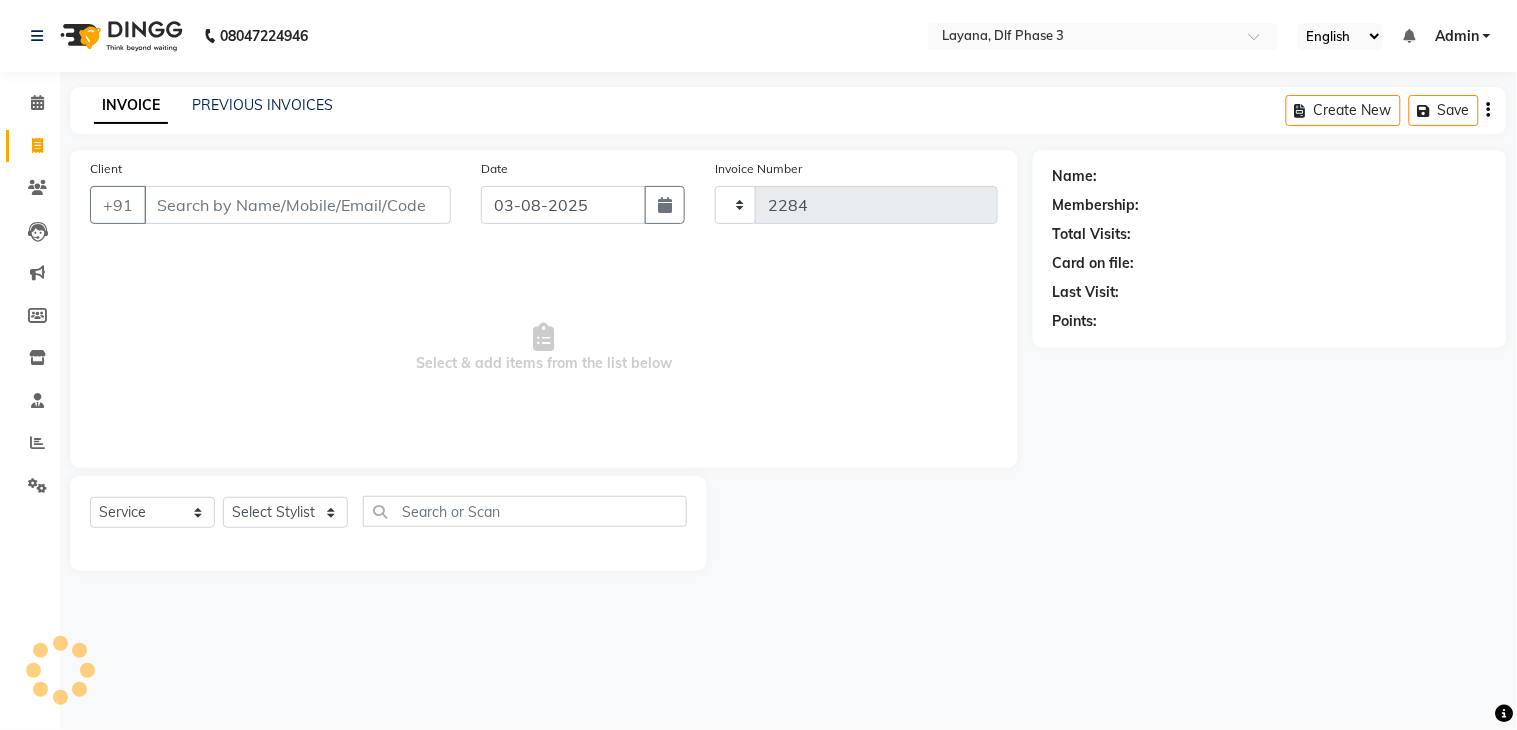 select on "6973" 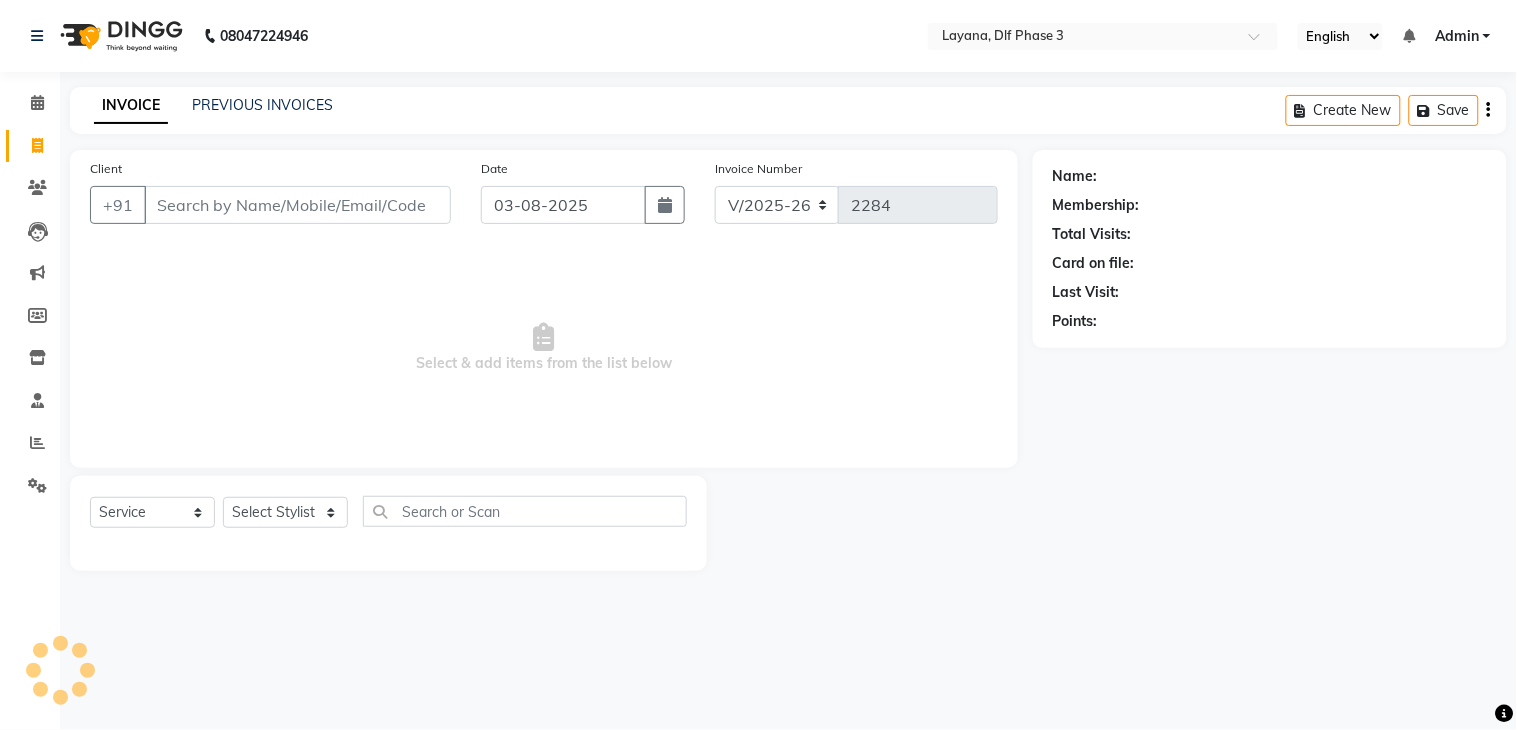 click on "Client" at bounding box center (297, 205) 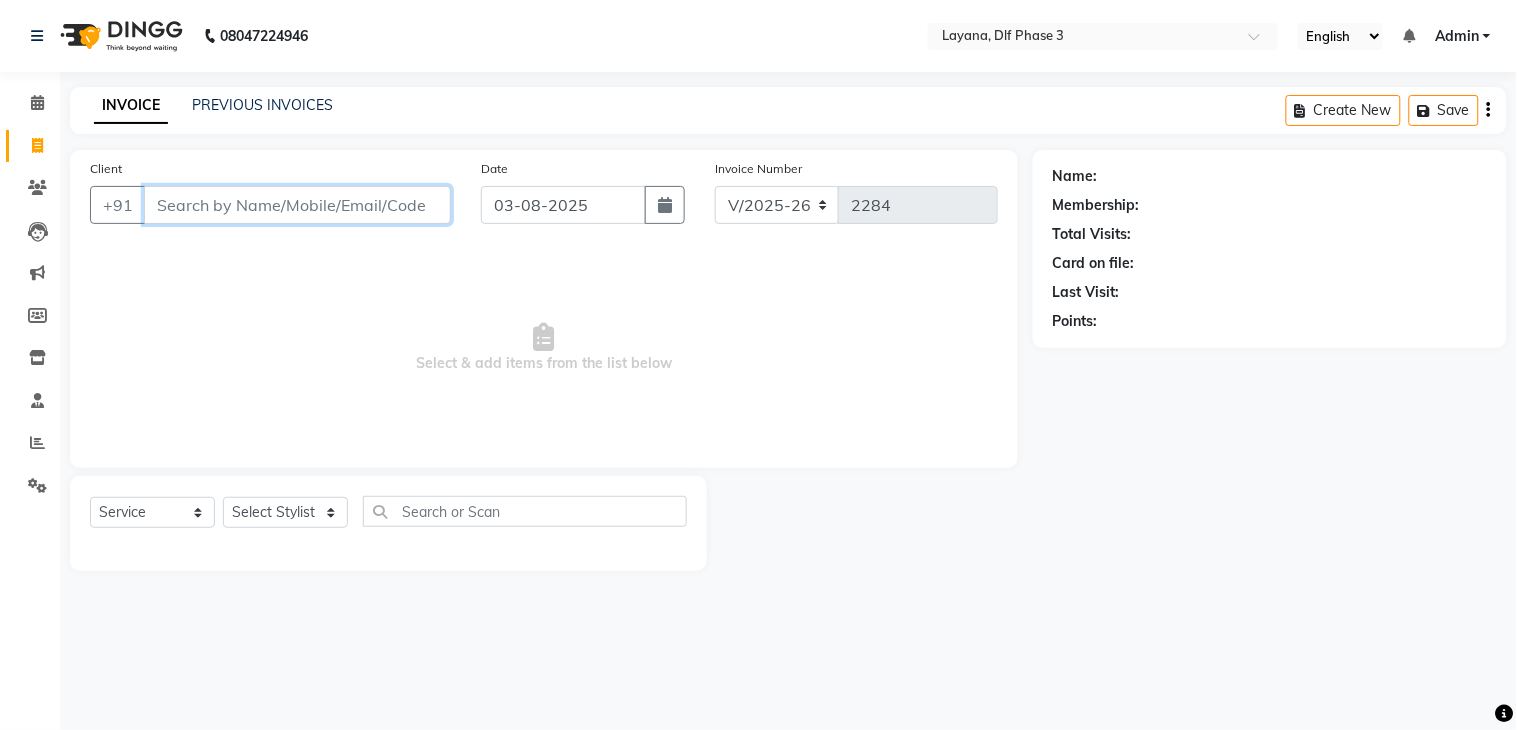 click on "Client" at bounding box center [297, 205] 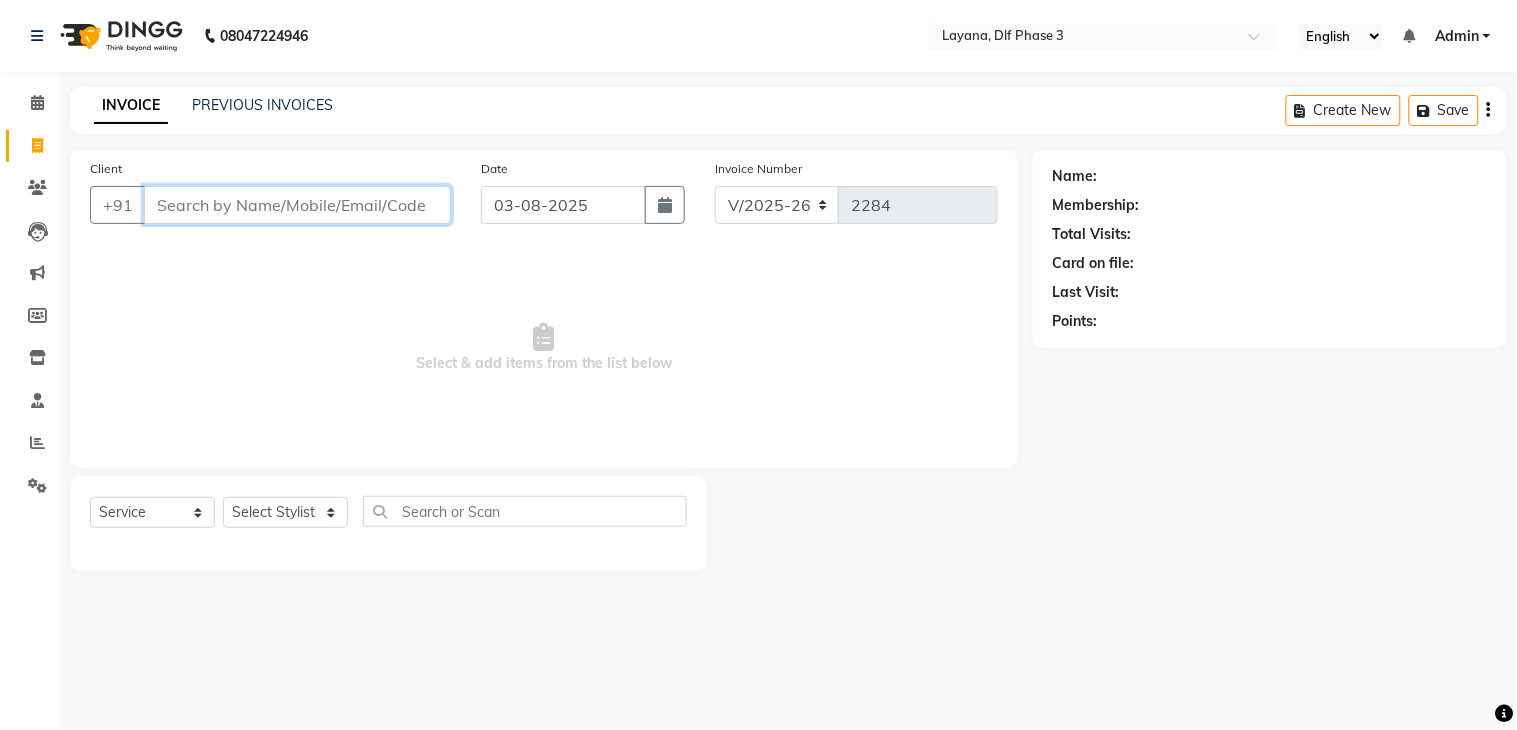drag, startPoint x: 161, startPoint y: 217, endPoint x: 170, endPoint y: 212, distance: 10.29563 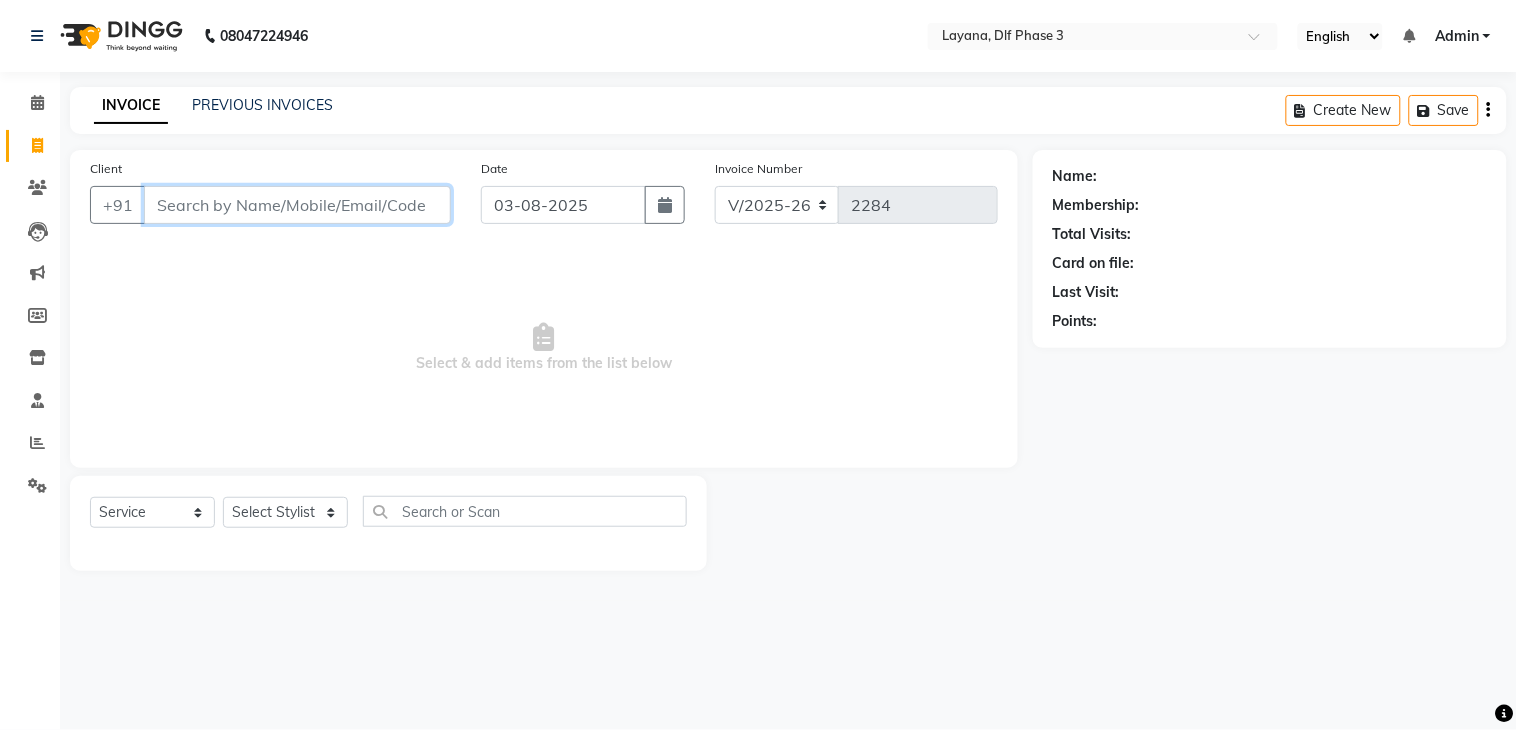 click on "Client" at bounding box center [297, 205] 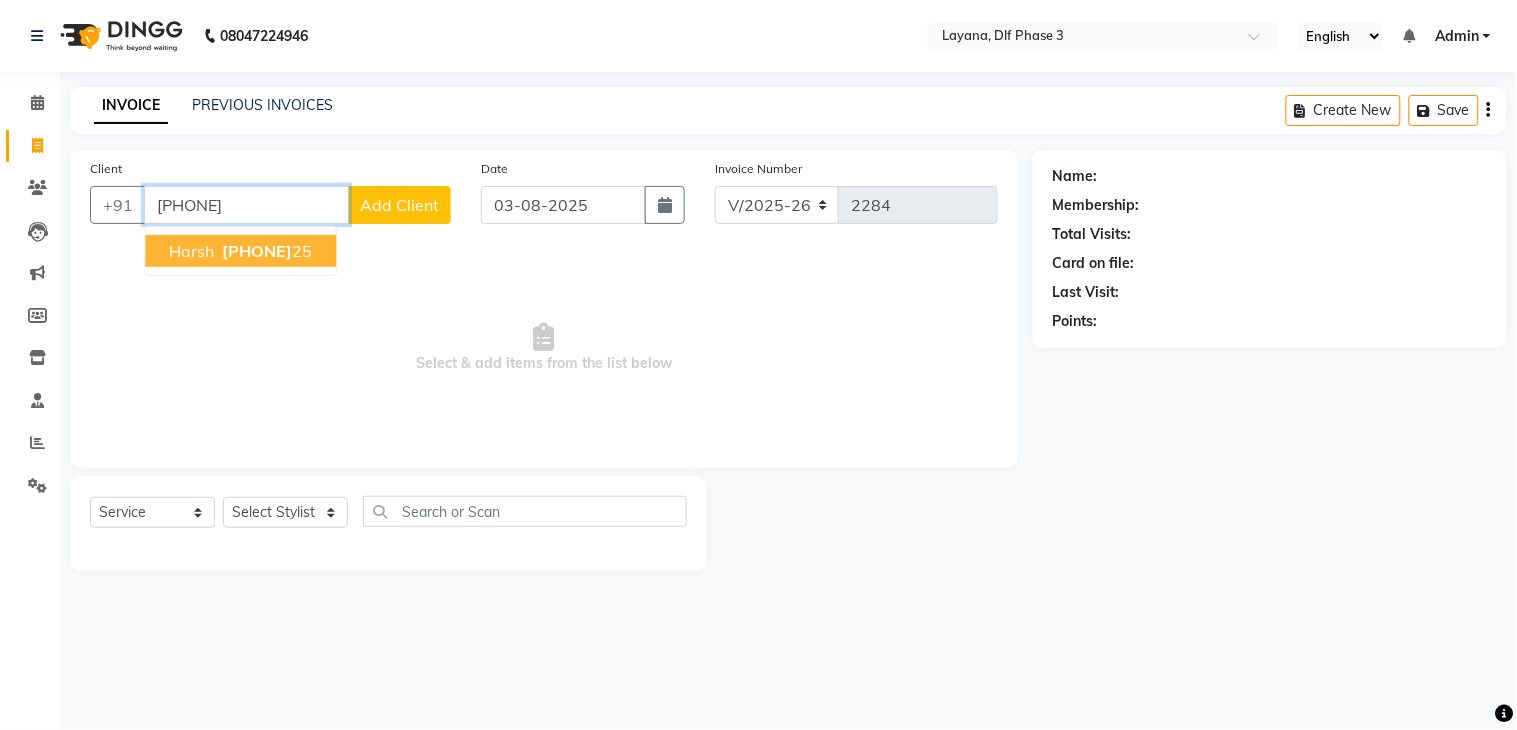 click on "[PHONE]" at bounding box center [257, 251] 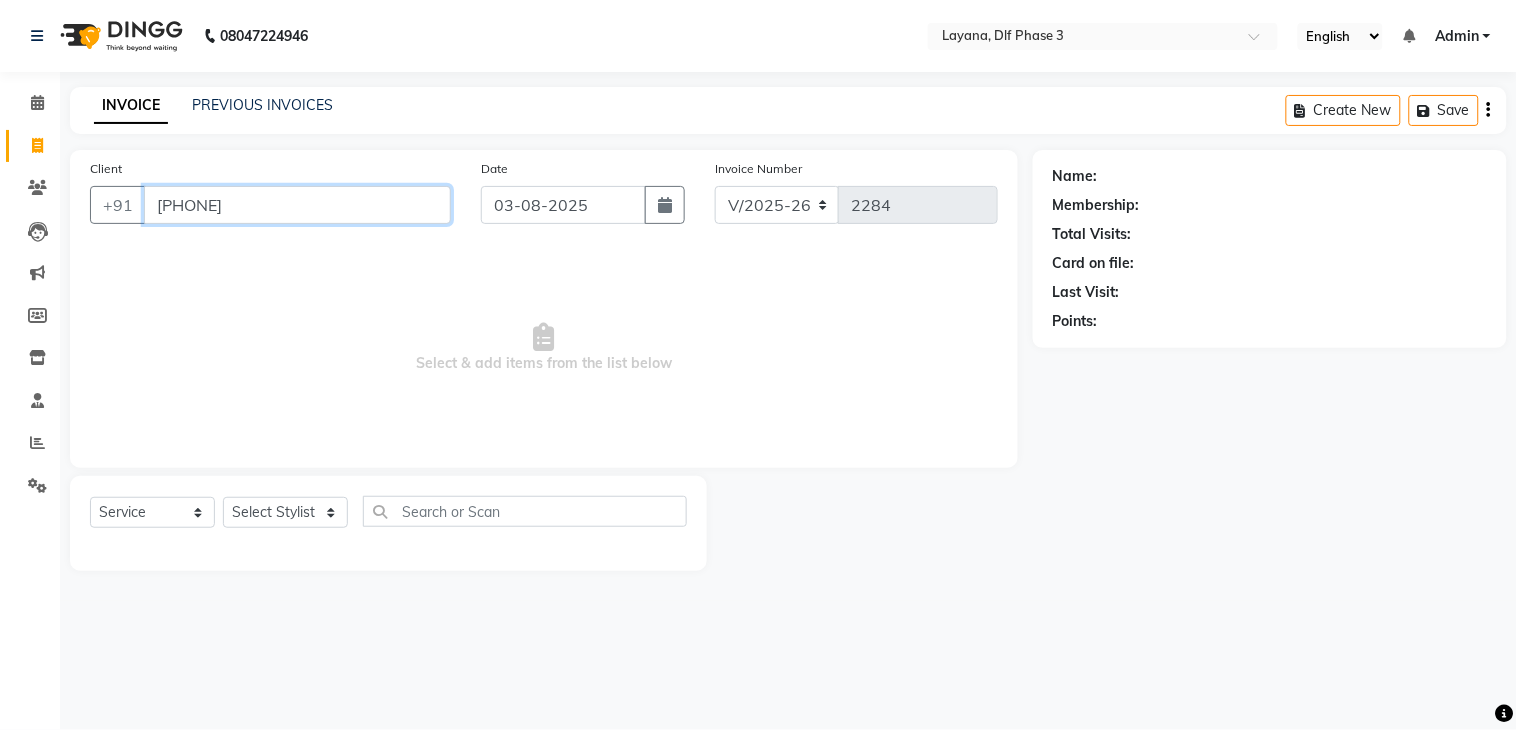 type on "[PHONE]" 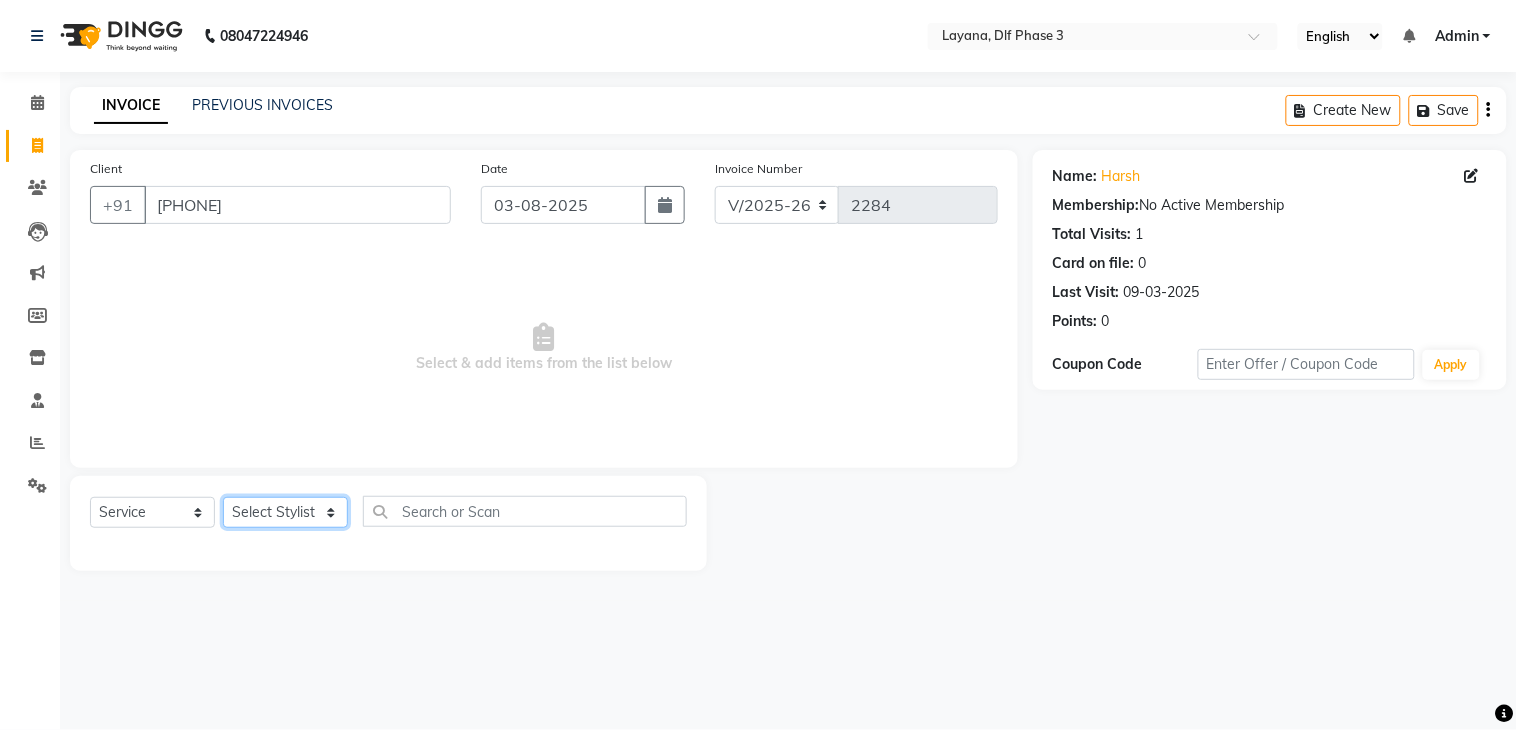 click on "Select Stylist [FIRST] [FIRST] [FIRST] [FIRST] [FIRST] [FIRST] [FIRST] [FIRST] [FIRST]" 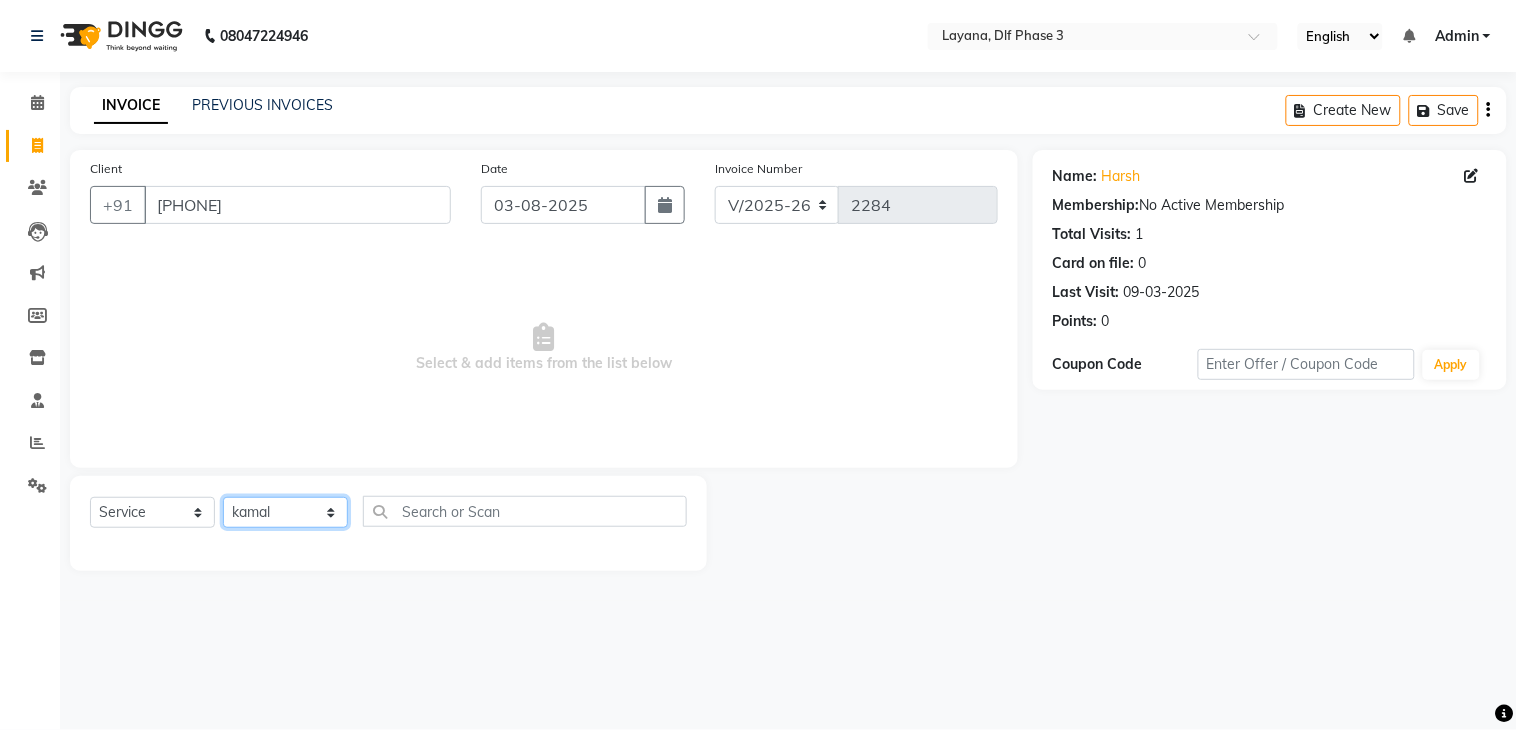 click on "Select Stylist [FIRST] [FIRST] [FIRST] [FIRST] [FIRST] [FIRST] [FIRST] [FIRST] [FIRST]" 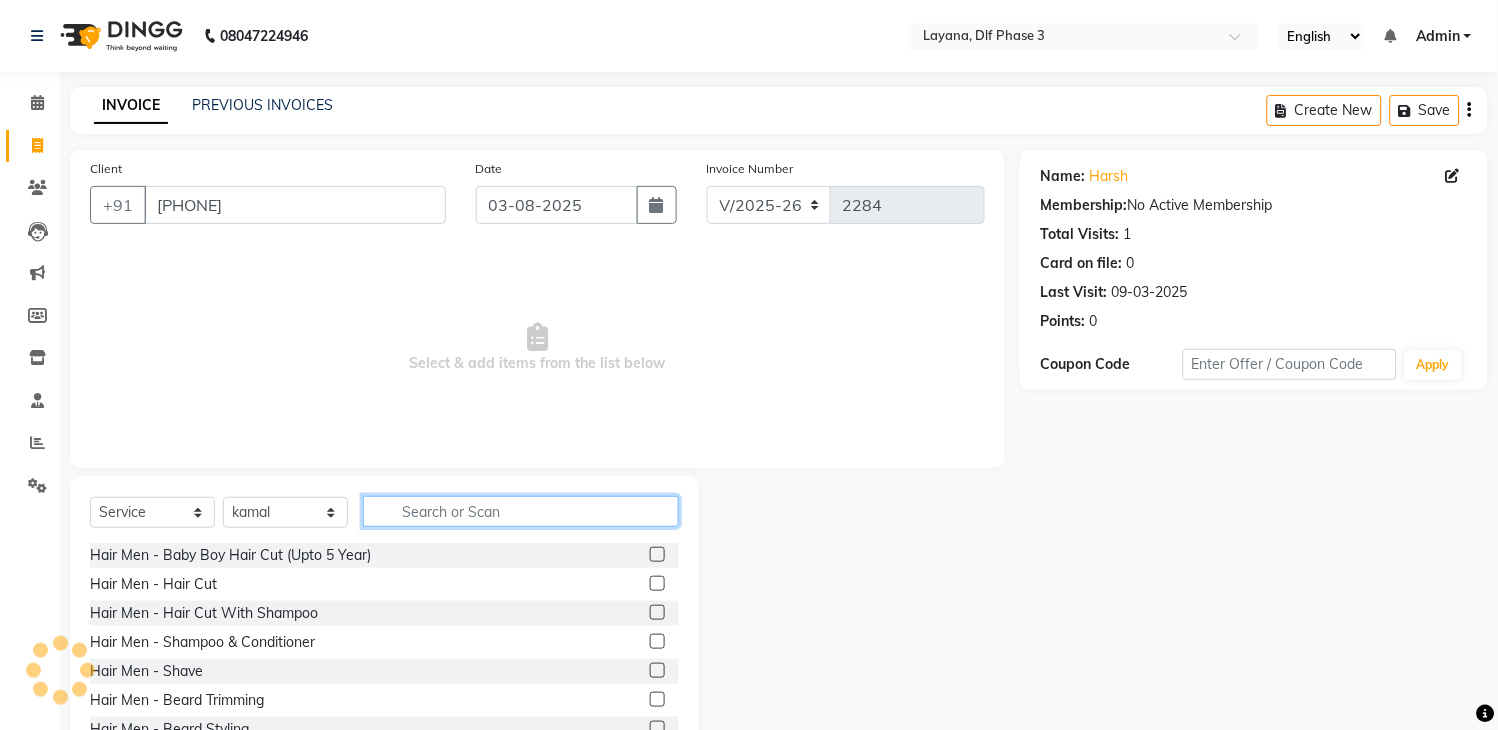 click 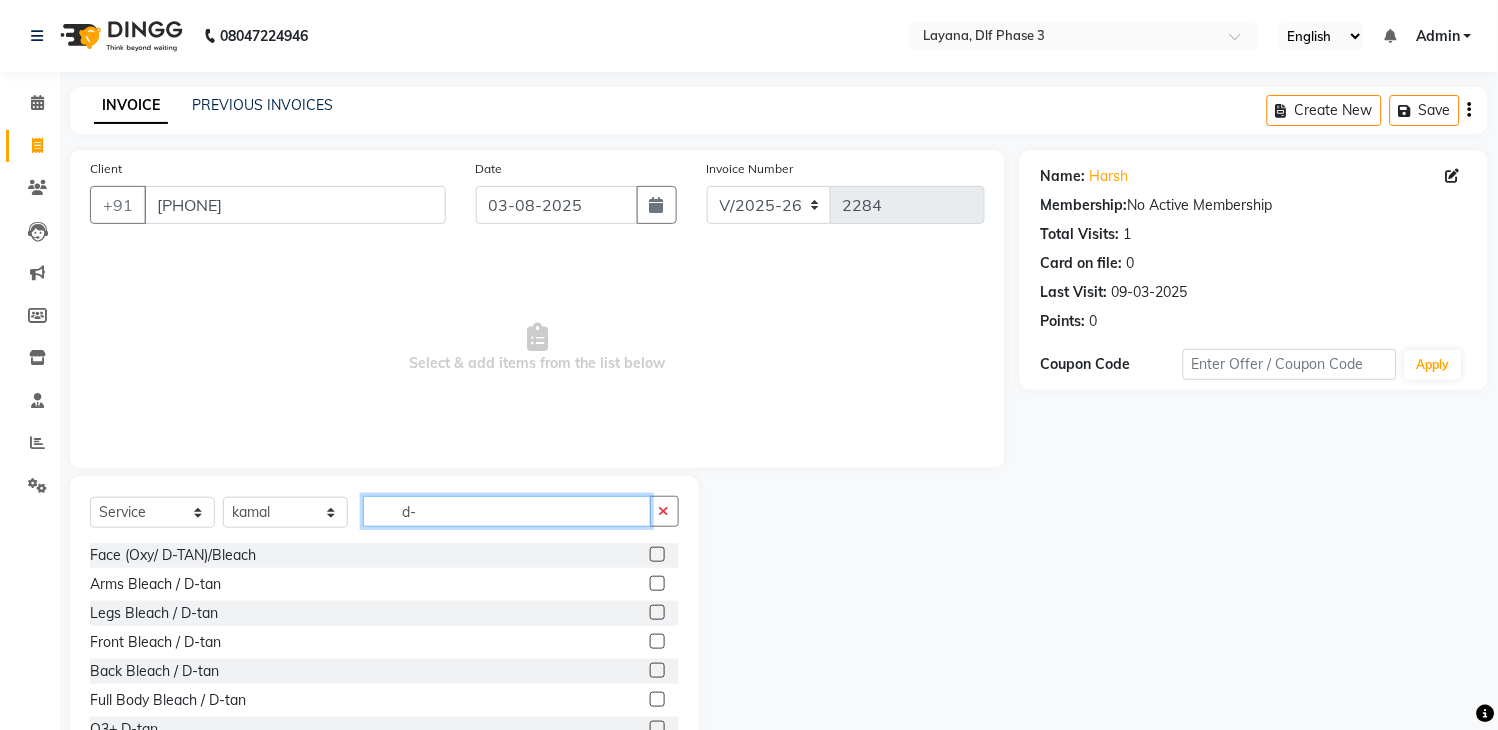 type on "d-" 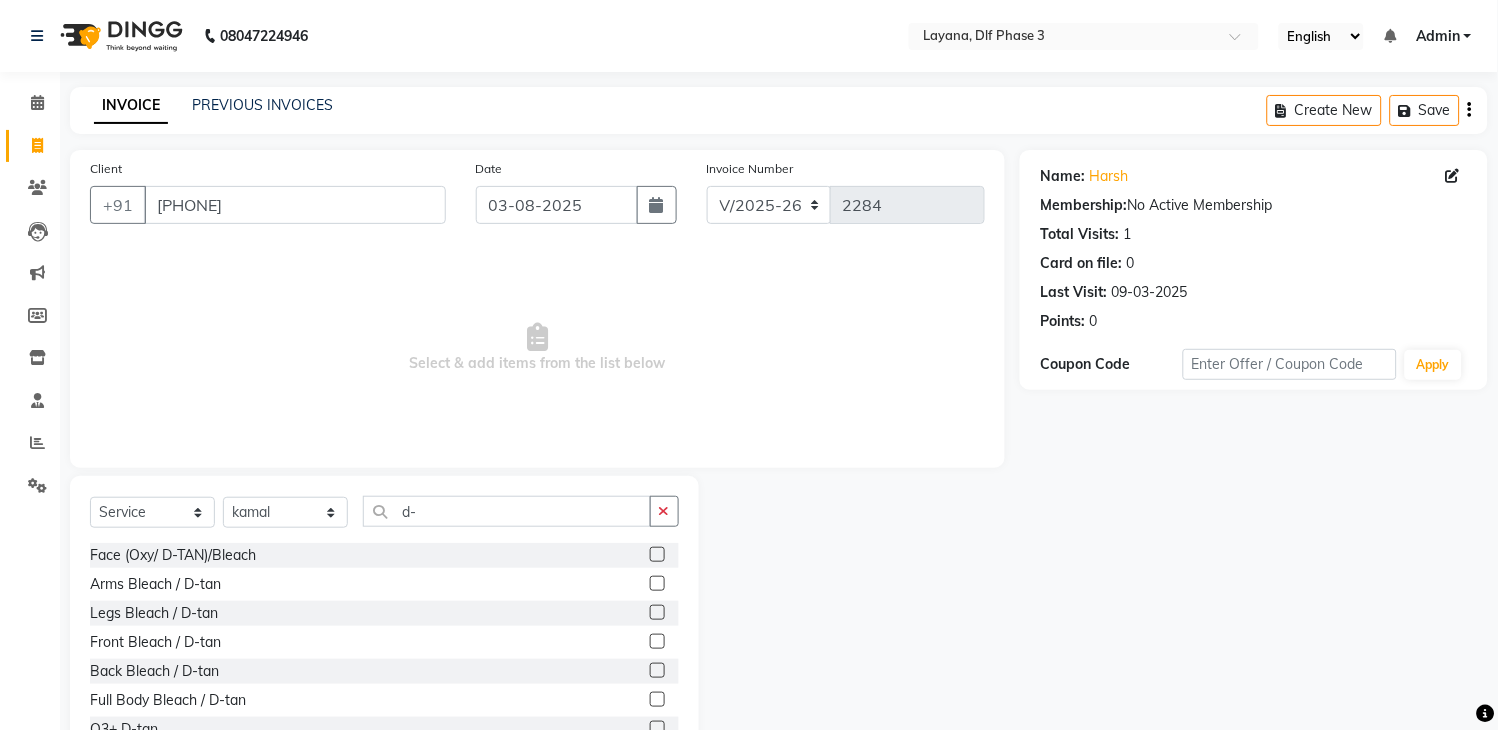 click 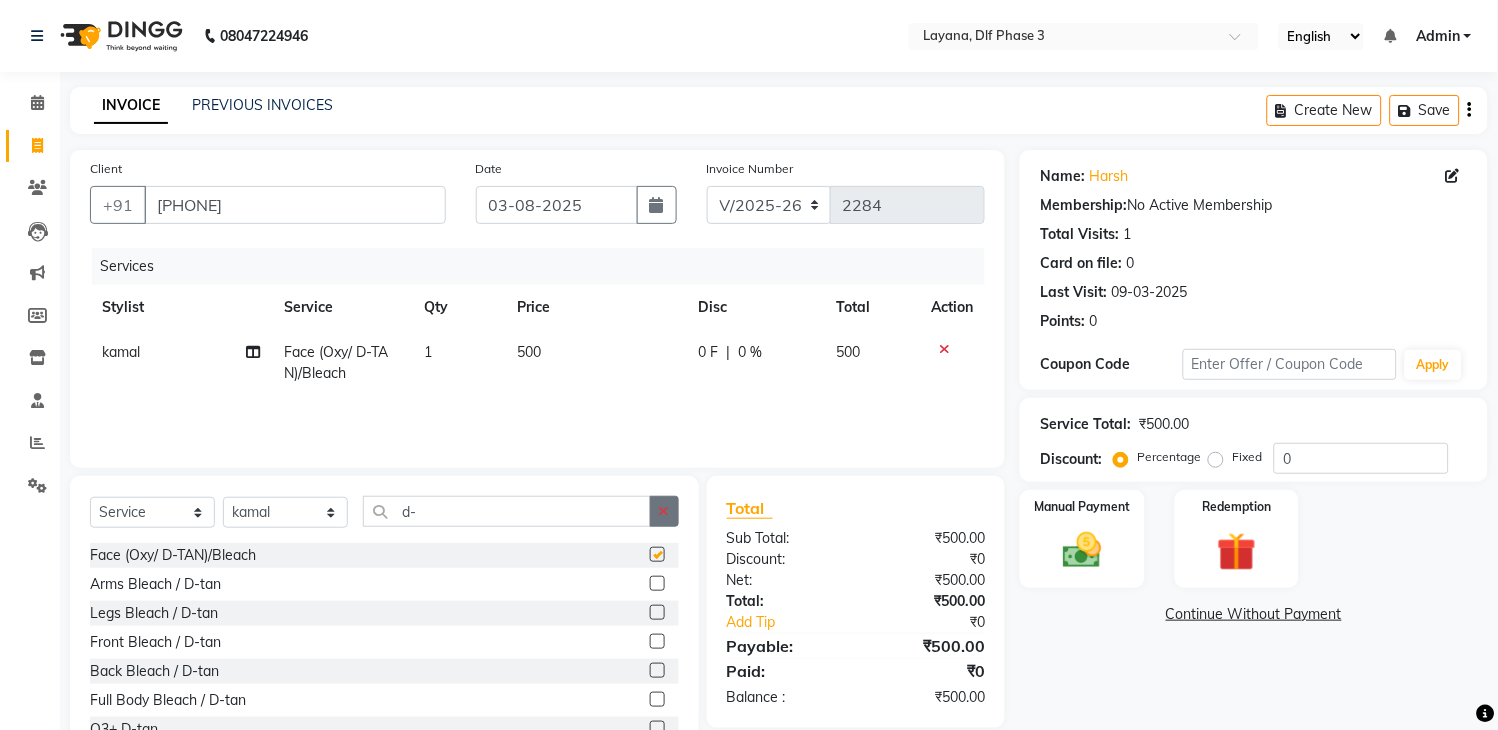 checkbox on "false" 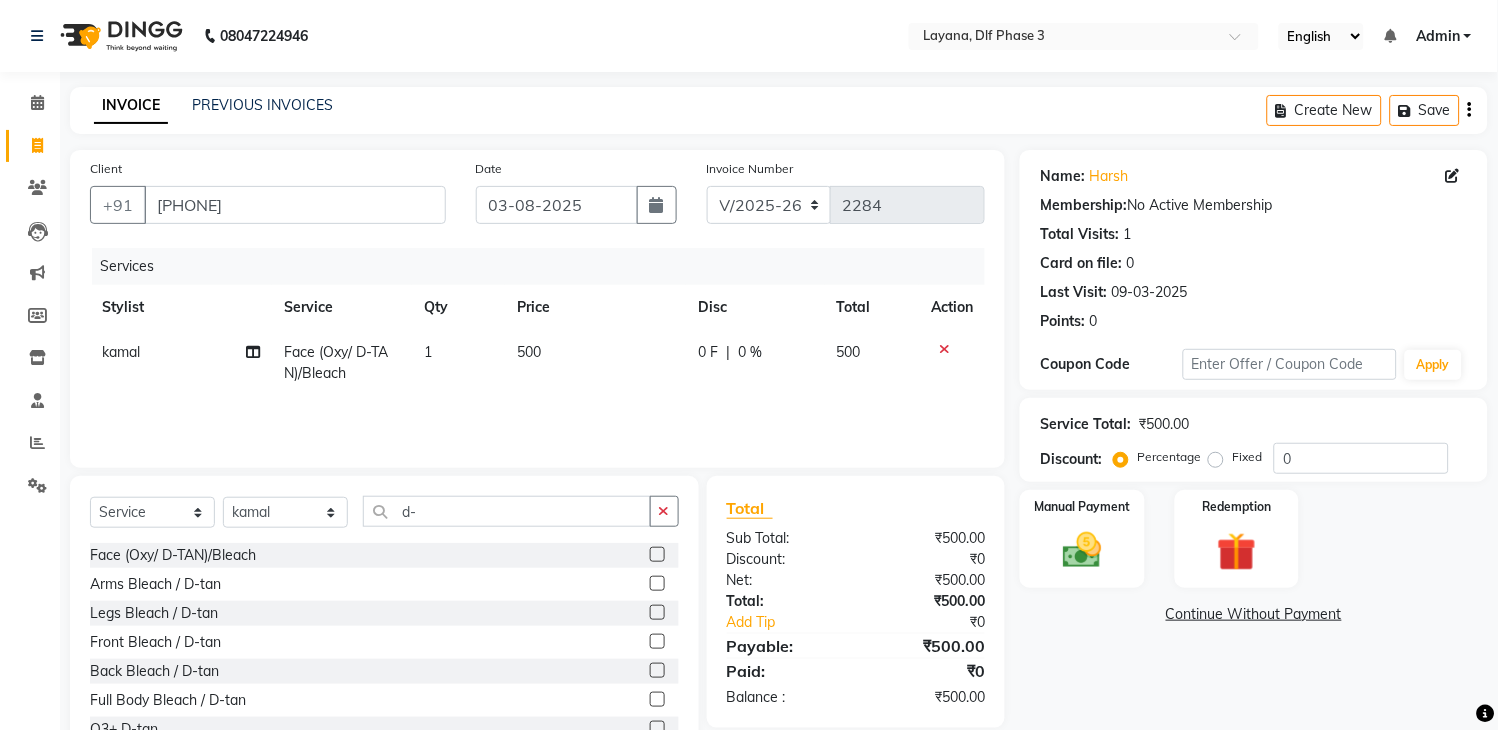 drag, startPoint x: 663, startPoint y: 510, endPoint x: 636, endPoint y: 511, distance: 27.018513 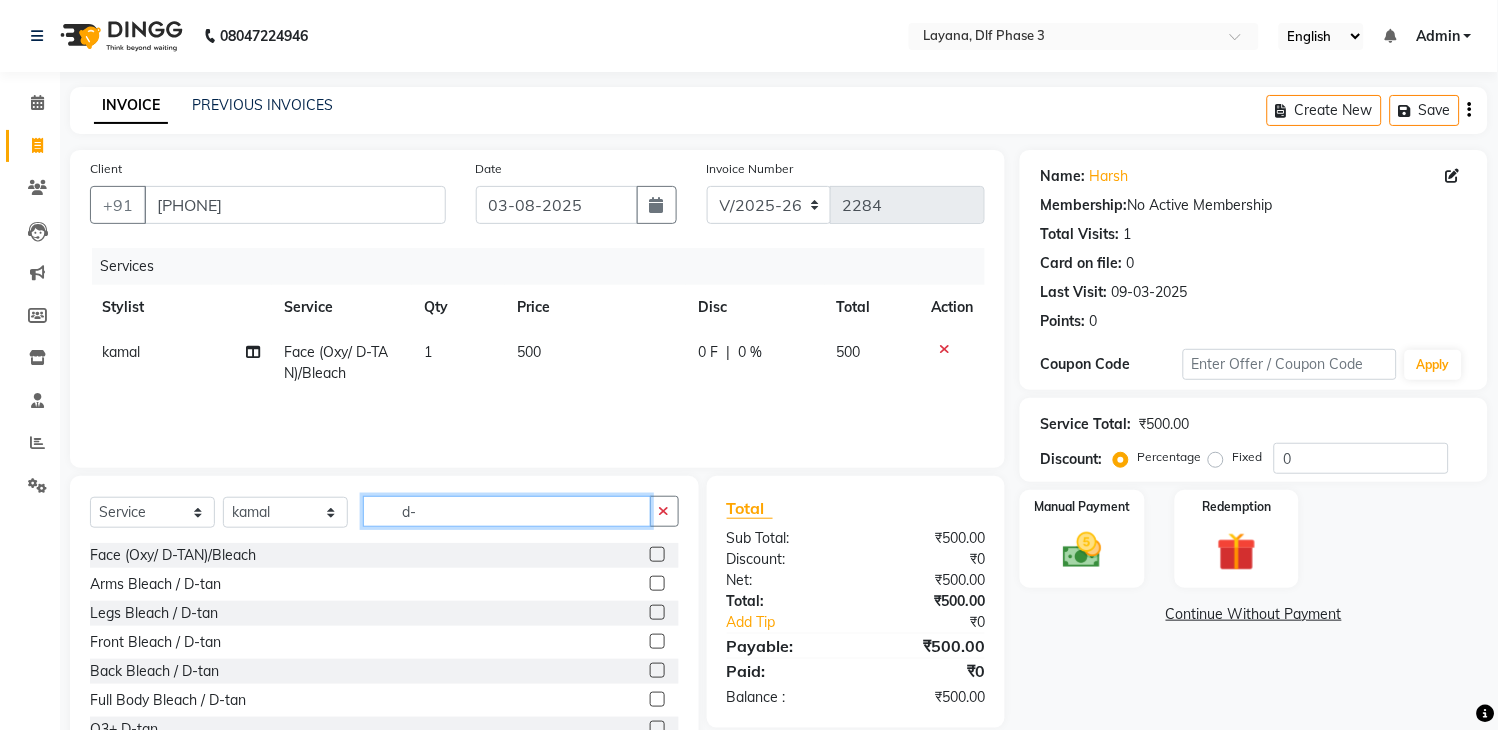 click on "d-" 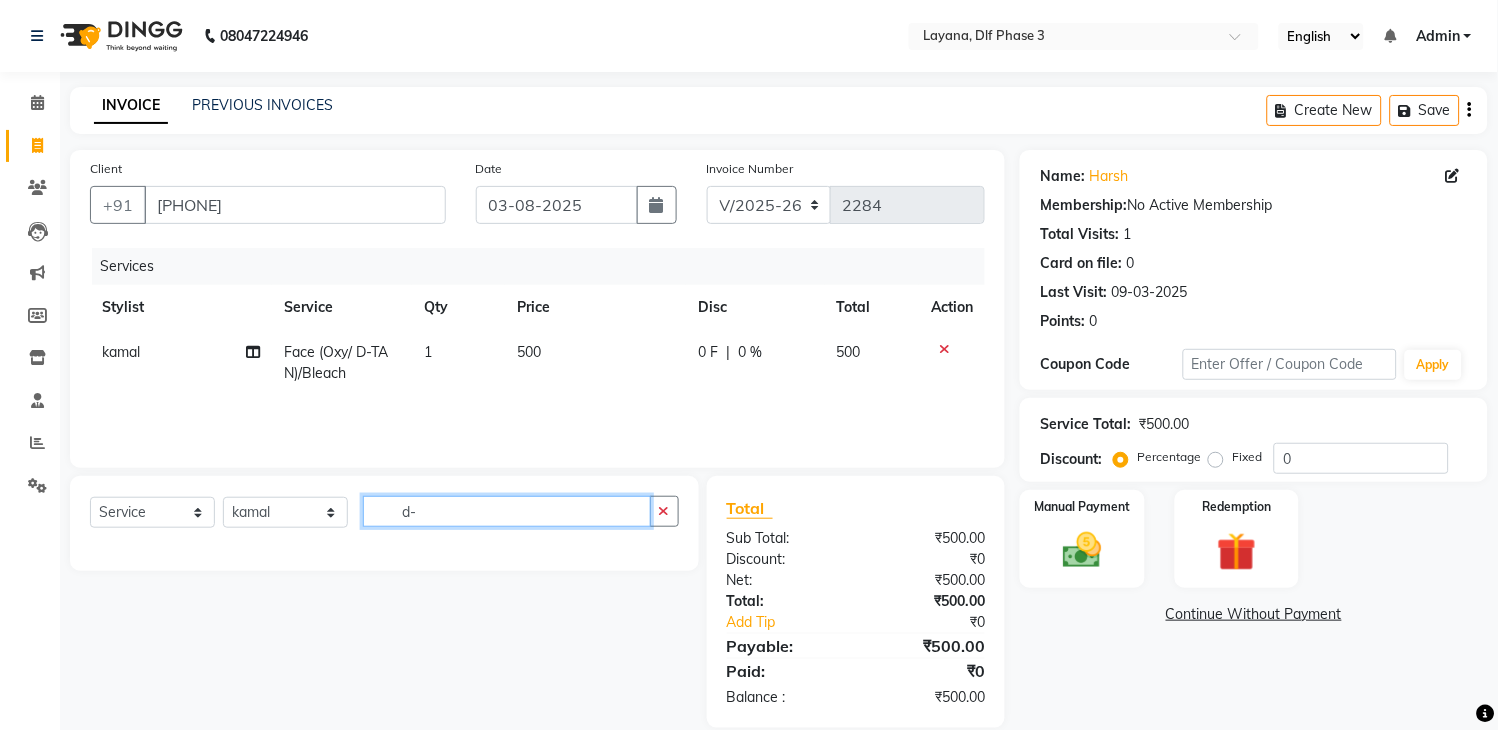 type on "d" 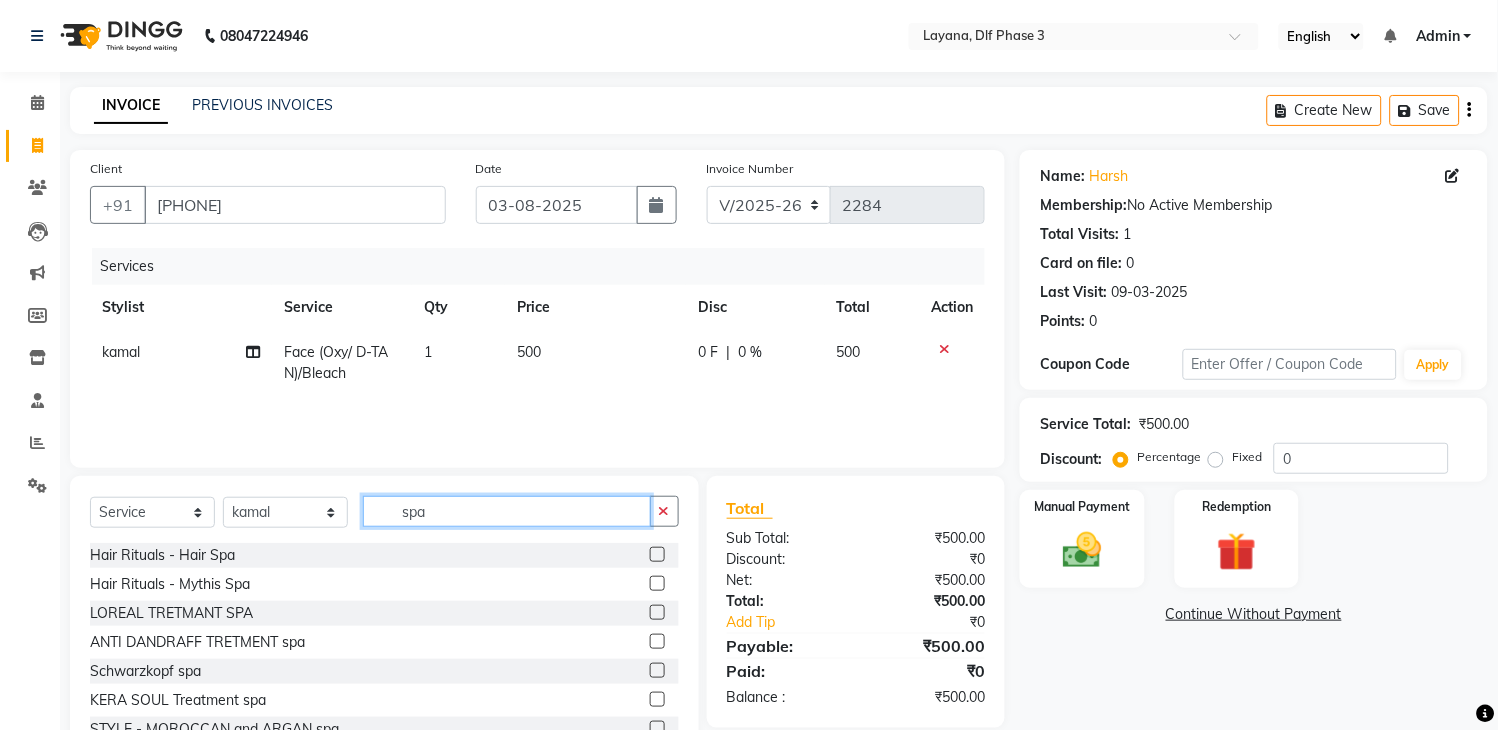 type on "spa" 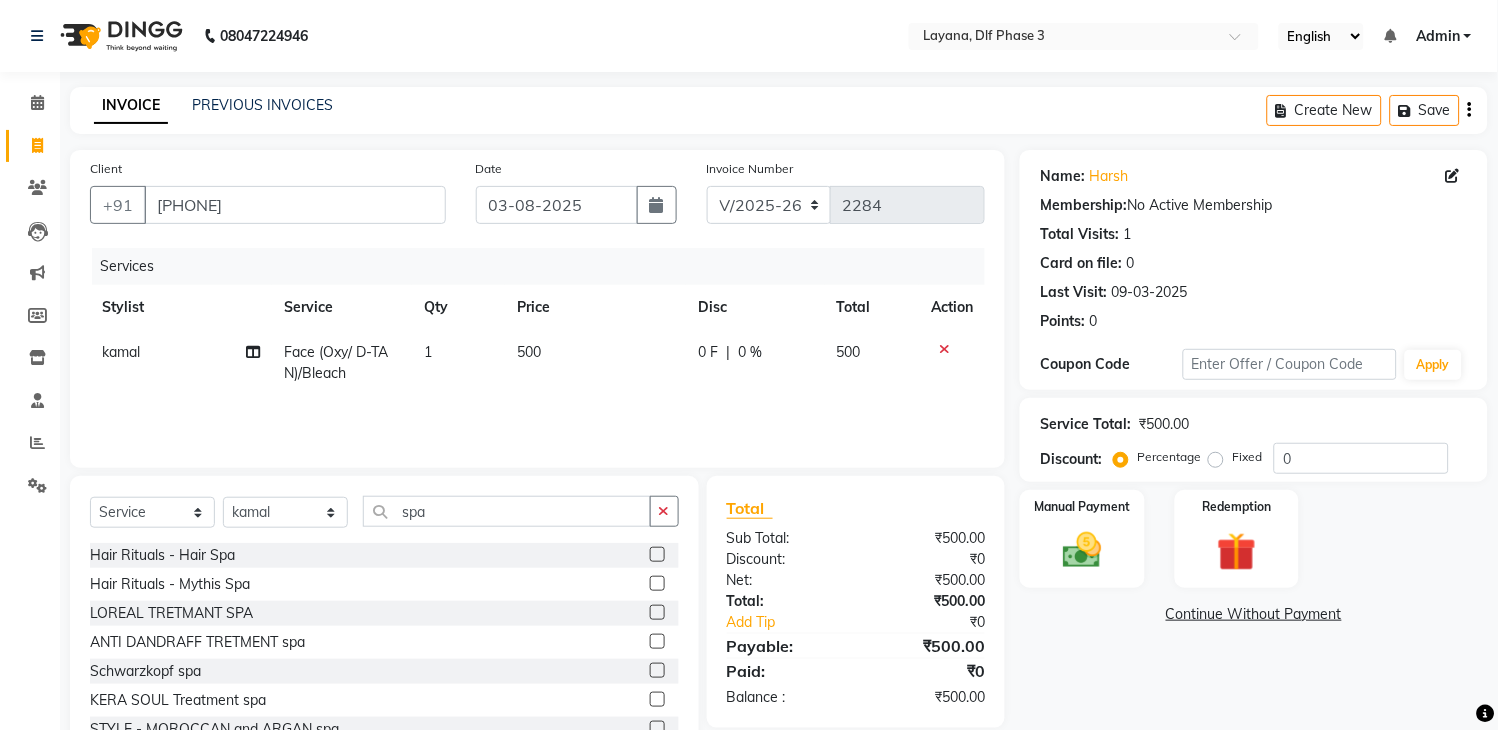 click 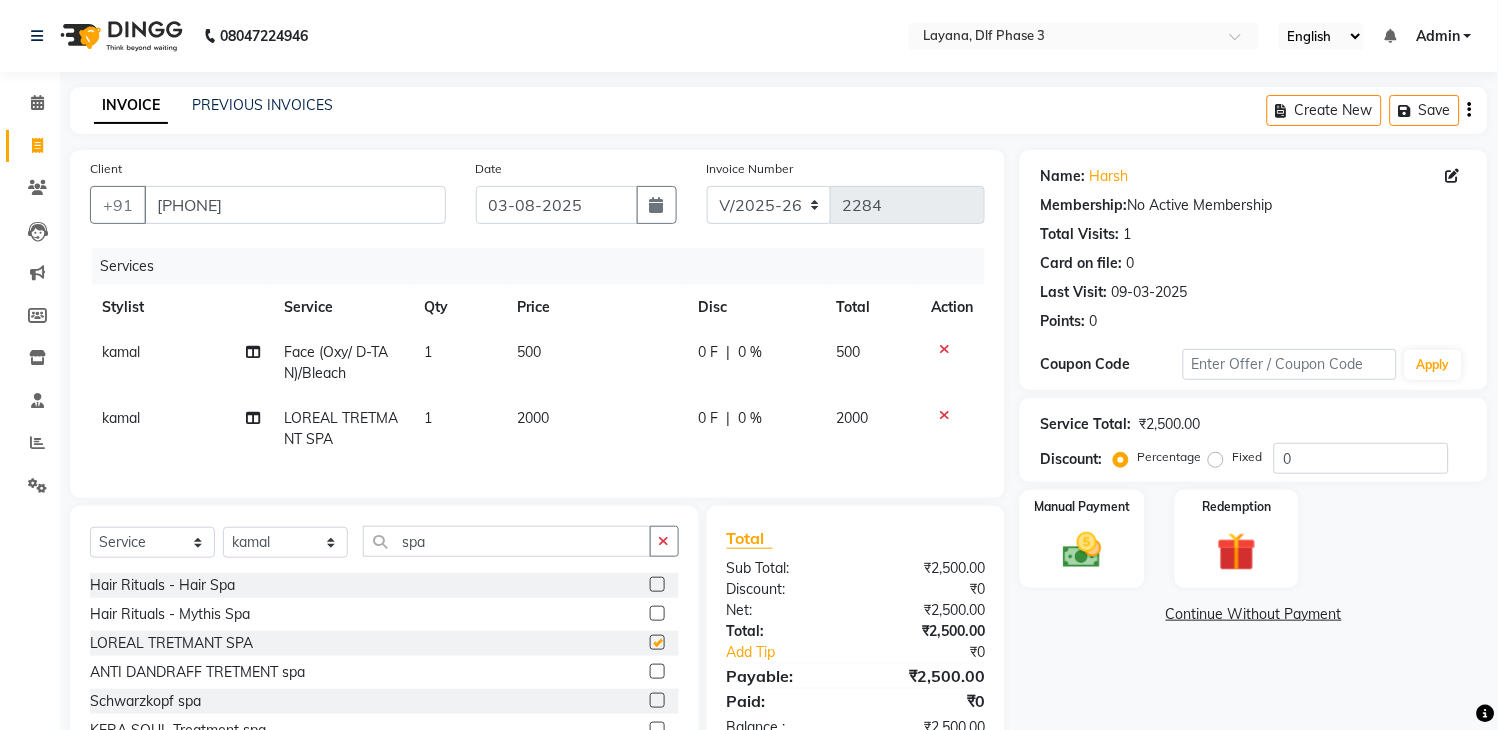 checkbox on "false" 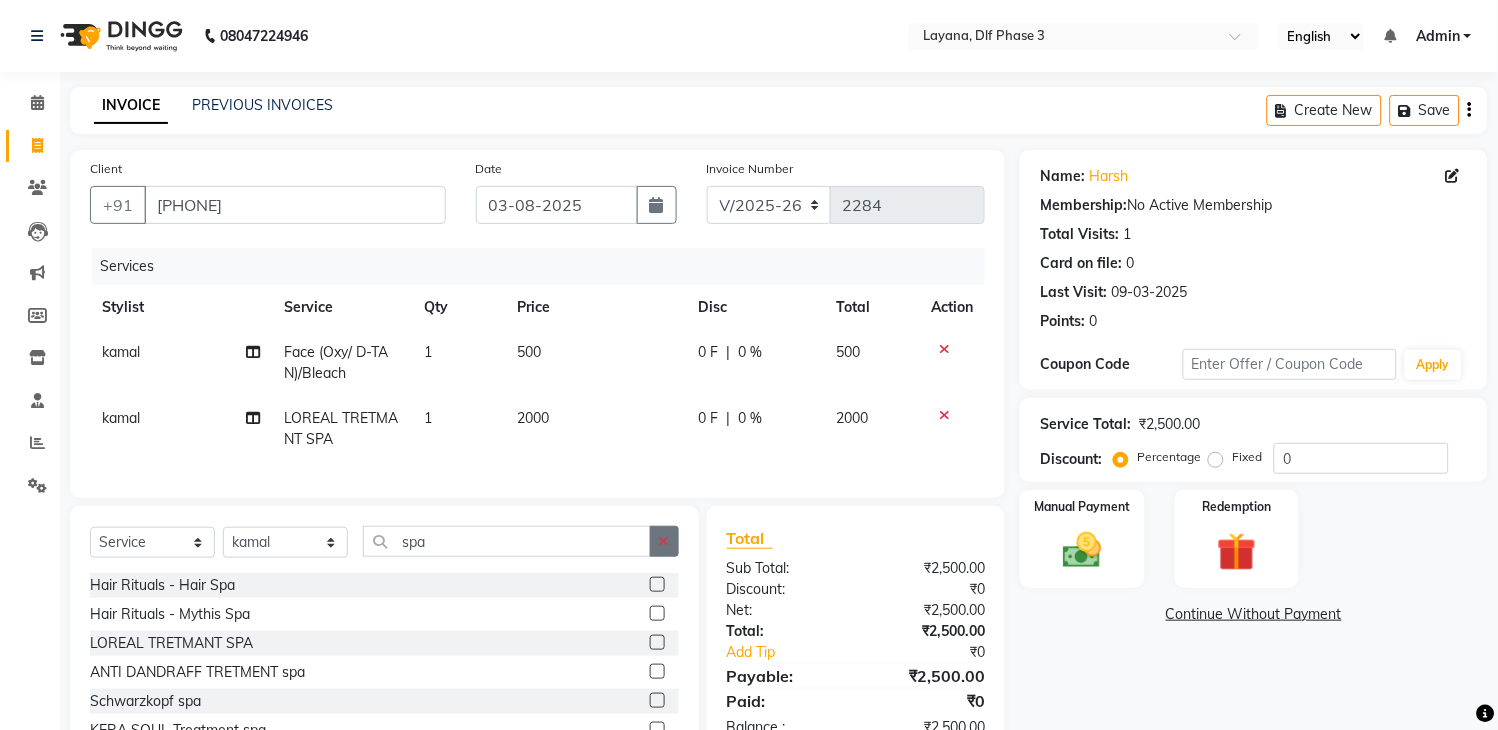 click 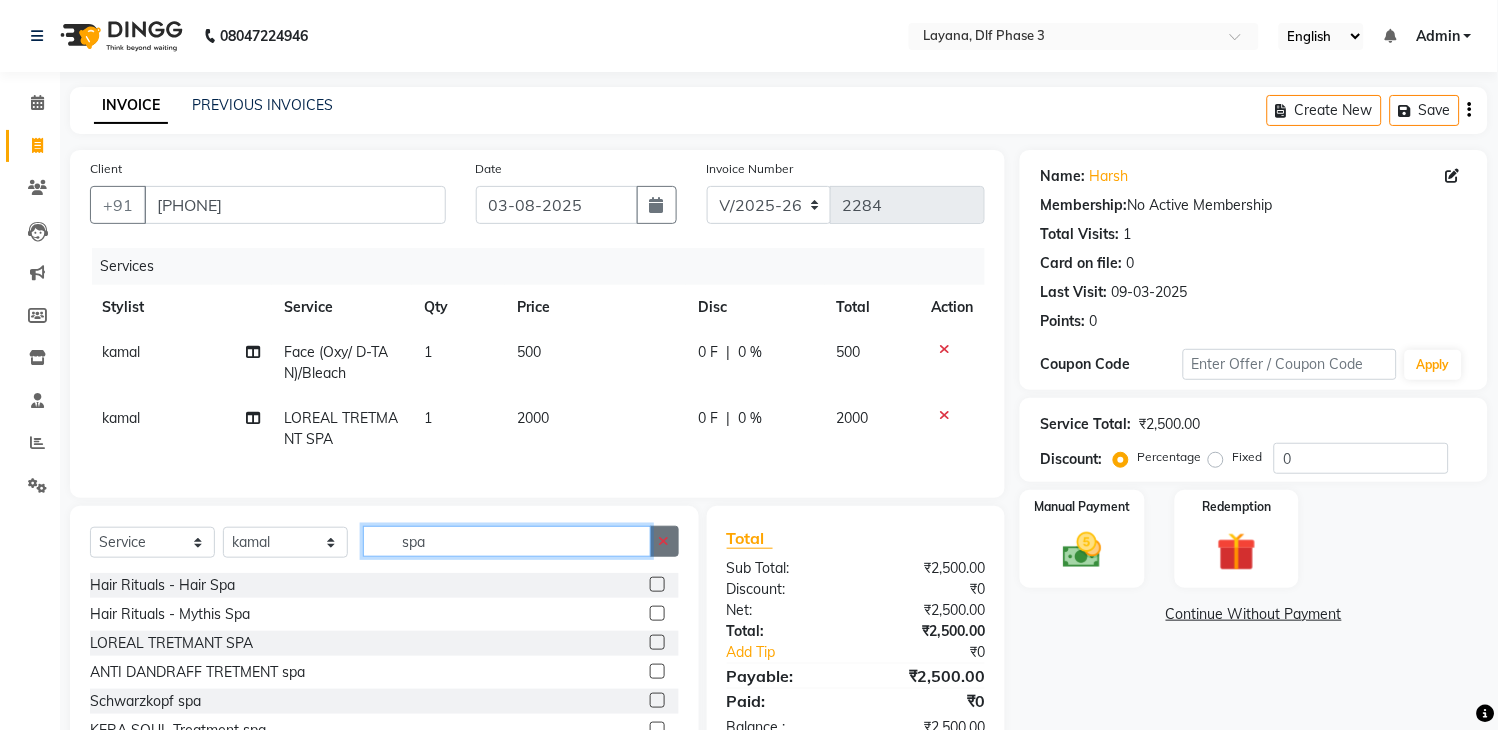 type 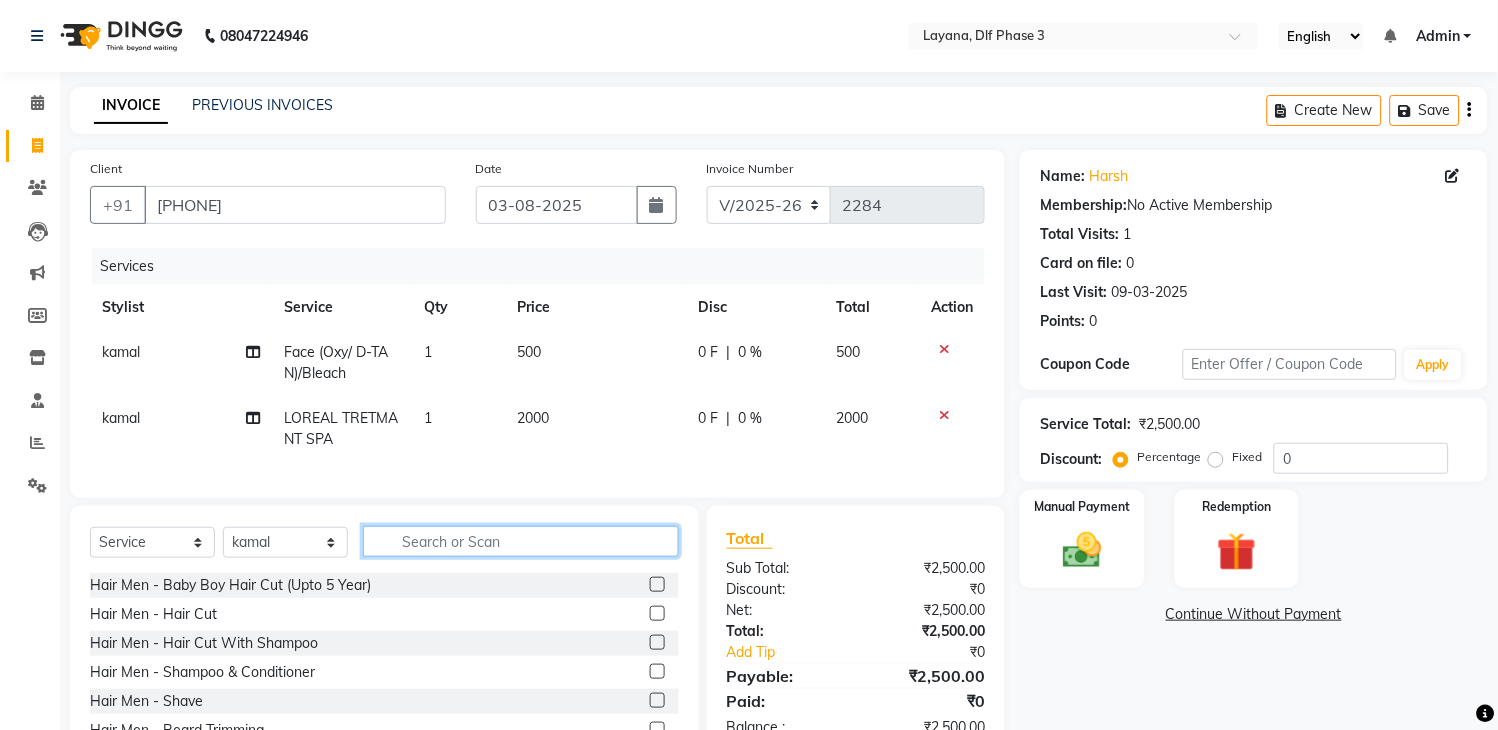 click 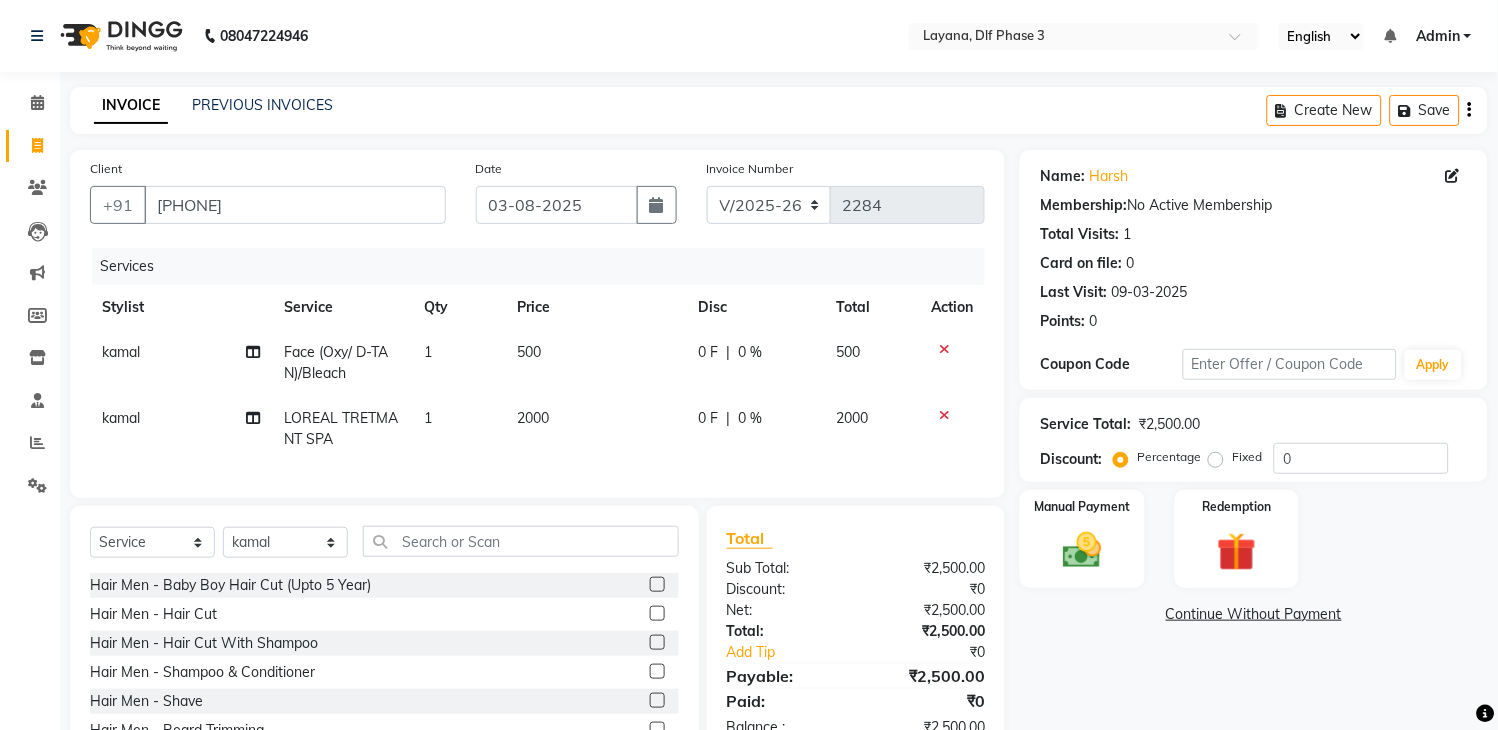 click 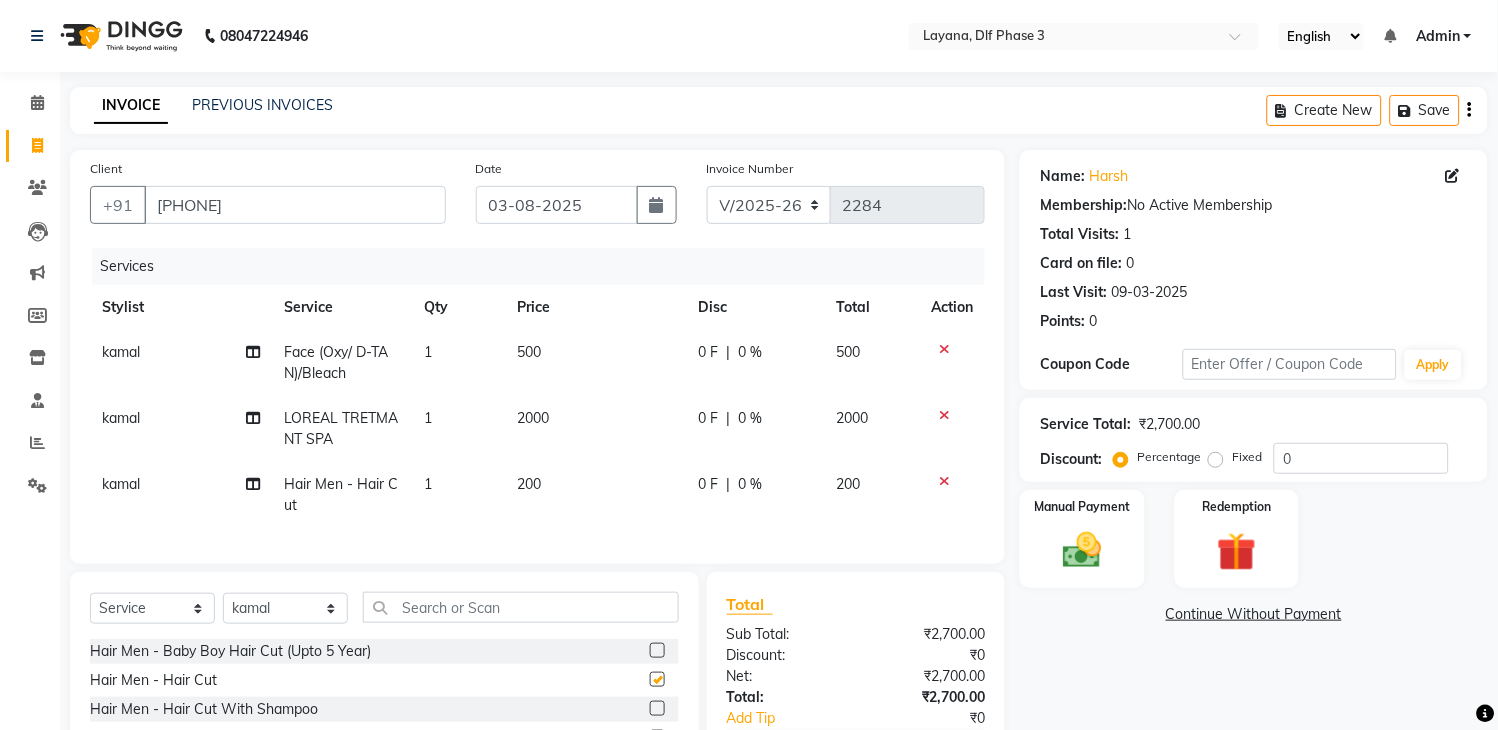 checkbox on "false" 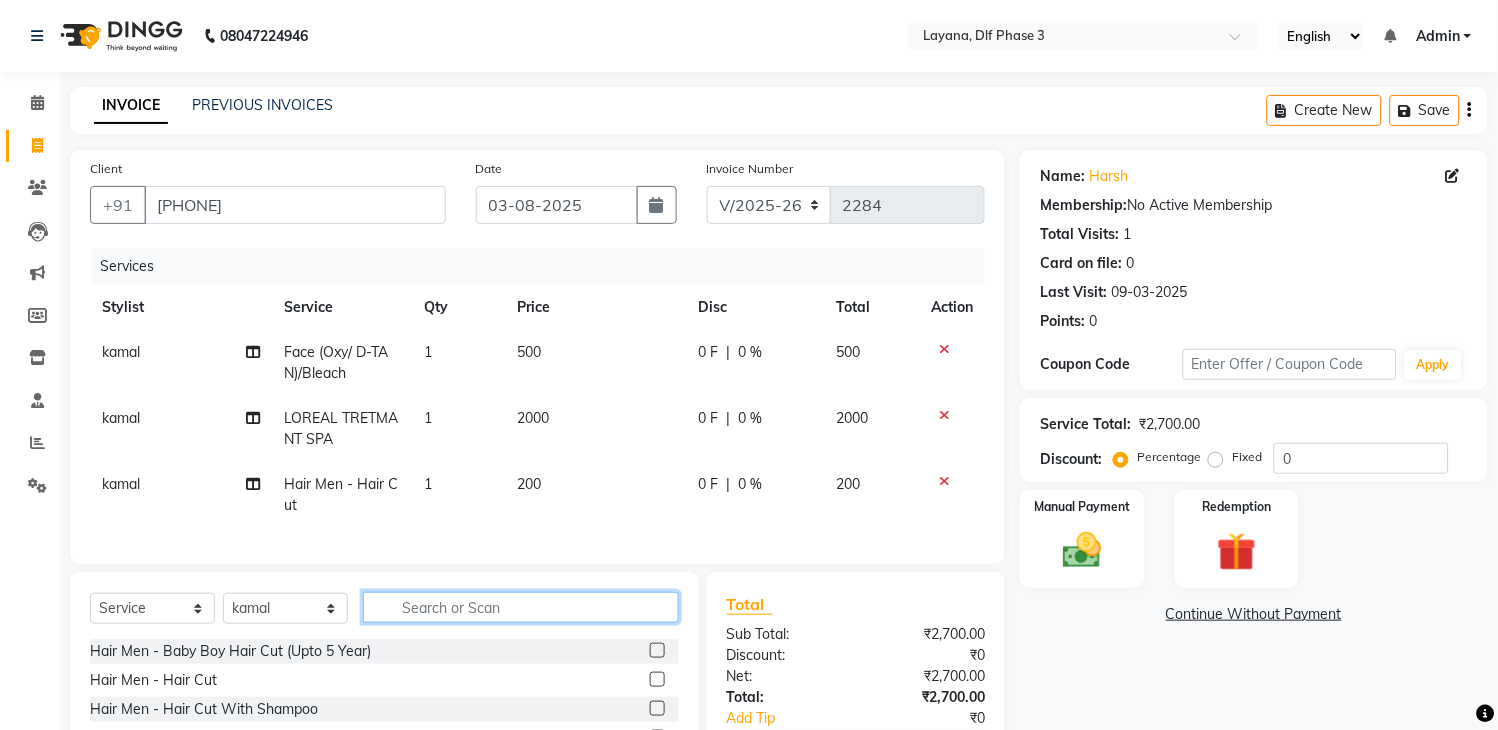 click 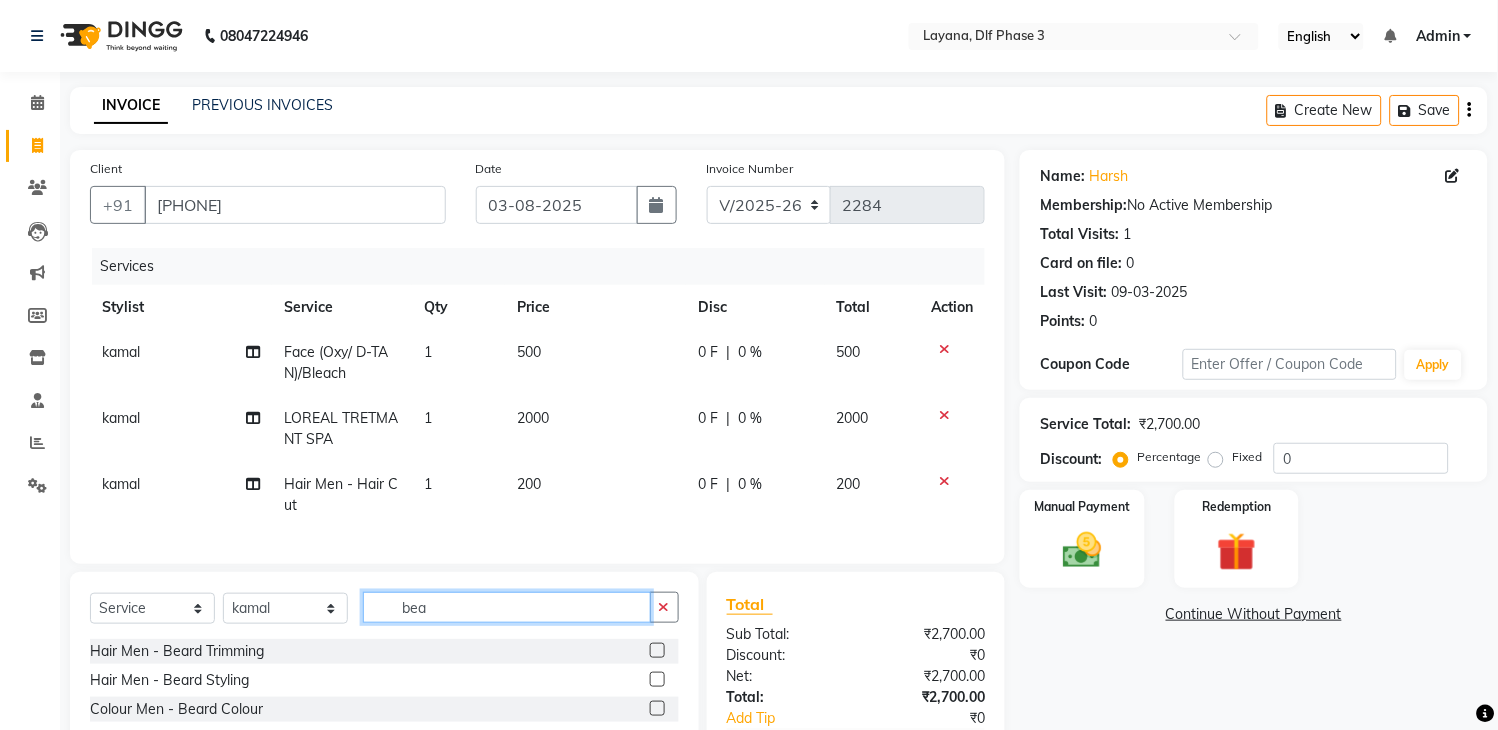 type on "bea" 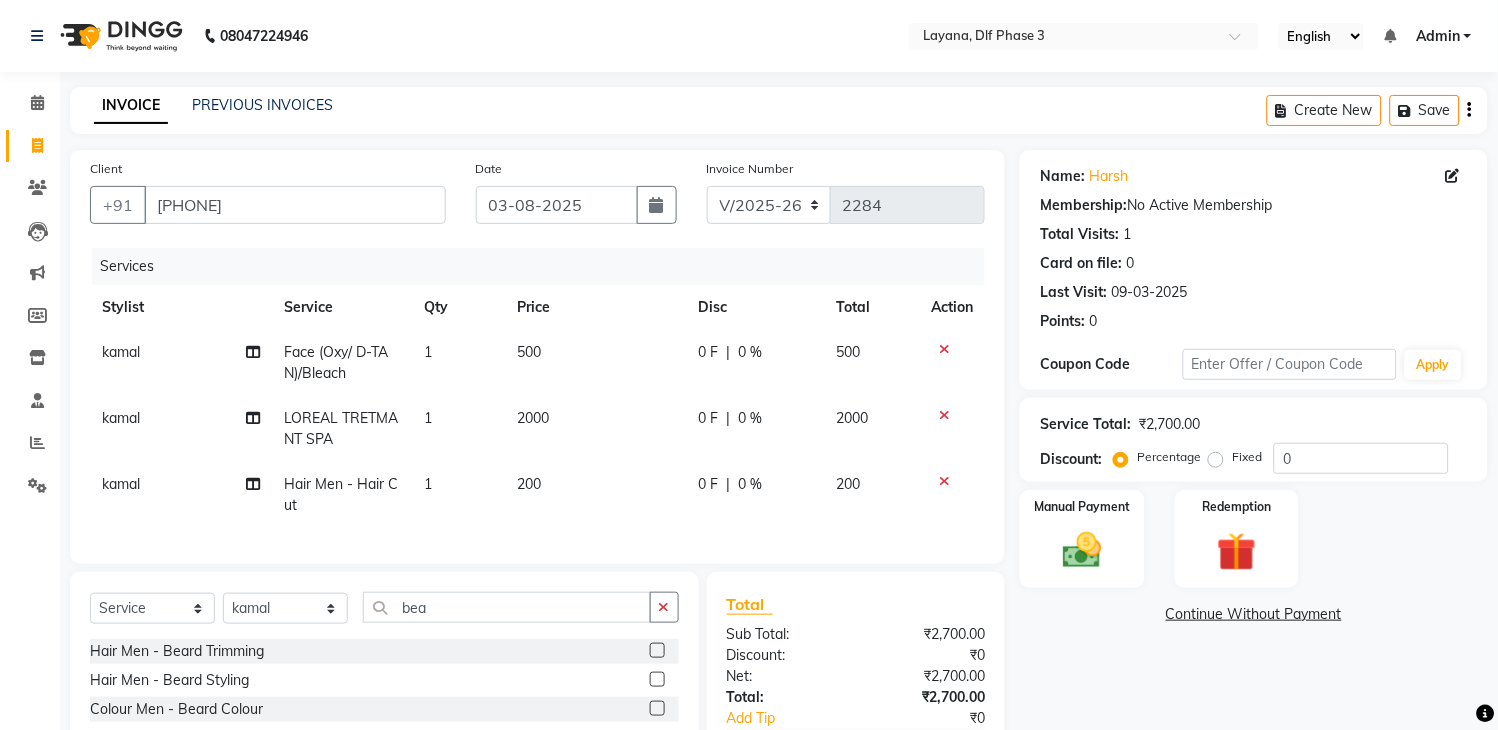 click 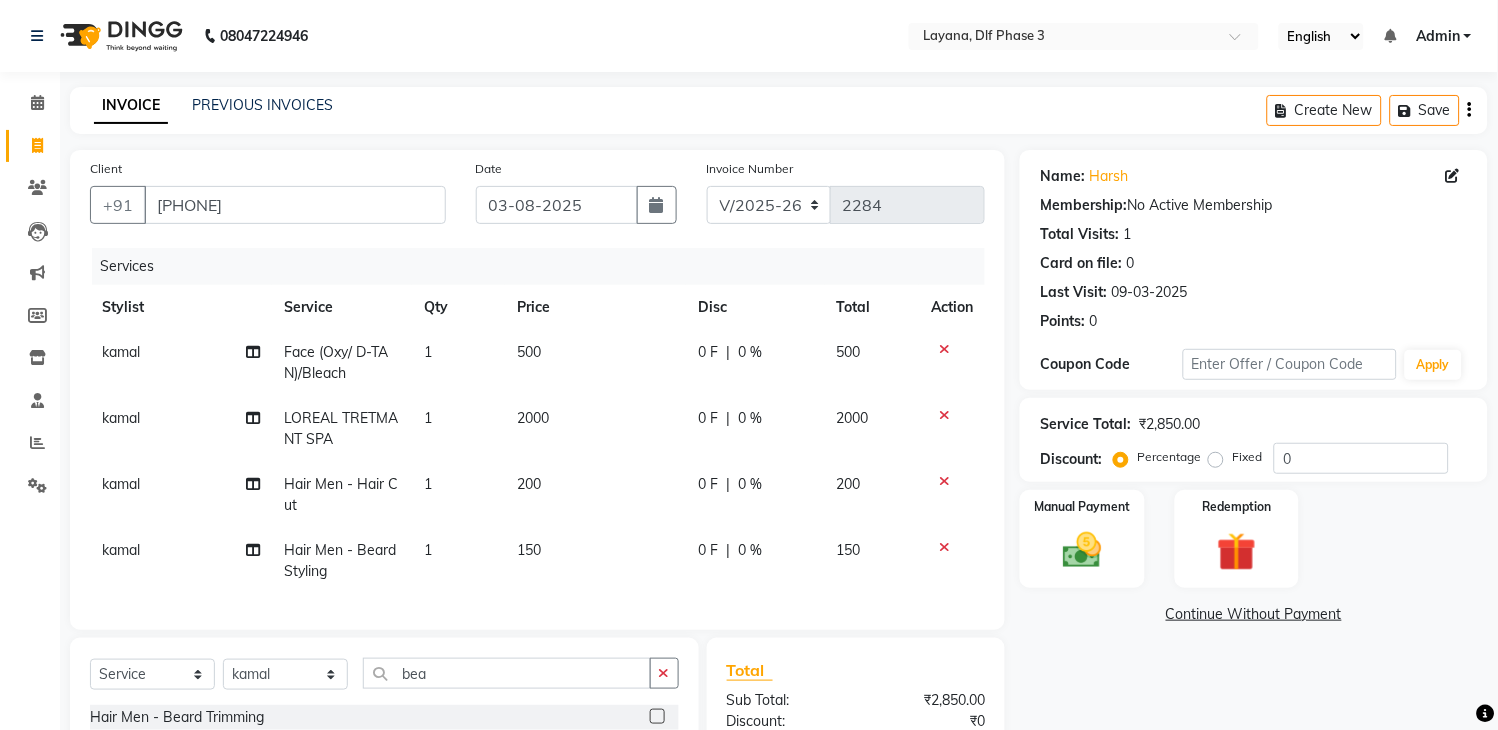 checkbox on "false" 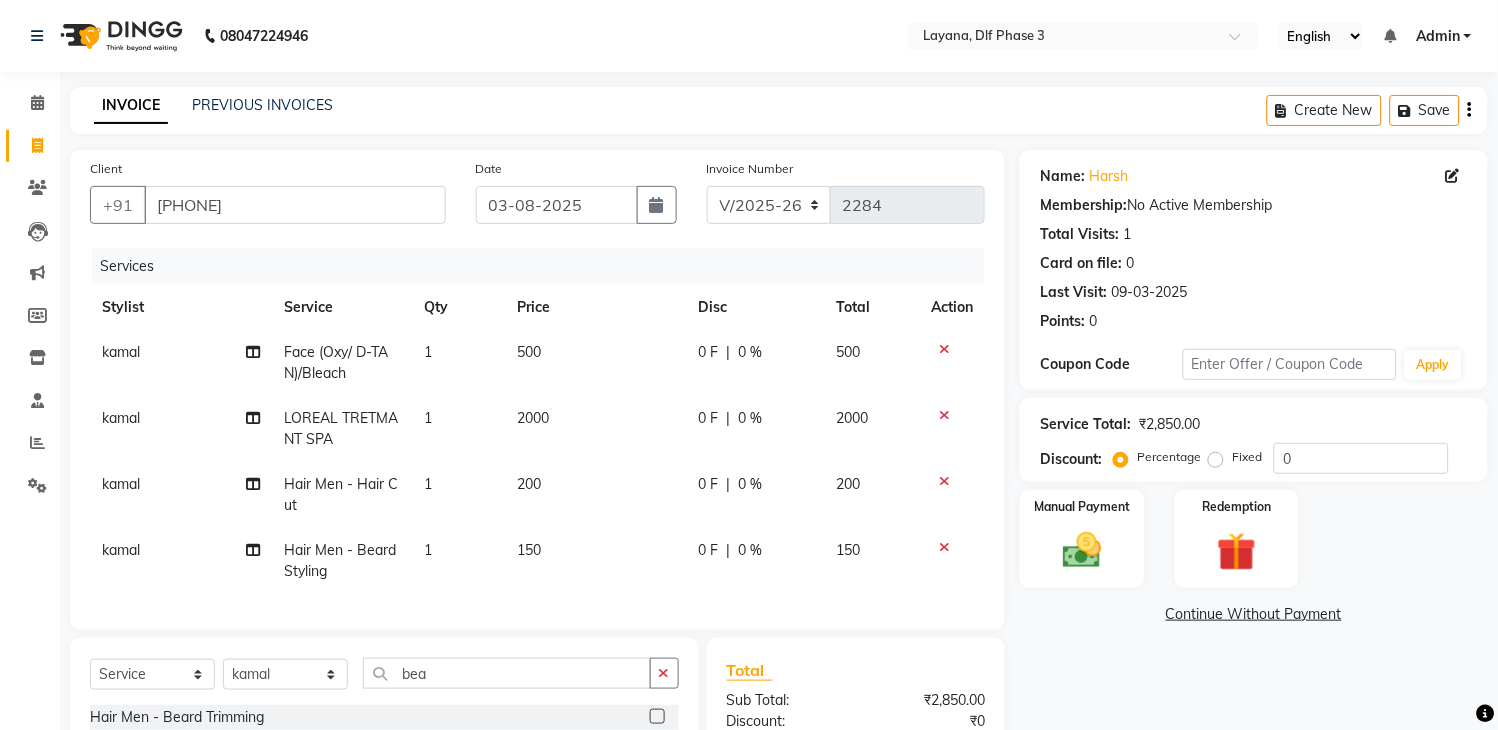 scroll, scrollTop: 201, scrollLeft: 0, axis: vertical 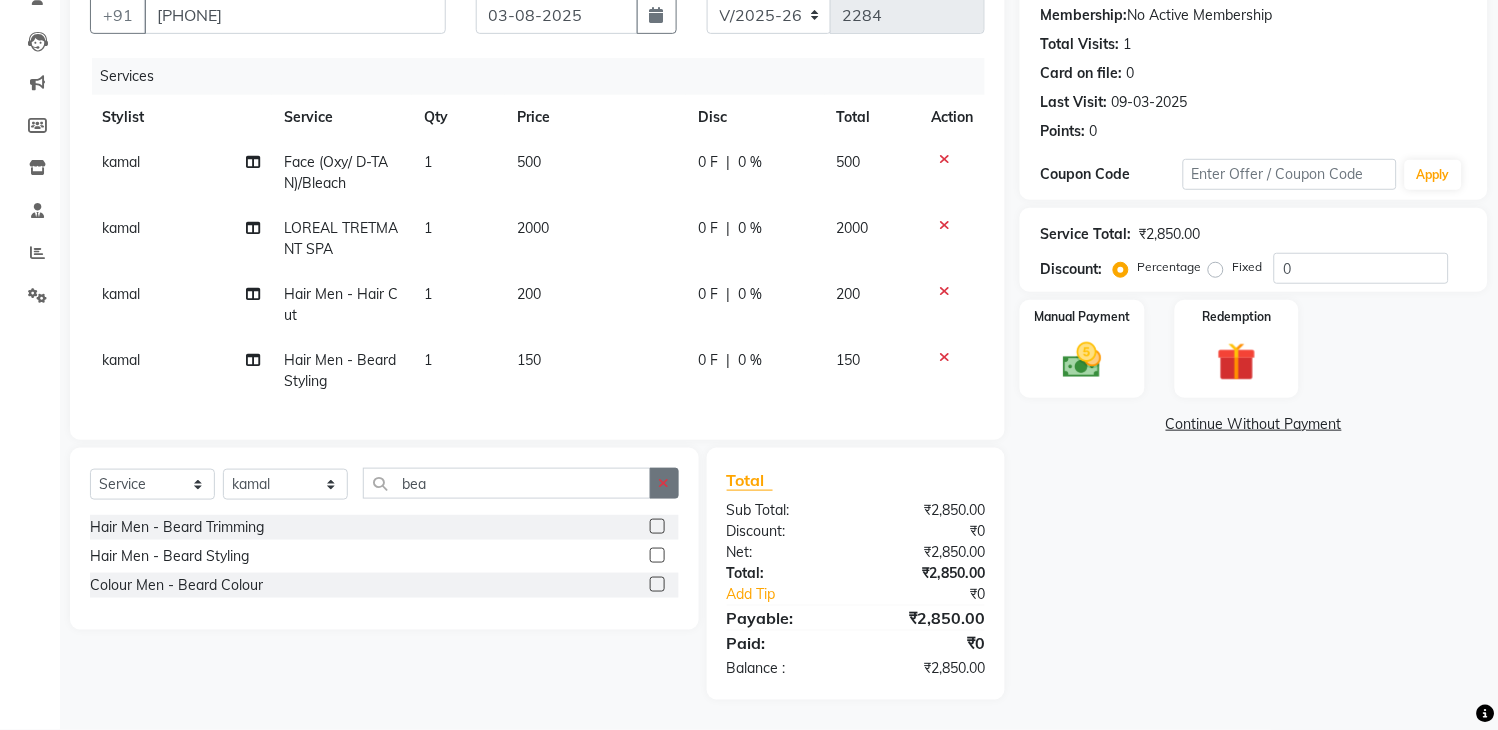 click 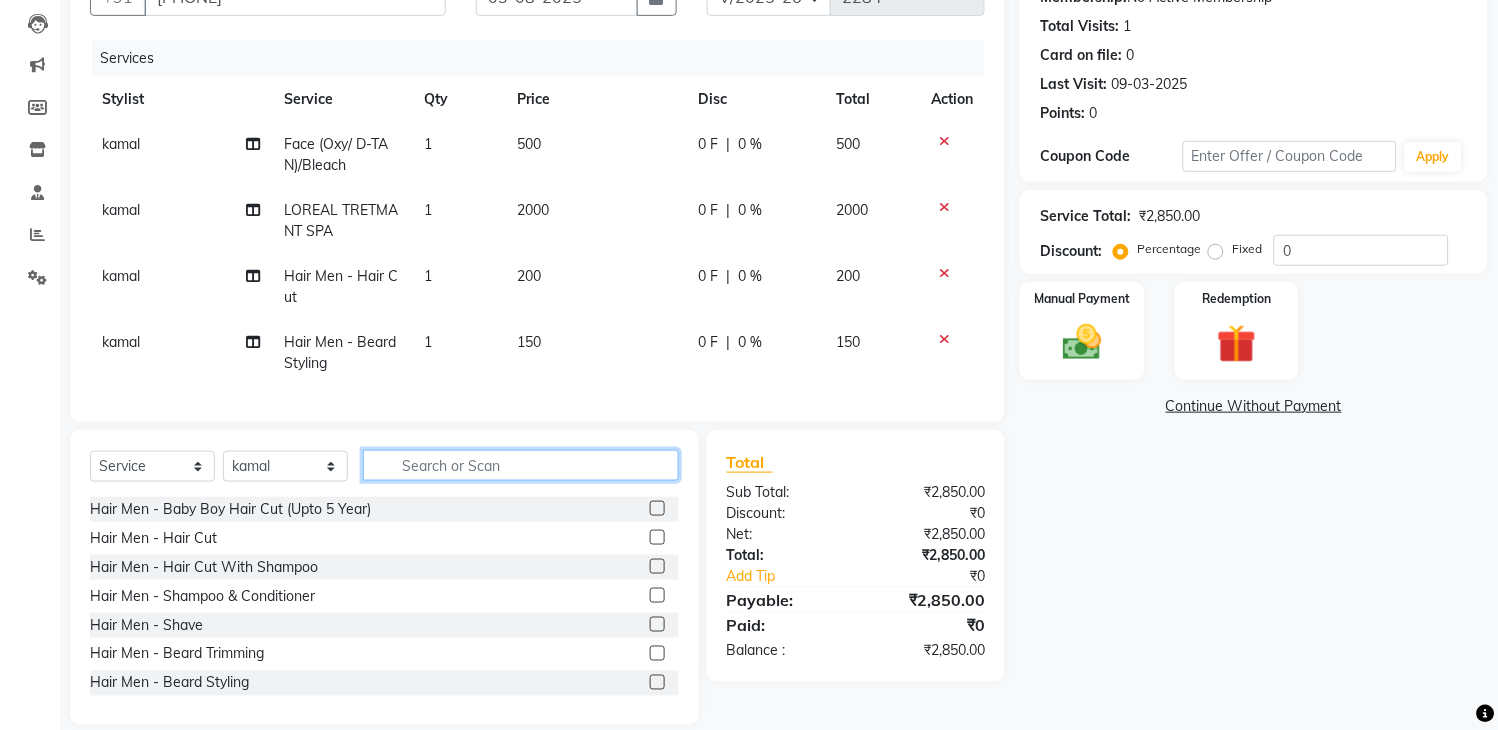 click 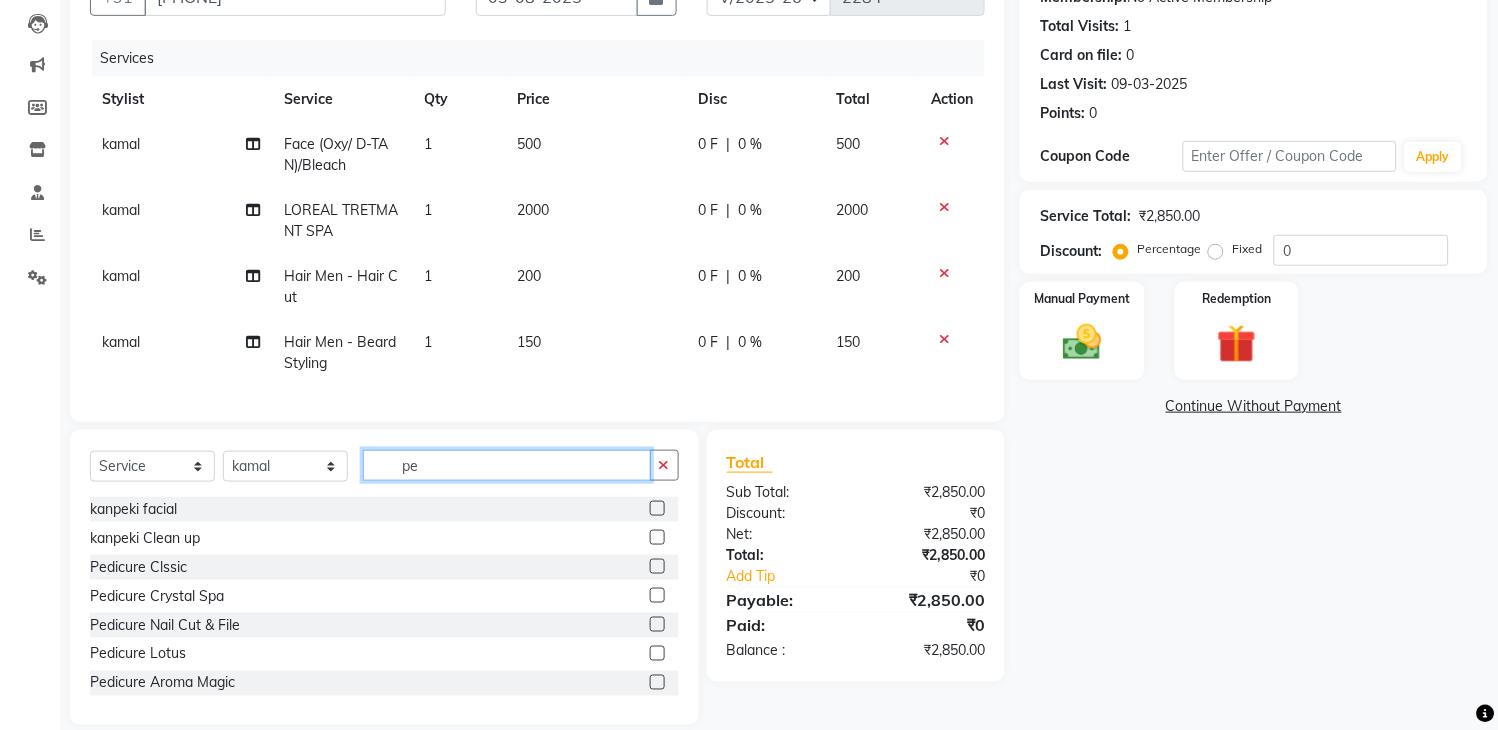 type on "pe" 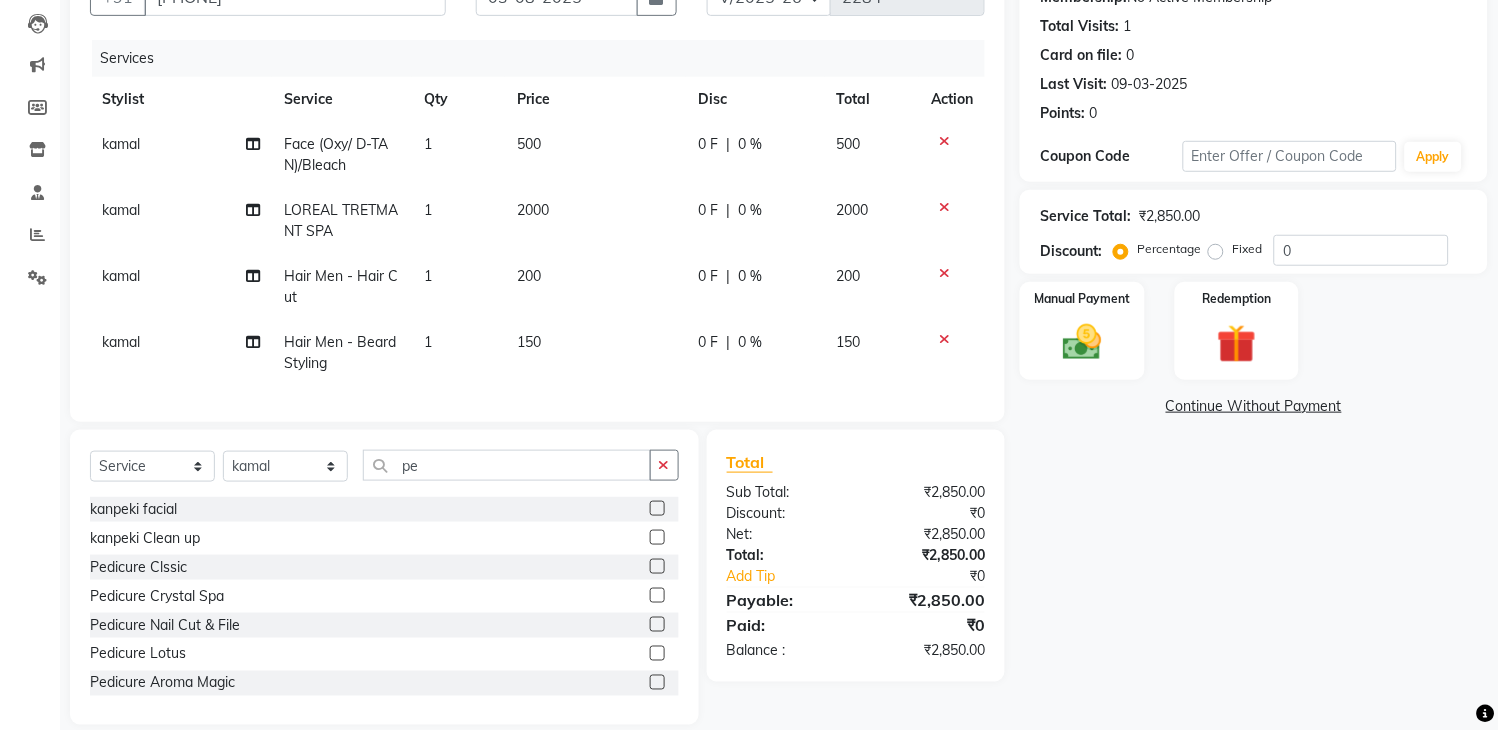 click 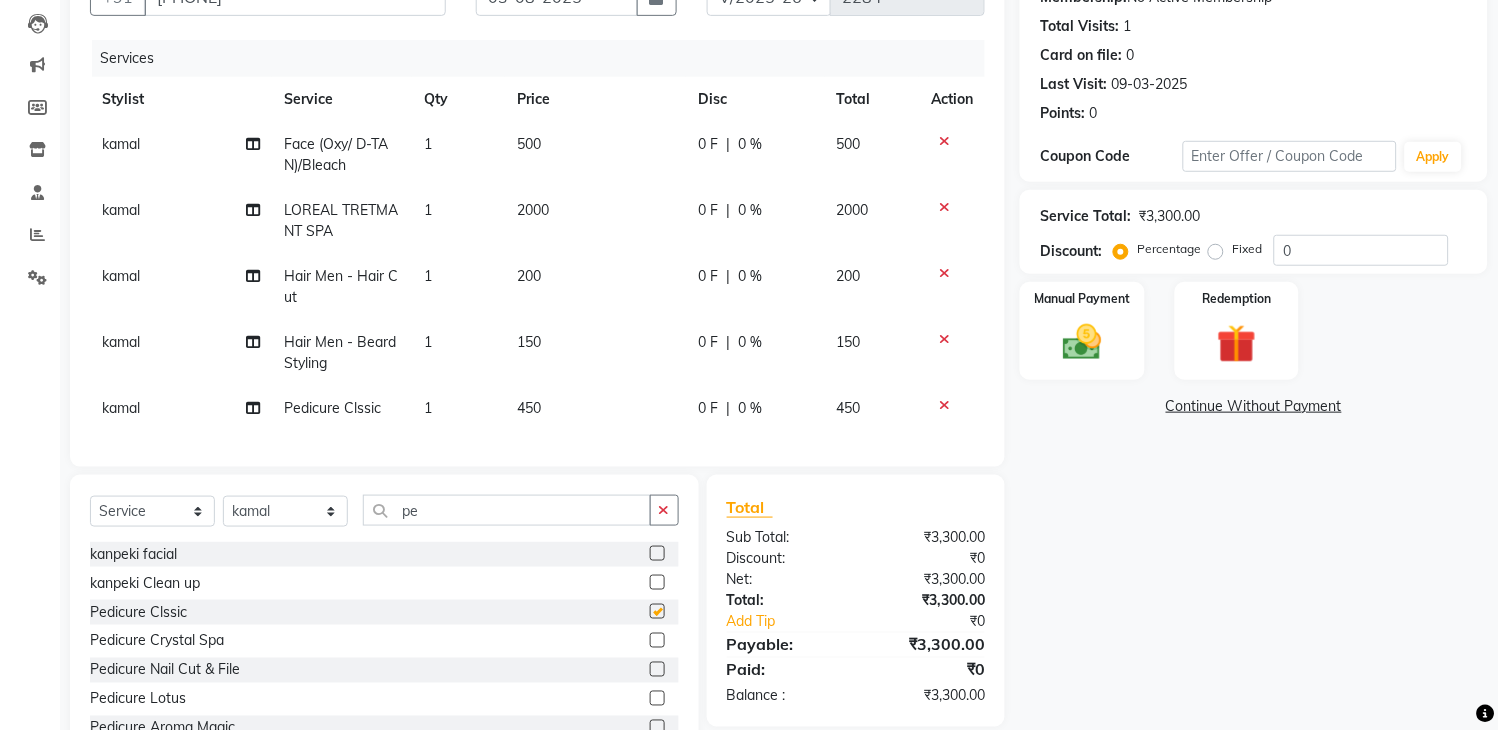 checkbox on "false" 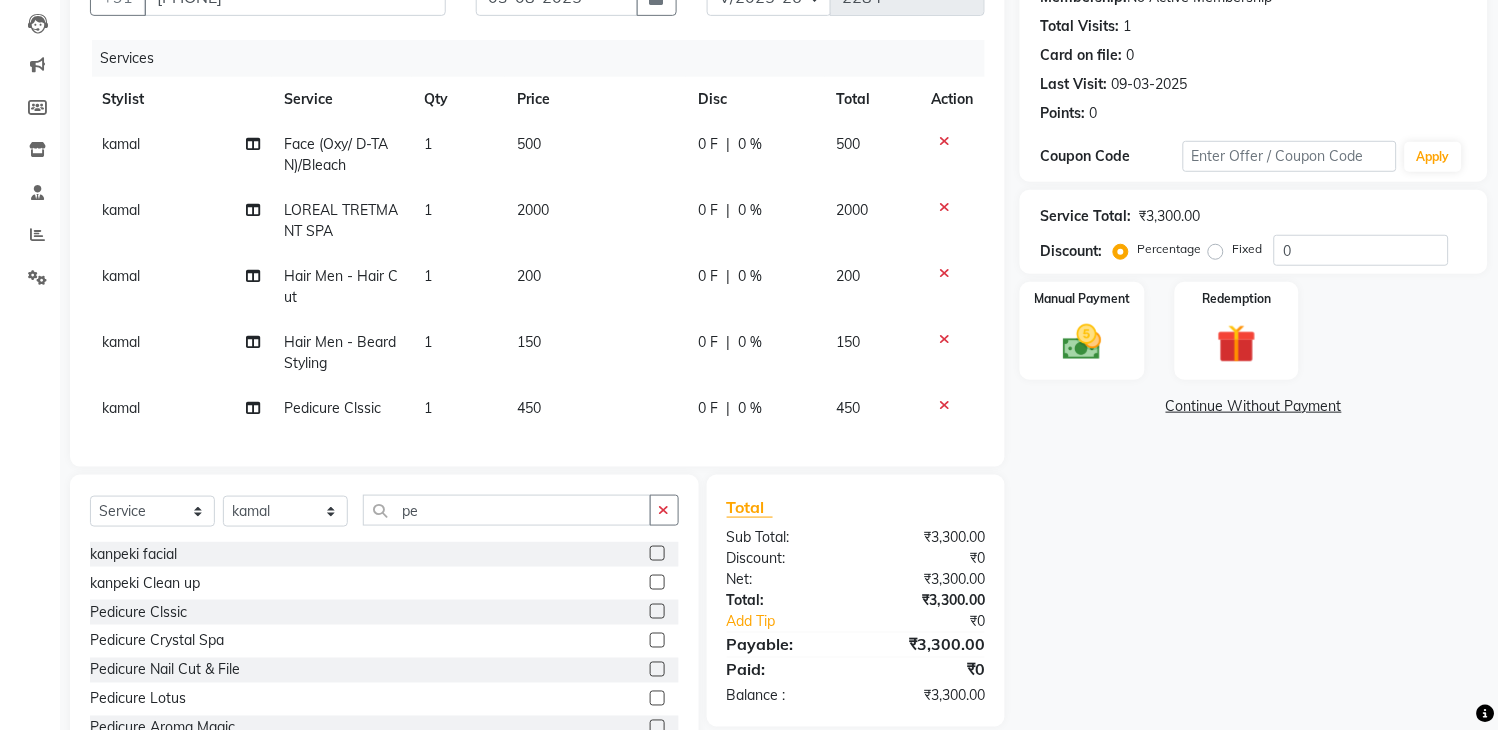 drag, startPoint x: 666, startPoint y: 528, endPoint x: 621, endPoint y: 526, distance: 45.044422 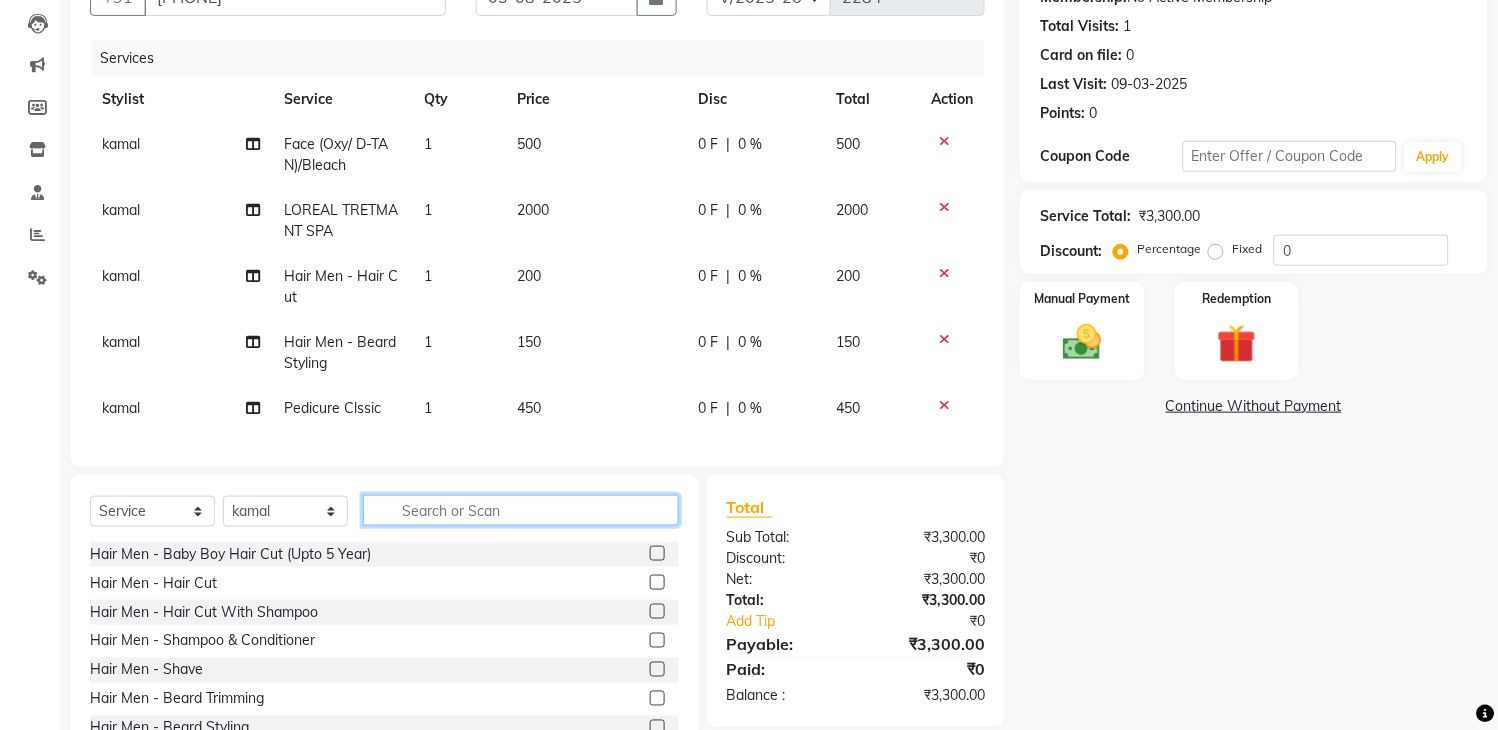 click 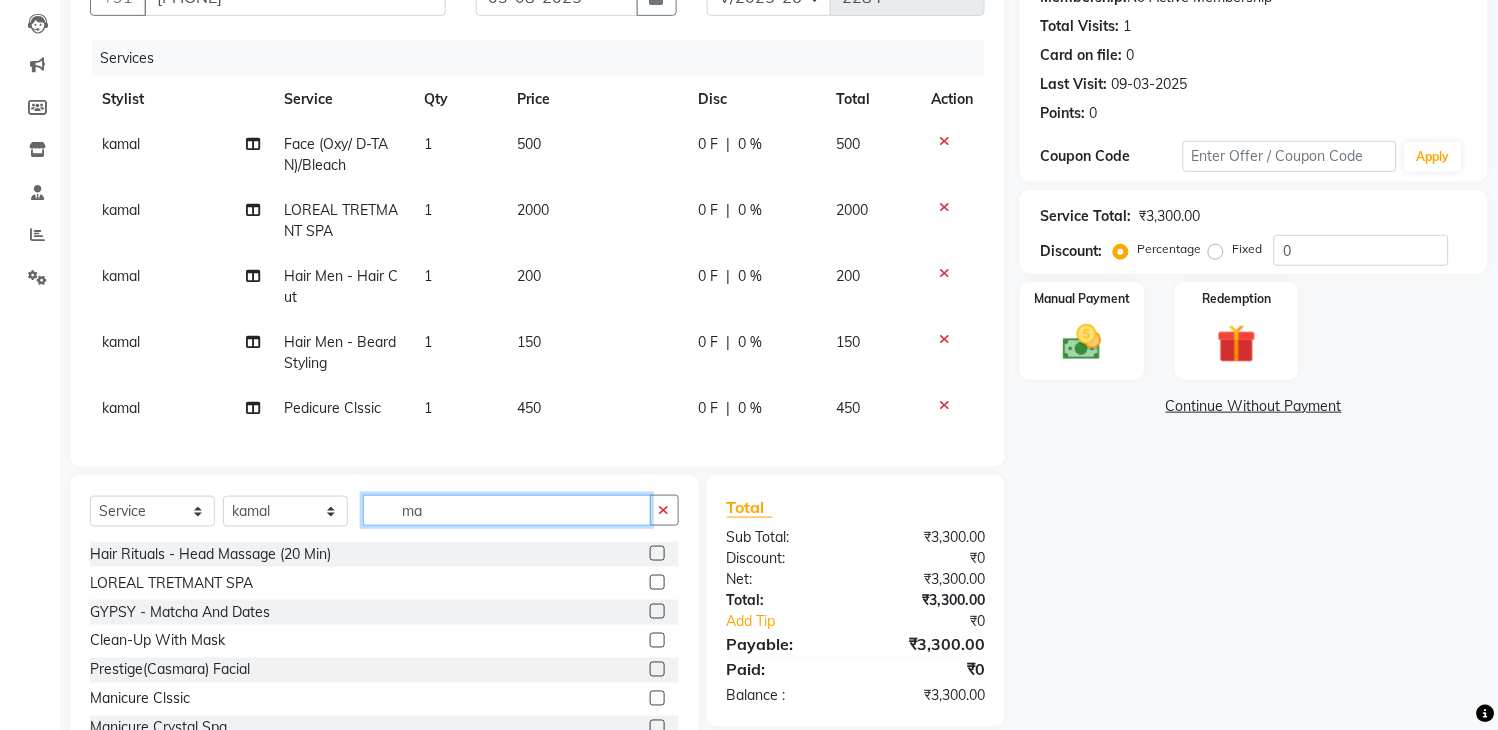 type on "ma" 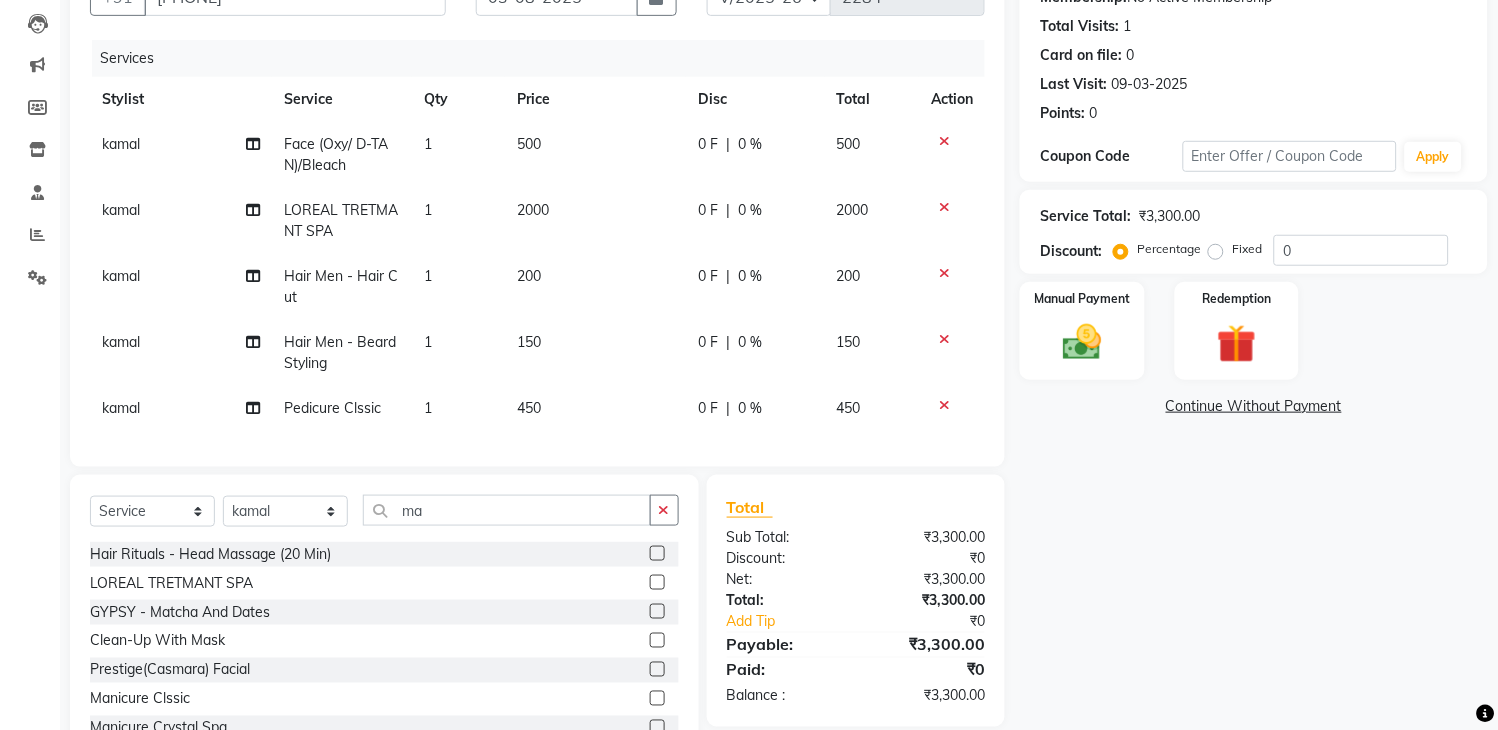 click 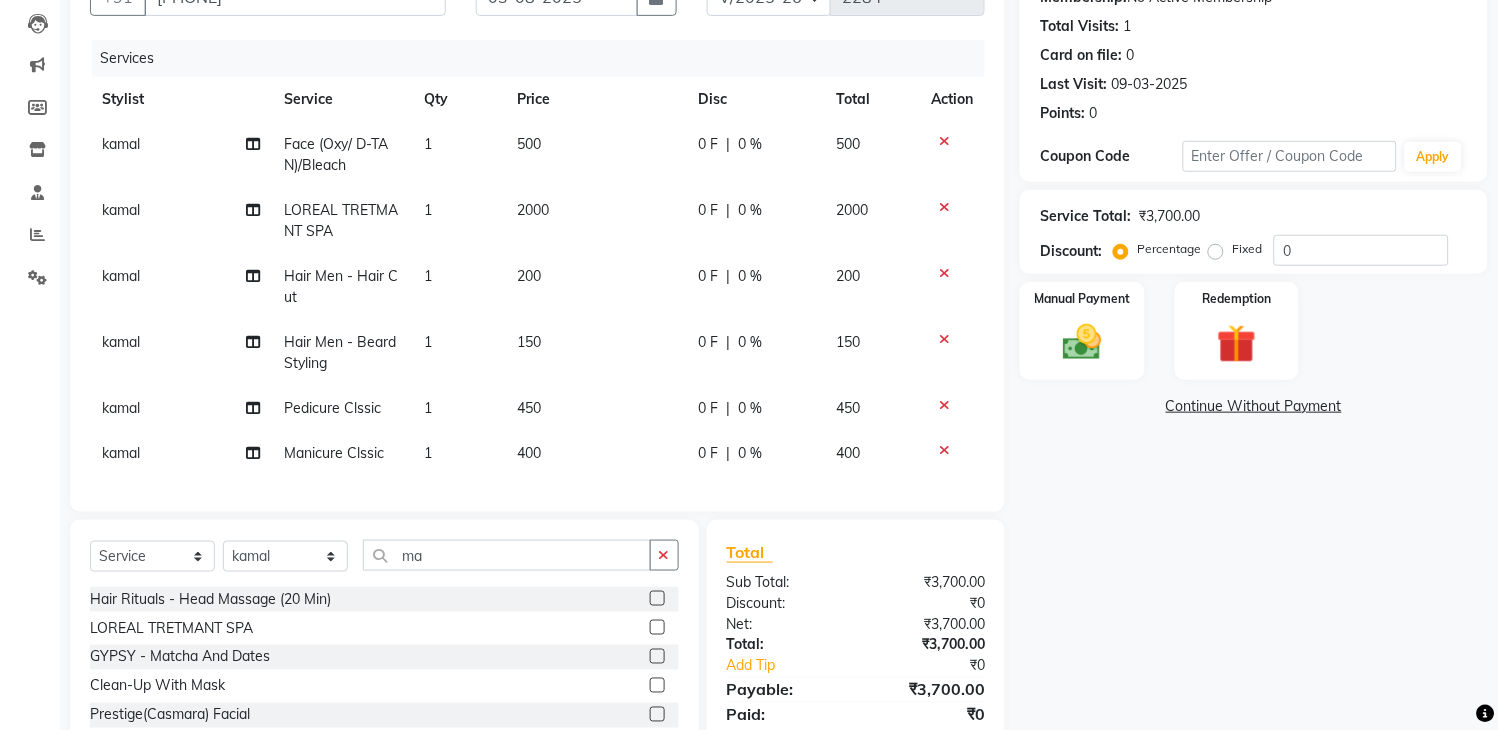 checkbox on "false" 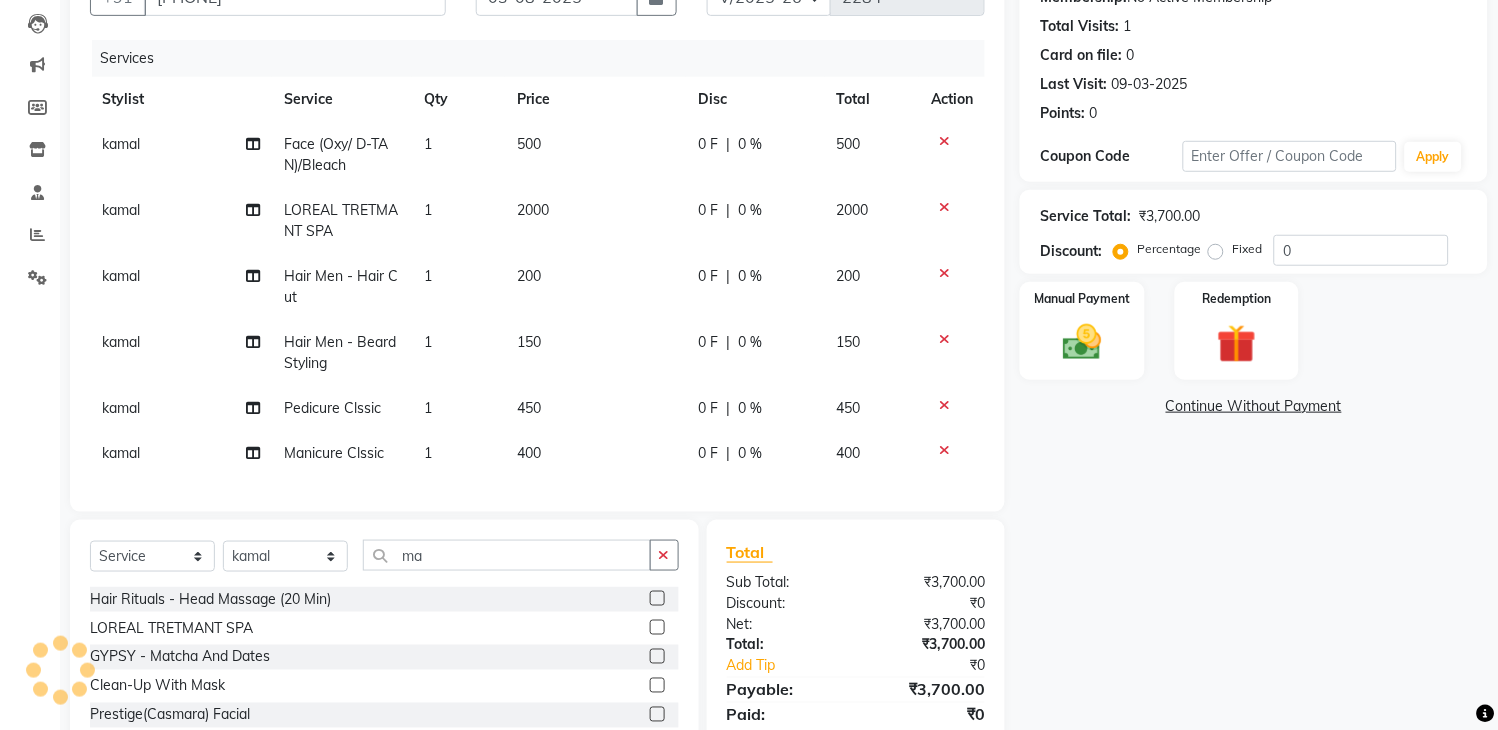 click on "Fixed" 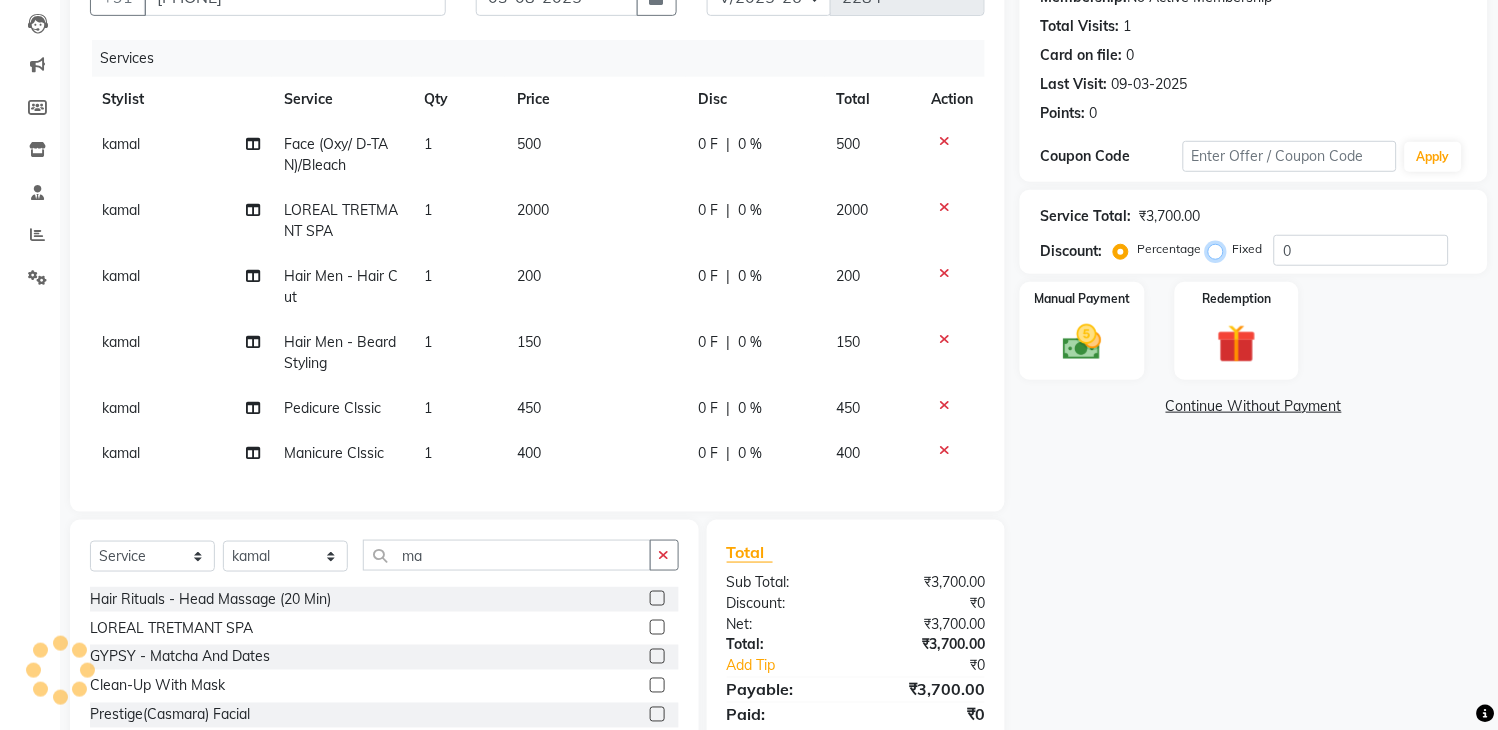 click on "Fixed" at bounding box center [1220, 249] 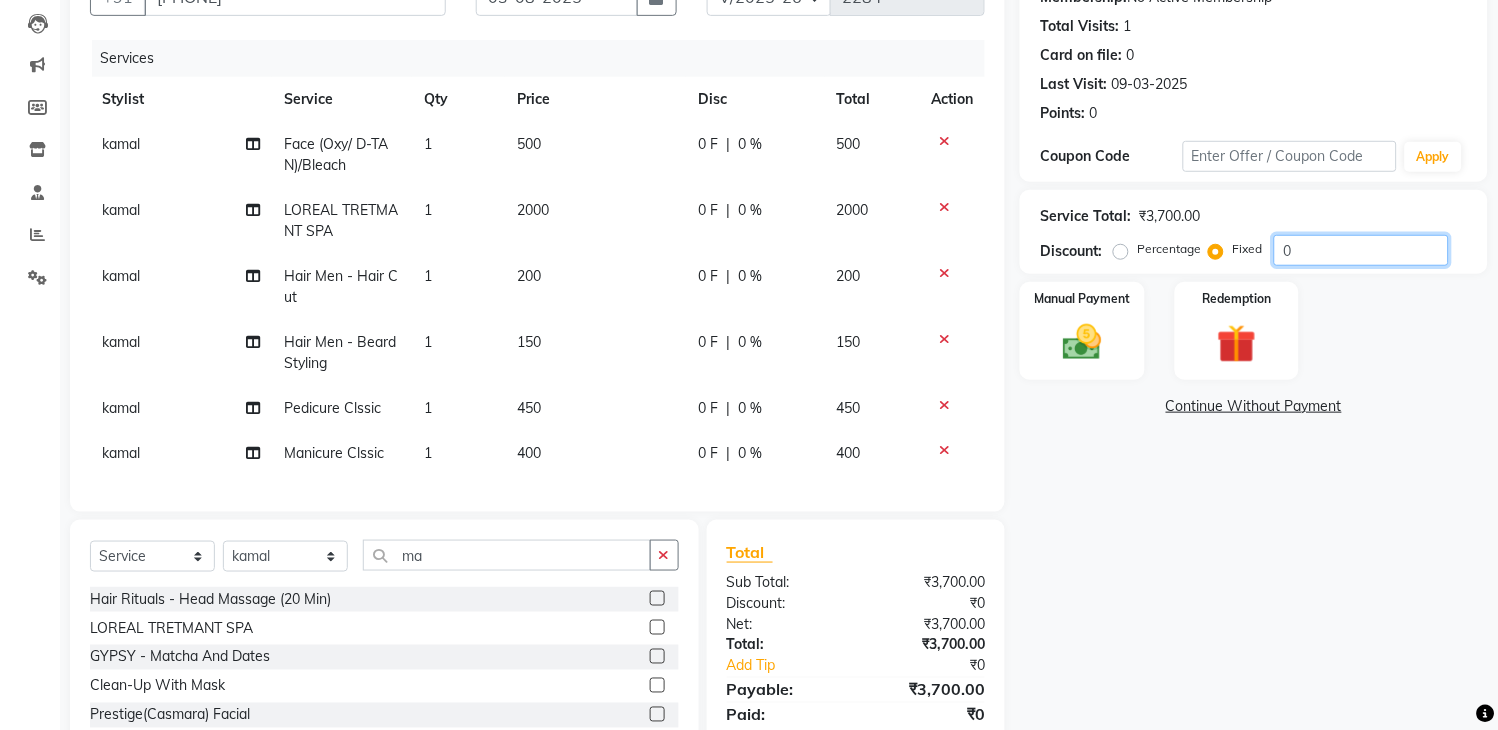 click on "0" 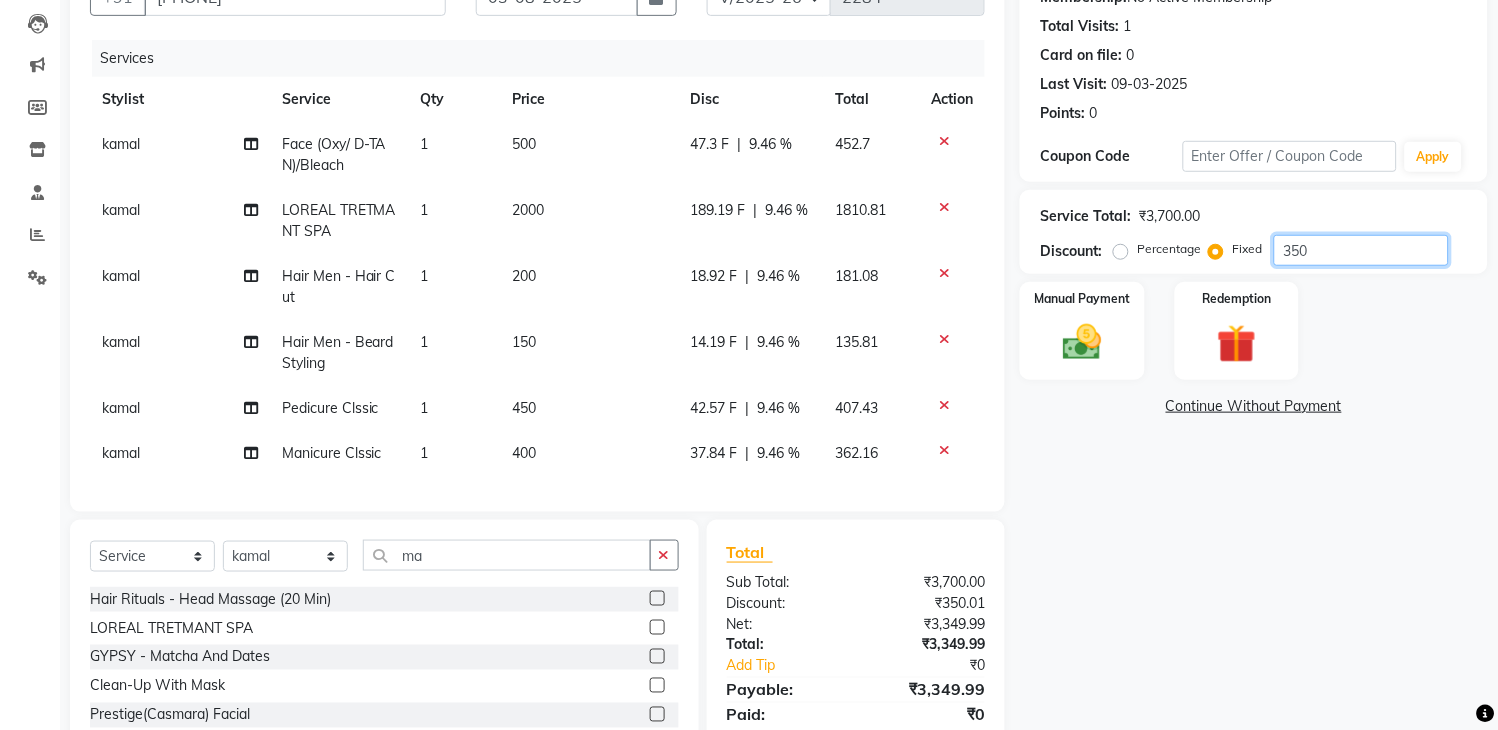click on "350" 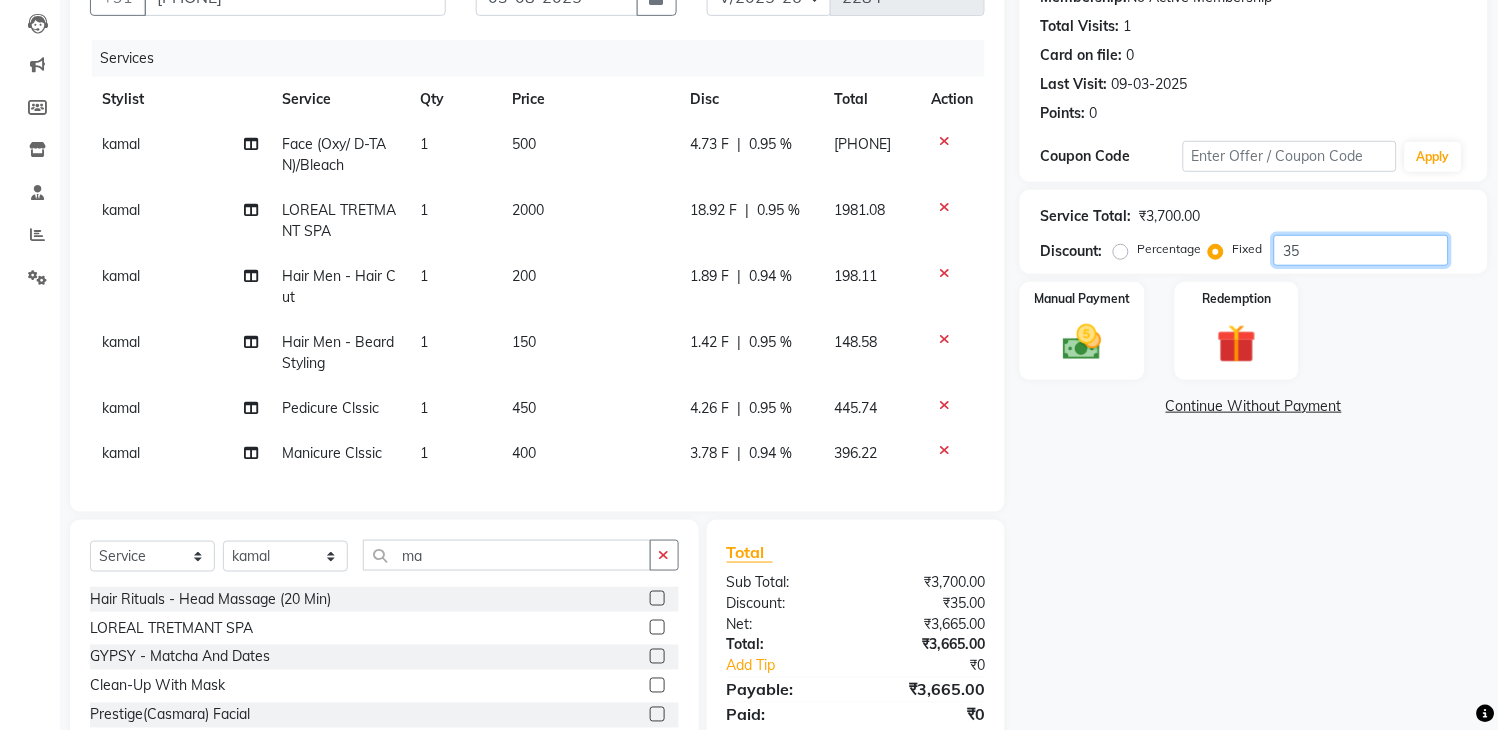 type on "3" 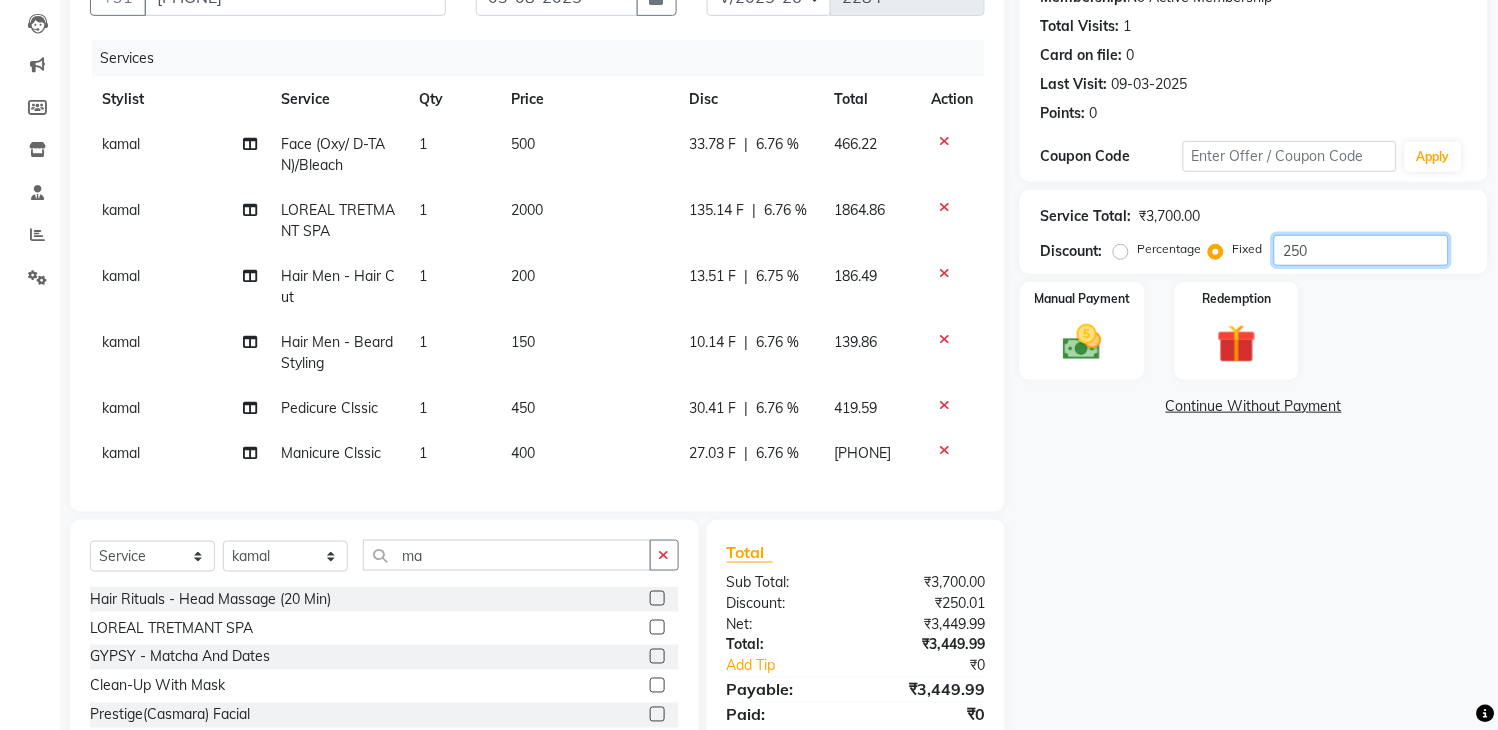 type on "250" 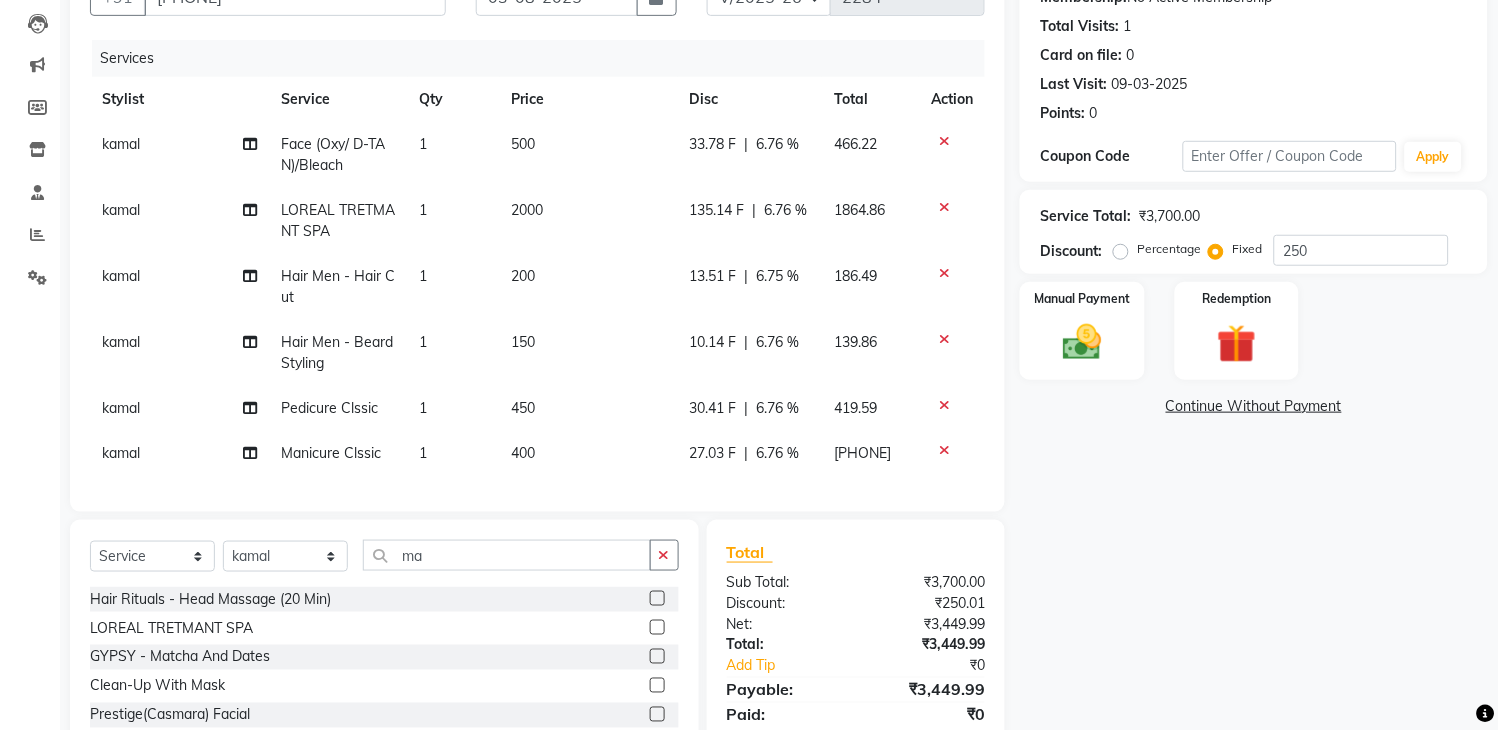 click on "kamal" 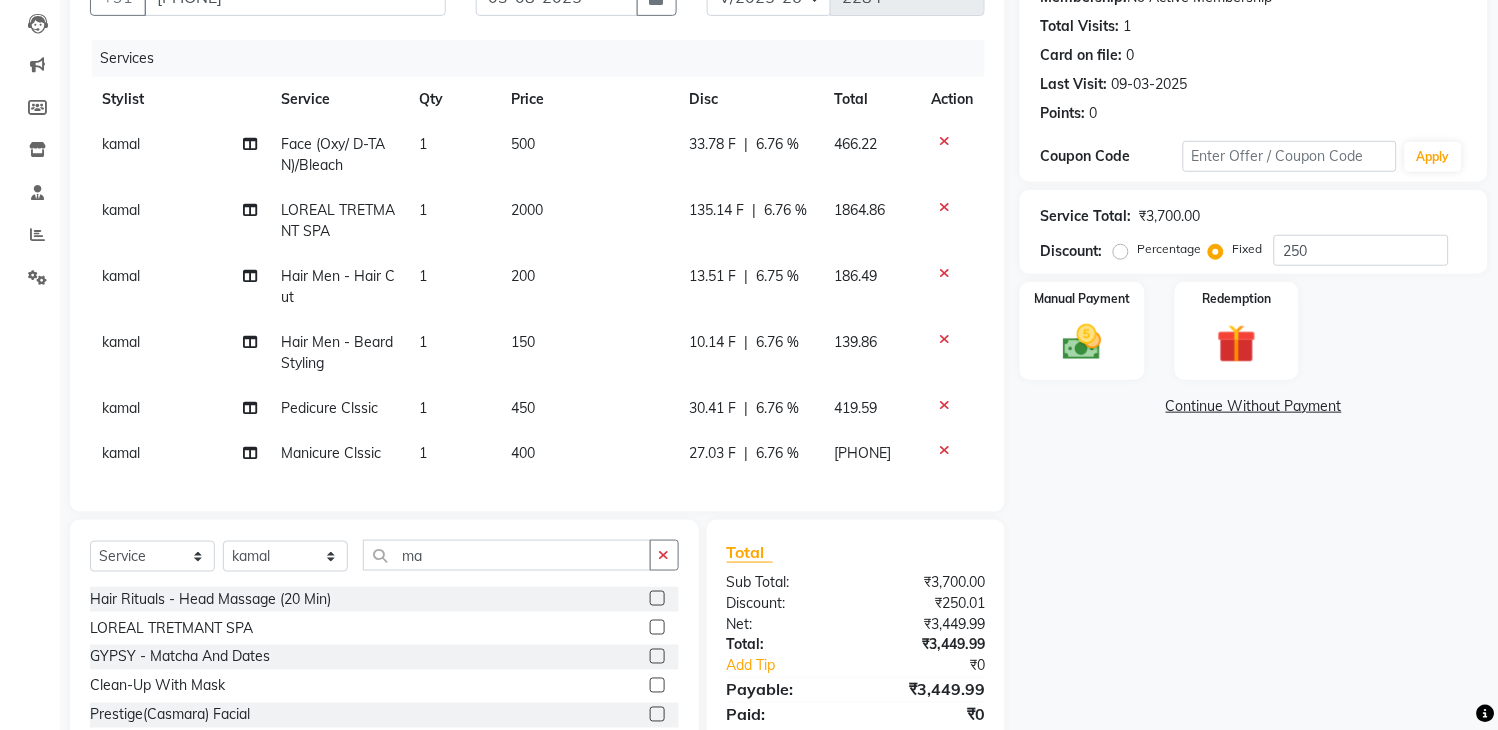 select on "85237" 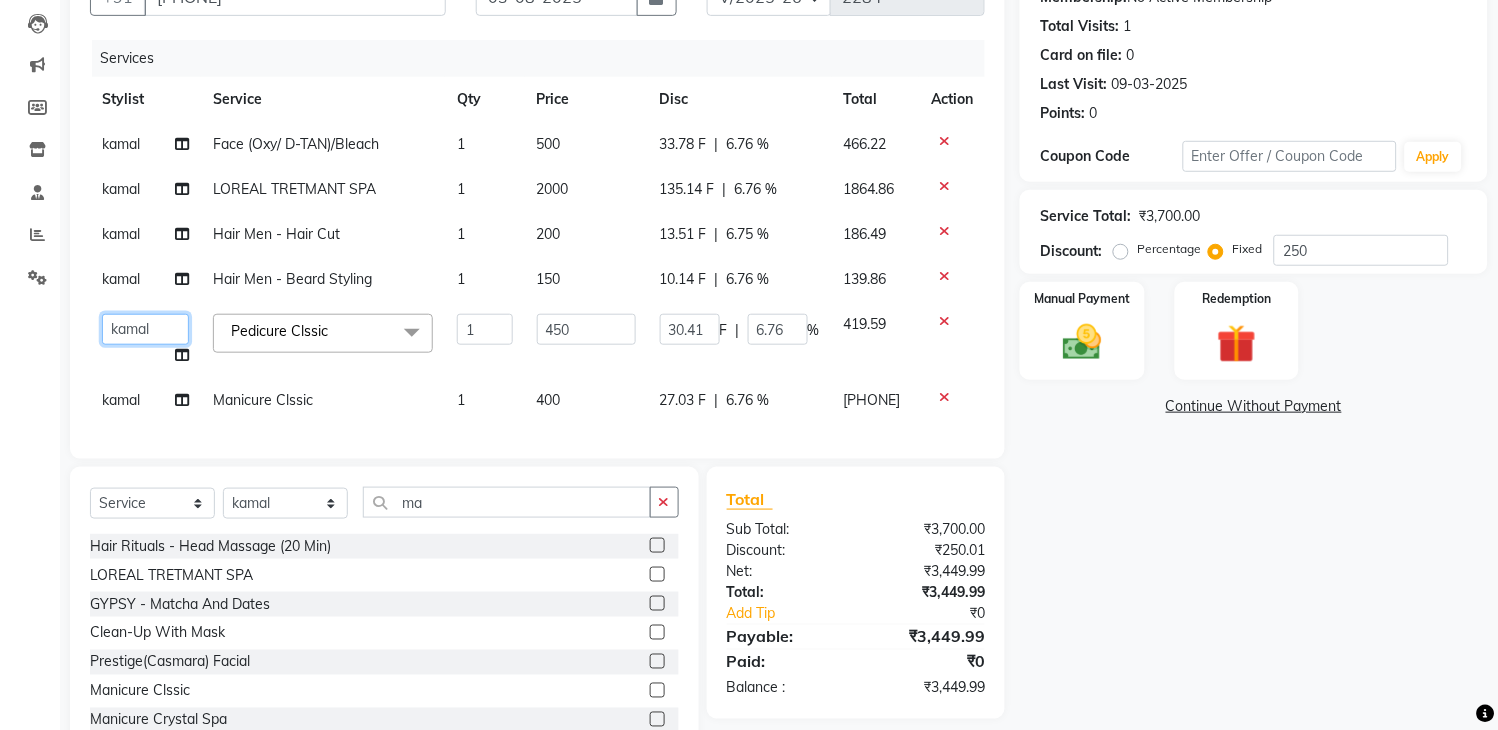 click on "[FIRST] [FIRST] [FIRST] [FIRST] [FIRST] [FIRST] [FIRST] [FIRST] [FIRST]" 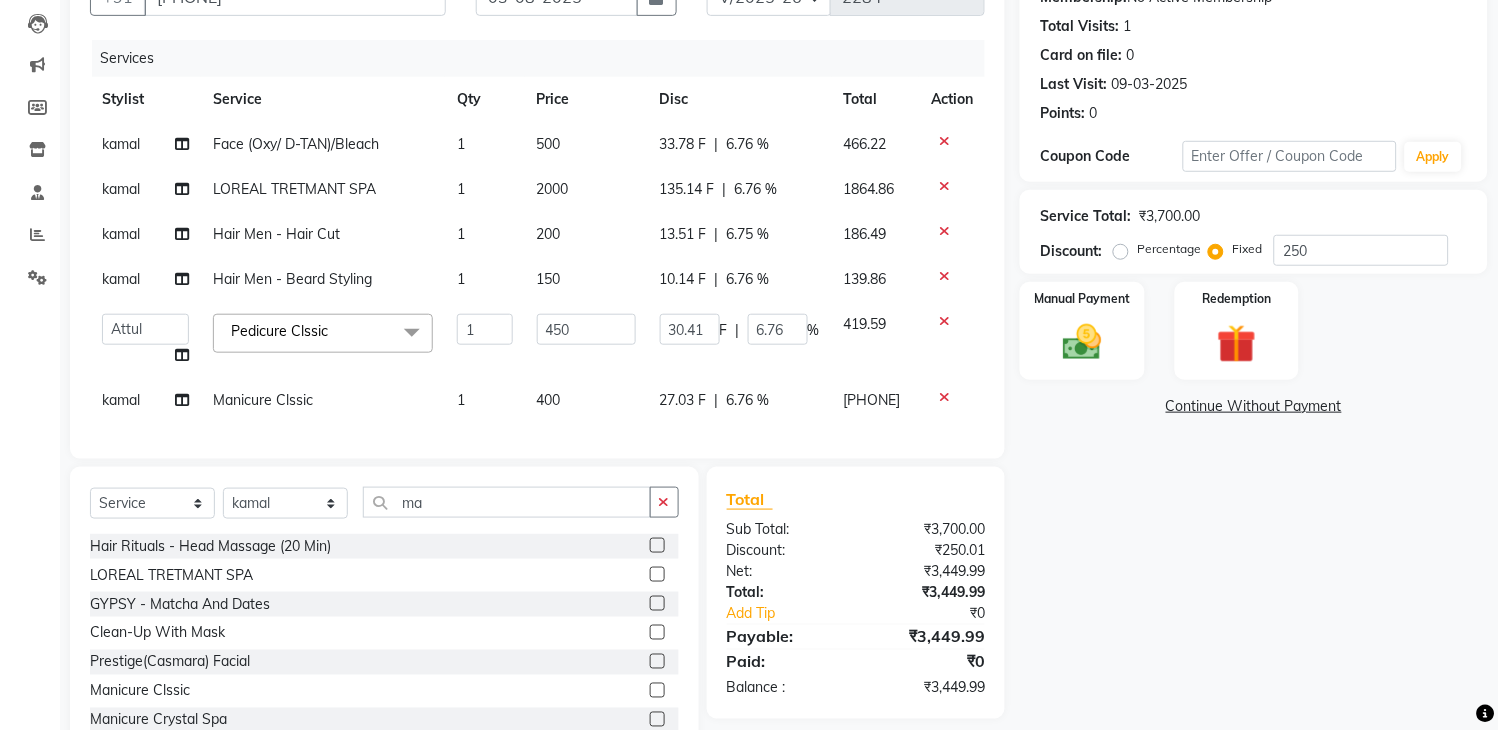 select on "68217" 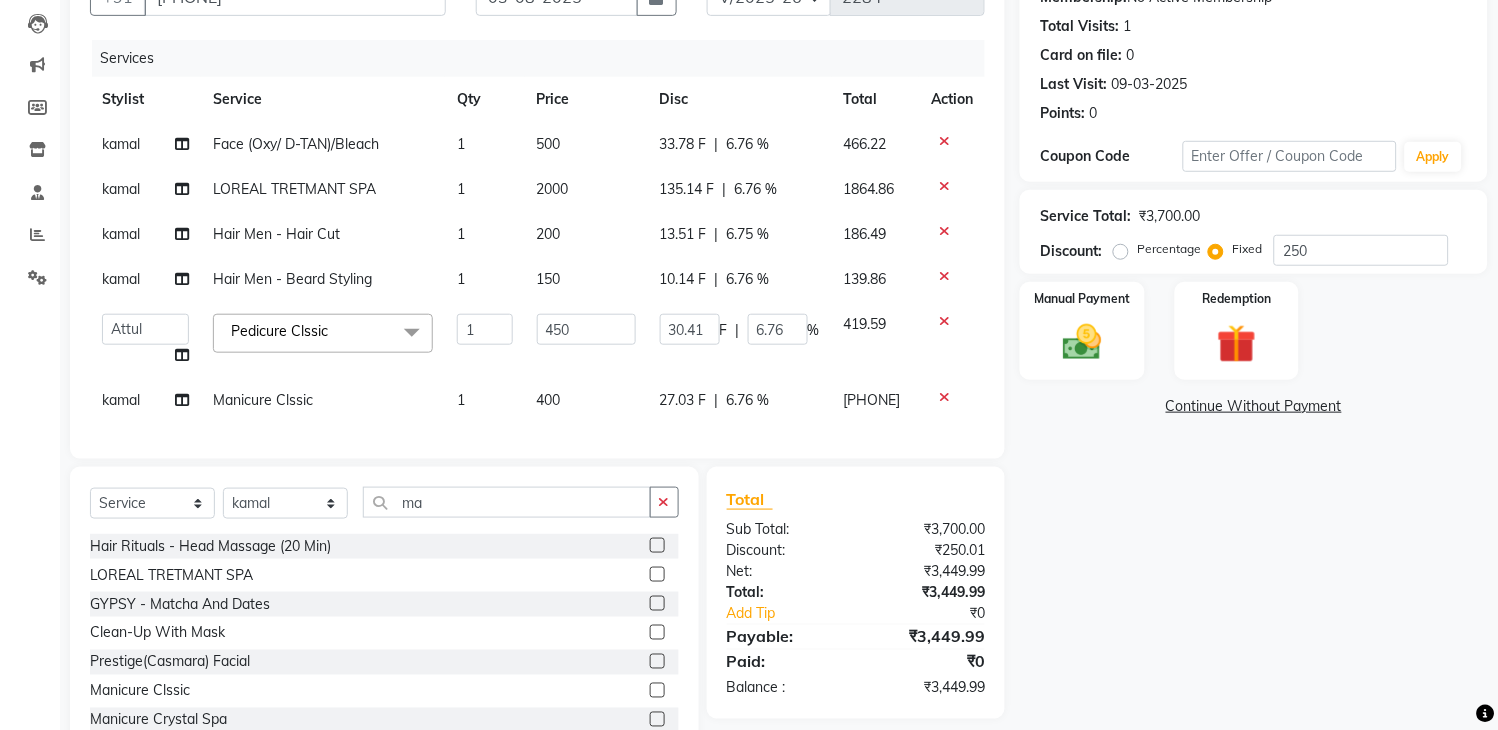 click on "kamal" 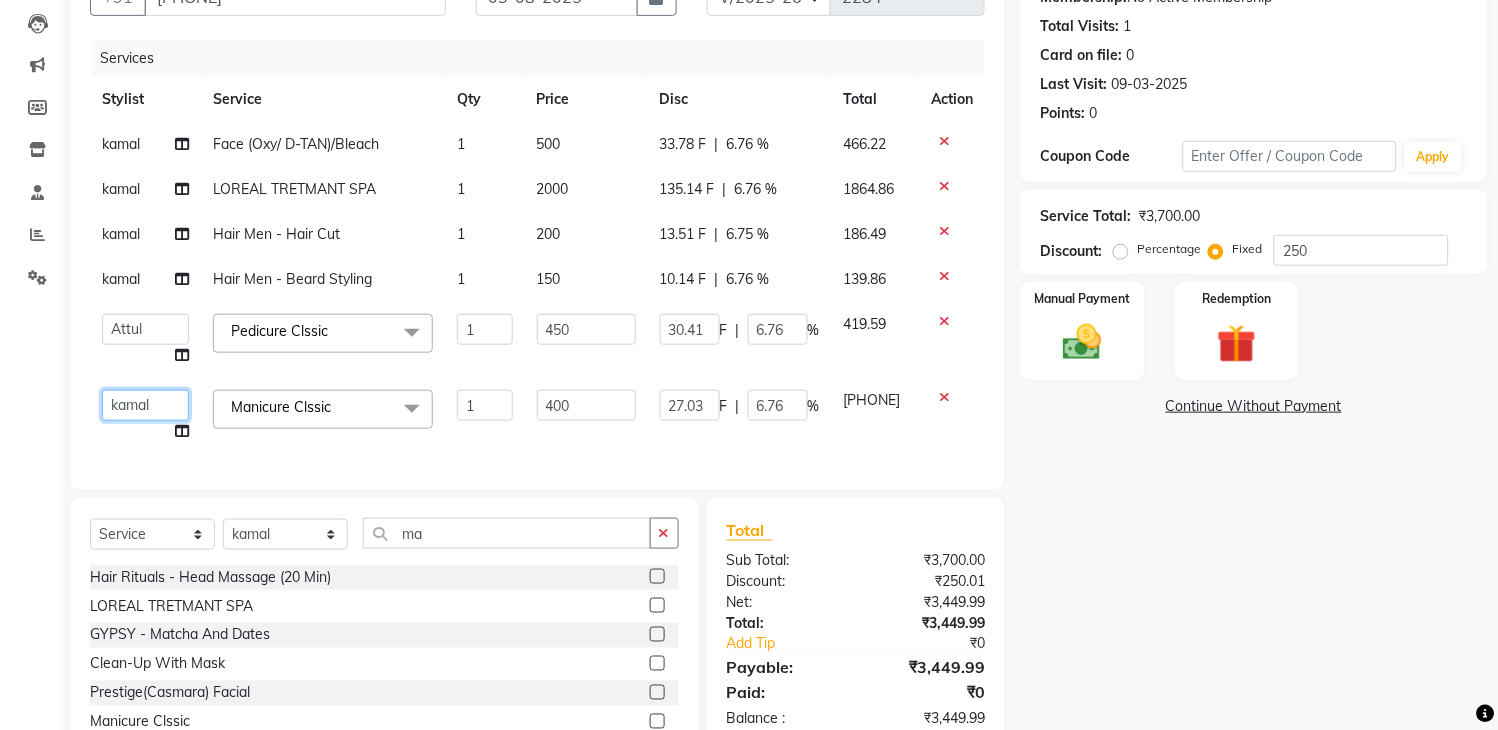 click on "[FIRST] [FIRST] [FIRST] [FIRST] [FIRST] [FIRST] [FIRST] [FIRST] [FIRST]" 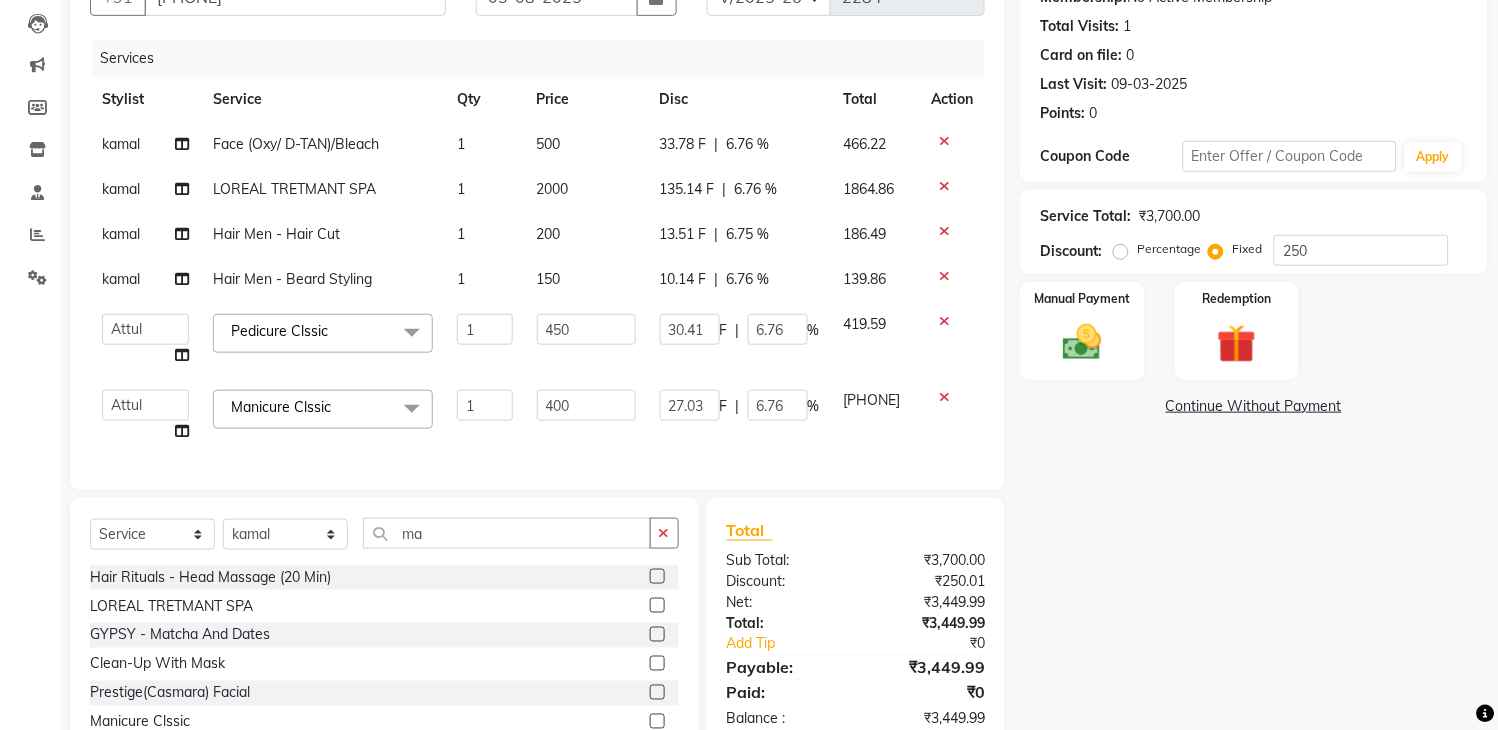 select on "68217" 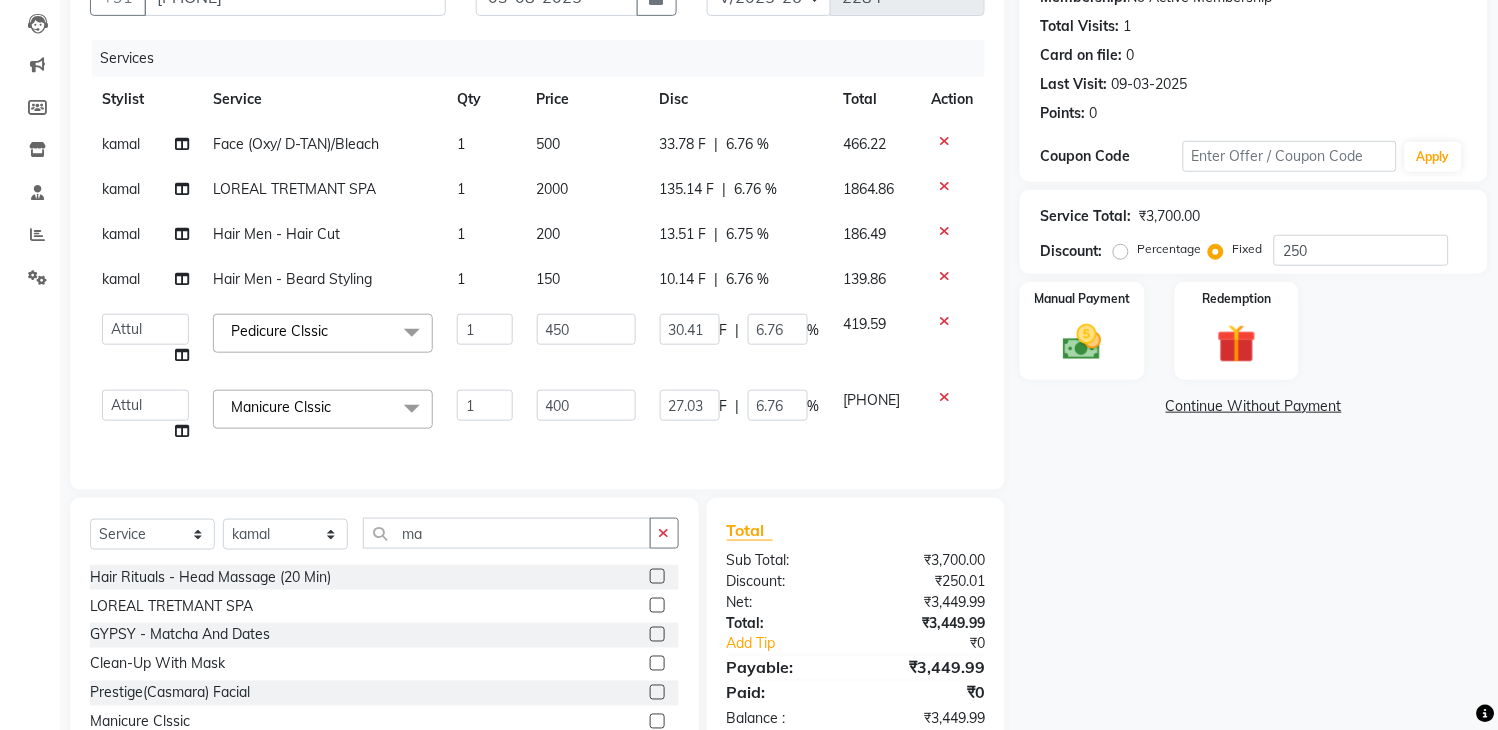 click on "Manicure Clssic  x Hair Men - Baby Boy Hair Cut (Upto 5 Year) Hair Men - Hair Cut Hair Men - Hair Cut With Shampoo Hair Men - Shampoo & Conditioner Hair Men - Shave Hair Men - Beard Trimming Hair Men - Beard Styling Hair Men - Hair Styling Without Hair Cut Colour  - Hair Colour Colour Men - Beard Colour Colour Men - Highlights Hair Rituals  - Hair Spa Hair Rituals - Mythis Spa Hair Rituals  - Head Massage (20 Min) LOREAL TRETMANT SPA ANTI DANDRAFF TRETMENT spa Schwarzkopf spa KERA SOUL Treatment spa GYPSY - Matcha And Dates GYPSY - Poof  GYPSY - Anti dandruff with drynes GK - Deep Conditioner STYLE - MOROCCAN and ARGAN spa STYLE - Dead sea 2 in 1 spa STYLE - HAMP spa Texture Service Men - Straight Therapy Texture Service Men - Keratin Threading Men - Forehead Threading Men - Cheeks Threading Men - Full Face Clean-Up Clean-Up With Mask Whitening Facial Gold Facial  Anti Aging Facial  O3+ Facial  Prestige(Casmara) Facial O3+Clean-up Lotus clean-up Lotus facial kanpeki facial kanpeki Clean up OZONE CLEAN-UP" 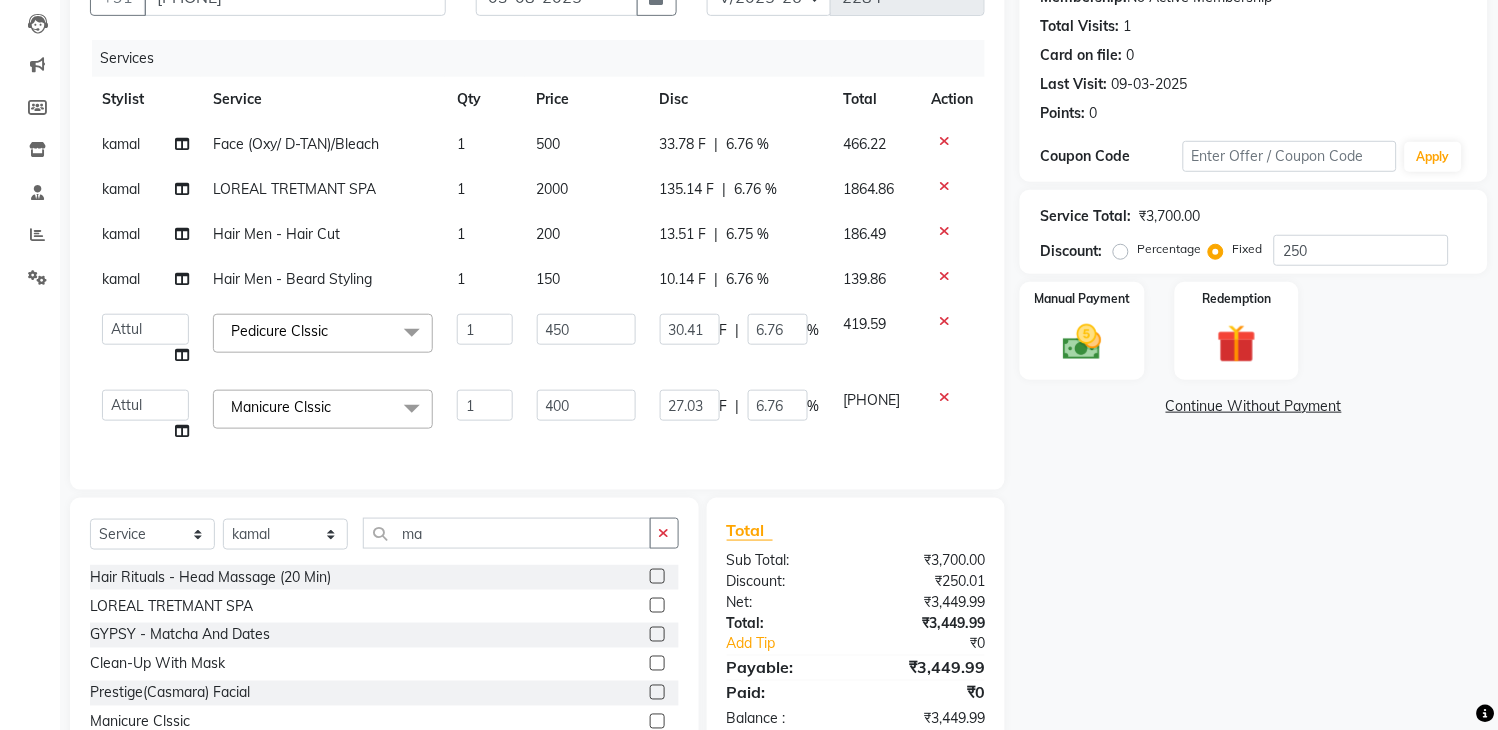 scroll, scrollTop: 320, scrollLeft: 0, axis: vertical 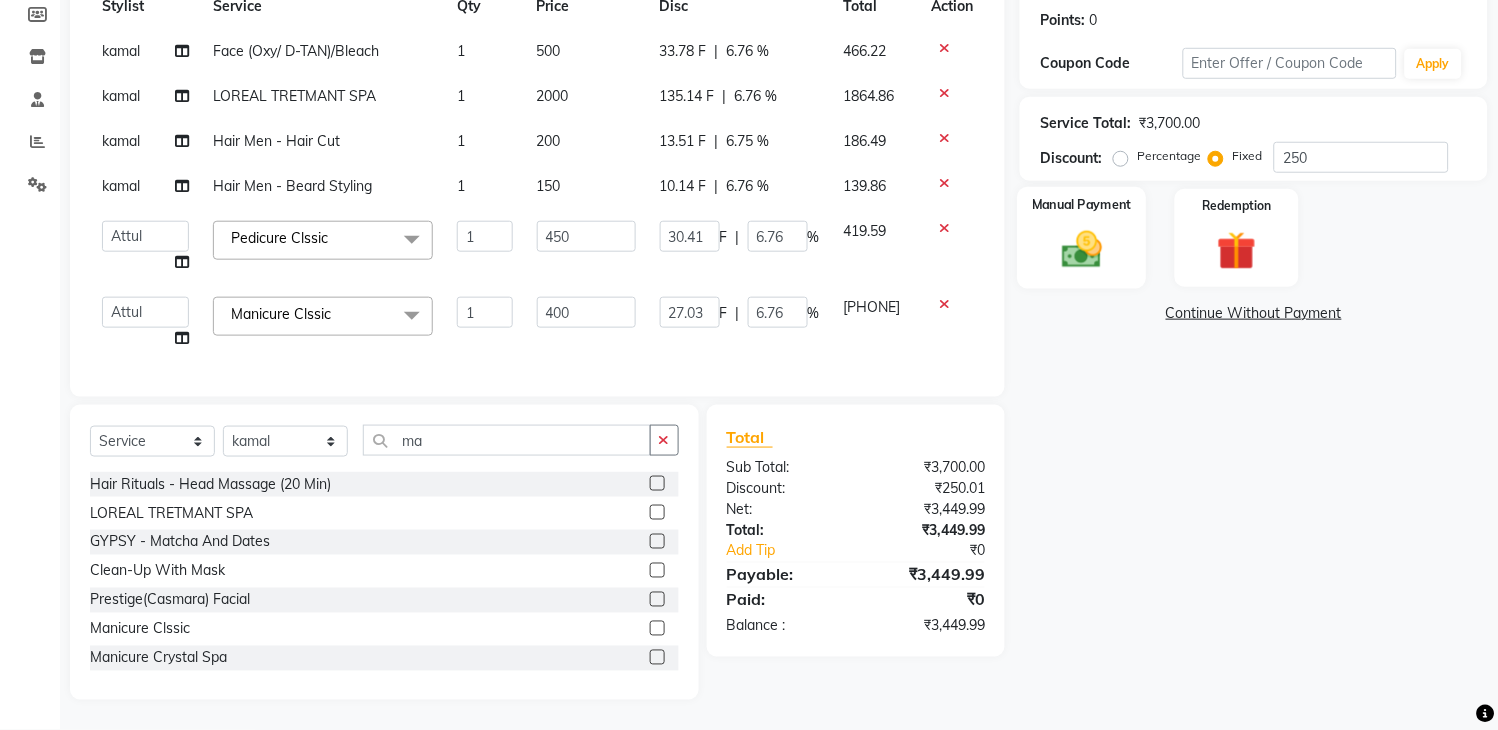 click on "Manual Payment" 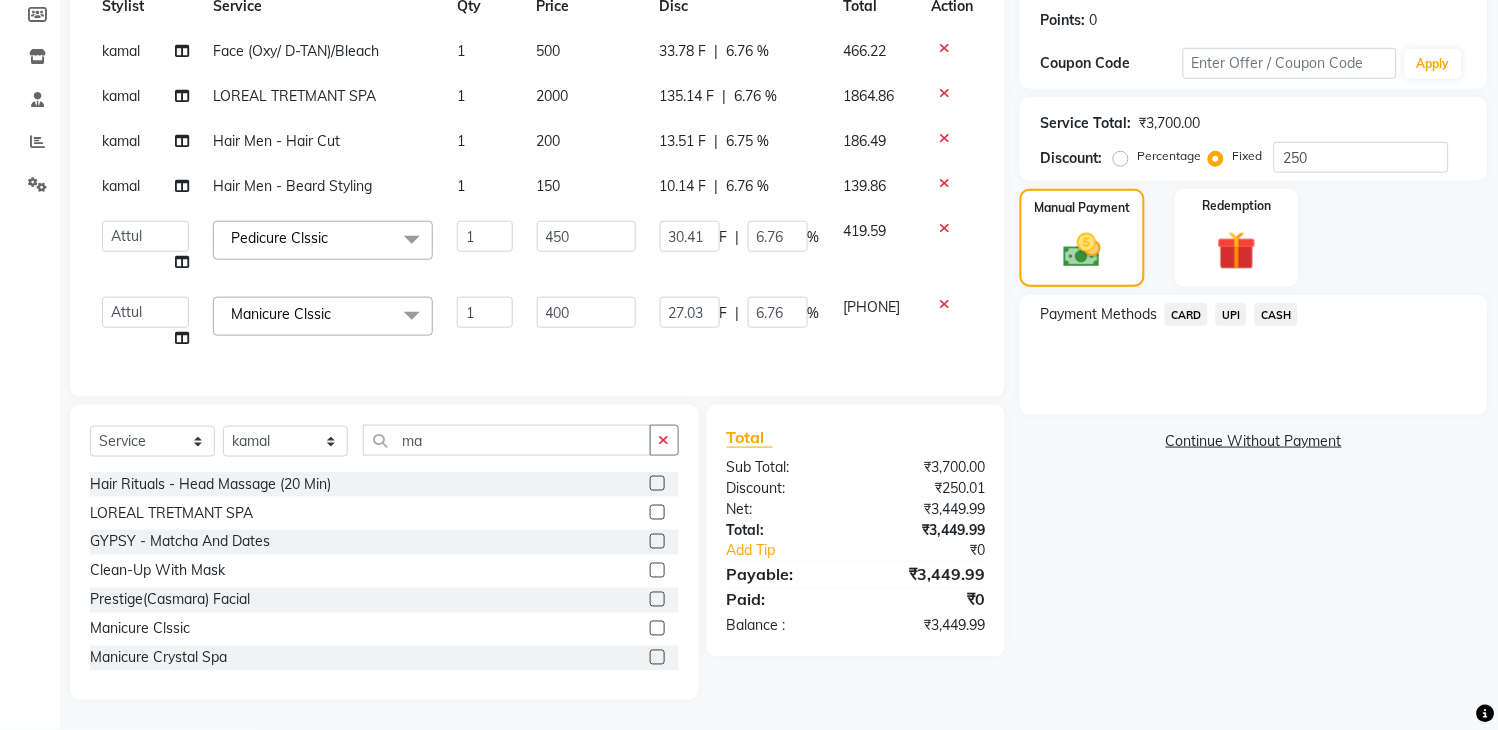 click on "UPI" 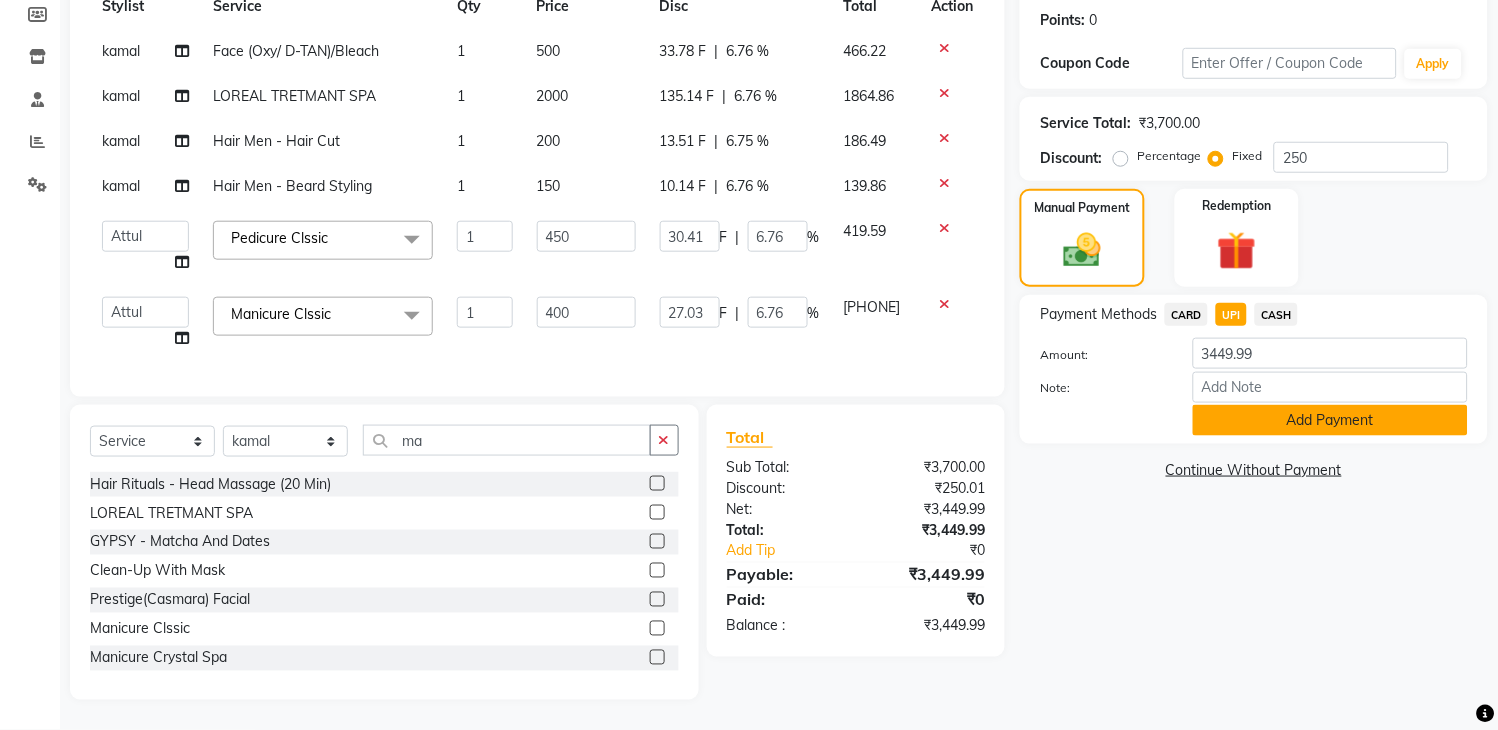 click on "Add Payment" 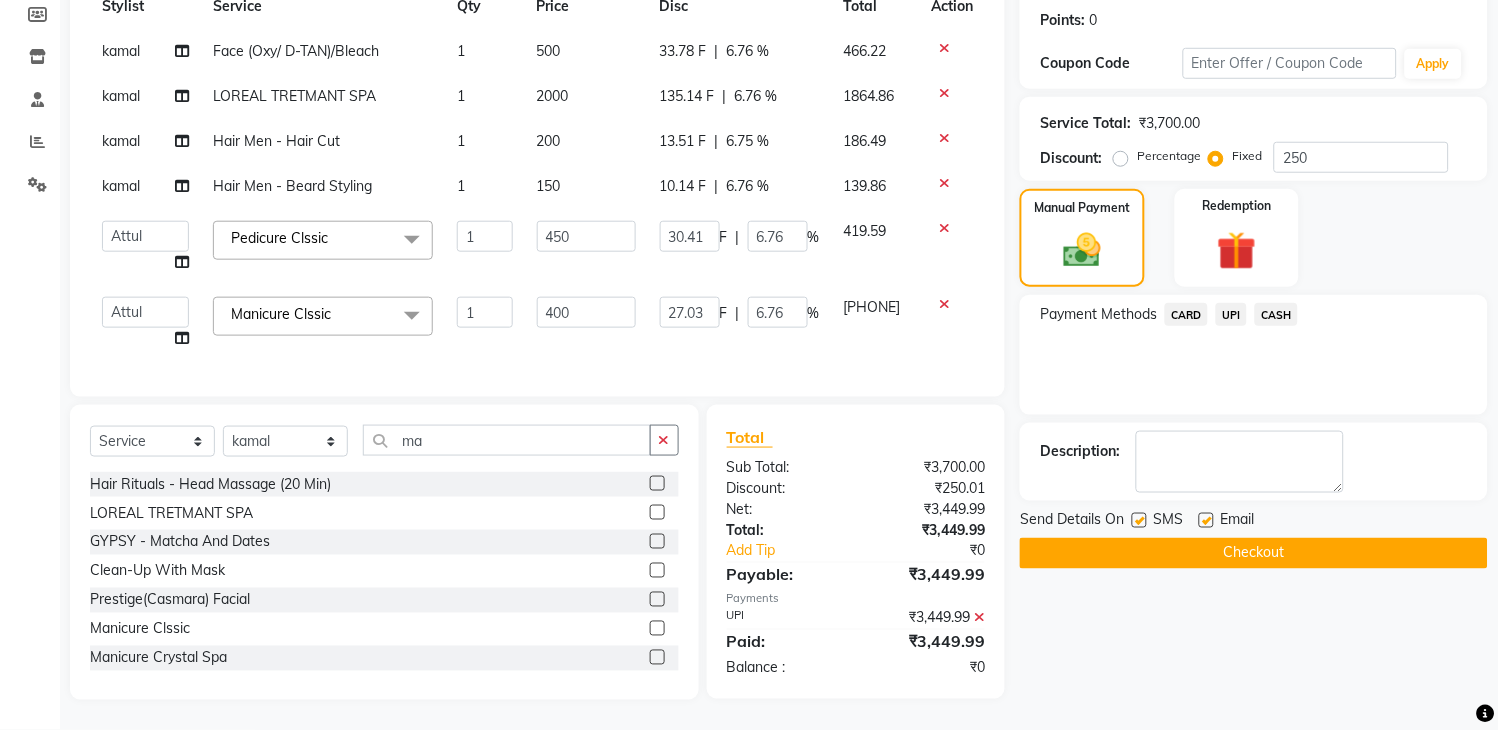 click on "Checkout" 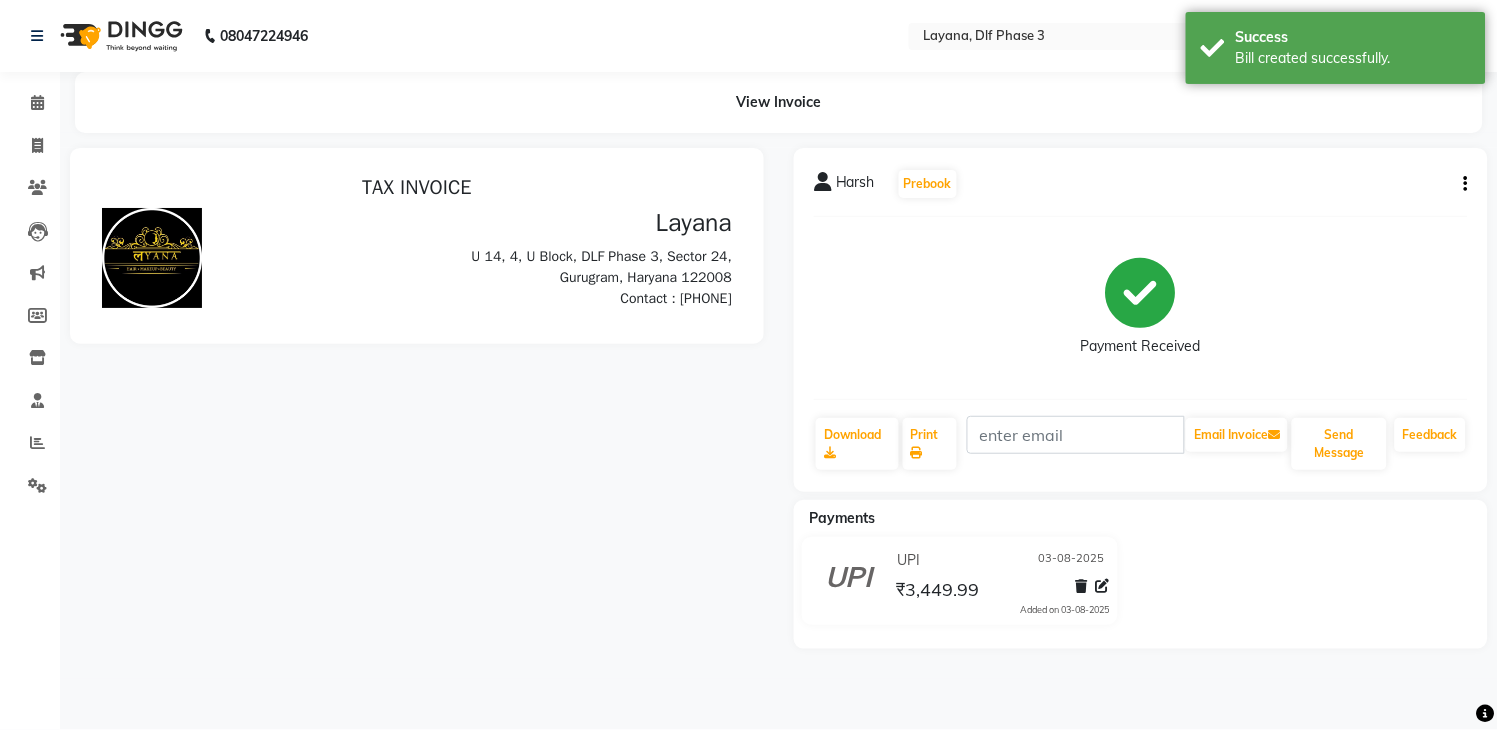 scroll, scrollTop: 0, scrollLeft: 0, axis: both 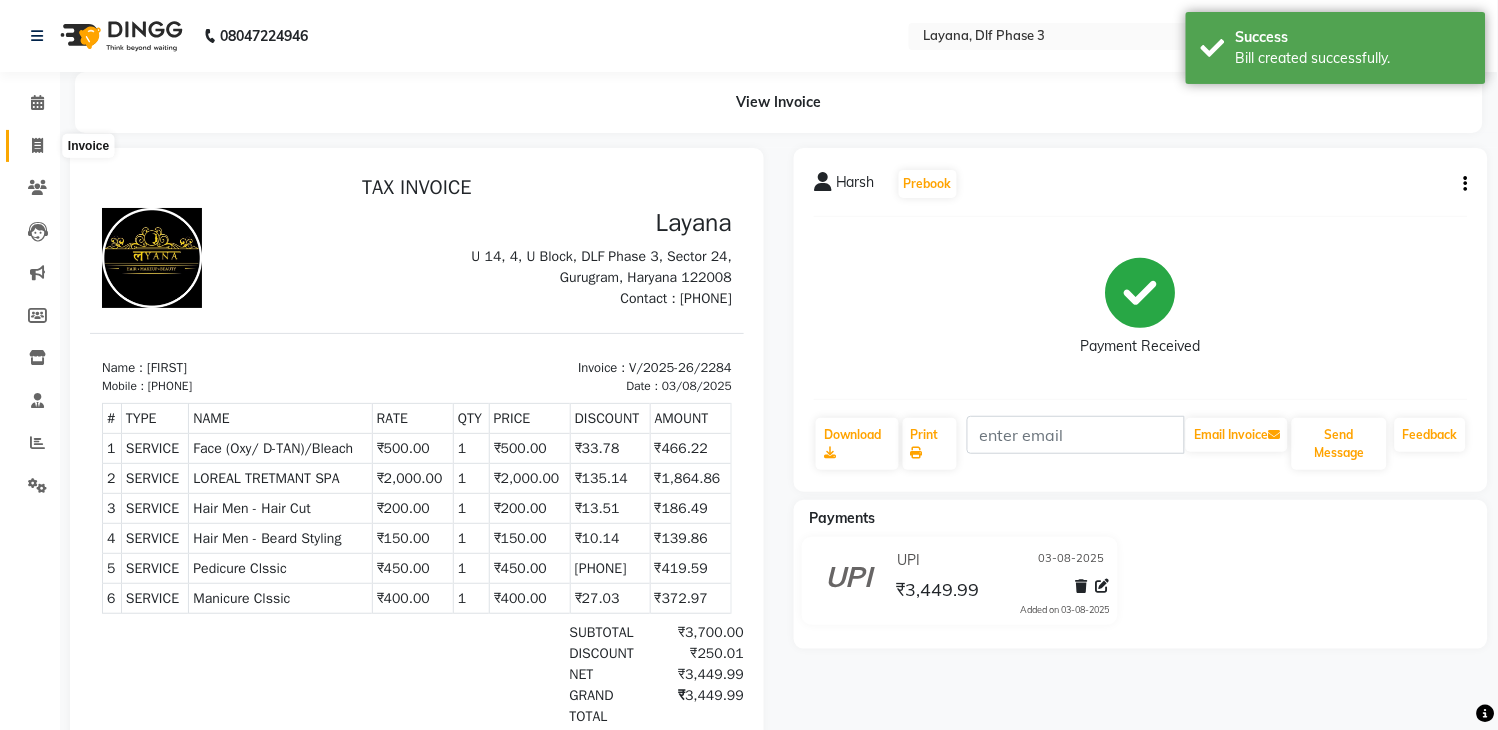 click 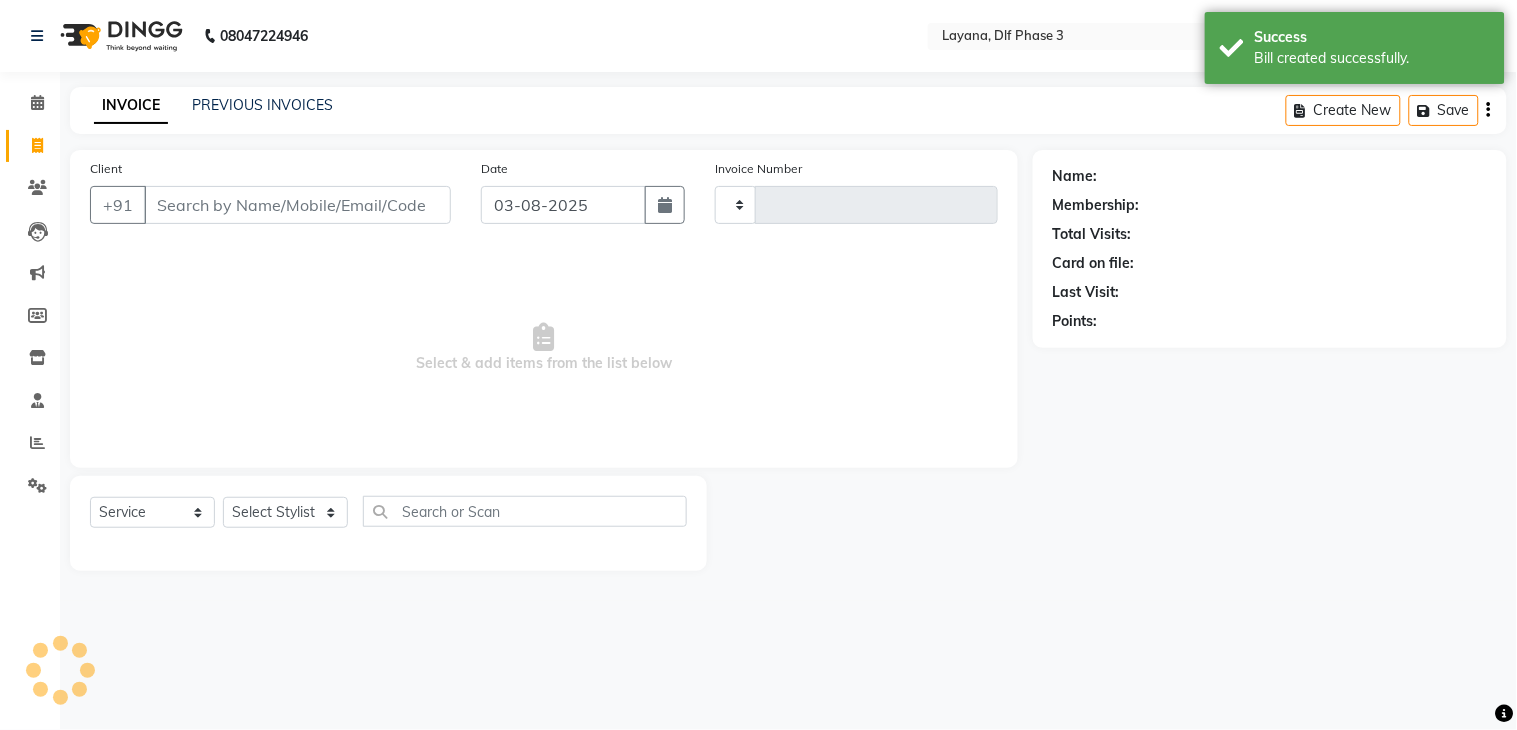 type on "2285" 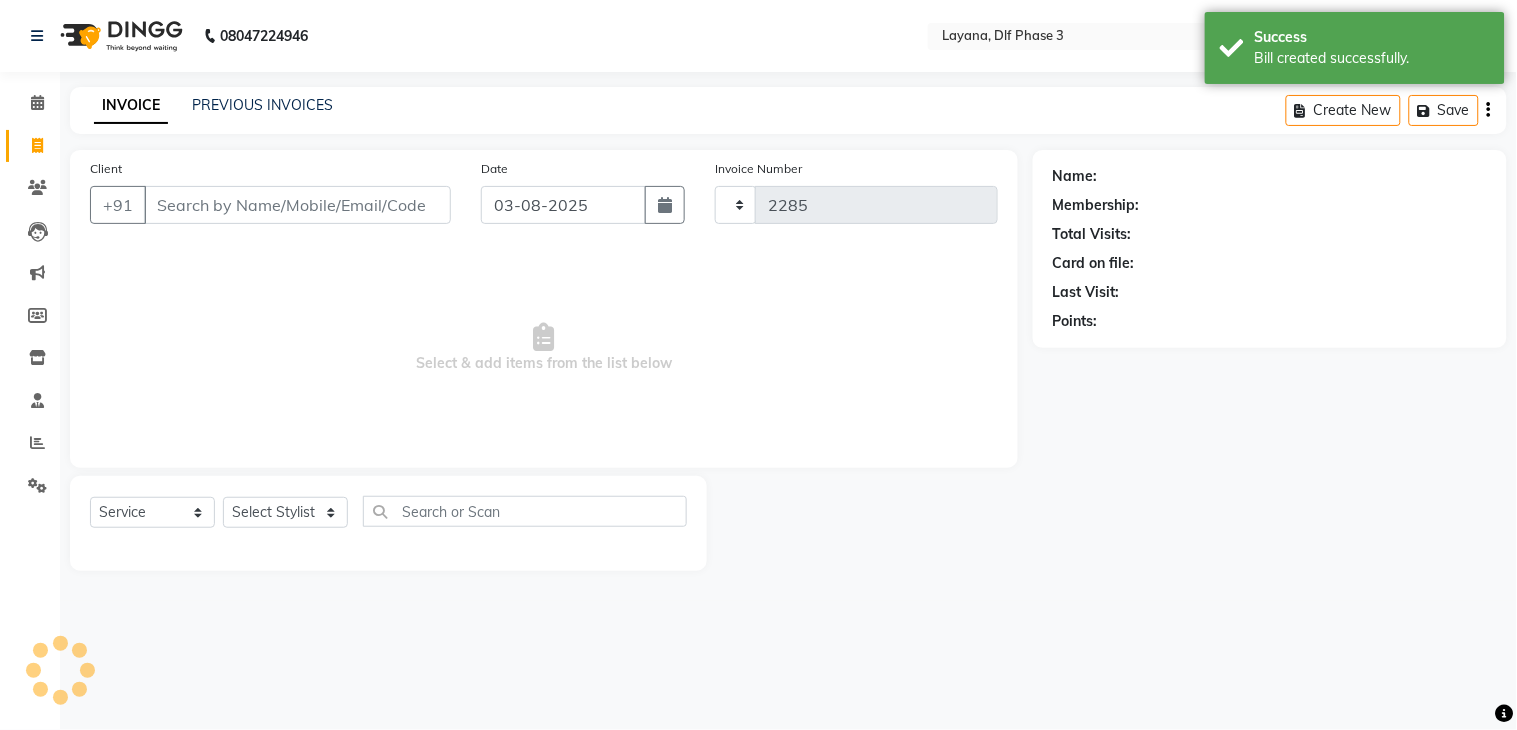 select on "6973" 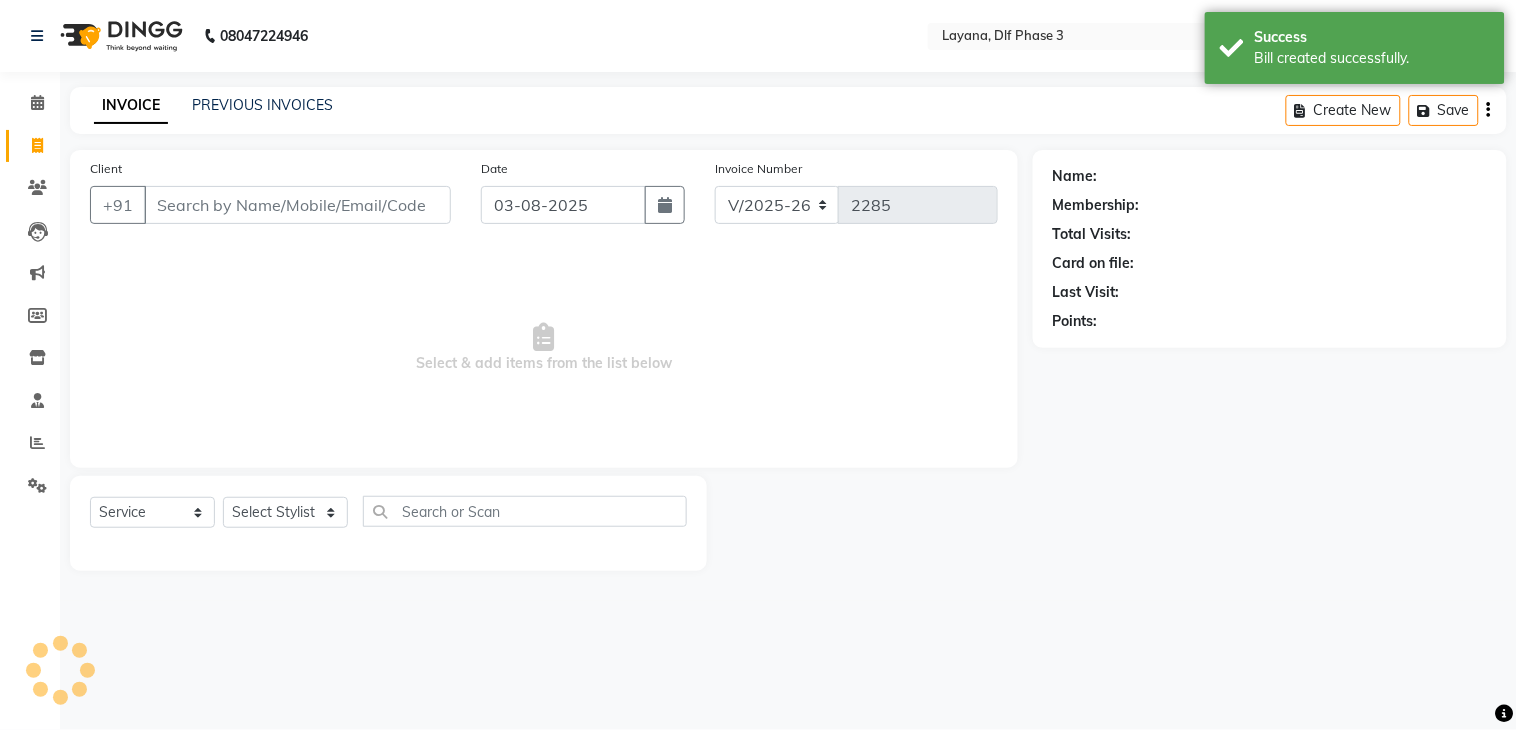 click on "Client" at bounding box center (297, 205) 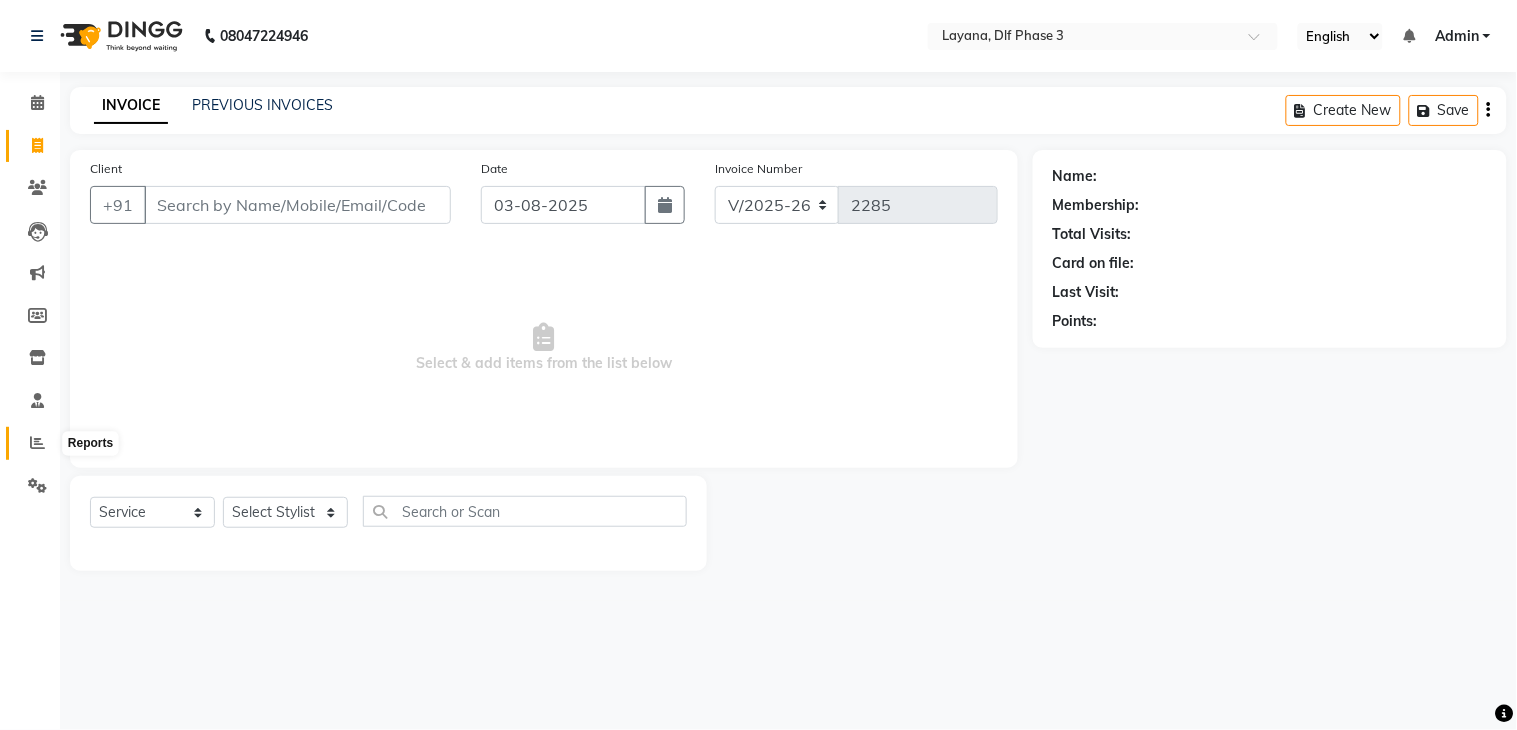click 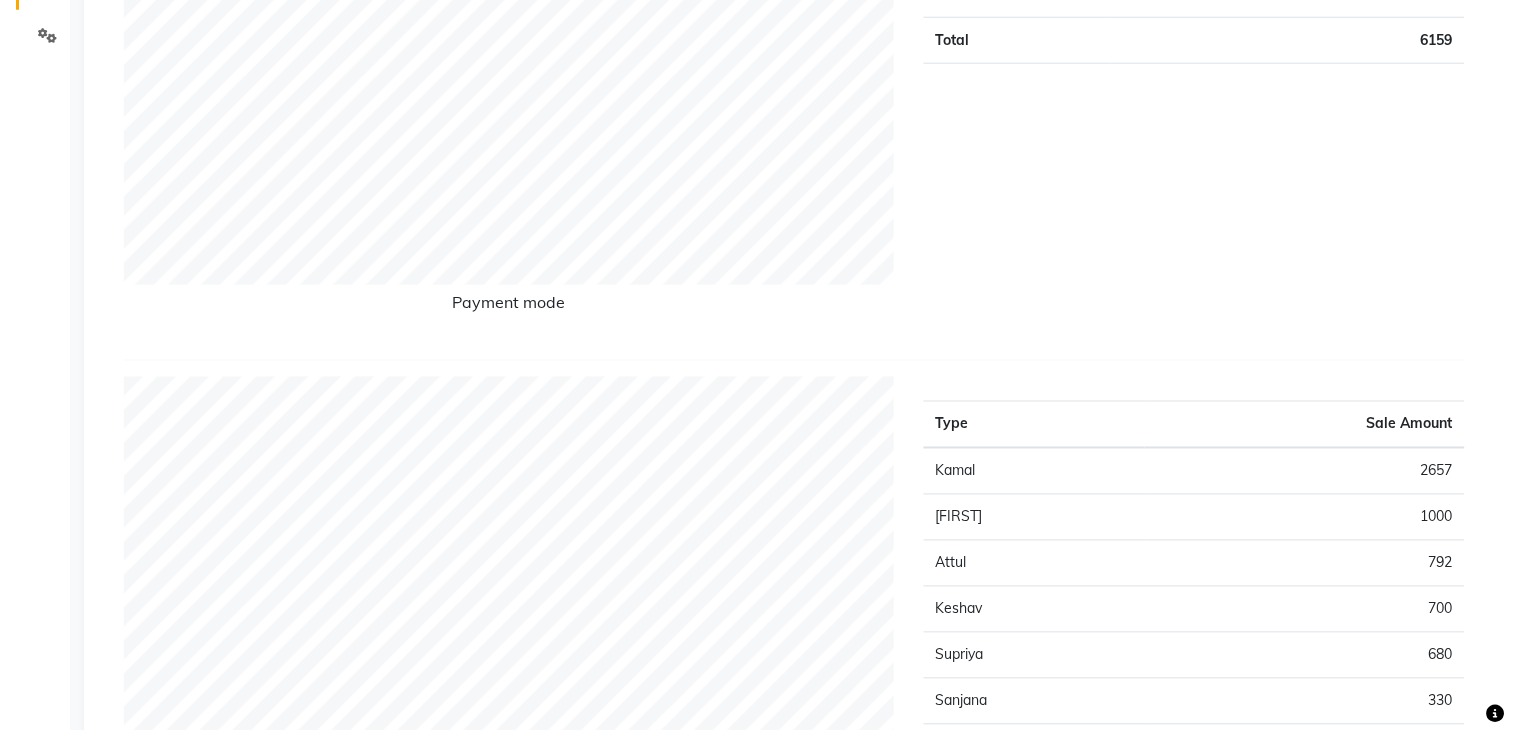 scroll, scrollTop: 0, scrollLeft: 0, axis: both 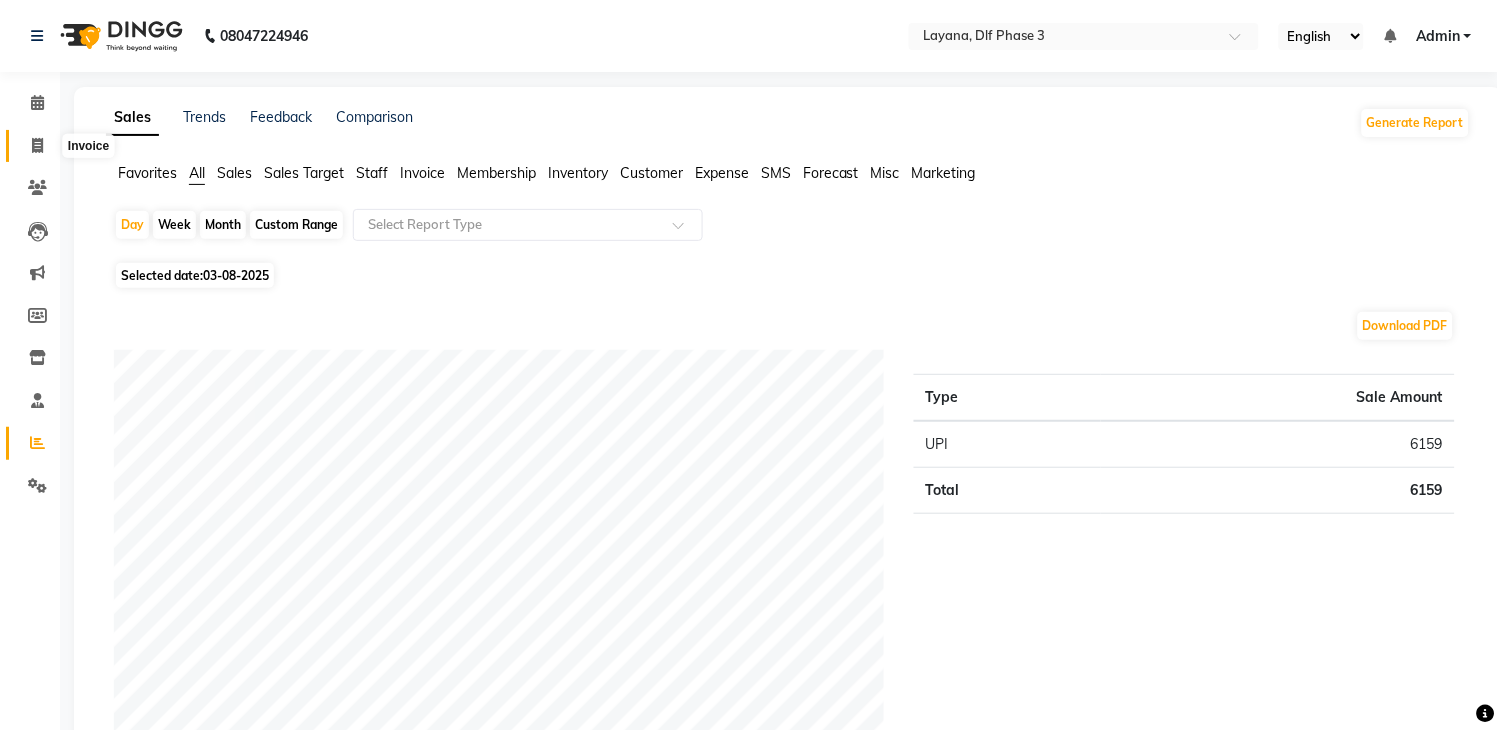 click 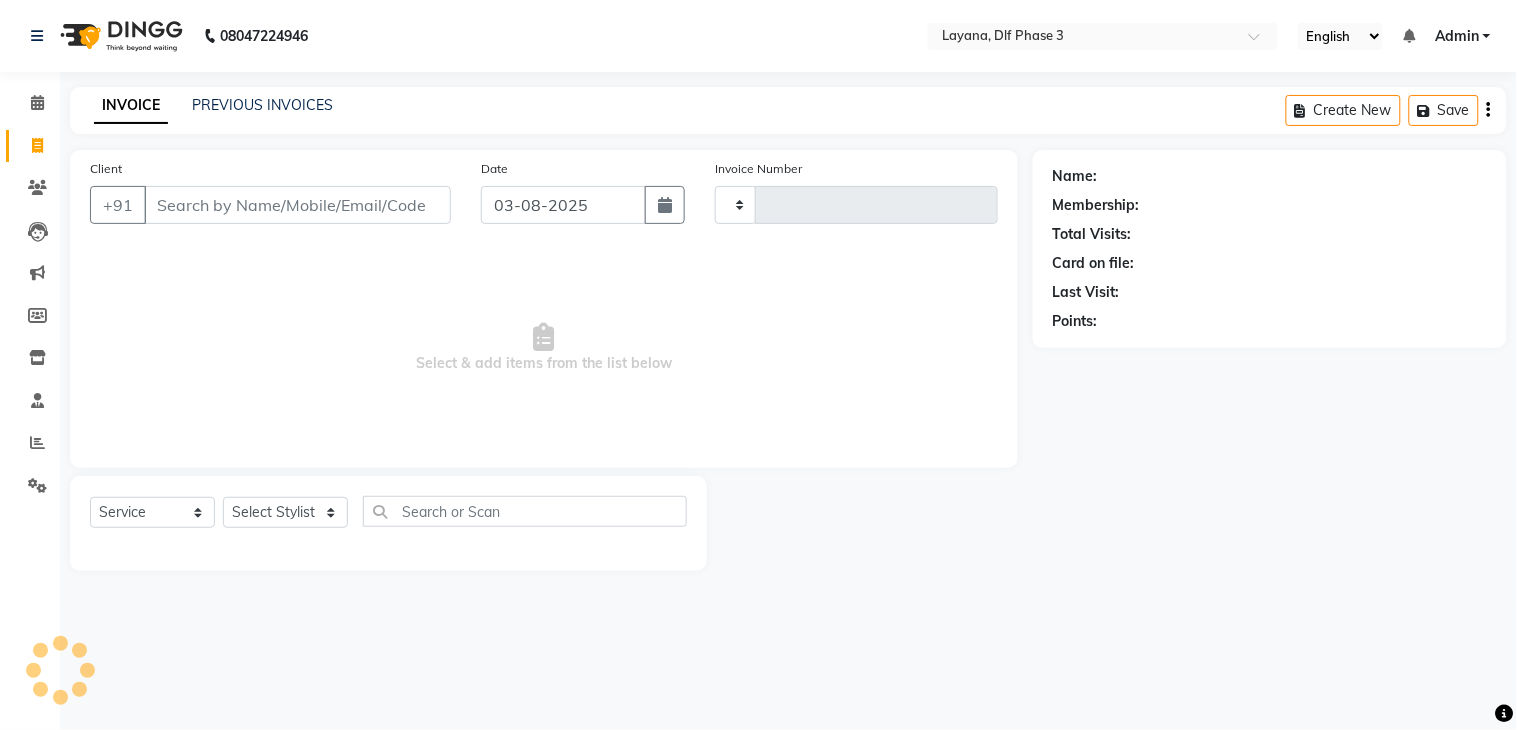 click on "Client" at bounding box center (297, 205) 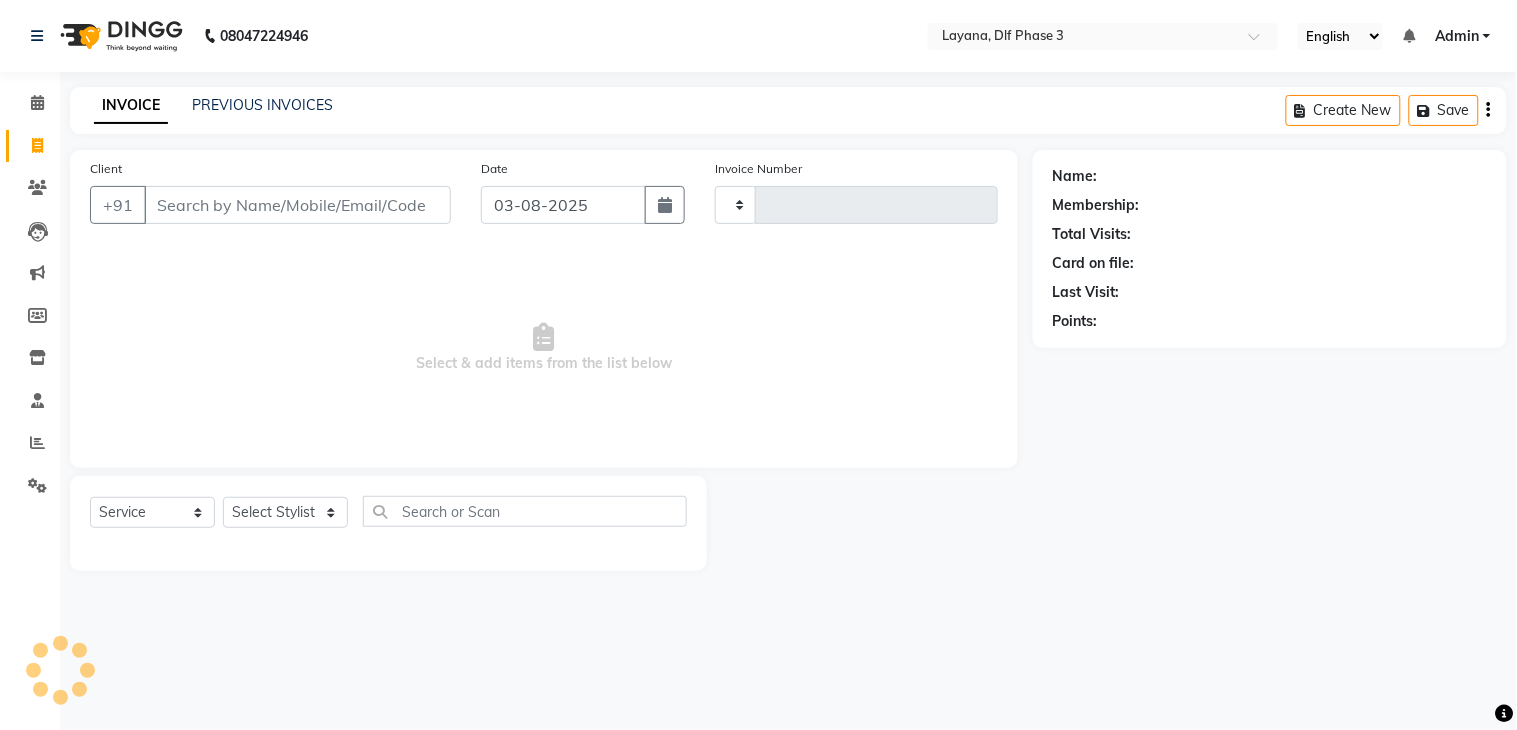type on "2285" 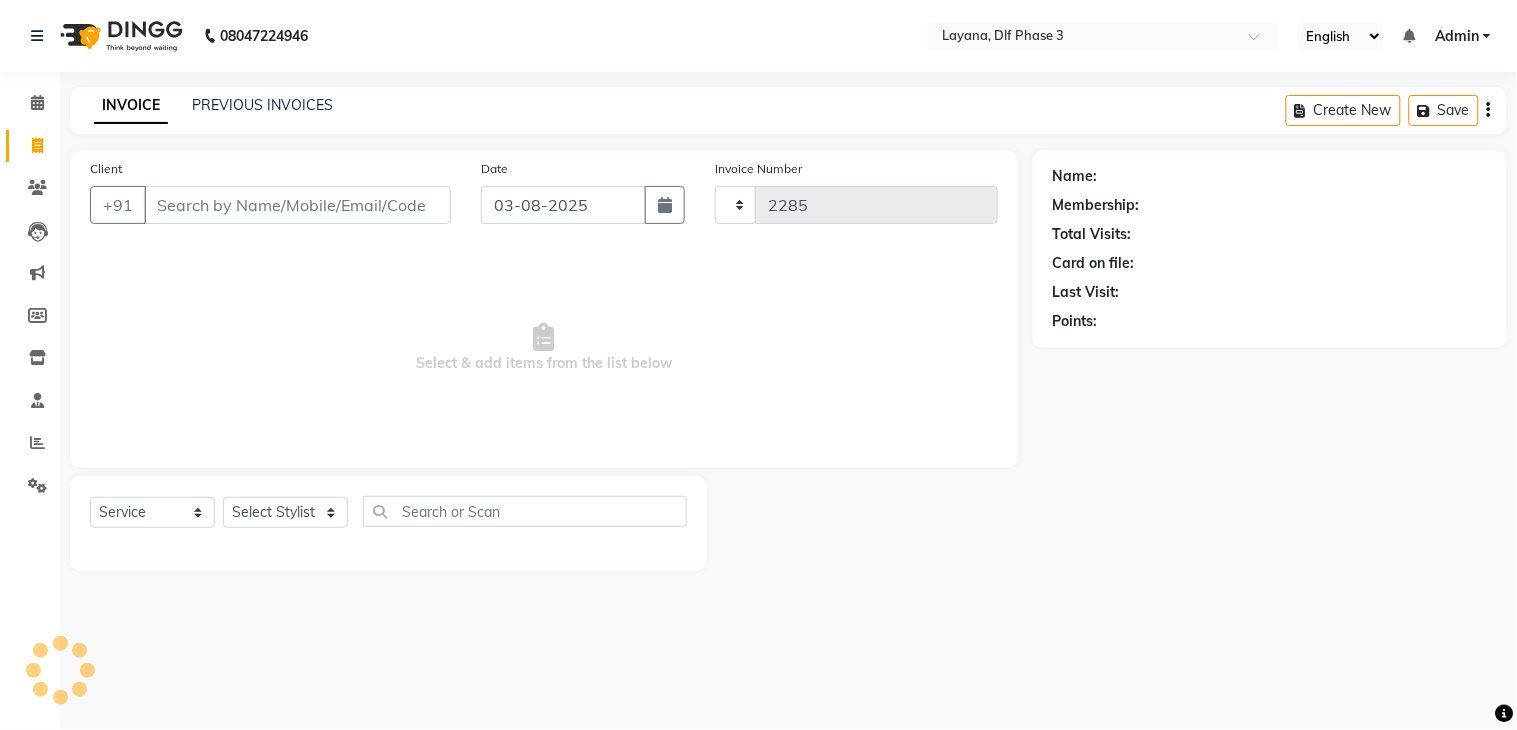select on "6973" 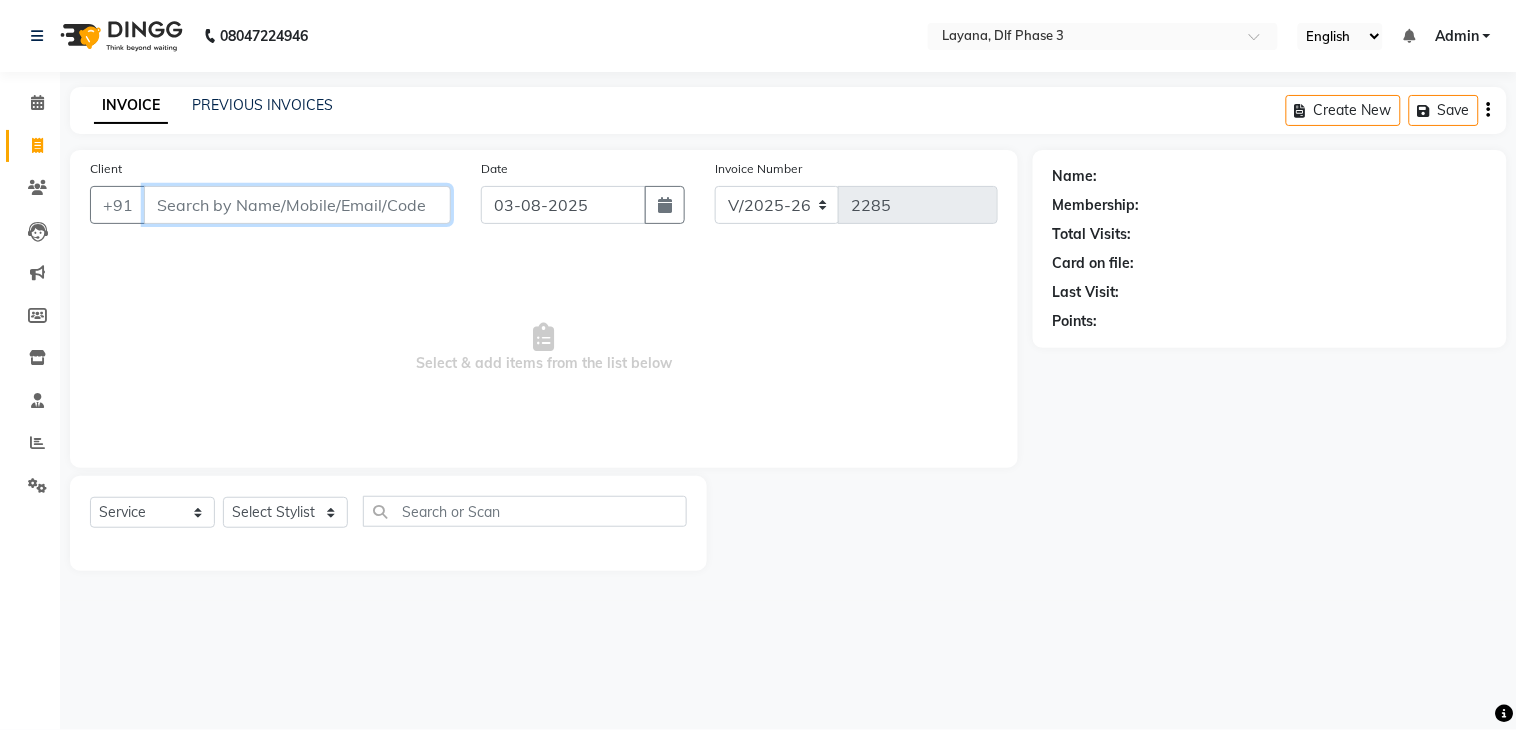 click on "Client" at bounding box center (297, 205) 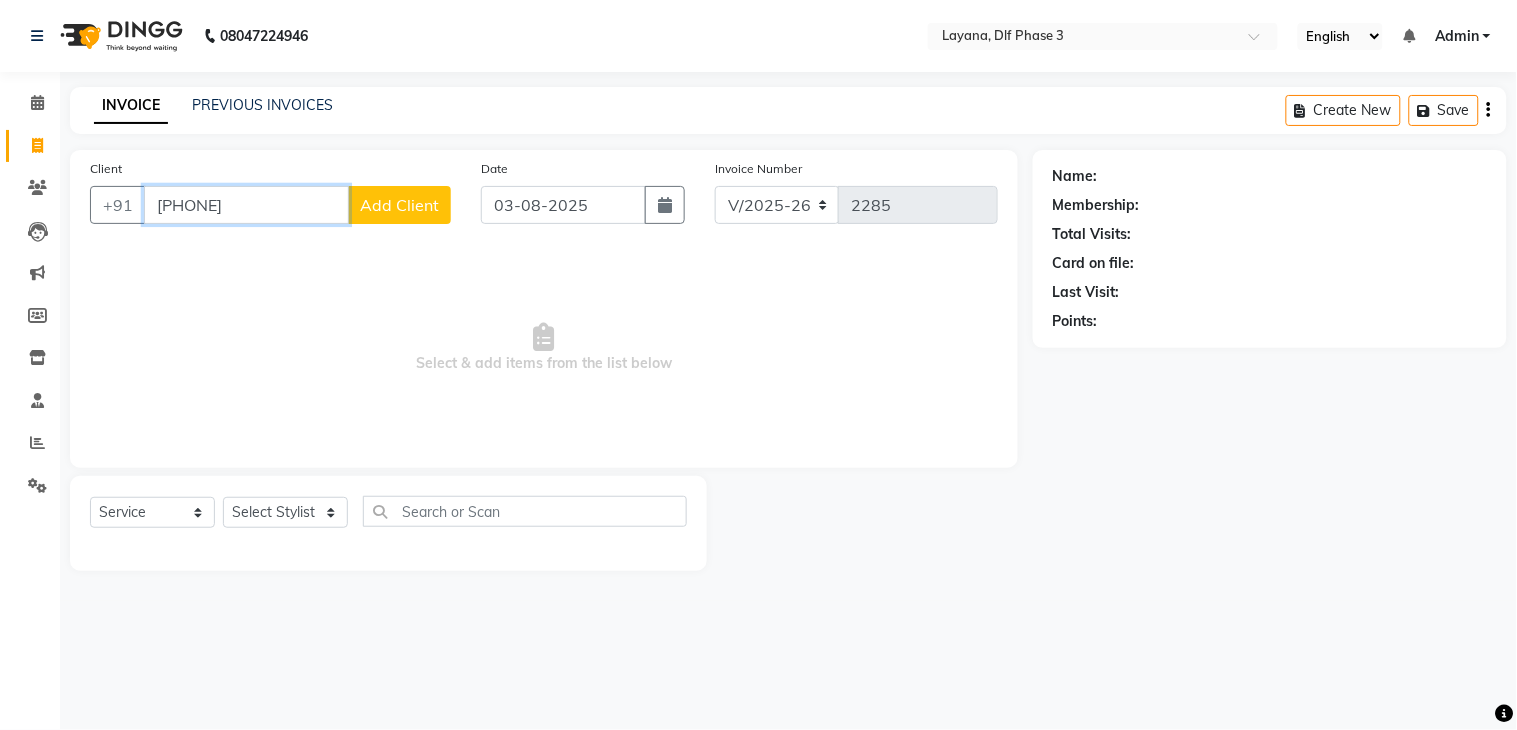 type on "[PHONE]" 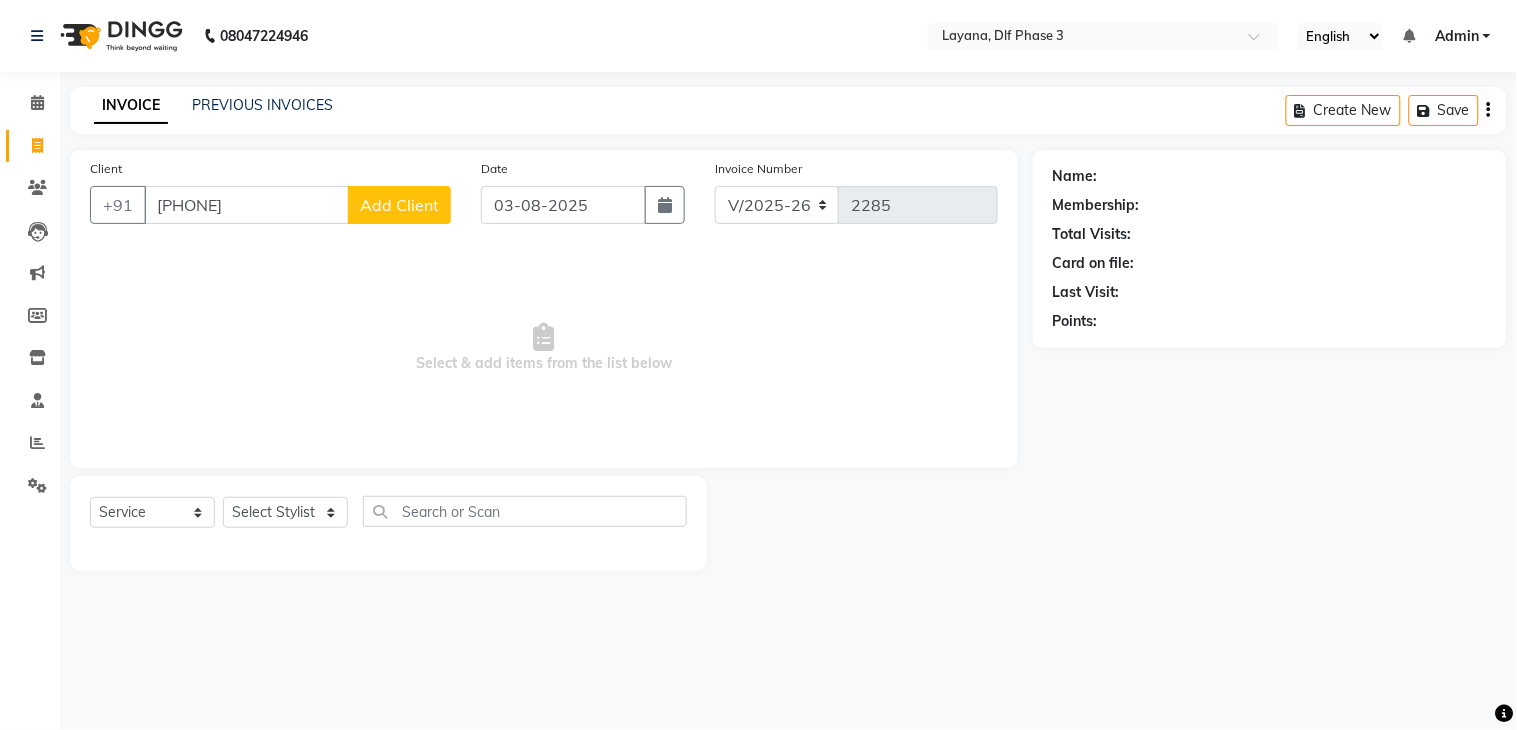 click on "Add Client" 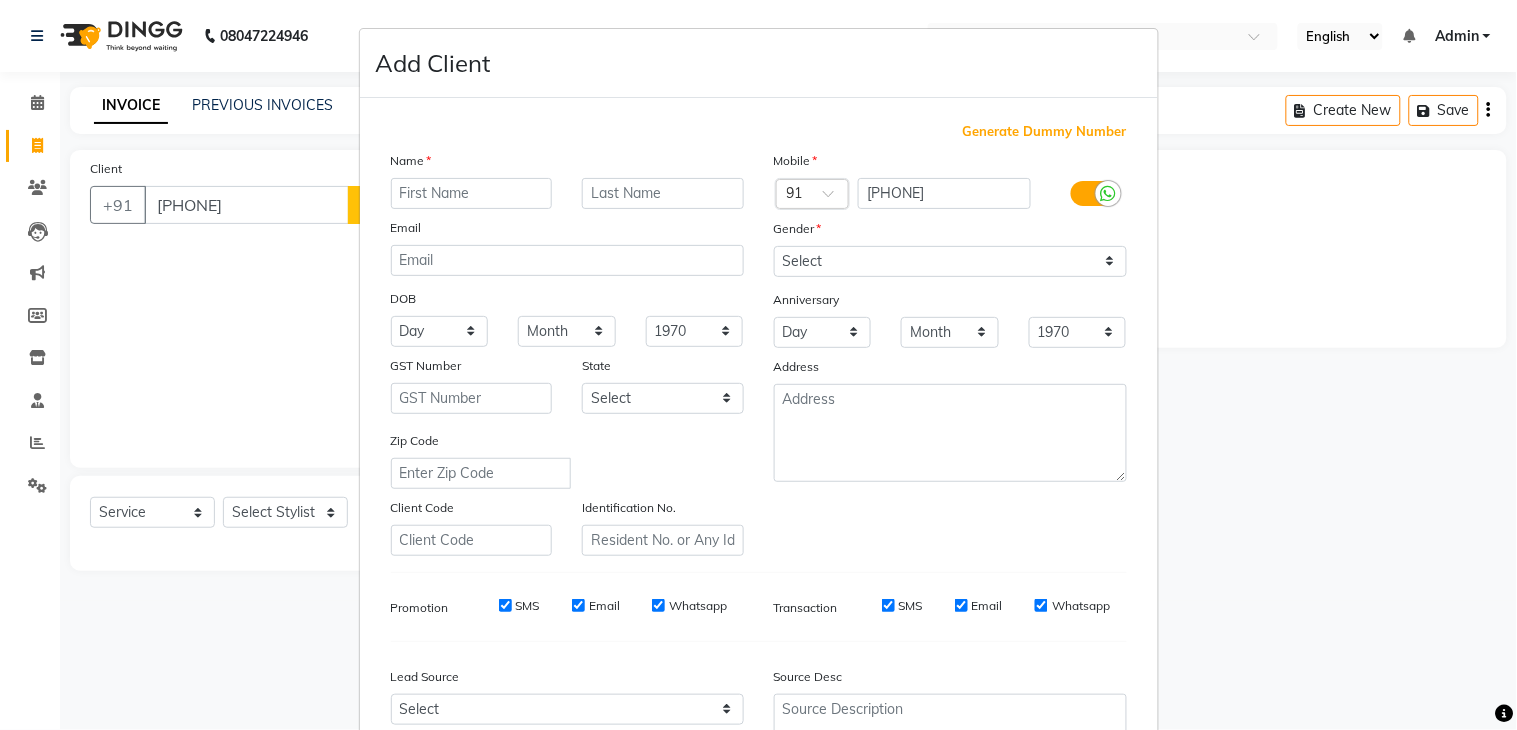 click at bounding box center [472, 193] 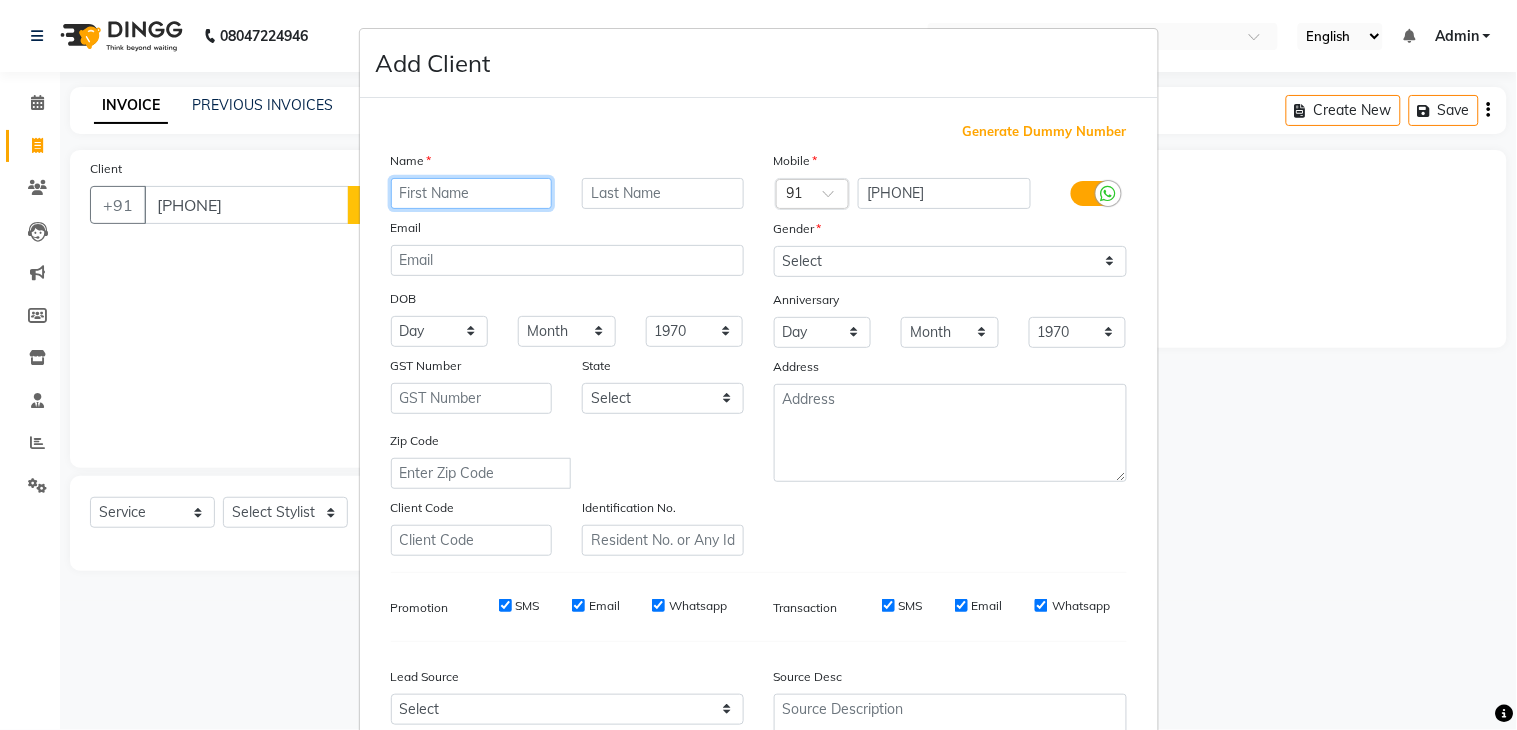 click at bounding box center (472, 193) 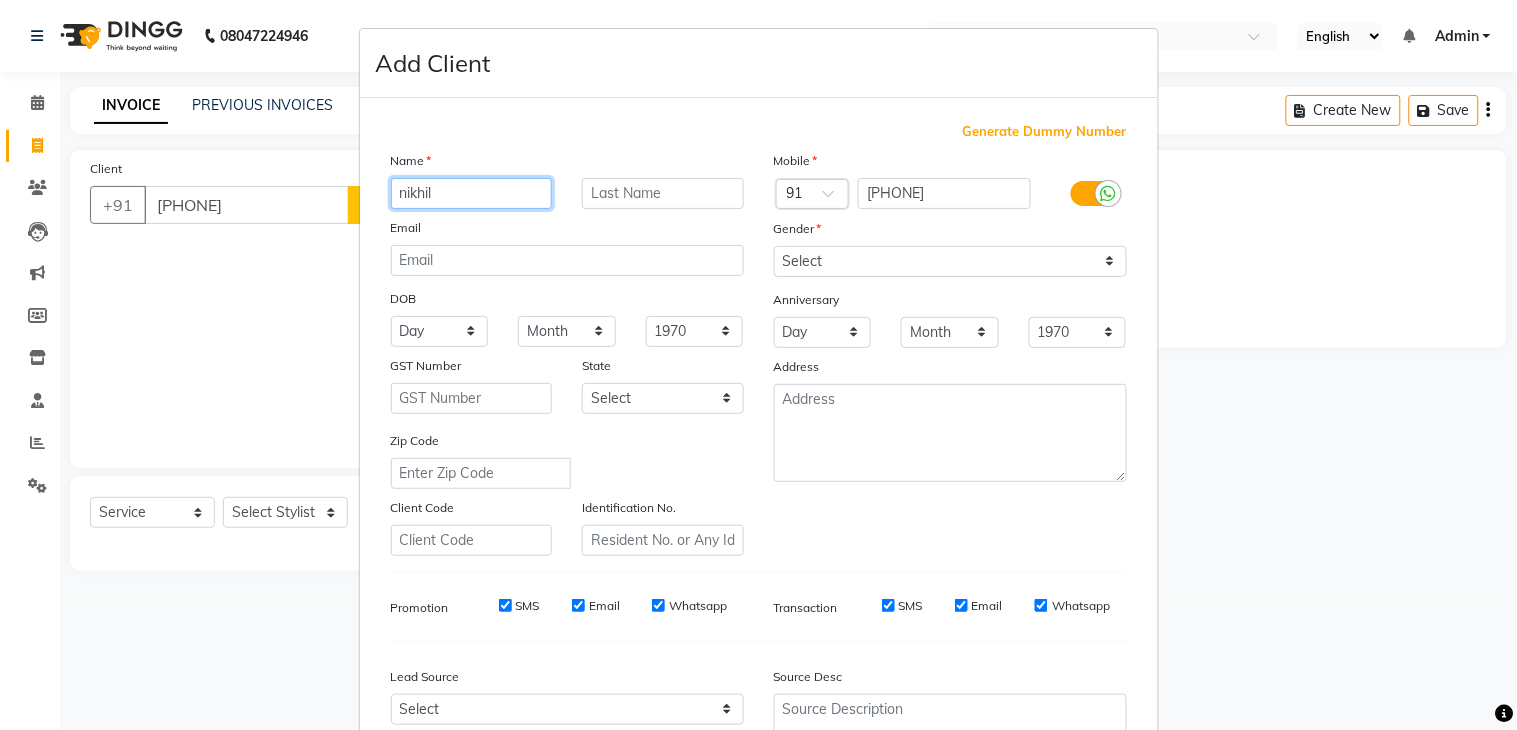 type on "nikhil" 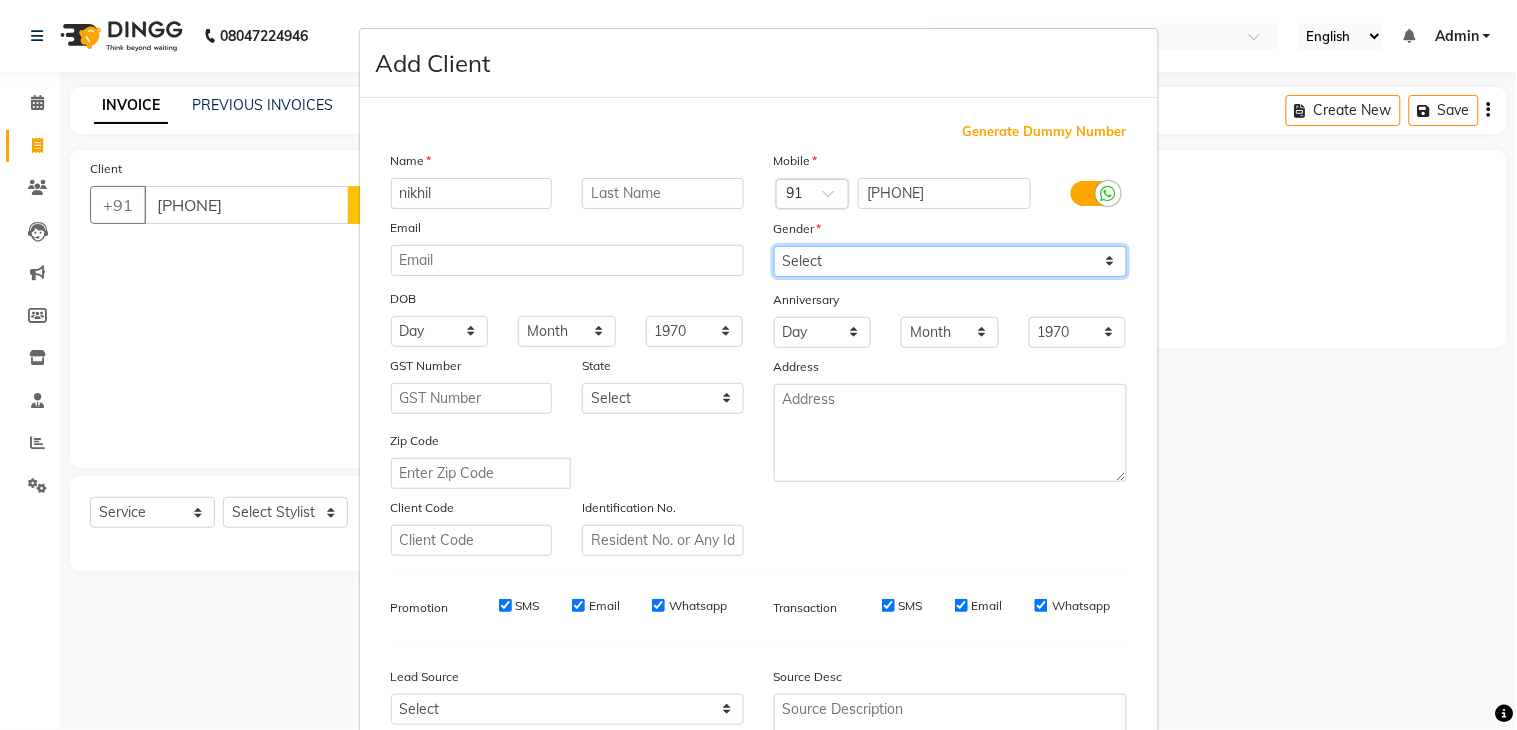 click on "Select Male Female Other Prefer Not To Say" at bounding box center (950, 261) 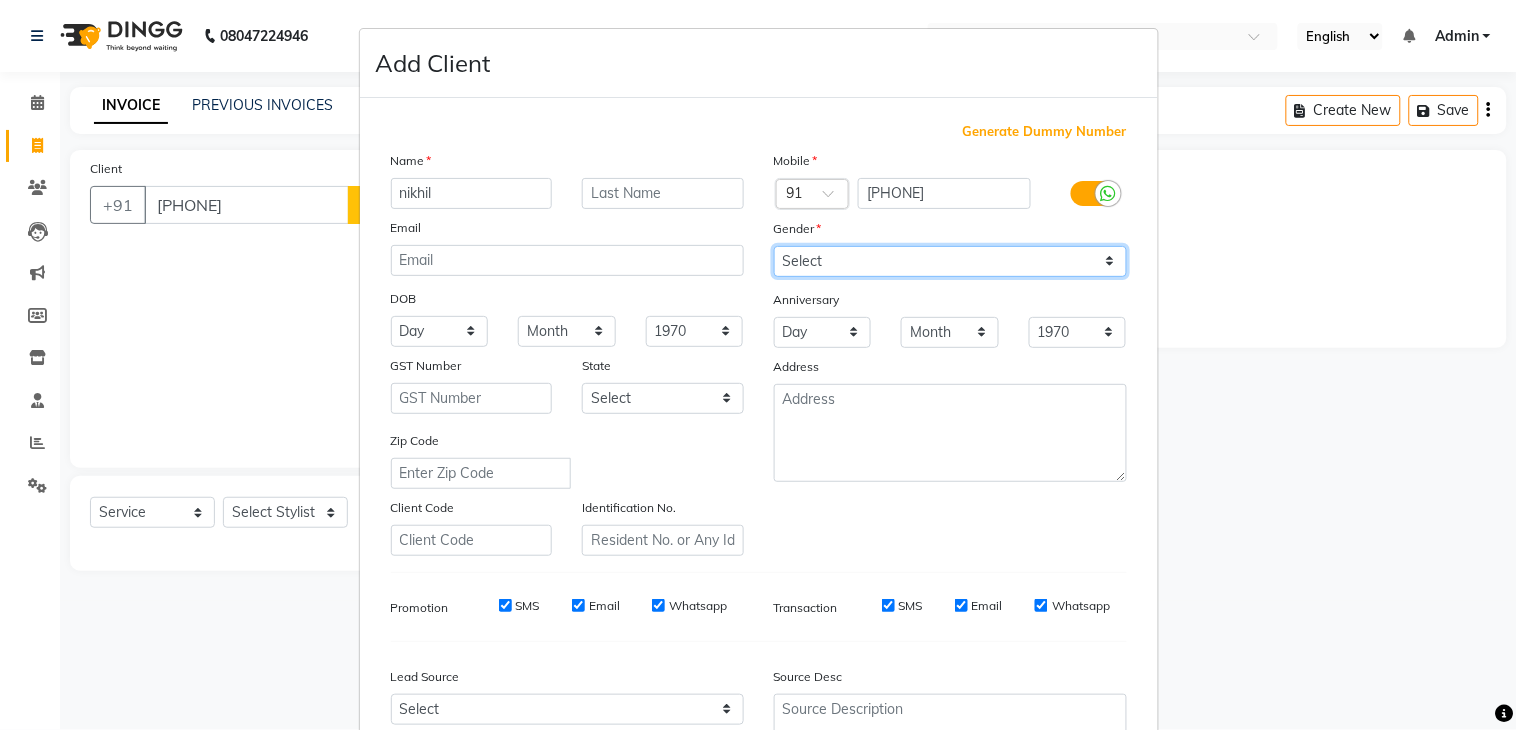 select on "male" 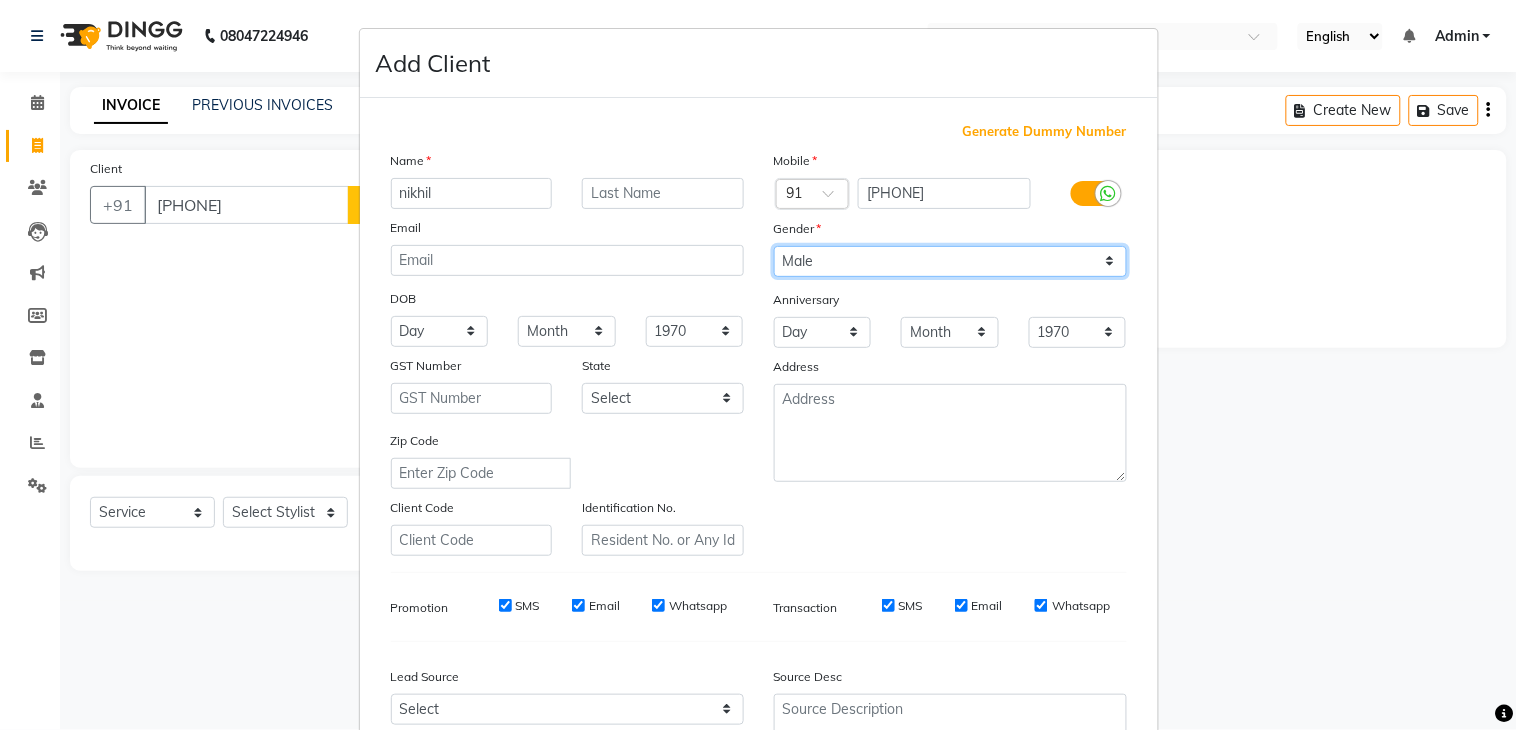 click on "Select Male Female Other Prefer Not To Say" at bounding box center (950, 261) 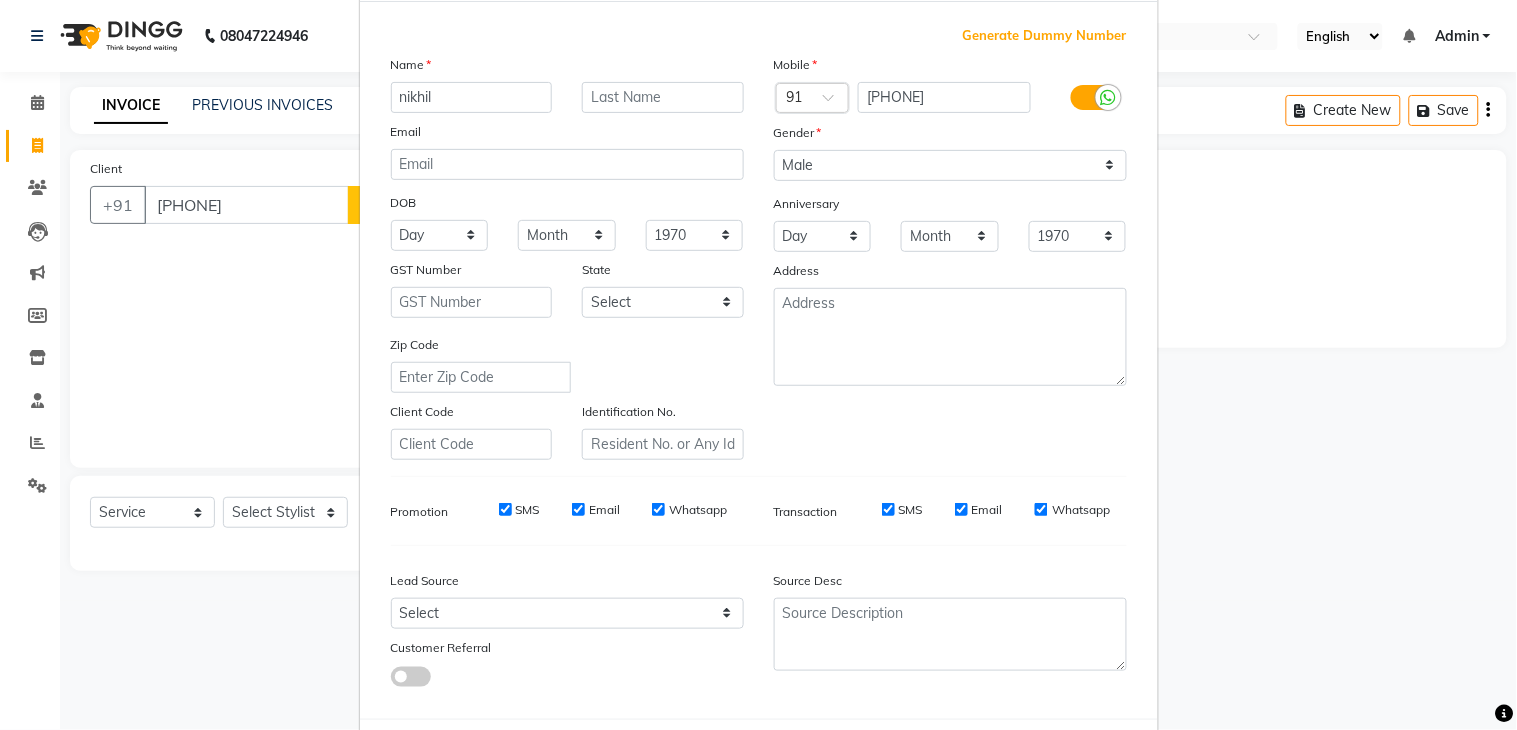 scroll, scrollTop: 110, scrollLeft: 0, axis: vertical 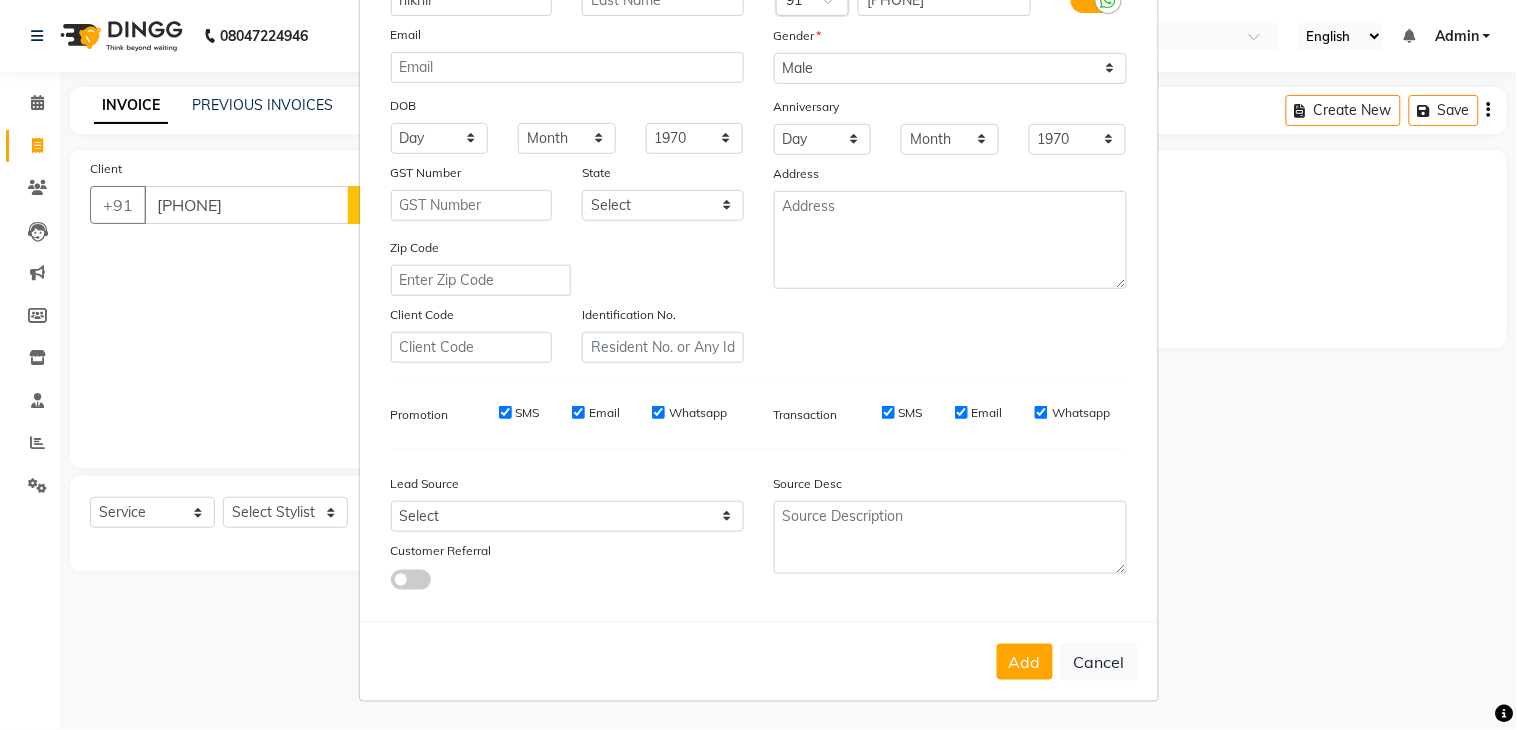 click on "Add" at bounding box center [1025, 662] 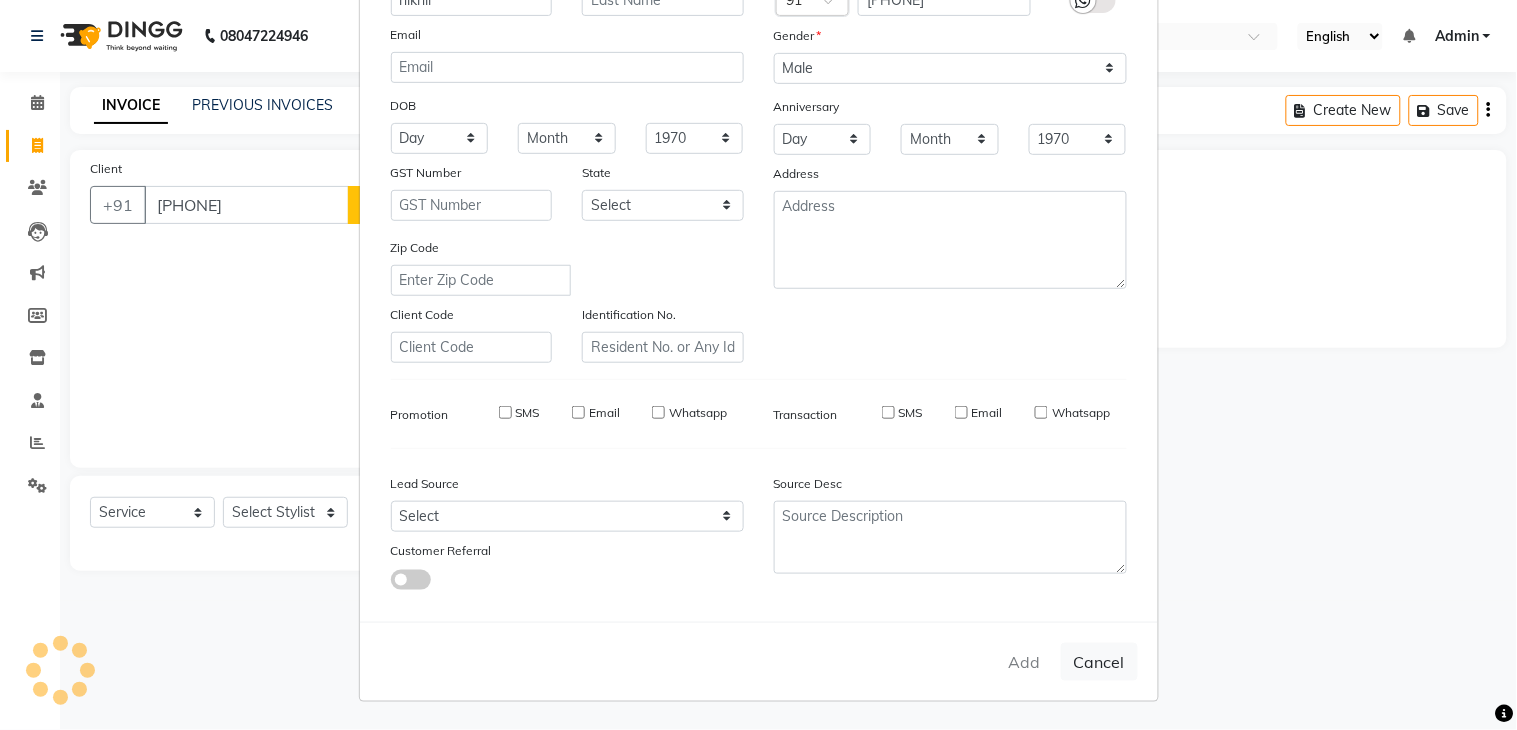 type 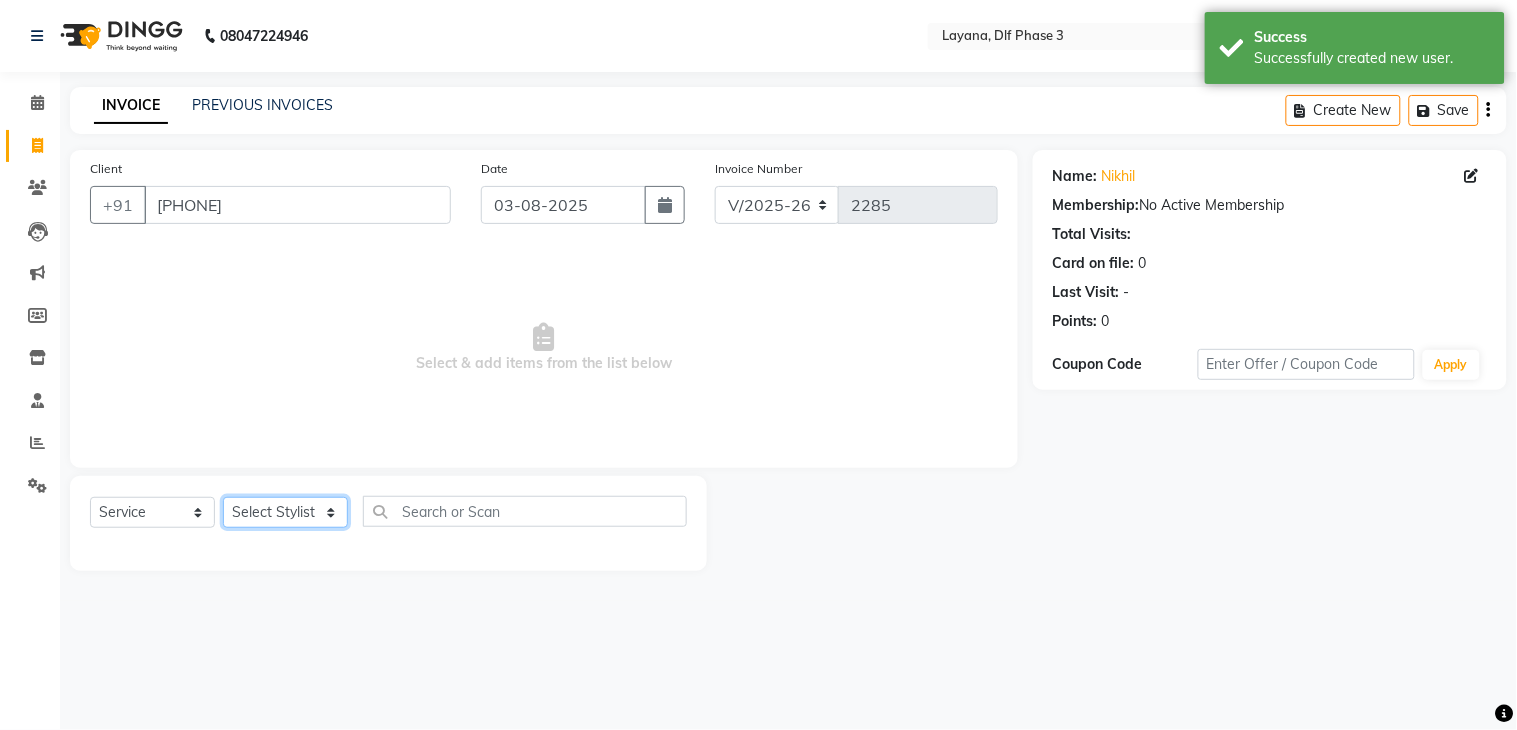 click on "Select Stylist [FIRST] [FIRST] [FIRST] [FIRST] [FIRST] [FIRST] [FIRST] [FIRST] [FIRST]" 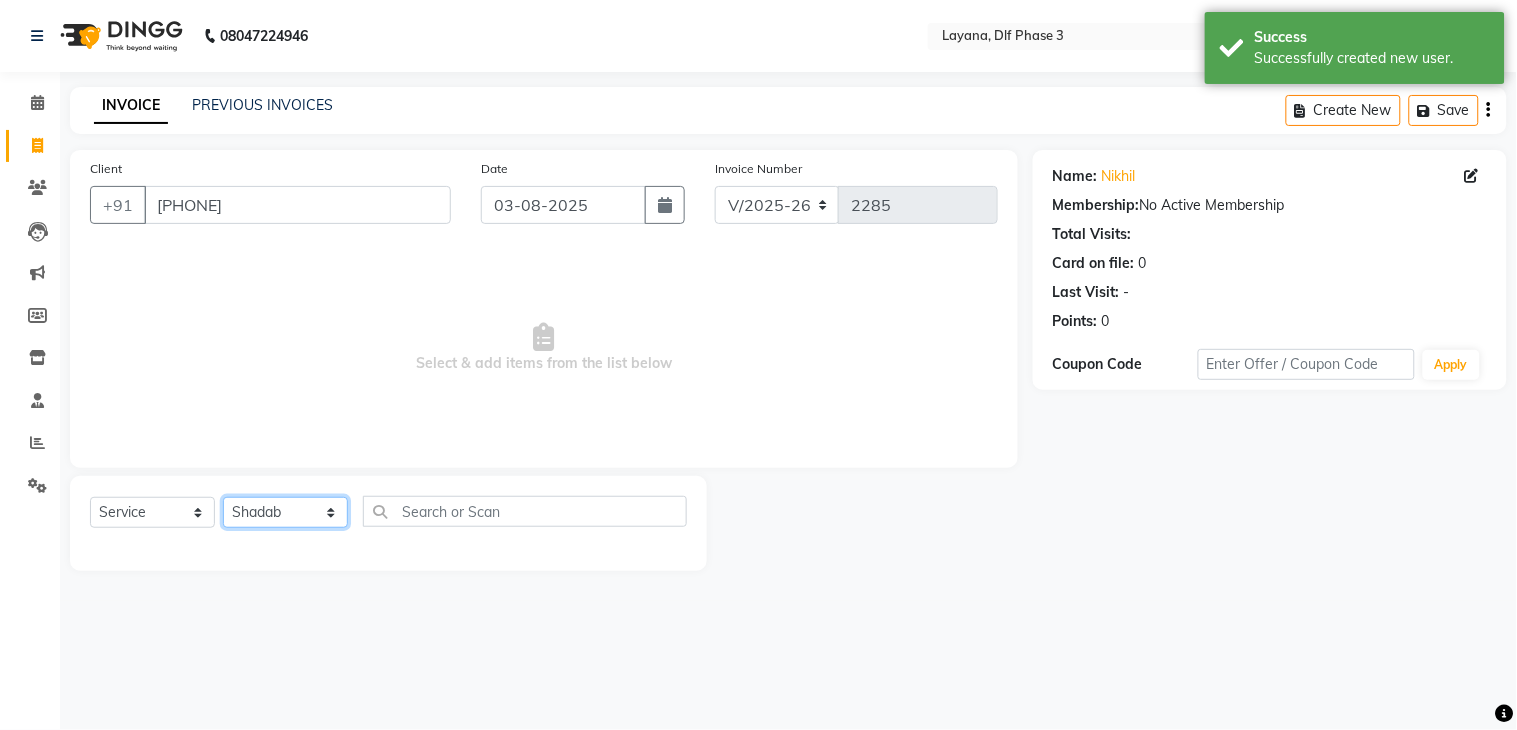 click on "Select Stylist [FIRST] [FIRST] [FIRST] [FIRST] [FIRST] [FIRST] [FIRST] [FIRST] [FIRST]" 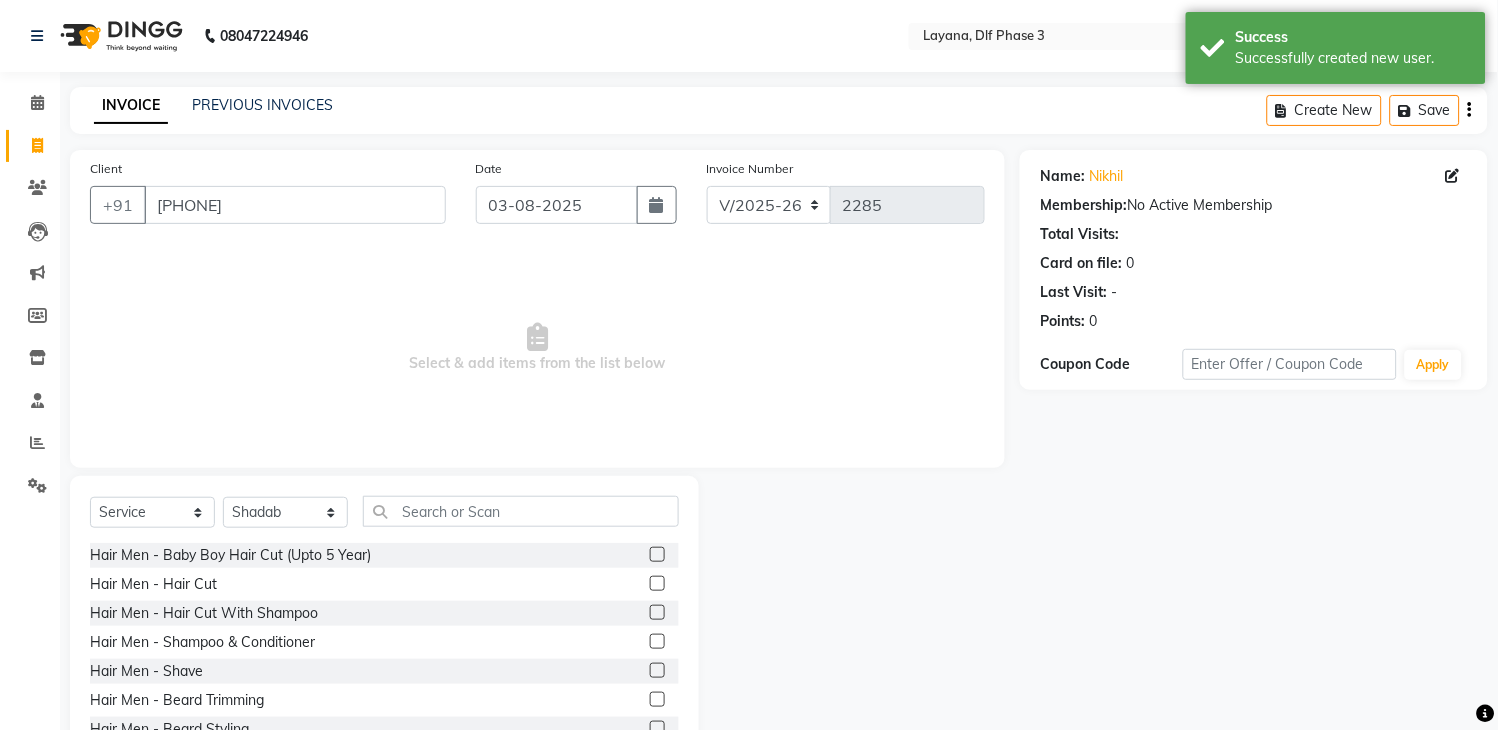 drag, startPoint x: 634, startPoint y: 581, endPoint x: 573, endPoint y: 522, distance: 84.8646 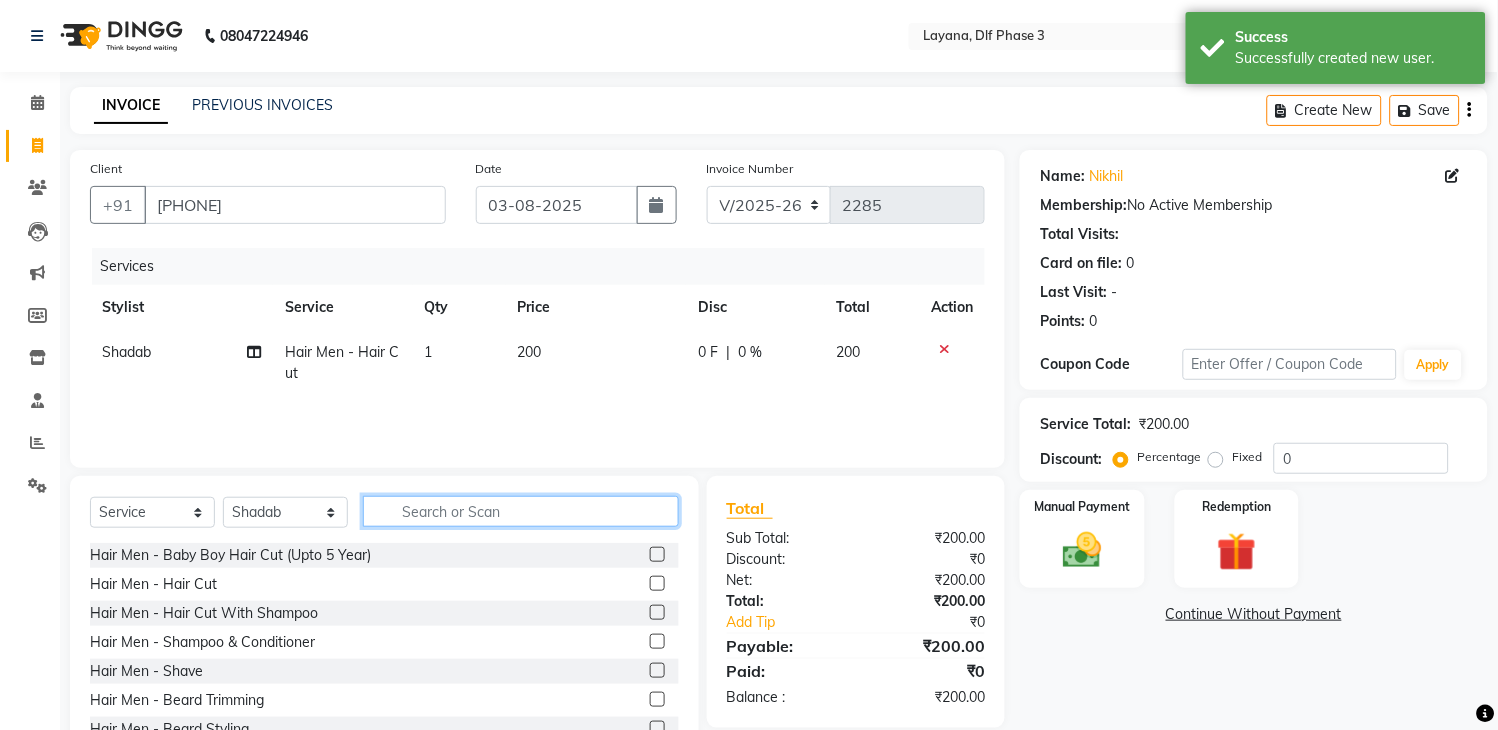 click 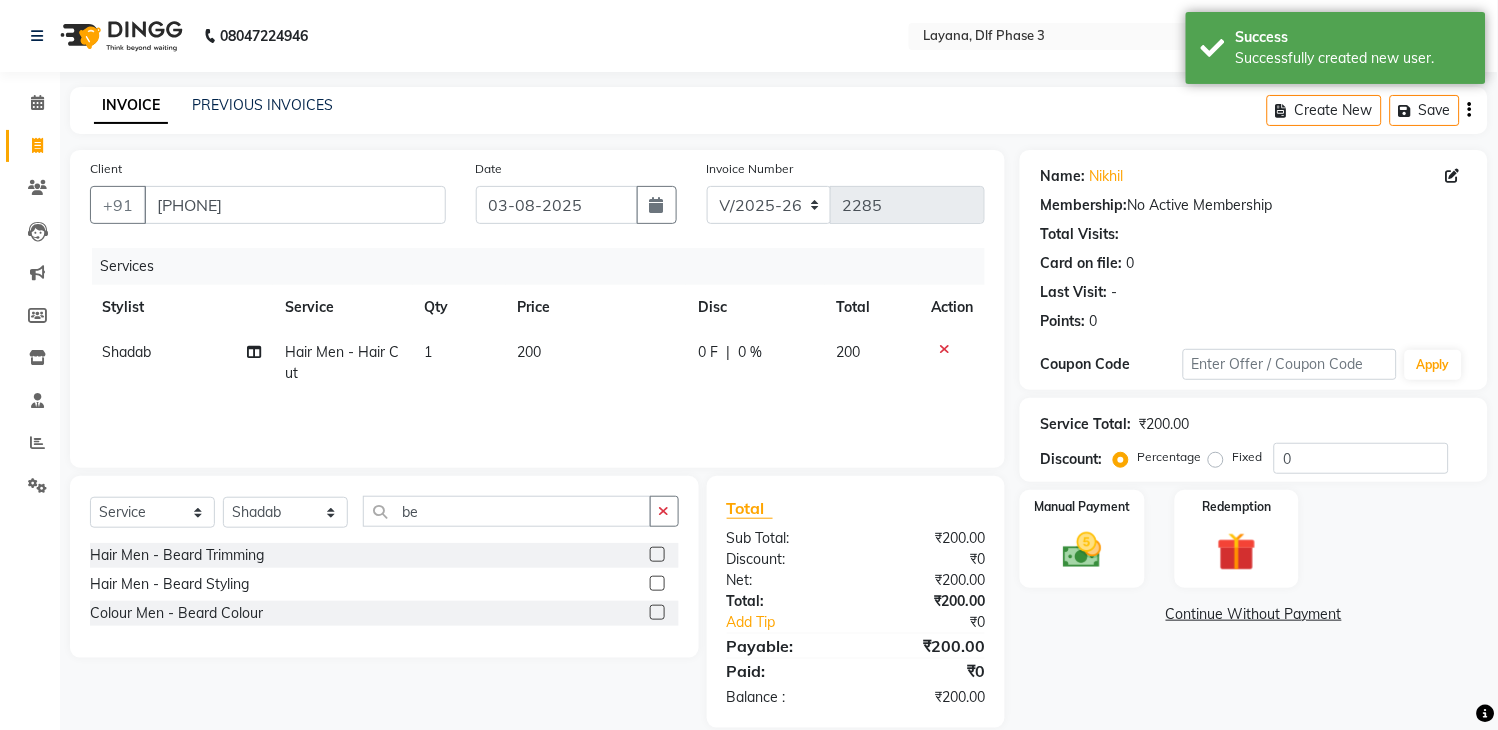 click 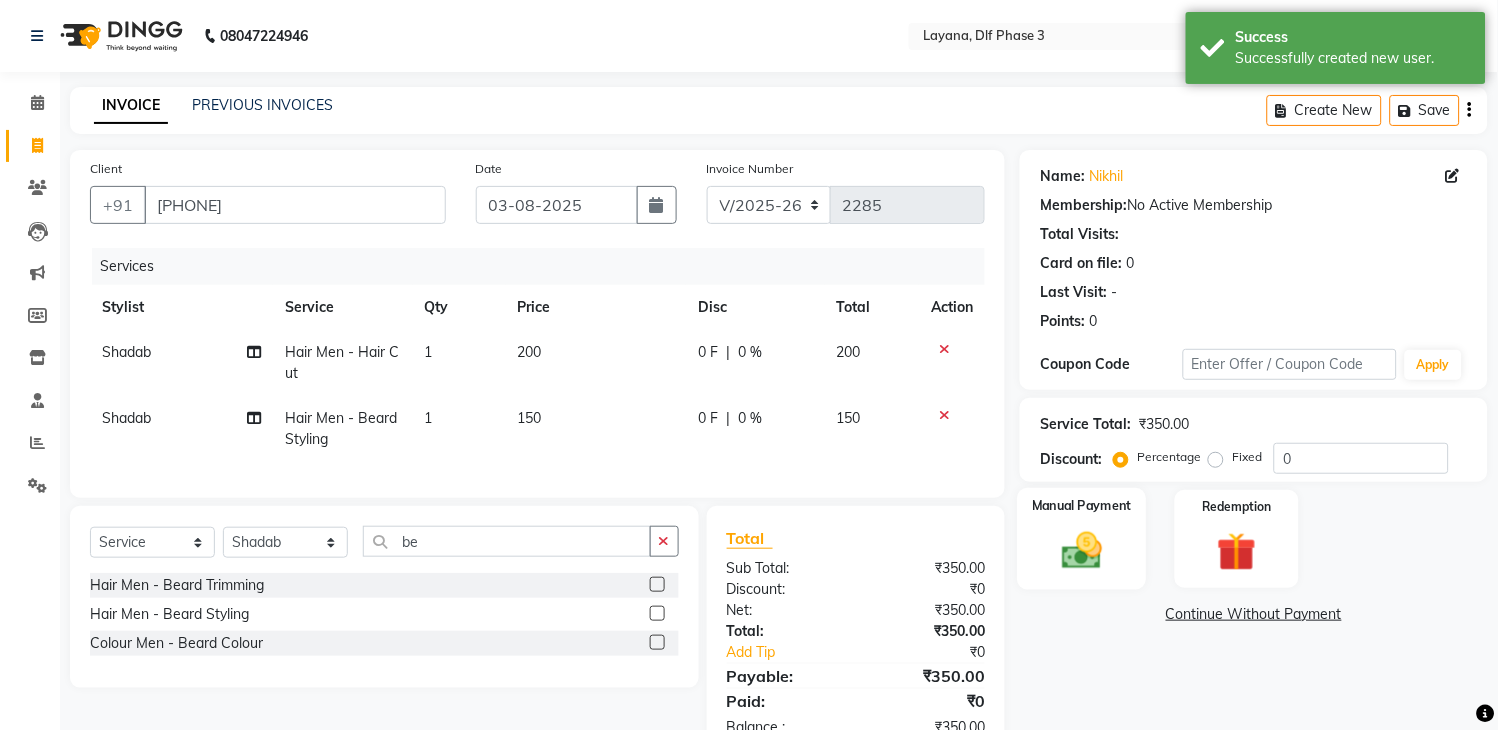 click 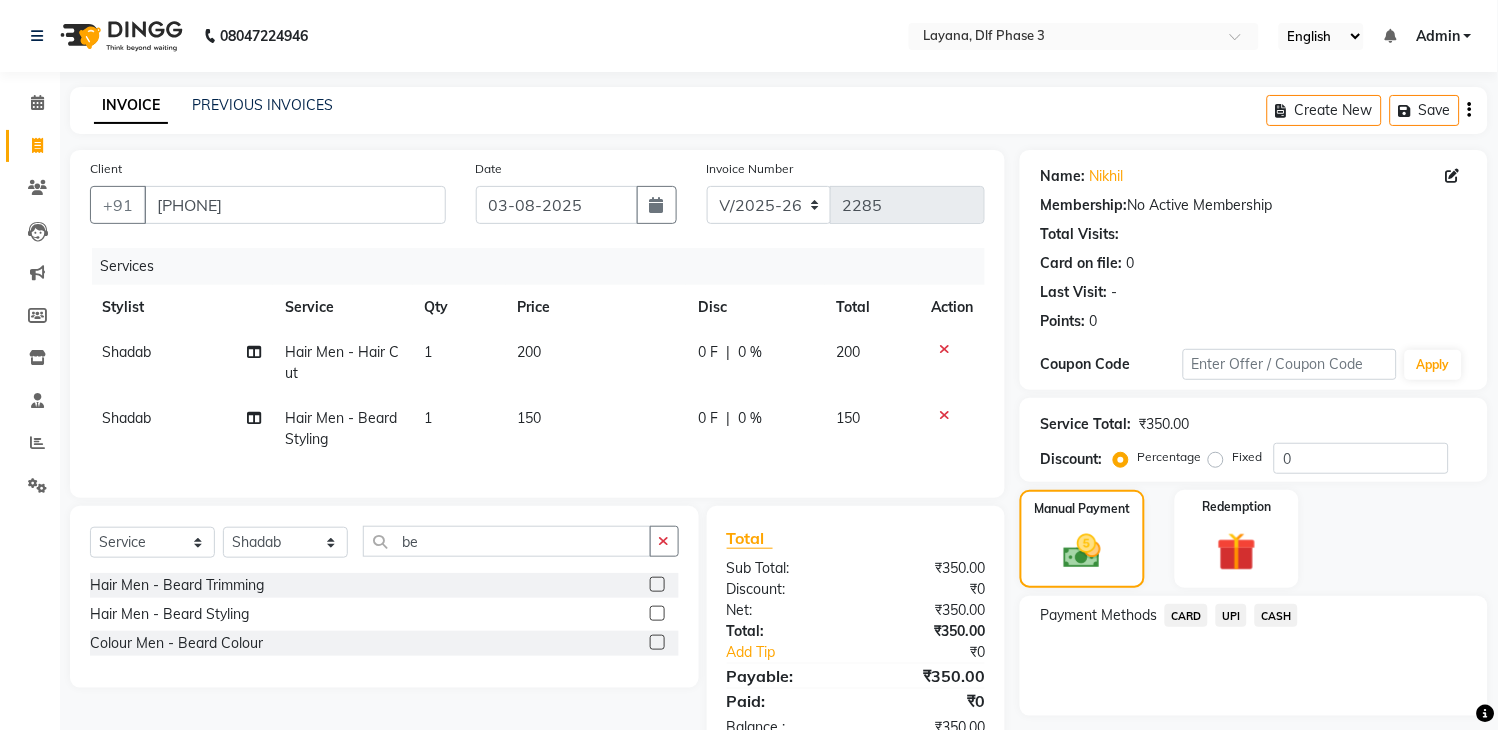 click on "UPI" 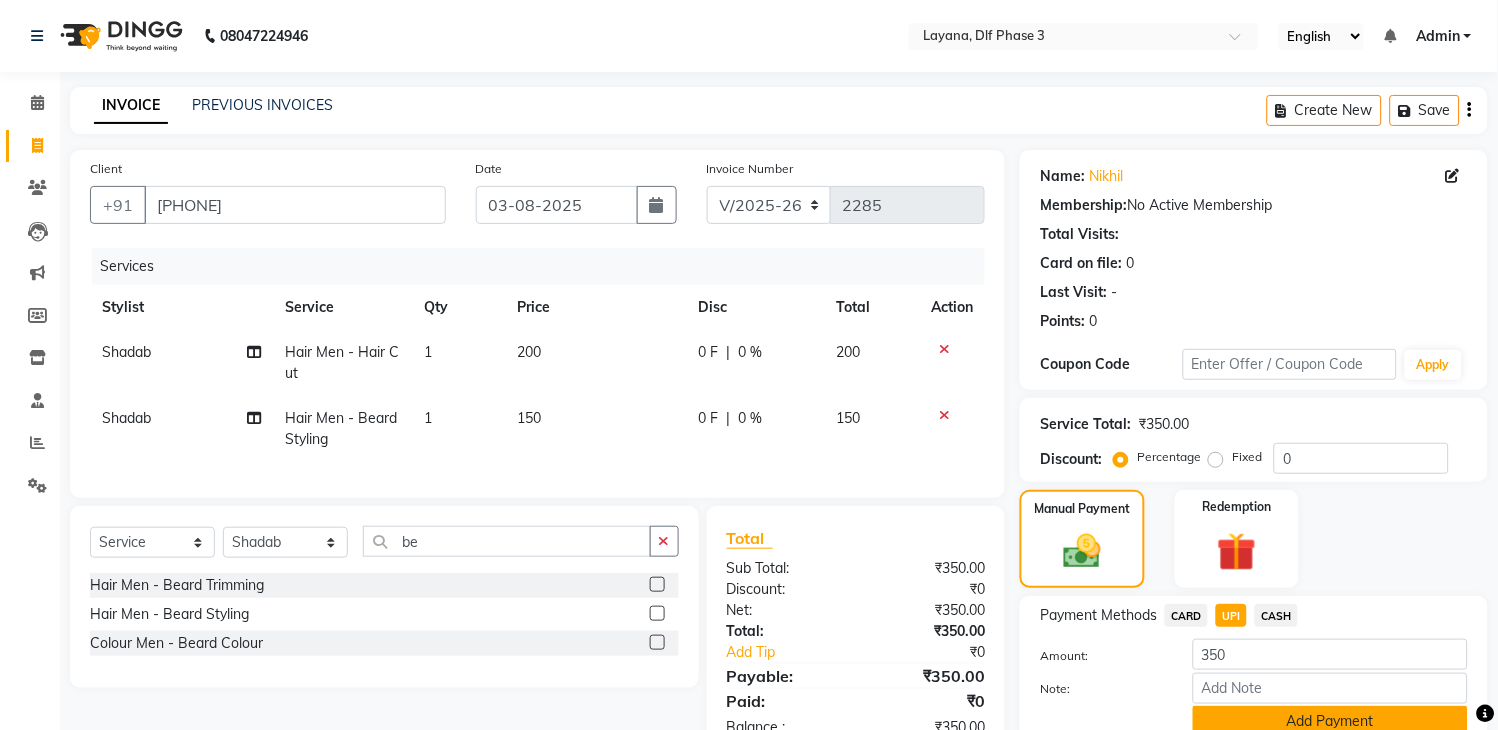 click on "Add Payment" 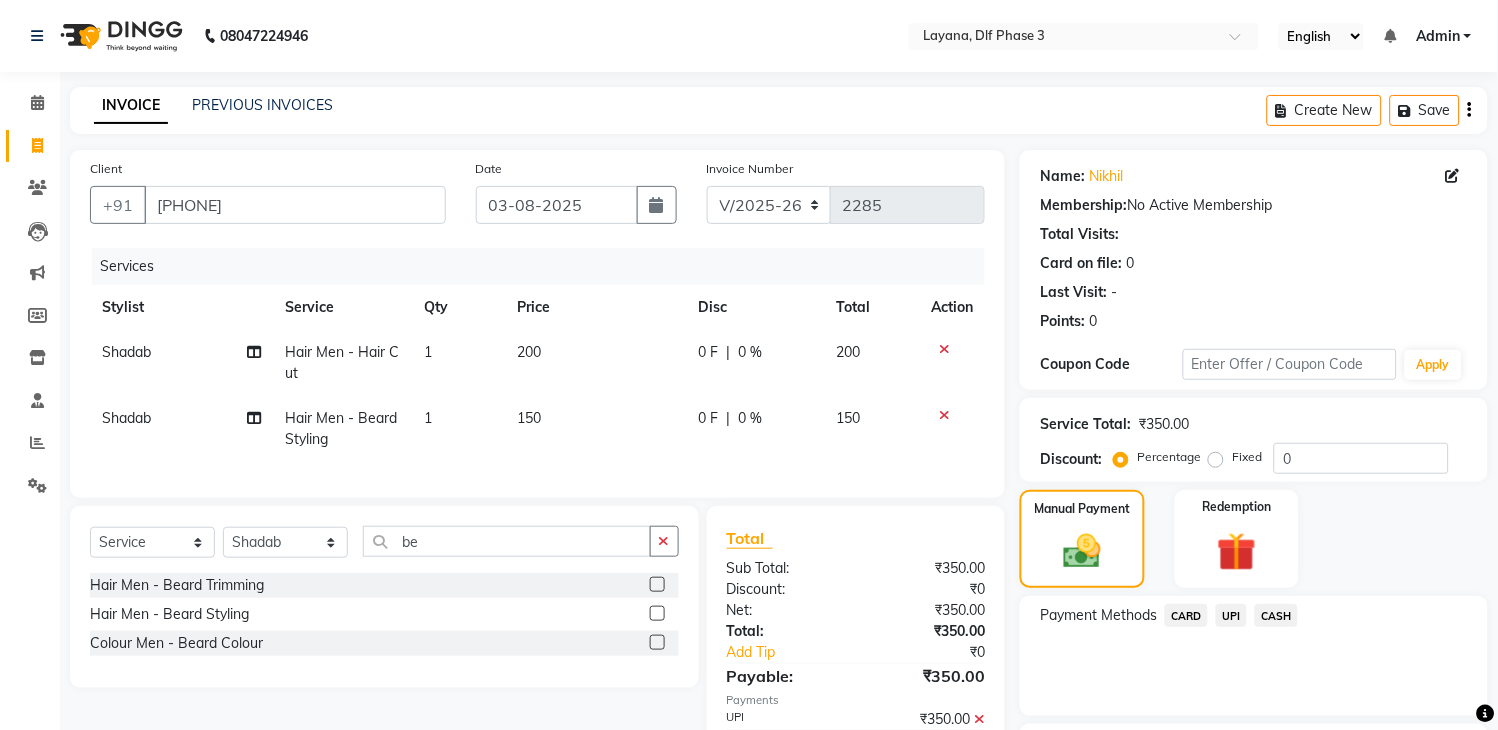 scroll, scrollTop: 170, scrollLeft: 0, axis: vertical 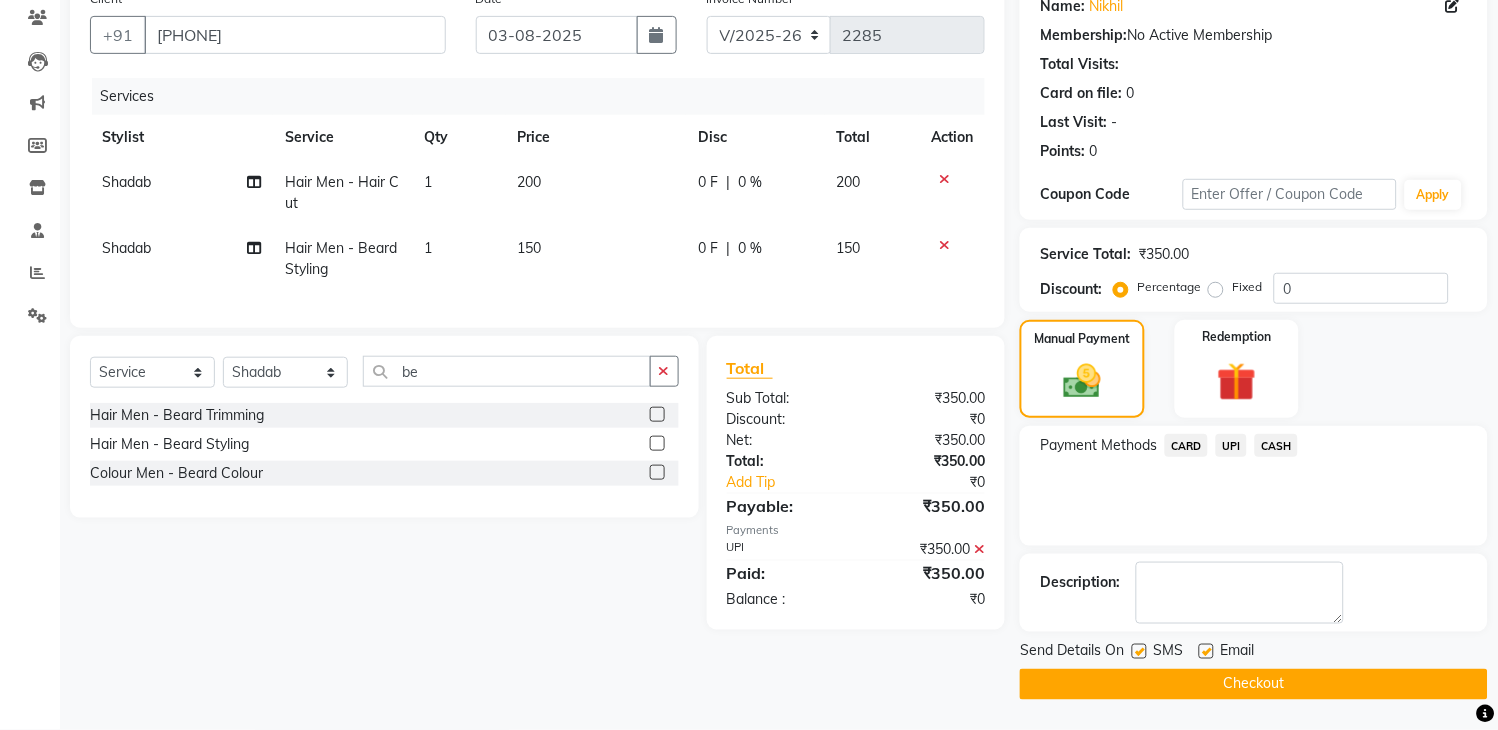 click on "Checkout" 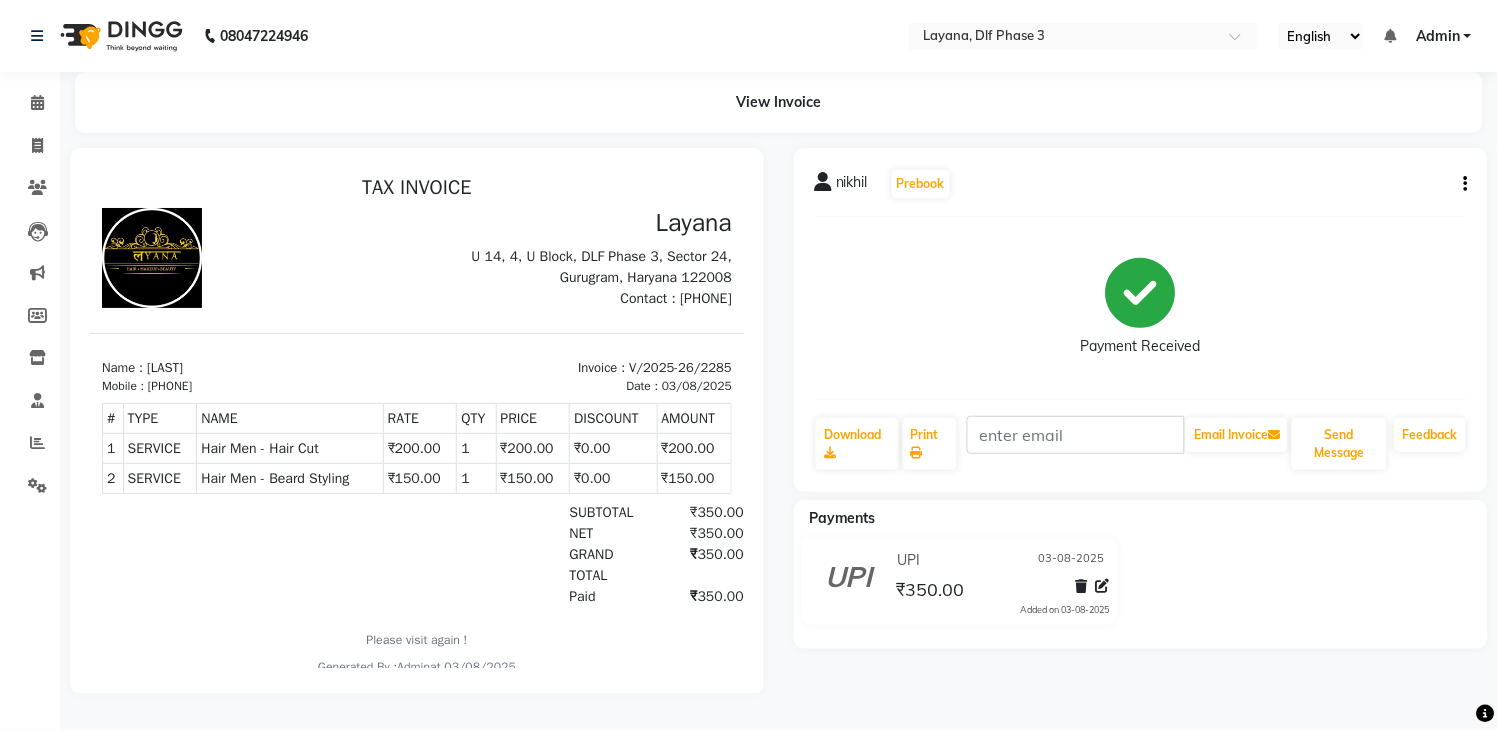 scroll, scrollTop: 0, scrollLeft: 0, axis: both 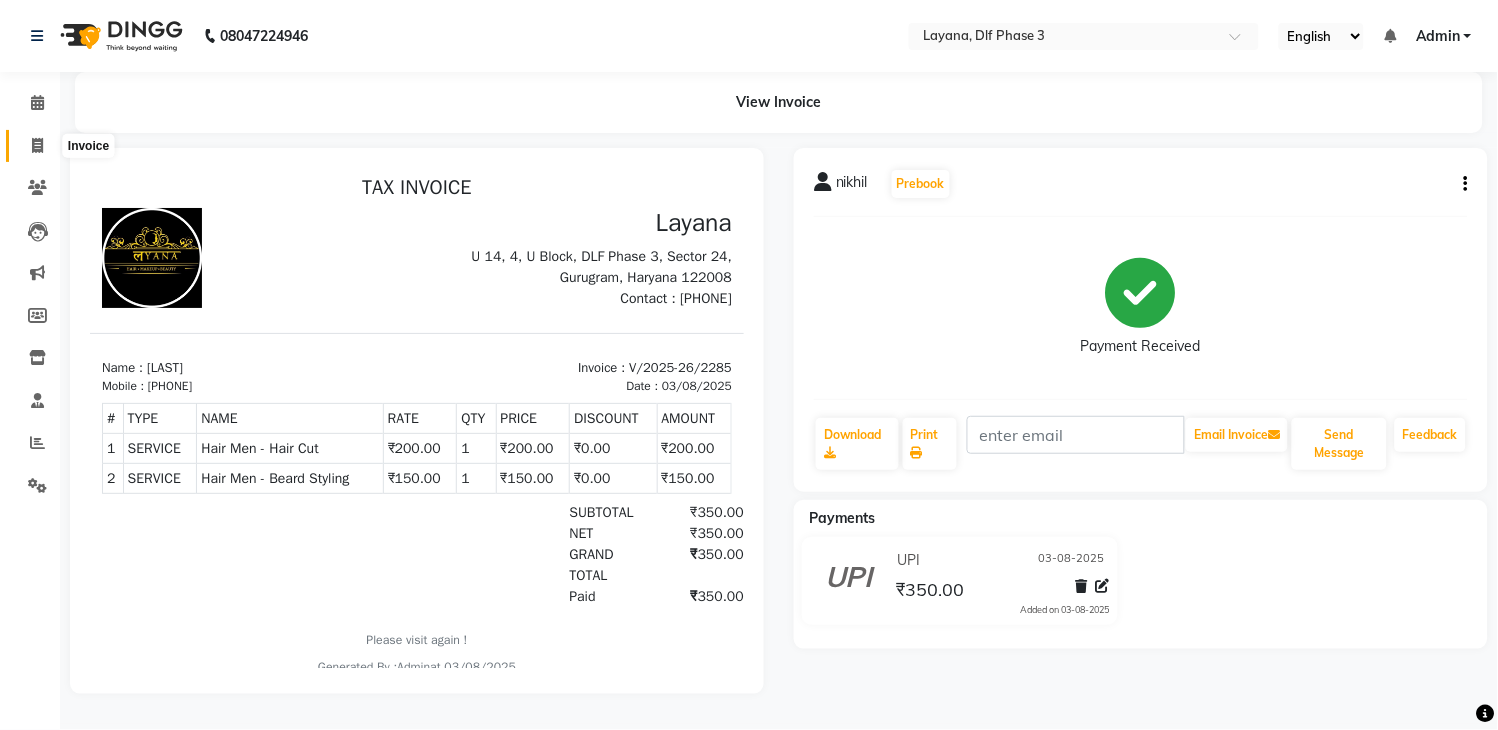 click 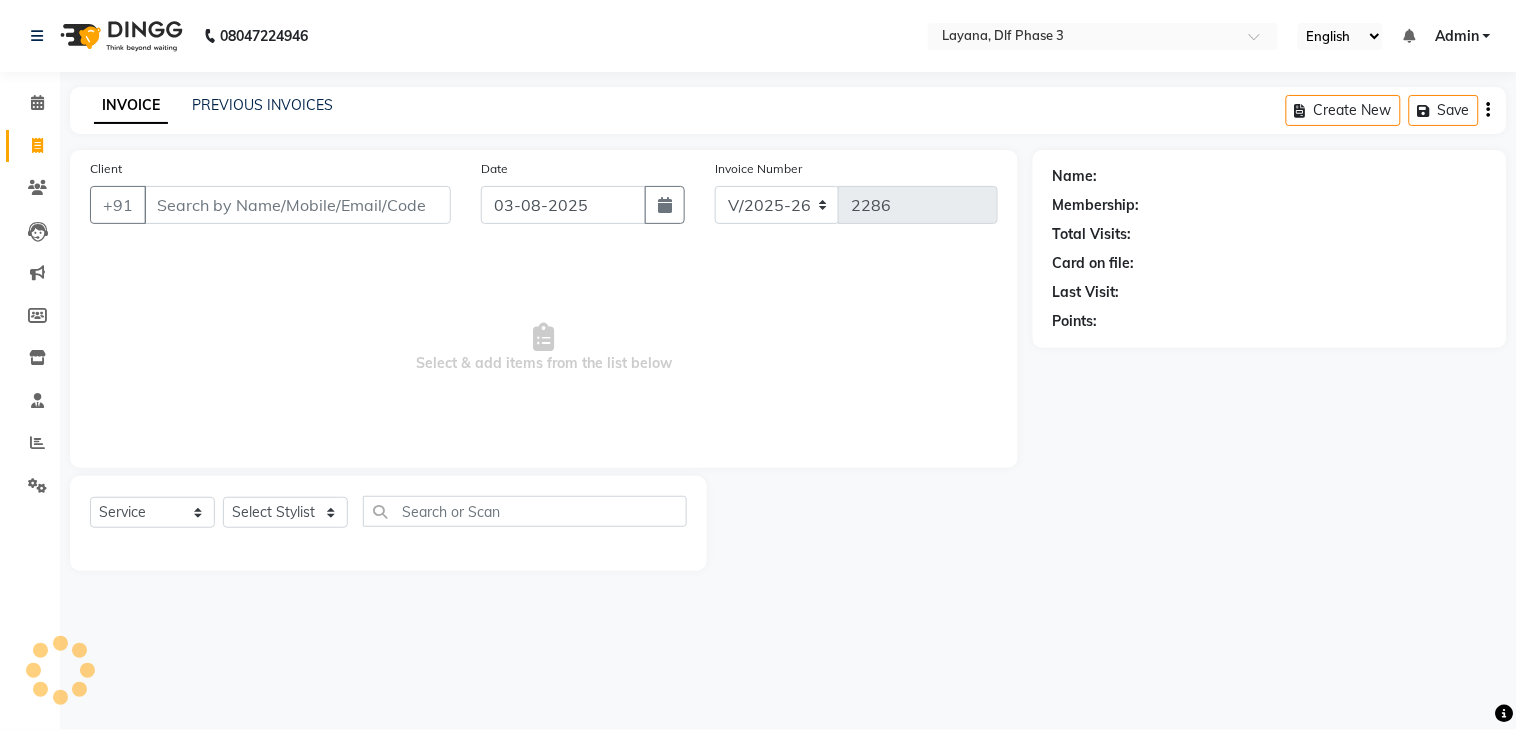 click on "Client" at bounding box center (297, 205) 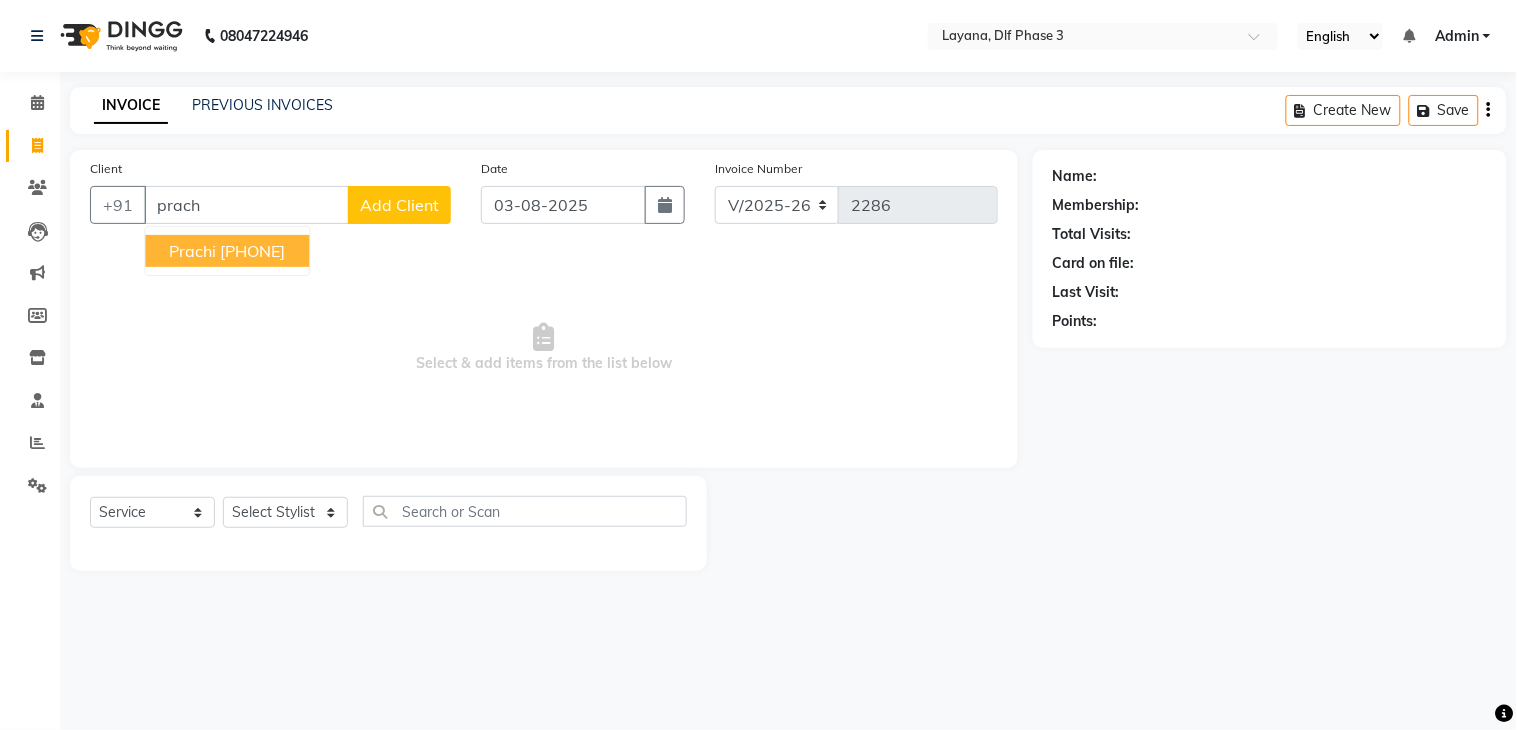 click on "[PHONE]" at bounding box center (252, 251) 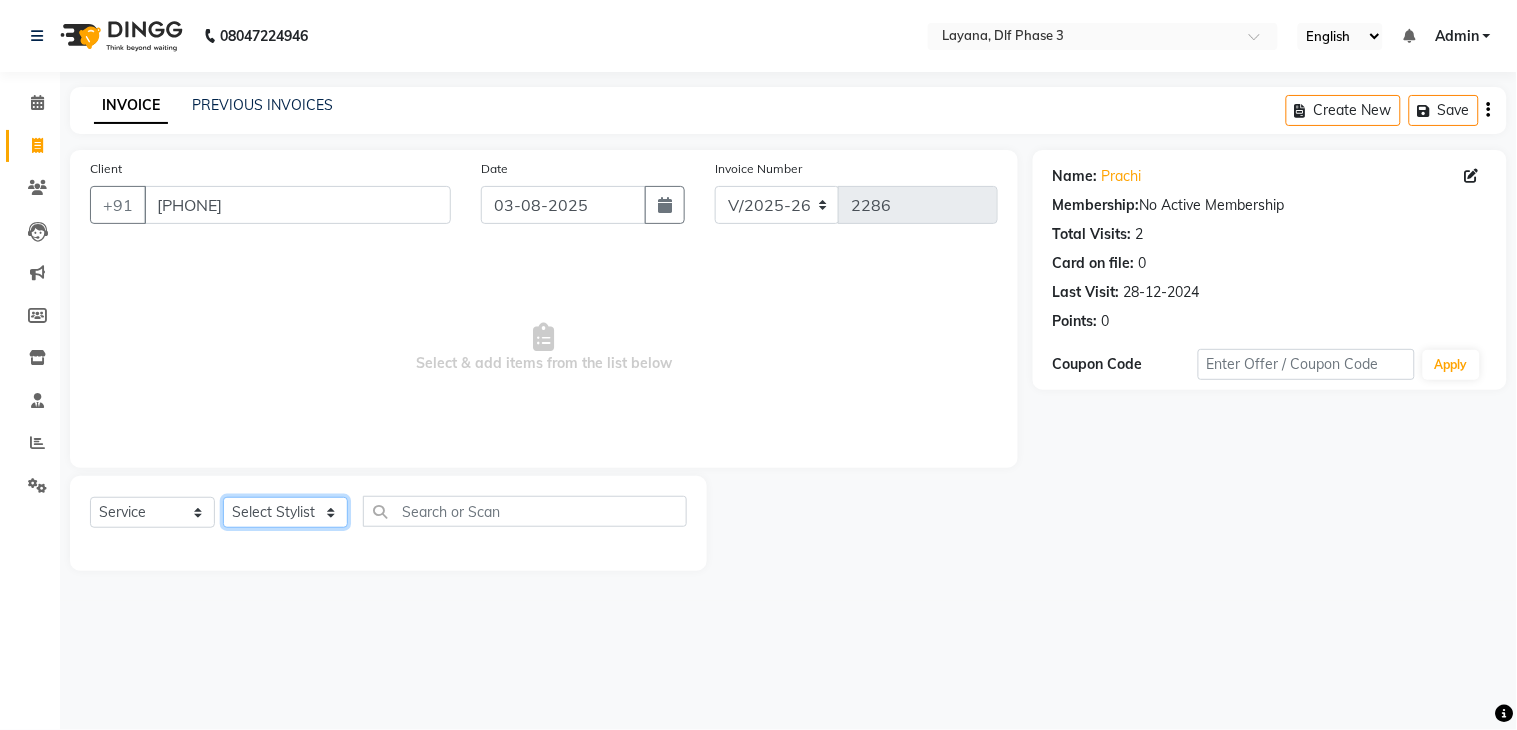 click on "Select Stylist [FIRST] [FIRST] [FIRST] [FIRST] [FIRST] [FIRST] [FIRST] [FIRST] [FIRST]" 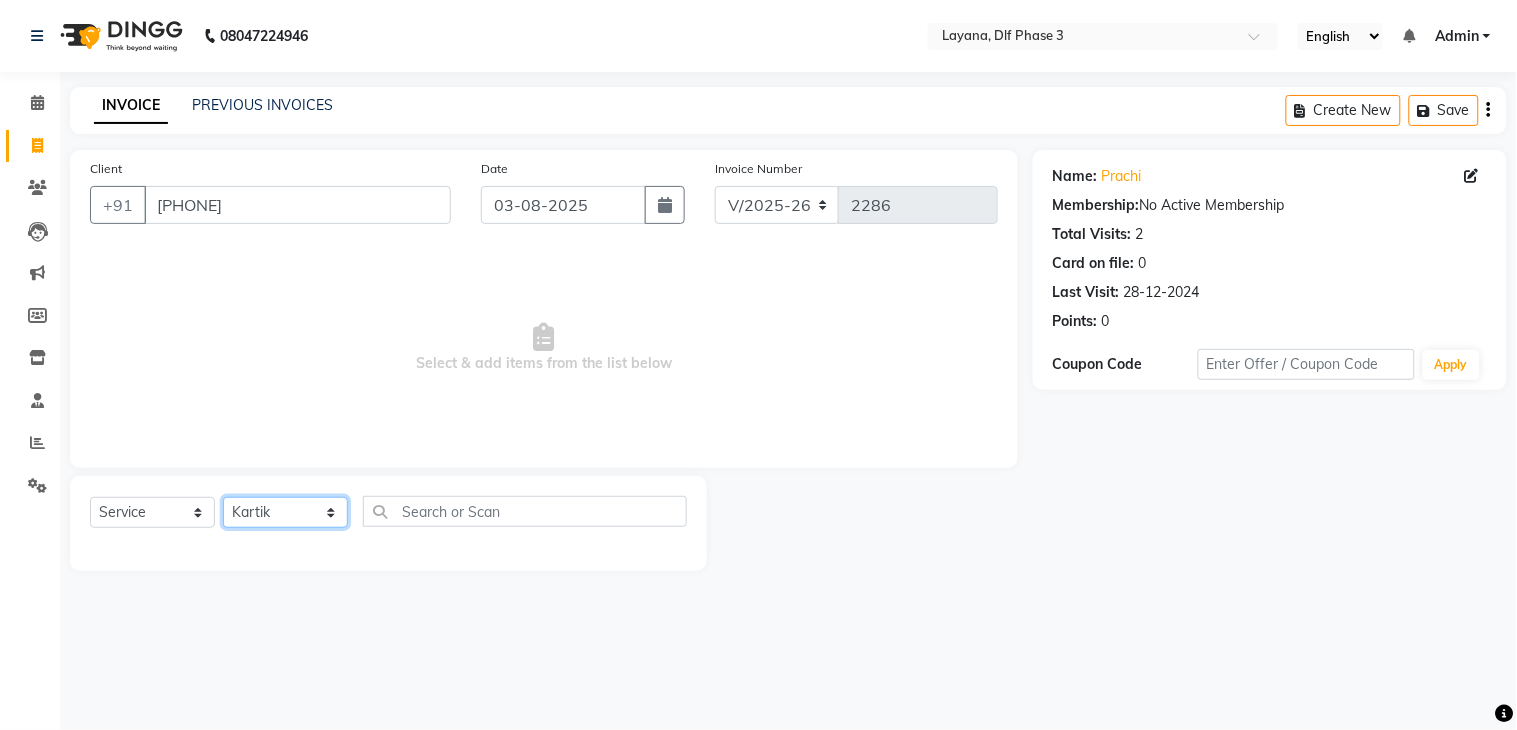 click on "Select Stylist [FIRST] [FIRST] [FIRST] [FIRST] [FIRST] [FIRST] [FIRST] [FIRST] [FIRST]" 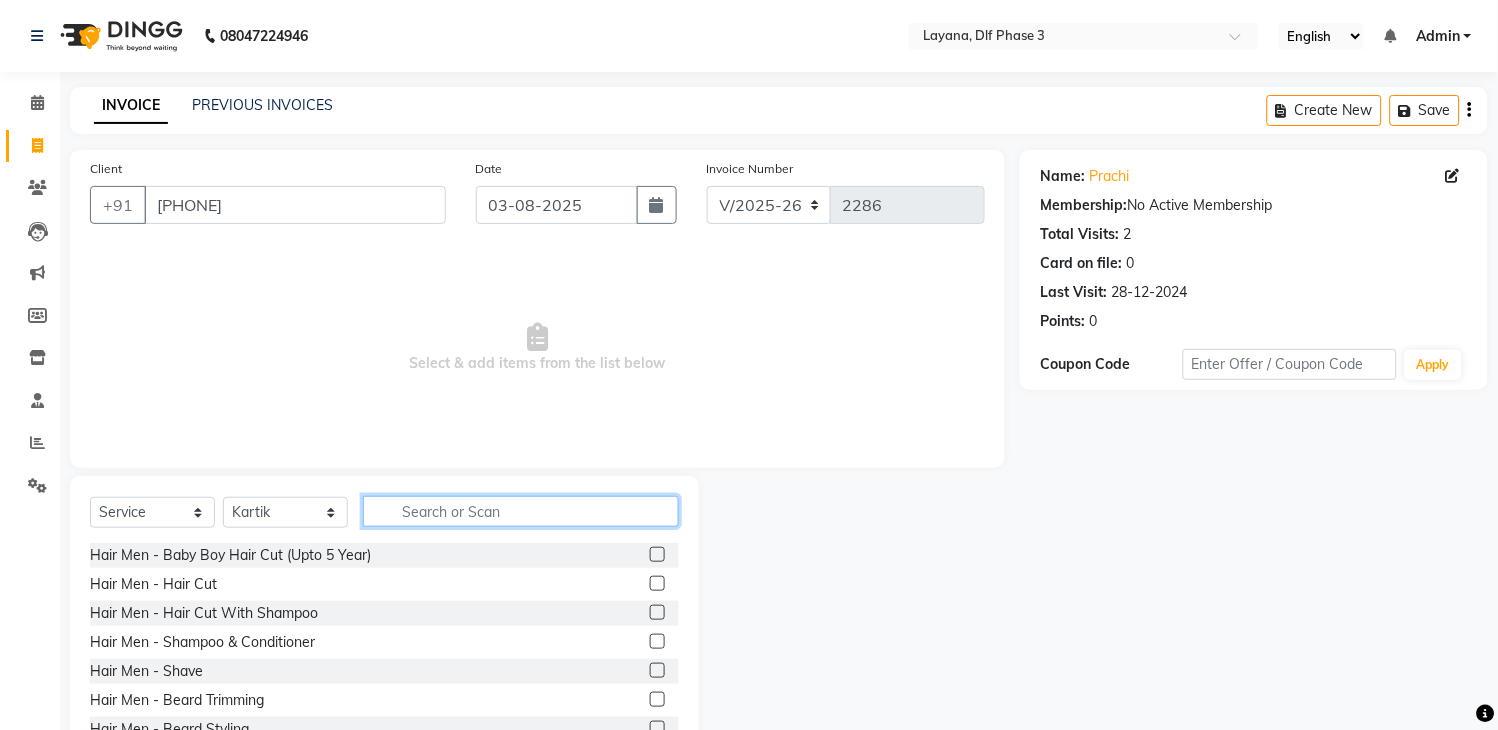 click 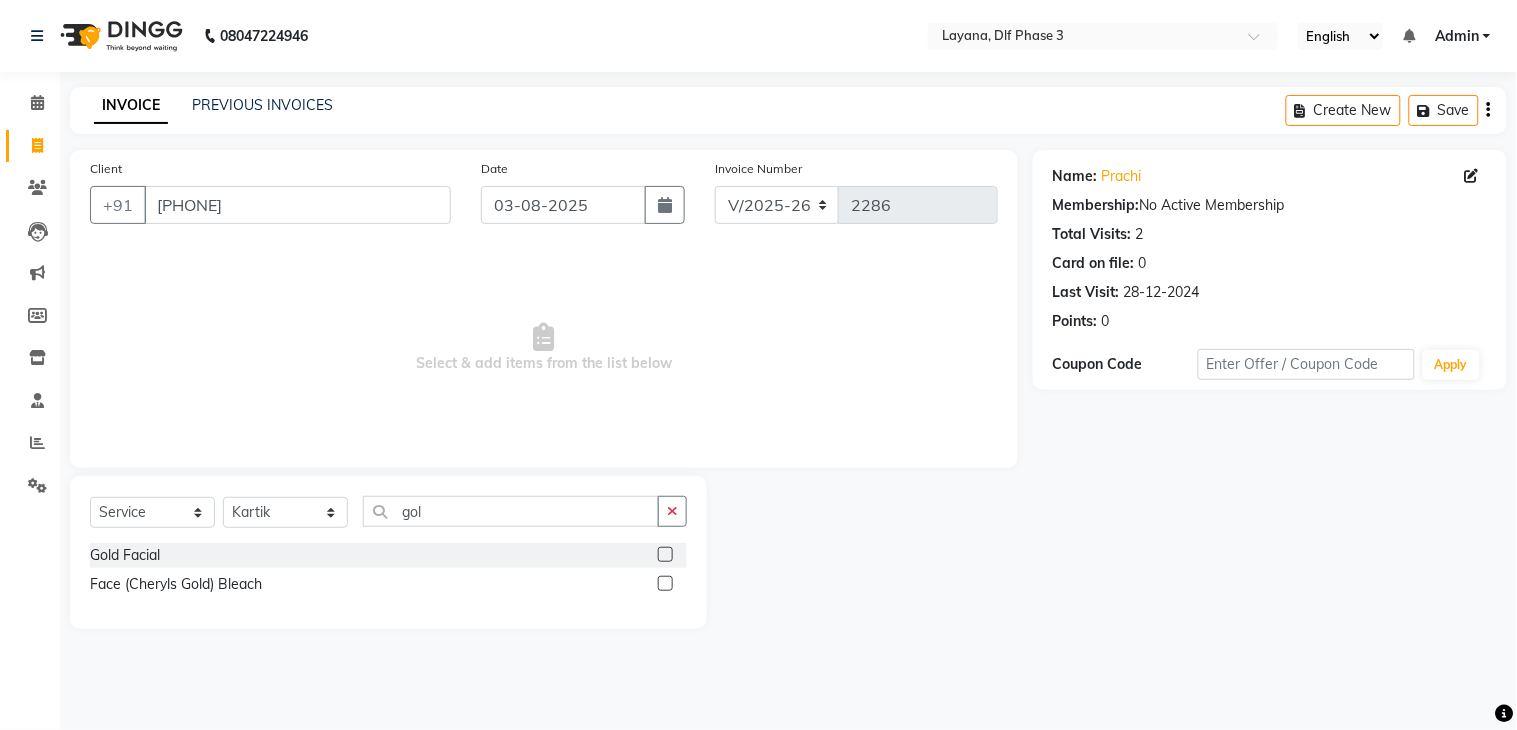click on "gol" 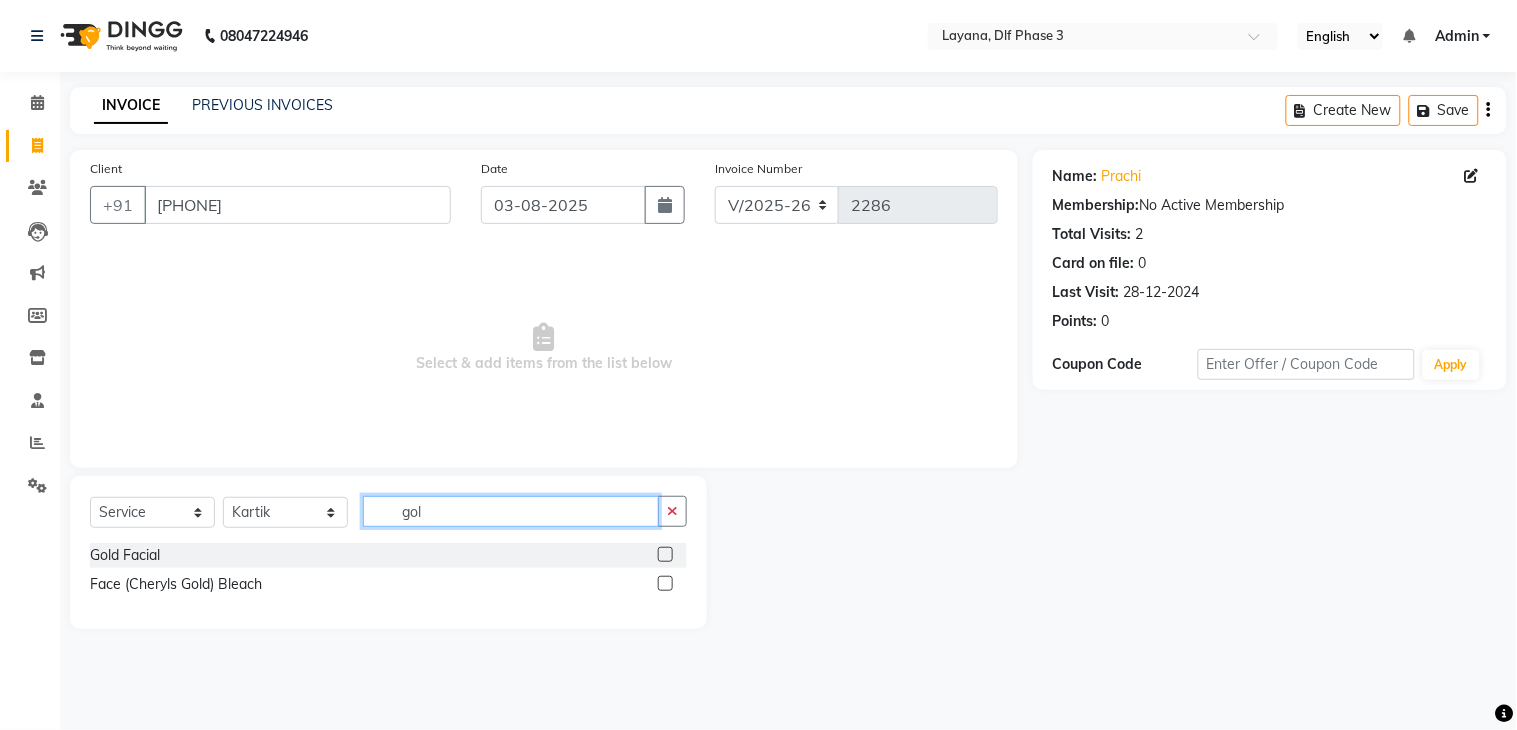 click on "gol" 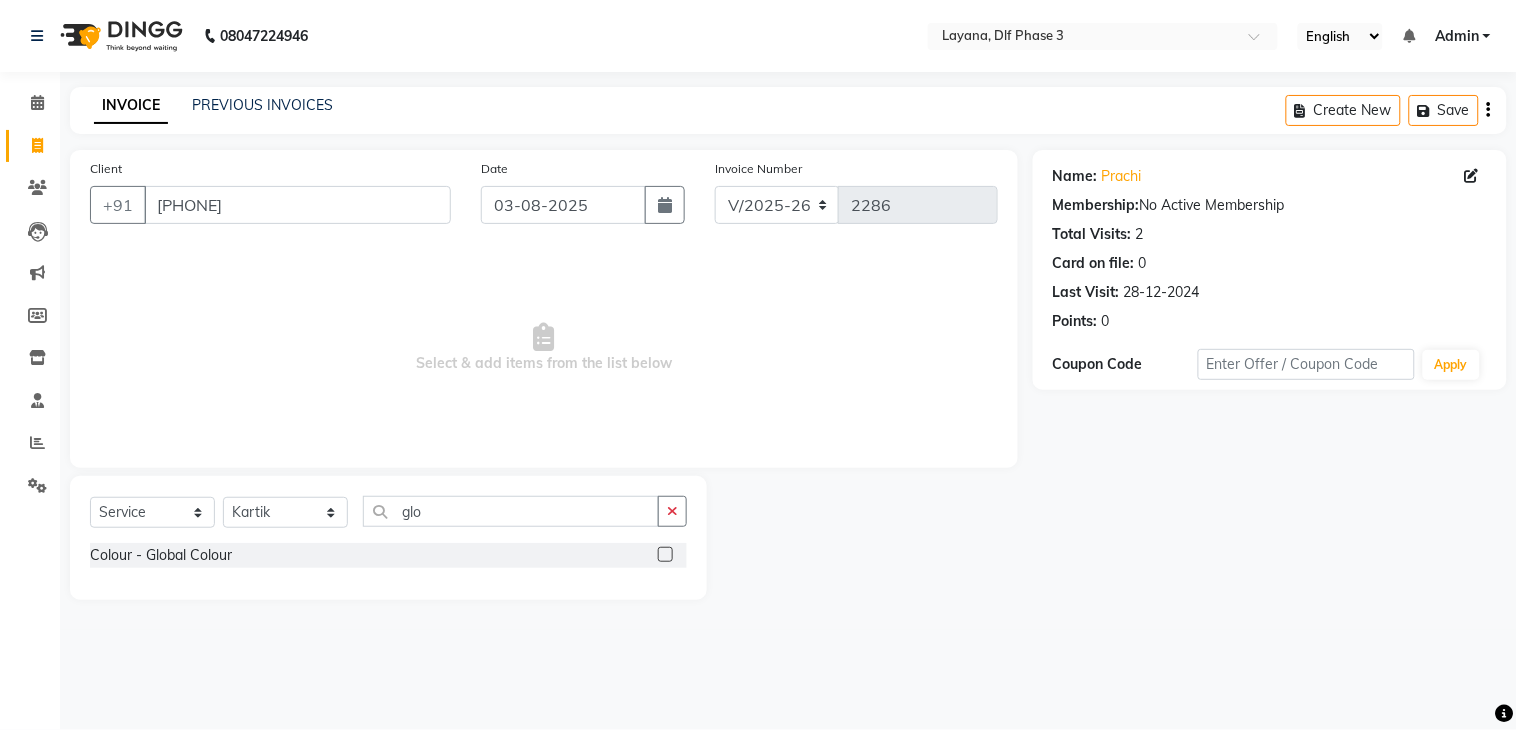 click 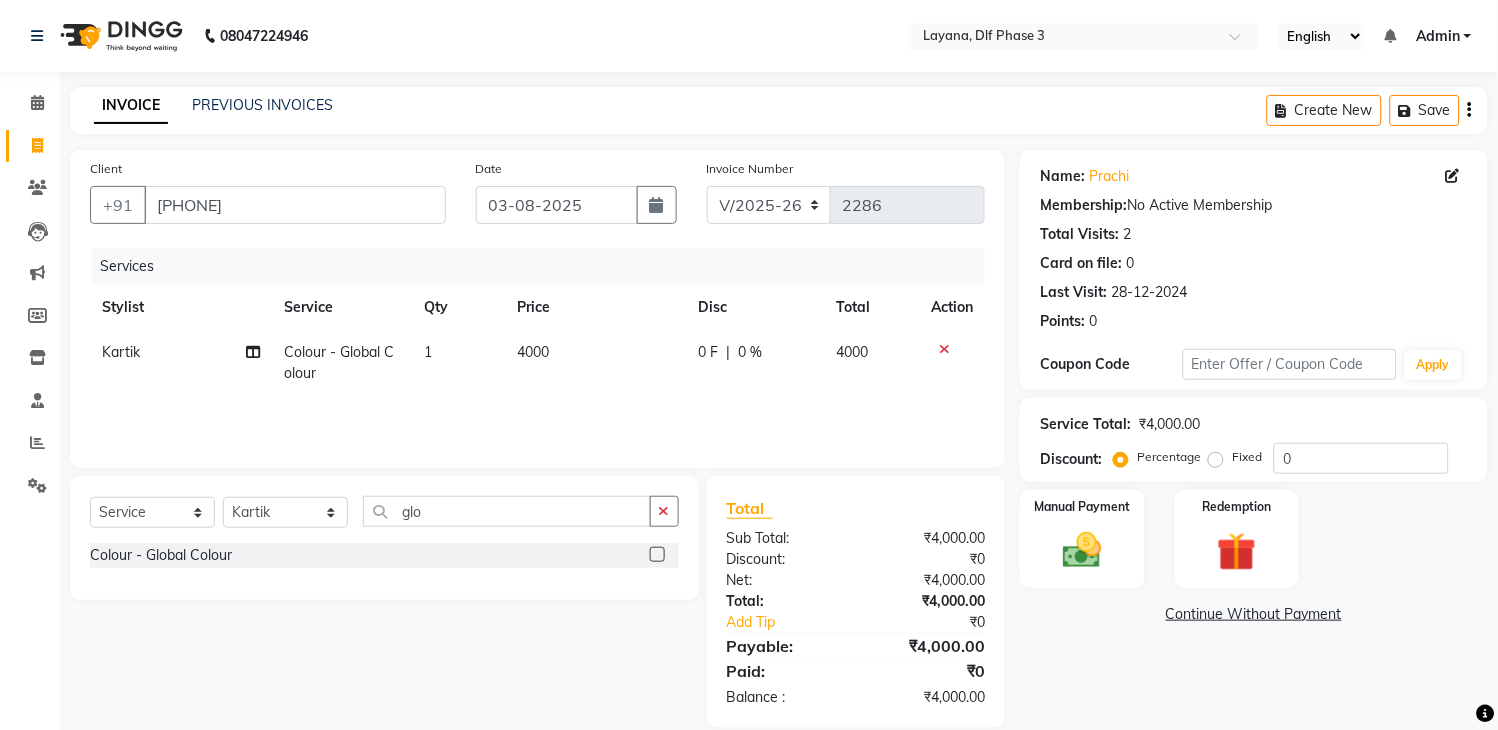 click on "4000" 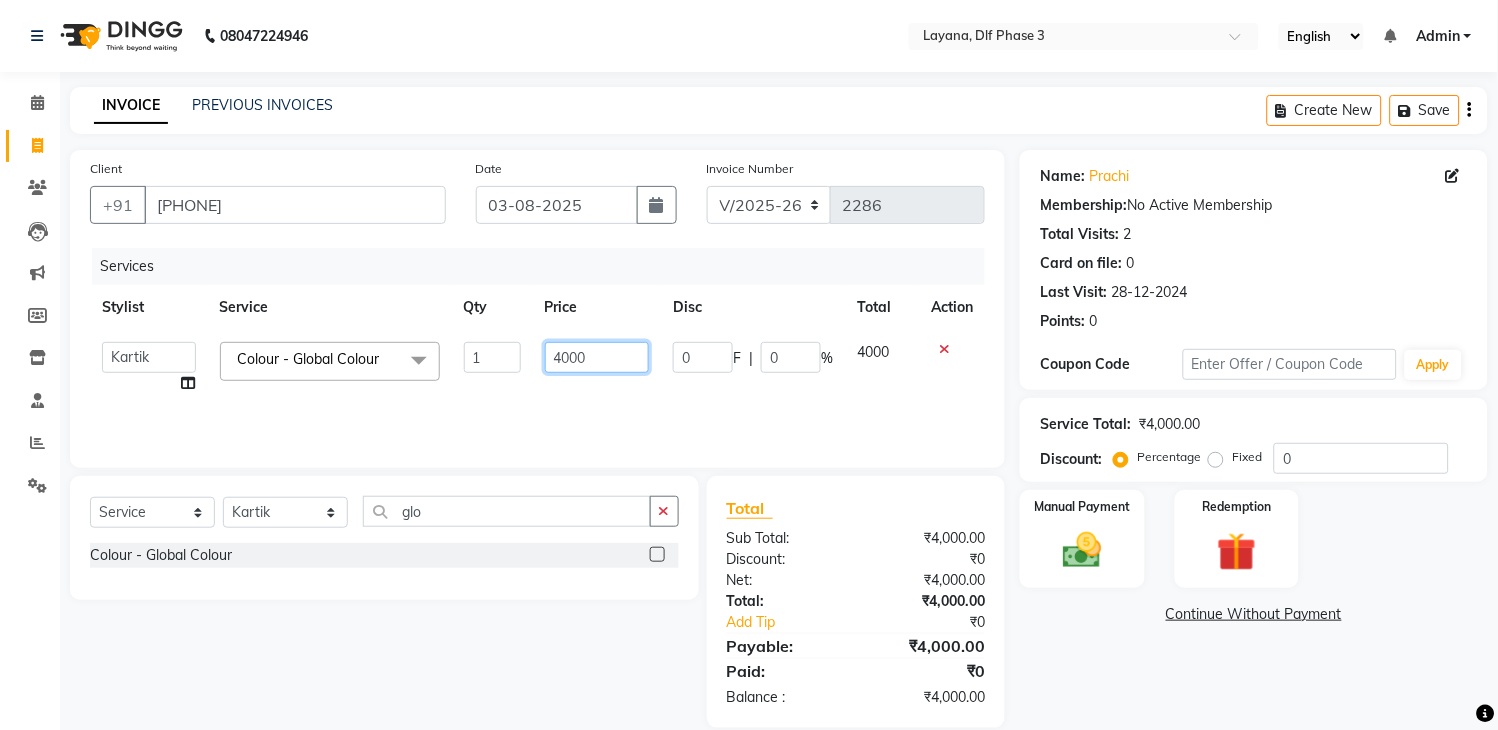 click on "4000" 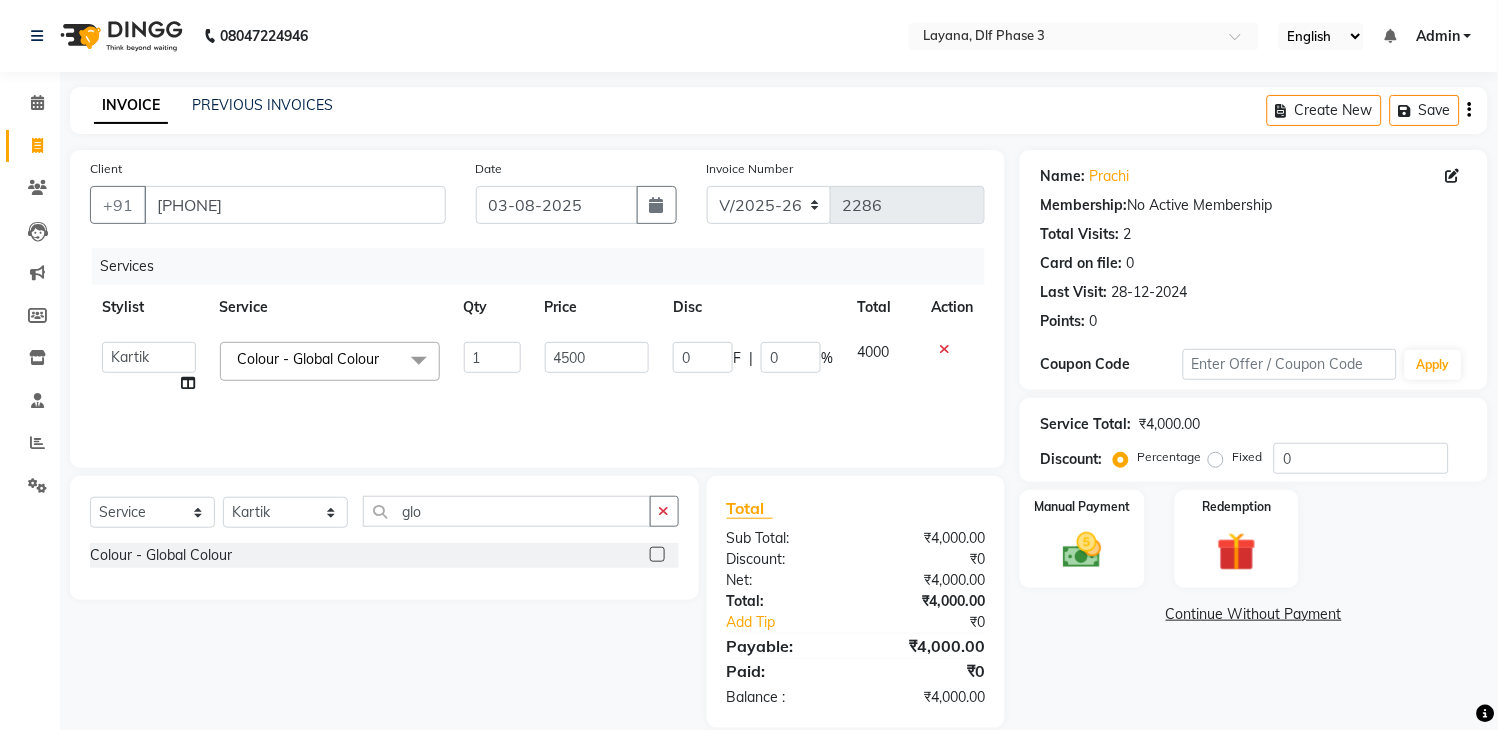click on "Services Stylist Service Qty Price Disc Total Action  Aakhil   Attul   Gopal das   kamal   Kartik    keshav   sanjana   Shadab   supriya  Colour - Global Colour  x Hair Men - Baby Boy Hair Cut (Upto 5 Year) Hair Men - Hair Cut Hair Men - Hair Cut With Shampoo Hair Men - Shampoo & Conditioner Hair Men - Shave Hair Men - Beard Trimming Hair Men - Beard Styling Hair Men - Hair Styling Without Hair Cut Colour  - Hair Colour Colour Men - Beard Colour Colour Men - Highlights Hair Rituals  - Hair Spa Hair Rituals - Mythis Spa Hair Rituals  - Head Massage (20 Min) LOREAL TRETMANT SPA ANTI DANDRAFF TRETMENT spa Schwarzkopf spa KERA SOUL Treatment spa GYPSY - Matcha And Dates GYPSY - Poof  GYPSY - Anti dandruff with drynes GK - Deep Conditioner STYLE - MOROCCAN and ARGAN spa STYLE - Dead sea 2 in 1 spa STYLE - HAMP spa Texture Service Men - Straight Therapy Texture Service Men - Keratin Threading Men - Forehead Threading Men - Cheeks Threading Men - Full Face Clean-Up Clean-Up With Mask Whitening Facial Gold Facial 1" 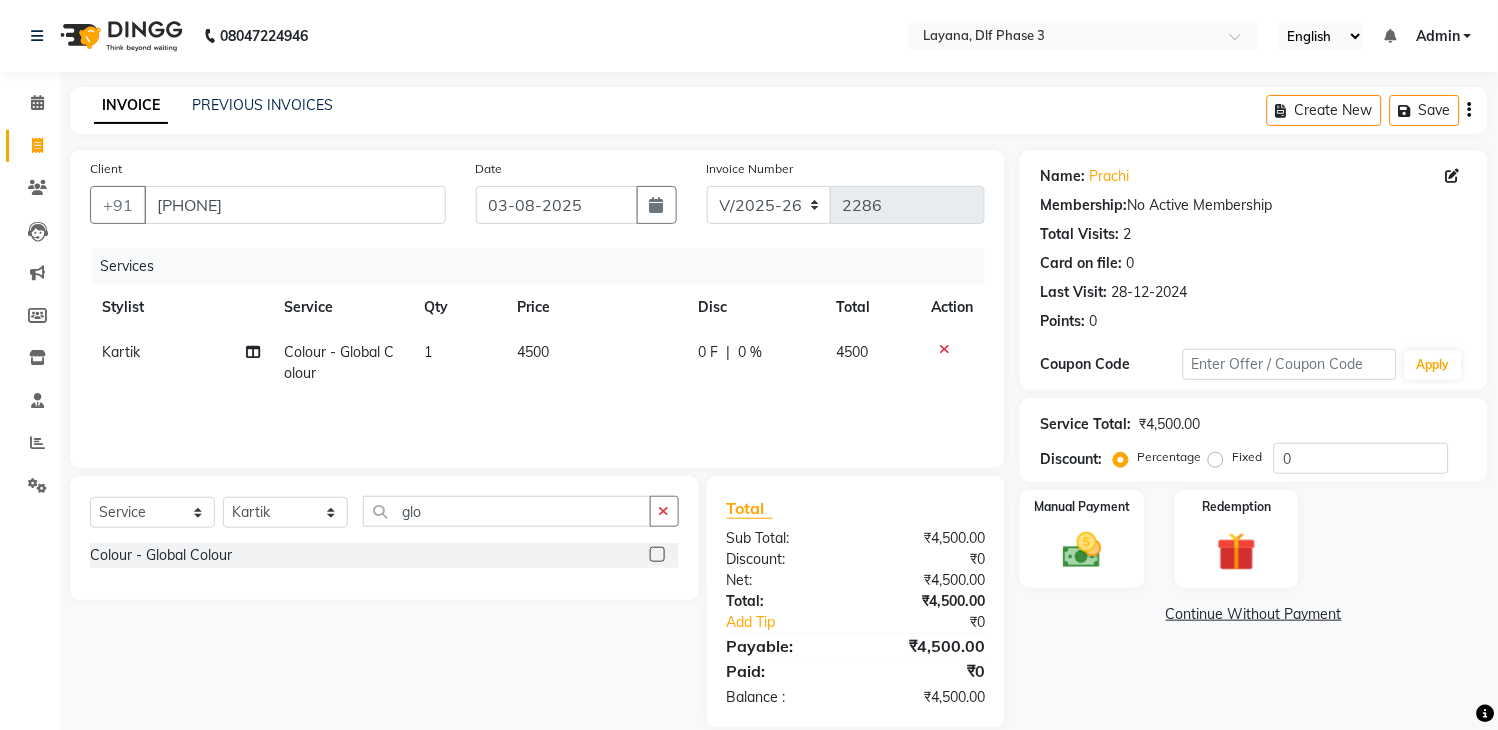 click on "|" 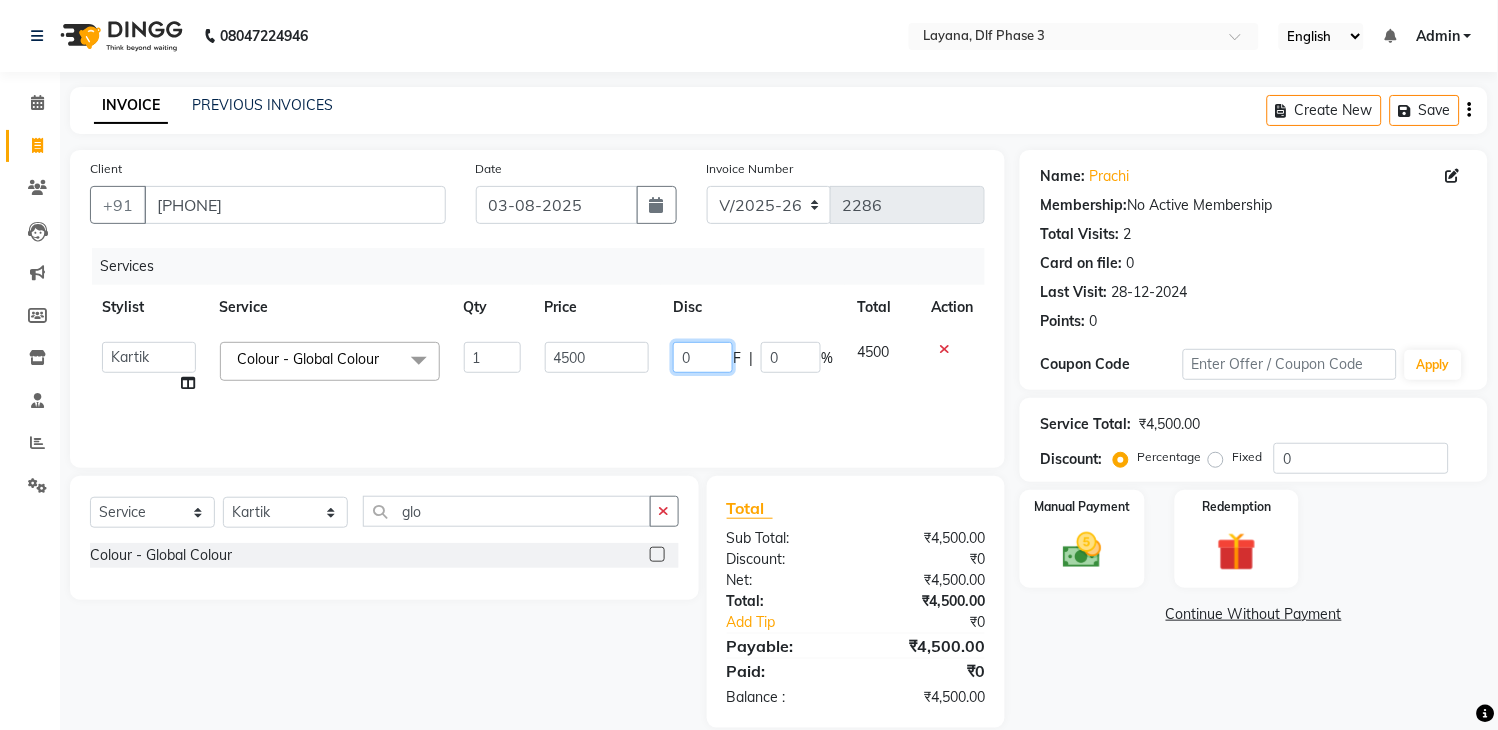 click on "0" 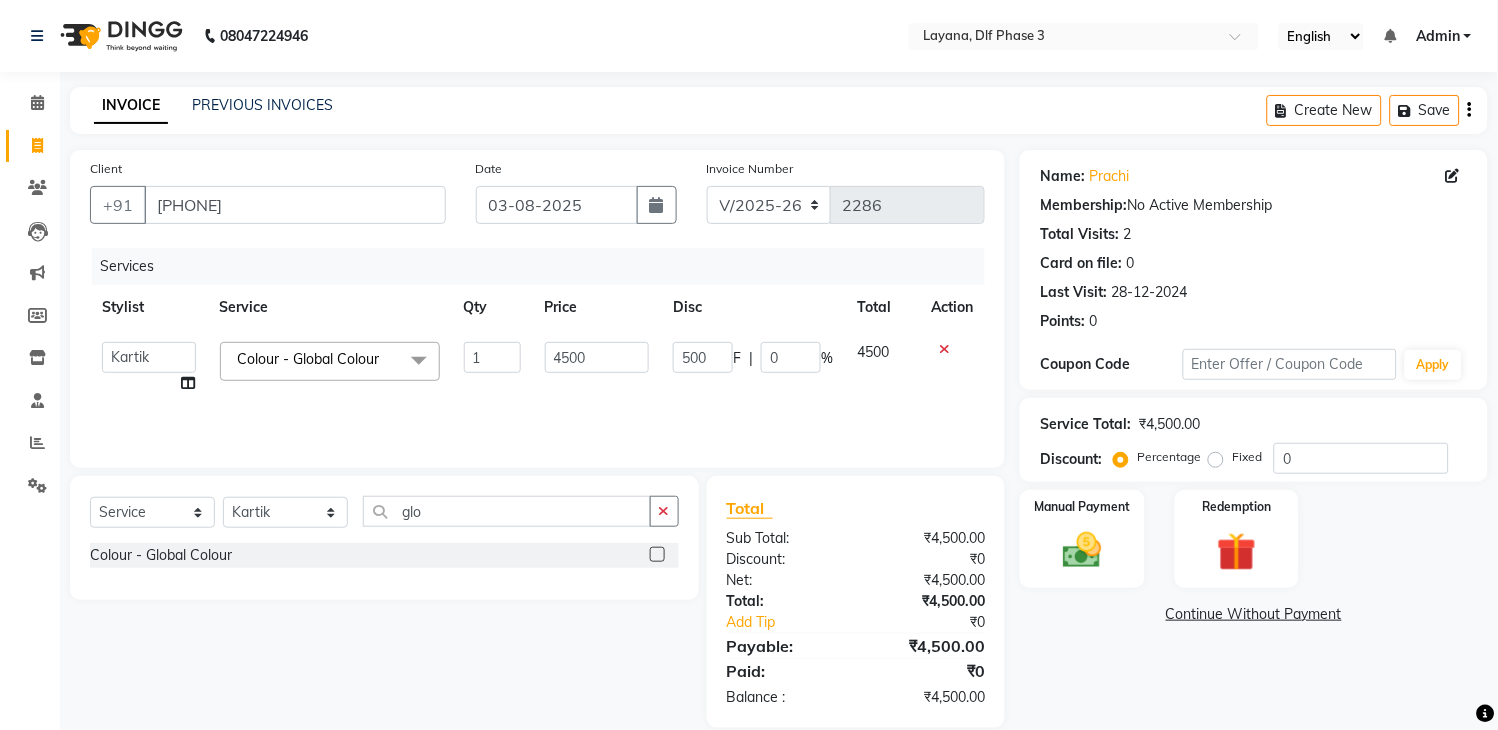 click on "500 F | 0 %" 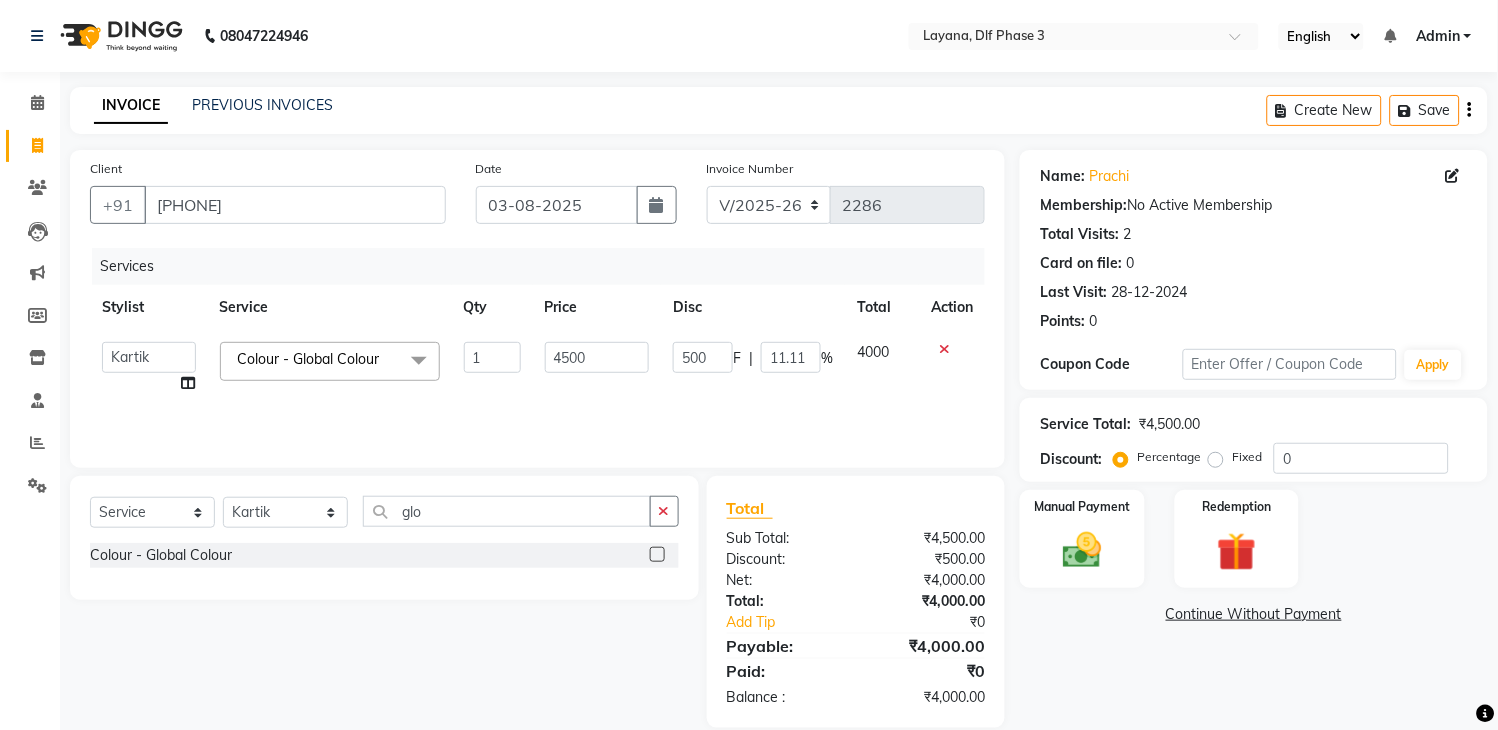 scroll, scrollTop: 28, scrollLeft: 0, axis: vertical 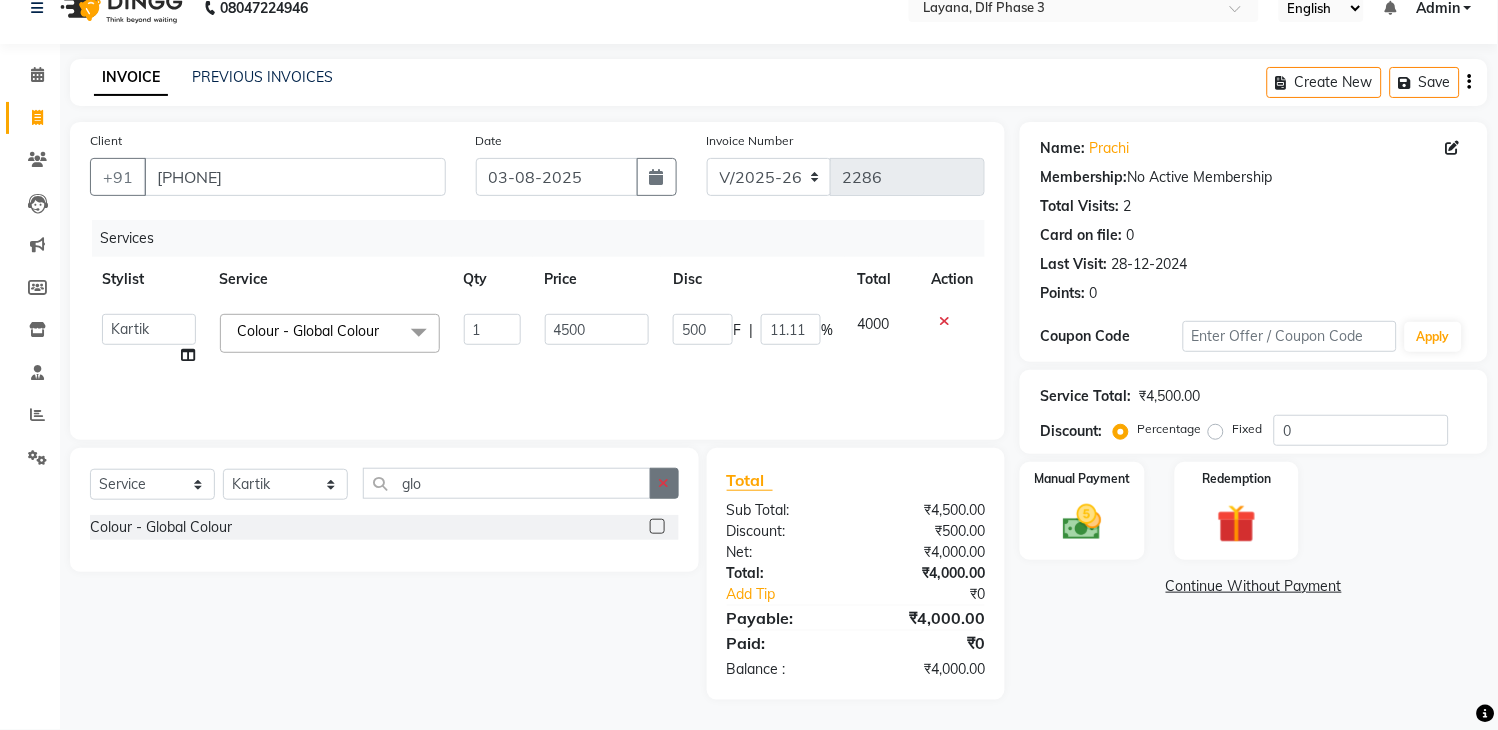 click 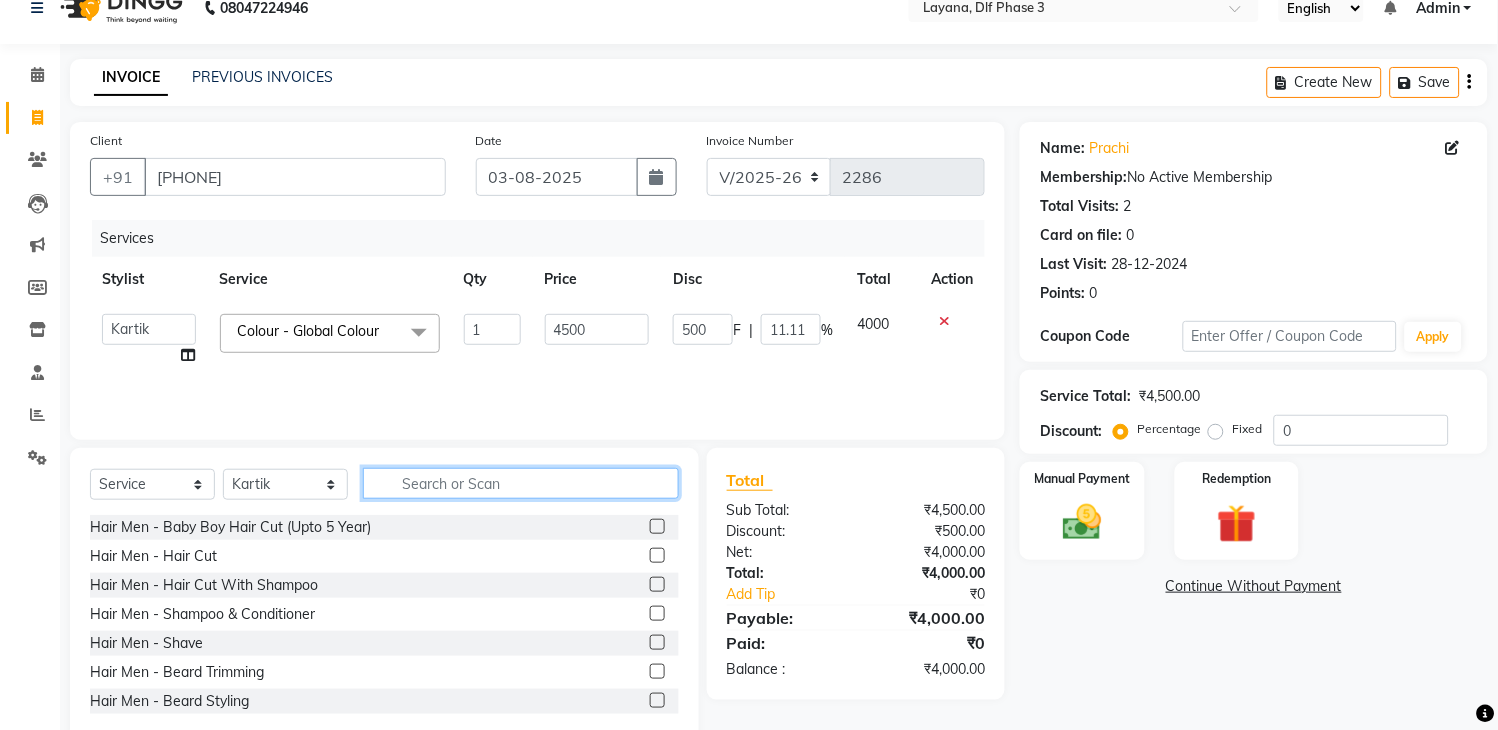 click 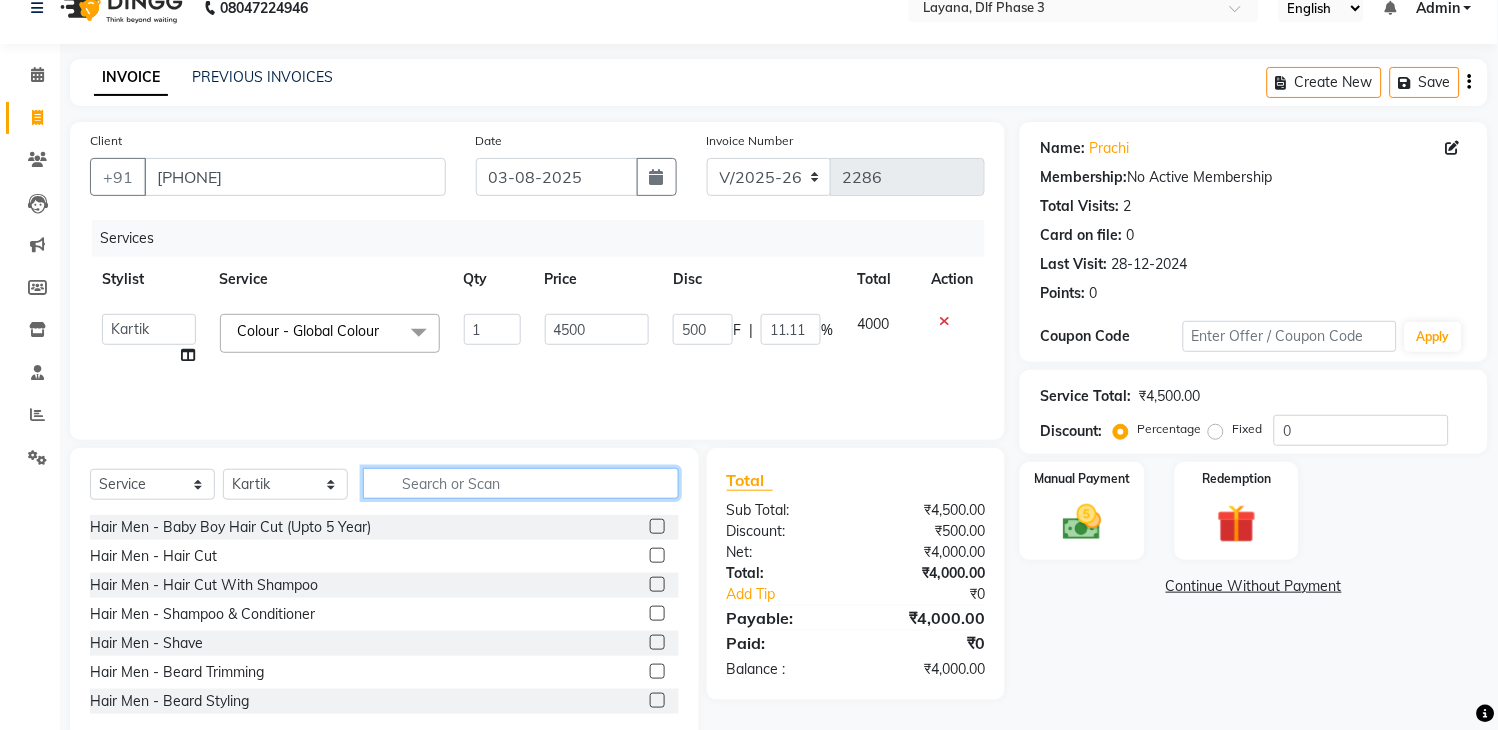 click 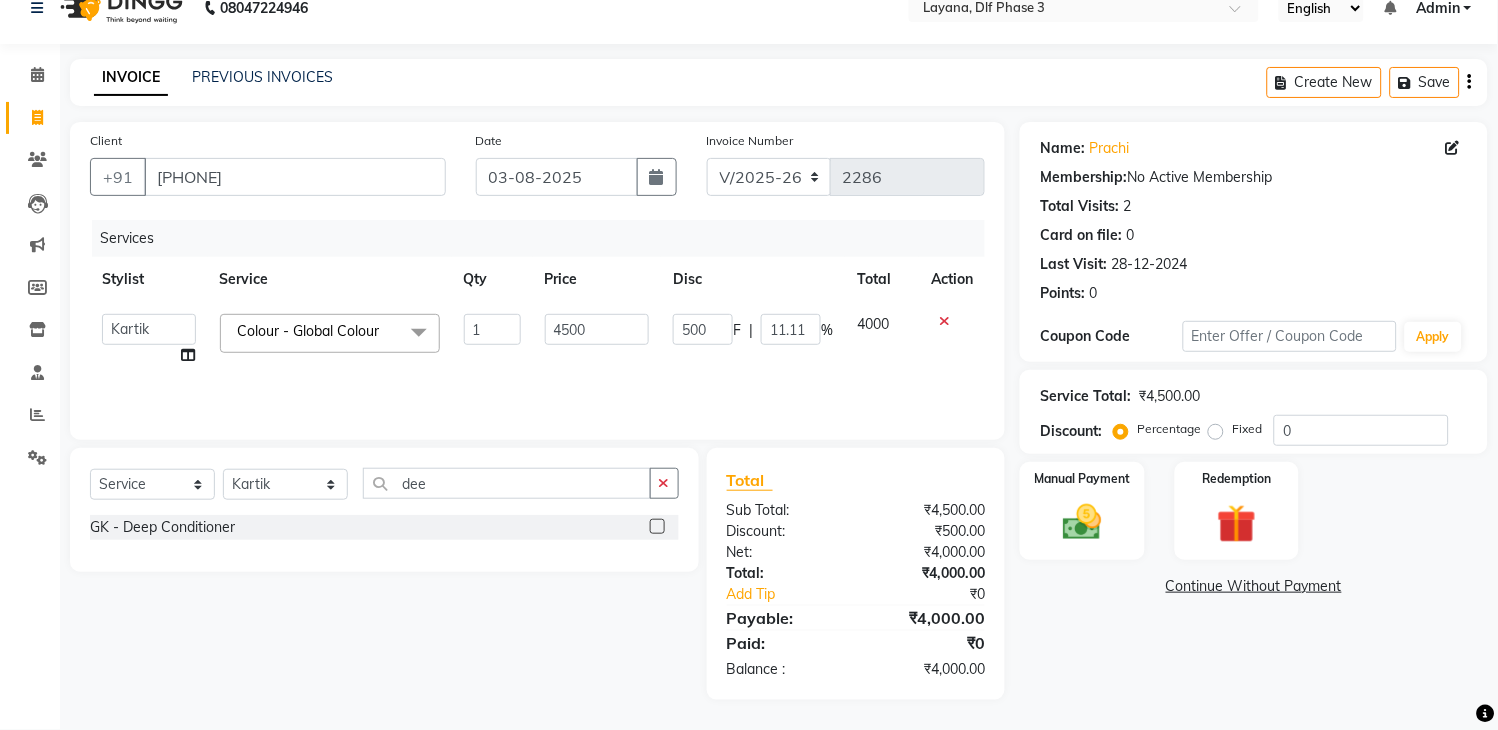 click 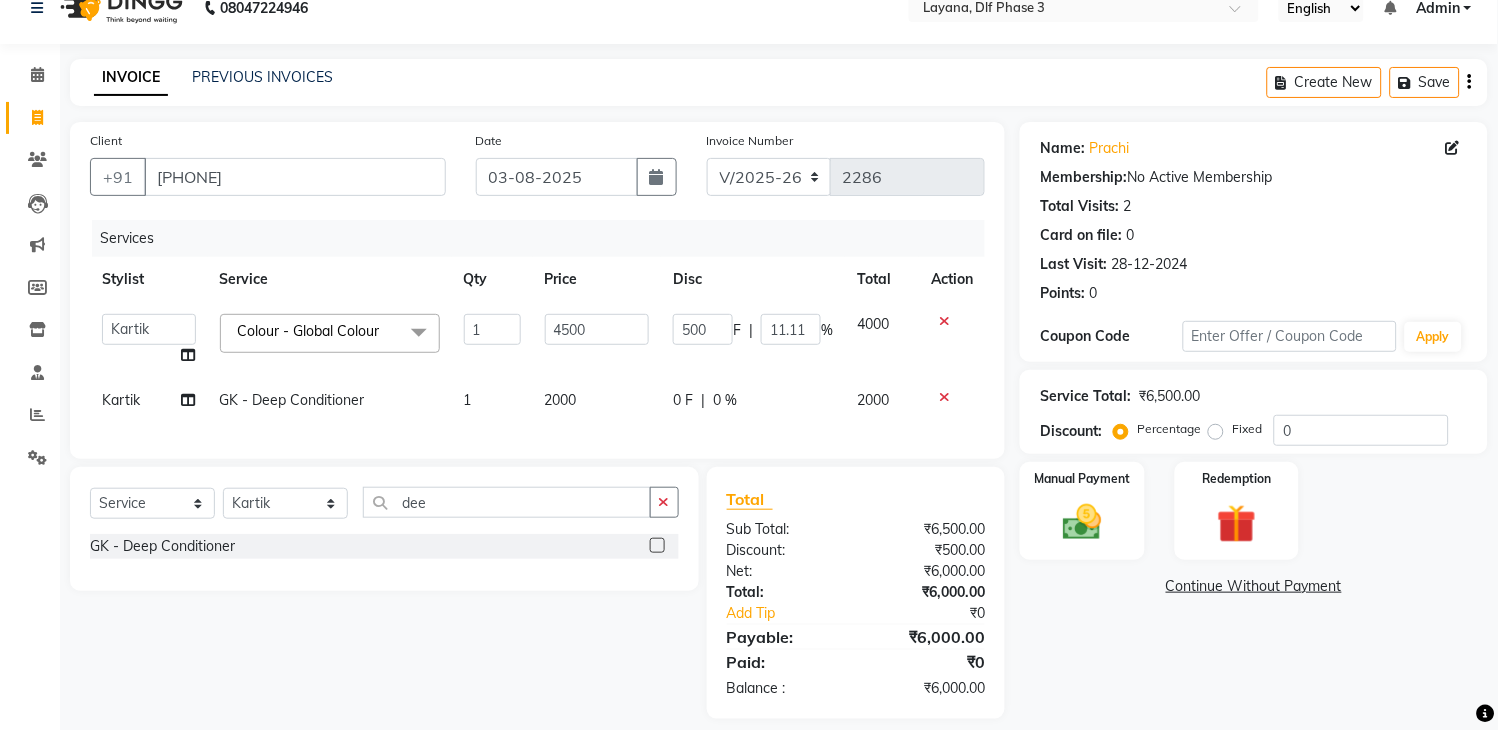 click on "0 F | 0 %" 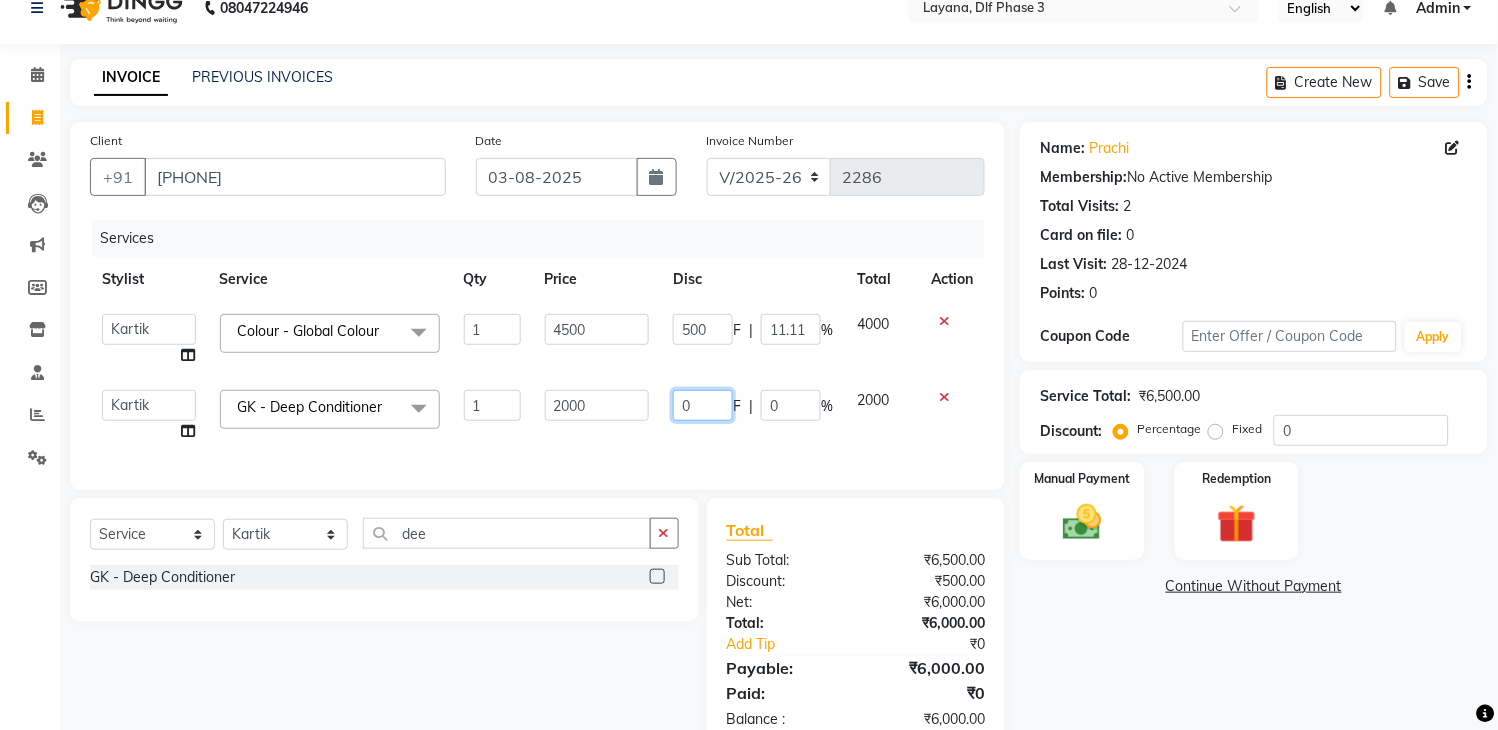 click on "0" 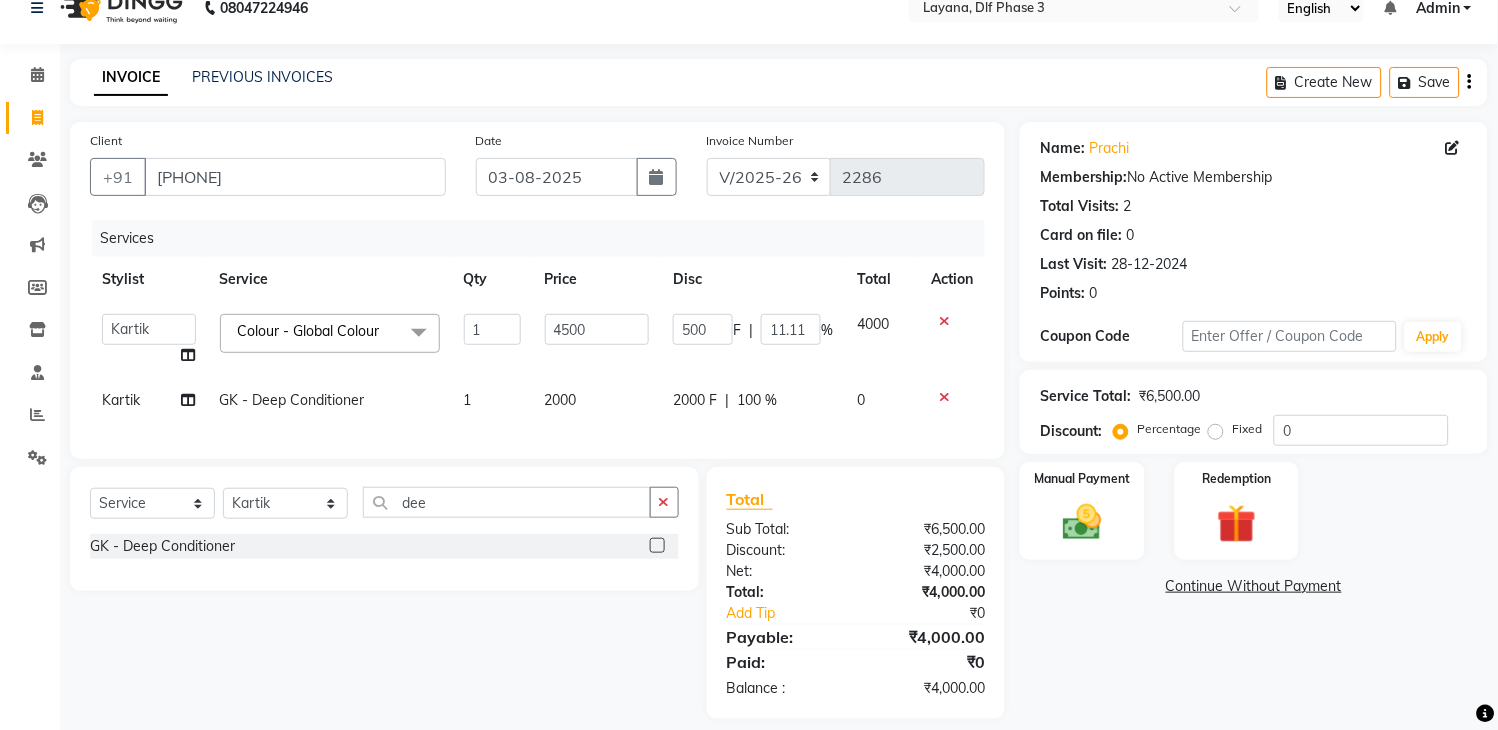 click on "Services Stylist Service Qty Price Disc Total Action  Aakhil   Attul   Gopal das   kamal   Kartik    keshav   sanjana   Shadab   supriya  Colour - Global Colour  x Hair Men - Baby Boy Hair Cut (Upto 5 Year) Hair Men - Hair Cut Hair Men - Hair Cut With Shampoo Hair Men - Shampoo & Conditioner Hair Men - Shave Hair Men - Beard Trimming Hair Men - Beard Styling Hair Men - Hair Styling Without Hair Cut Colour  - Hair Colour Colour Men - Beard Colour Colour Men - Highlights Hair Rituals  - Hair Spa Hair Rituals - Mythis Spa Hair Rituals  - Head Massage (20 Min) LOREAL TRETMANT SPA ANTI DANDRAFF TRETMENT spa Schwarzkopf spa KERA SOUL Treatment spa GYPSY - Matcha And Dates GYPSY - Poof  GYPSY - Anti dandruff with drynes GK - Deep Conditioner STYLE - MOROCCAN and ARGAN spa STYLE - Dead sea 2 in 1 spa STYLE - HAMP spa Texture Service Men - Straight Therapy Texture Service Men - Keratin Threading Men - Forehead Threading Men - Cheeks Threading Men - Full Face Clean-Up Clean-Up With Mask Whitening Facial Gold Facial 1" 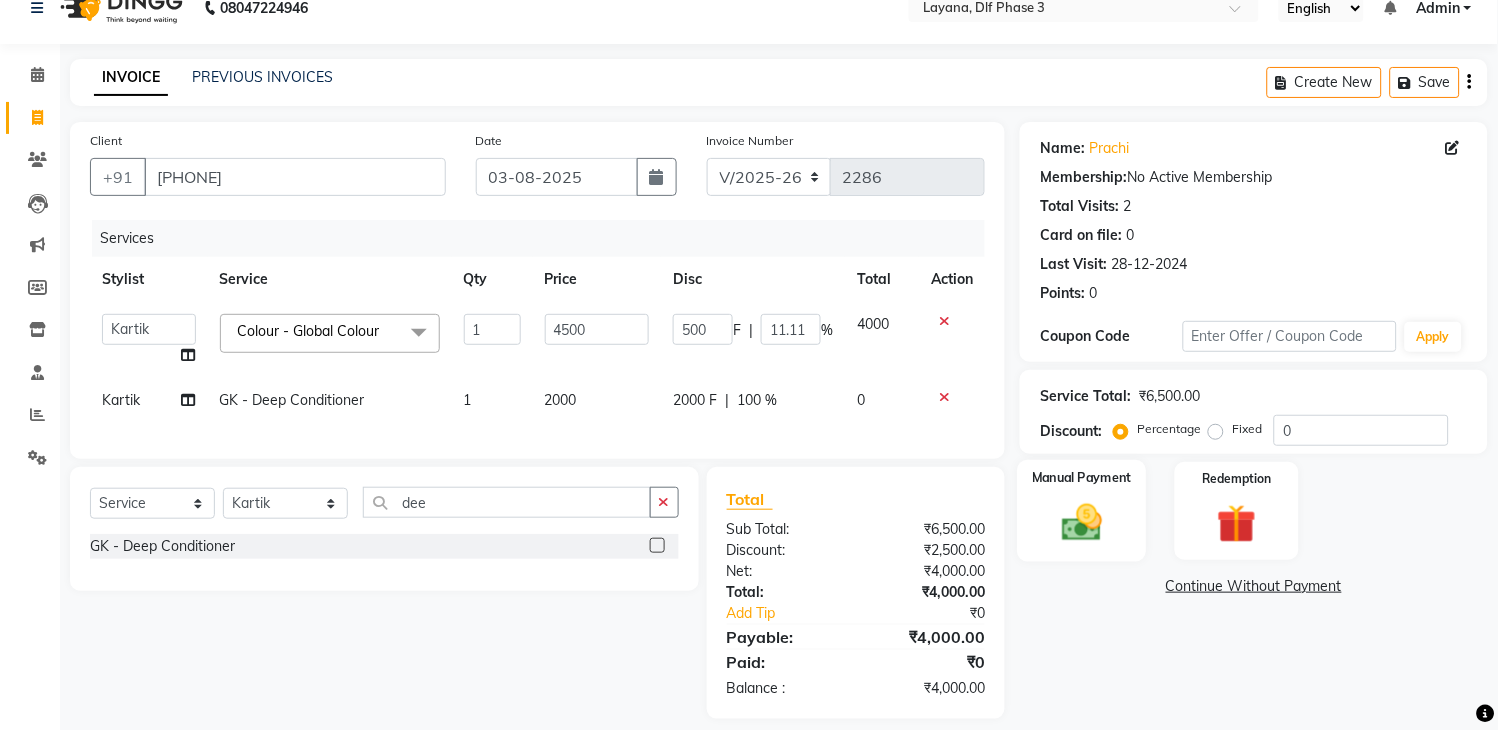 click on "Manual Payment" 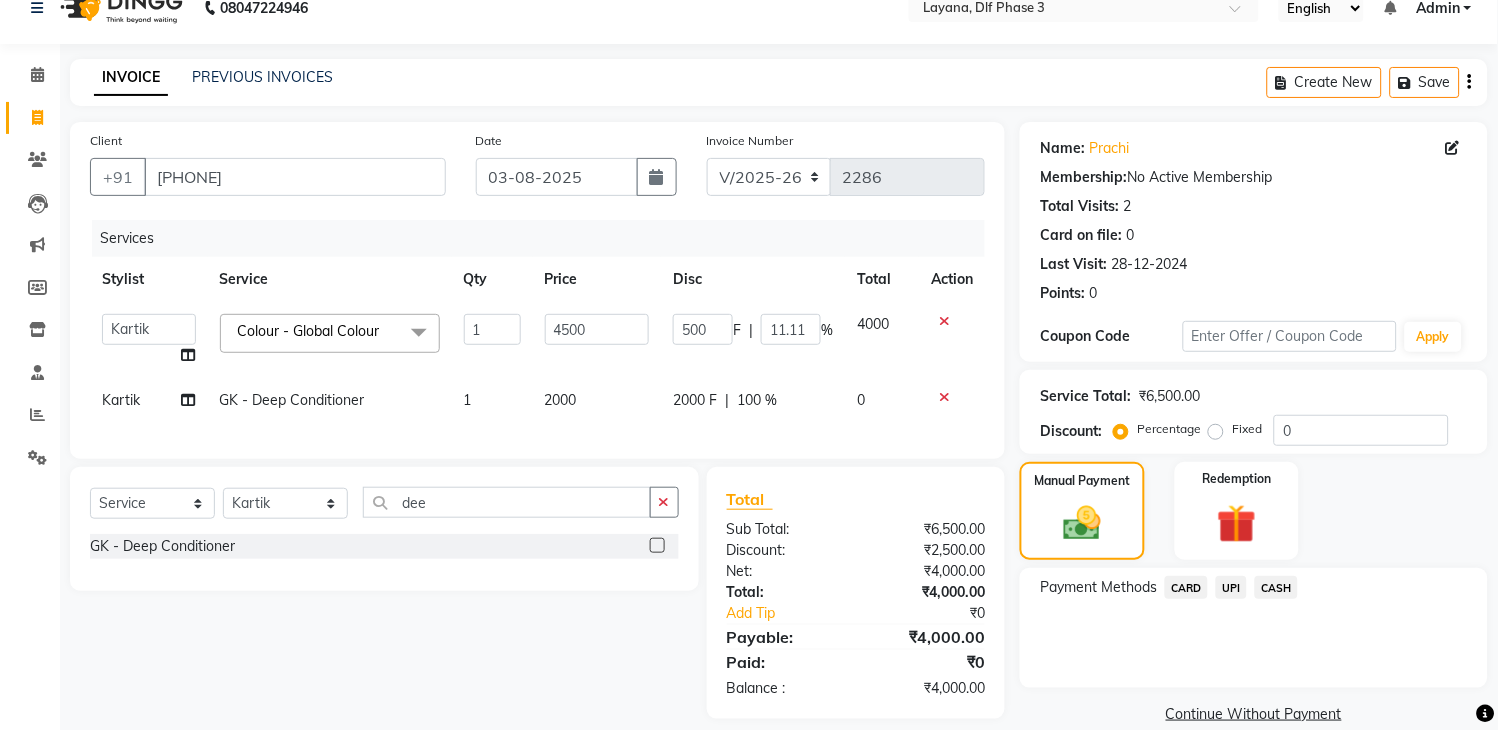 click on "CASH" 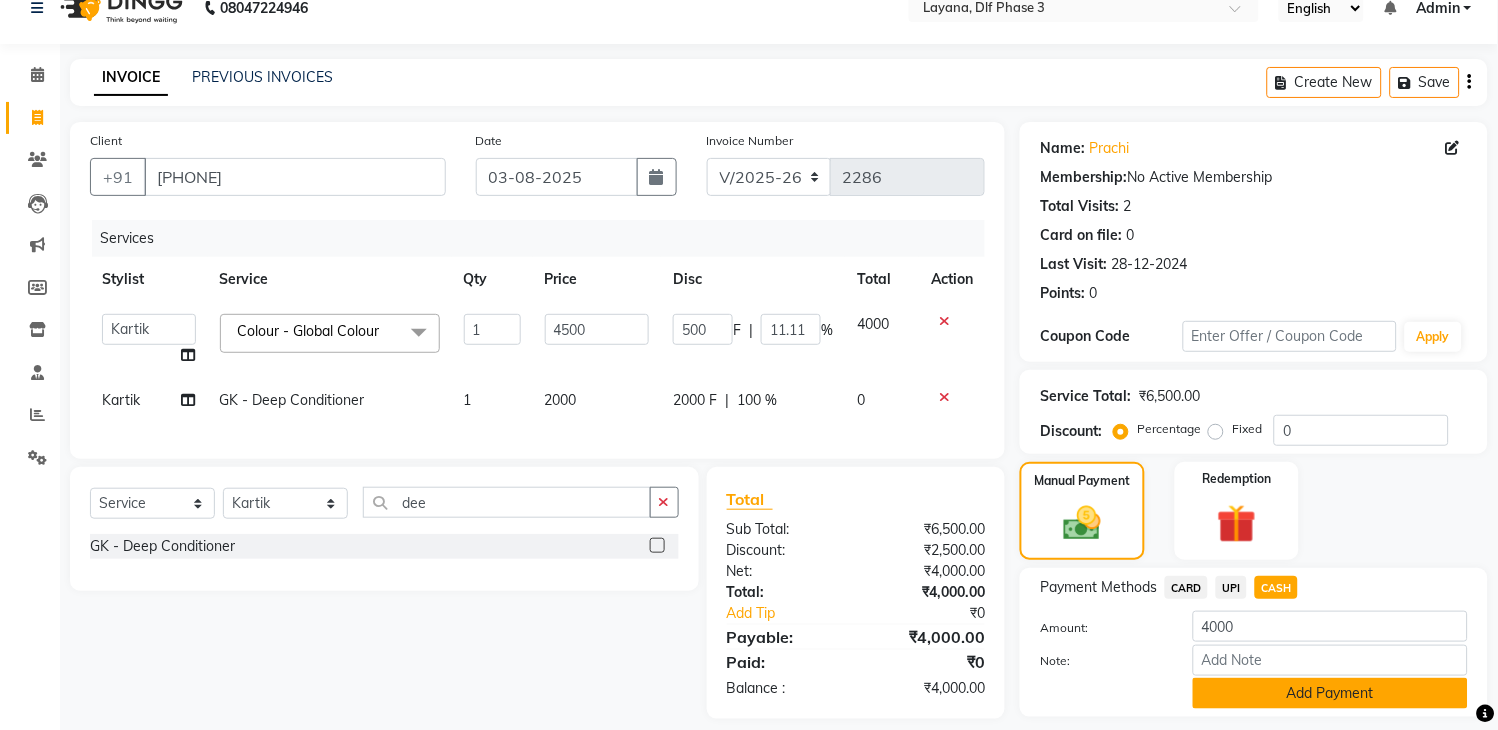 click on "Add Payment" 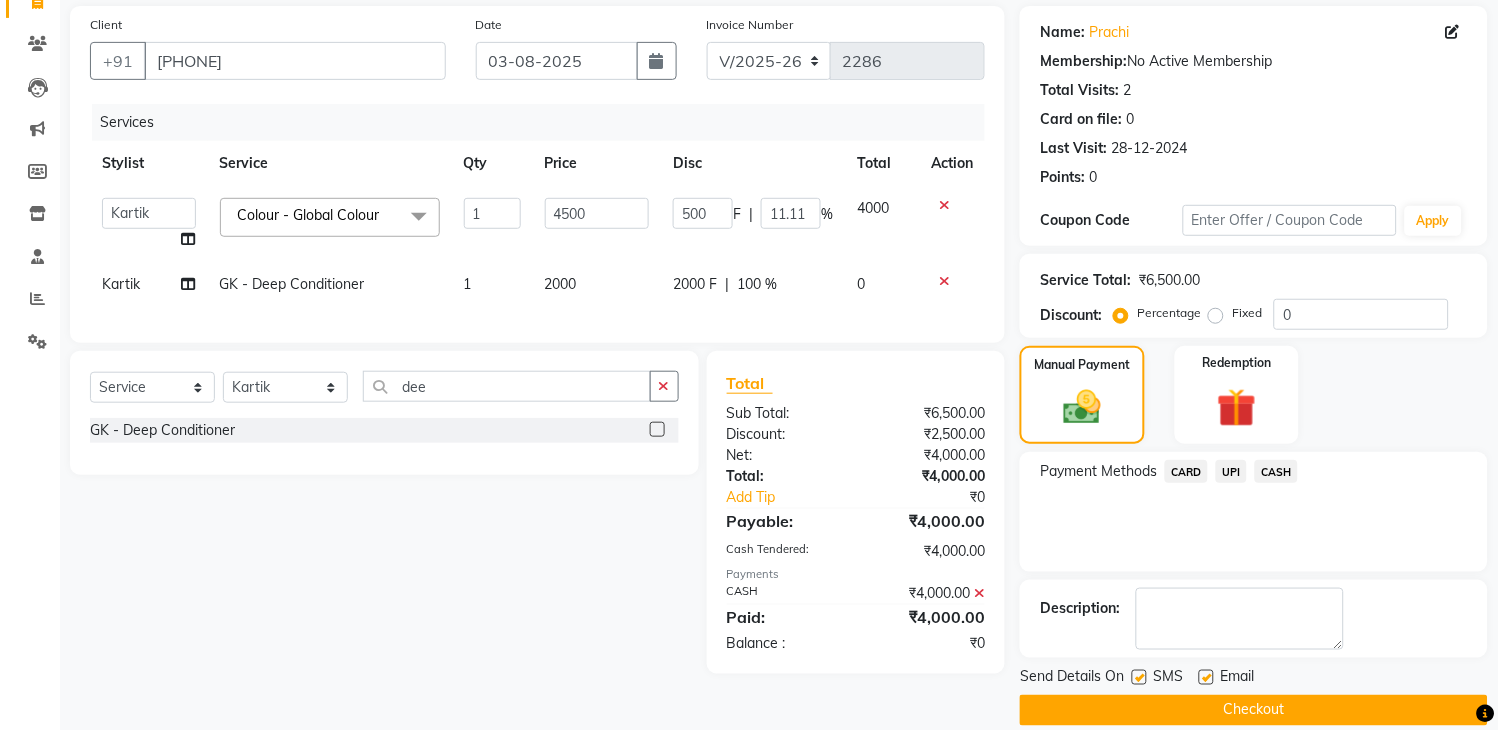 scroll, scrollTop: 170, scrollLeft: 0, axis: vertical 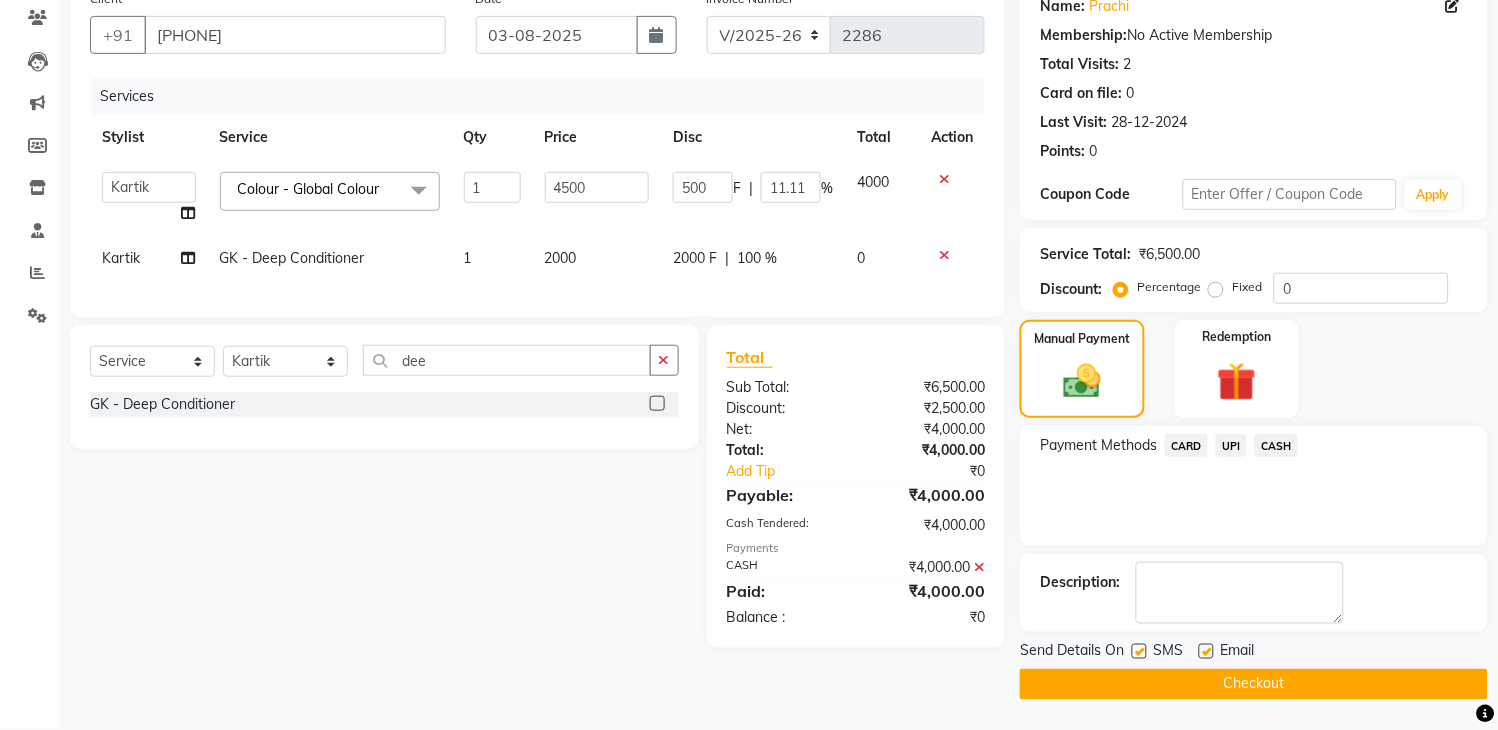 click on "Checkout" 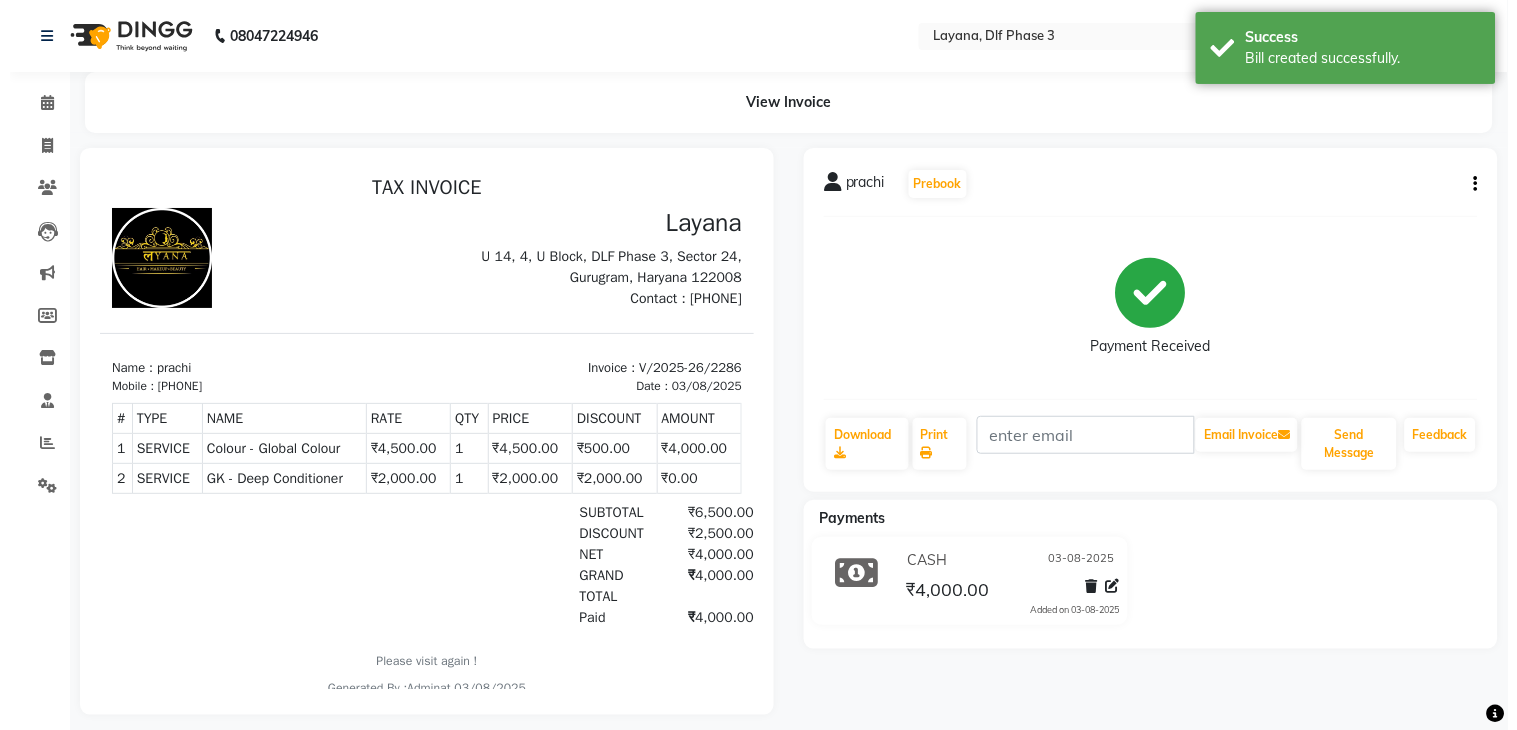 scroll, scrollTop: 0, scrollLeft: 0, axis: both 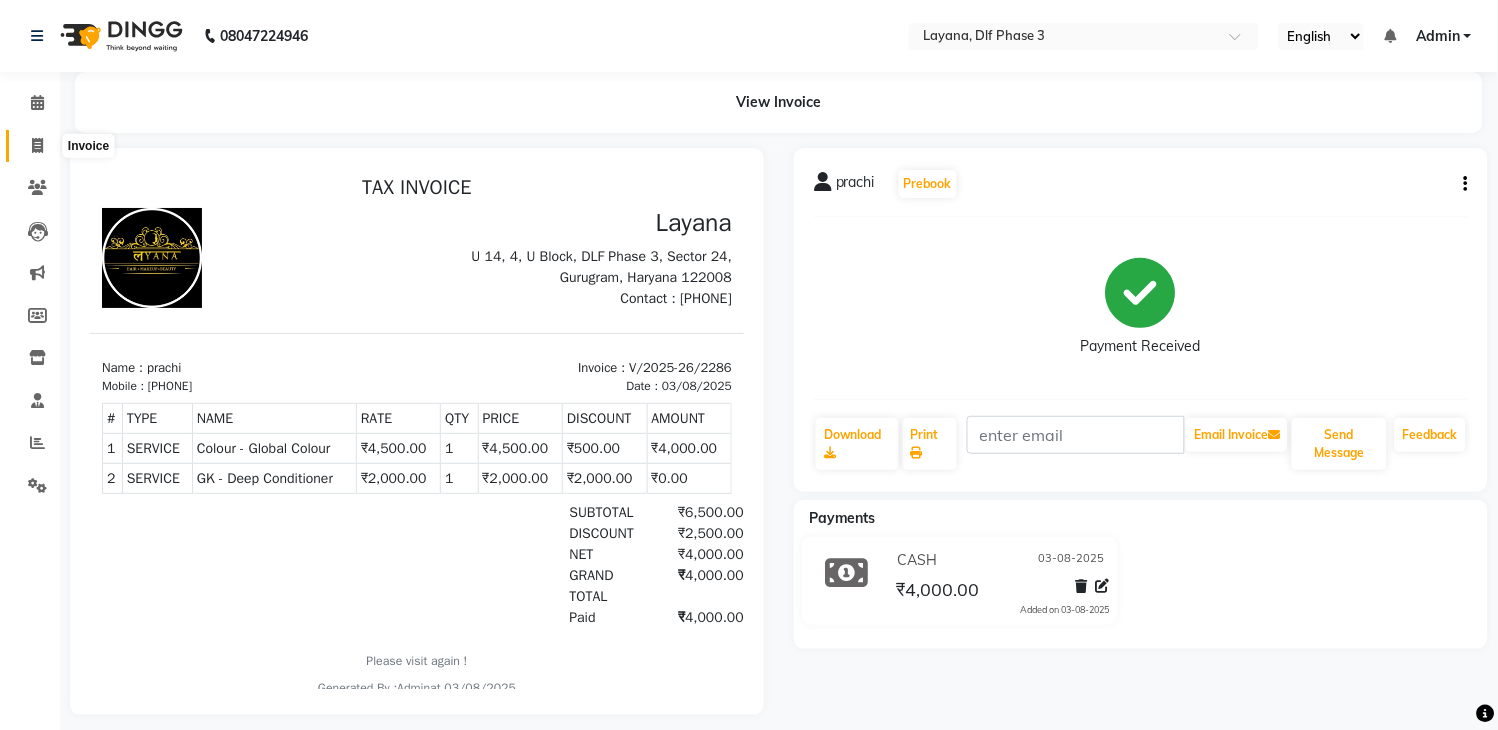 click 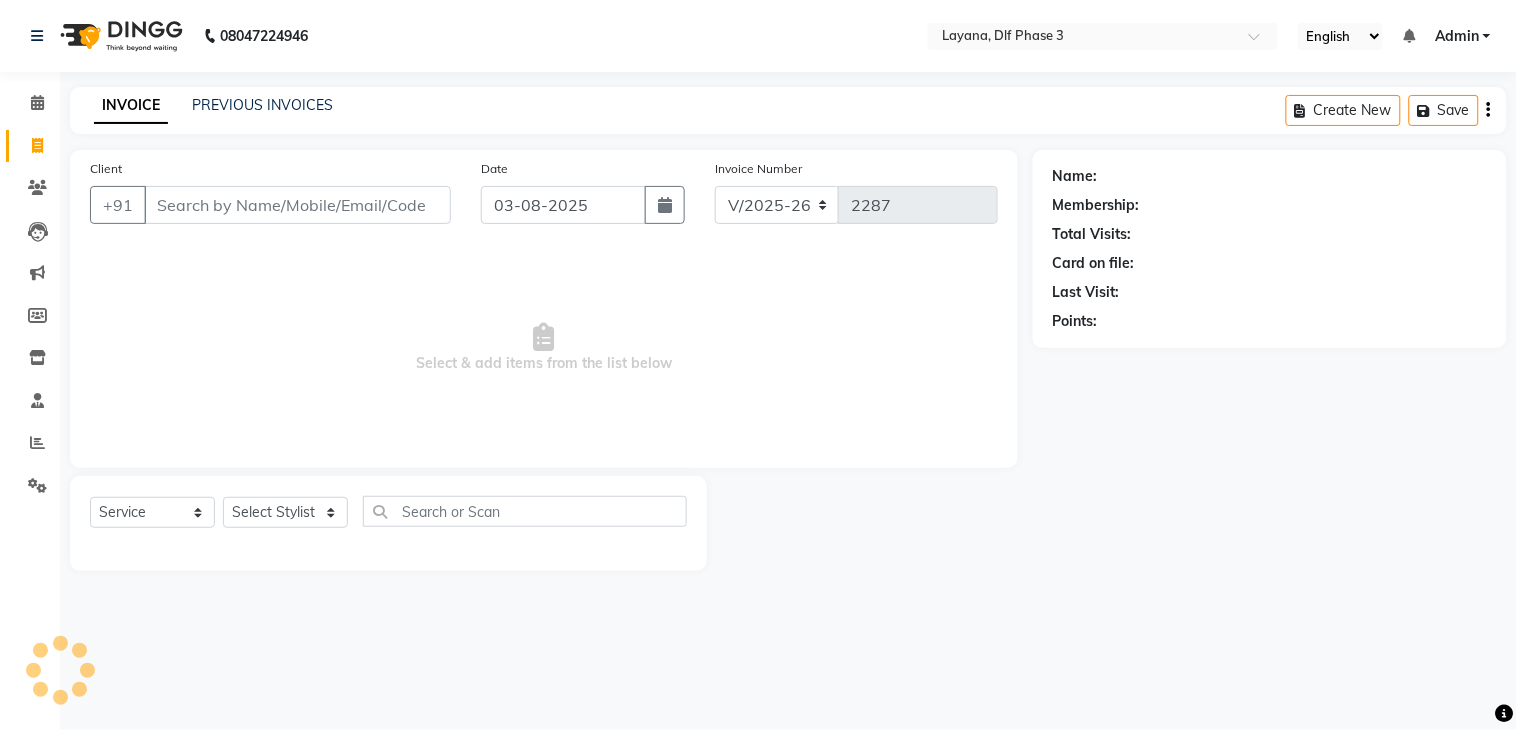 click on "INVOICE PREVIOUS INVOICES" 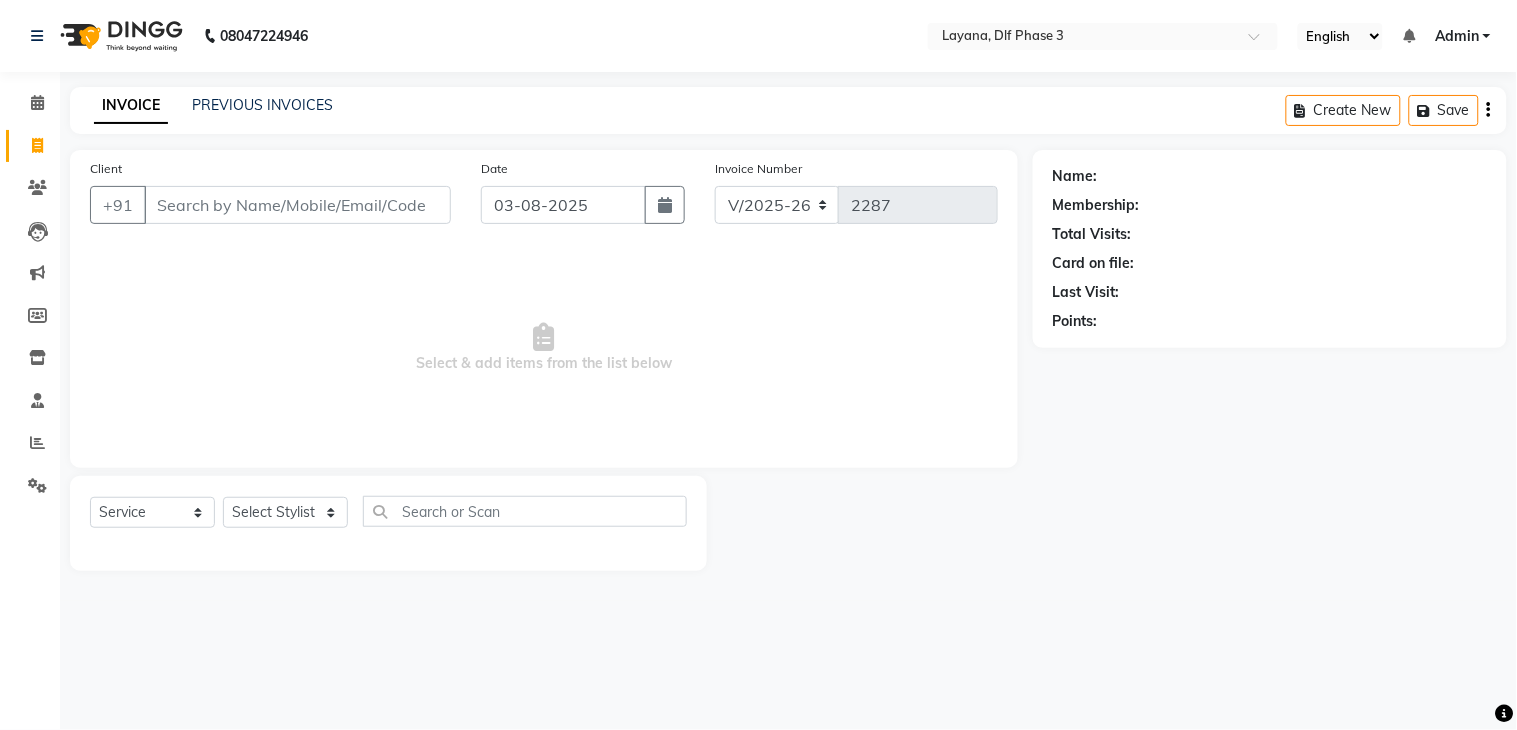 click on "PREVIOUS INVOICES" 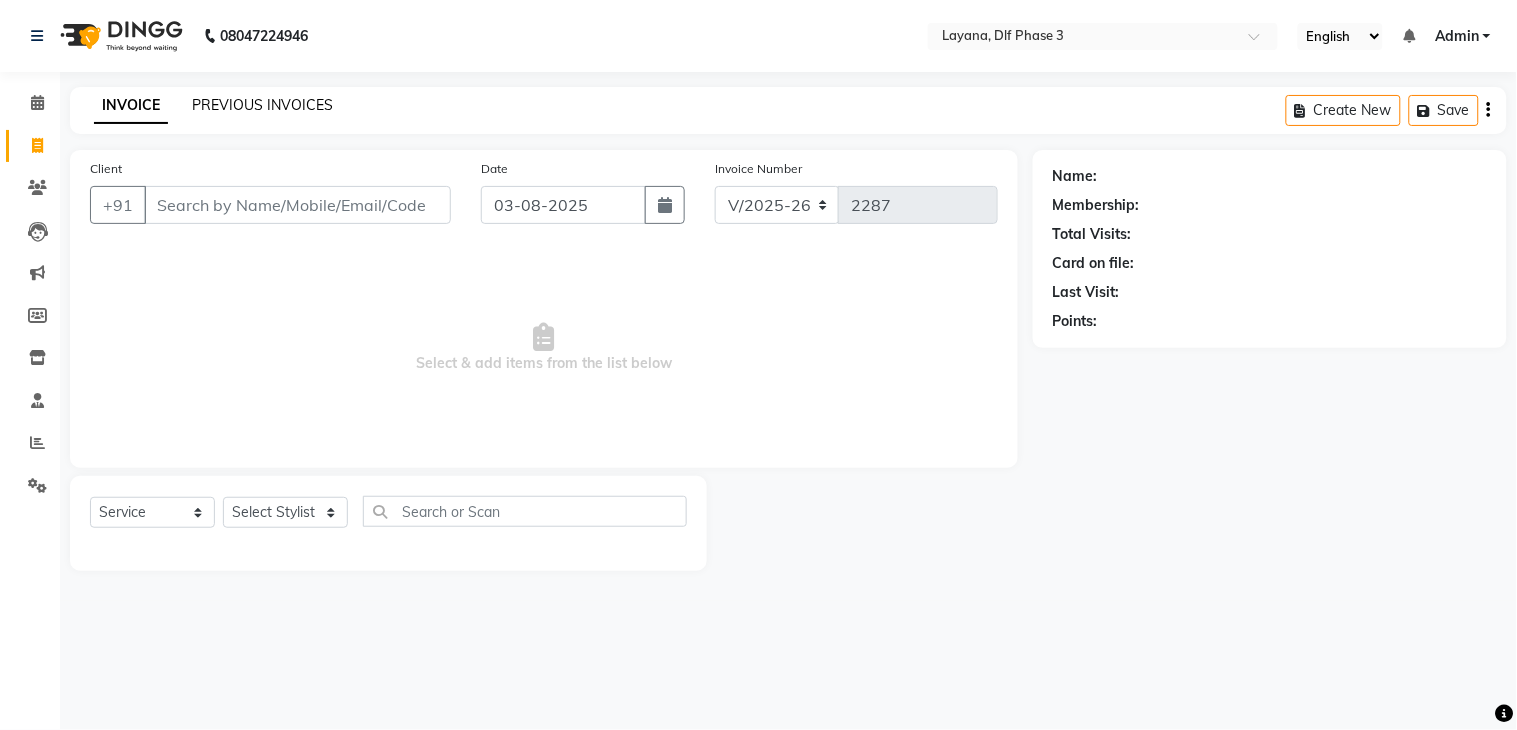 click on "PREVIOUS INVOICES" 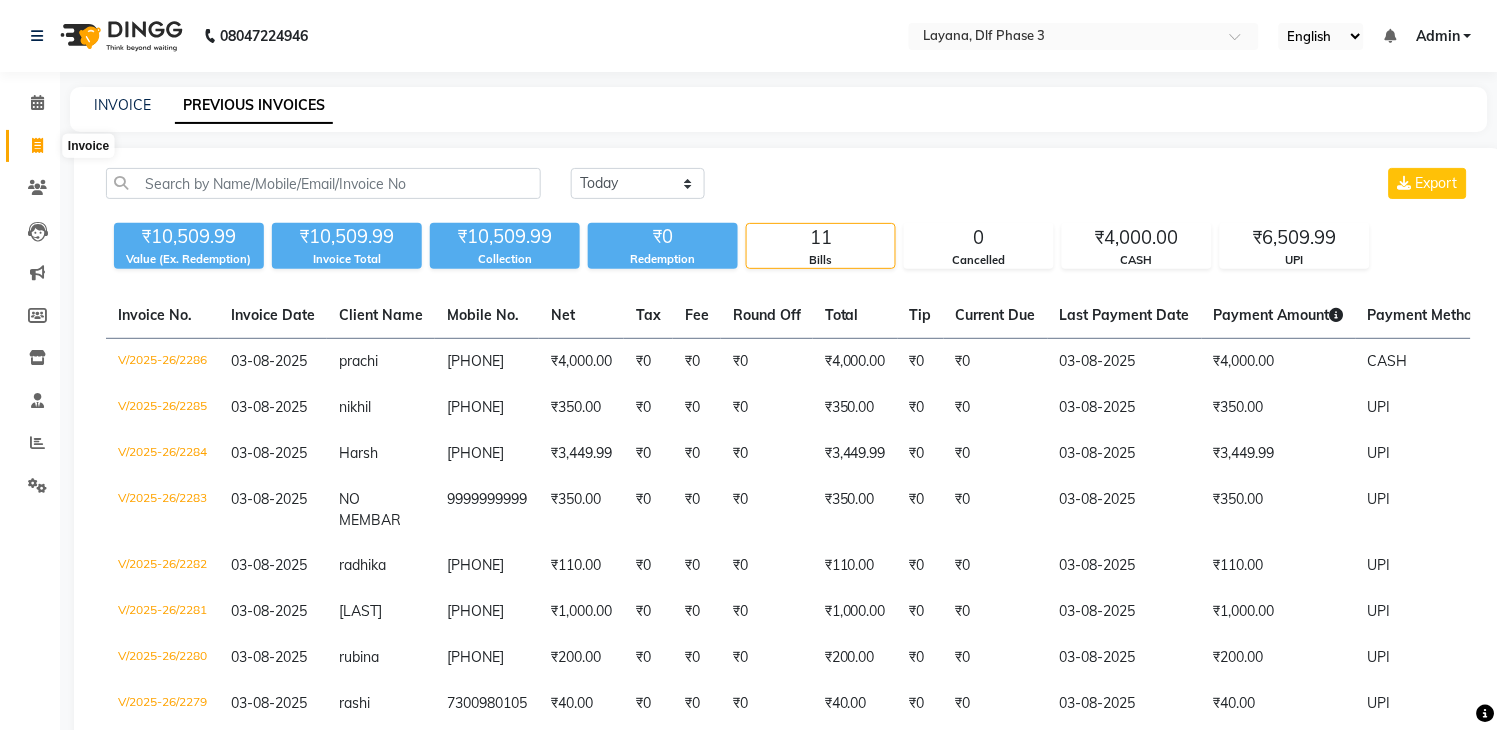 click 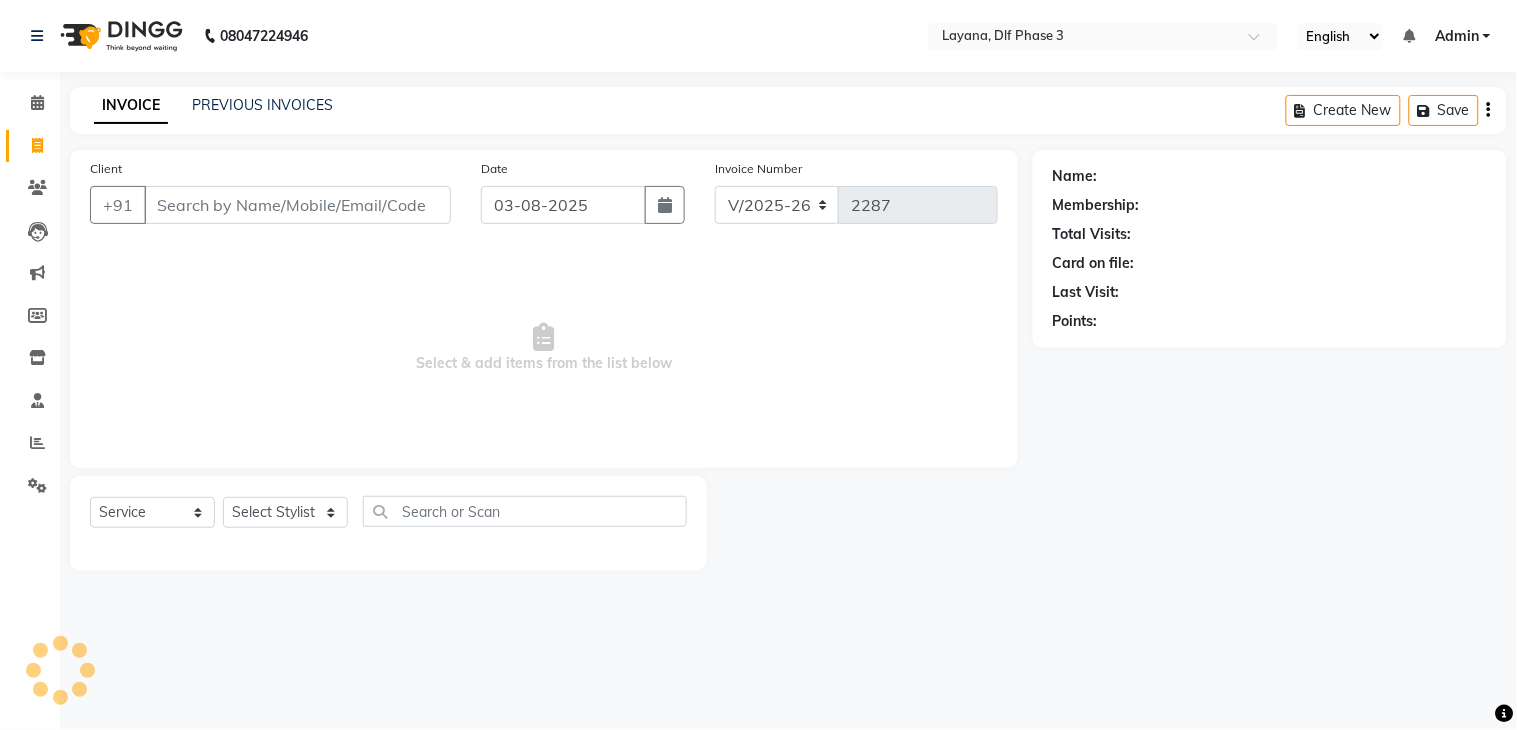click on "Client" at bounding box center (297, 205) 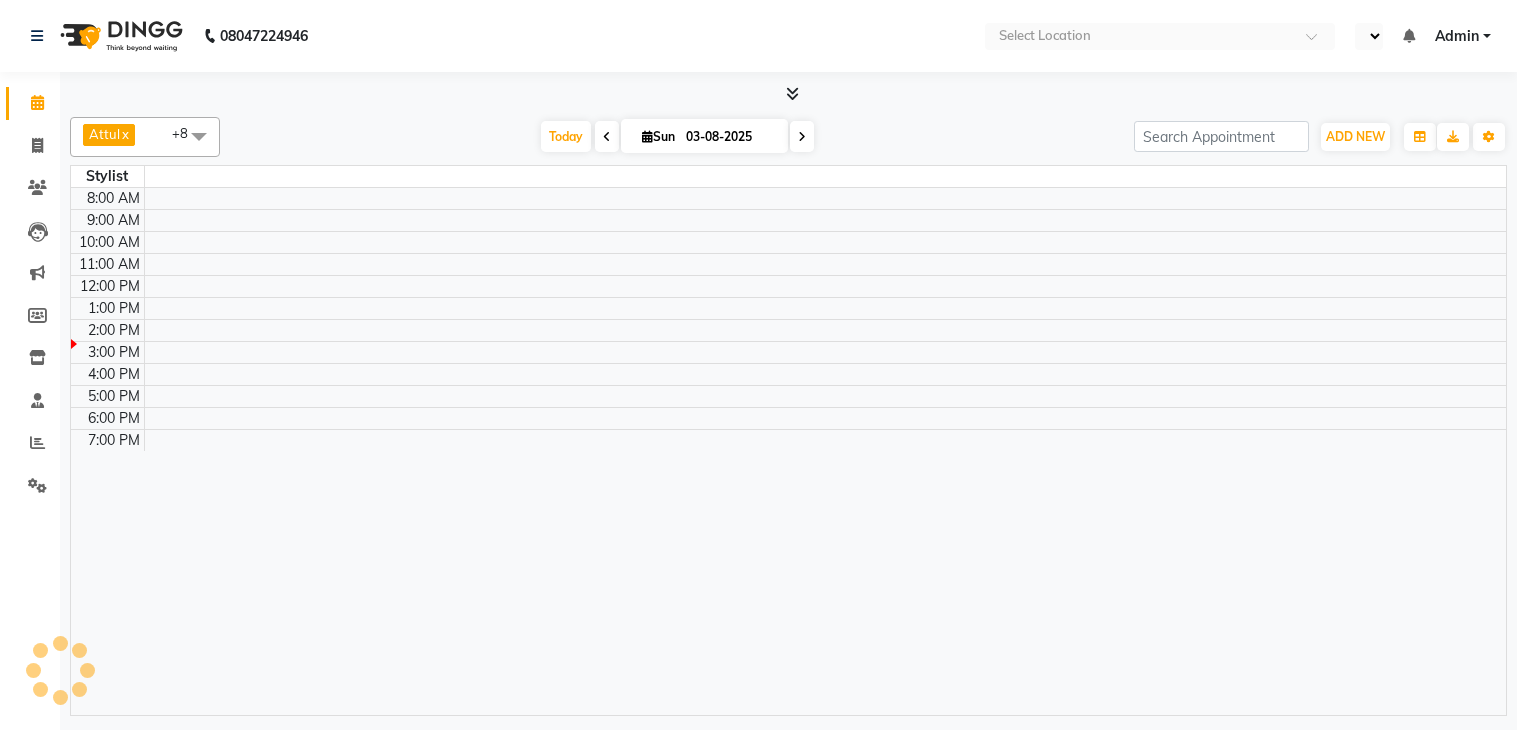 scroll, scrollTop: 0, scrollLeft: 0, axis: both 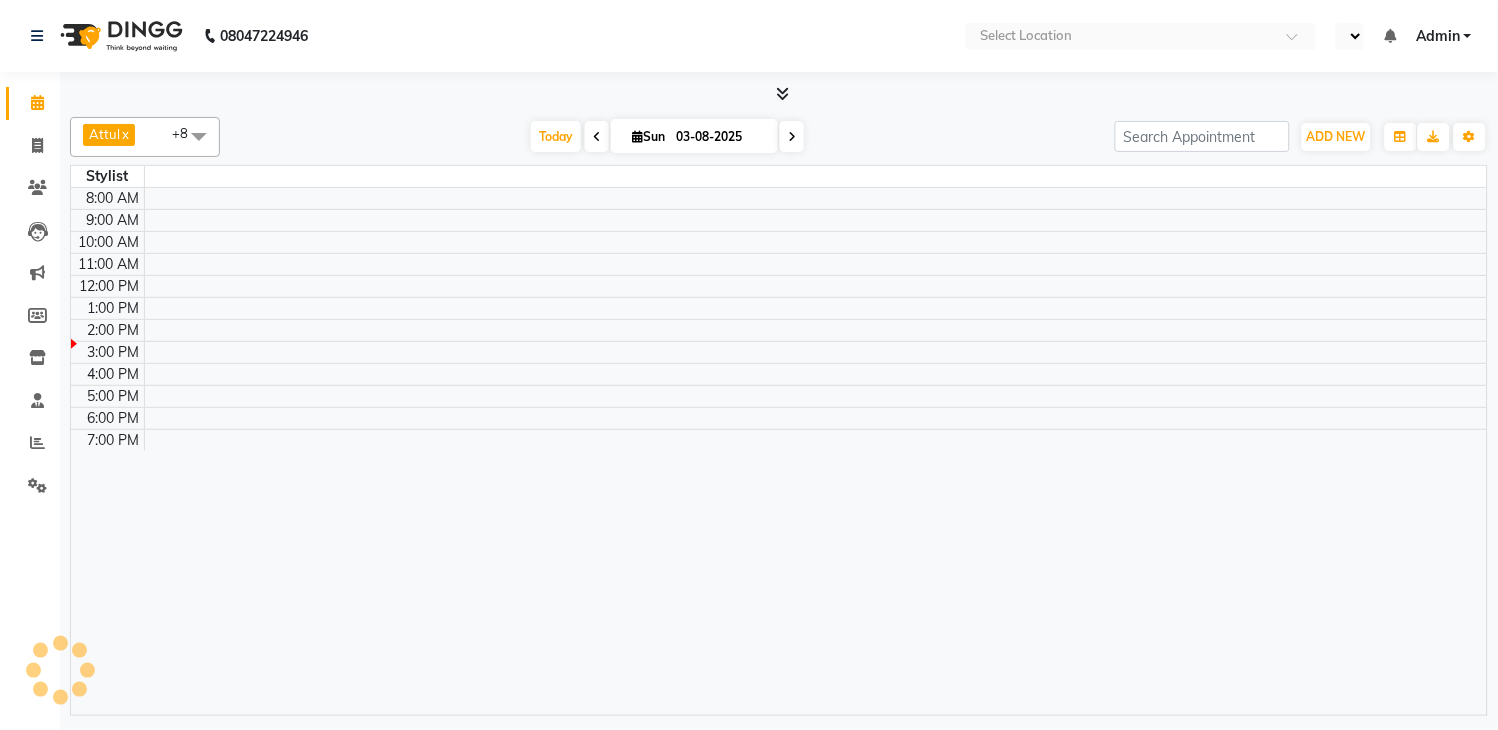 select on "en" 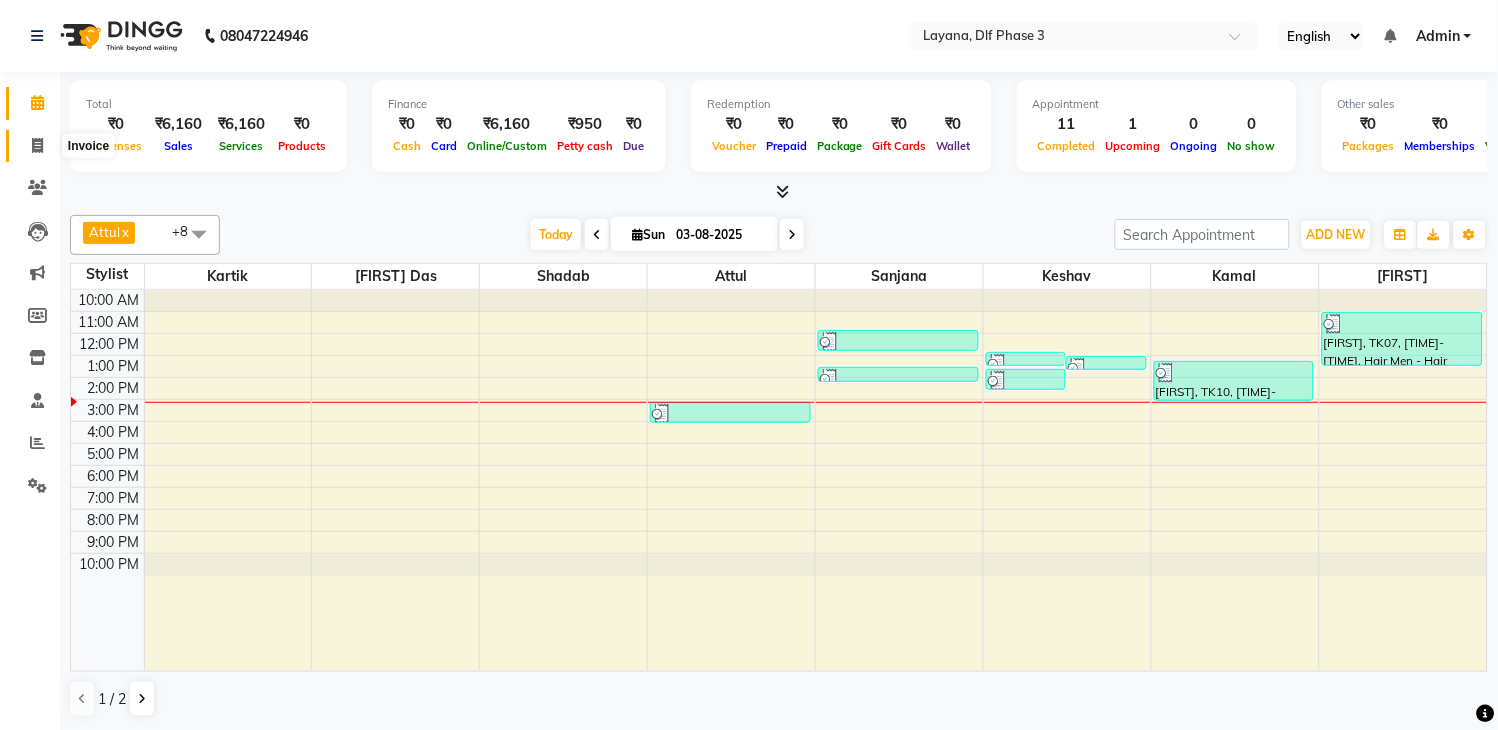 click 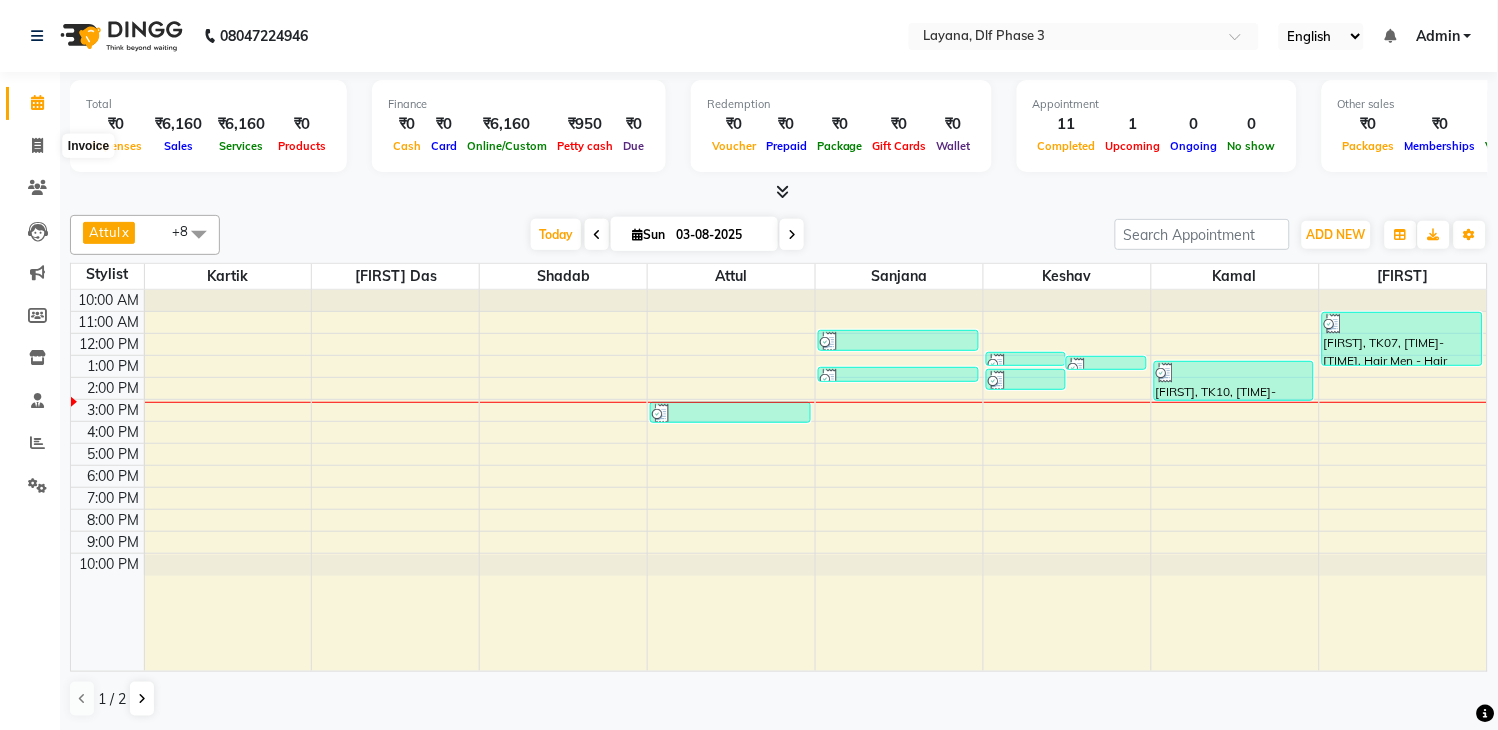 select on "service" 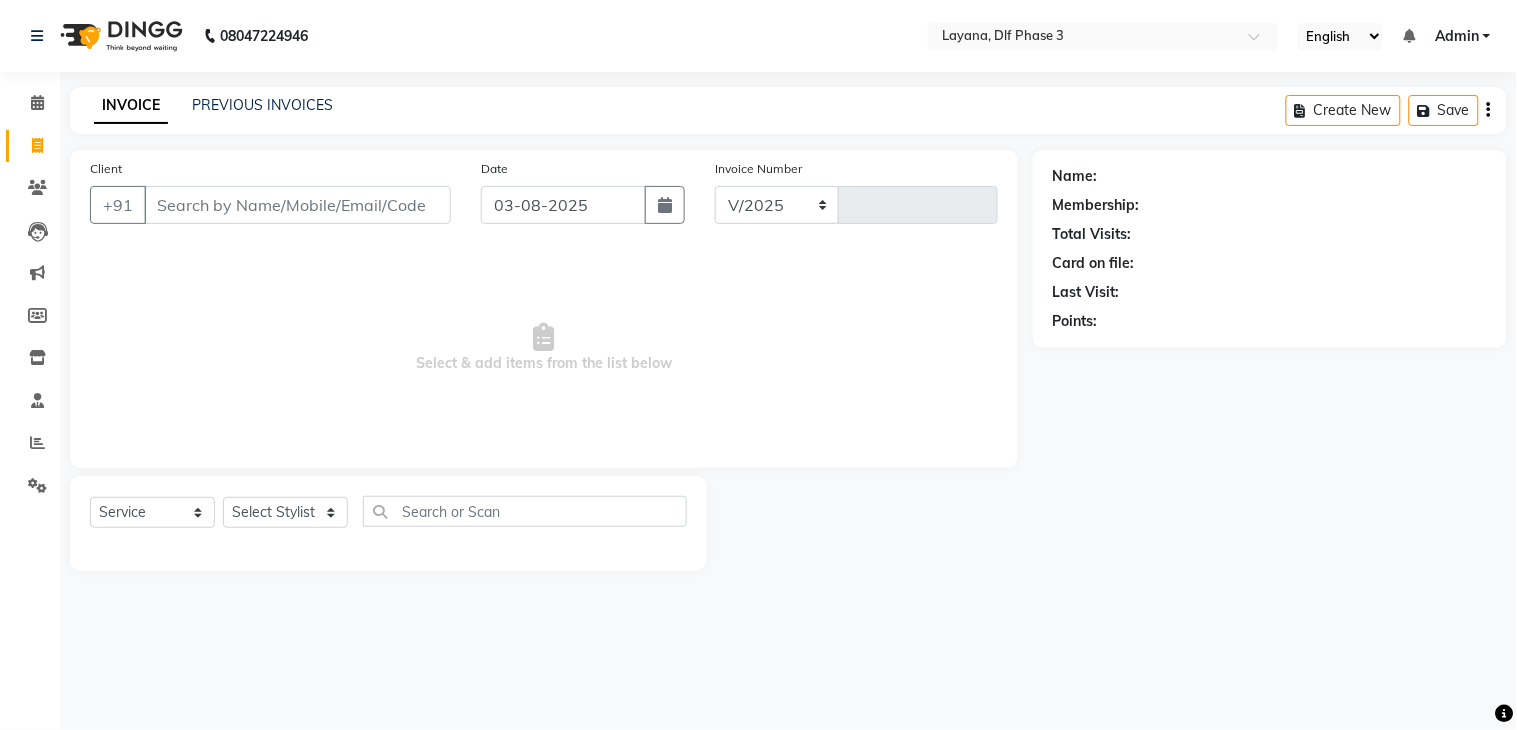select on "6973" 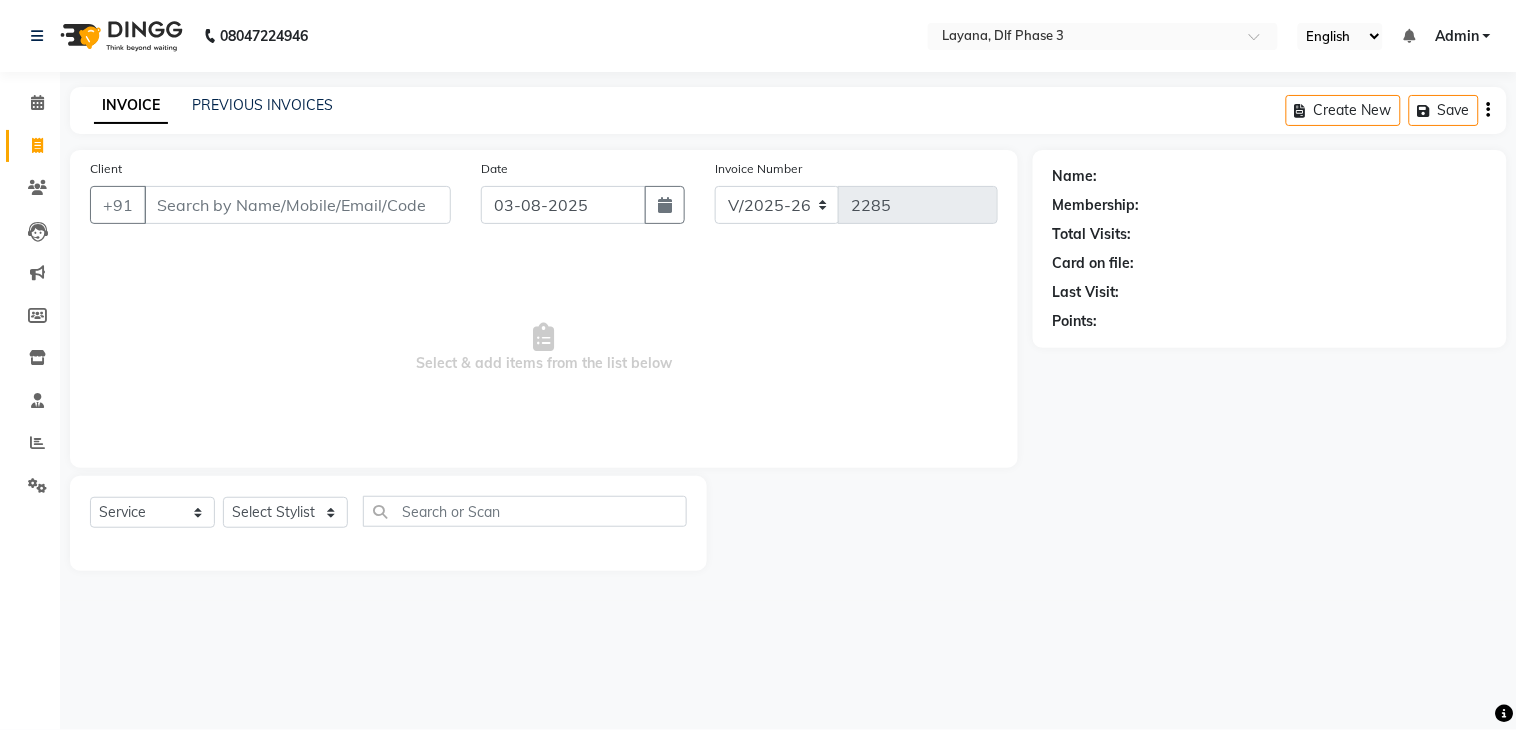 click on "Client" at bounding box center [297, 205] 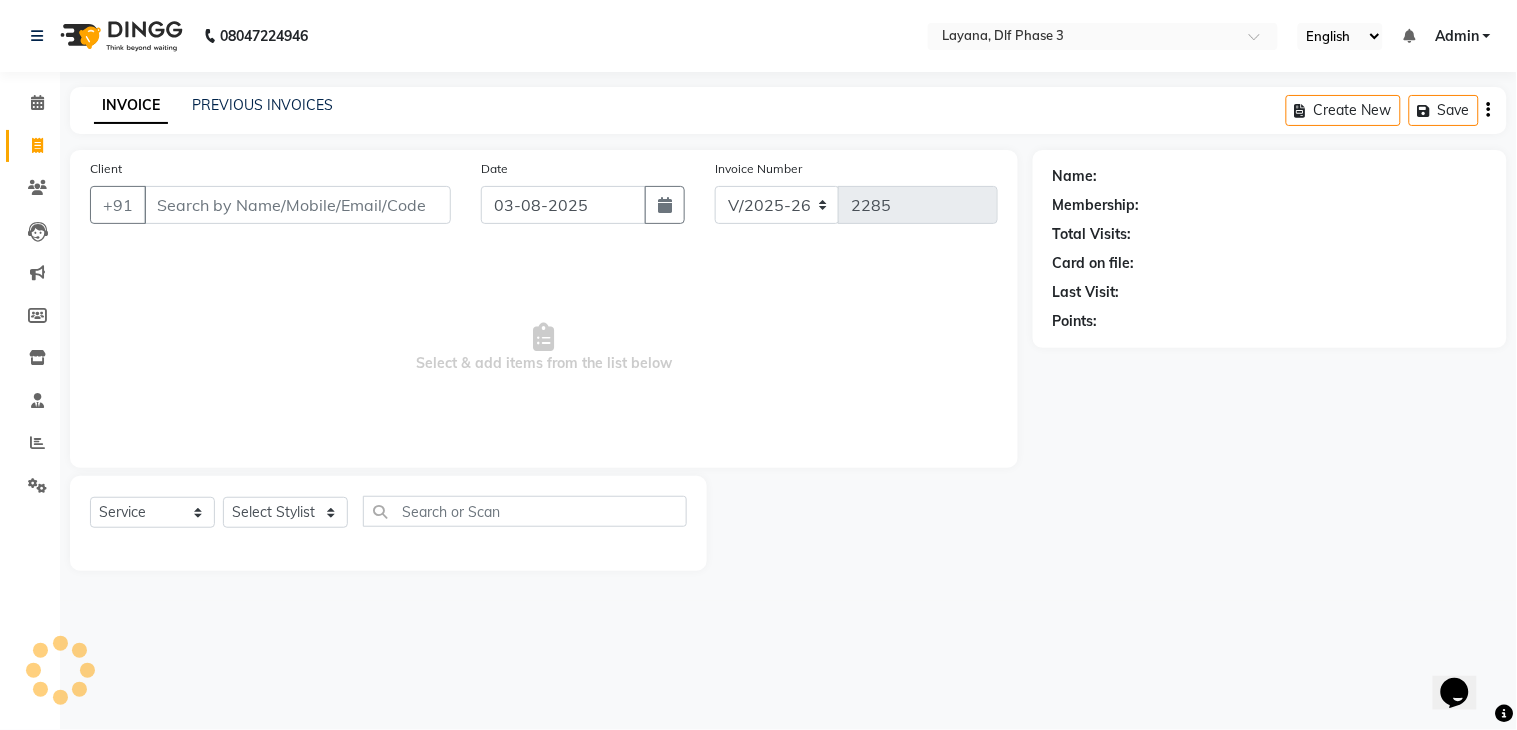 scroll, scrollTop: 0, scrollLeft: 0, axis: both 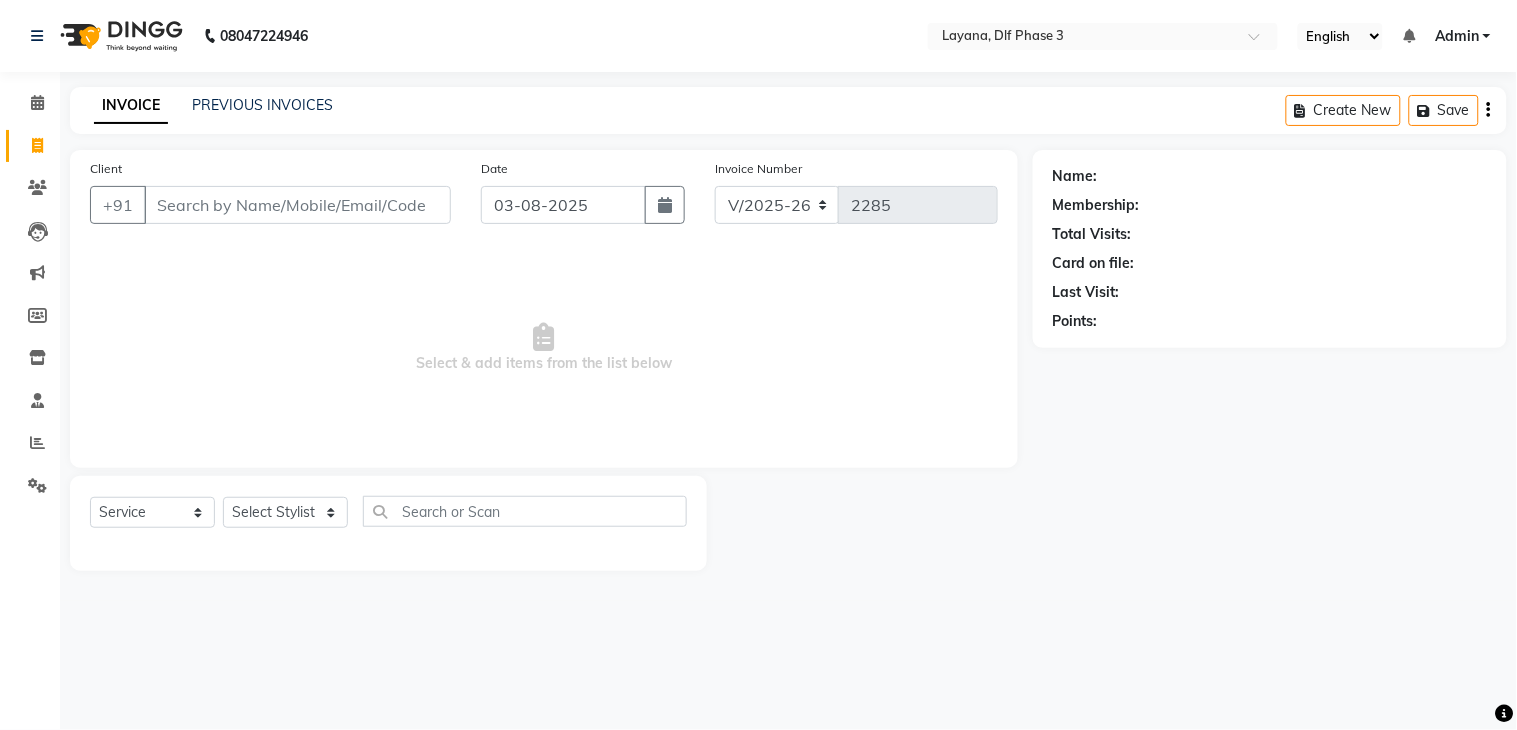 click on "Client" at bounding box center (297, 205) 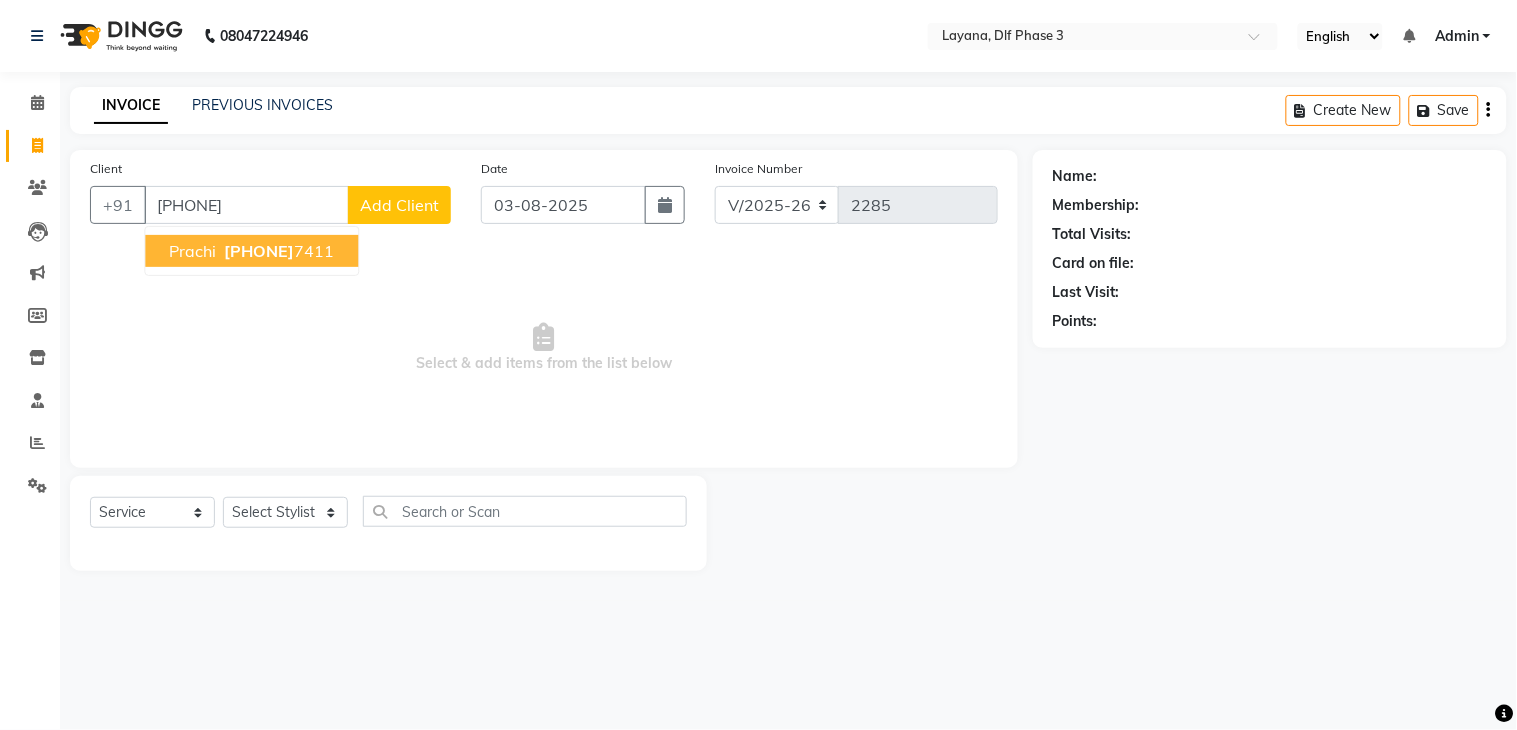 click on "[PHONE]" at bounding box center (259, 251) 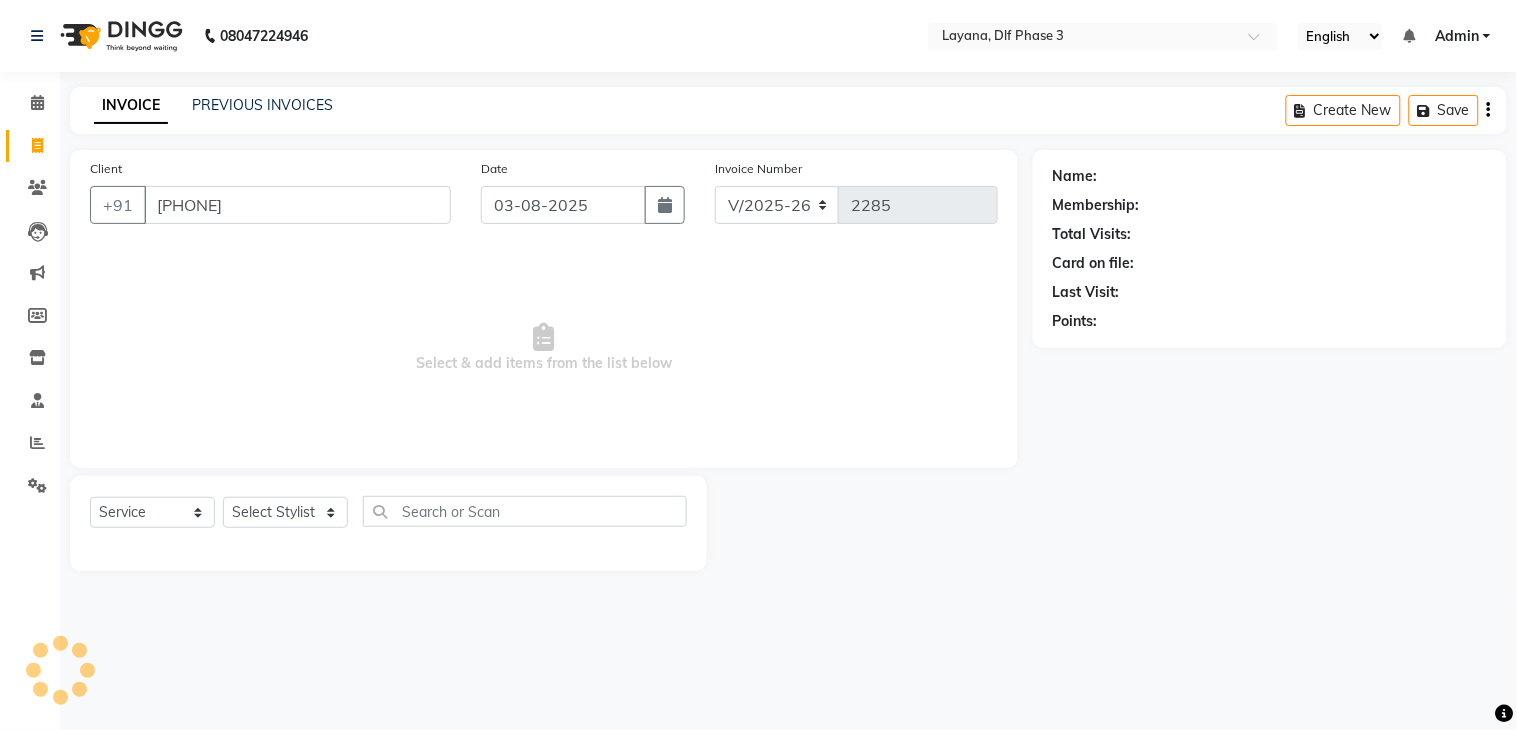 type on "[PHONE]" 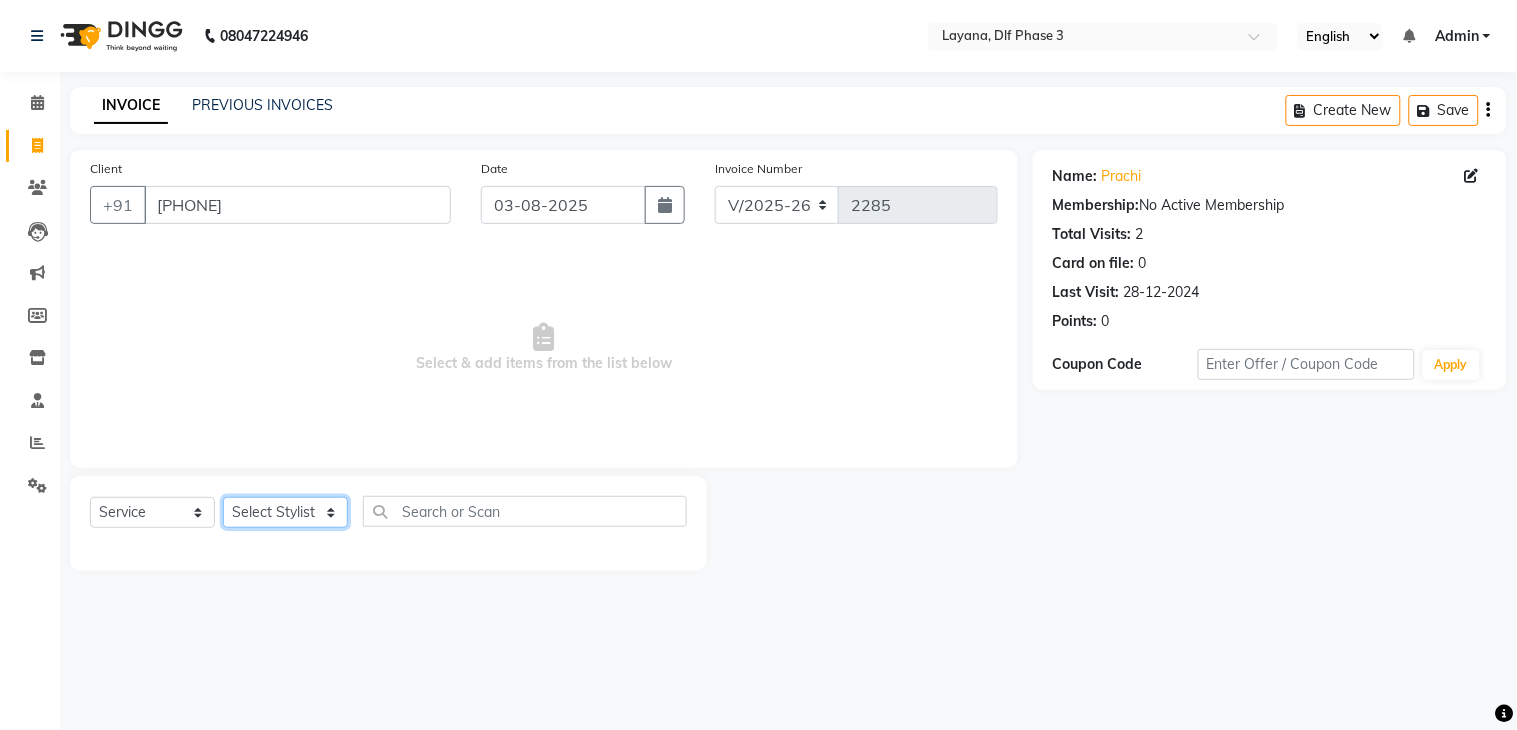 click on "Select Stylist" 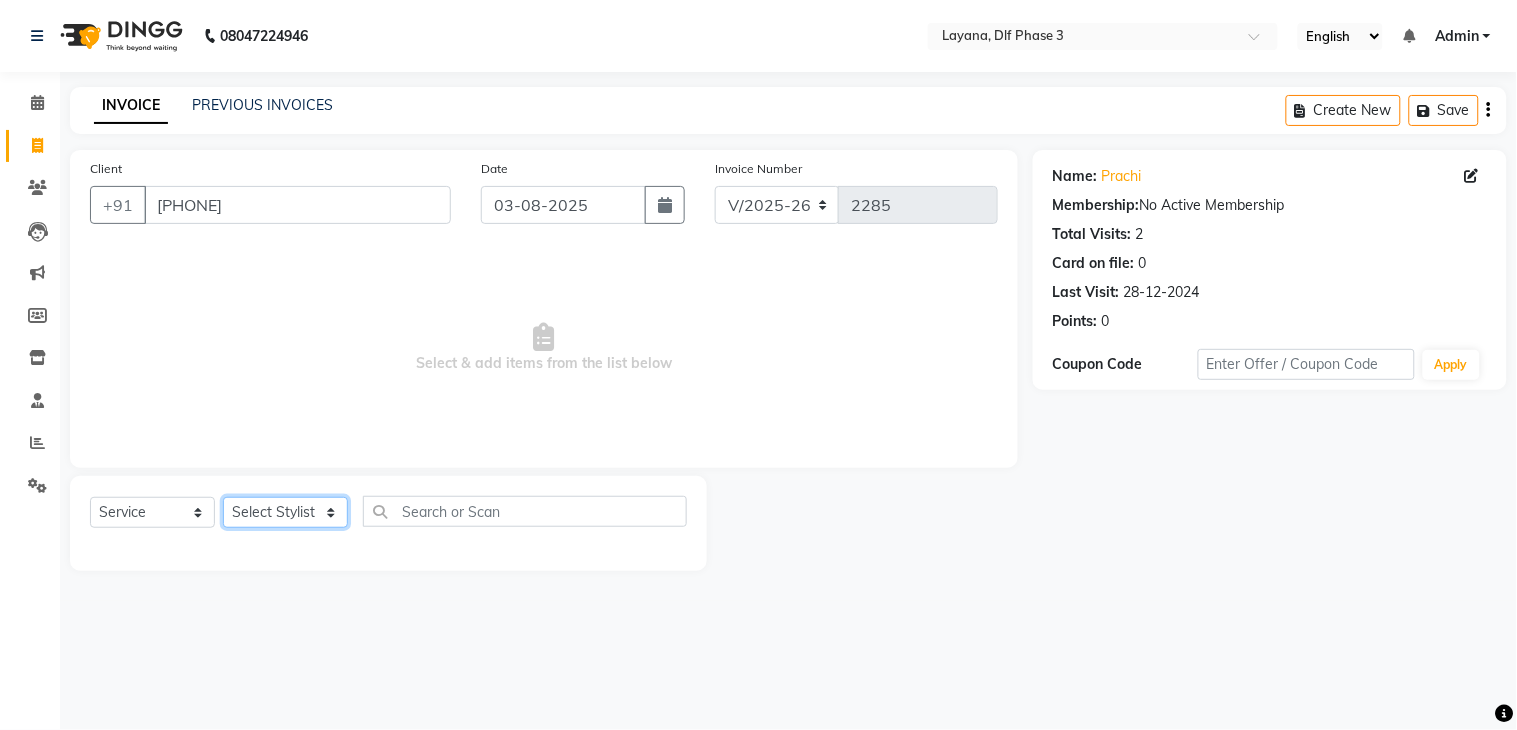 click on "Select Stylist" 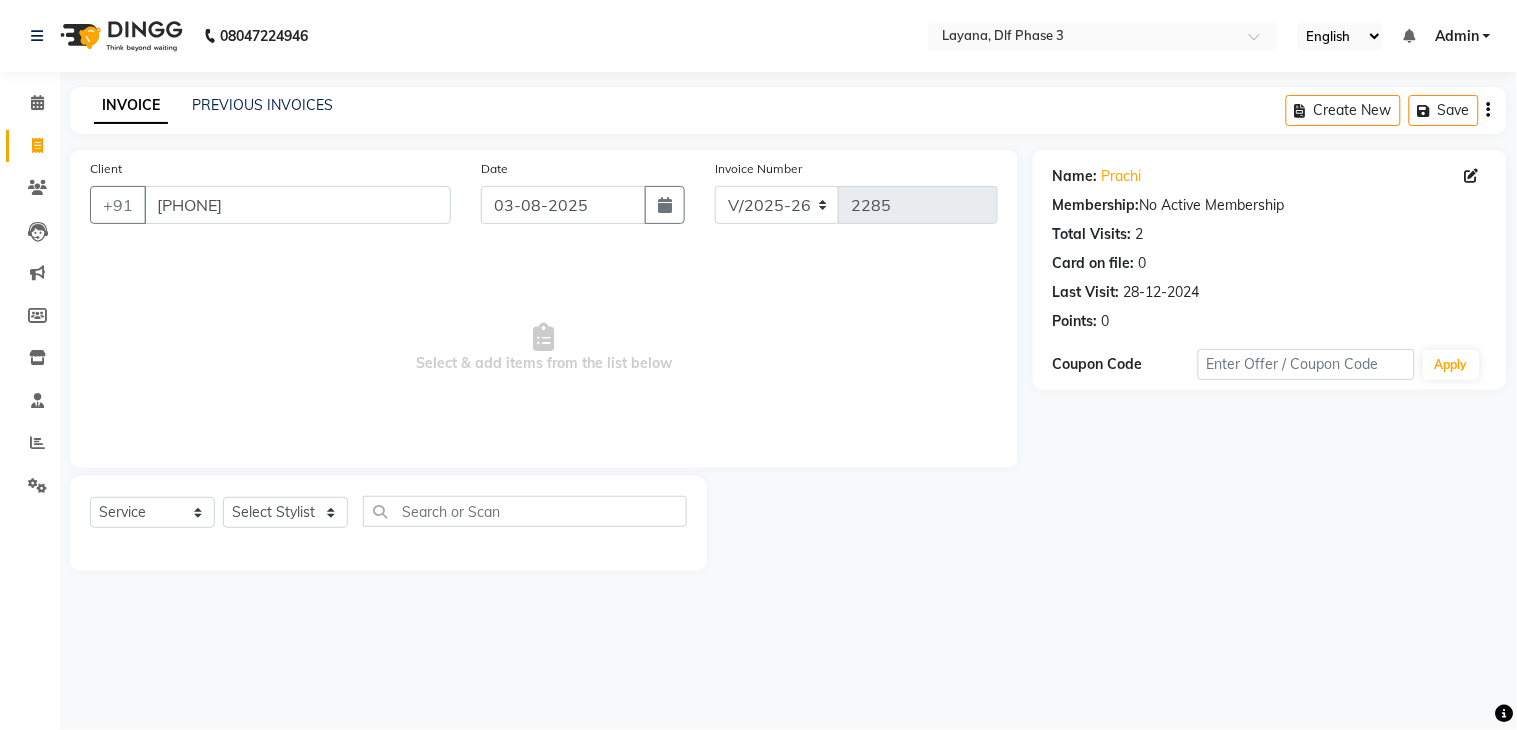 click on "Select & add items from the list below" at bounding box center (544, 348) 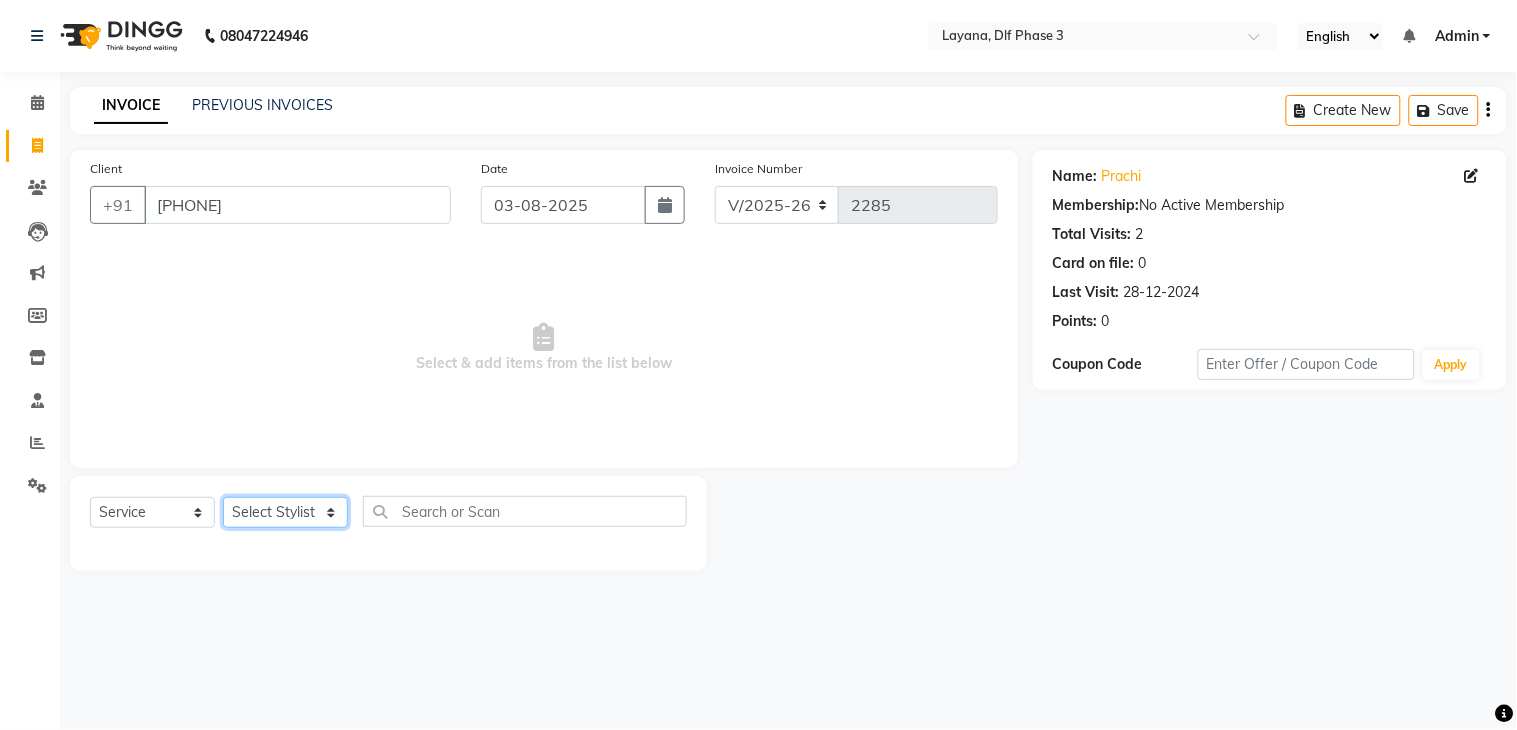 click on "Select Stylist" 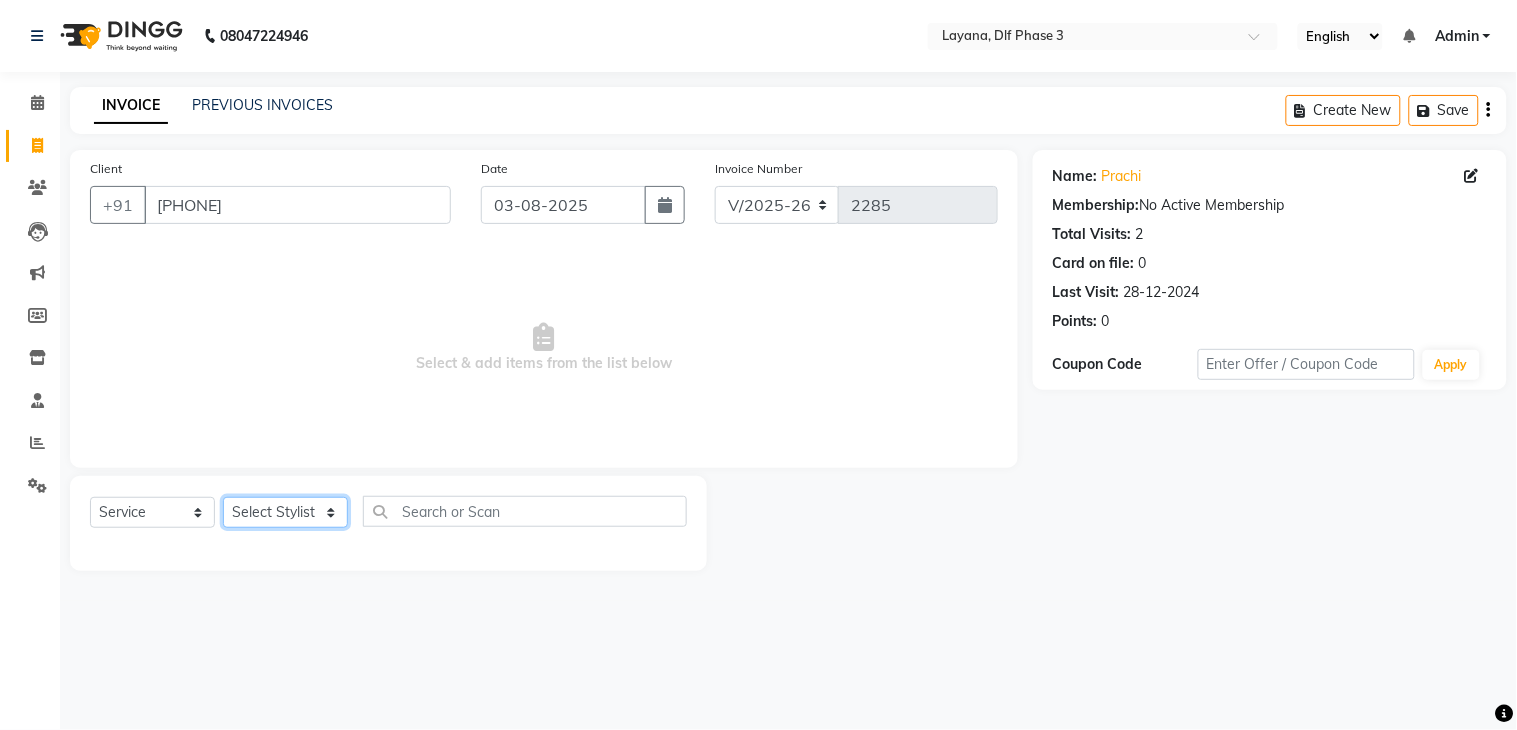 click on "Select Stylist" 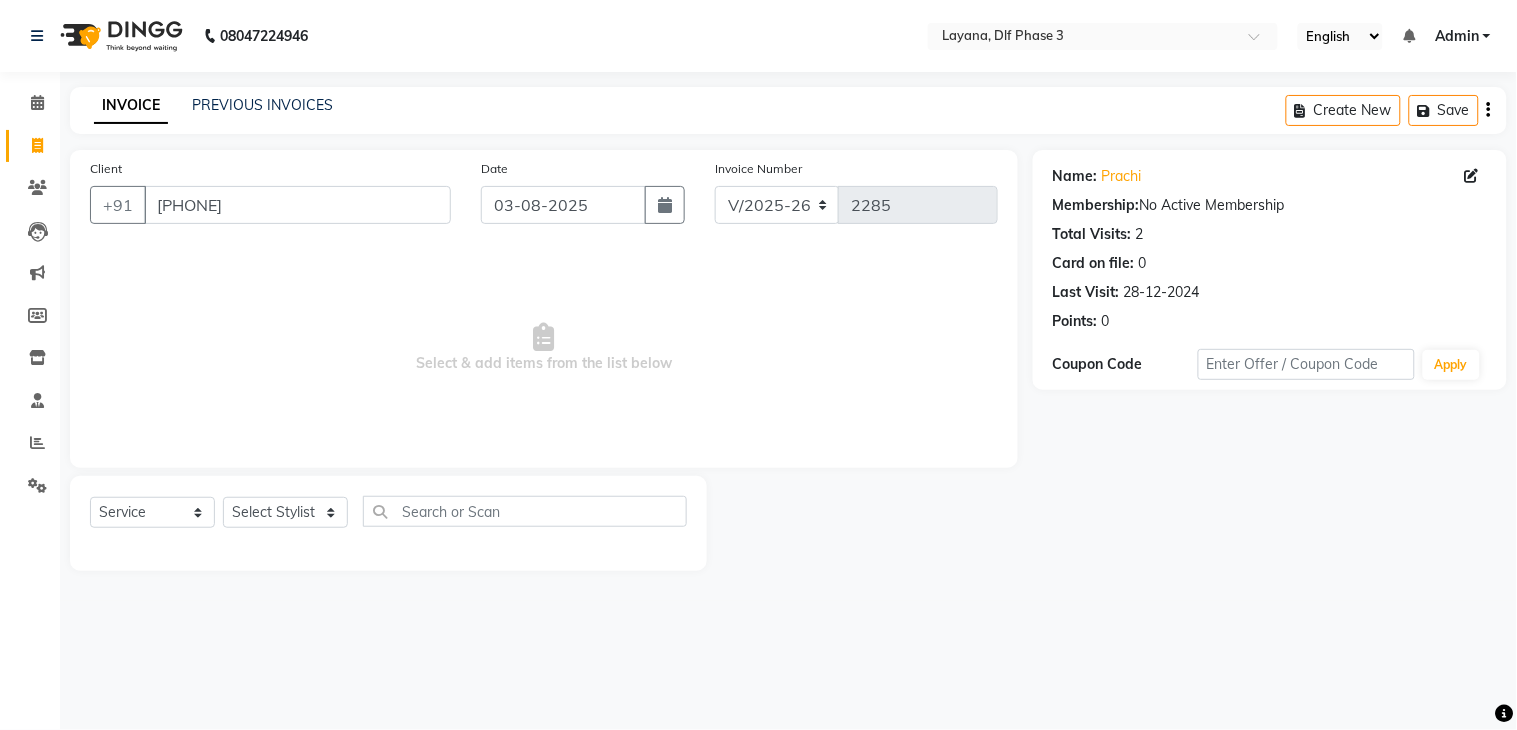 click on "Select  Service  Product  Membership  Package Voucher Prepaid Gift Card  Select Stylist" 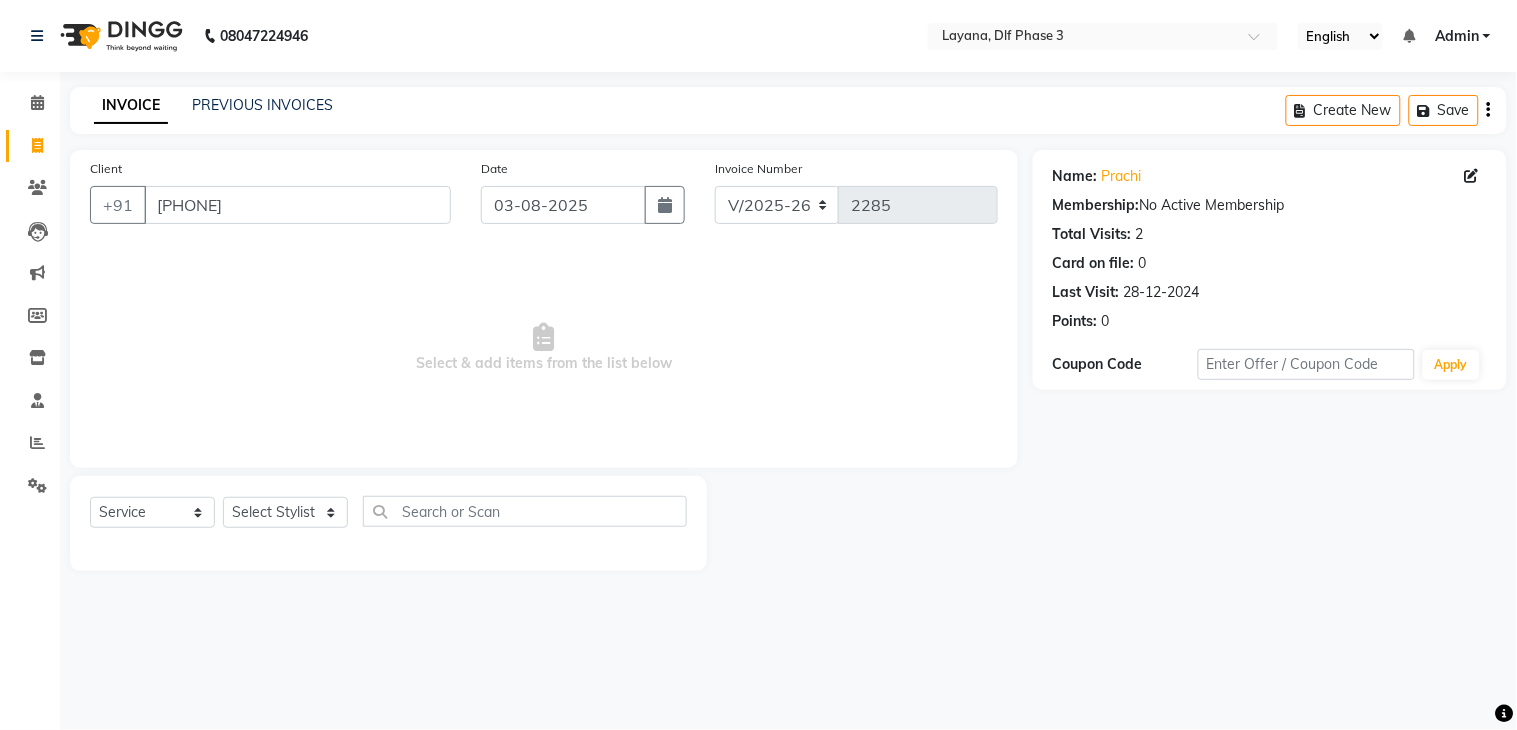 click on "Select & add items from the list below" at bounding box center [544, 348] 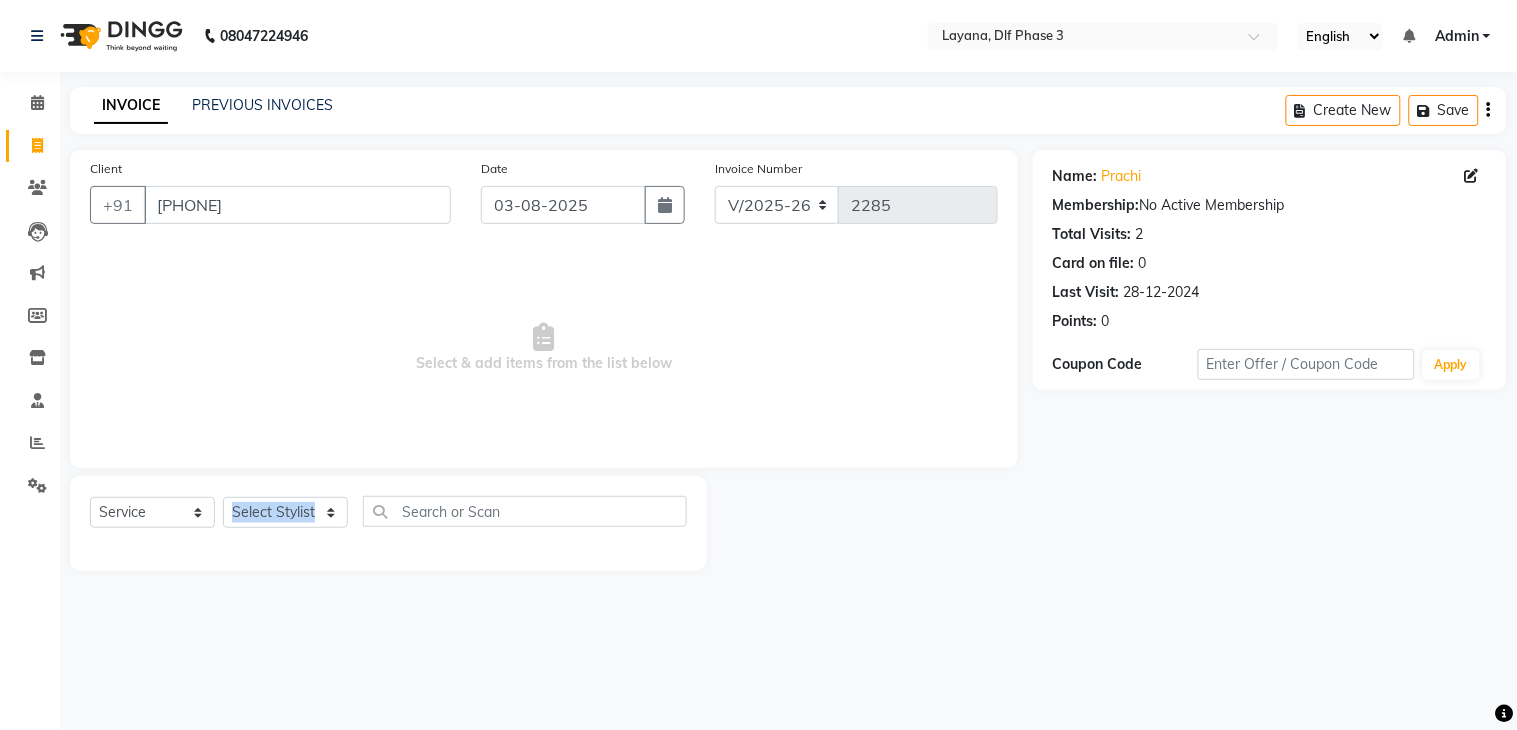 click on "Select  Service  Product  Membership  Package Voucher Prepaid Gift Card  Select Stylist" 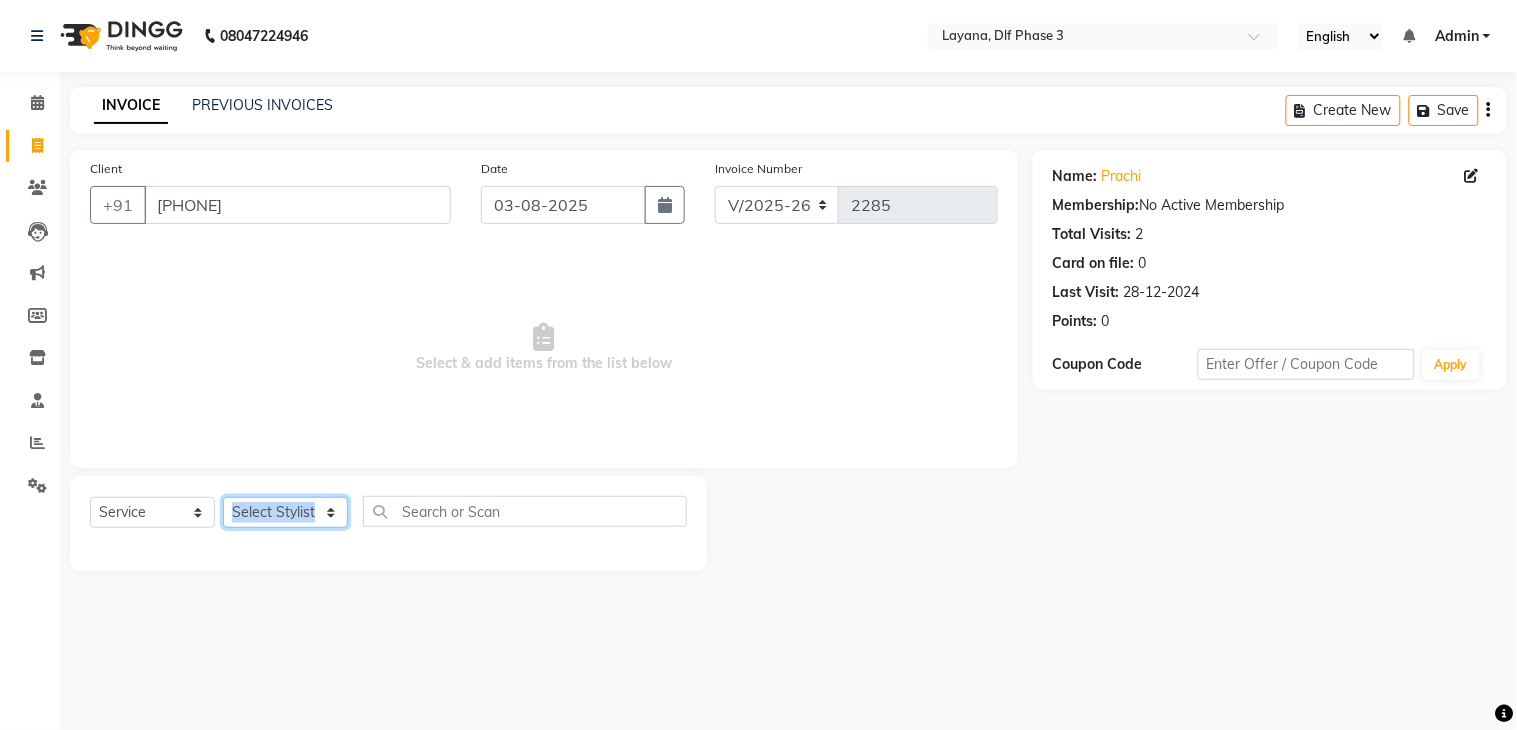 click on "Select Stylist" 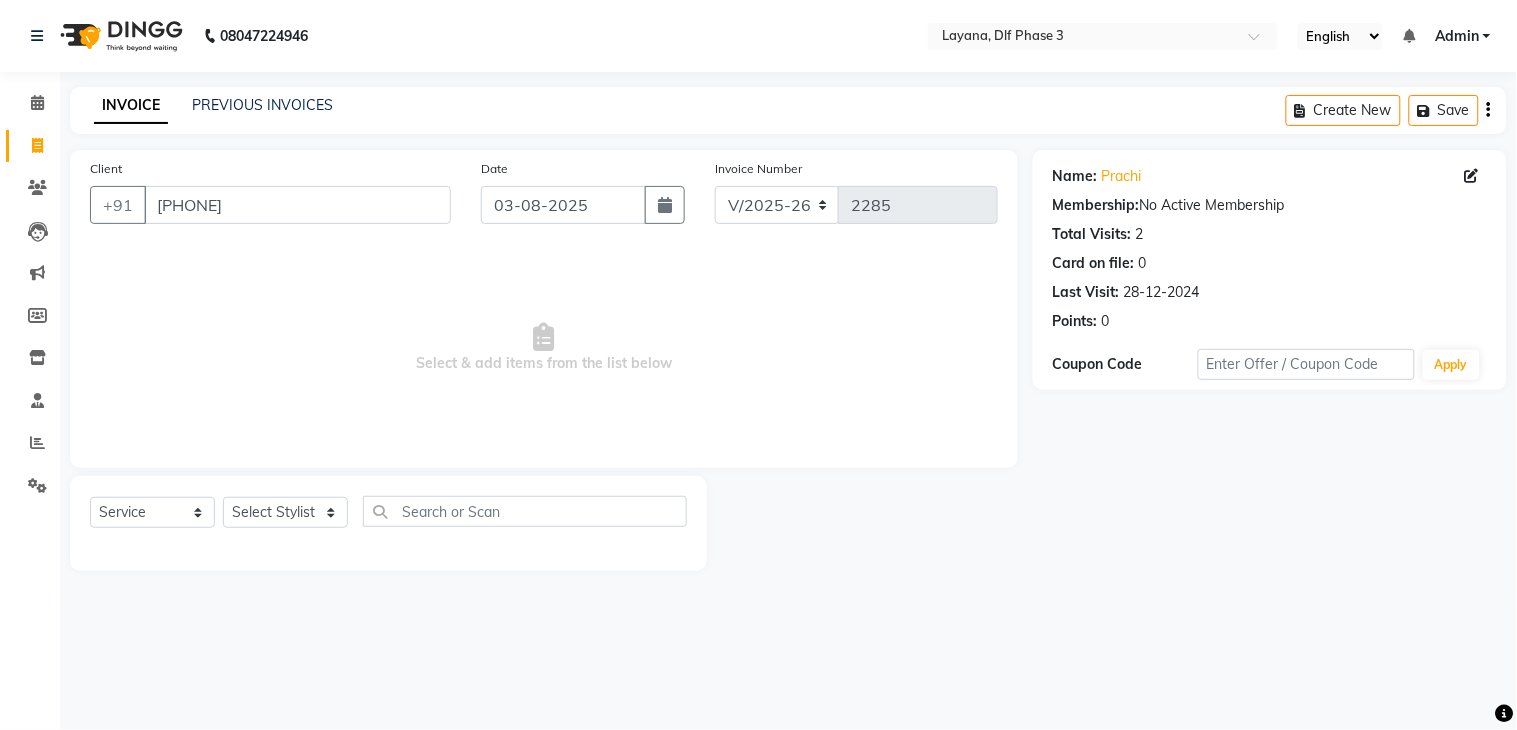 click on "Client +[COUNTRY] [PHONE] Date [DATE] Invoice Number V/2025 V/2025-26 [NUMBER] Select & add items from the list below" 